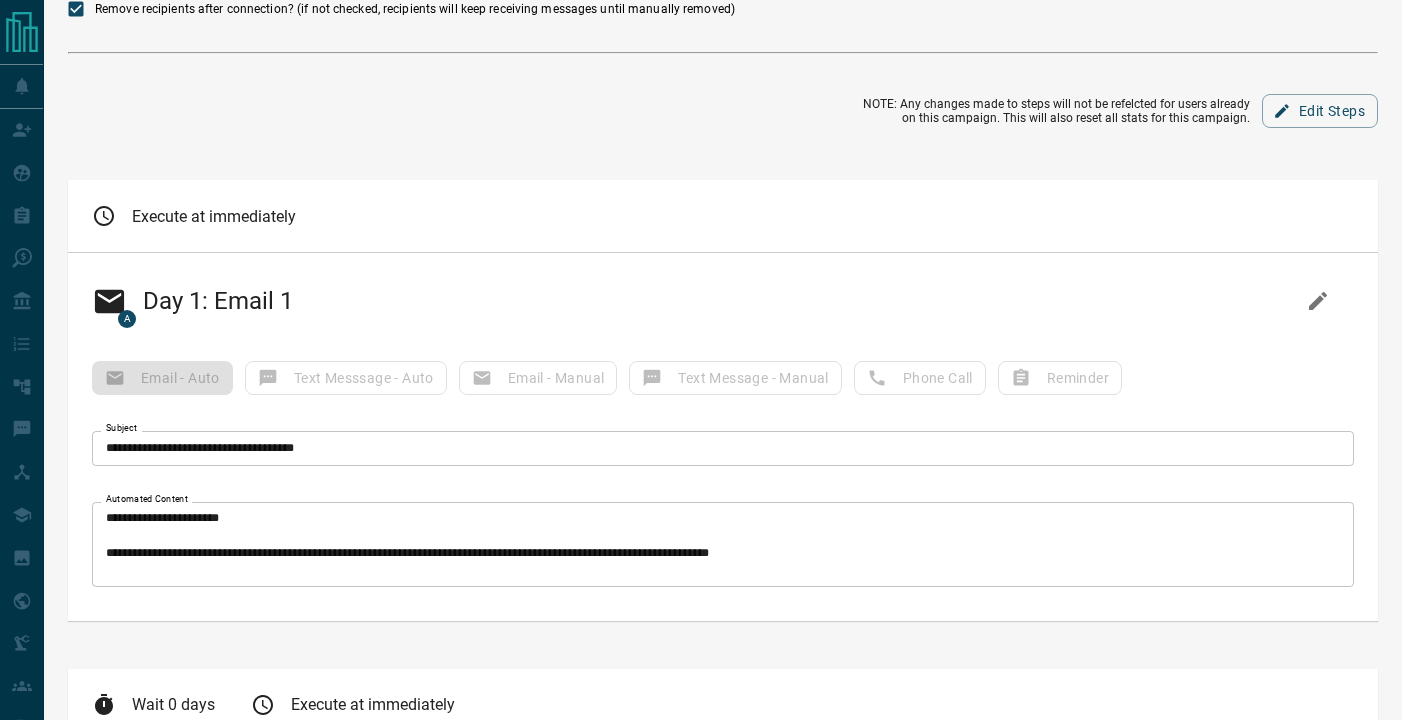 scroll, scrollTop: 163, scrollLeft: 0, axis: vertical 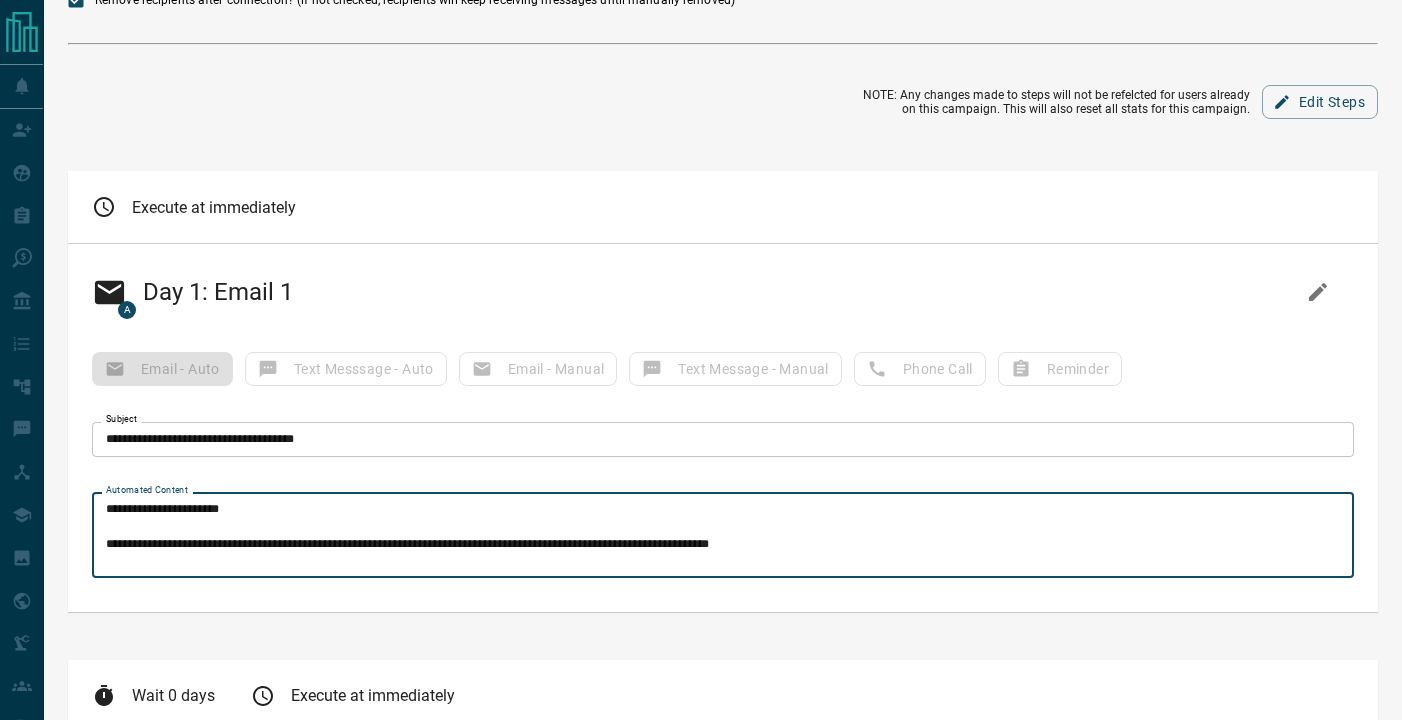 drag, startPoint x: 353, startPoint y: 546, endPoint x: 246, endPoint y: 545, distance: 107.00467 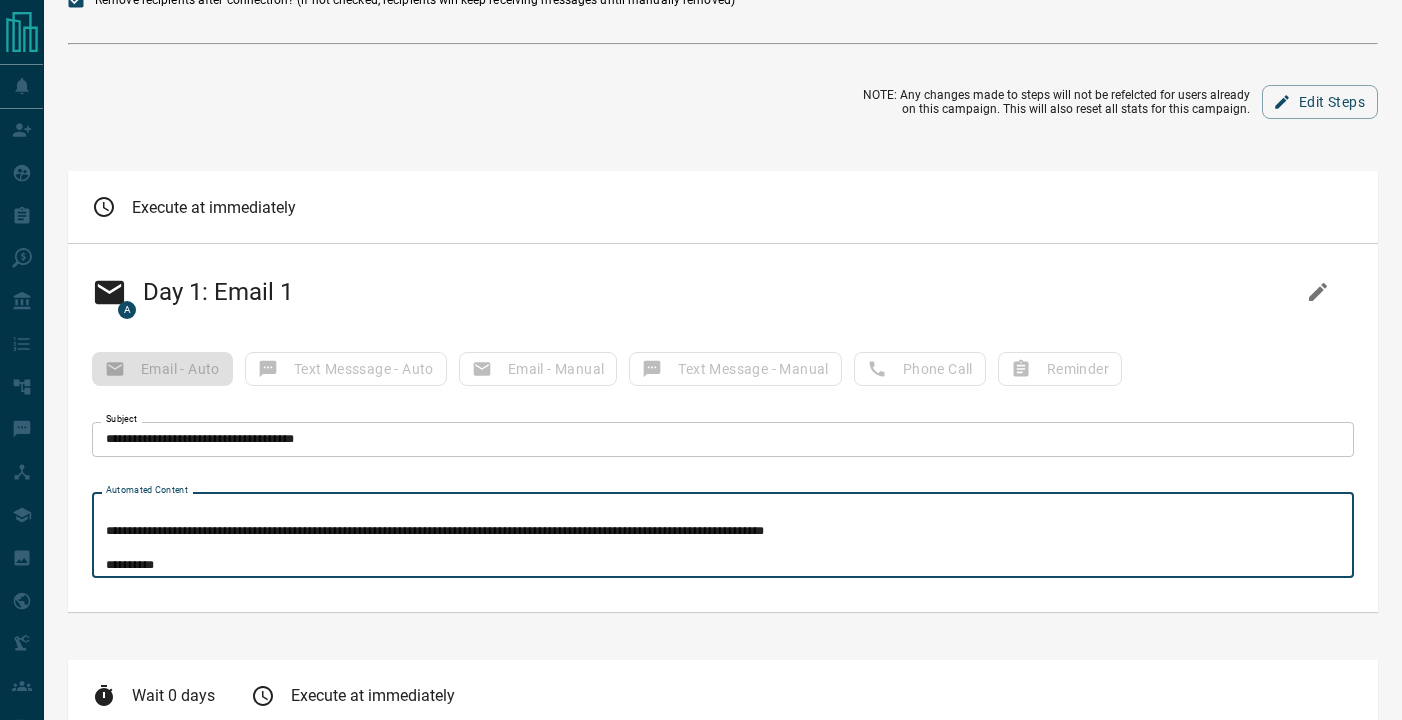 scroll, scrollTop: 99, scrollLeft: 0, axis: vertical 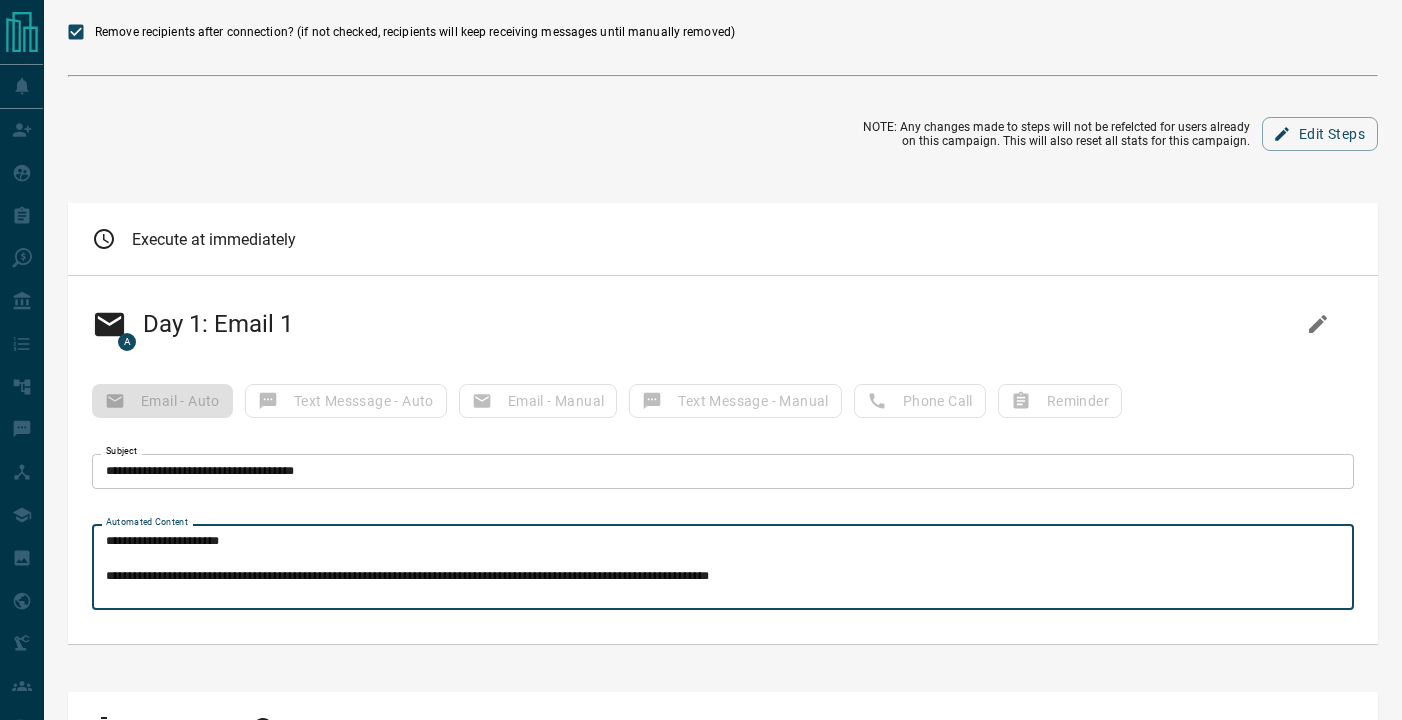 drag, startPoint x: 350, startPoint y: 577, endPoint x: 271, endPoint y: 581, distance: 79.101204 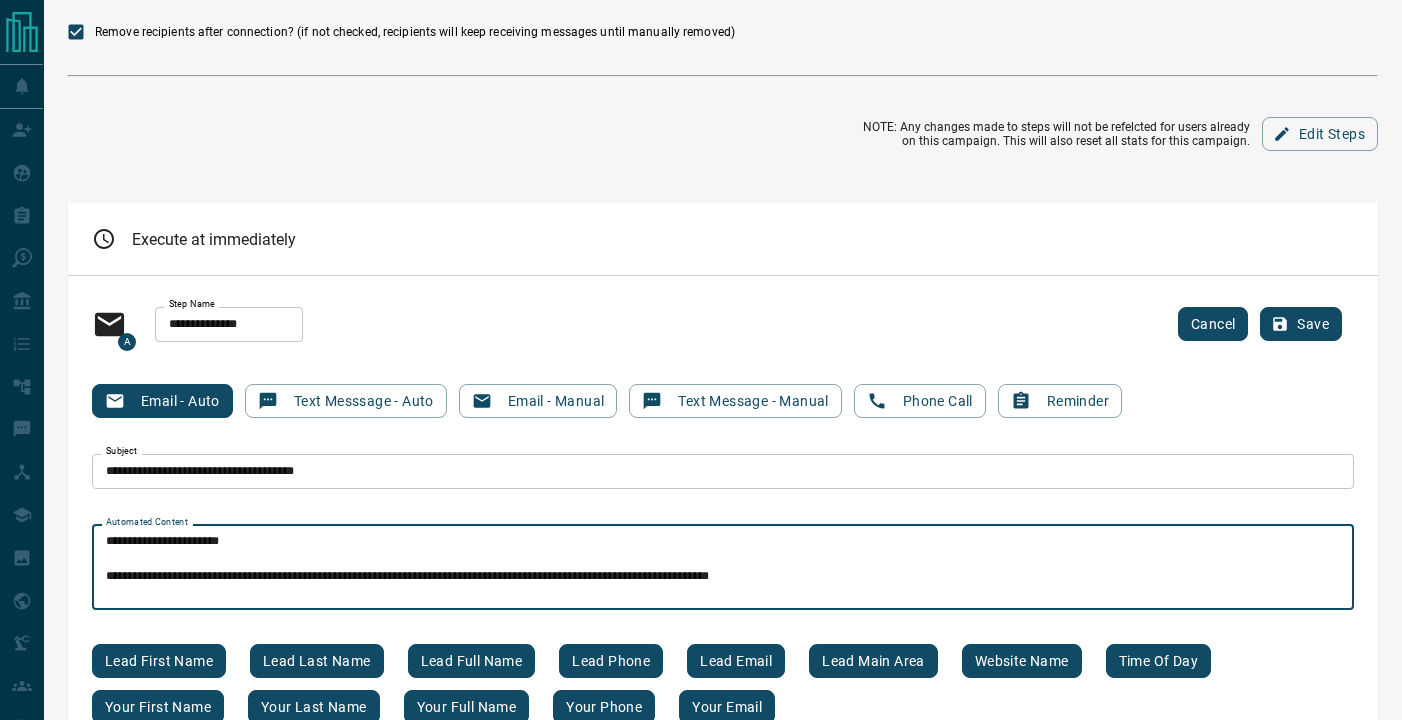 drag, startPoint x: 354, startPoint y: 574, endPoint x: 275, endPoint y: 571, distance: 79.05694 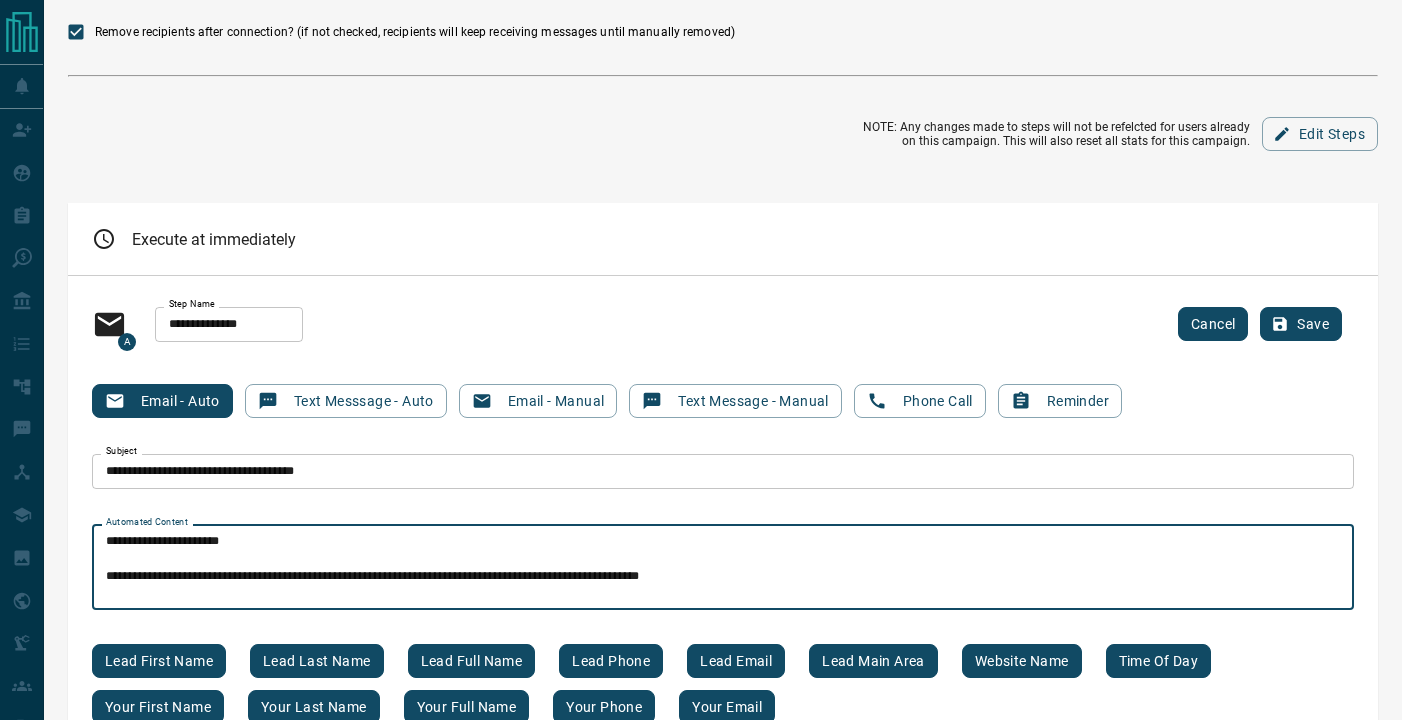 click on "**********" at bounding box center [723, 567] 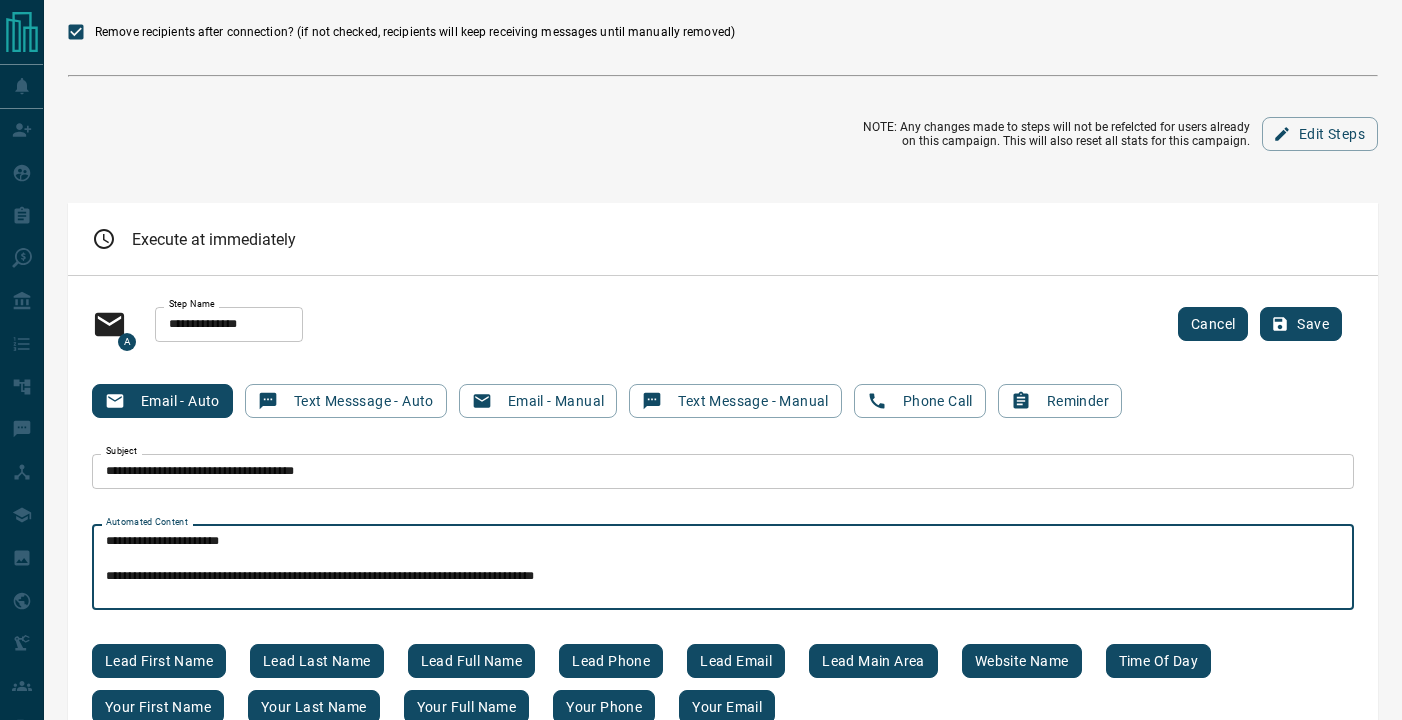 click on "Your full name" at bounding box center (467, 707) 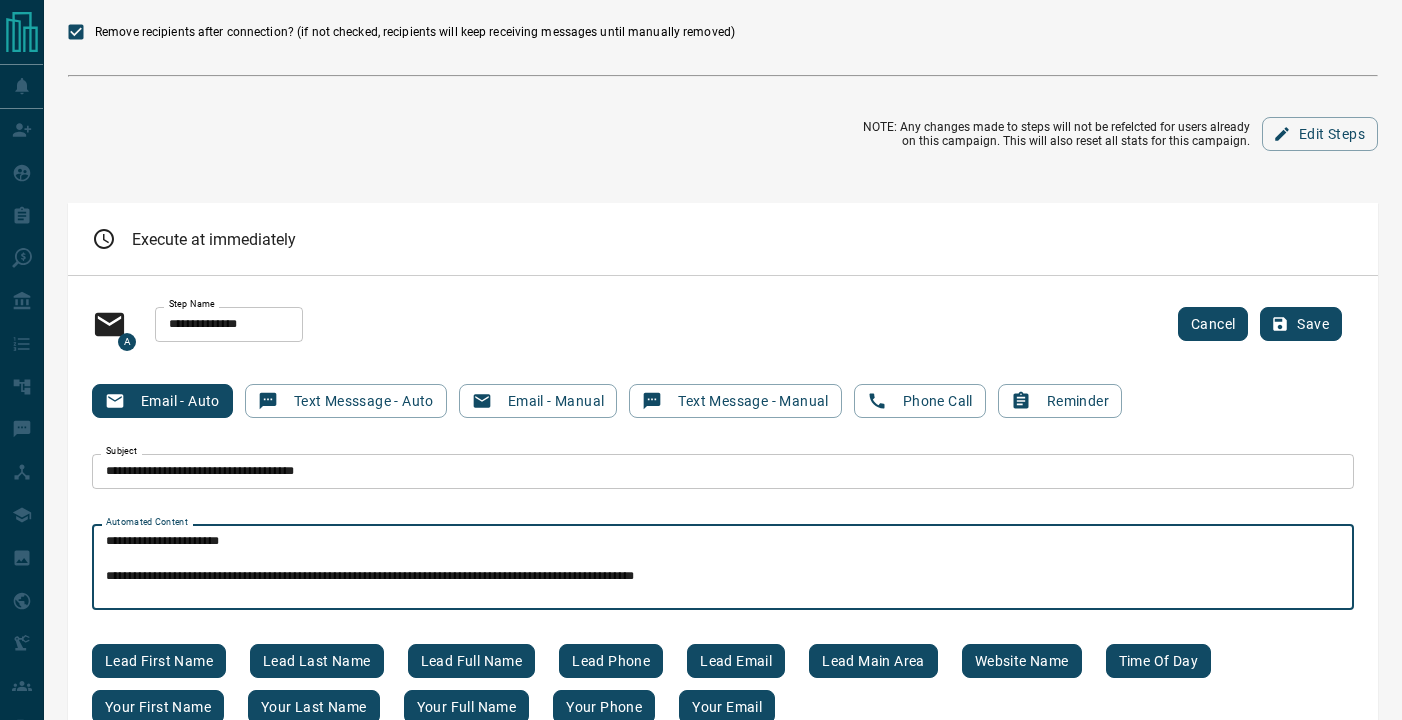 click on "**********" at bounding box center (723, 567) 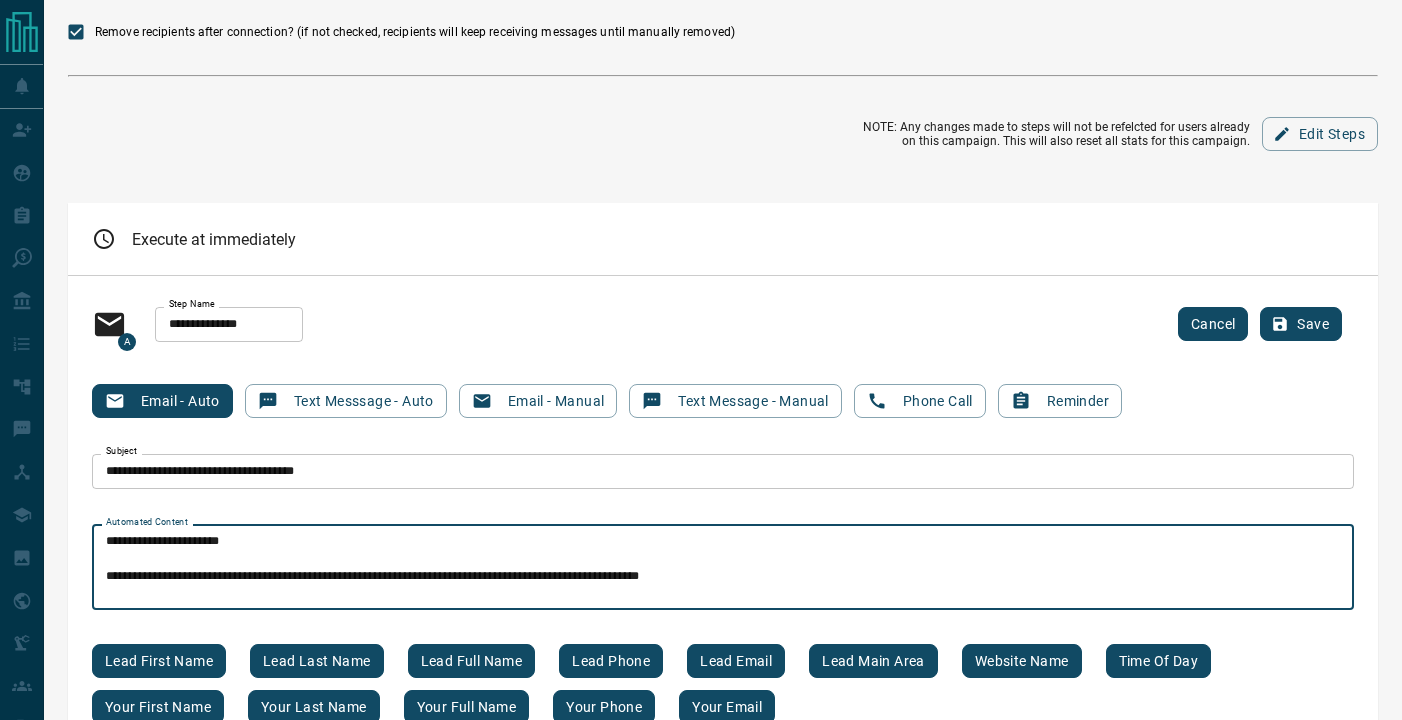 click on "**********" at bounding box center [723, 567] 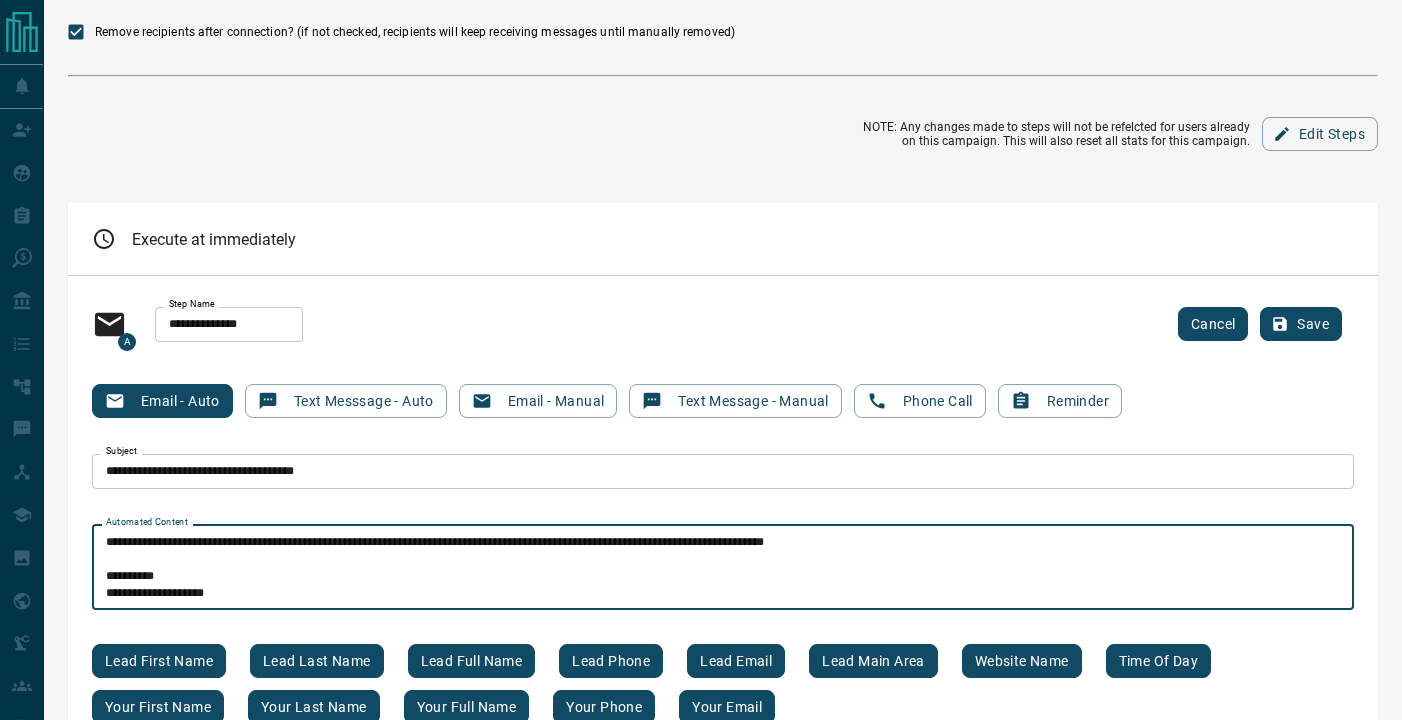 scroll, scrollTop: 102, scrollLeft: 0, axis: vertical 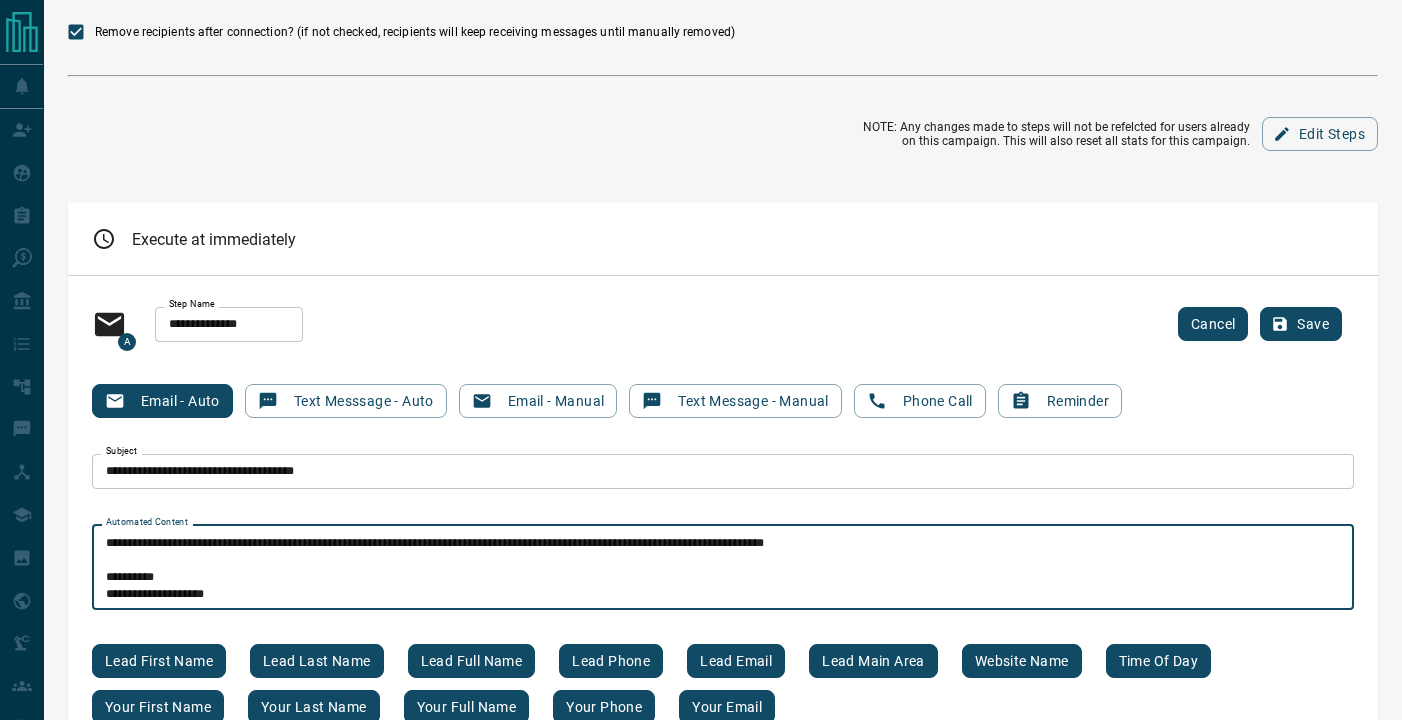 type on "**********" 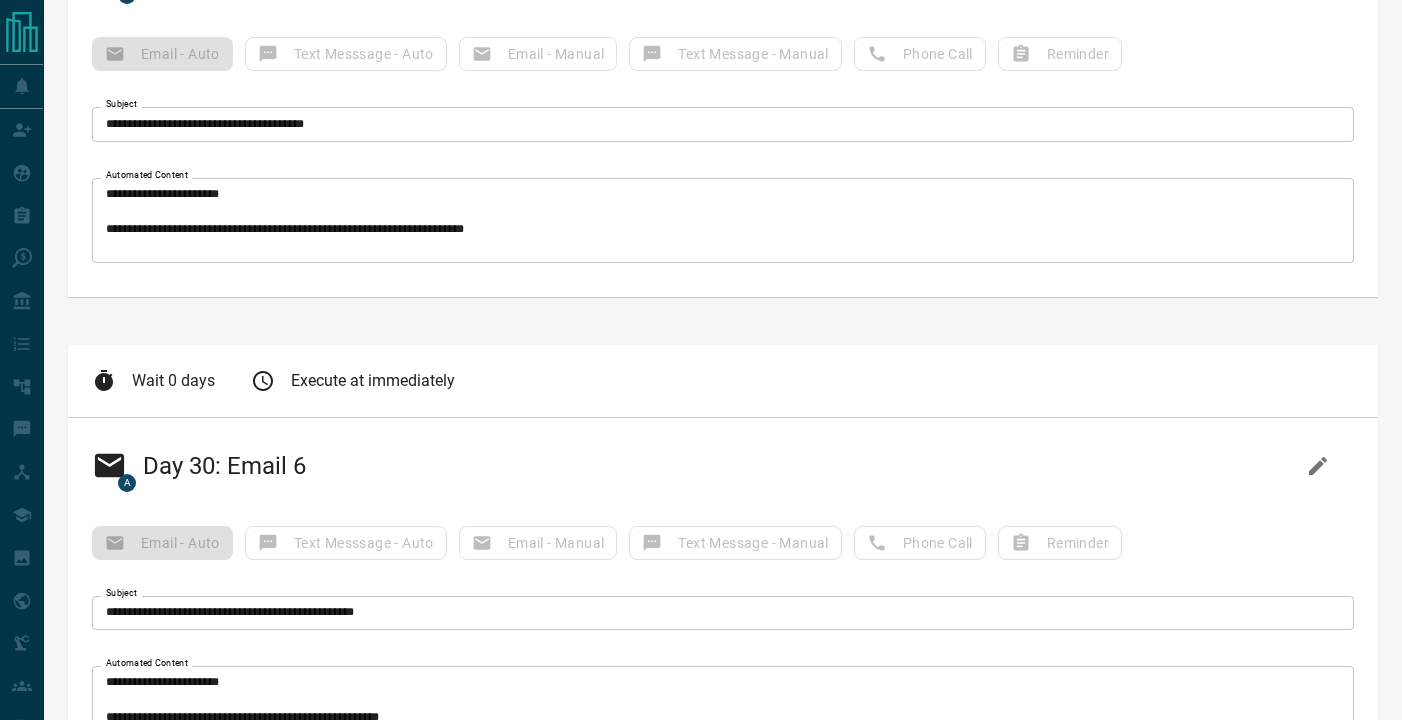 scroll, scrollTop: 4299, scrollLeft: 0, axis: vertical 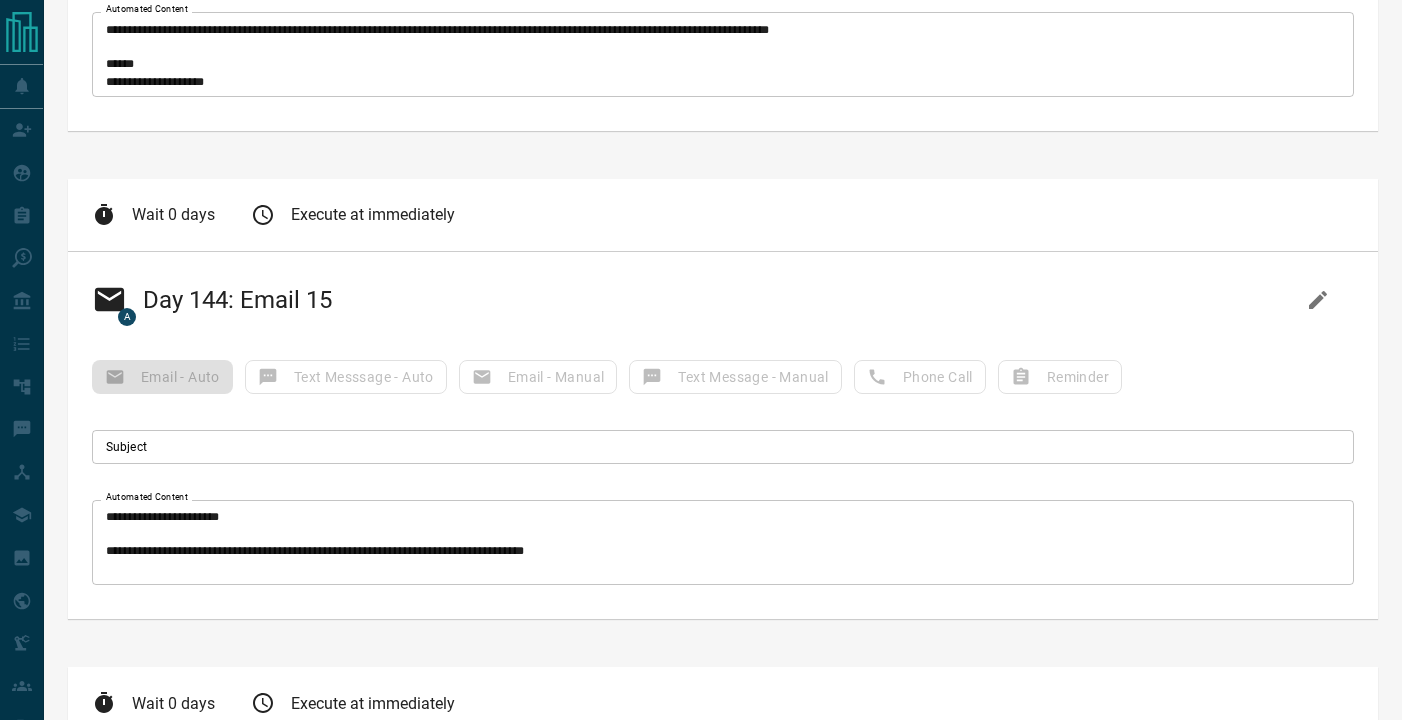 click on "Subject" at bounding box center (723, 447) 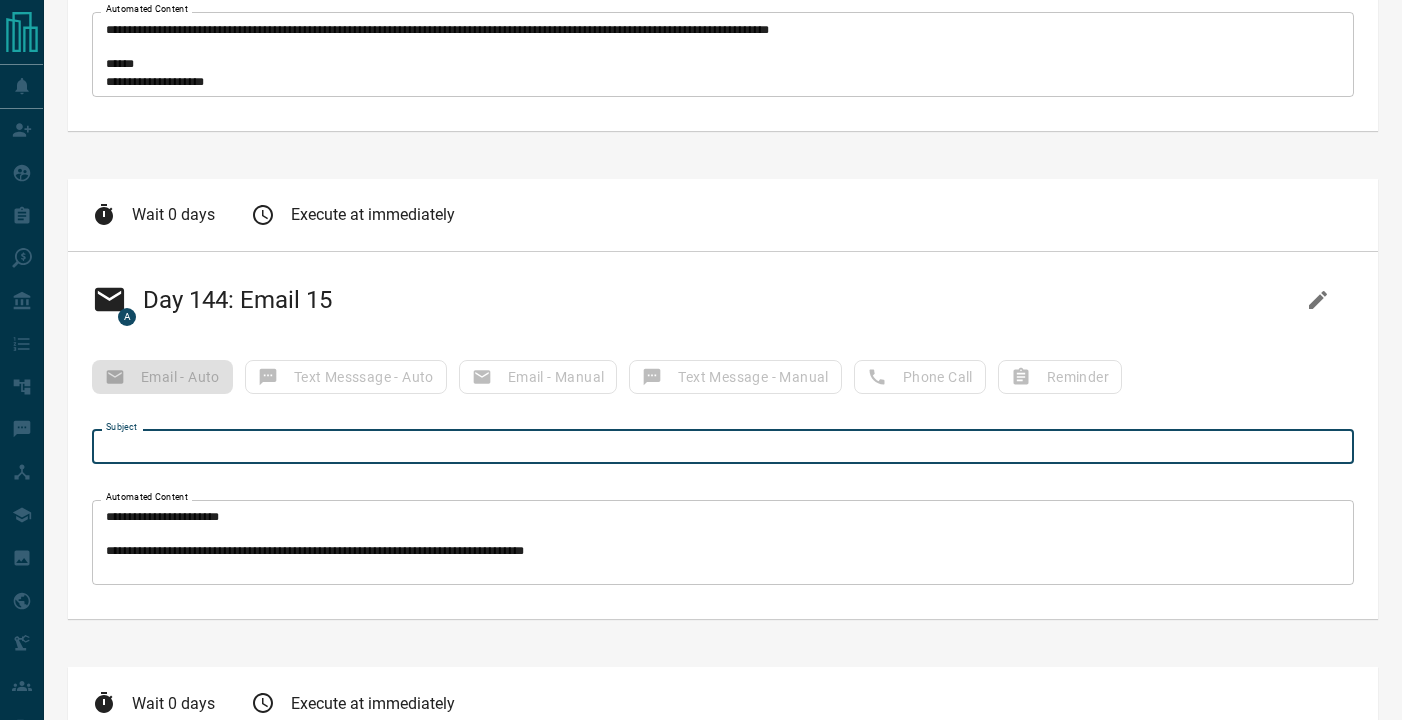 click on "Subject" at bounding box center [723, 447] 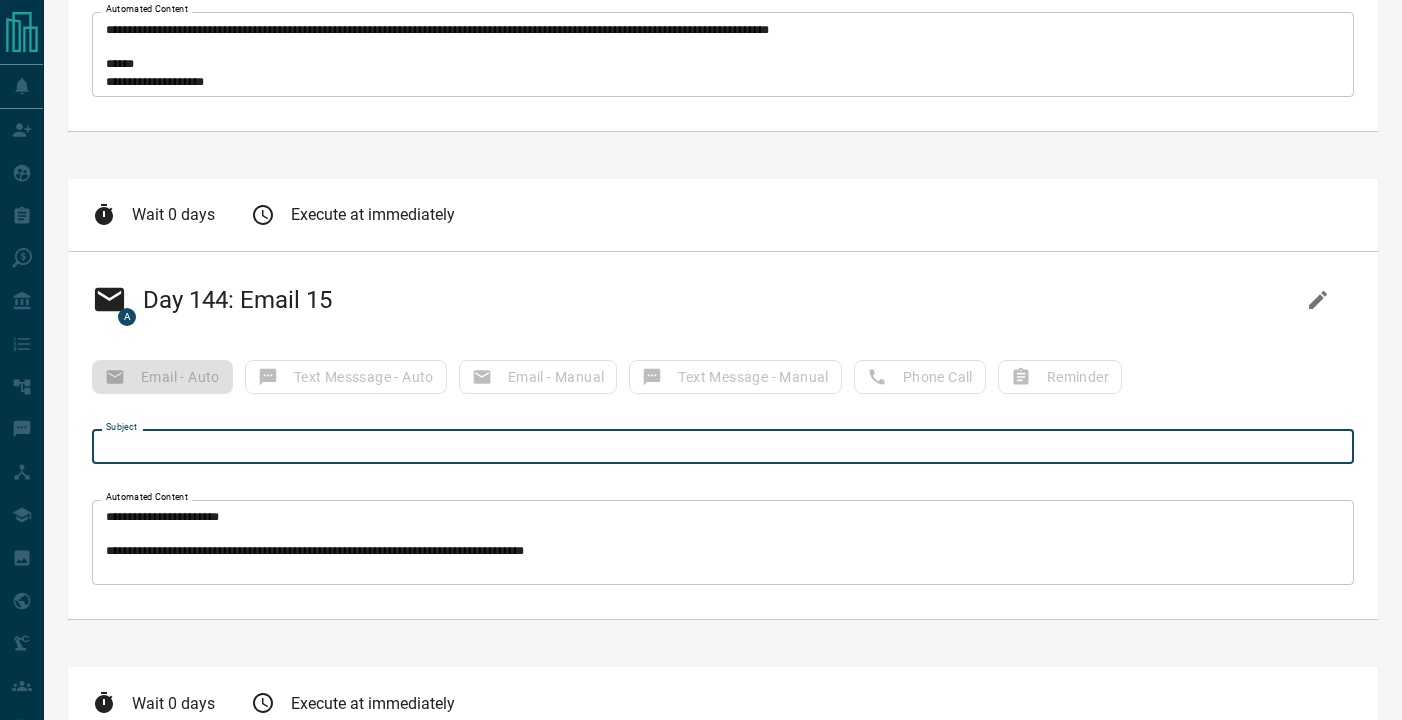 click at bounding box center (1318, 300) 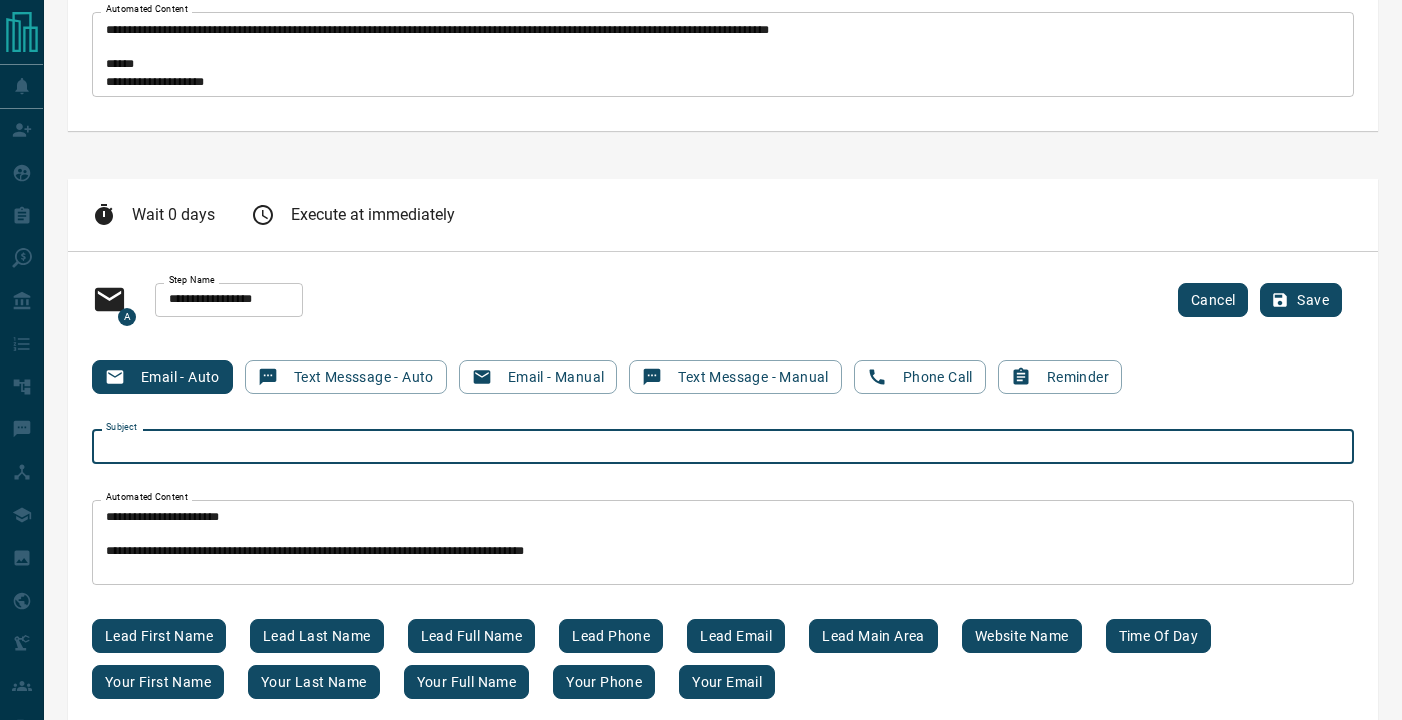 click on "Subject" at bounding box center [723, 447] 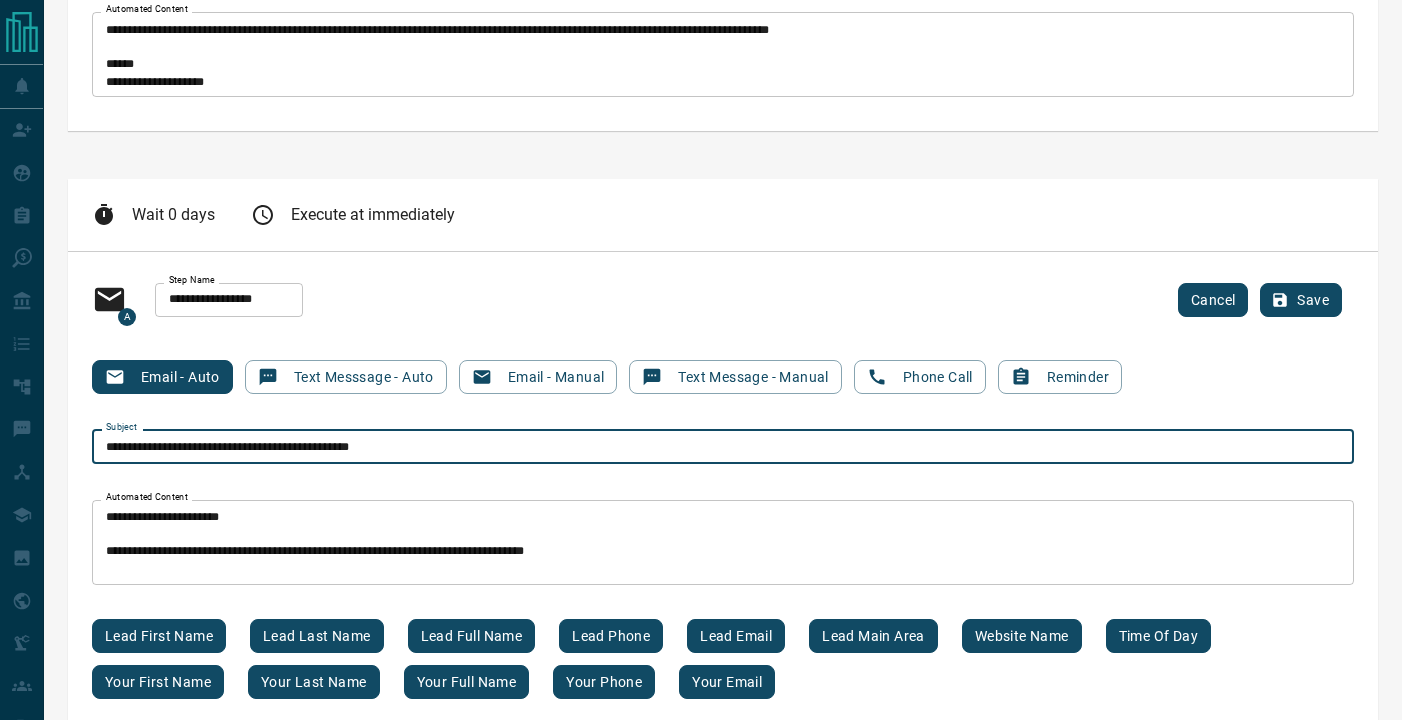 type on "**********" 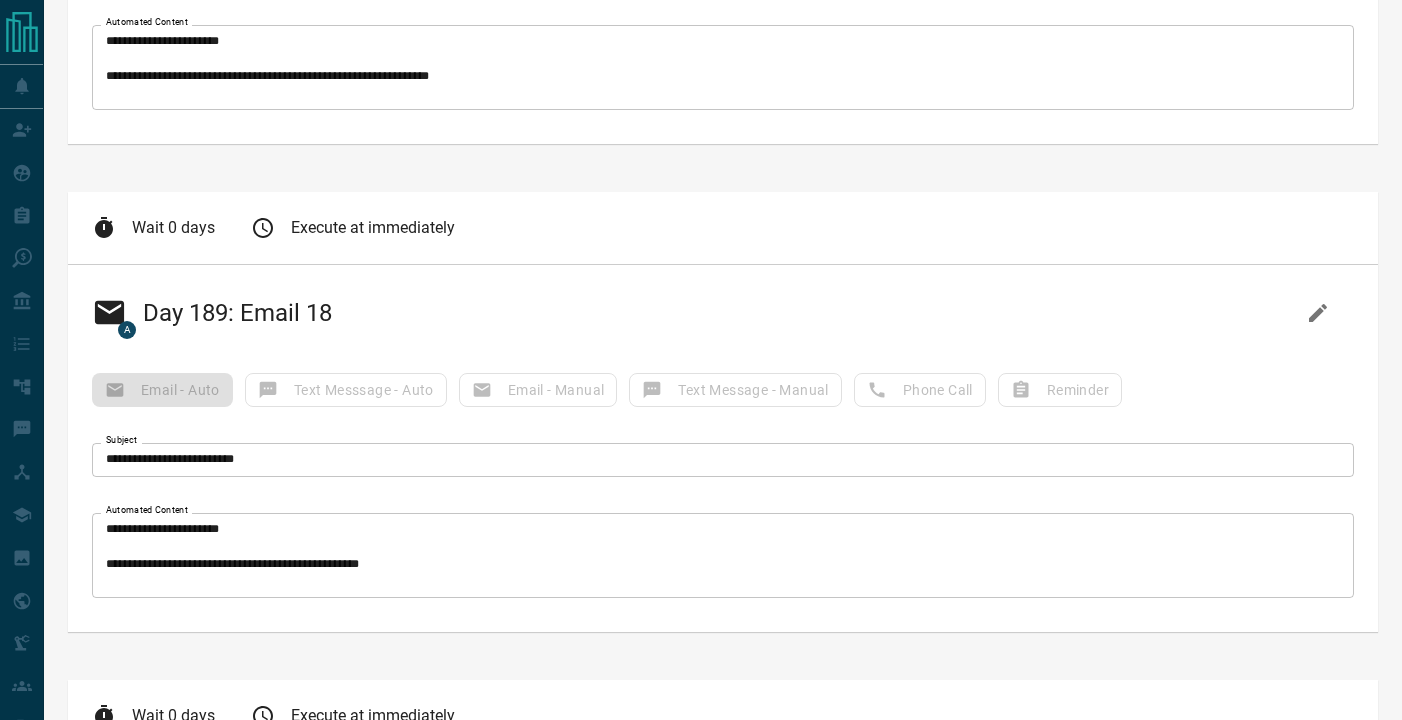 scroll, scrollTop: 10192, scrollLeft: 0, axis: vertical 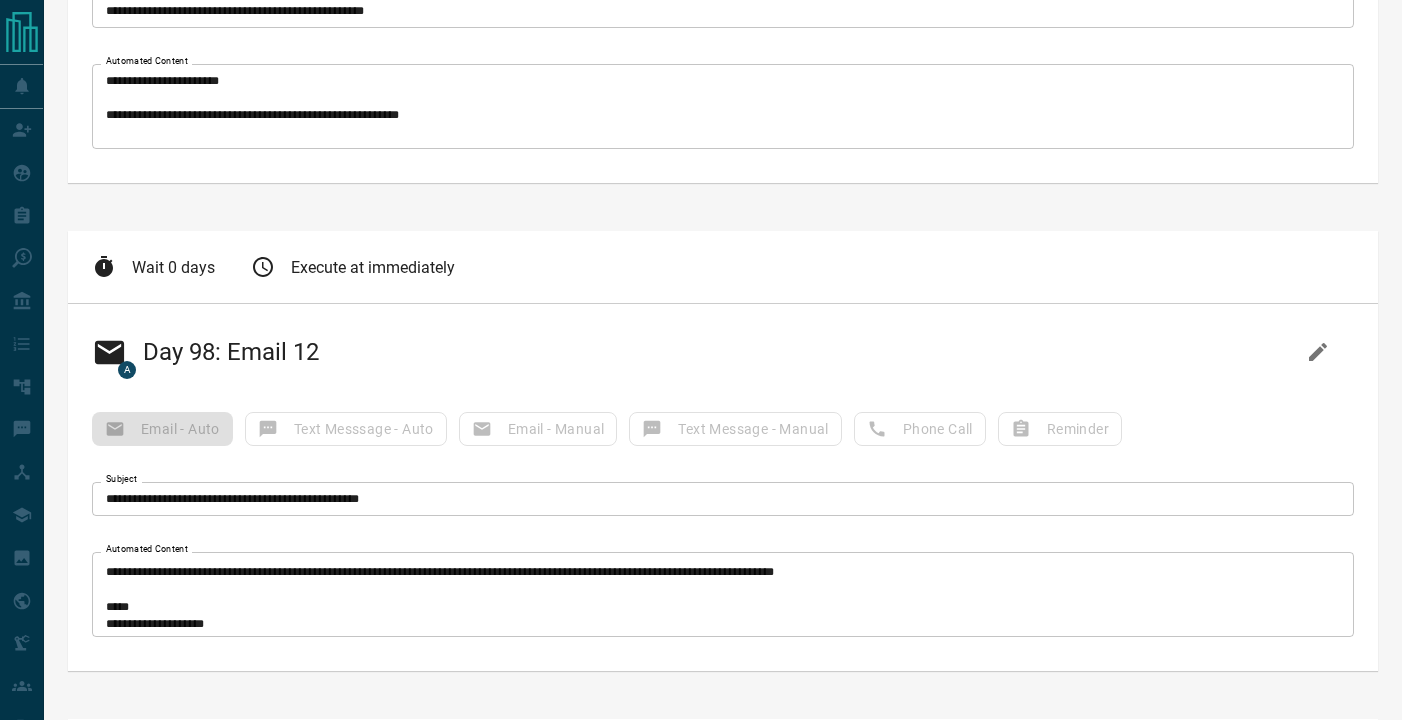 click on "**********" at bounding box center (723, 595) 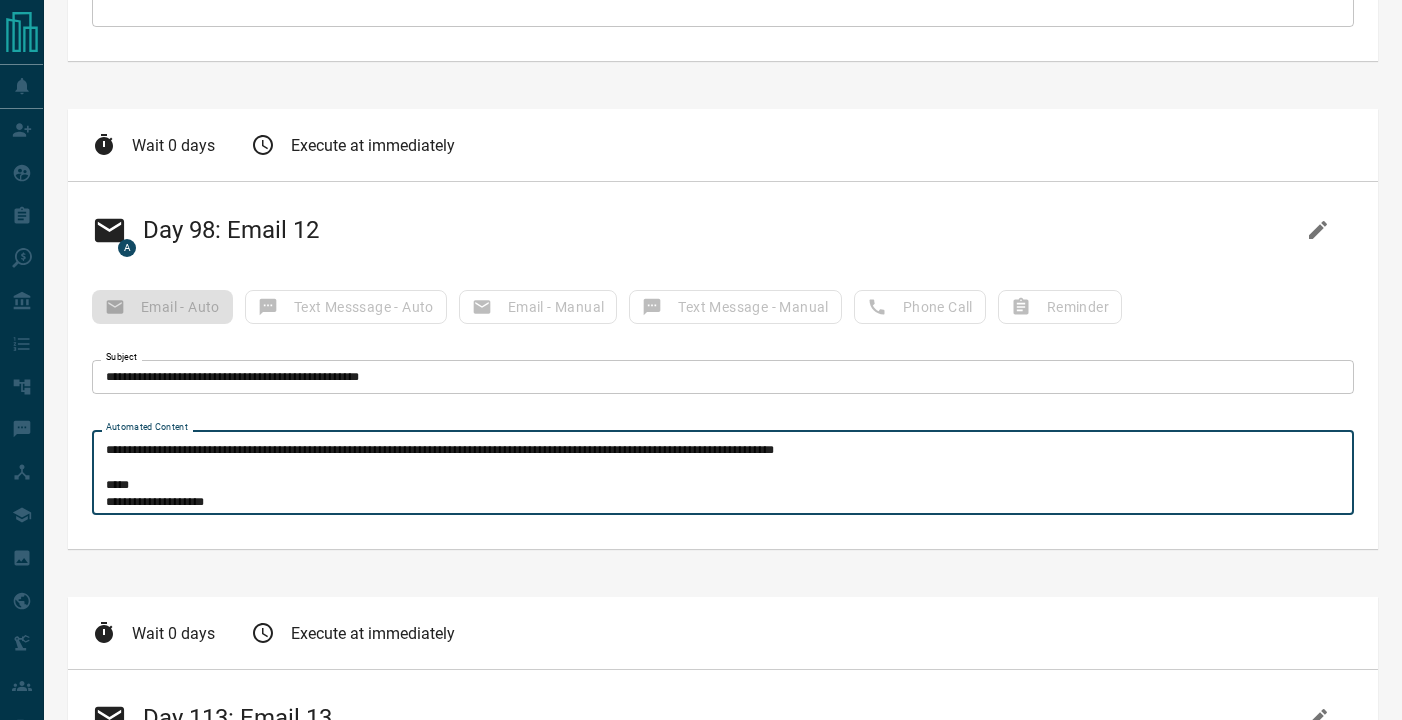 scroll, scrollTop: 7288, scrollLeft: 0, axis: vertical 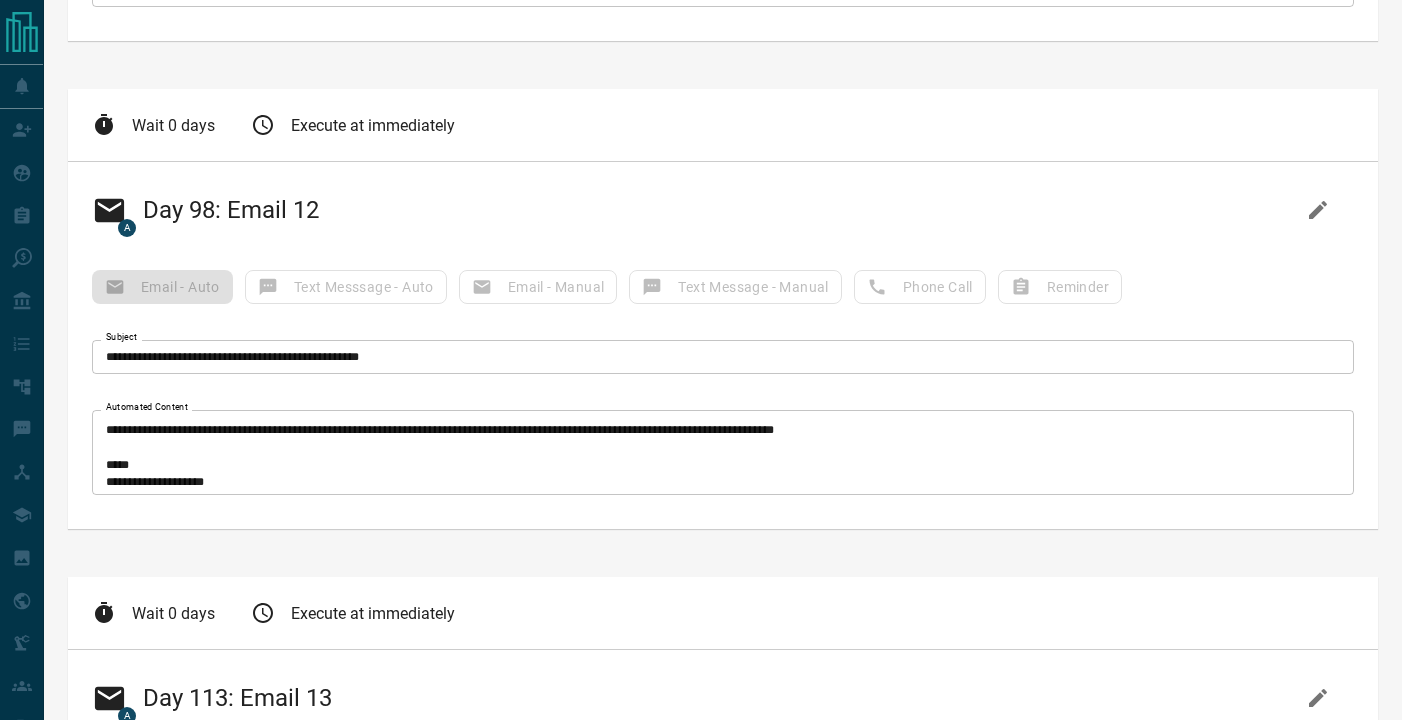 click on "**********" at bounding box center (723, 345) 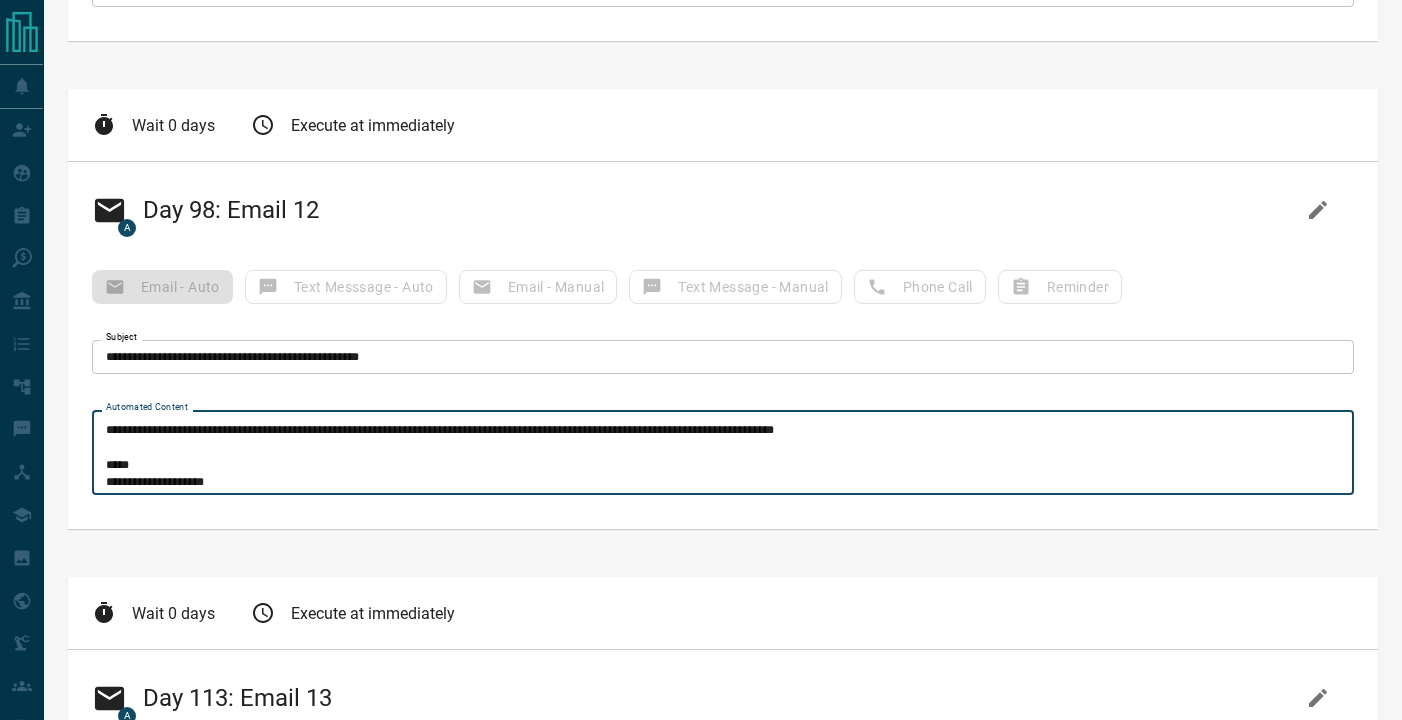 click on "**********" at bounding box center (723, 453) 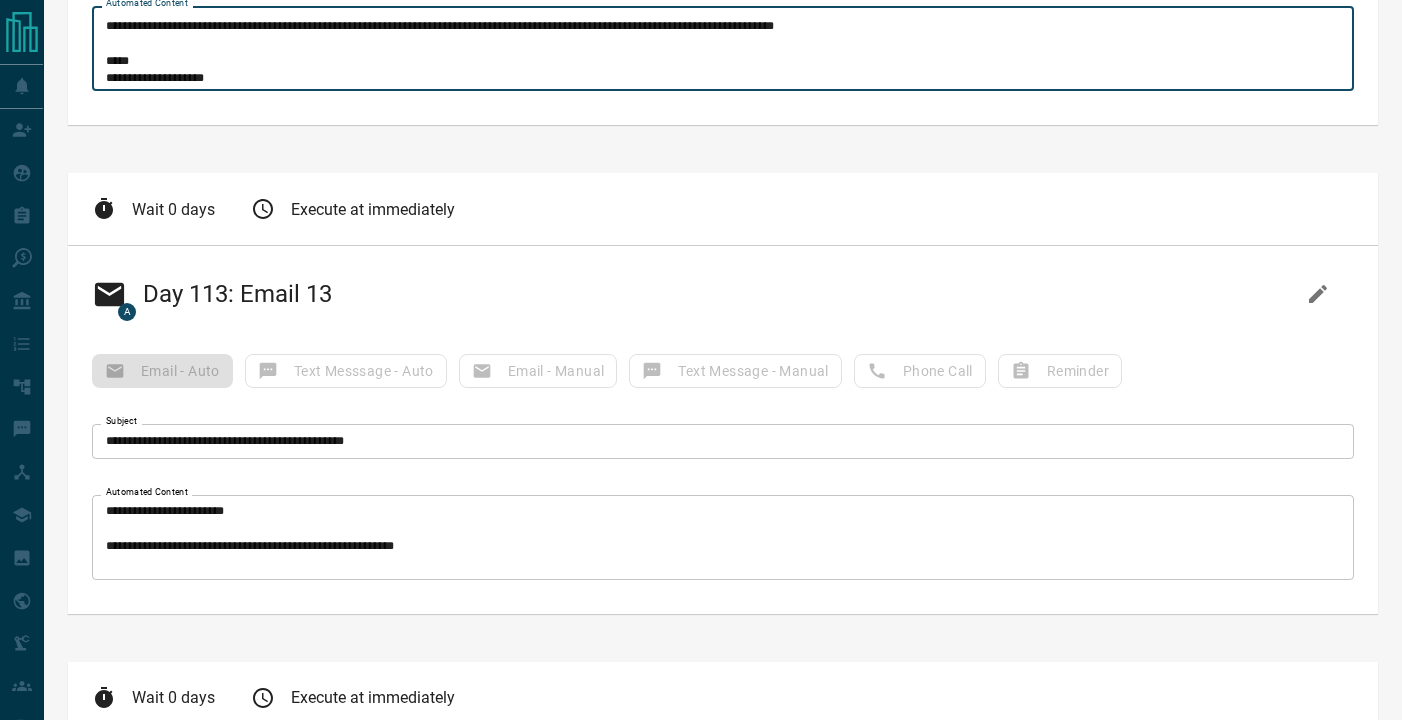scroll, scrollTop: 7688, scrollLeft: 0, axis: vertical 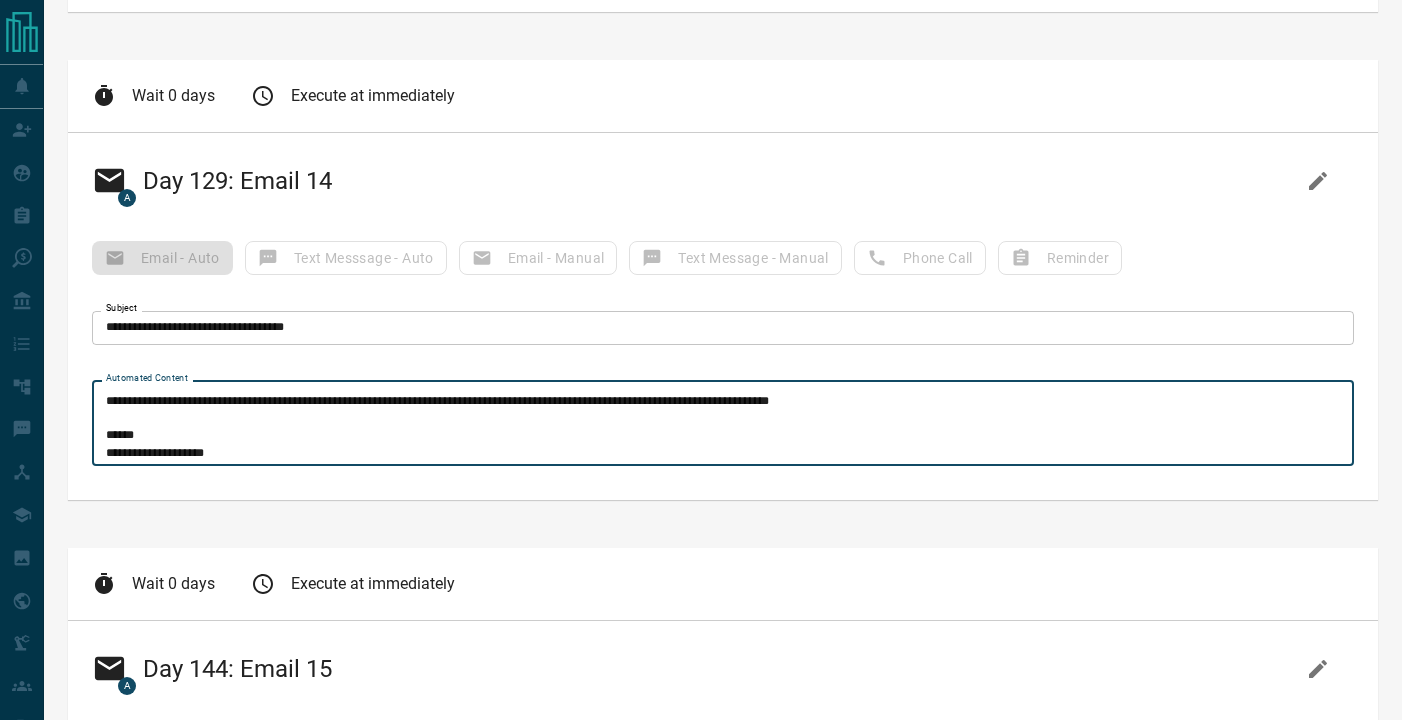 drag, startPoint x: 192, startPoint y: 395, endPoint x: 853, endPoint y: 401, distance: 661.0272 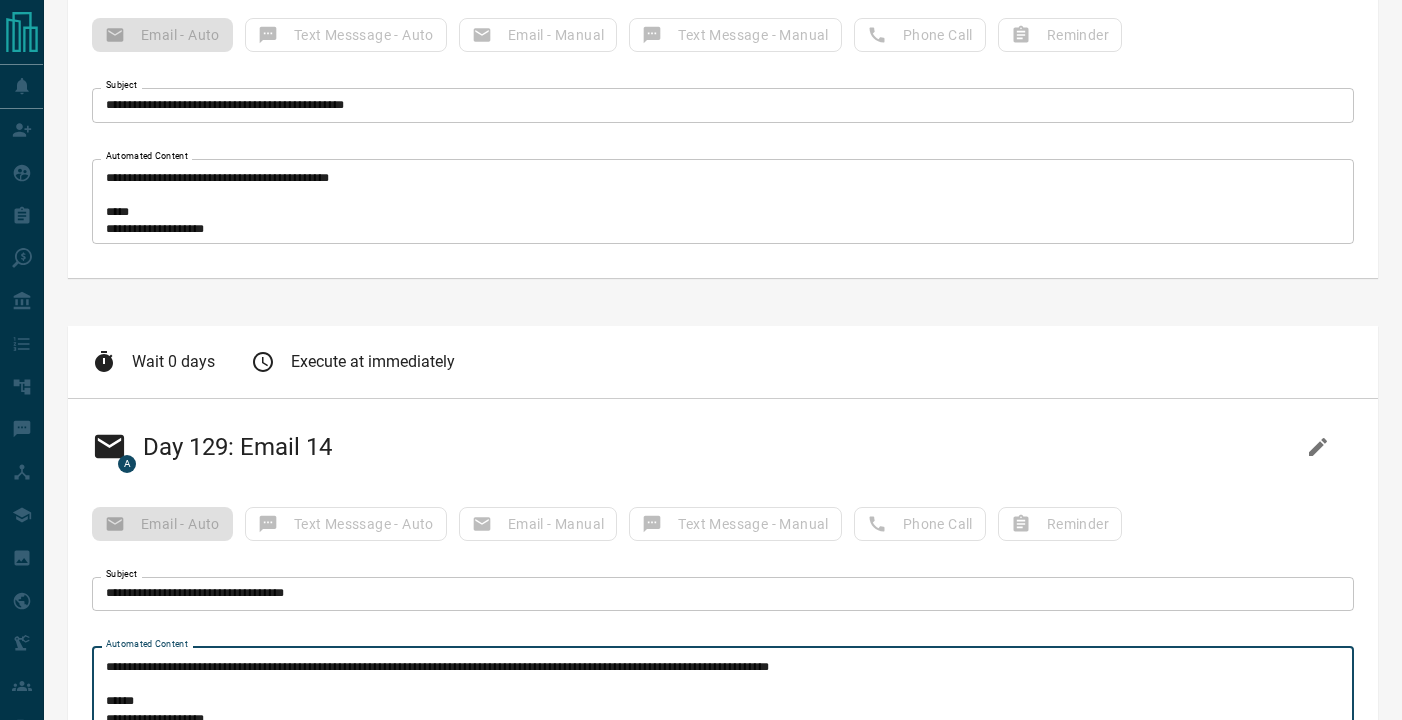 scroll, scrollTop: 7844, scrollLeft: 0, axis: vertical 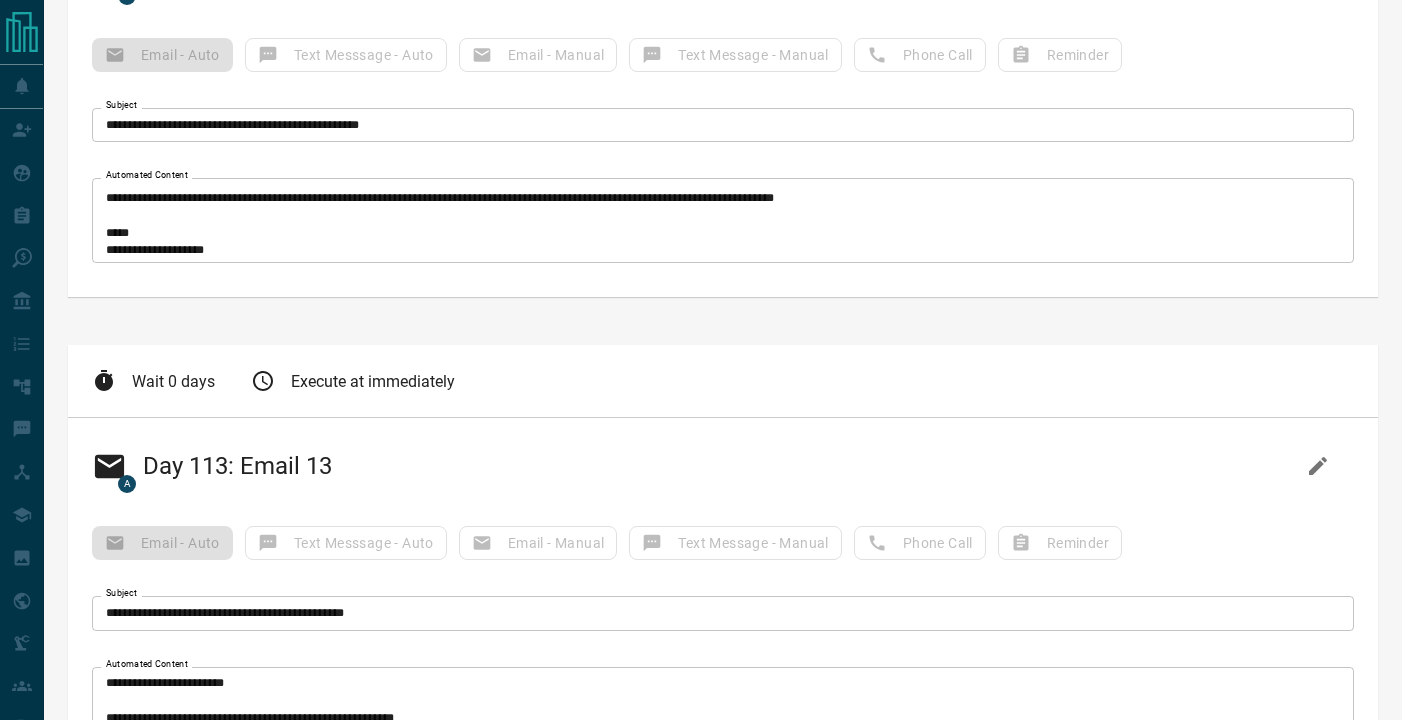 click on "**********" at bounding box center (723, 221) 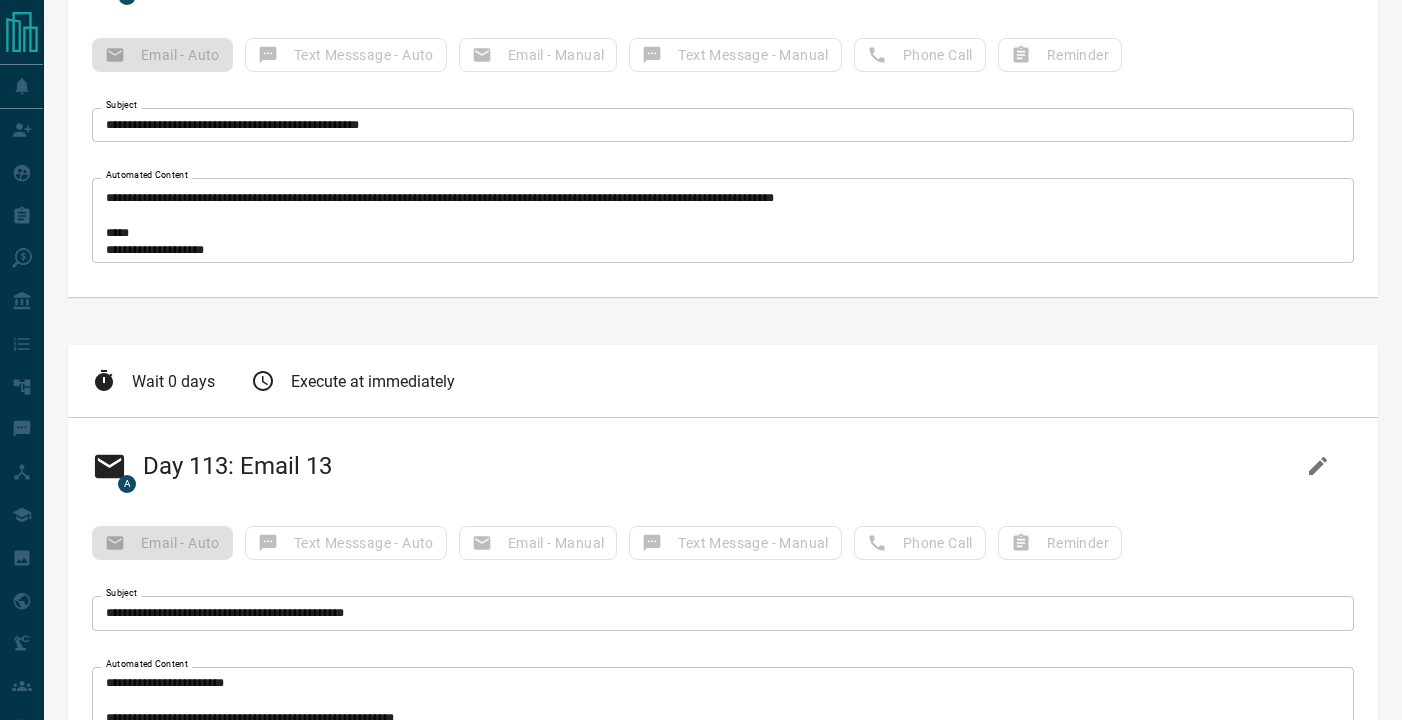 click on "**********" at bounding box center [723, 220] 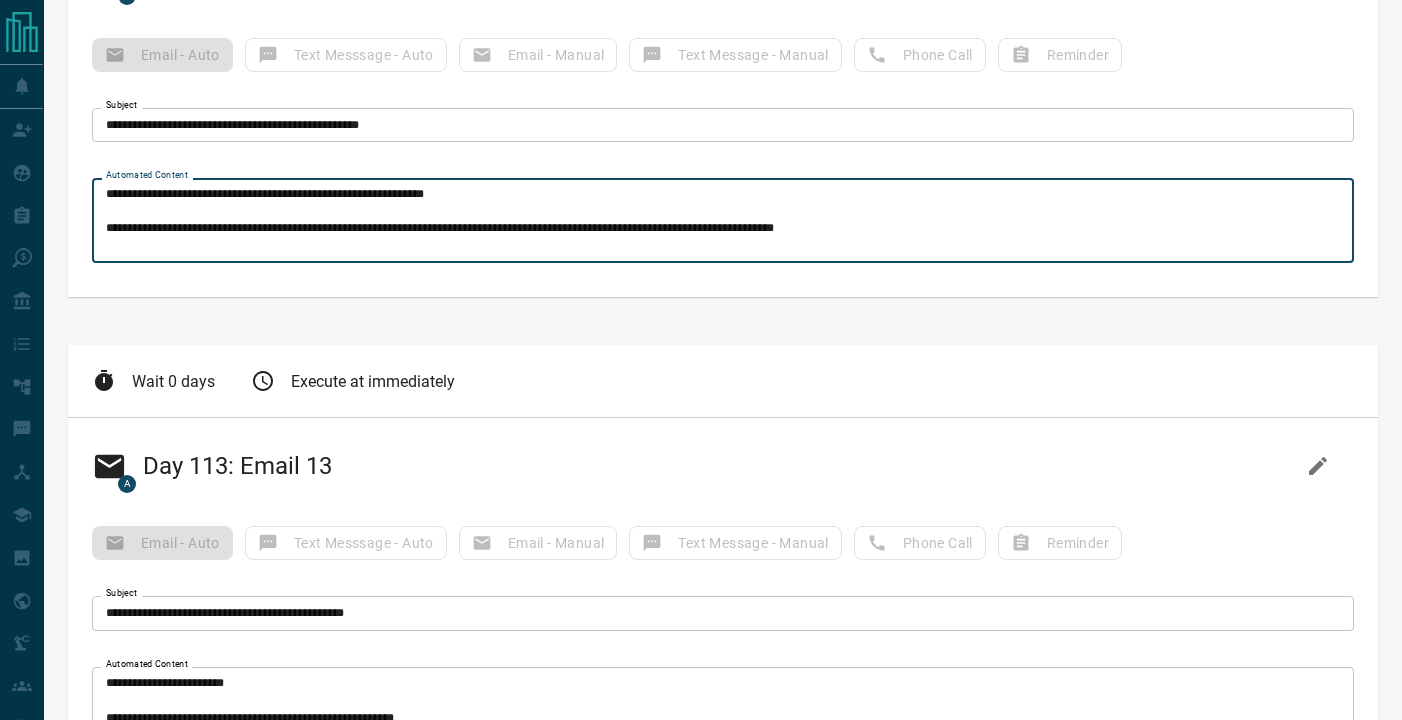 scroll, scrollTop: 201, scrollLeft: 0, axis: vertical 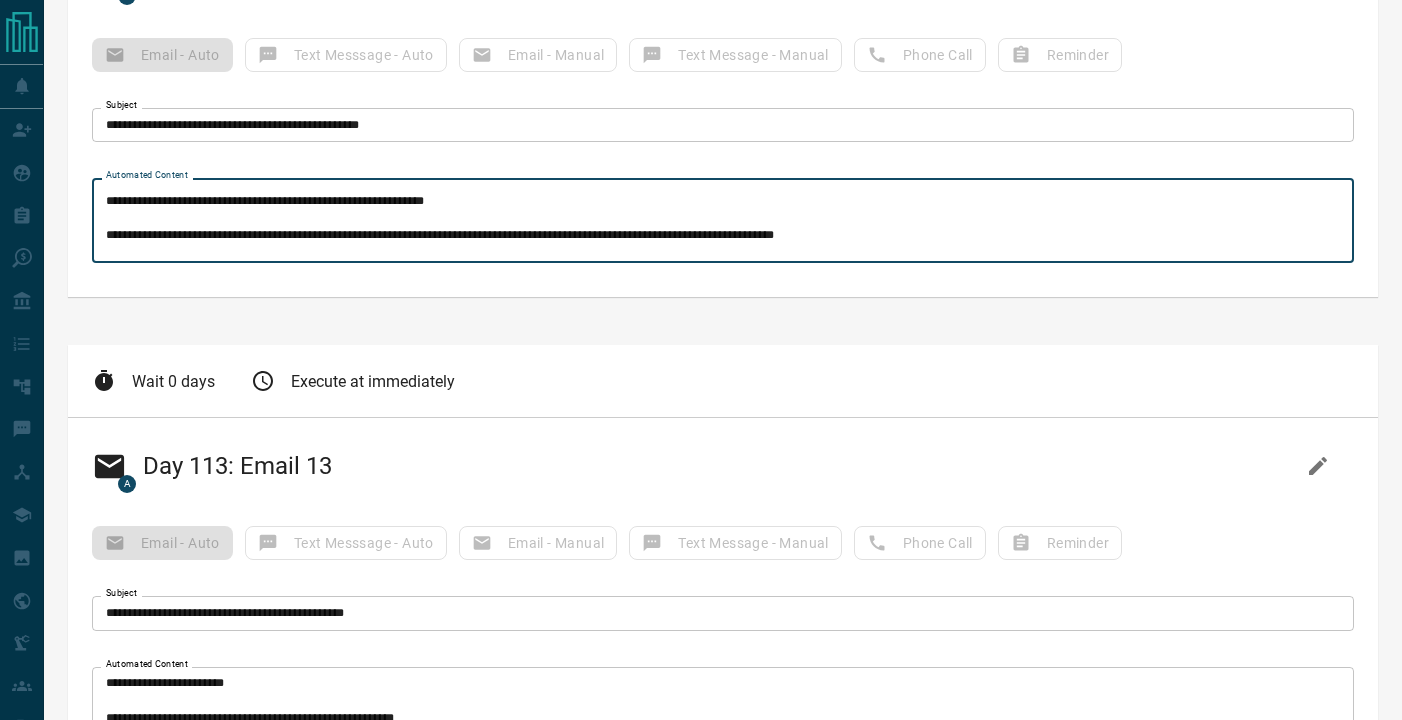 drag, startPoint x: 232, startPoint y: 199, endPoint x: 929, endPoint y: 233, distance: 697.8288 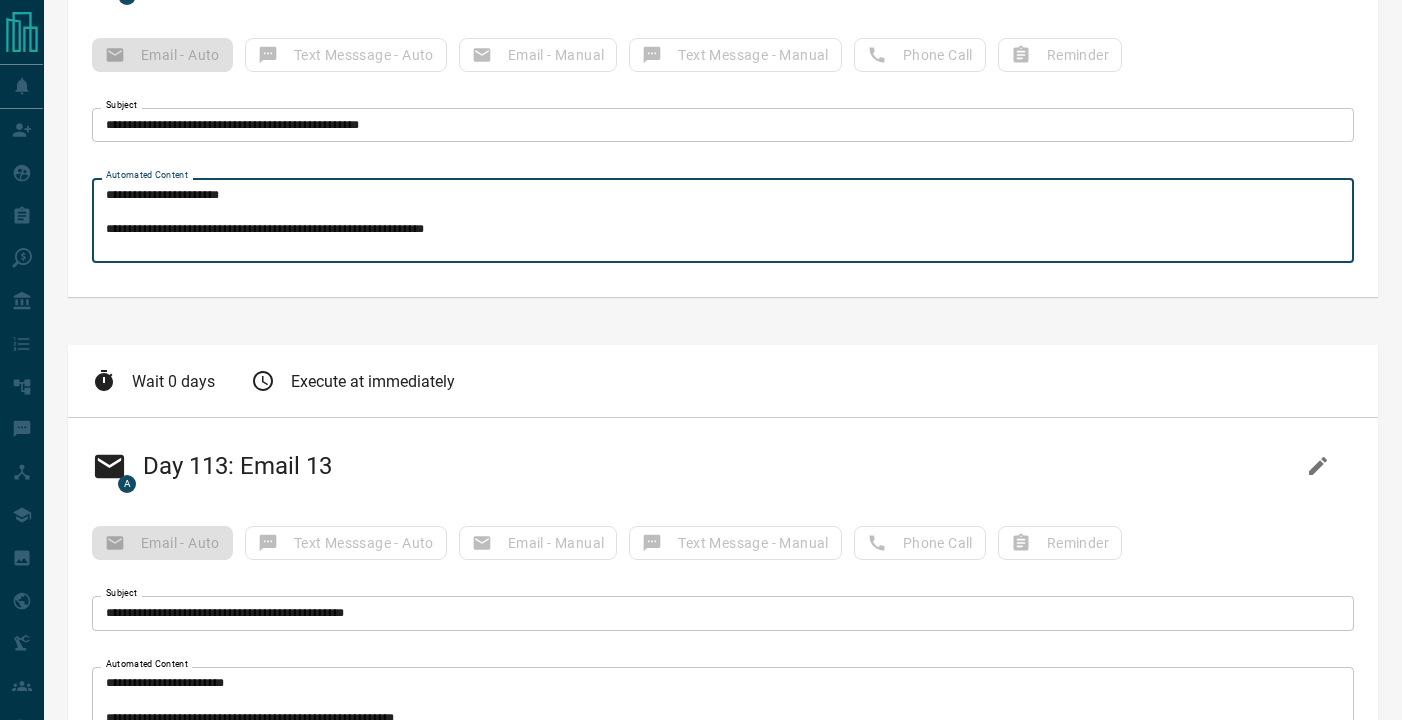 scroll, scrollTop: 0, scrollLeft: 0, axis: both 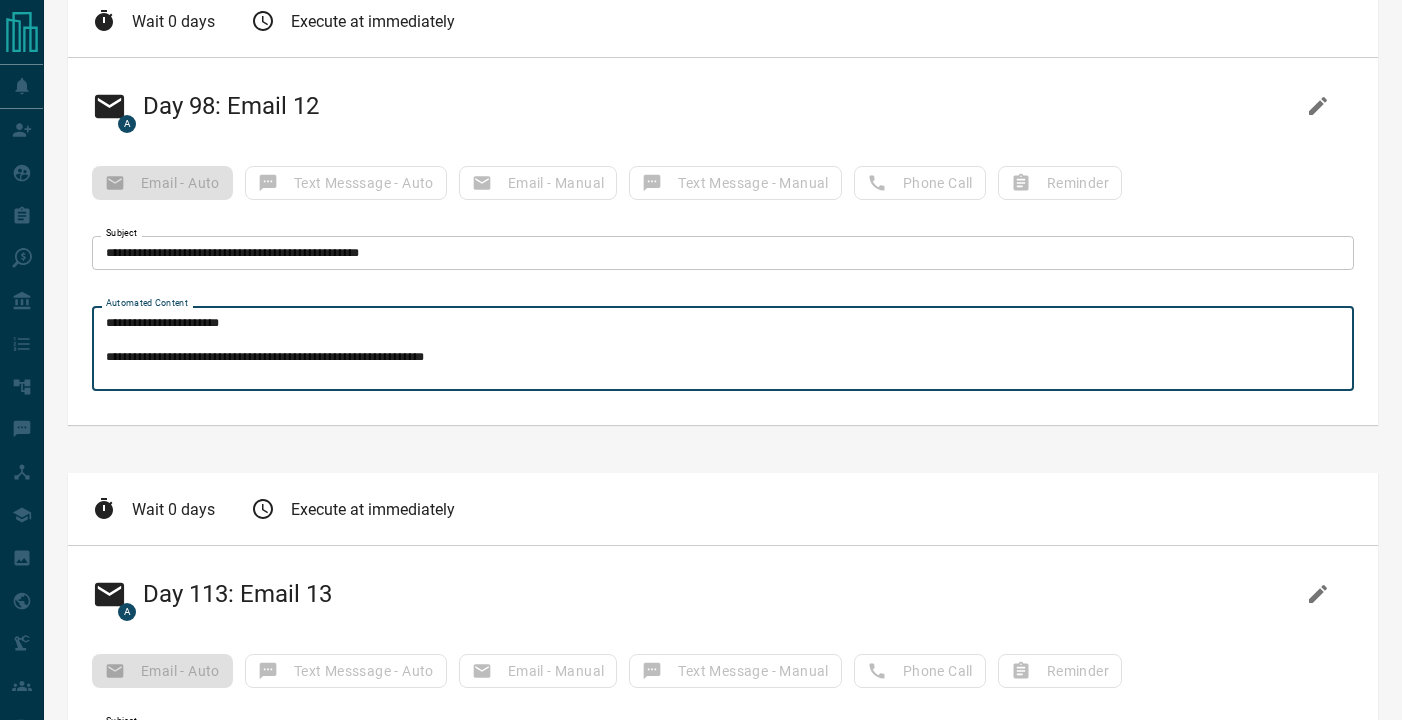 click 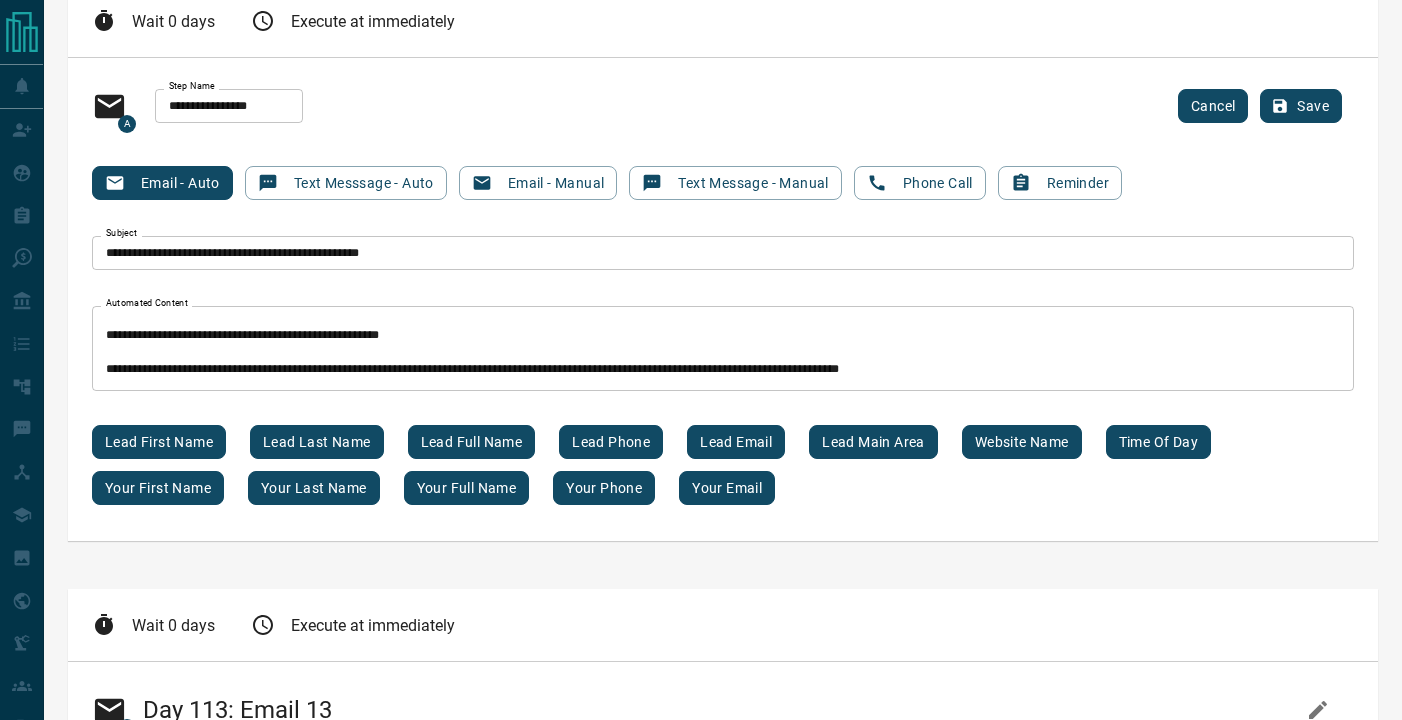 scroll, scrollTop: 107, scrollLeft: 0, axis: vertical 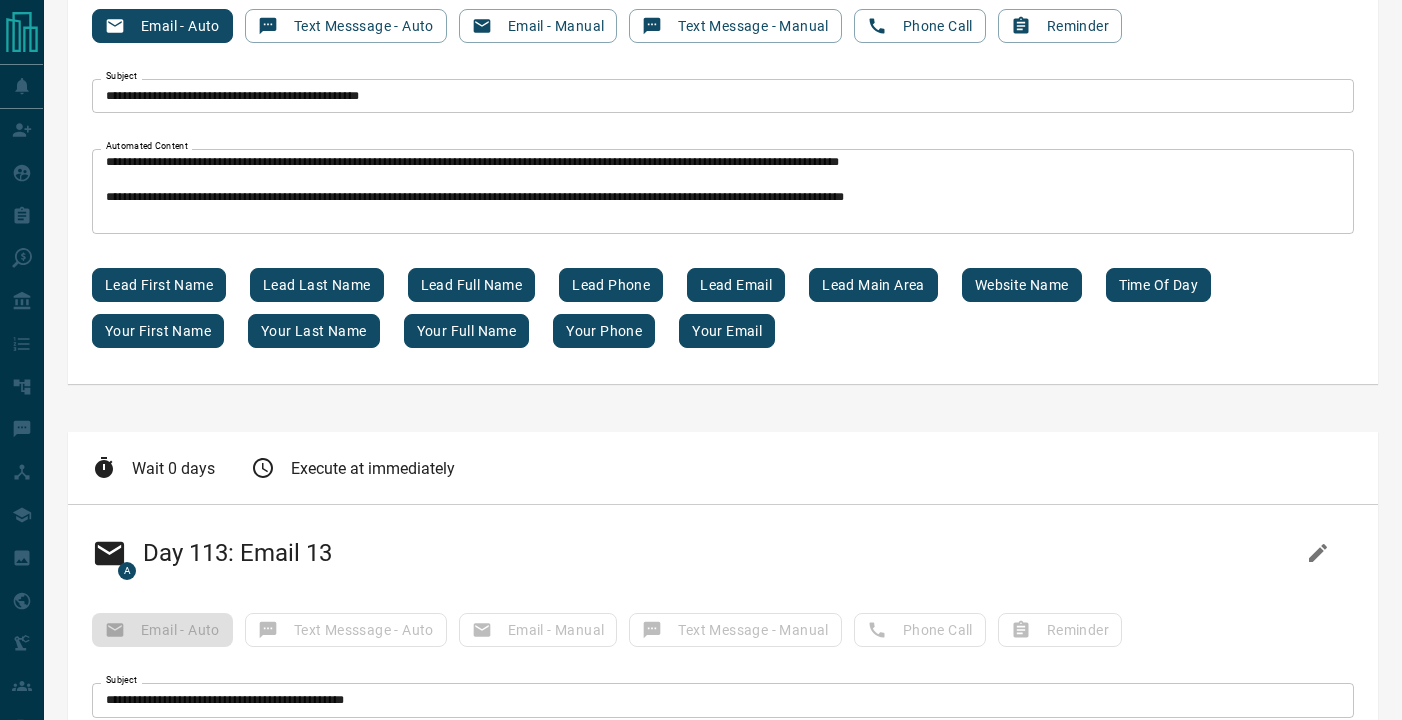 click on "**********" at bounding box center [723, 192] 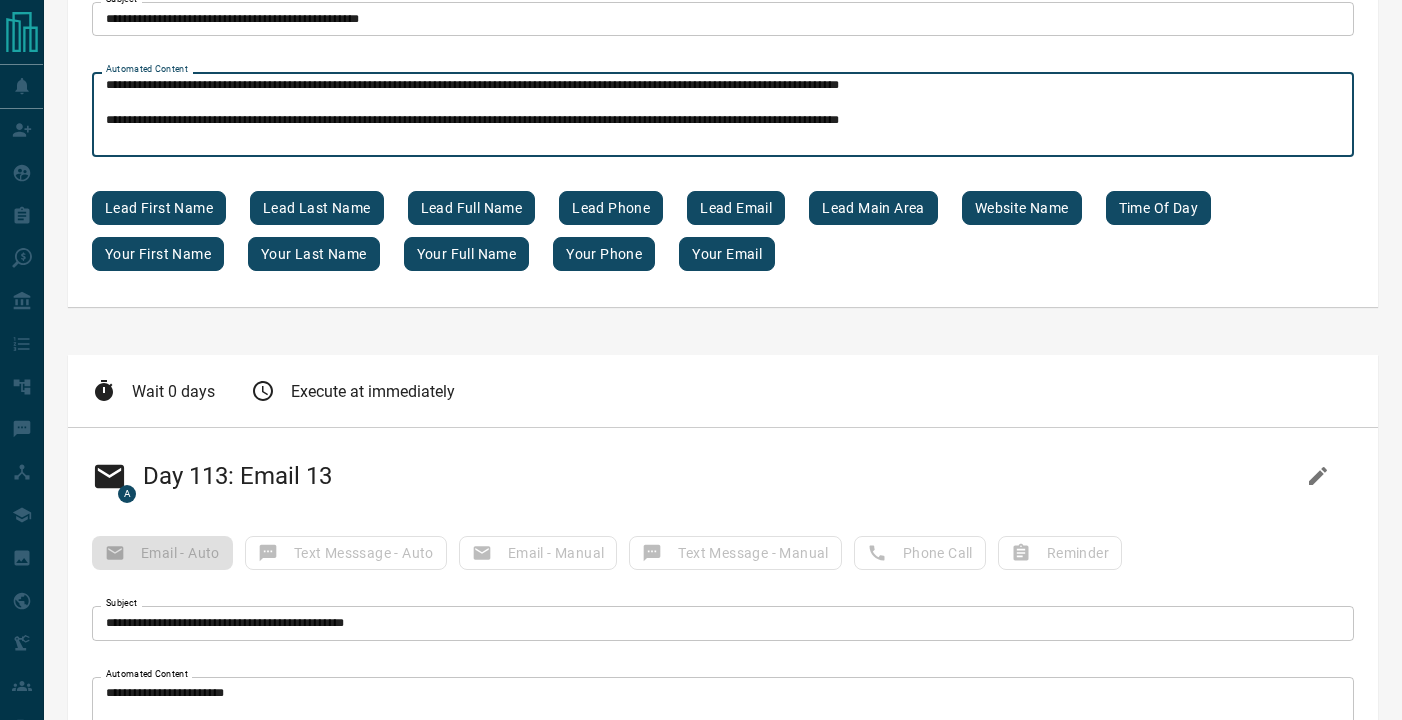 scroll, scrollTop: 7626, scrollLeft: 0, axis: vertical 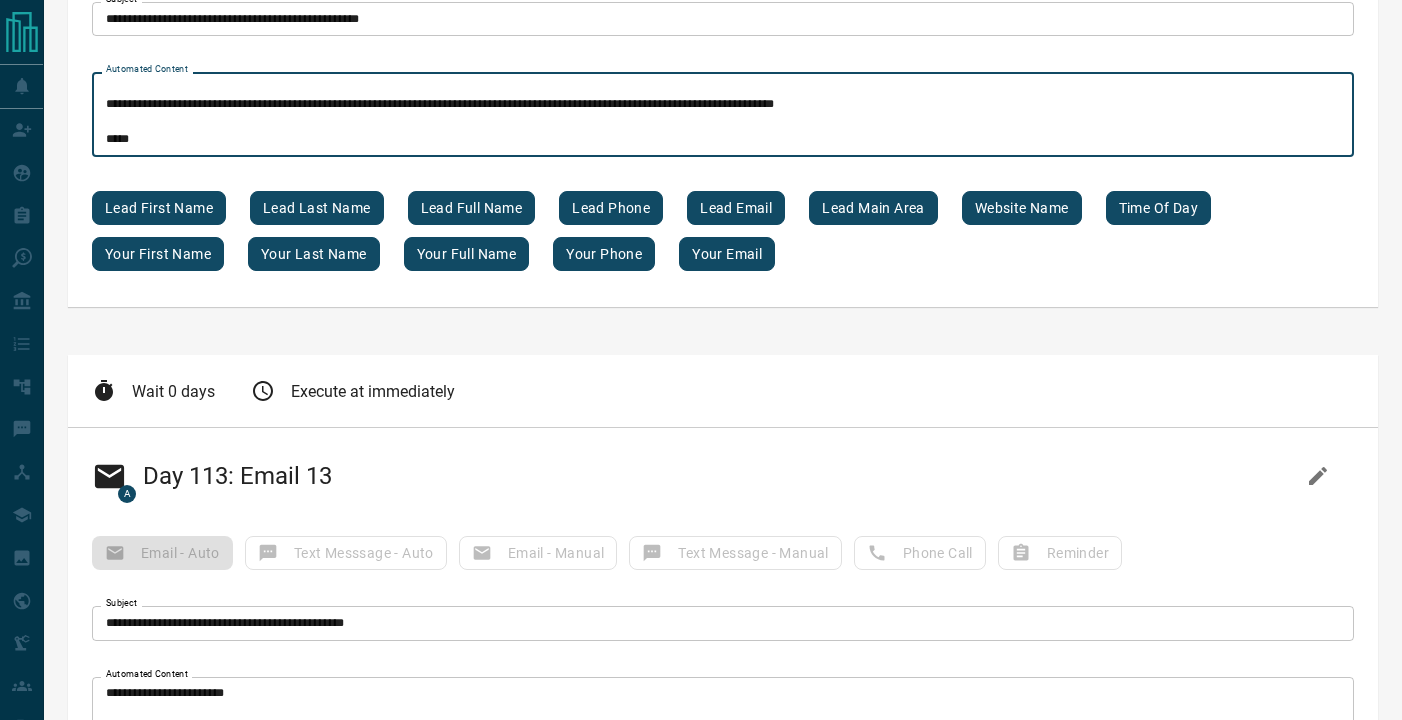 drag, startPoint x: 916, startPoint y: 101, endPoint x: 234, endPoint y: 100, distance: 682.00073 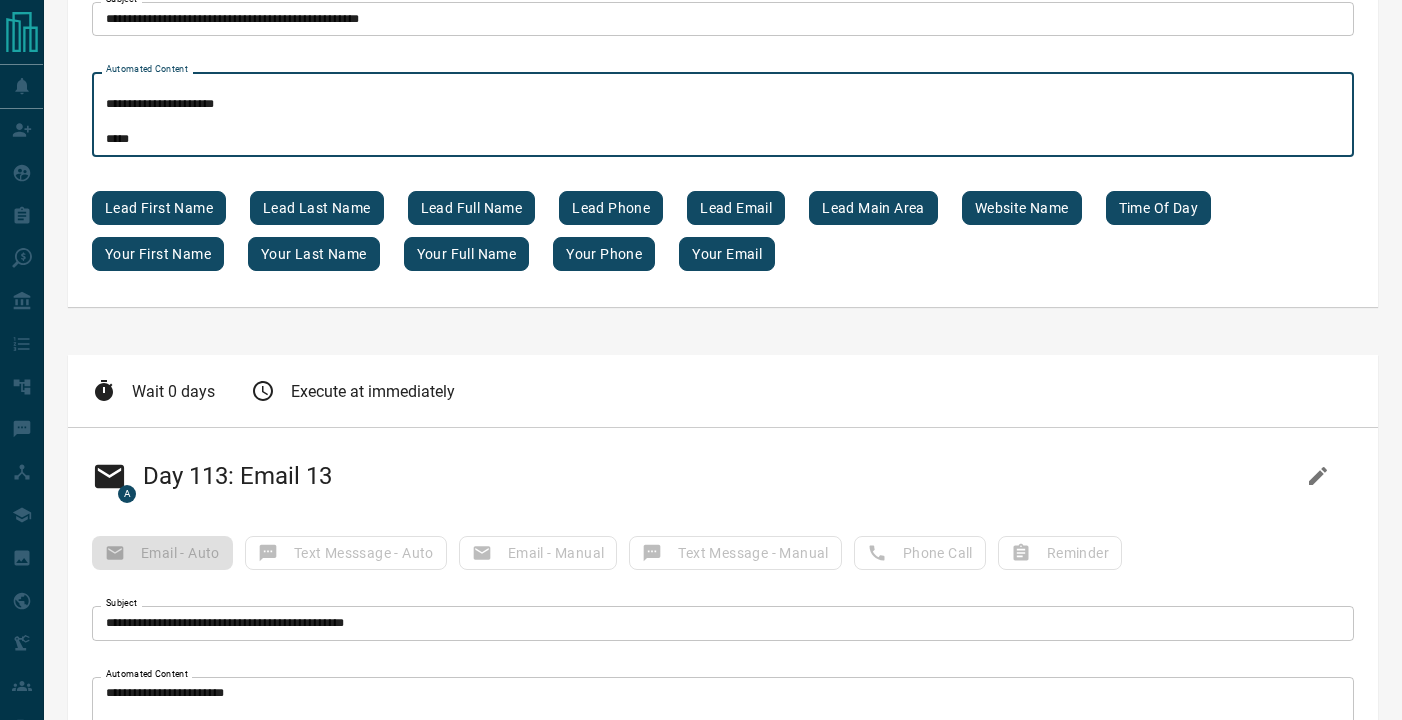 paste on "**********" 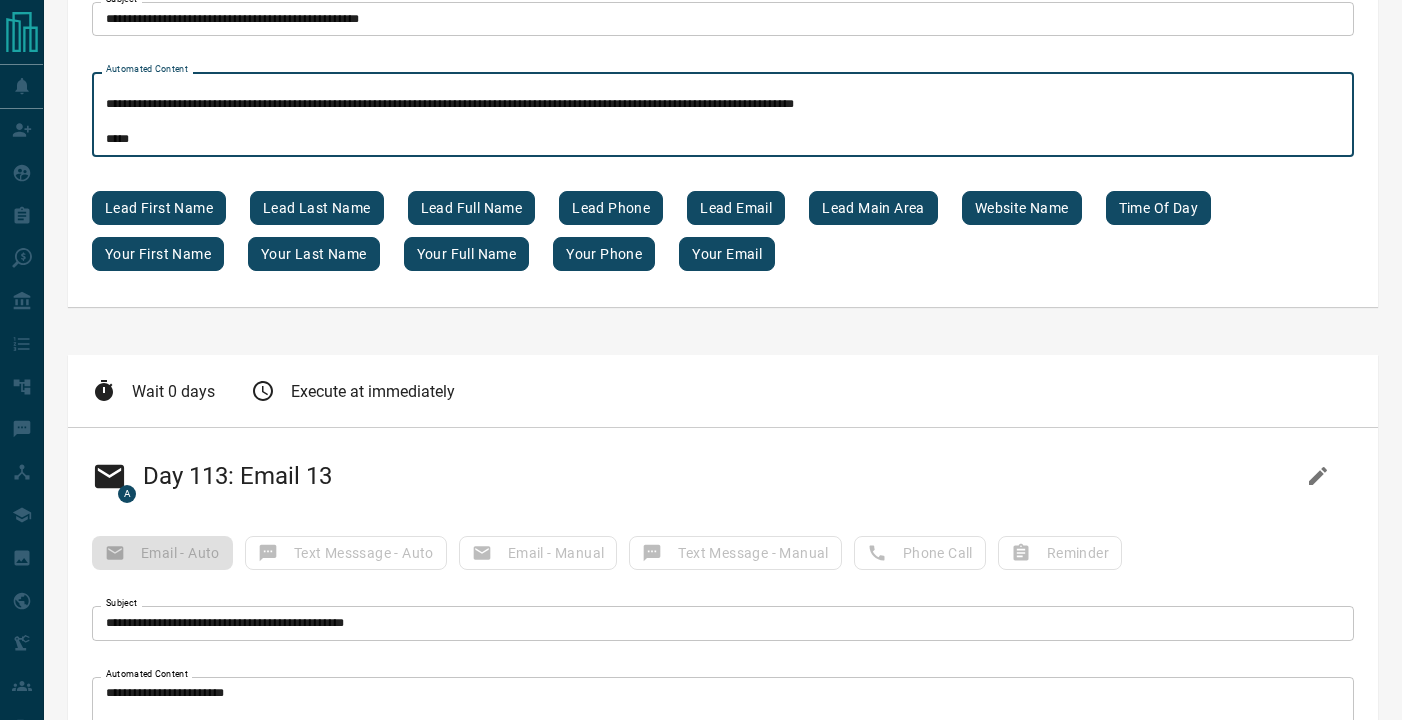 click on "**********" at bounding box center (723, 115) 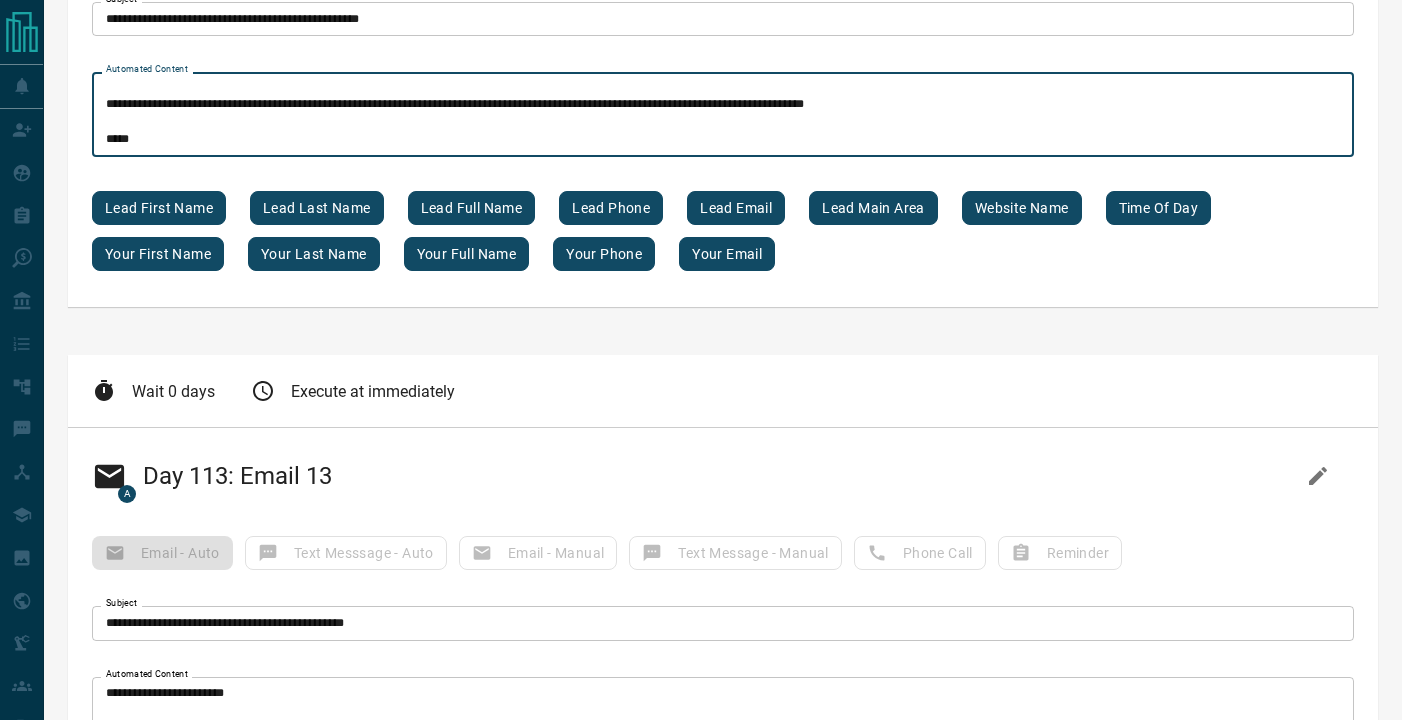 click on "**********" at bounding box center [723, 115] 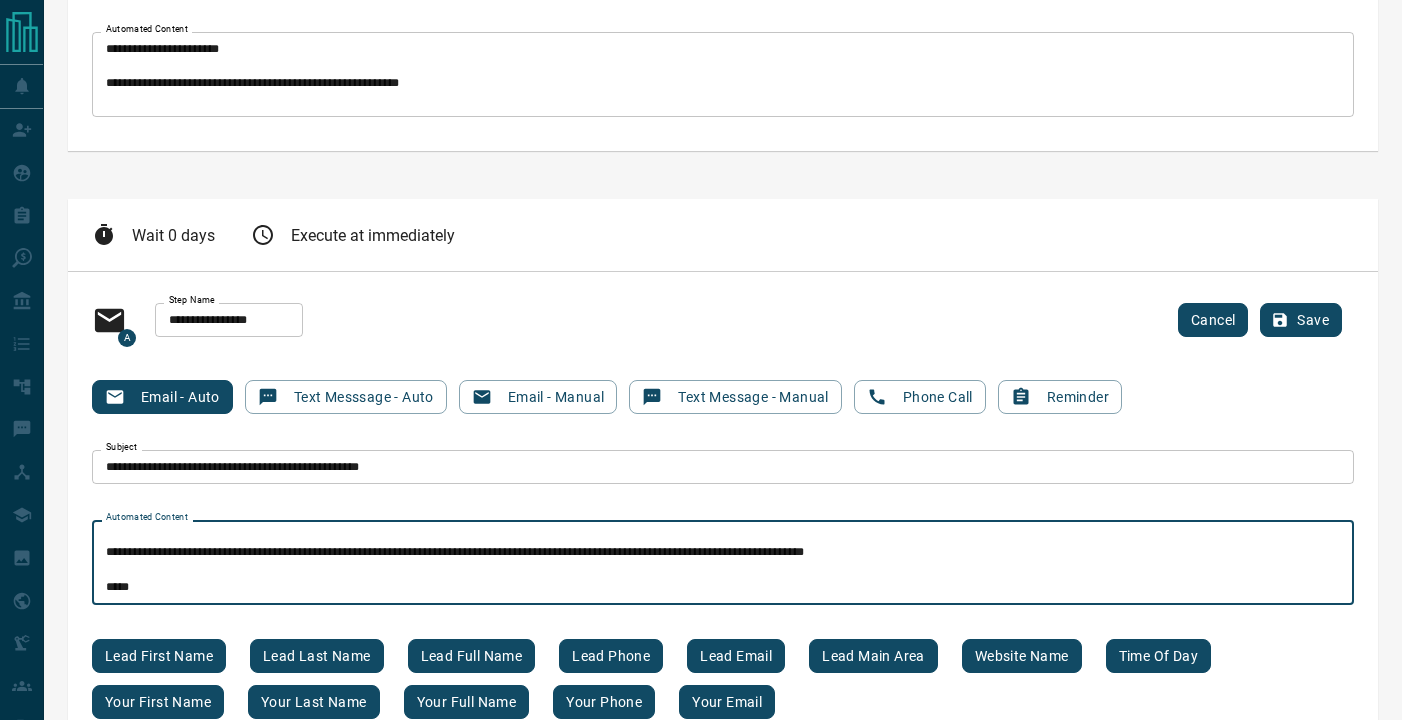 type on "**********" 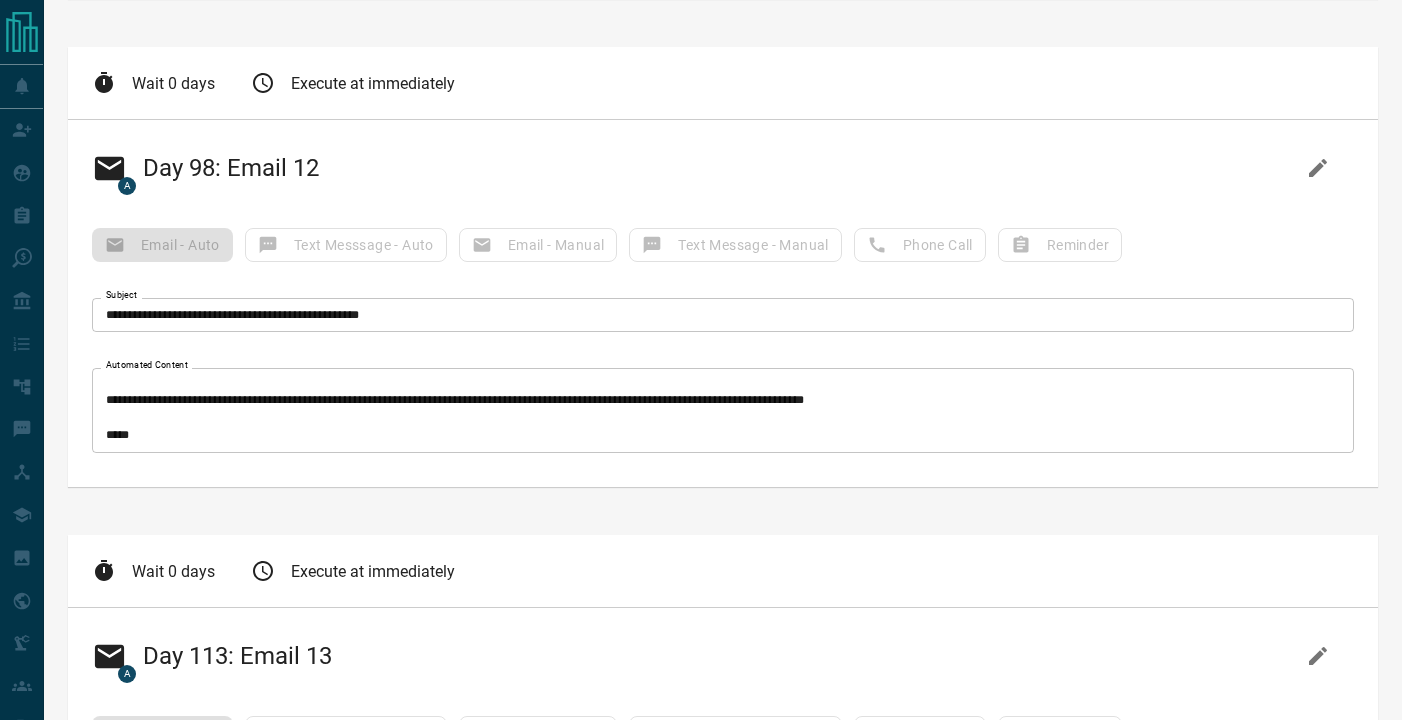 scroll, scrollTop: 7331, scrollLeft: 0, axis: vertical 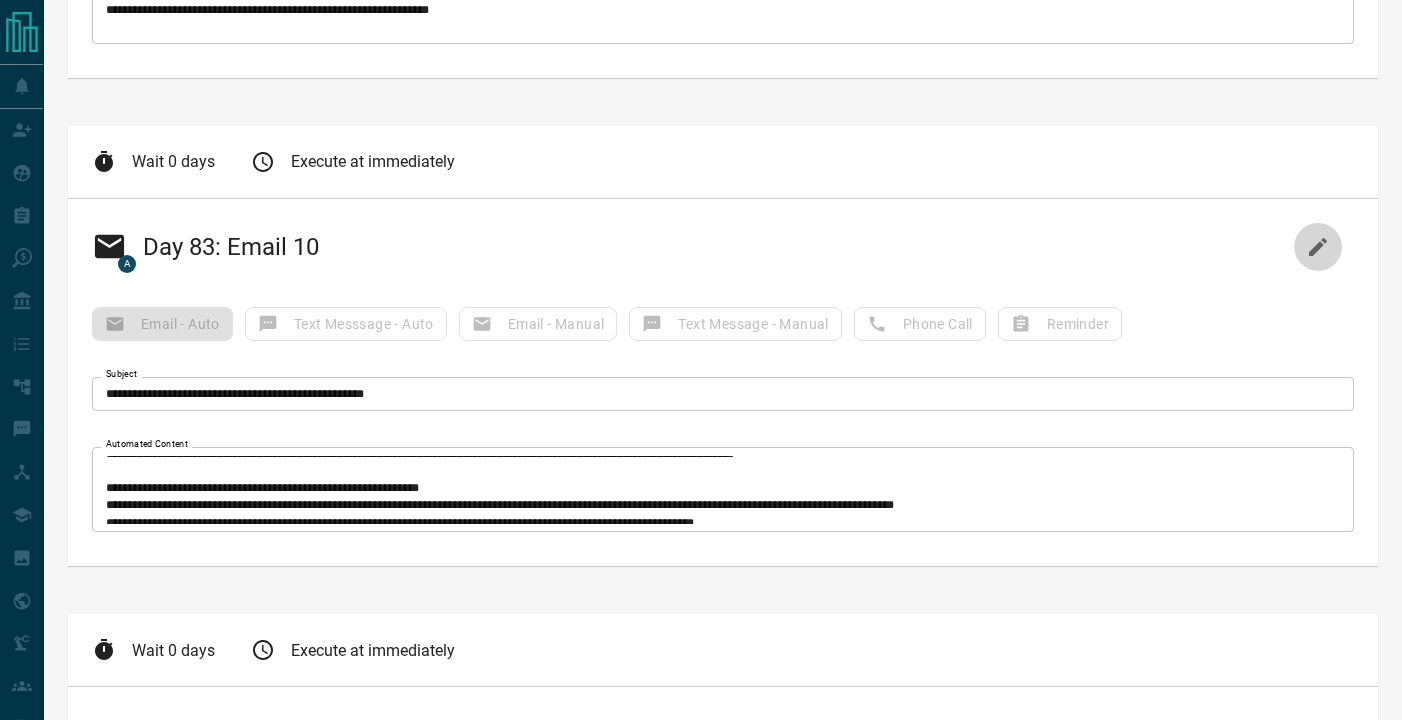 click 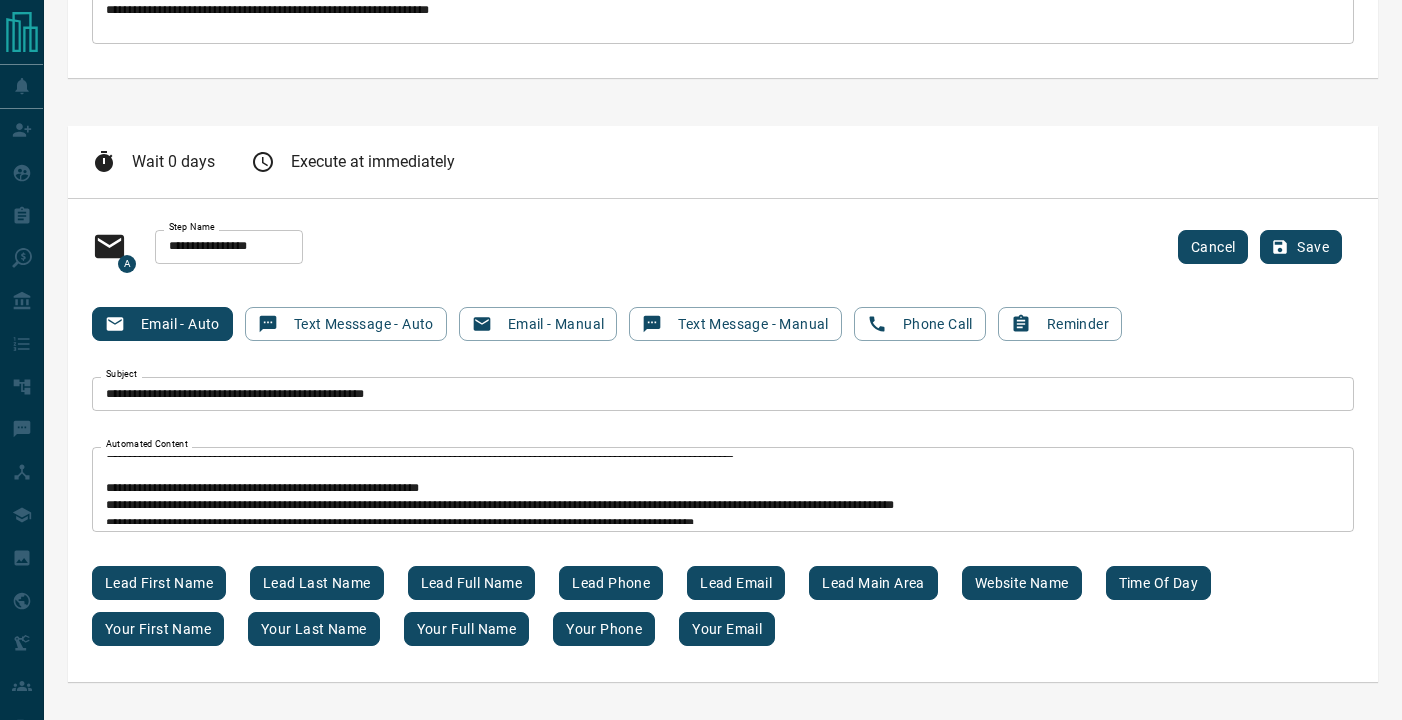 click on "**********" at bounding box center (723, 490) 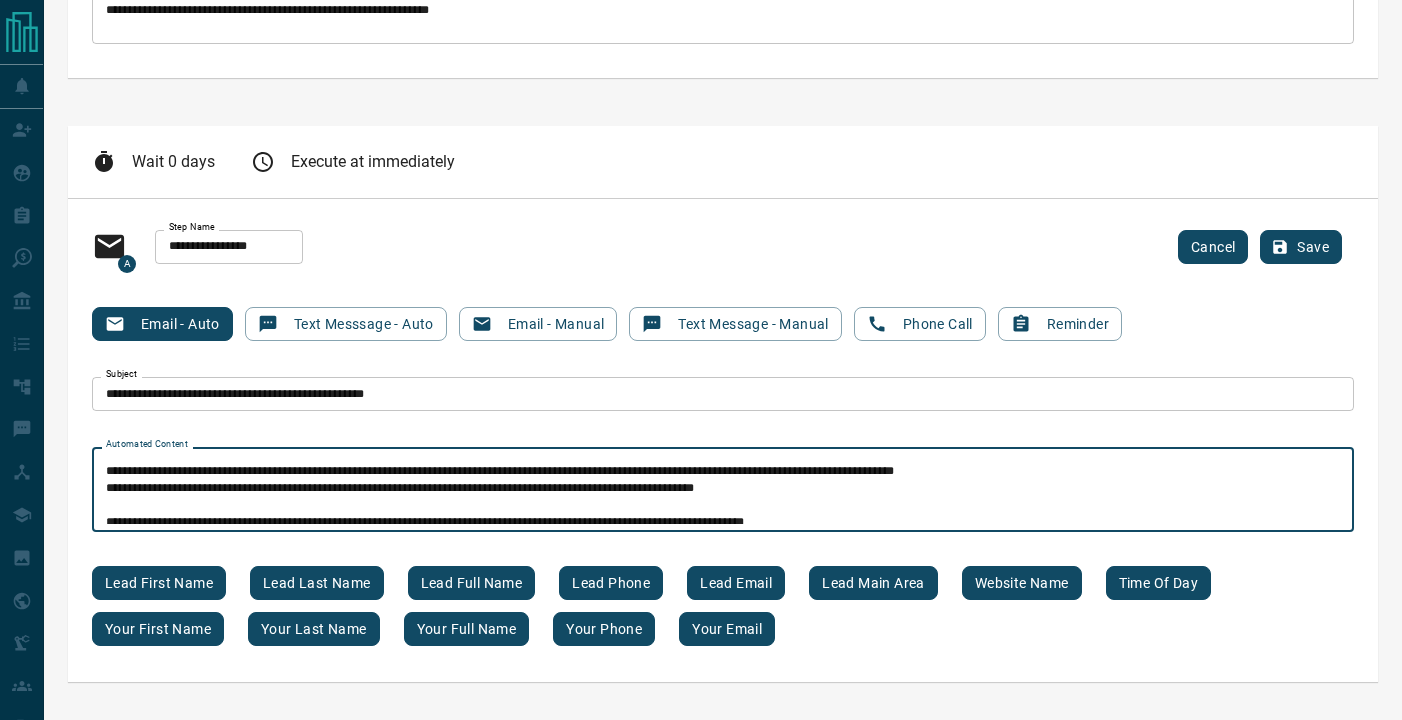 scroll, scrollTop: 138, scrollLeft: 0, axis: vertical 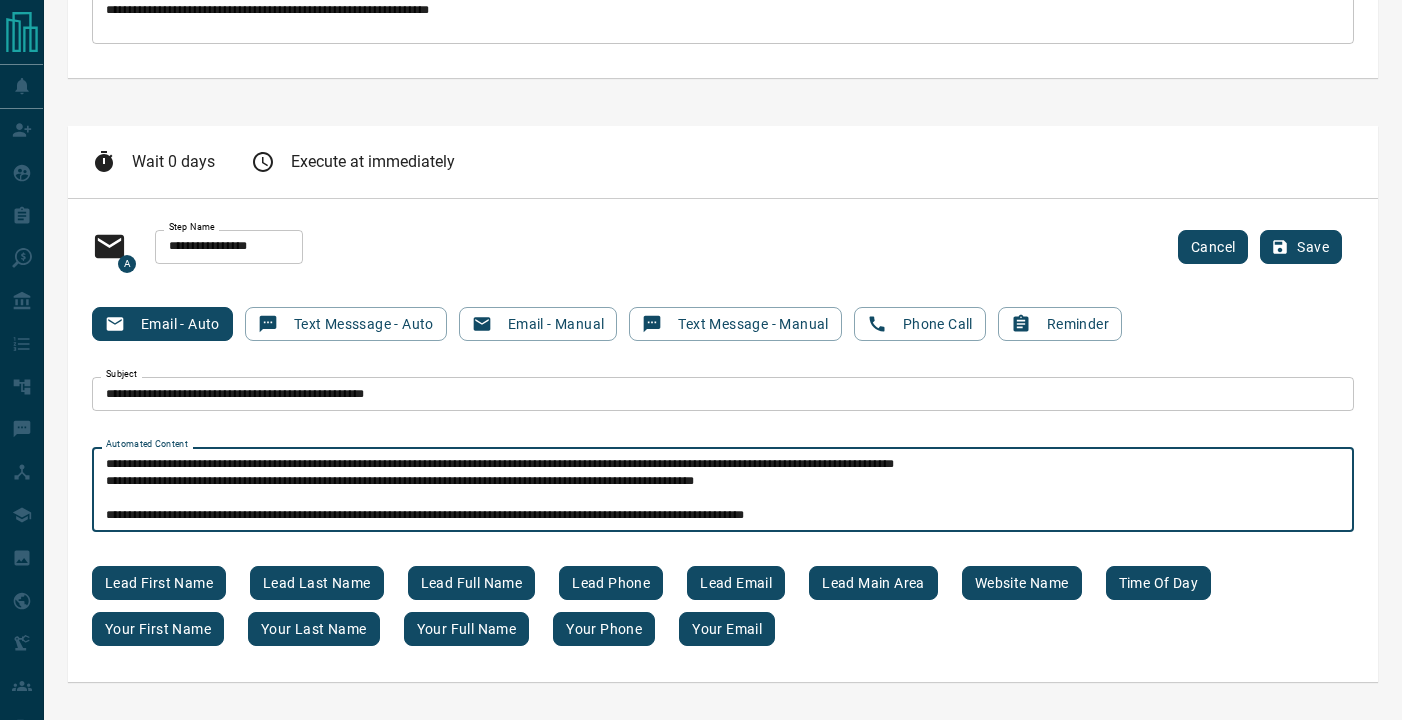 click on "**********" at bounding box center [723, 490] 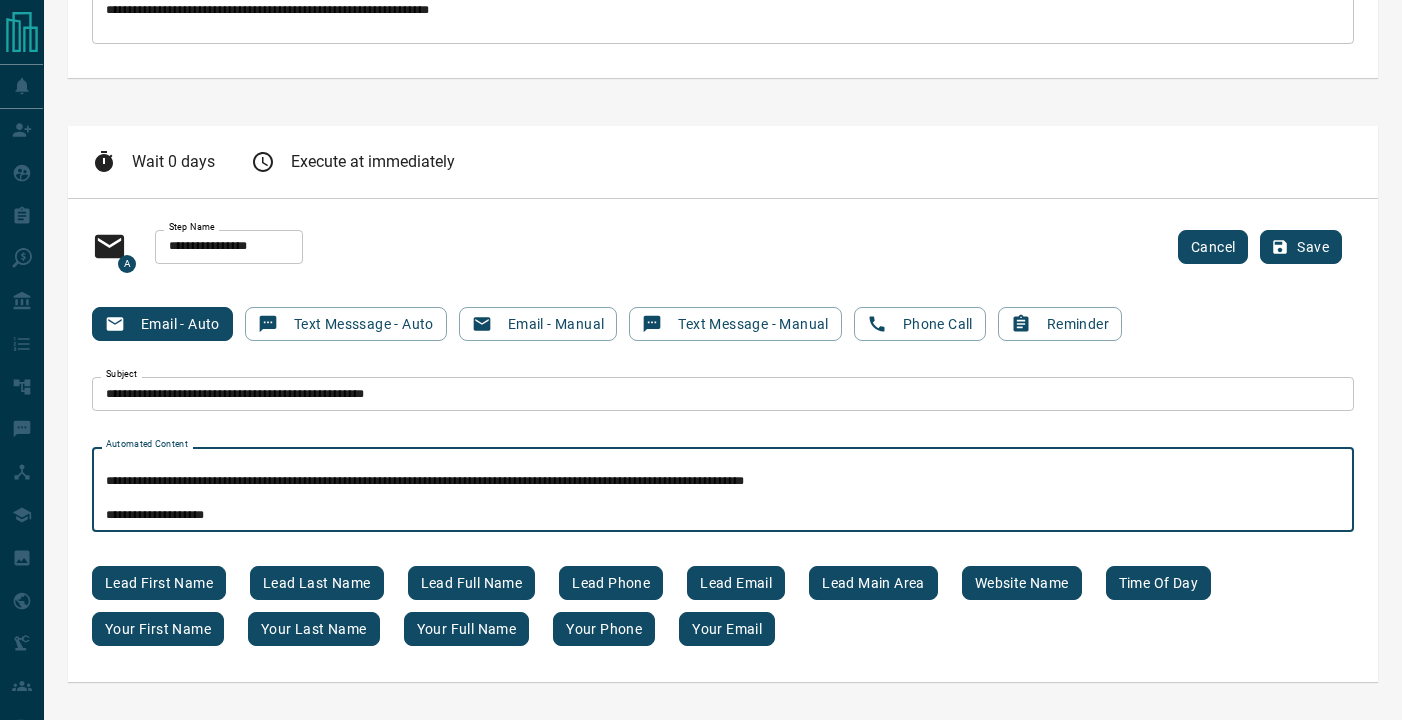 scroll, scrollTop: 187, scrollLeft: 0, axis: vertical 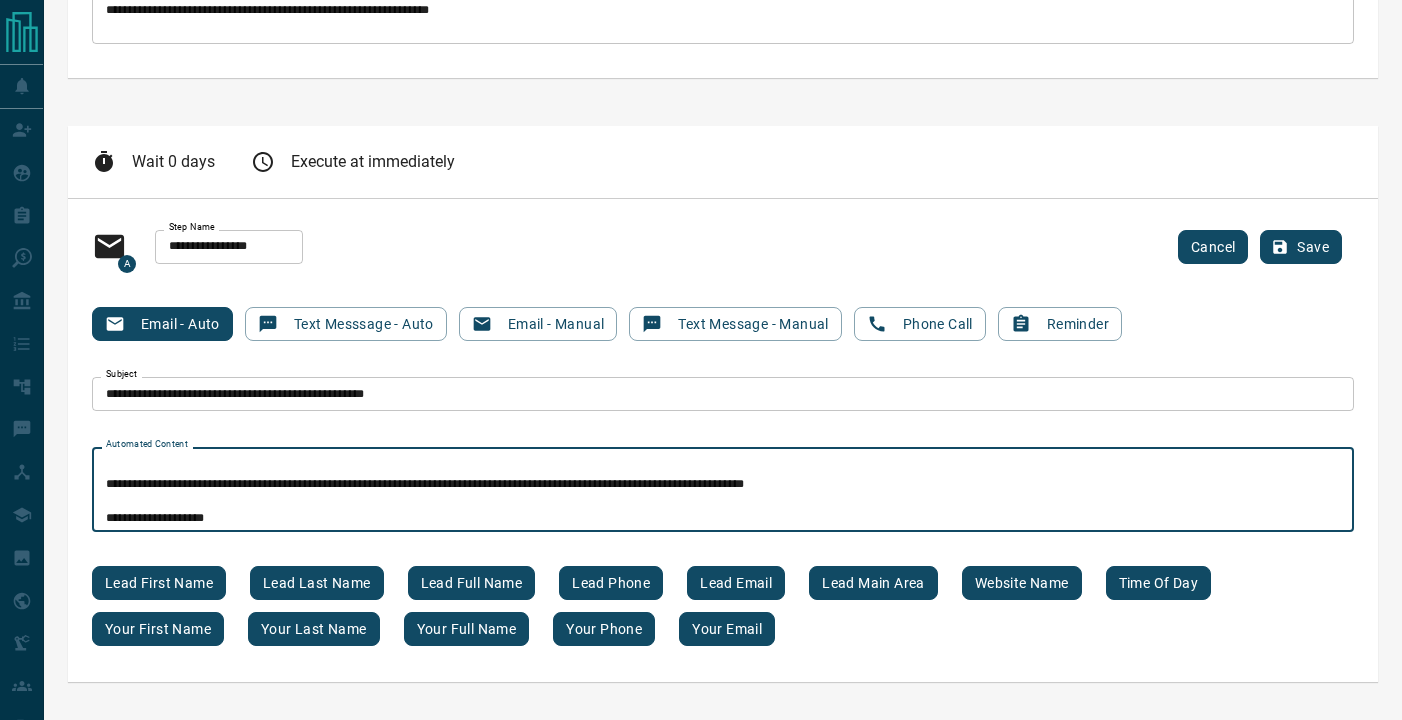 type on "**********" 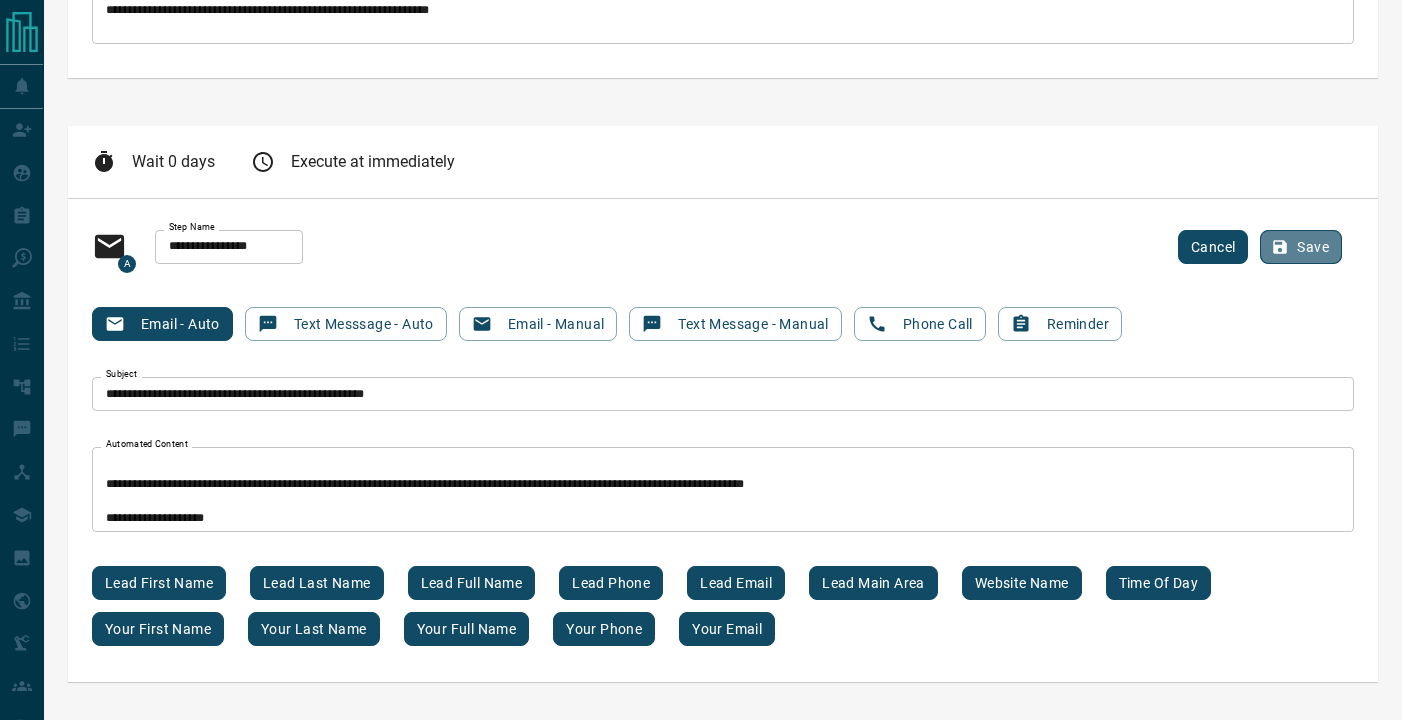 click on "Save" at bounding box center (1301, 247) 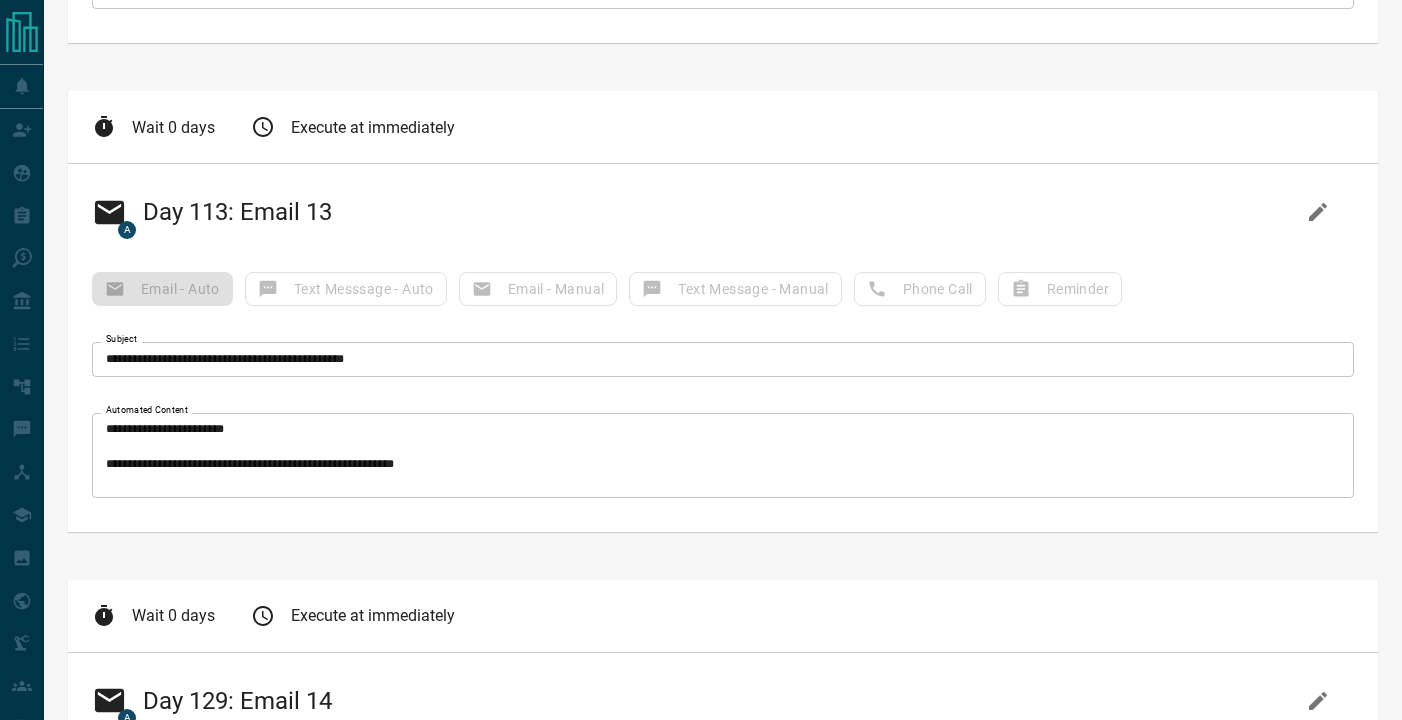 scroll, scrollTop: 7776, scrollLeft: 0, axis: vertical 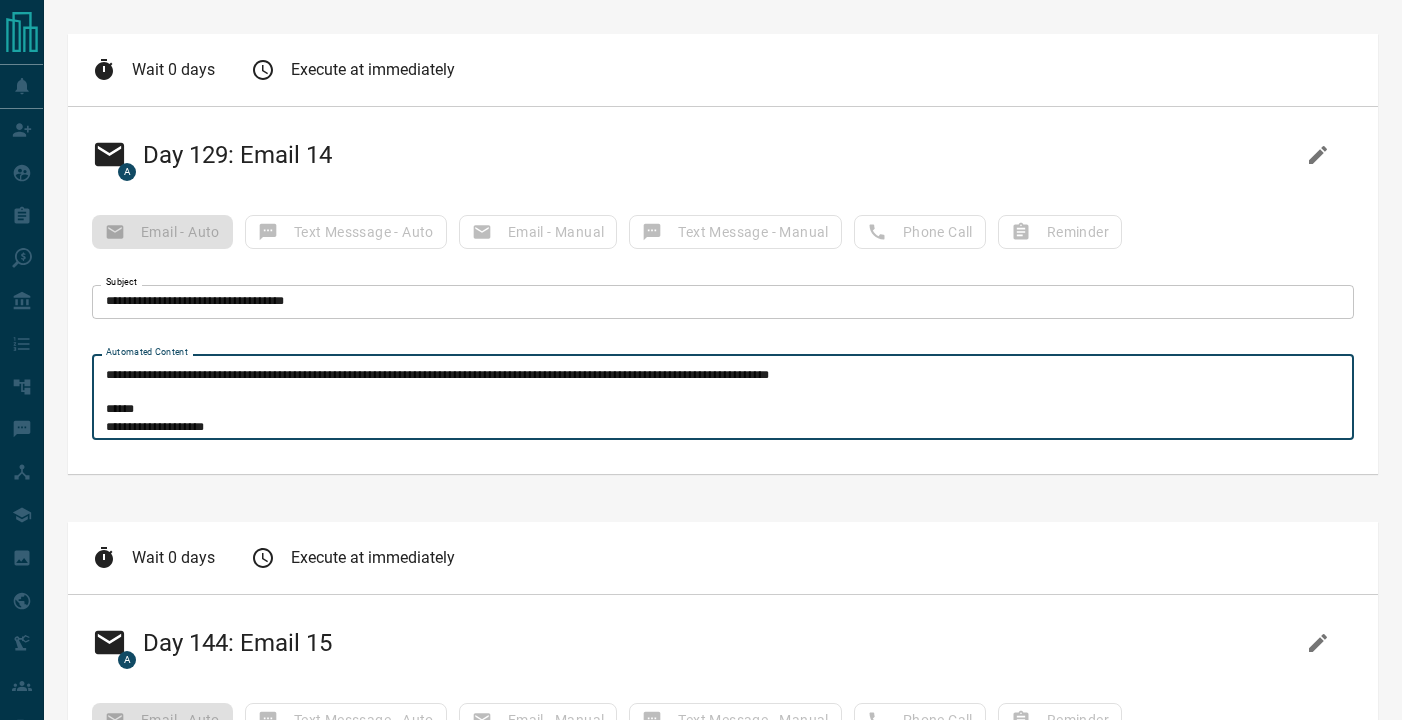 click on "**********" at bounding box center [723, 397] 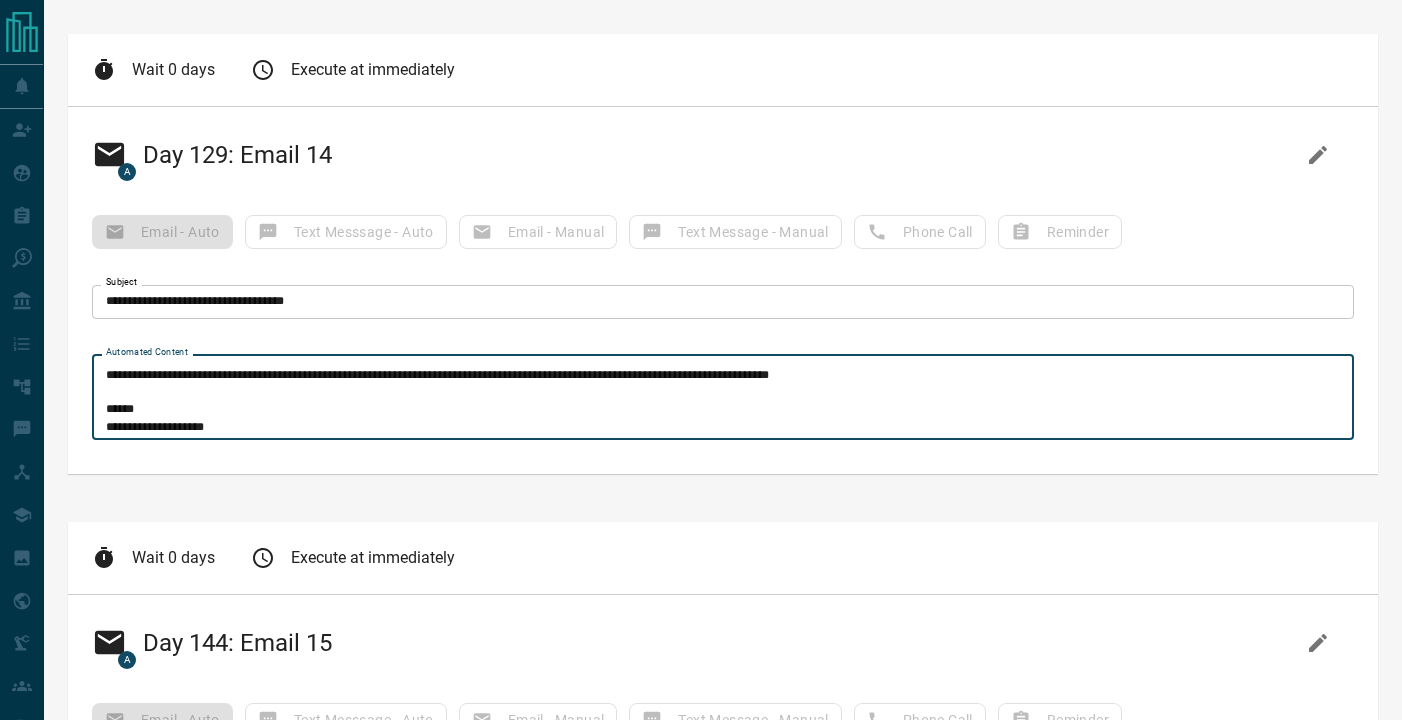 click on "**********" at bounding box center (723, 397) 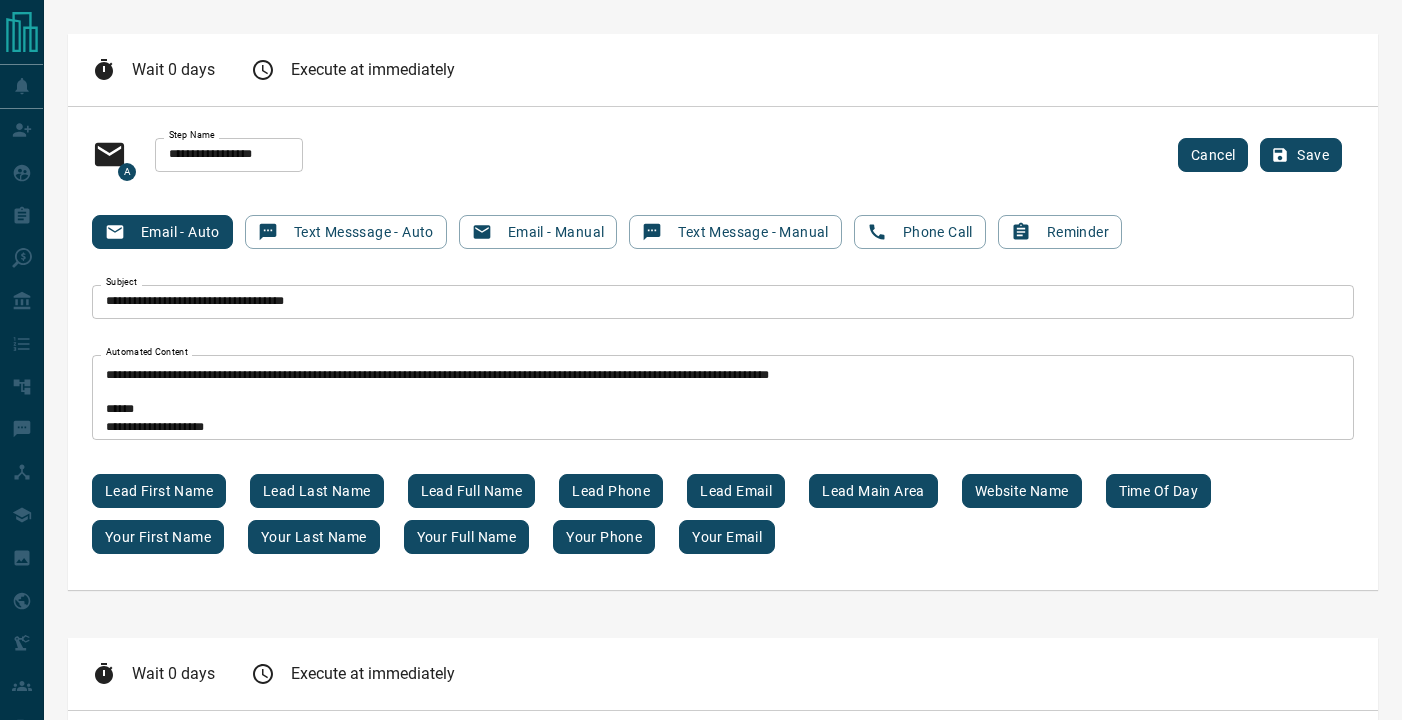 click on "**********" at bounding box center (723, 397) 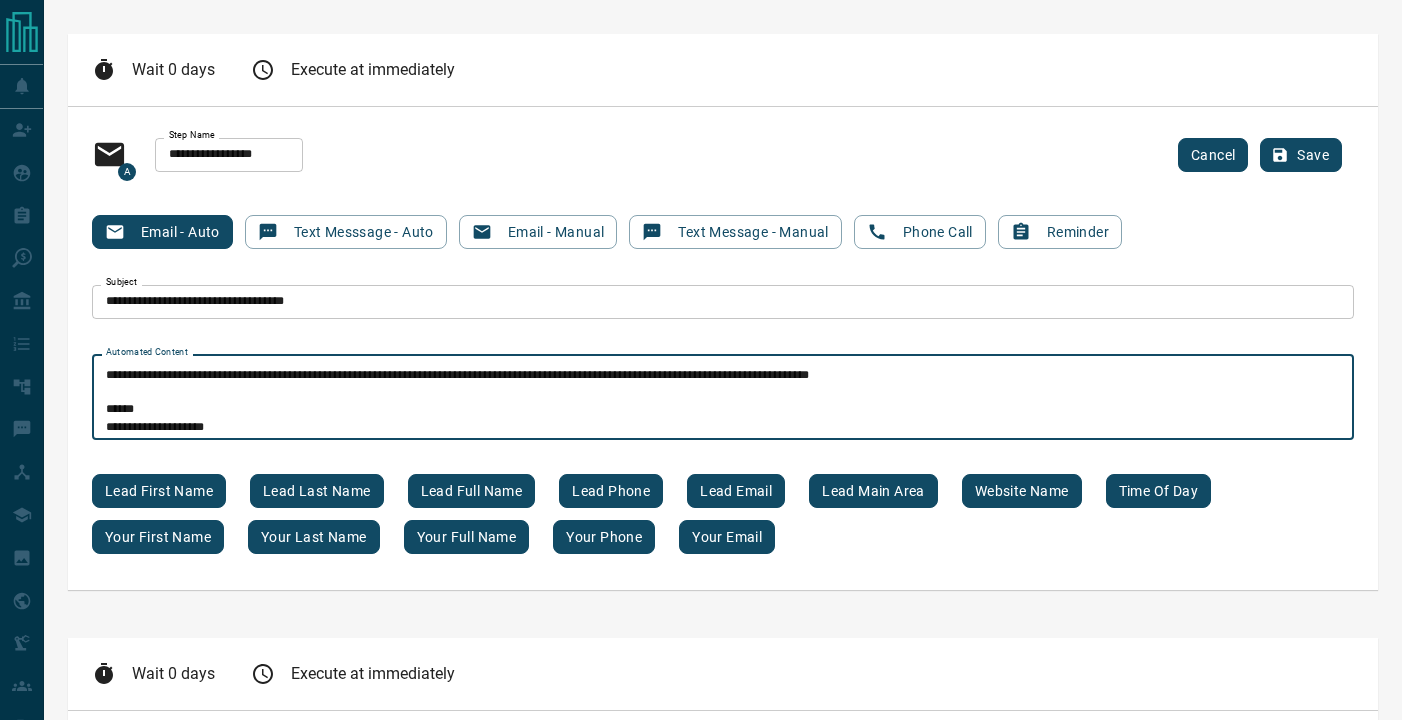 type on "**********" 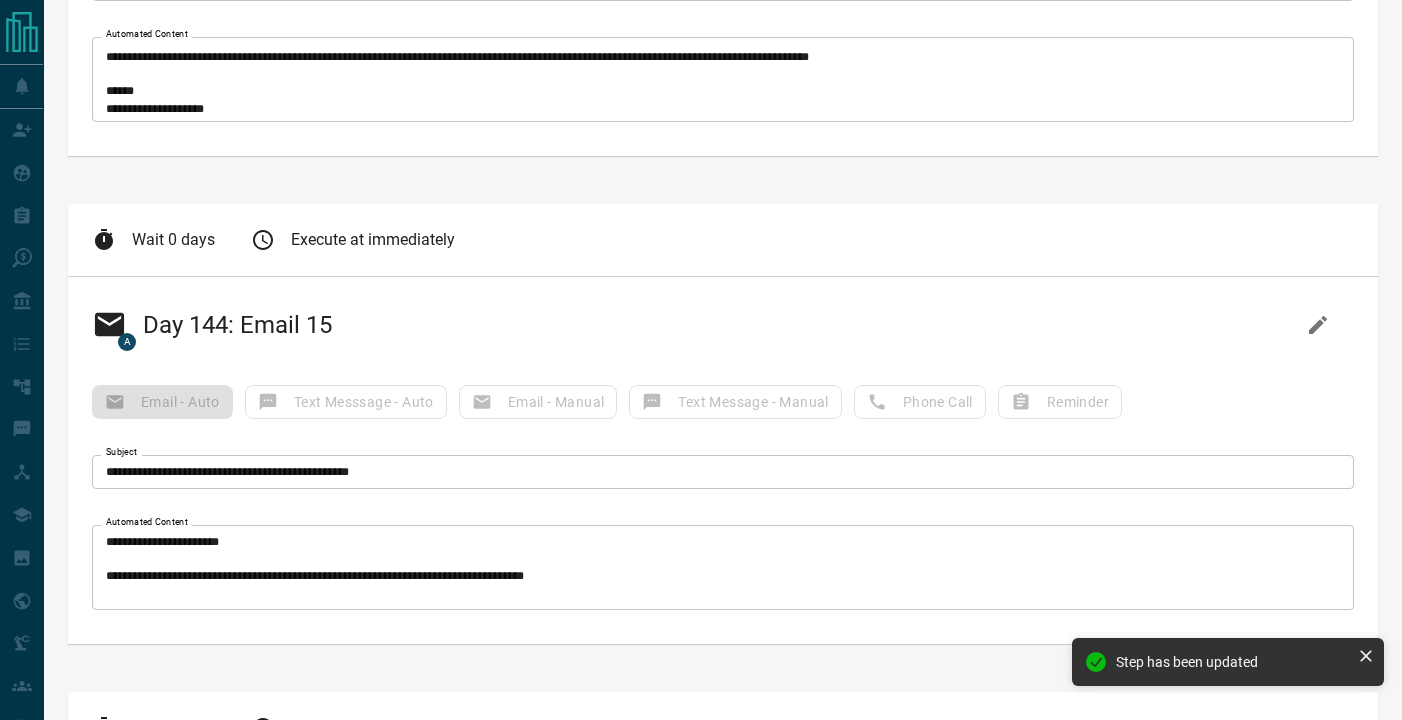 scroll, scrollTop: 8663, scrollLeft: 0, axis: vertical 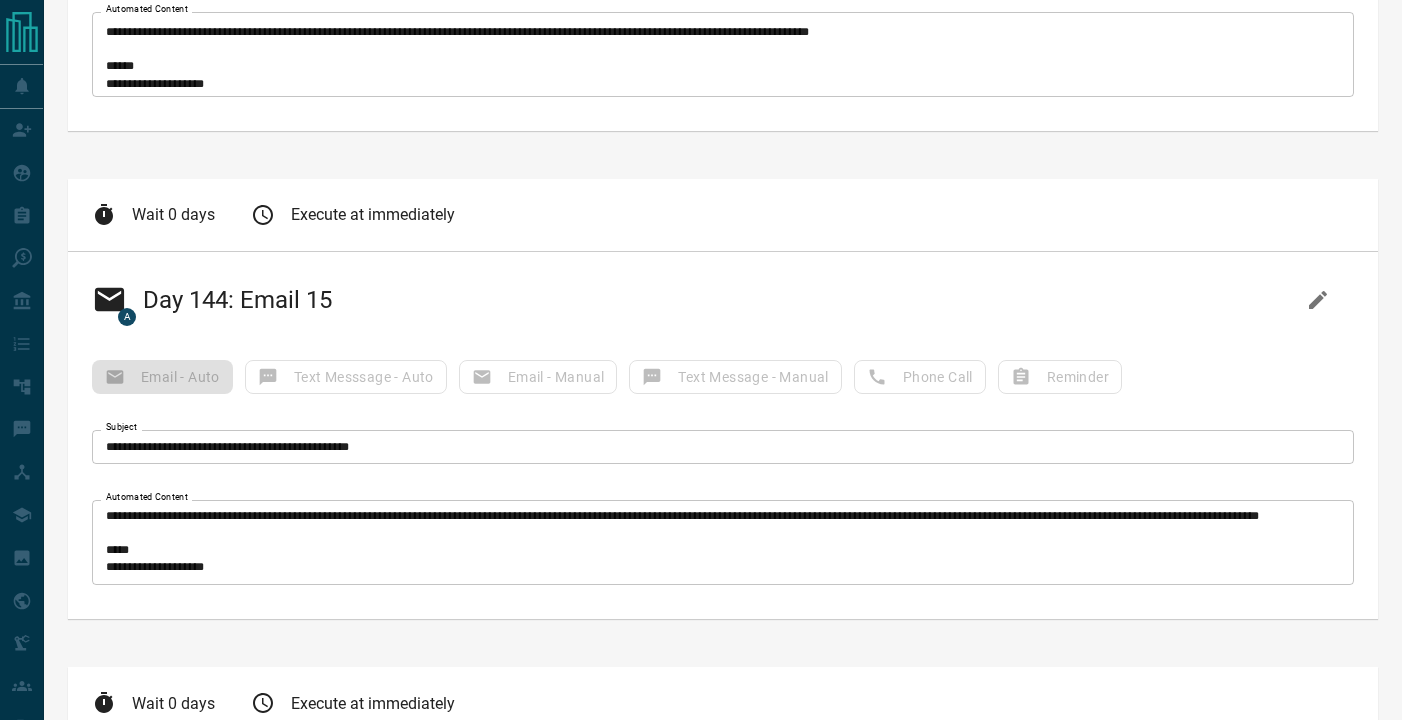 click on "A Day 144: Email 15" at bounding box center (723, 300) 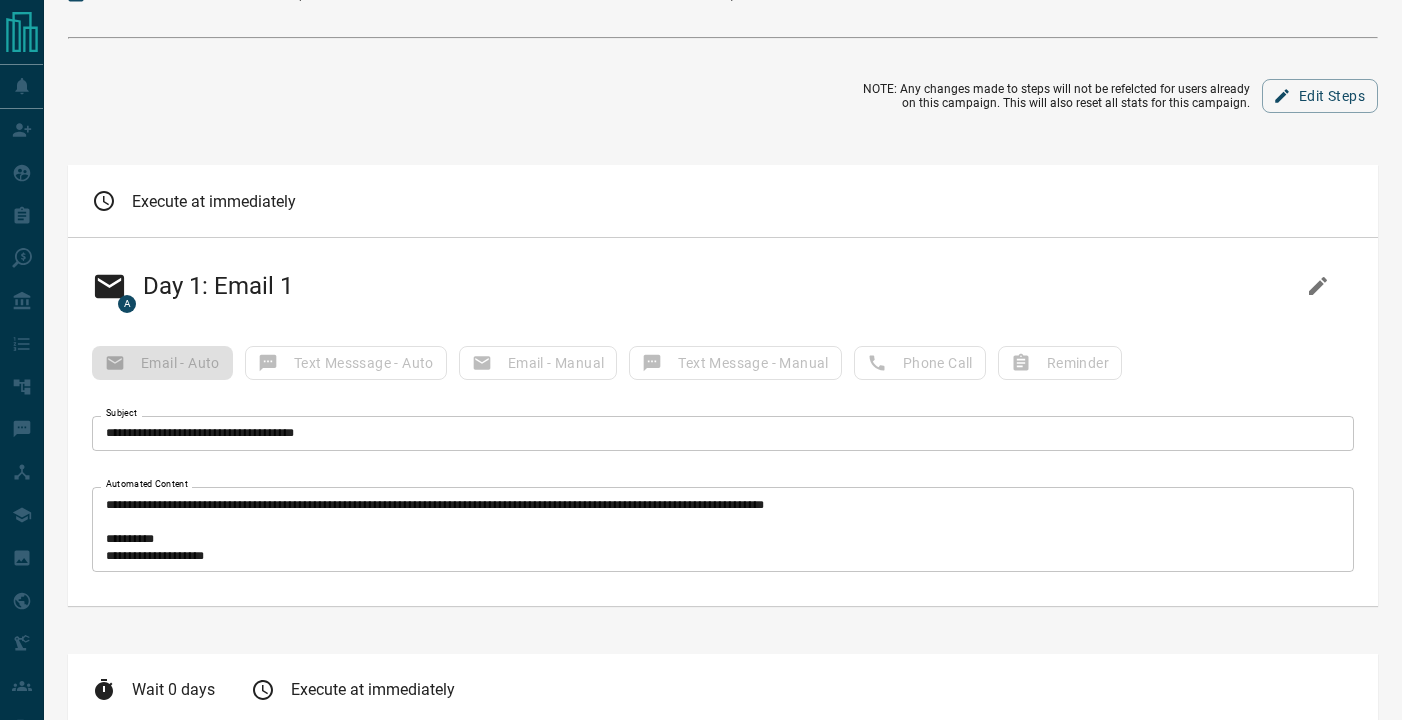 scroll, scrollTop: 168, scrollLeft: 0, axis: vertical 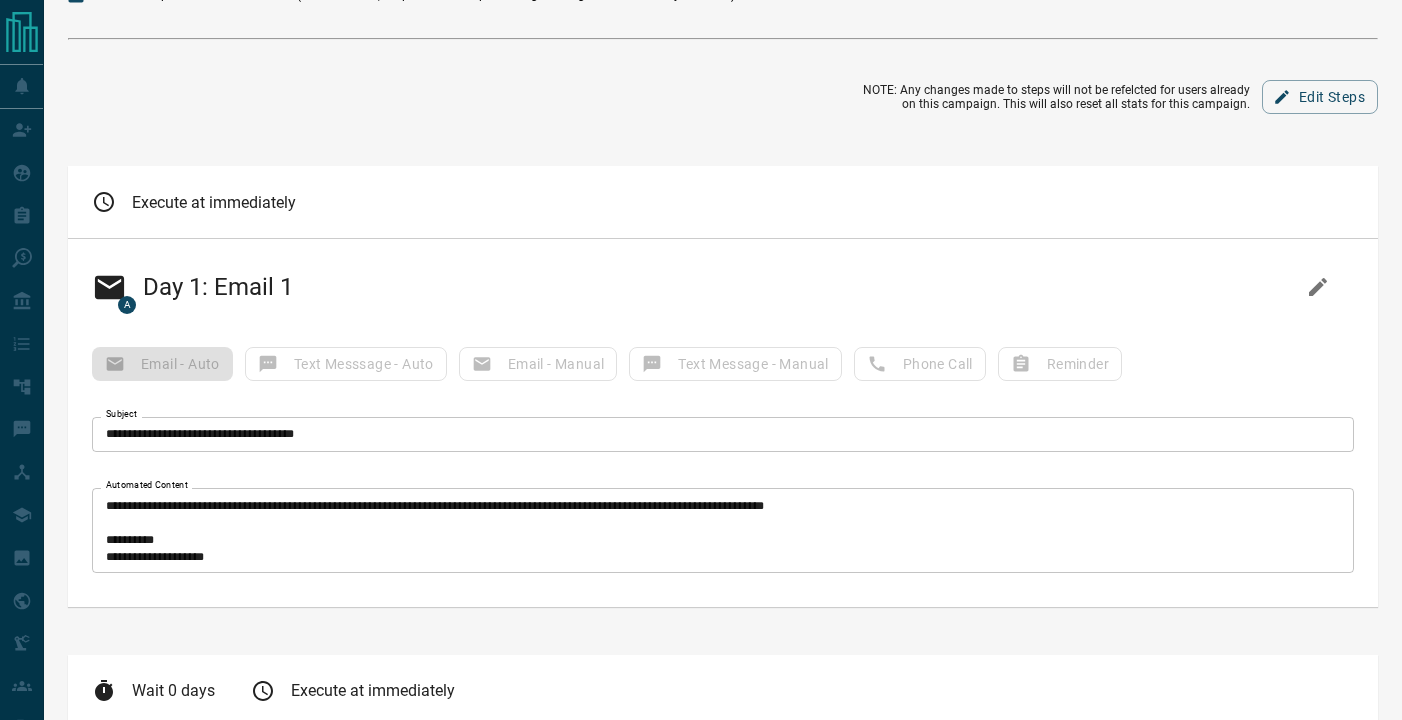 click 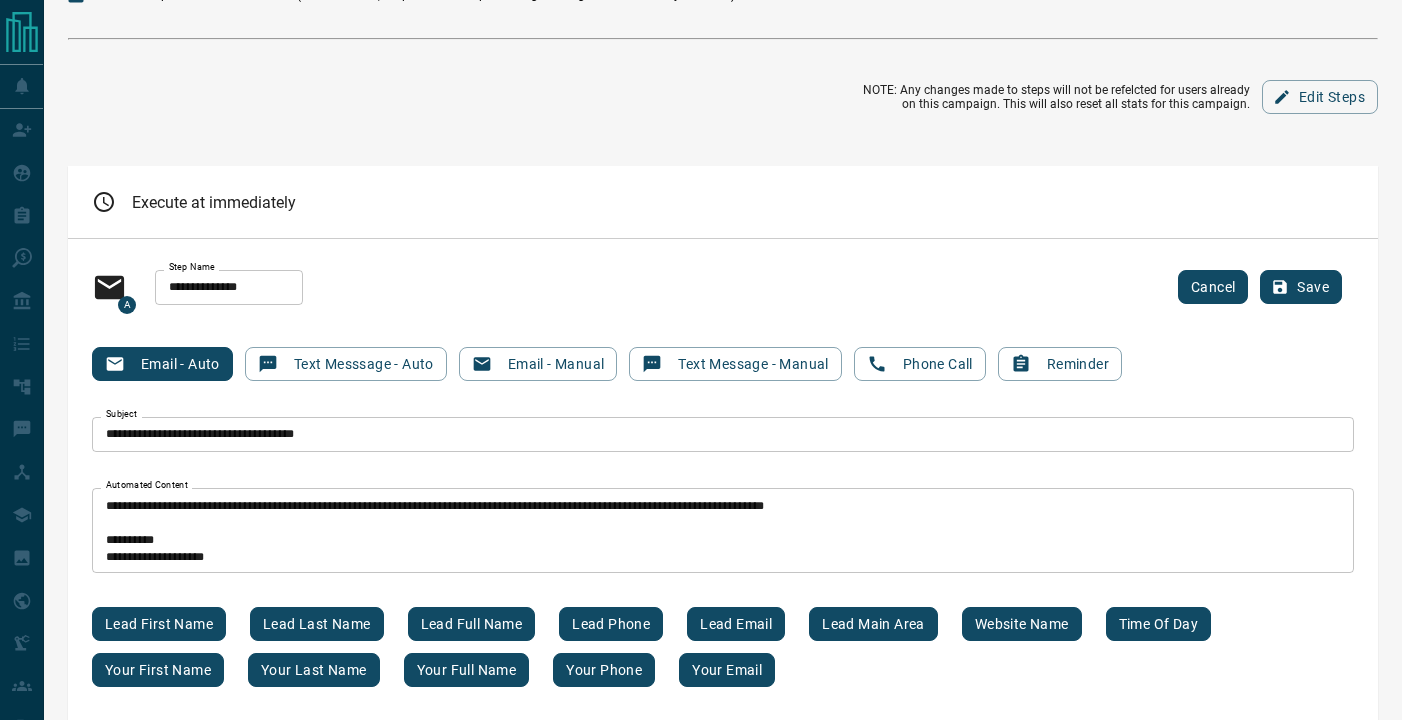 click on "Execute at immediately" at bounding box center (194, 202) 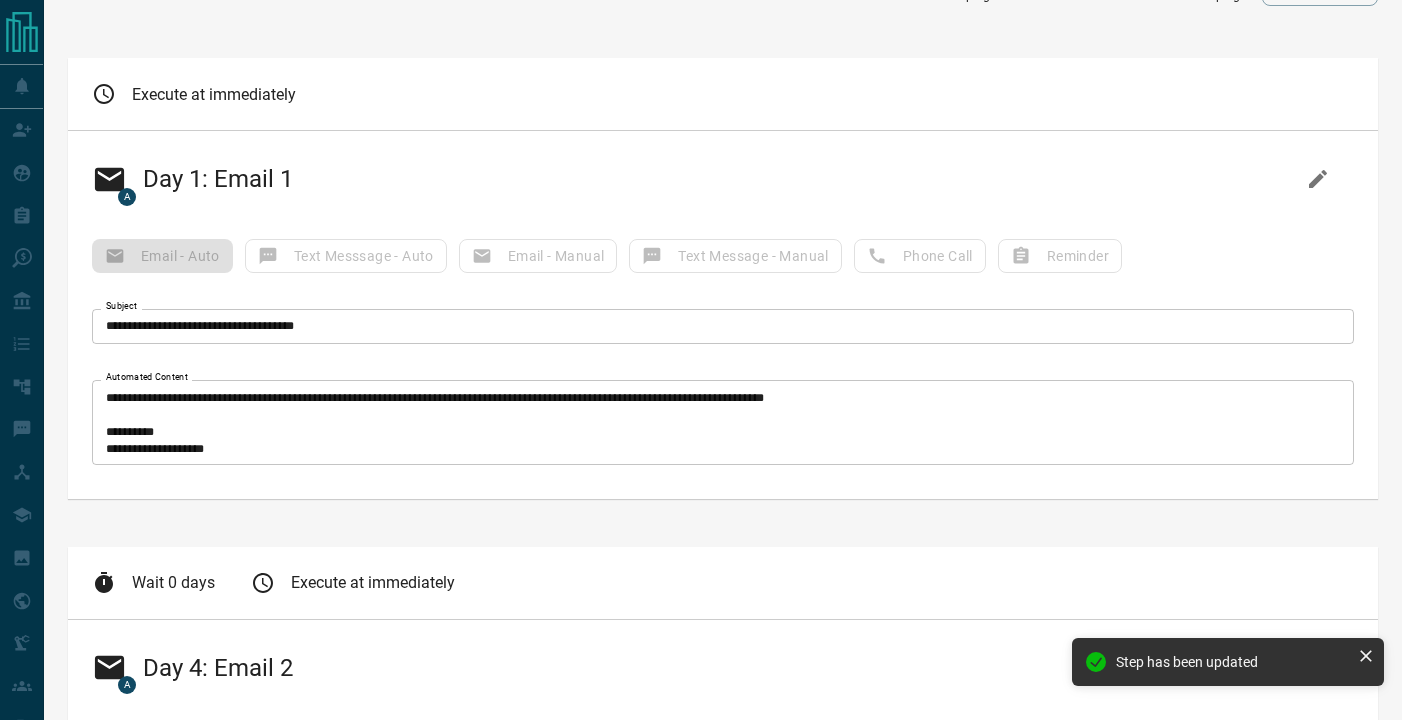 scroll, scrollTop: 304, scrollLeft: 0, axis: vertical 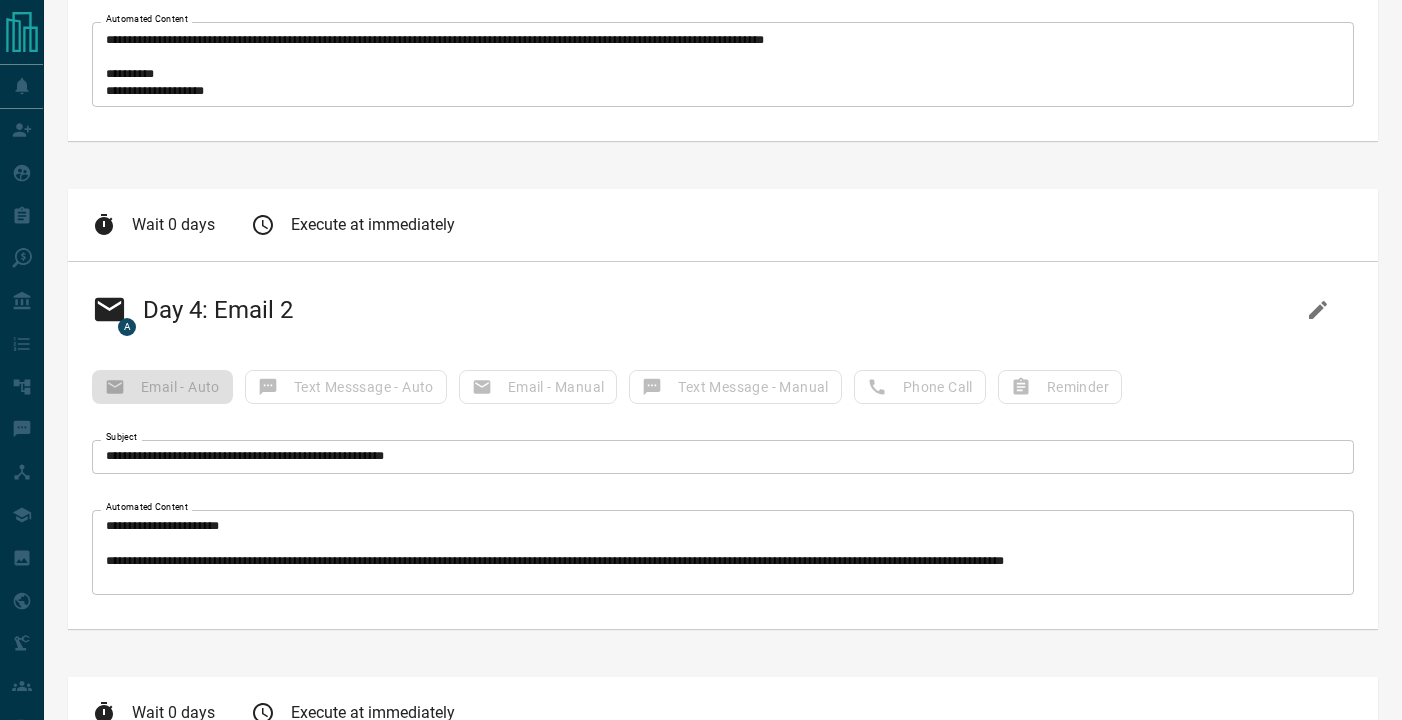 click at bounding box center (1318, 310) 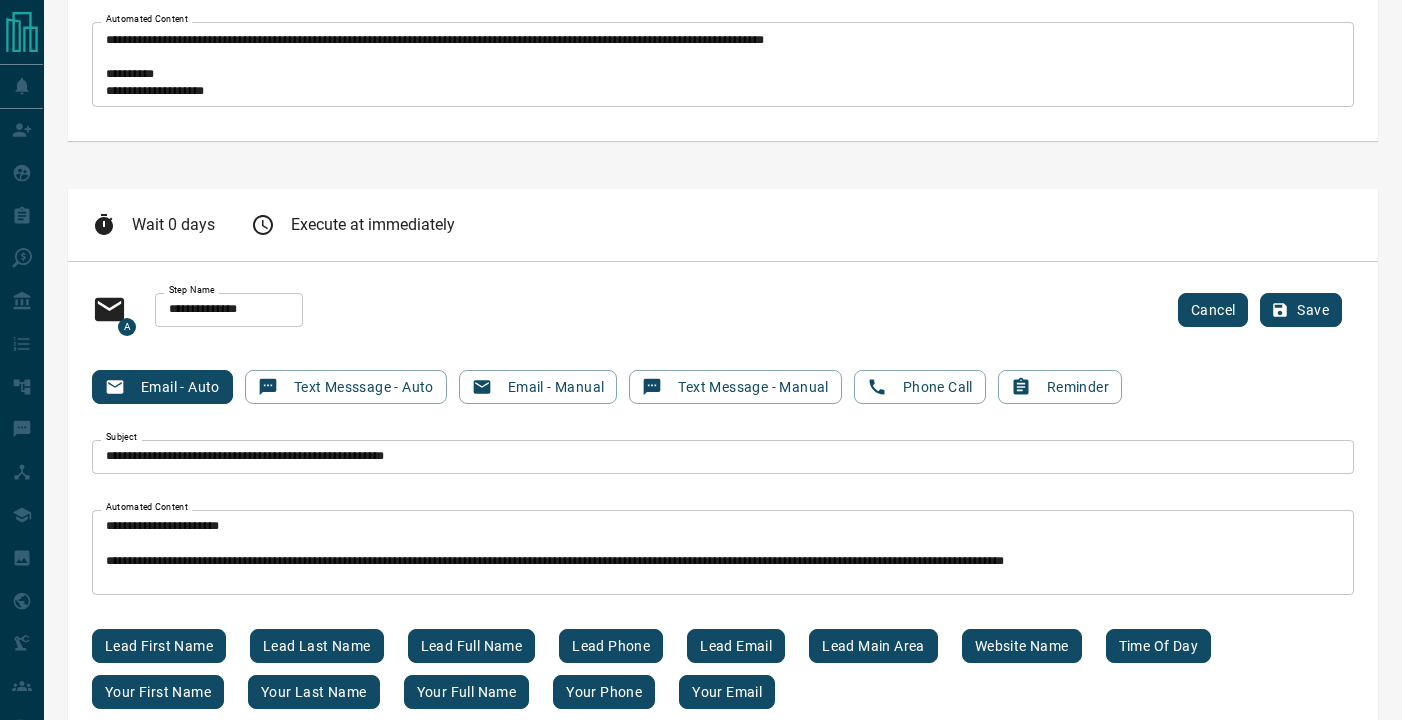 click on "Wait 0 days Execute at immediately" at bounding box center (273, 225) 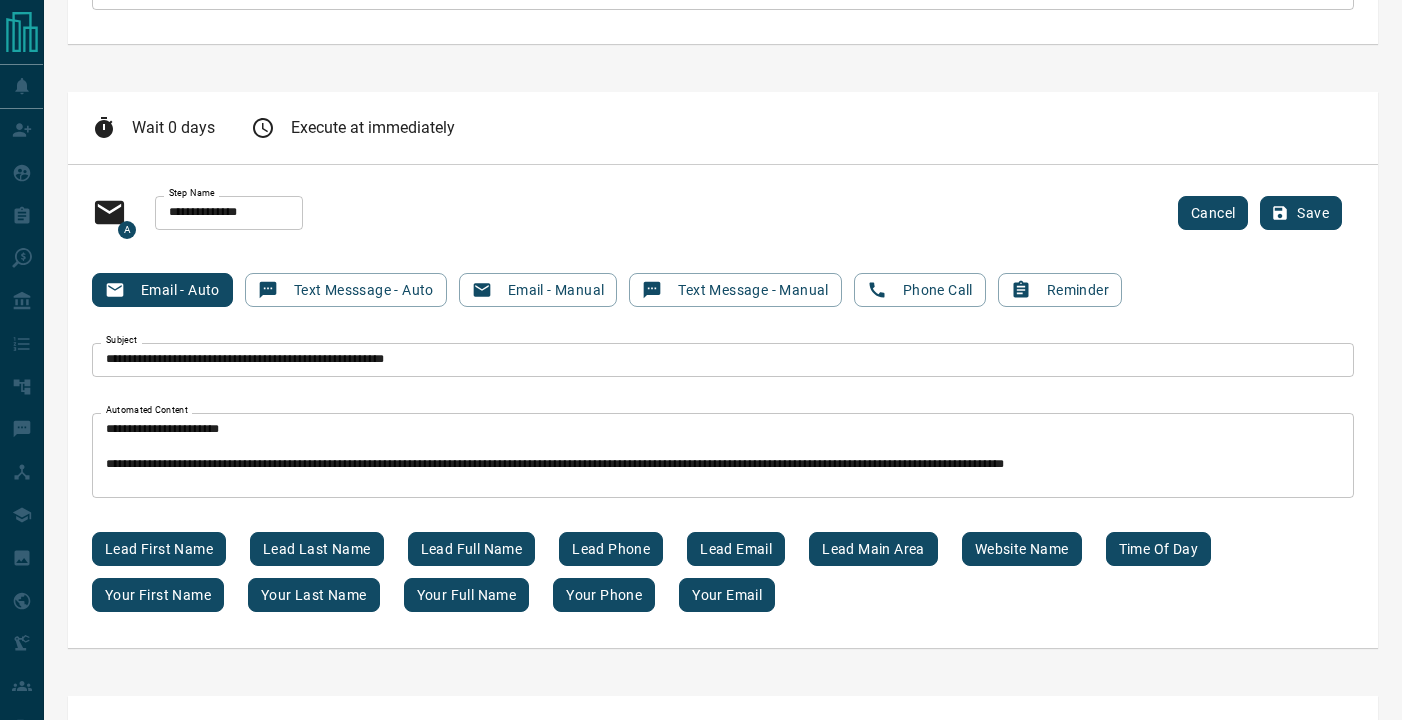 scroll, scrollTop: 730, scrollLeft: 0, axis: vertical 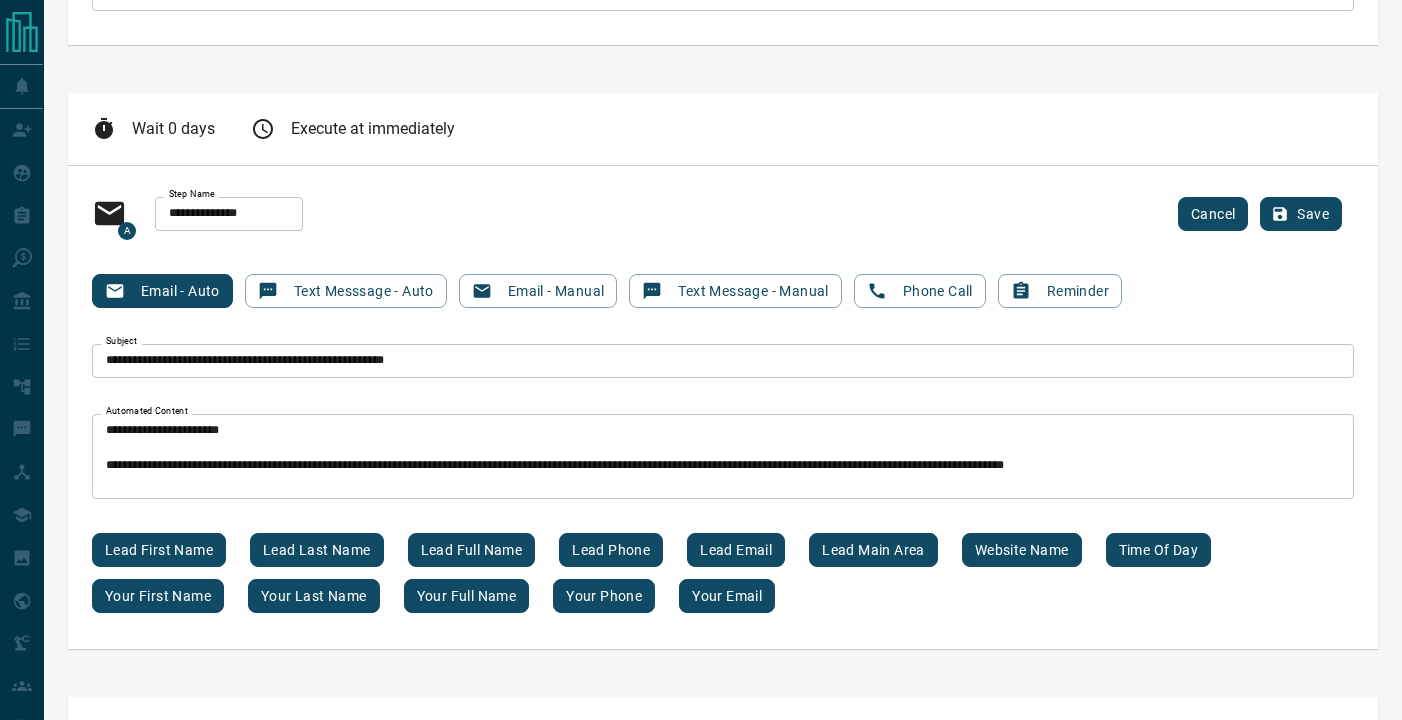 click on "Execute at immediately" at bounding box center [353, 129] 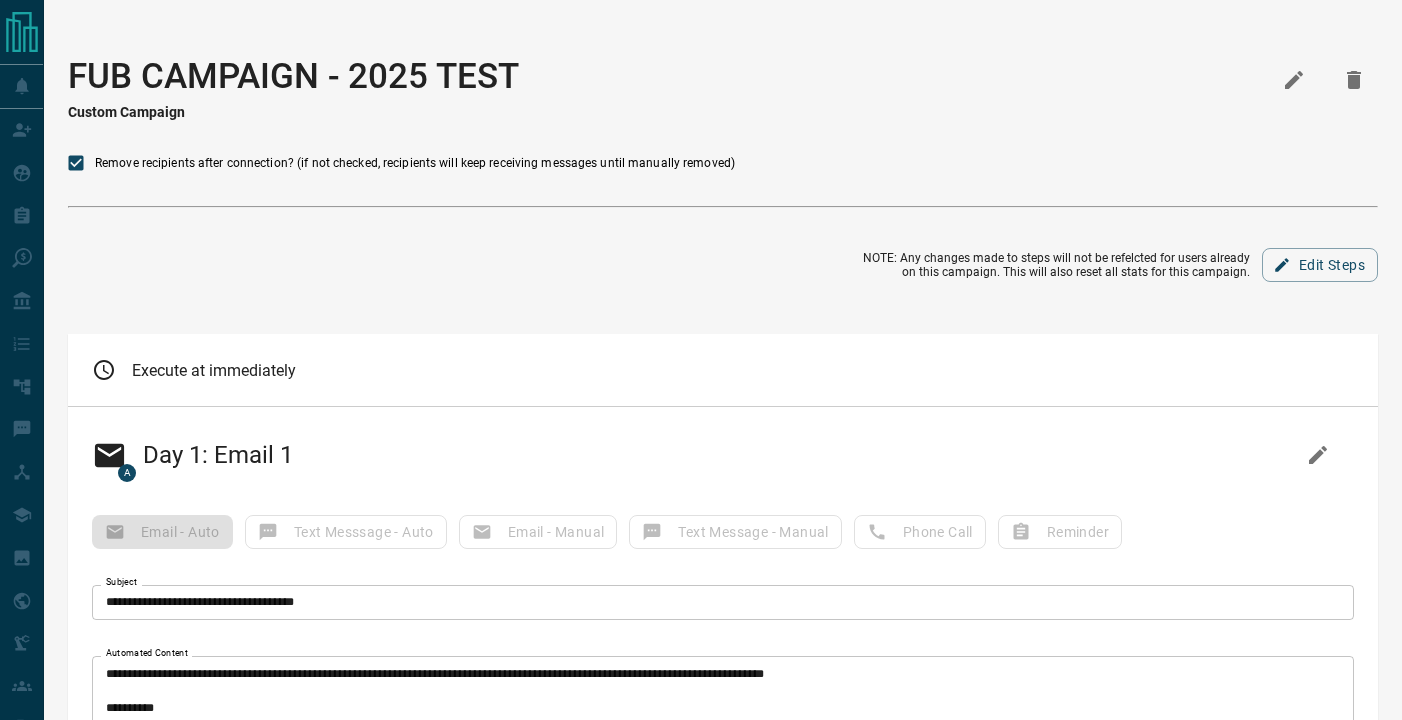scroll, scrollTop: 0, scrollLeft: 0, axis: both 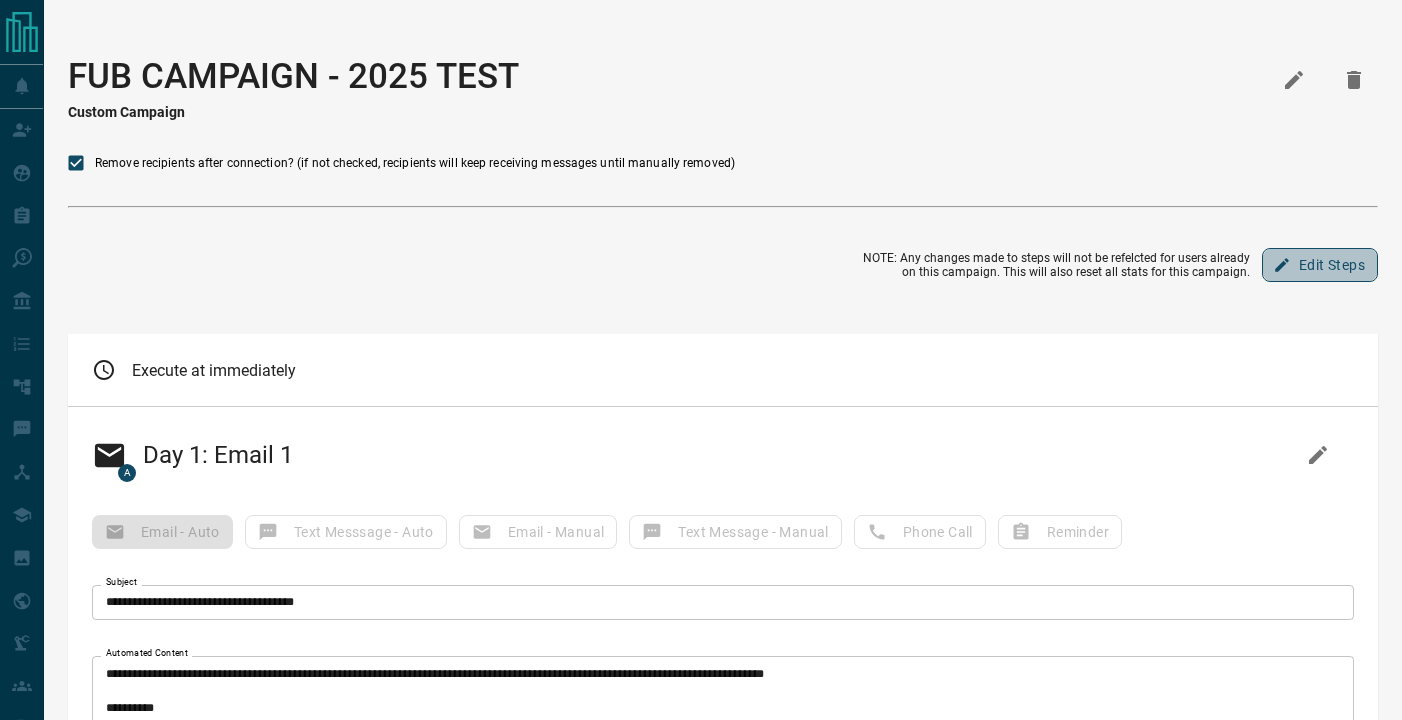 click on "Edit Steps" at bounding box center (1320, 265) 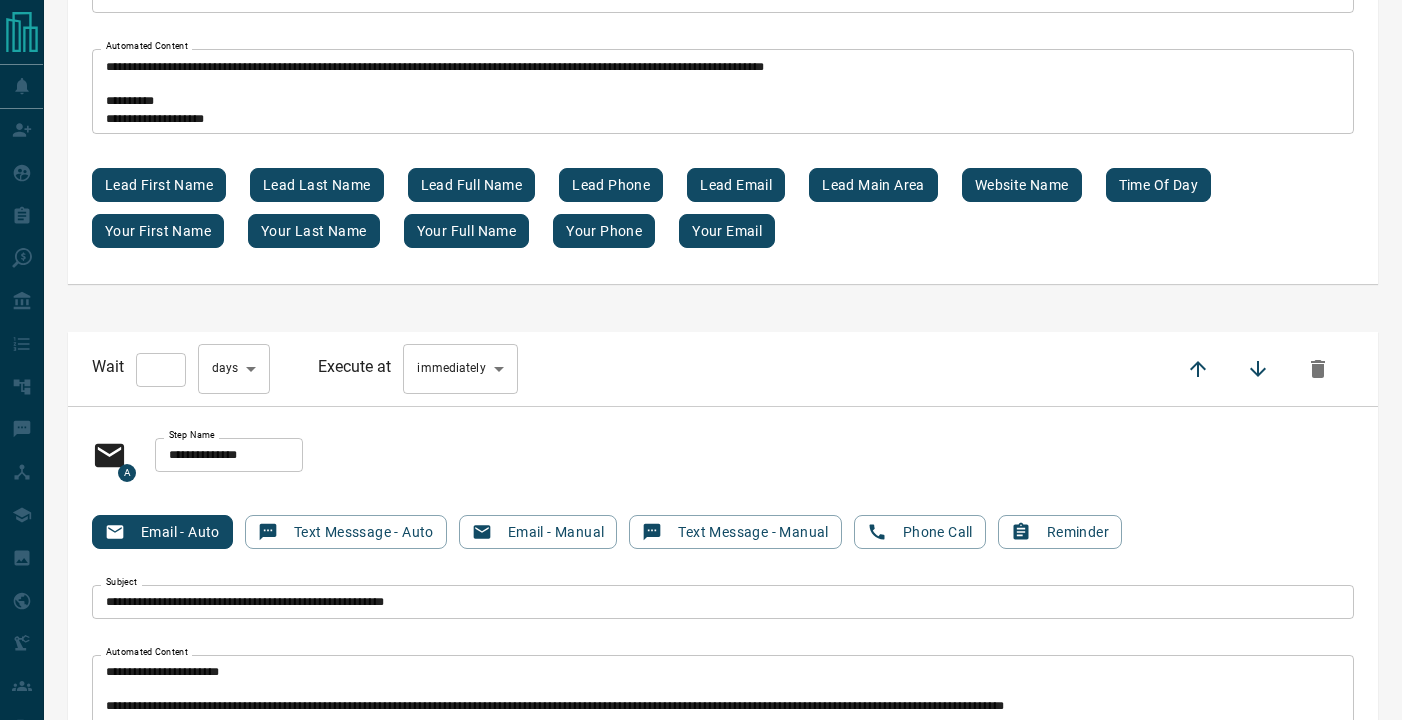 scroll, scrollTop: 605, scrollLeft: 0, axis: vertical 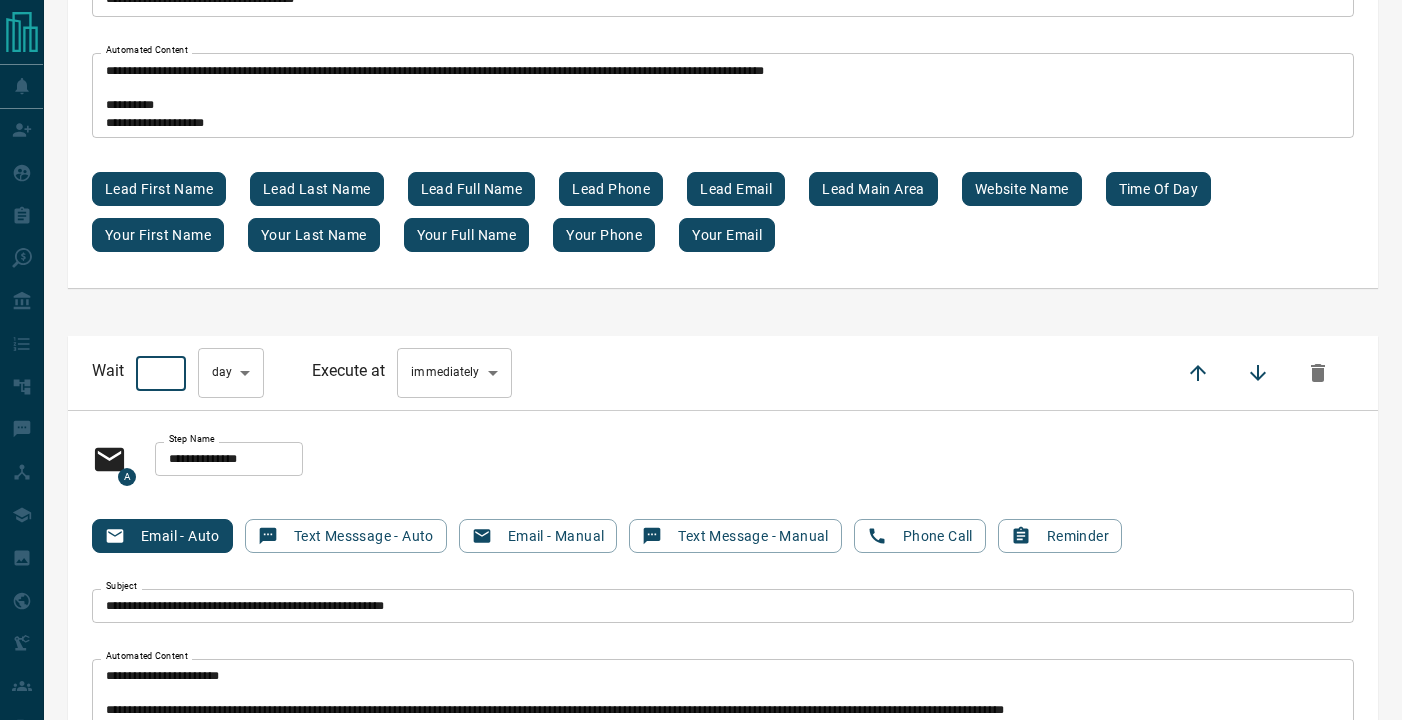 click on "*" at bounding box center [161, 374] 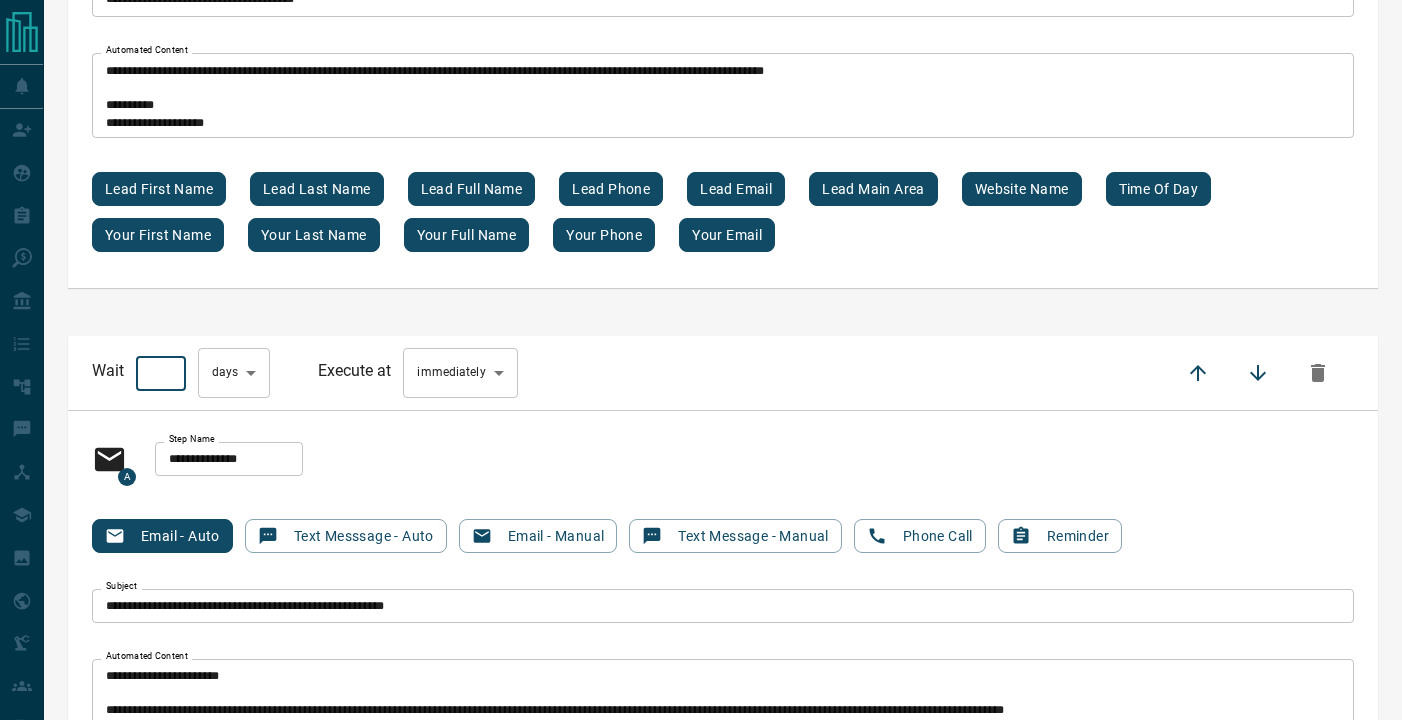 click on "*" at bounding box center [161, 374] 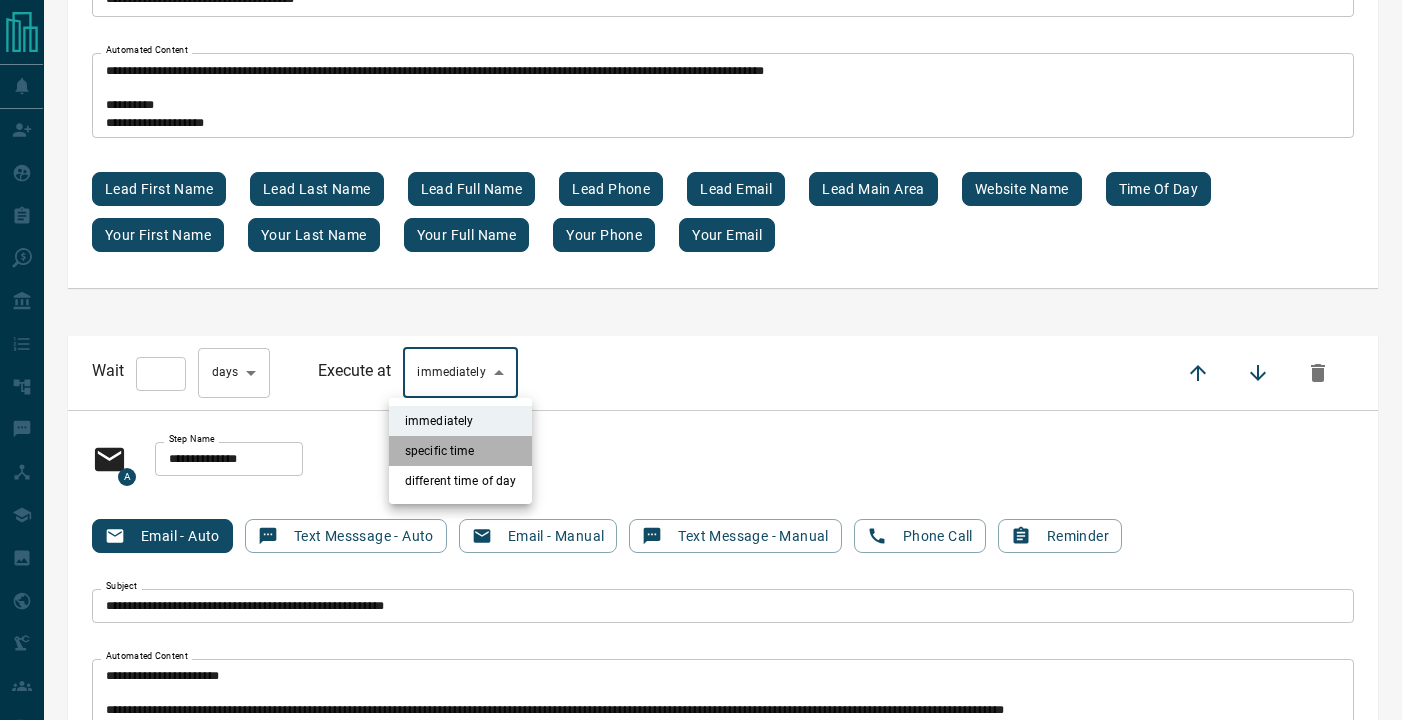 click on "specific time" at bounding box center [460, 451] 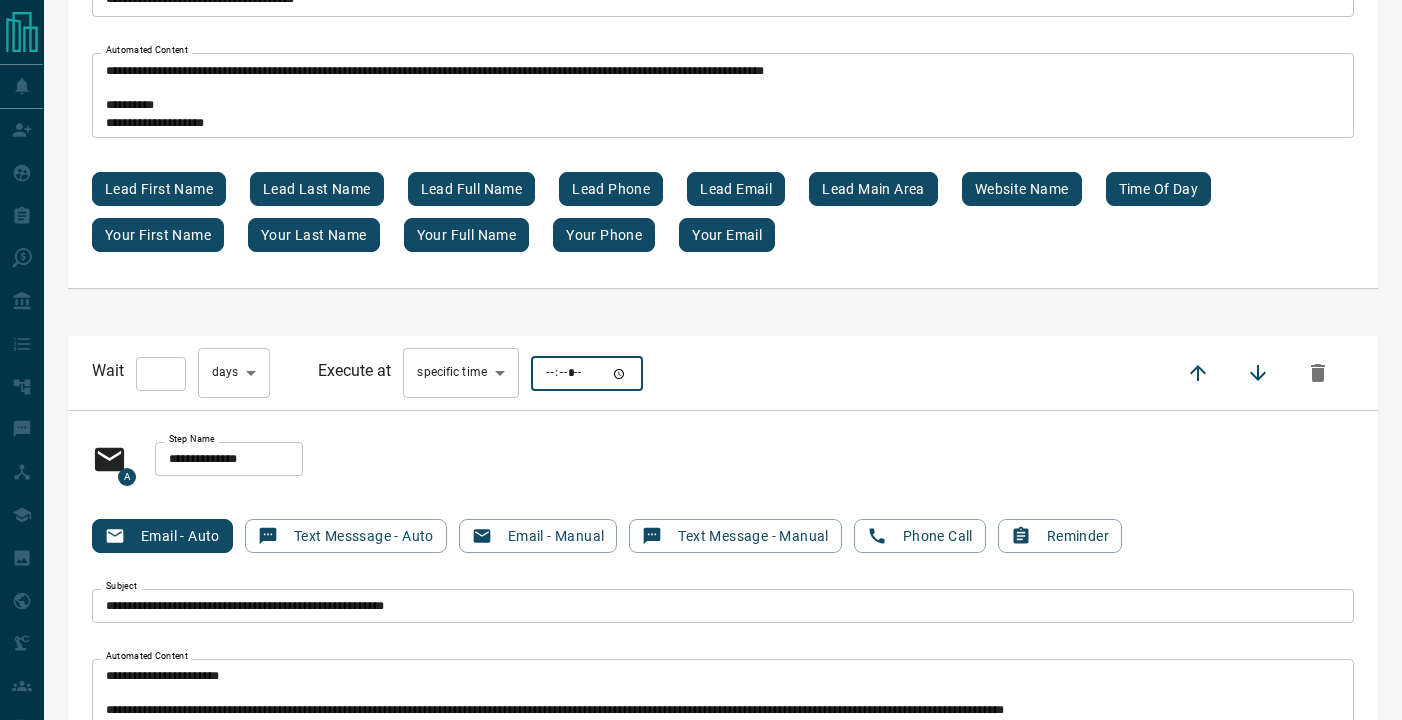 click at bounding box center [587, 374] 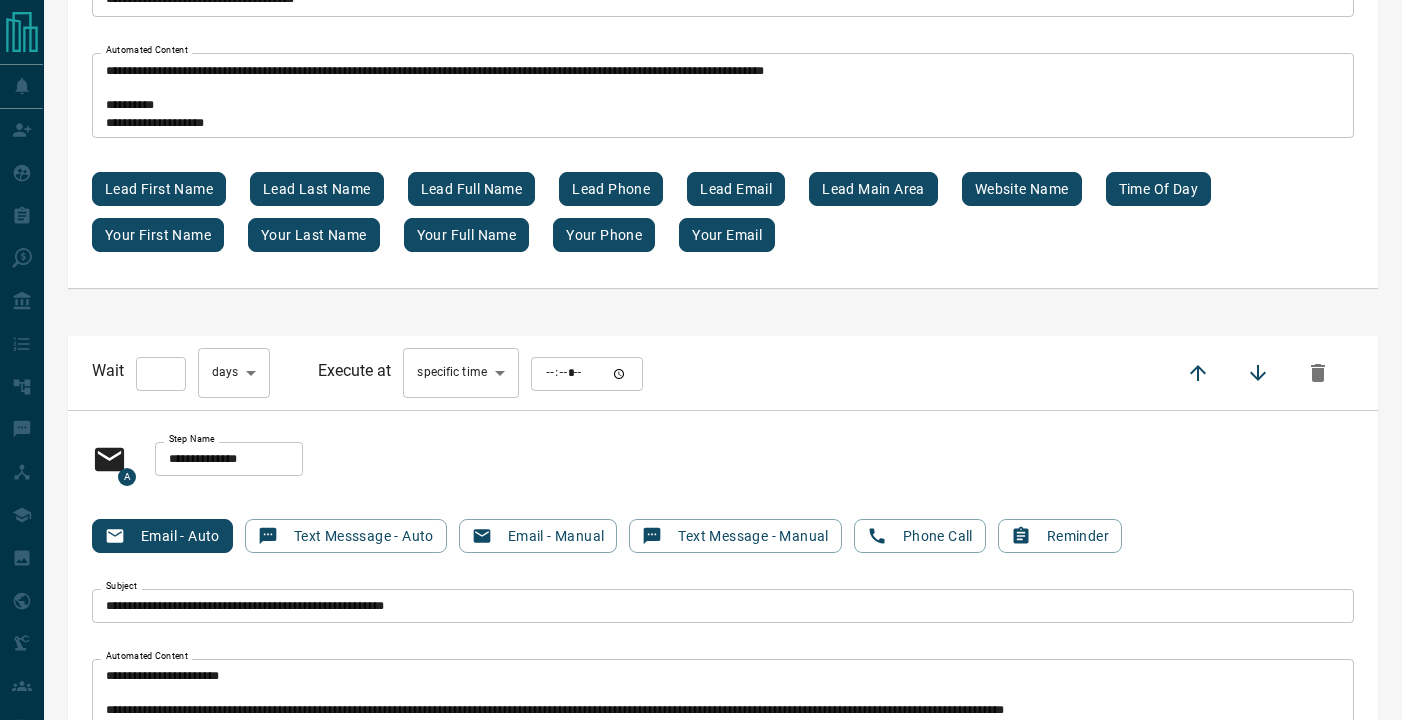click on "Wait * ​ day s *** ​ Execute at specific time **** ​ ***** ​" at bounding box center [723, 373] 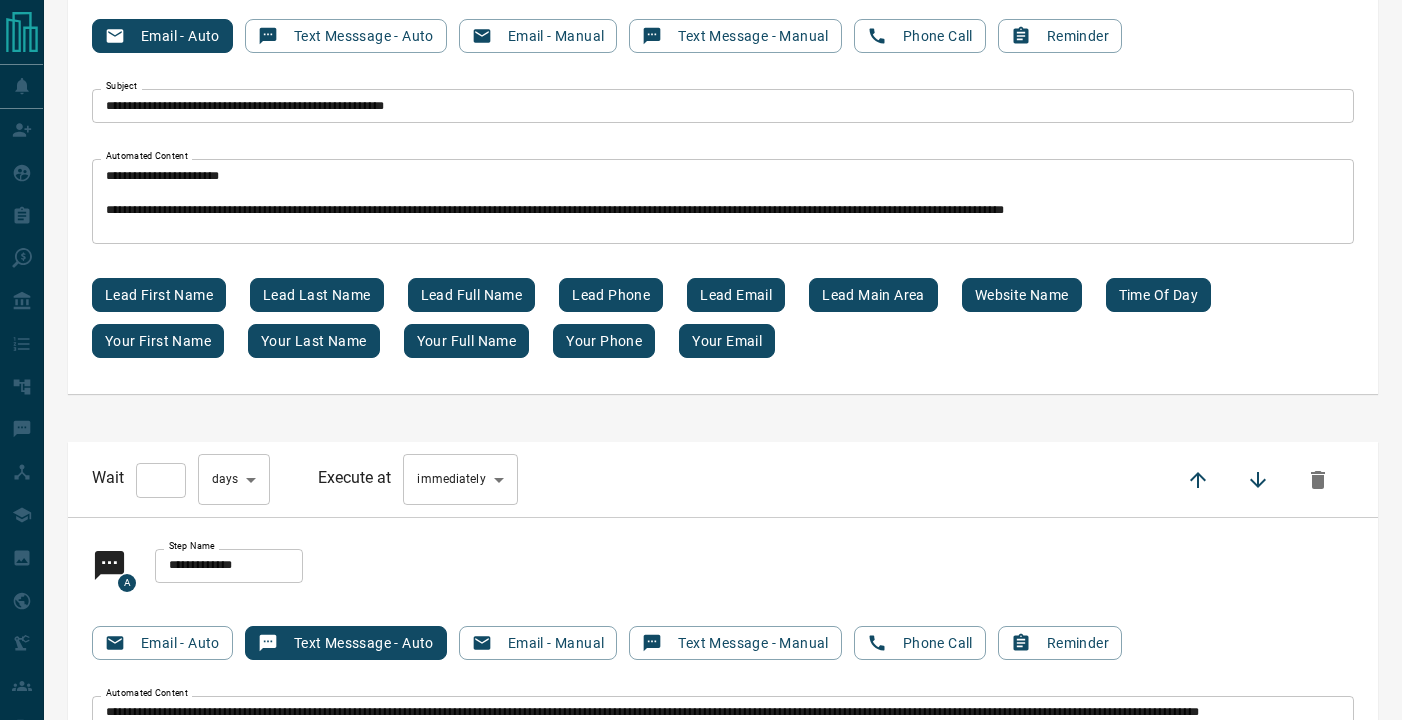 scroll, scrollTop: 1119, scrollLeft: 0, axis: vertical 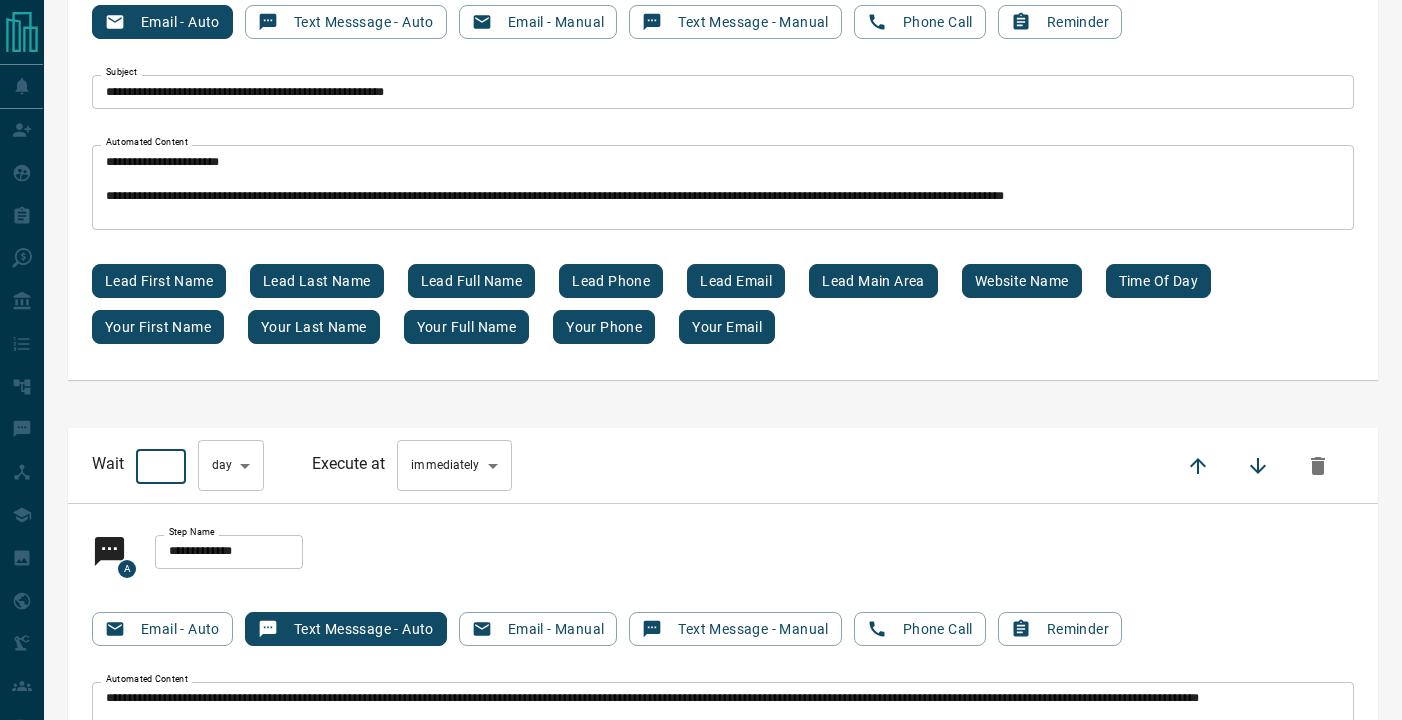 click on "*" at bounding box center [161, 466] 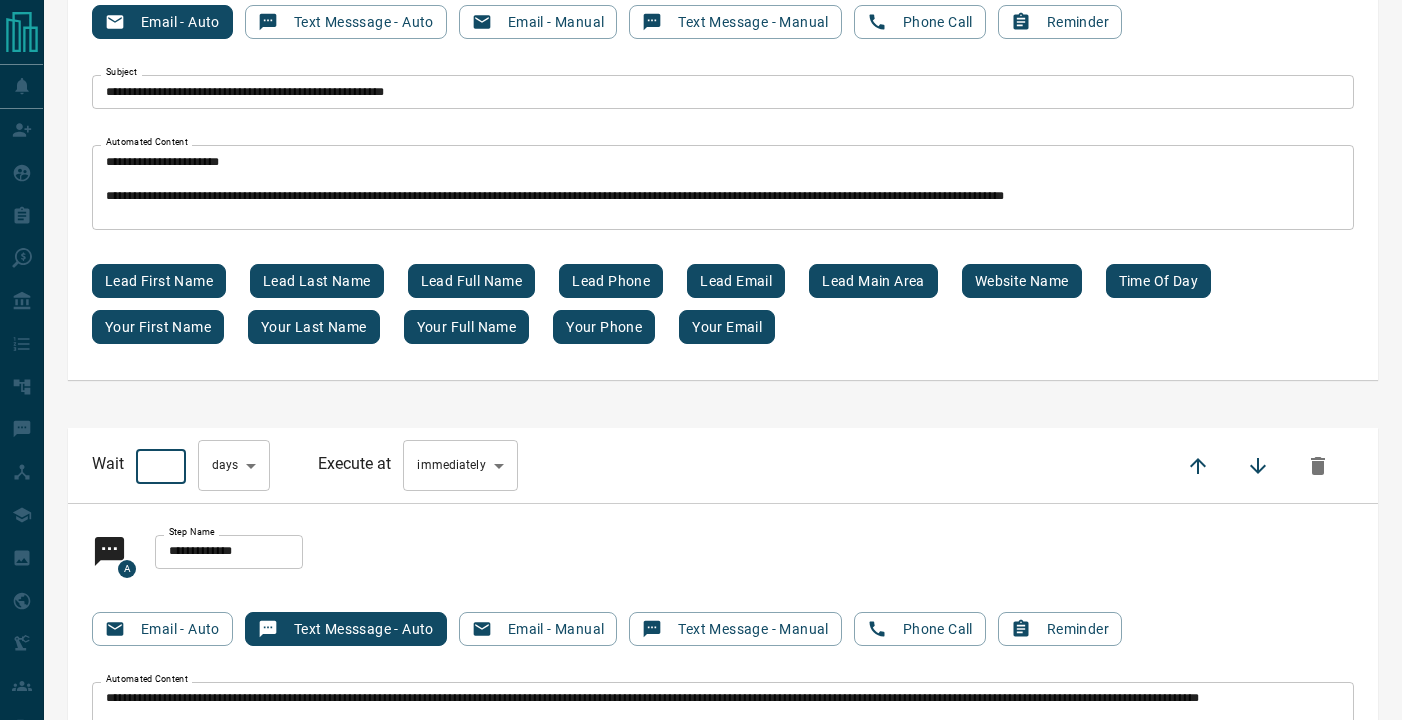 click on "*" at bounding box center (161, 466) 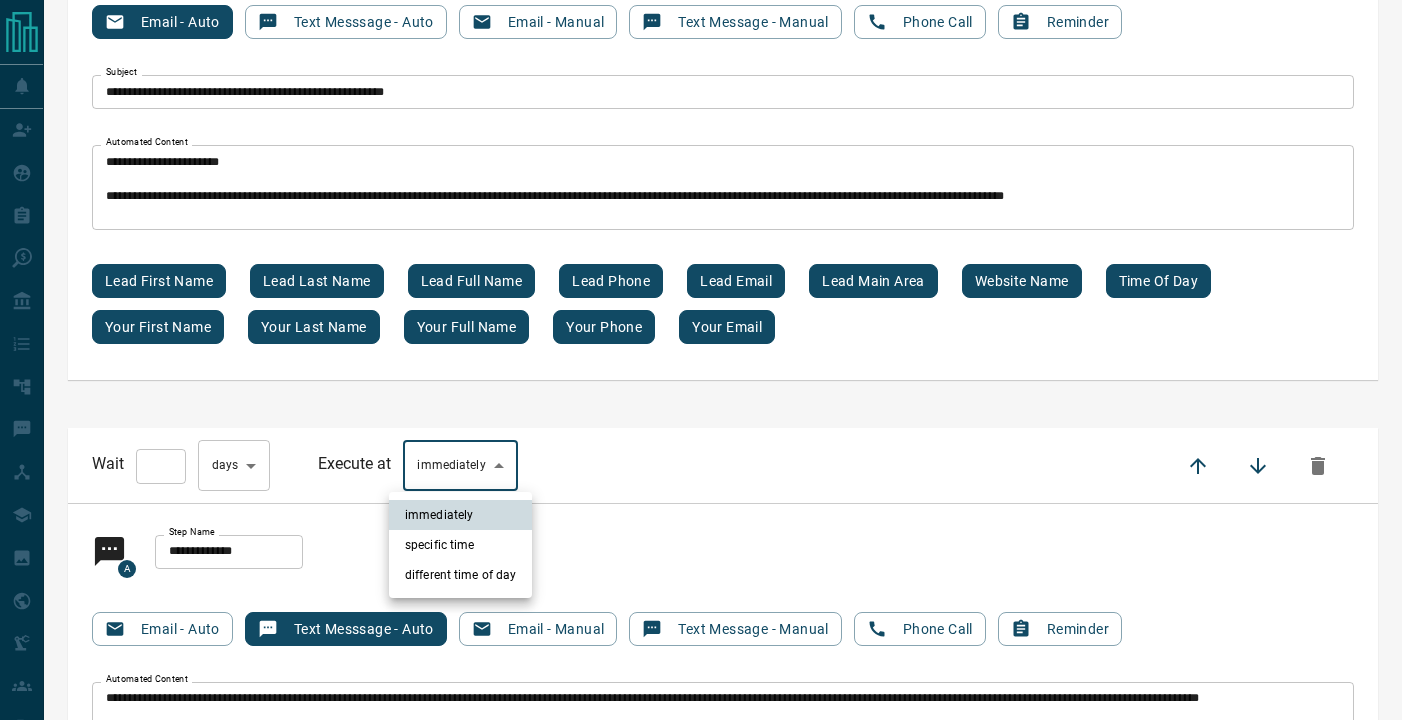 click on "**********" at bounding box center (701, 8339) 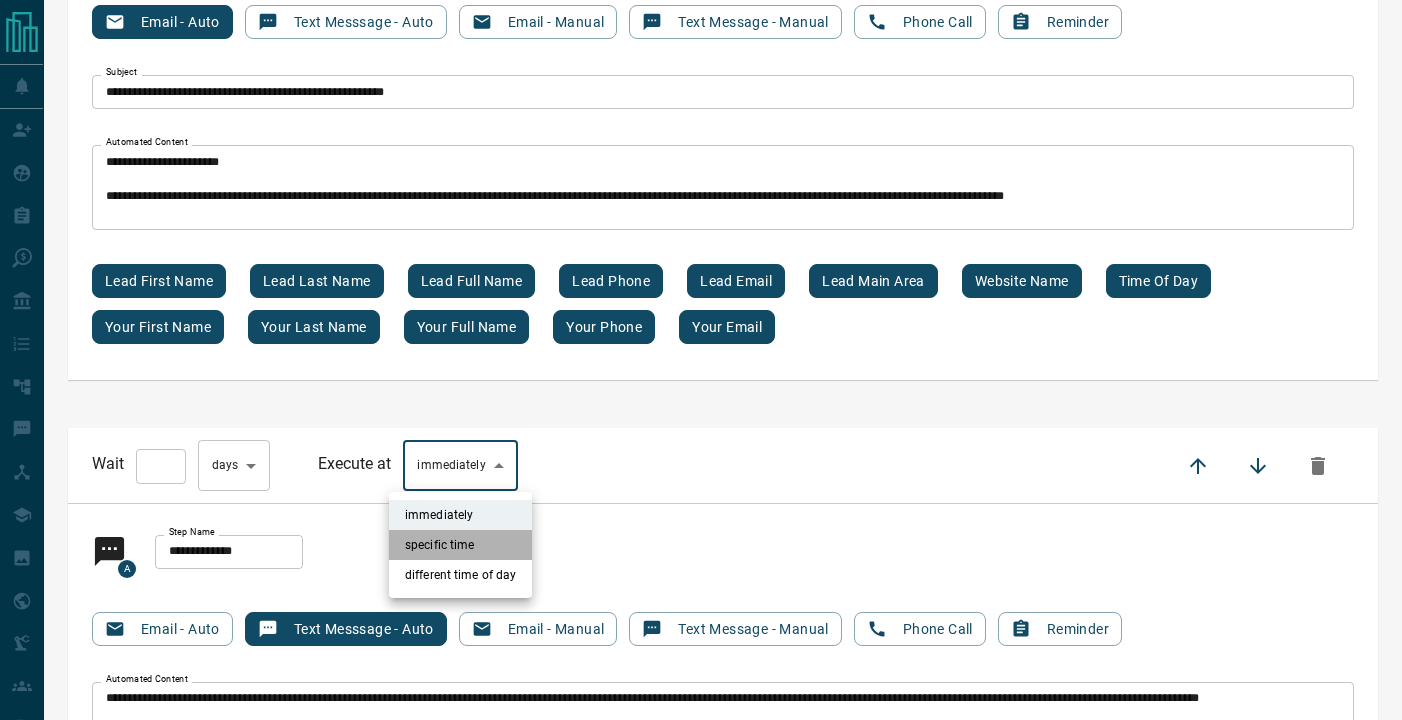 click on "specific time" at bounding box center [460, 545] 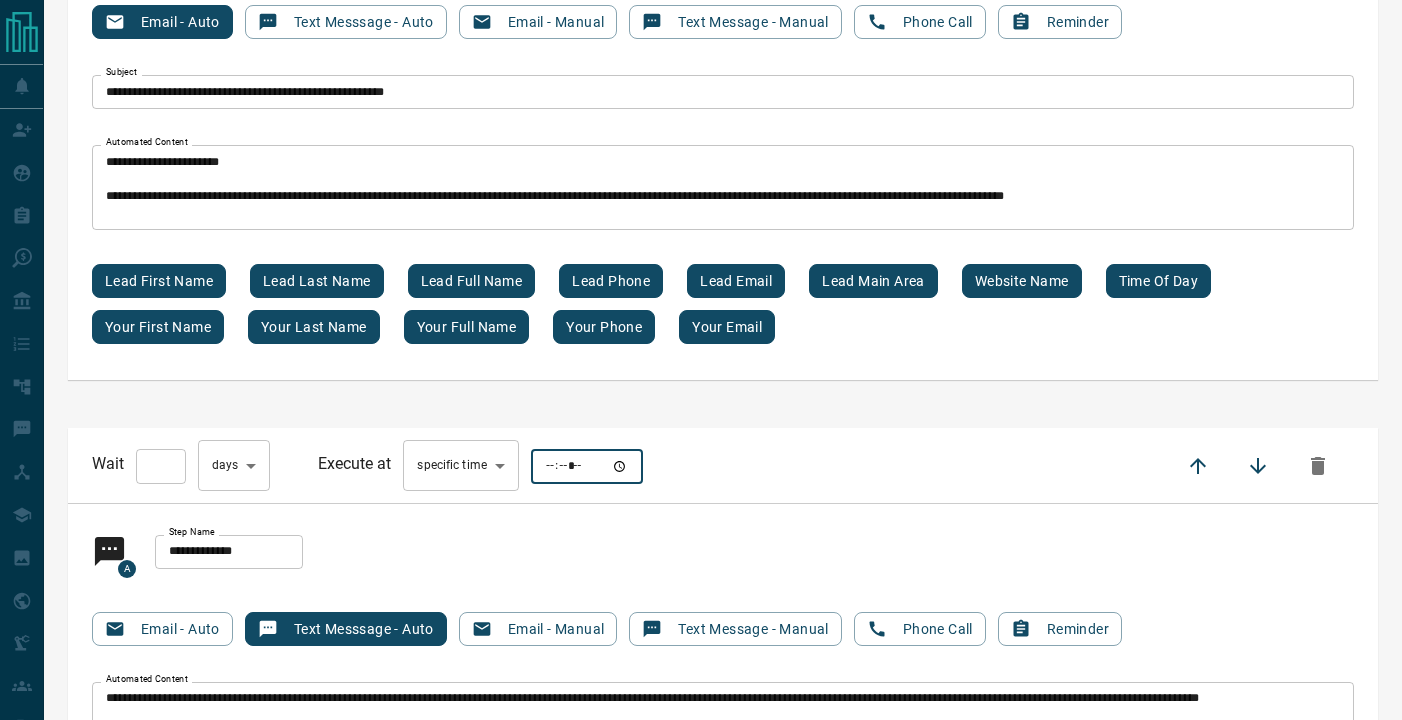 click at bounding box center (587, 466) 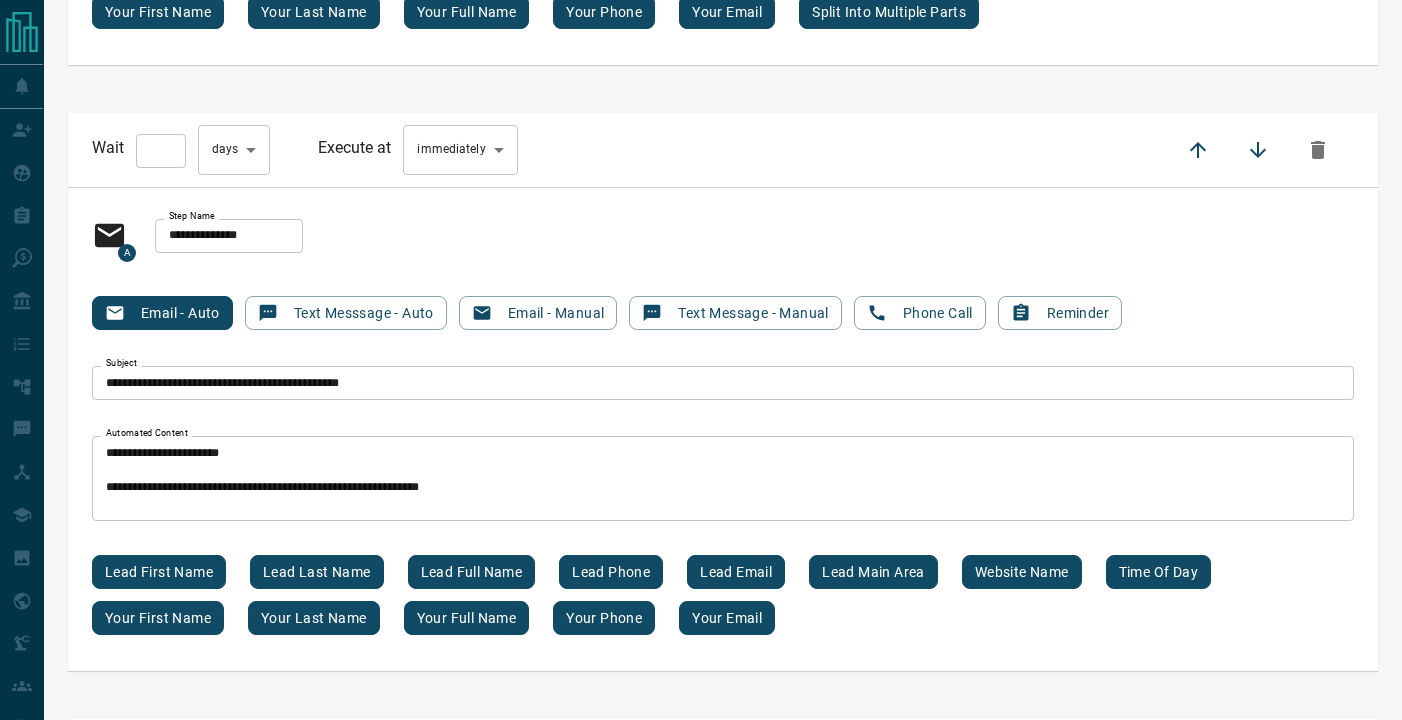 scroll, scrollTop: 1971, scrollLeft: 0, axis: vertical 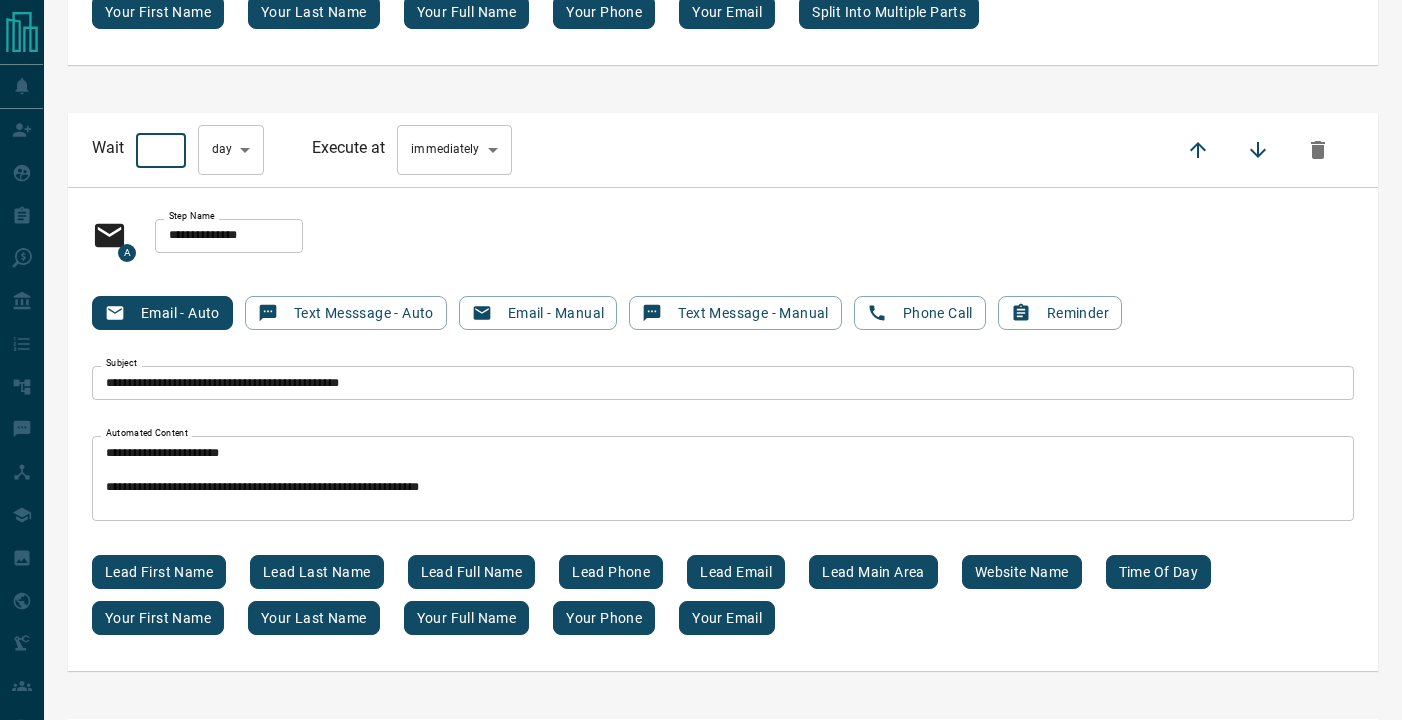 click on "*" at bounding box center [161, 151] 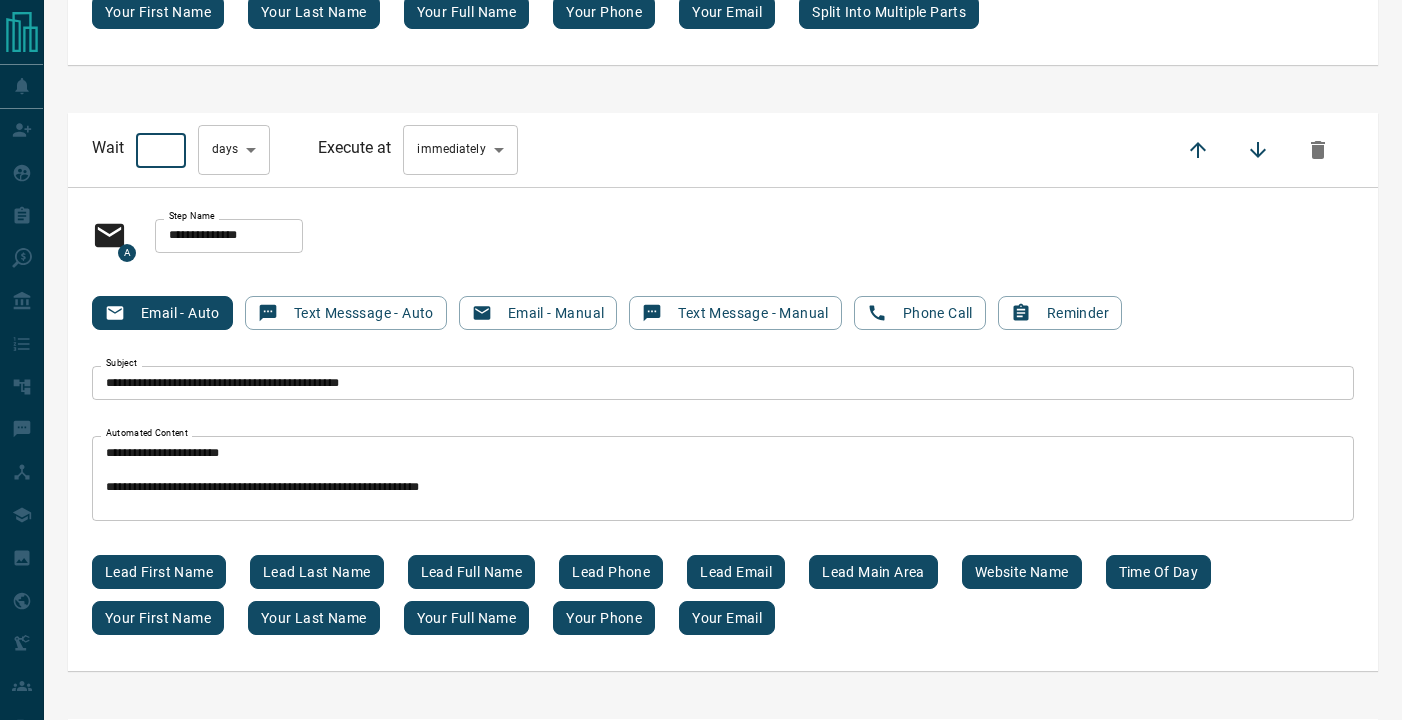click on "*" at bounding box center [161, 151] 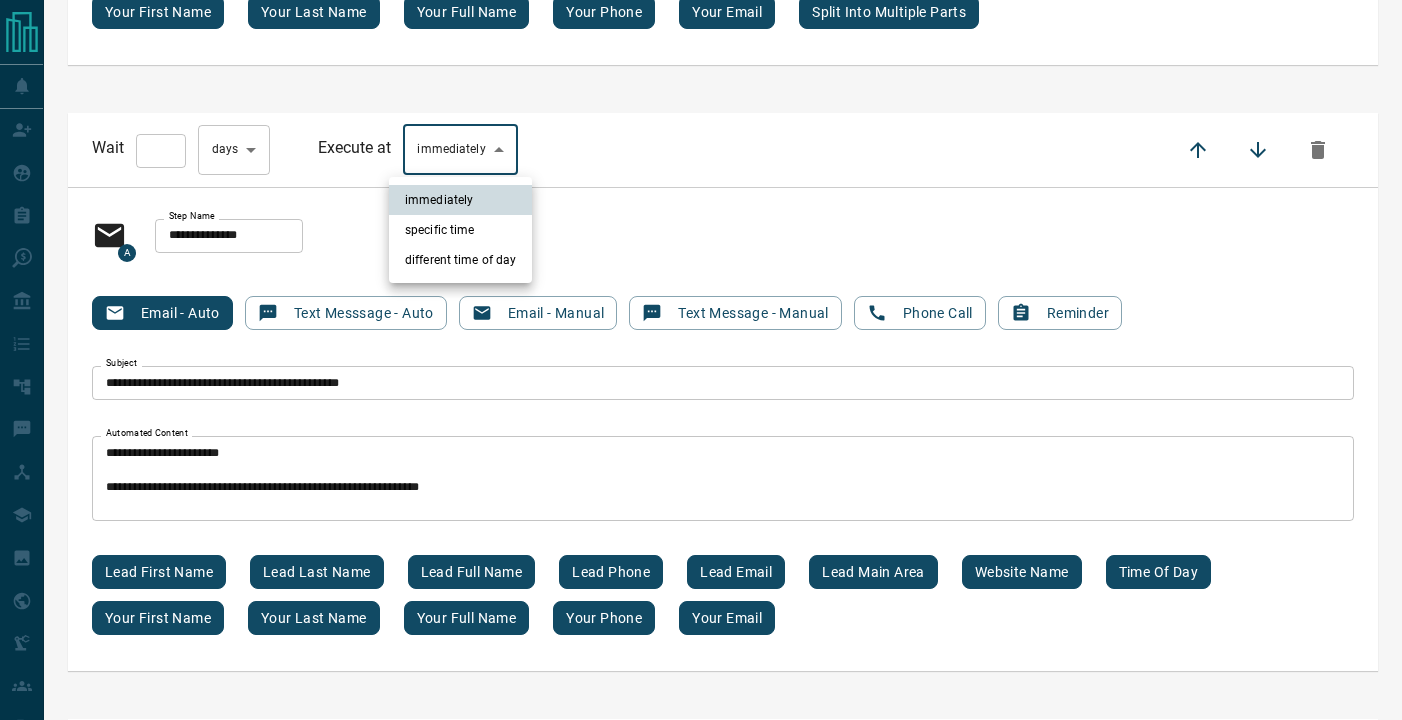 click on "specific time" at bounding box center (460, 230) 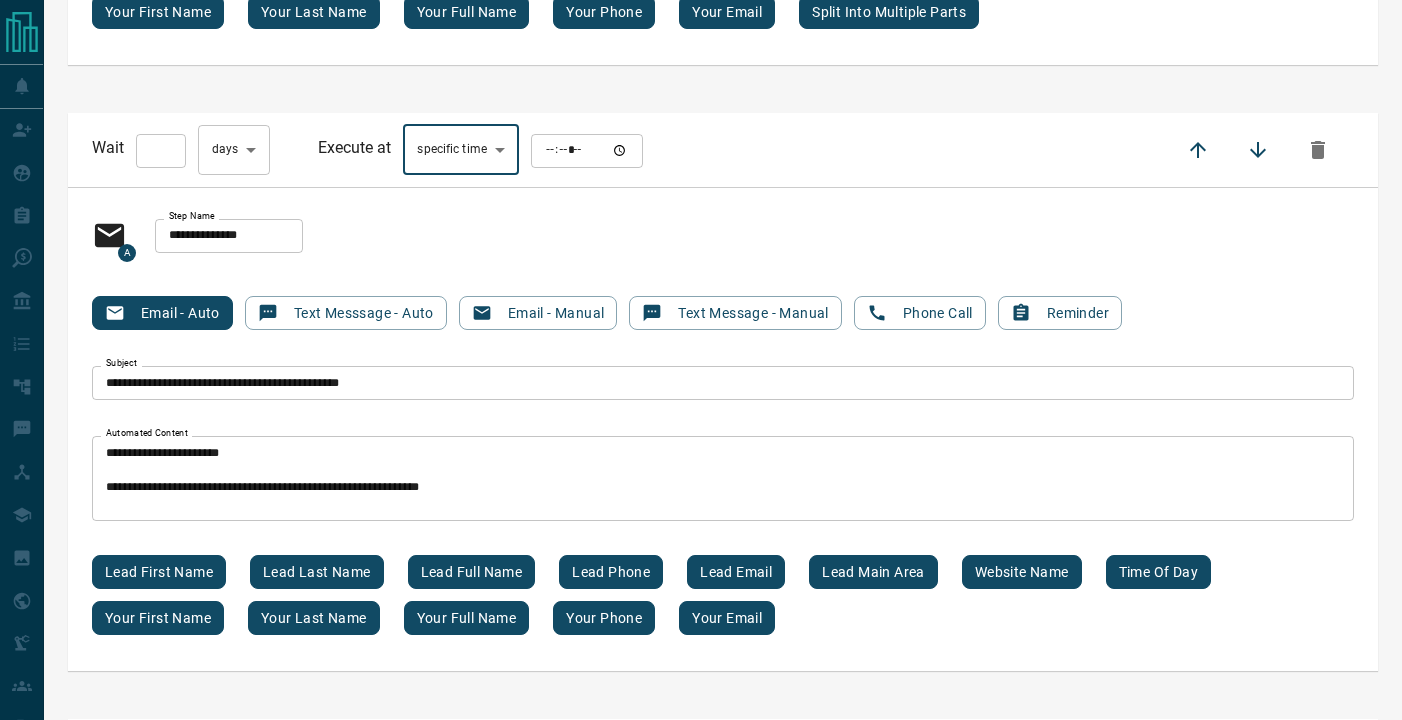 type on "****" 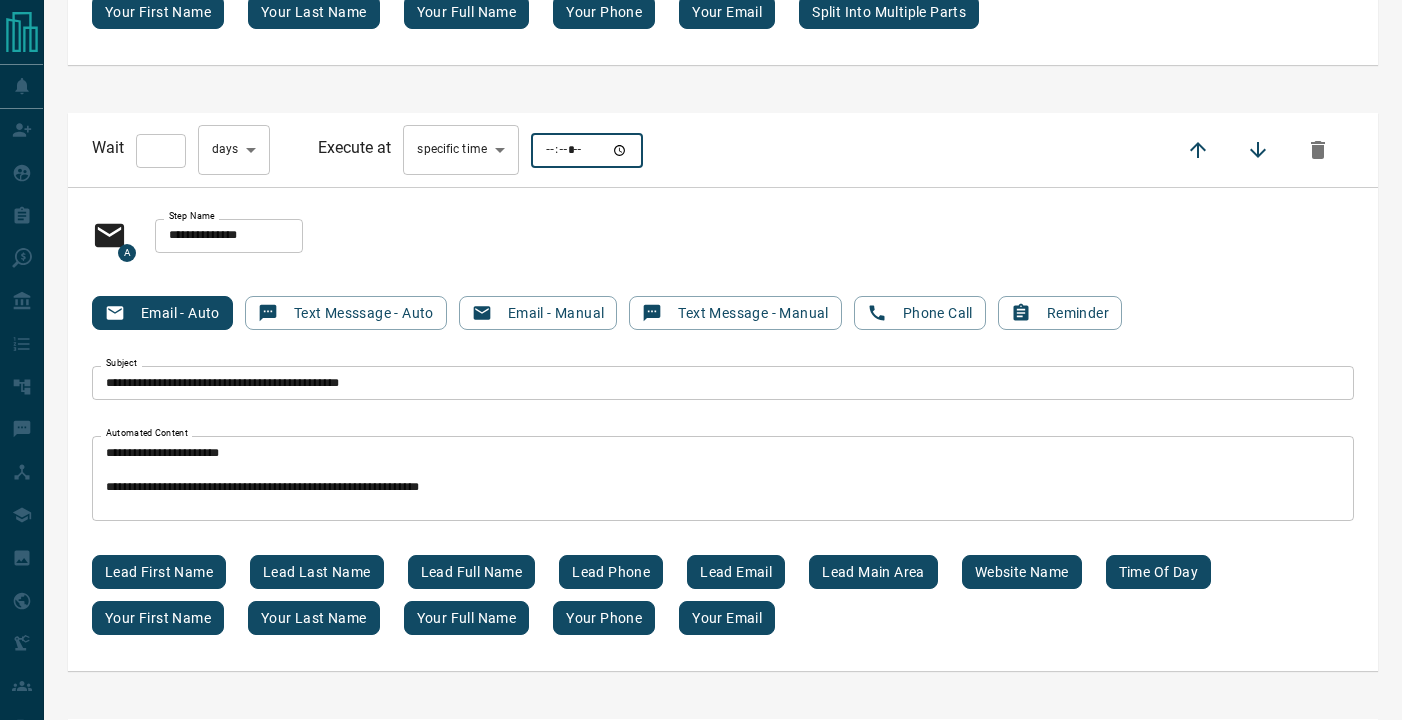click at bounding box center (587, 151) 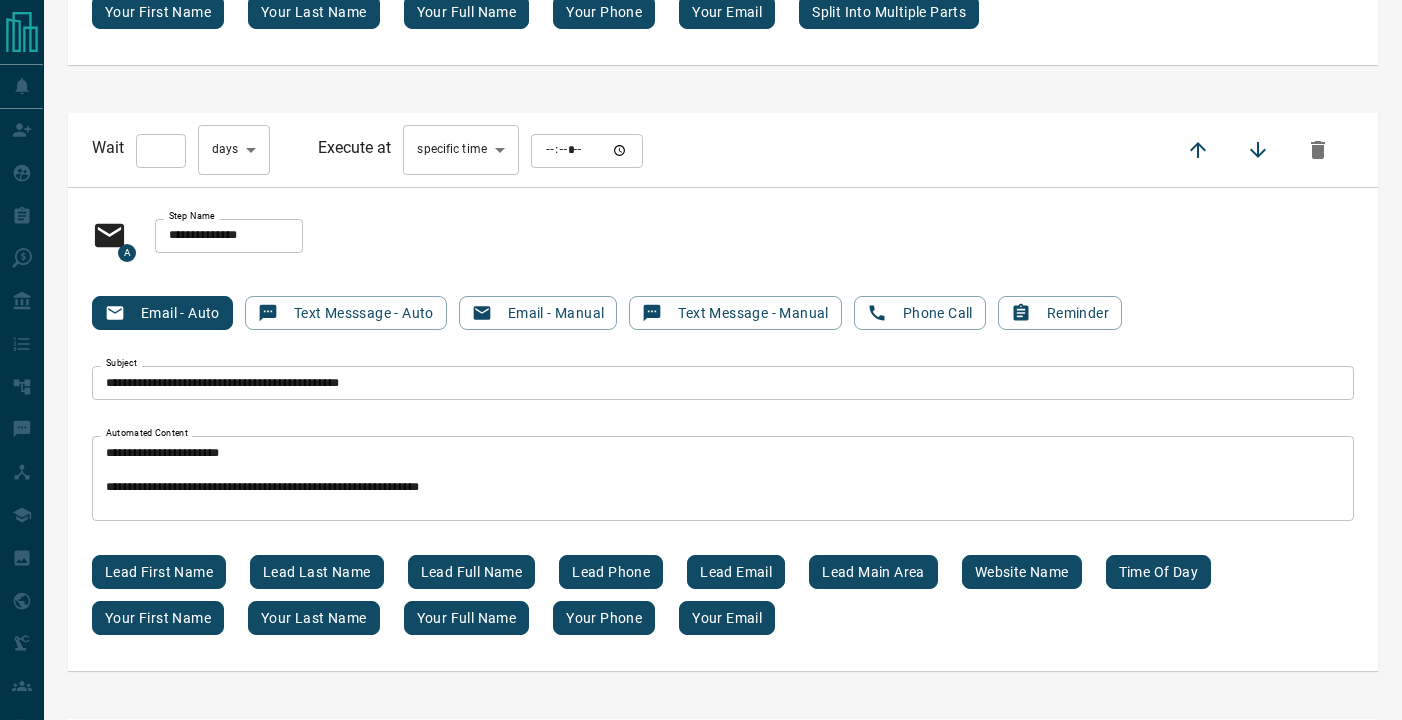 click on "Wait * ​ day s *** ​ Execute at specific time **** ​ ​" at bounding box center (723, 150) 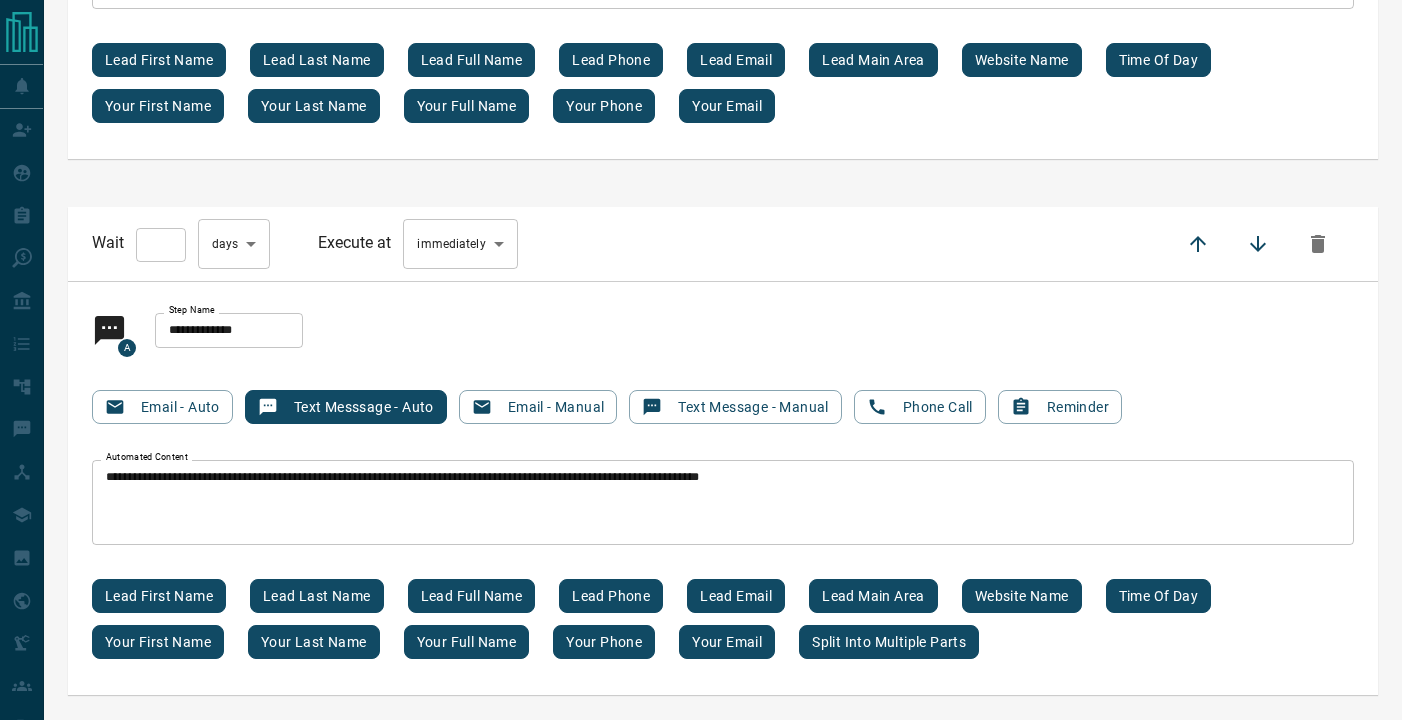 scroll, scrollTop: 2483, scrollLeft: 0, axis: vertical 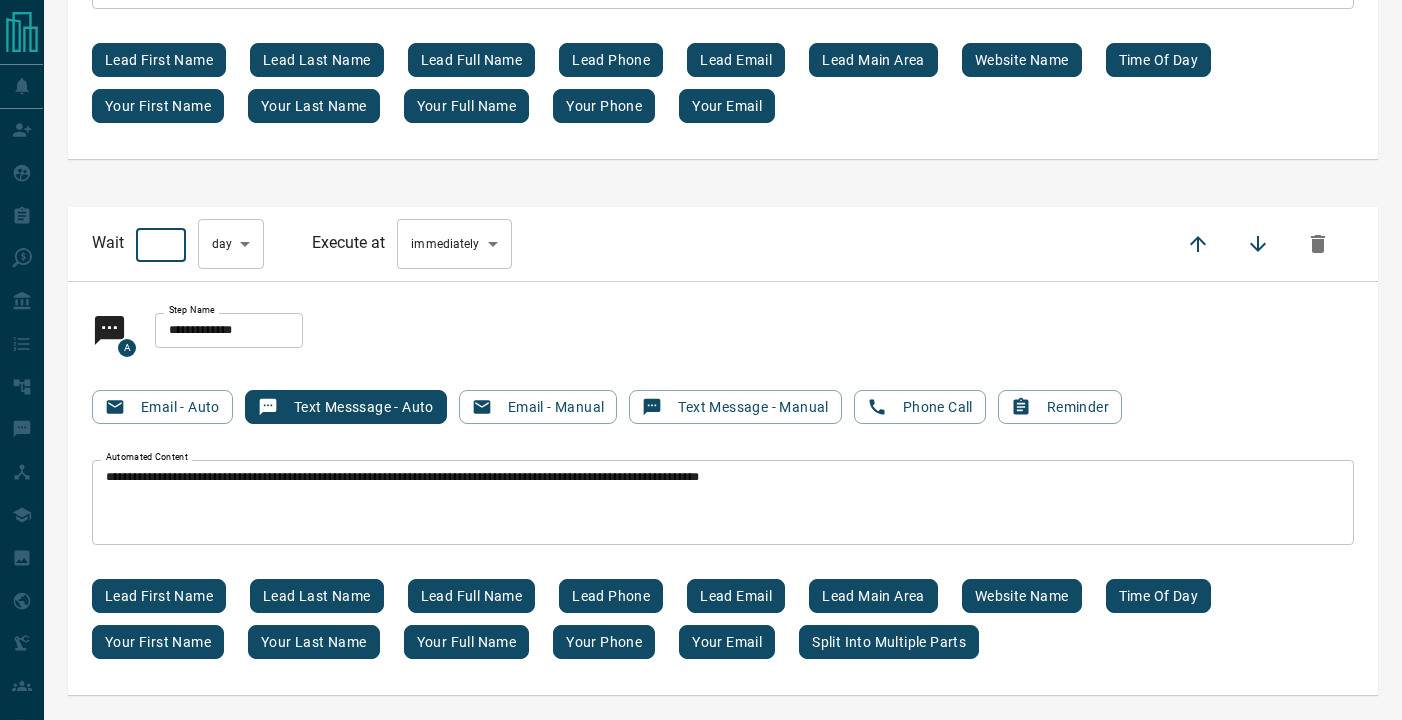 click on "*" at bounding box center (161, 245) 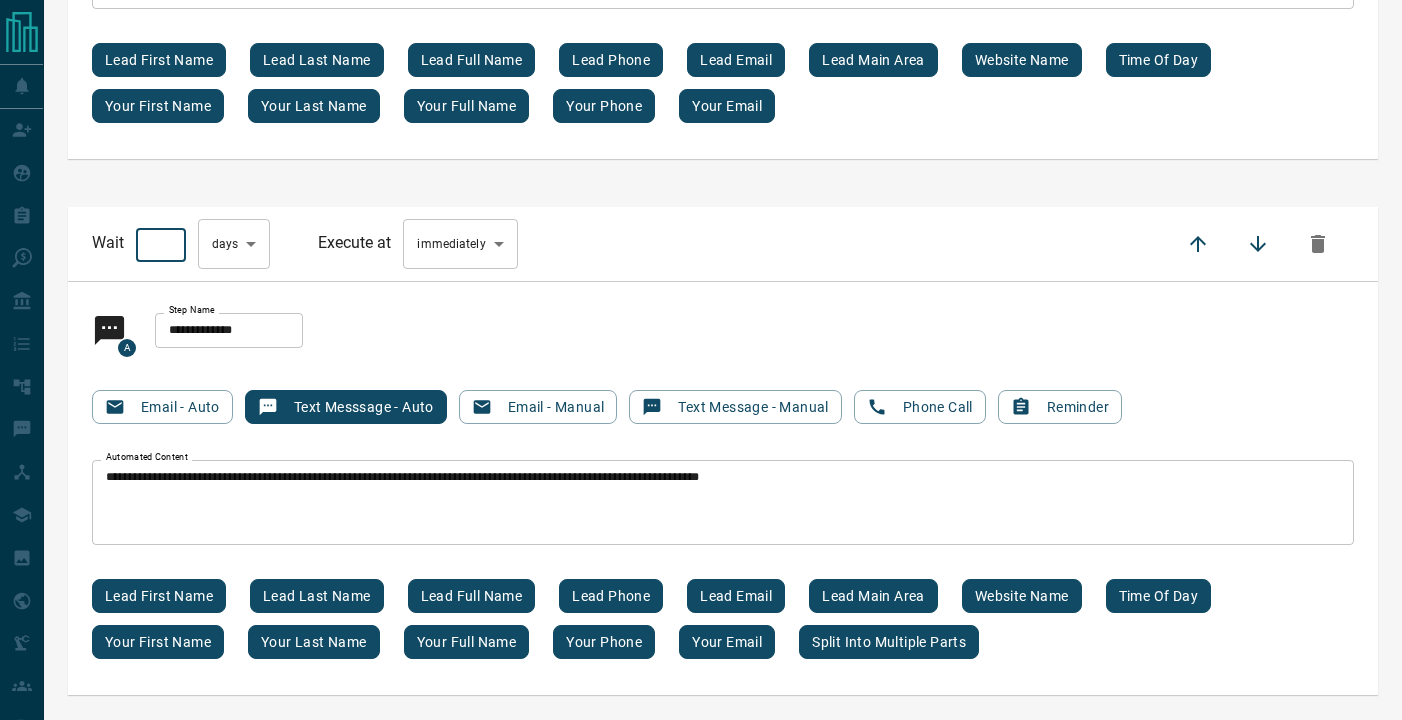 click on "*" at bounding box center (161, 245) 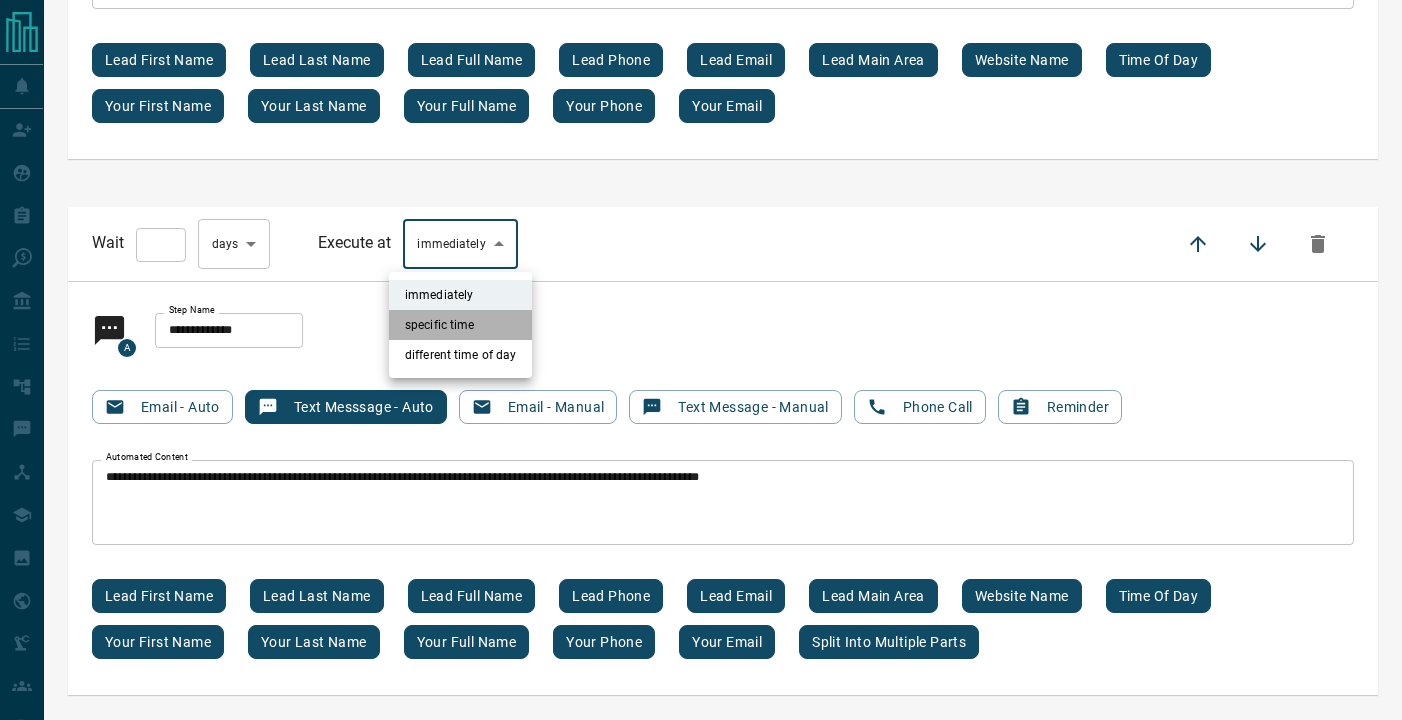 click on "specific time" at bounding box center (460, 325) 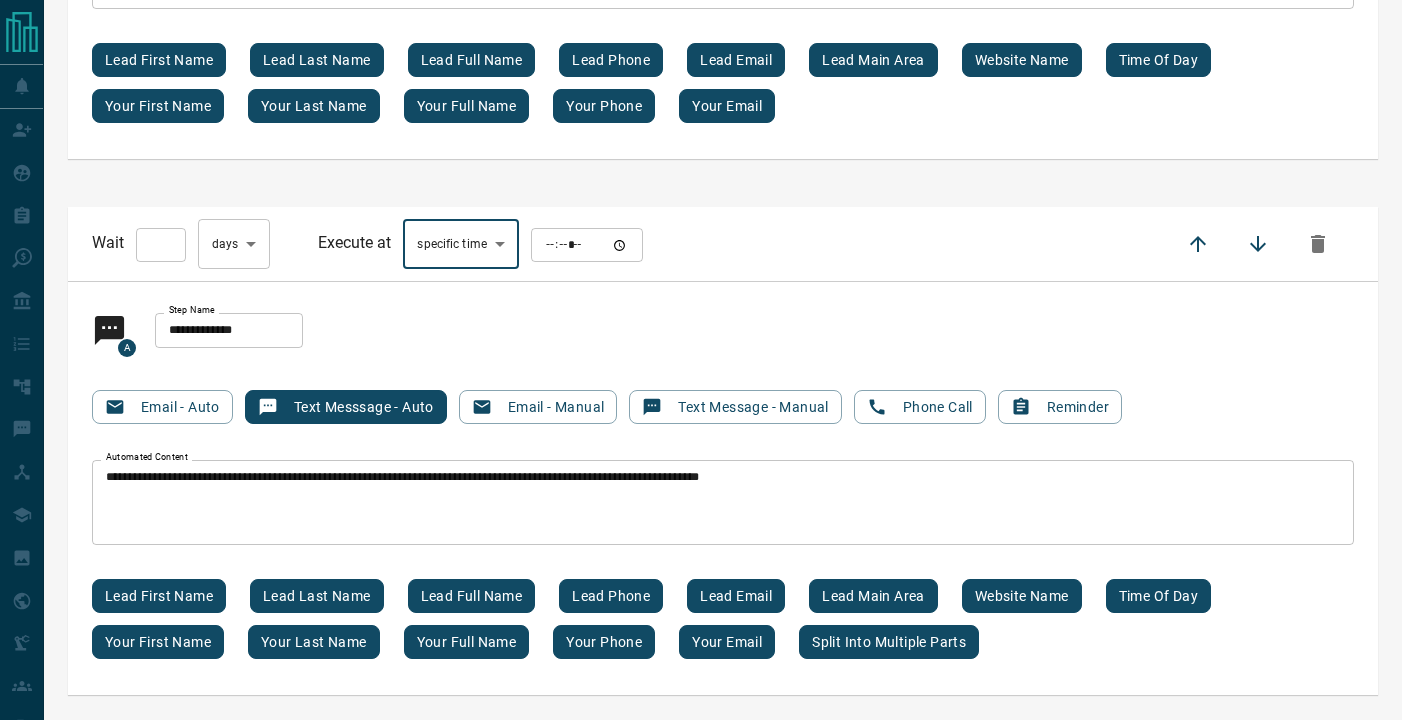 type on "****" 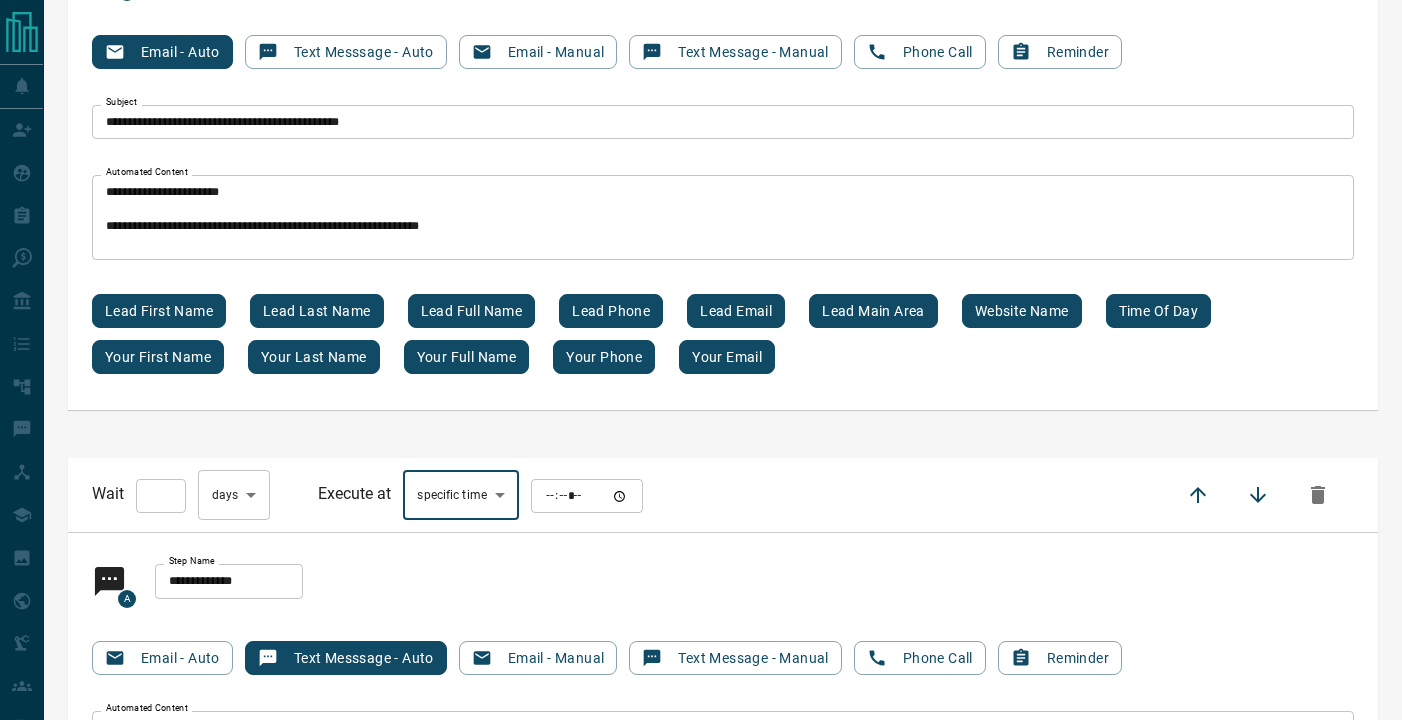 scroll, scrollTop: 2245, scrollLeft: 0, axis: vertical 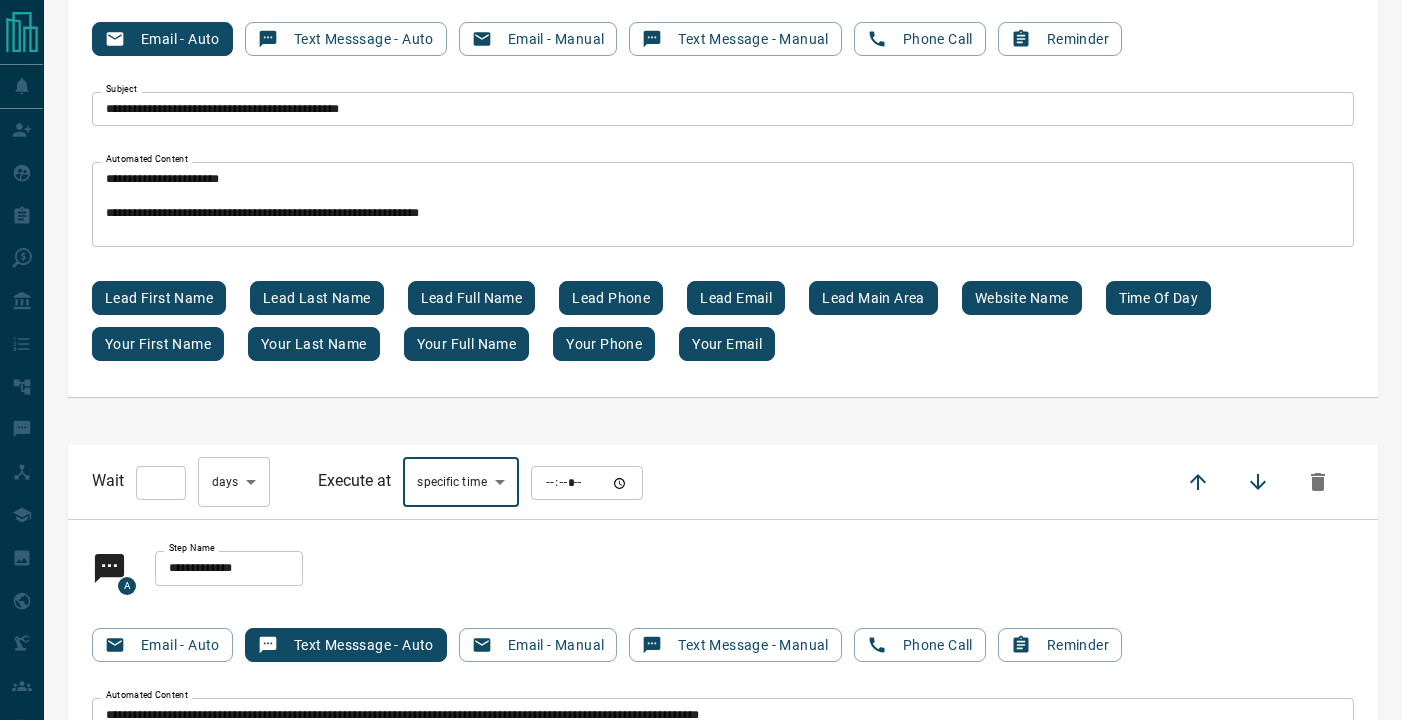 click at bounding box center [587, 483] 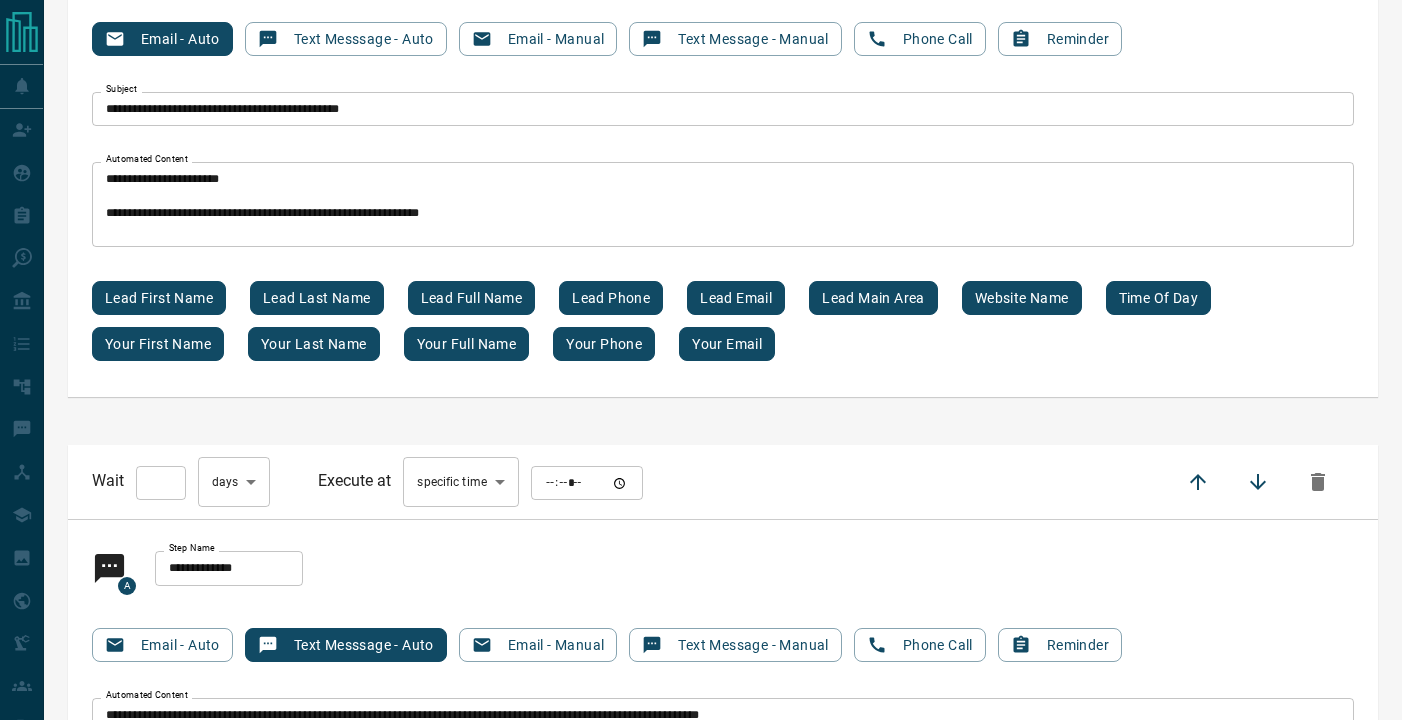 click on "**********" at bounding box center (723, 726) 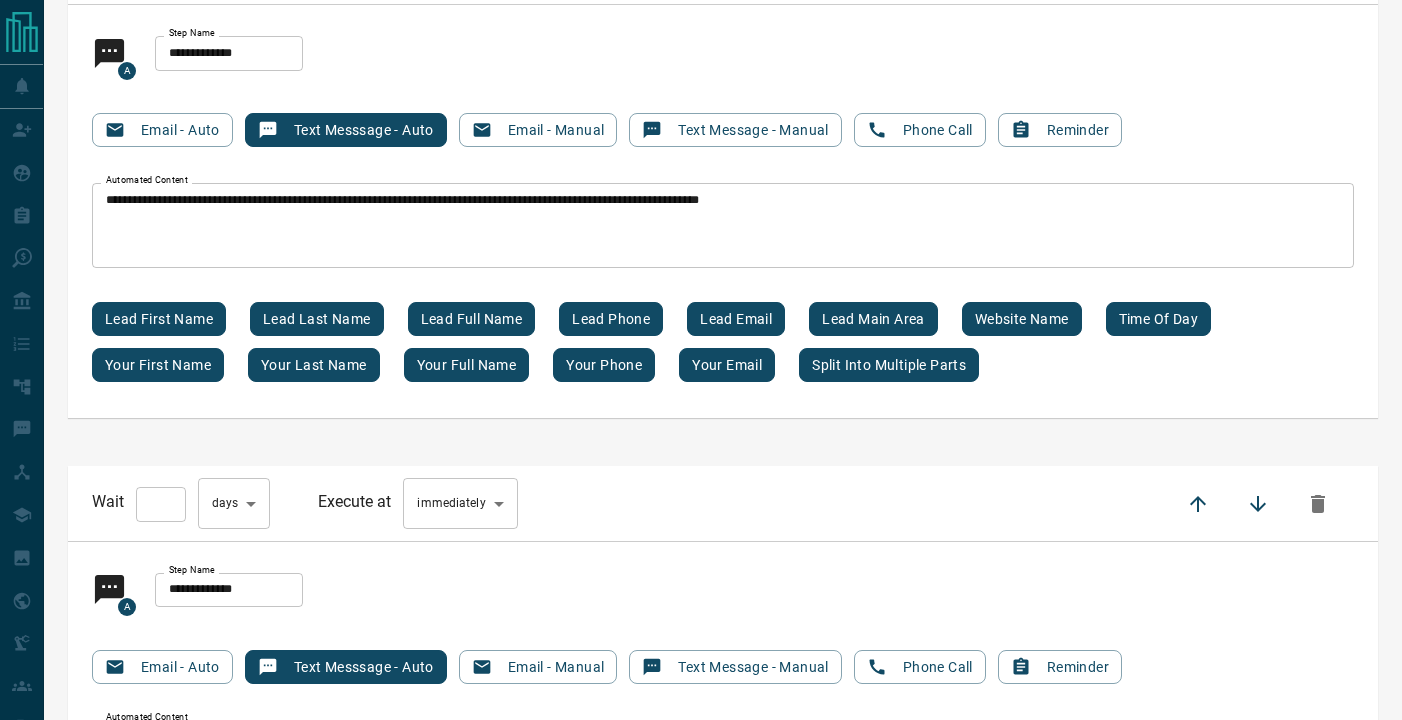 scroll, scrollTop: 2757, scrollLeft: 0, axis: vertical 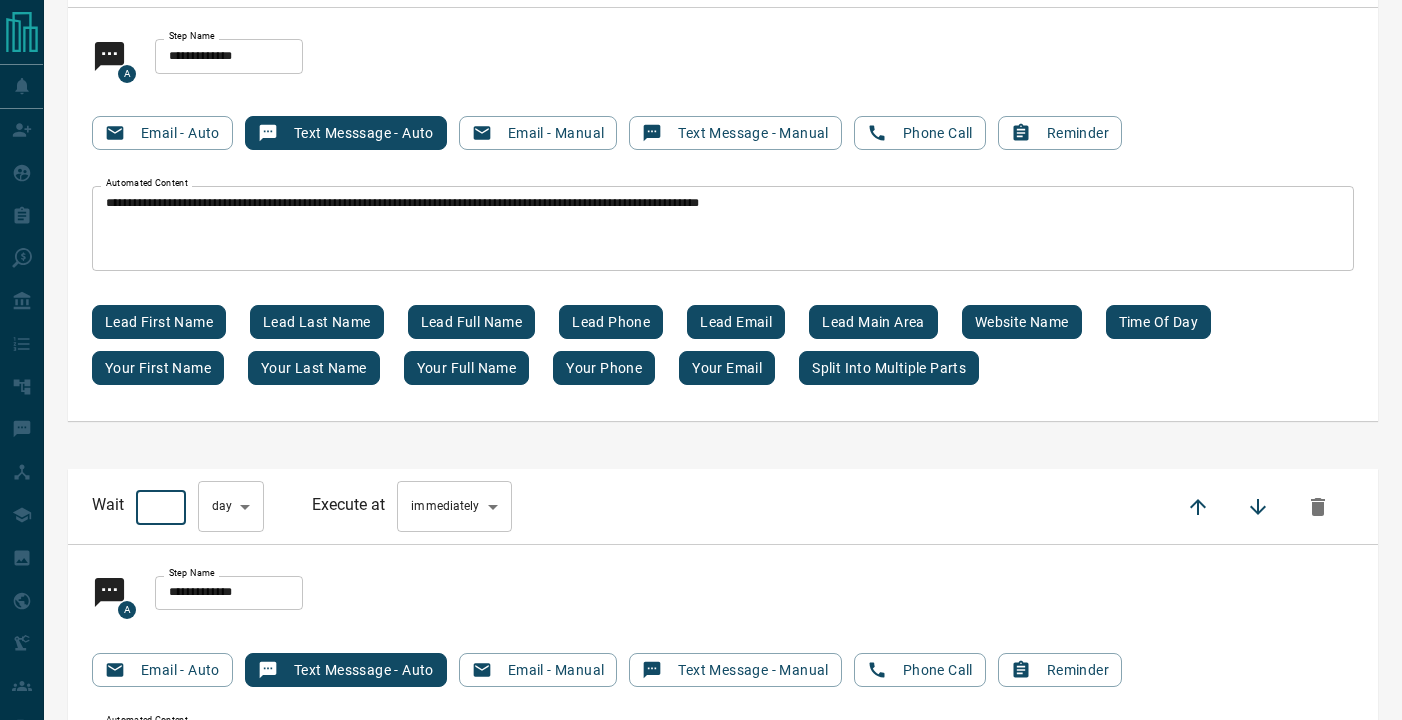 click on "*" at bounding box center (161, 507) 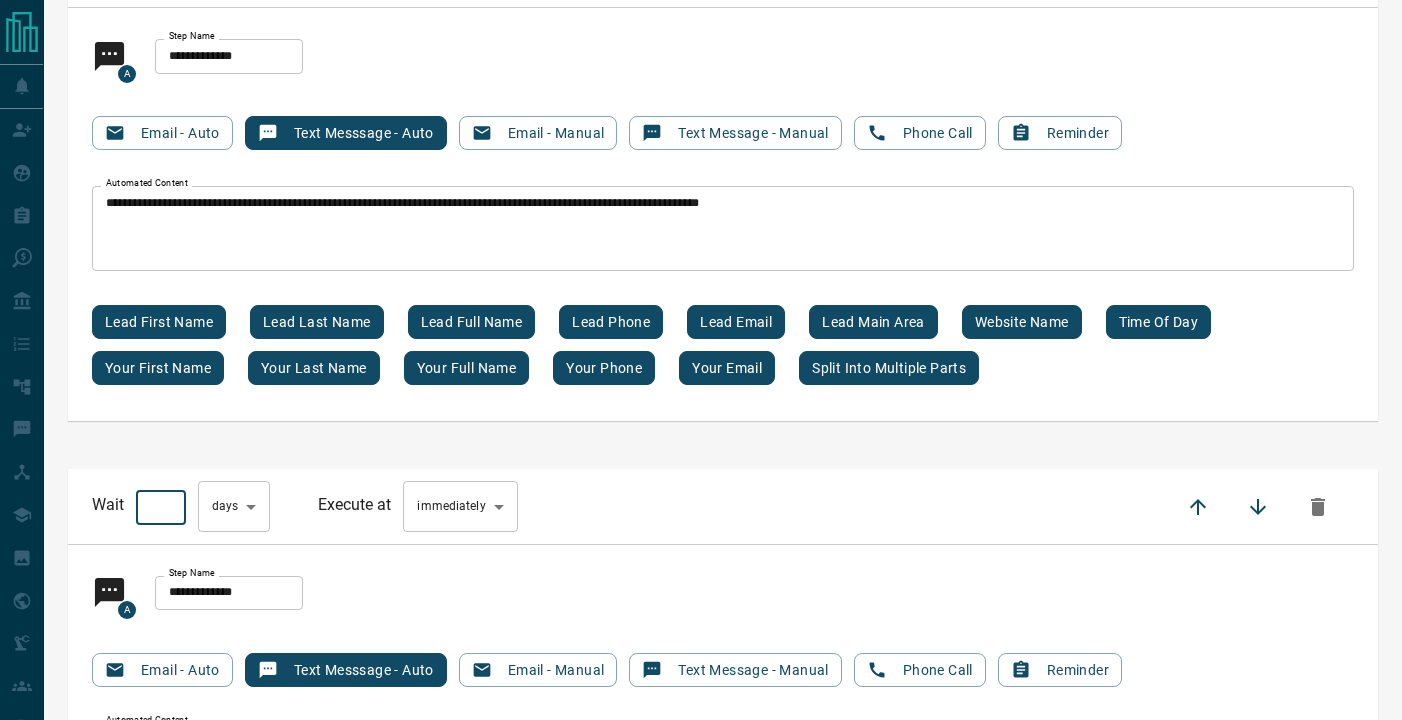 click on "*" at bounding box center [161, 507] 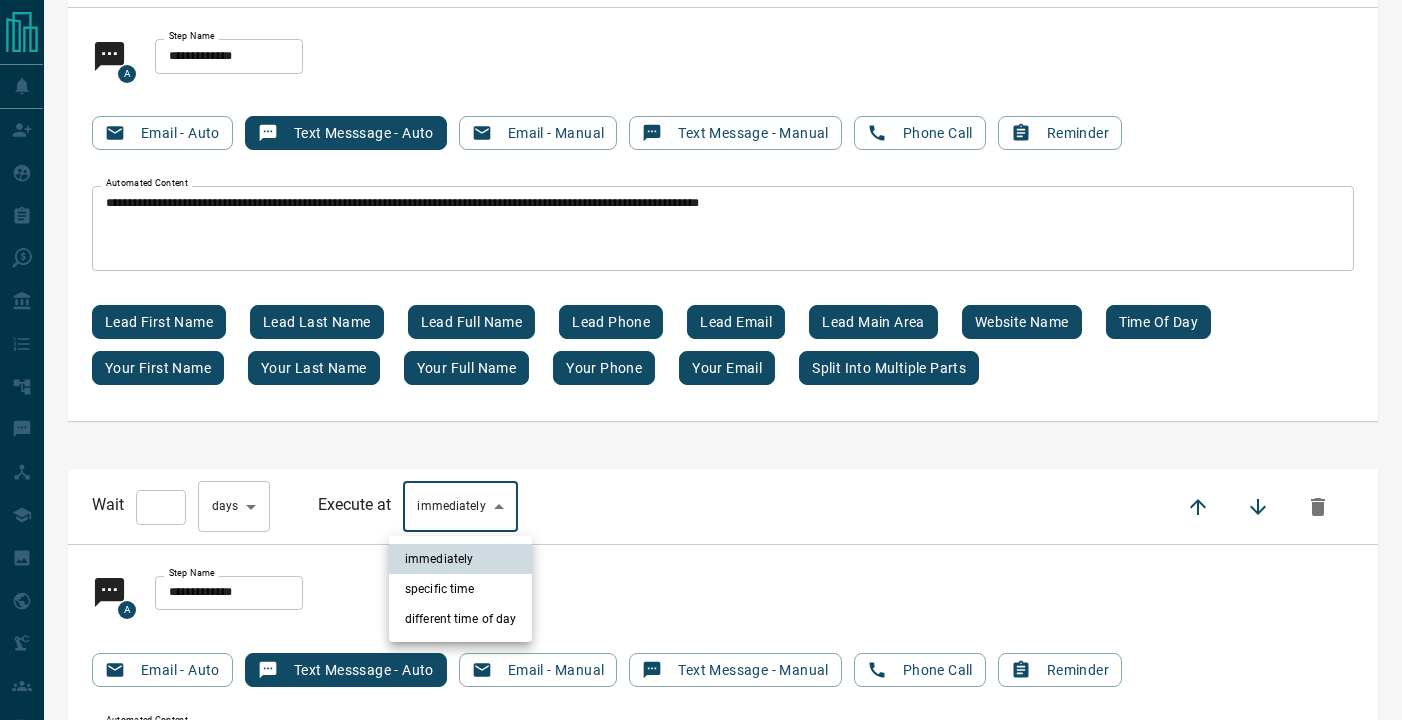 click on "specific time" at bounding box center [460, 589] 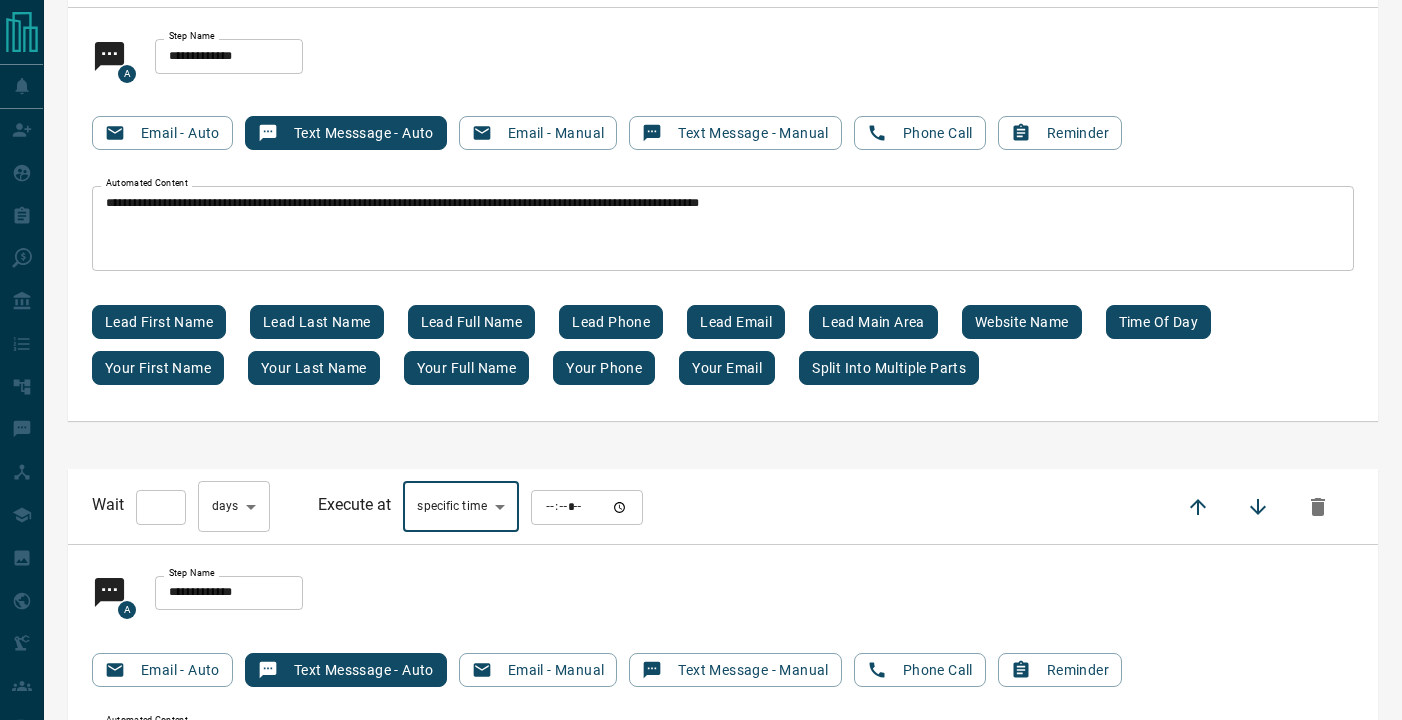 type on "****" 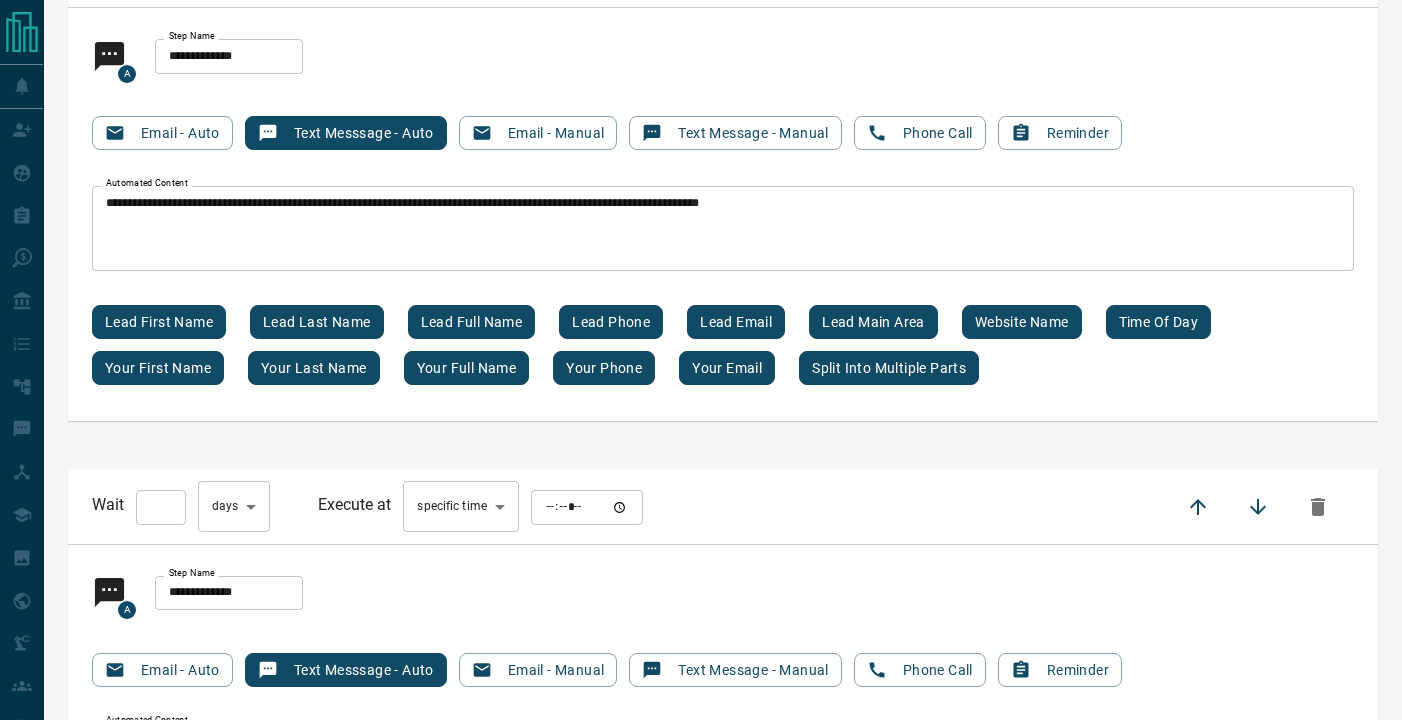click at bounding box center [587, 507] 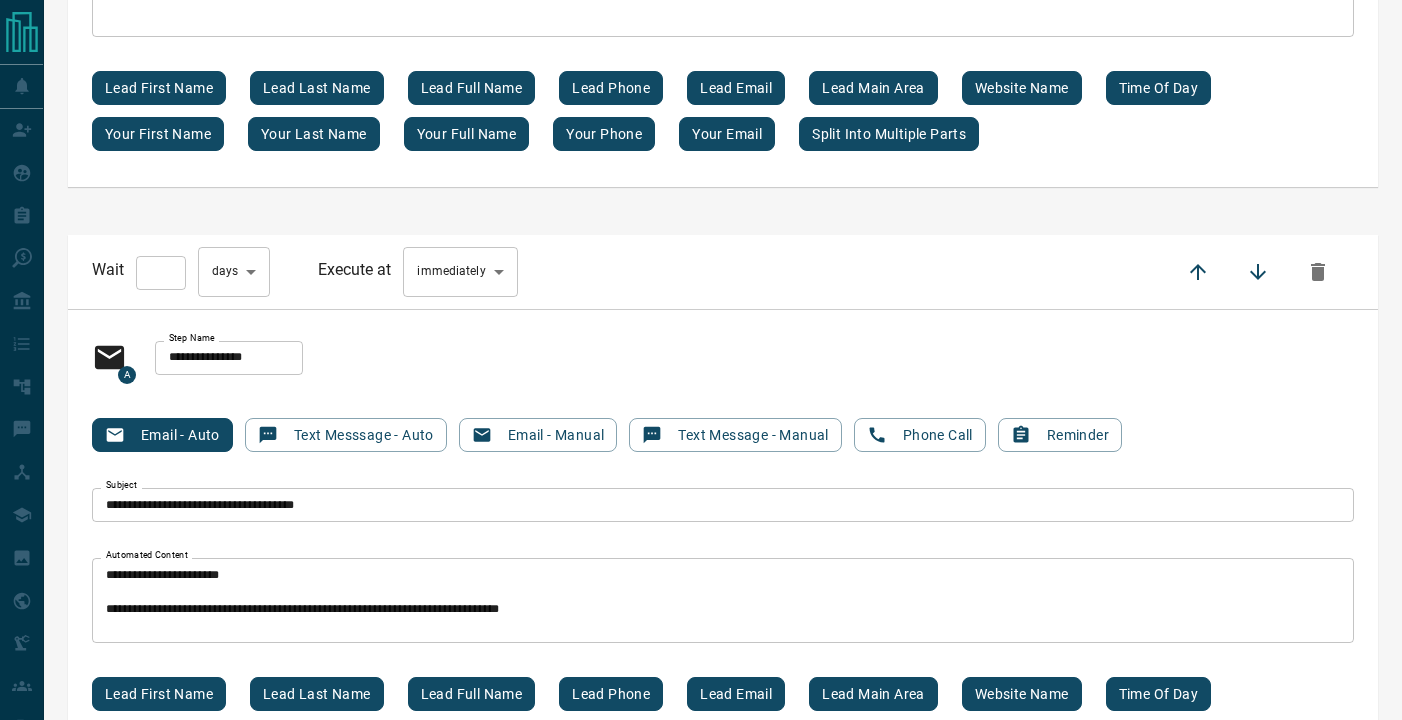 scroll, scrollTop: 3527, scrollLeft: 0, axis: vertical 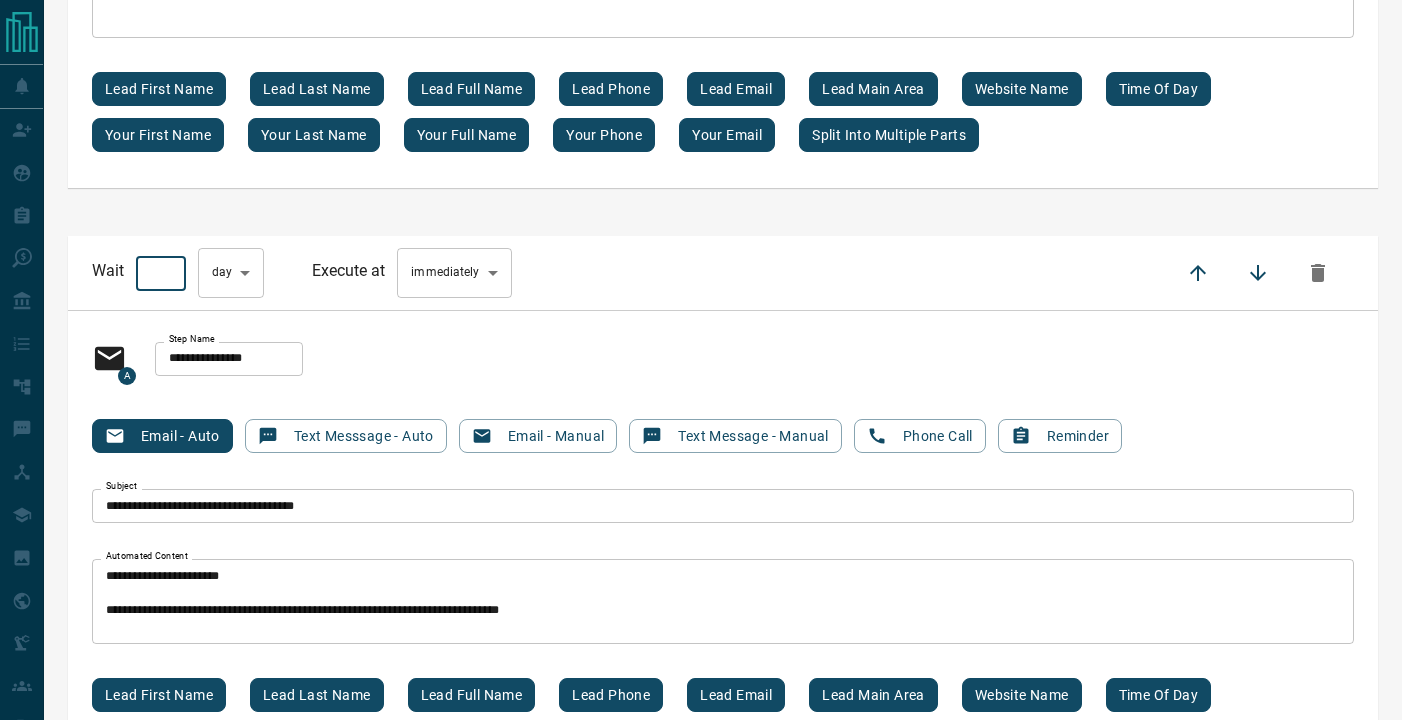 click on "*" at bounding box center (161, 274) 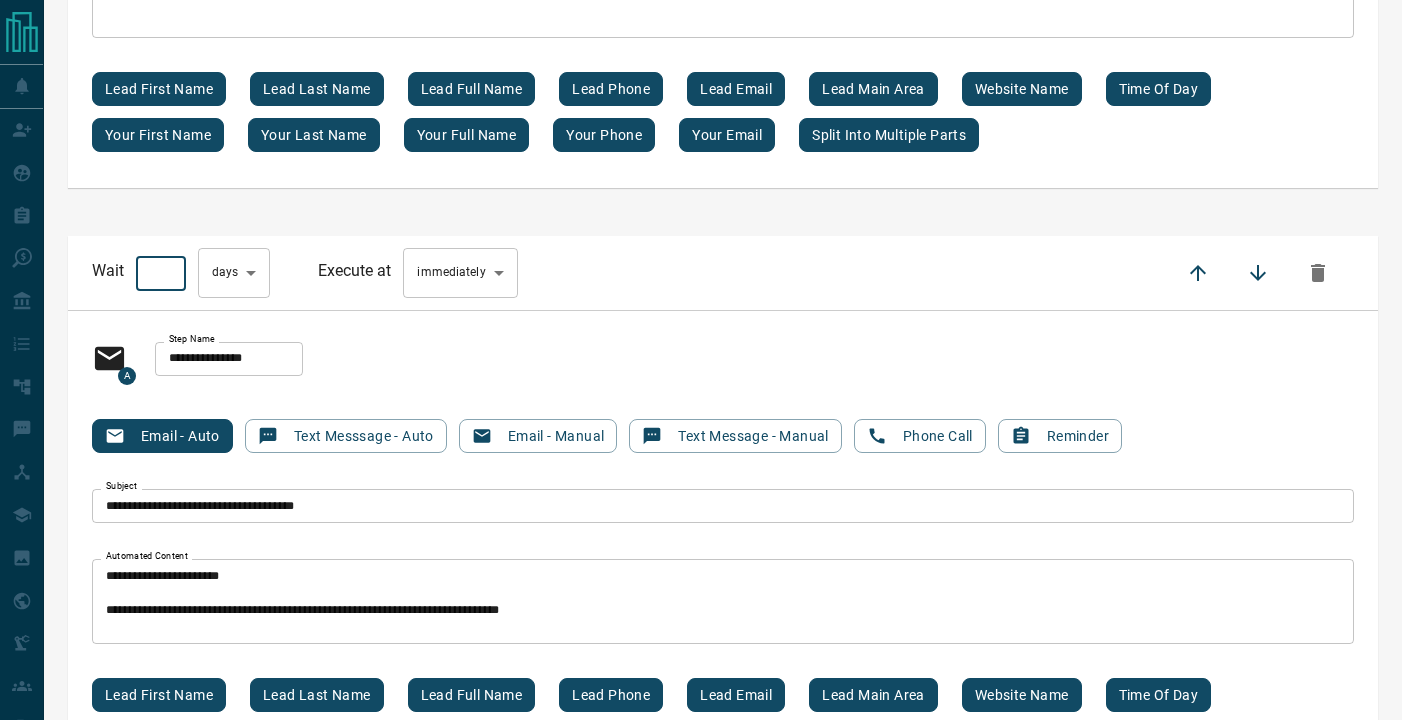 click on "*" at bounding box center (161, 274) 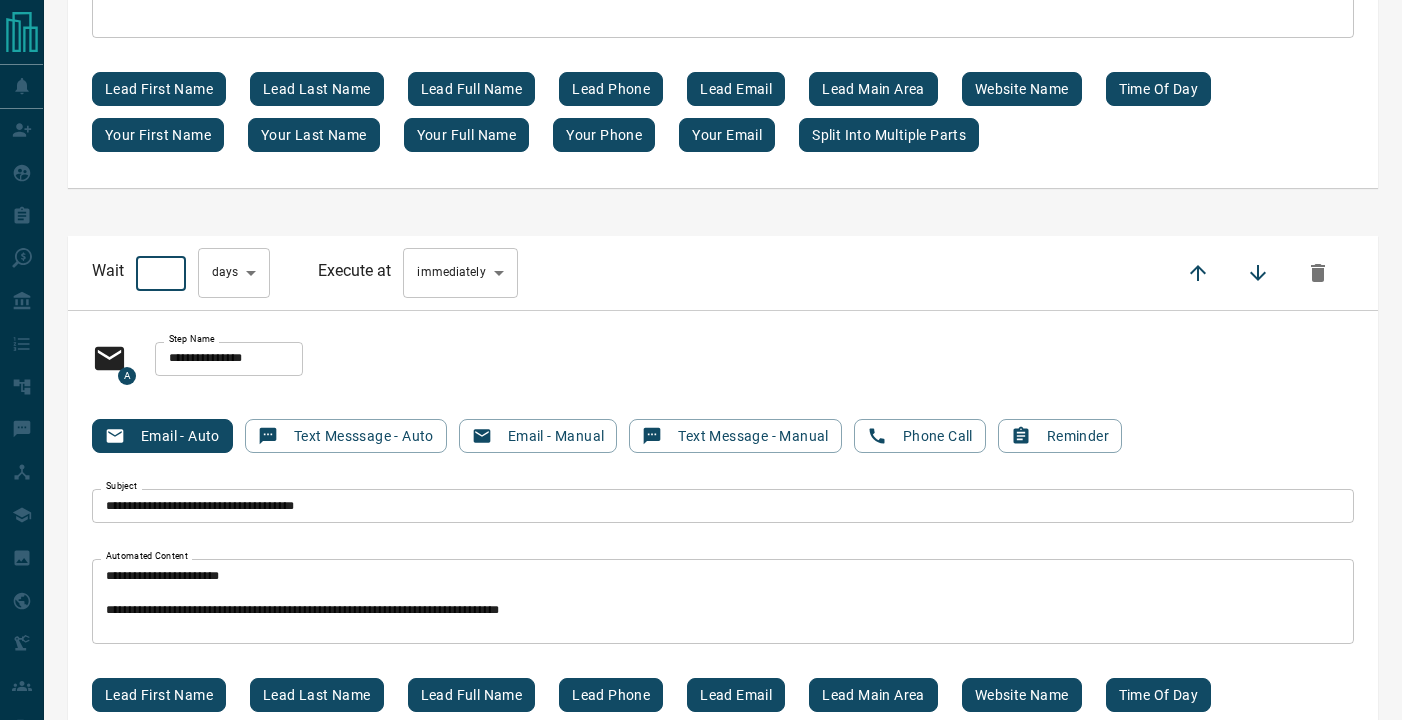 click on "*" at bounding box center [161, 274] 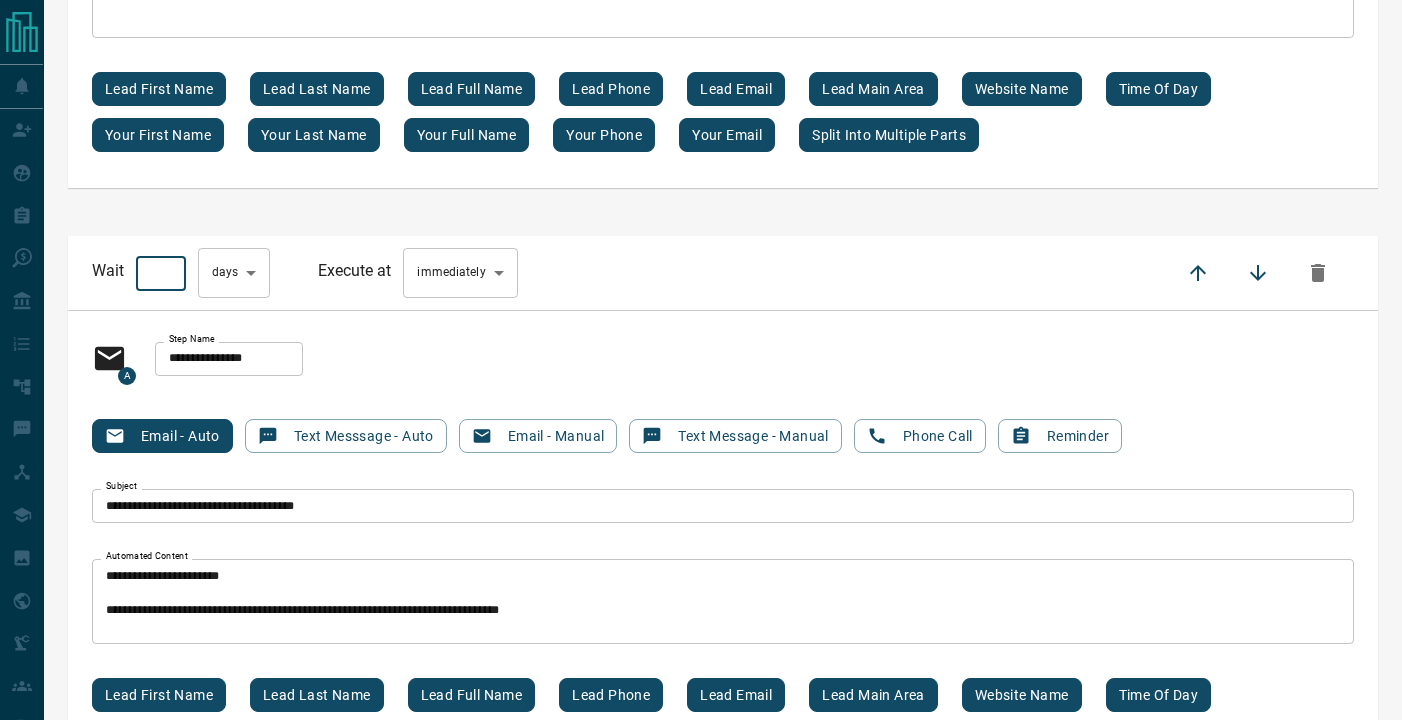 click on "*" at bounding box center [161, 274] 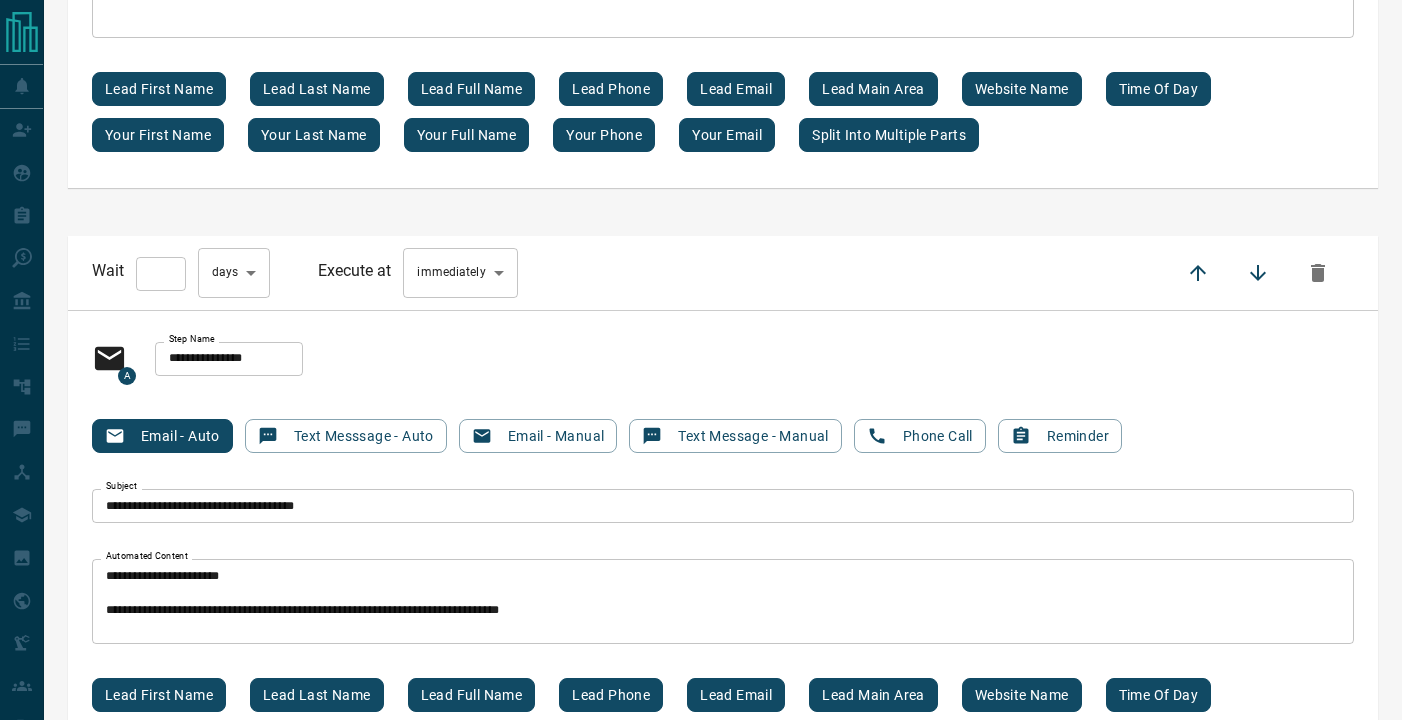 click on "**" at bounding box center [161, 274] 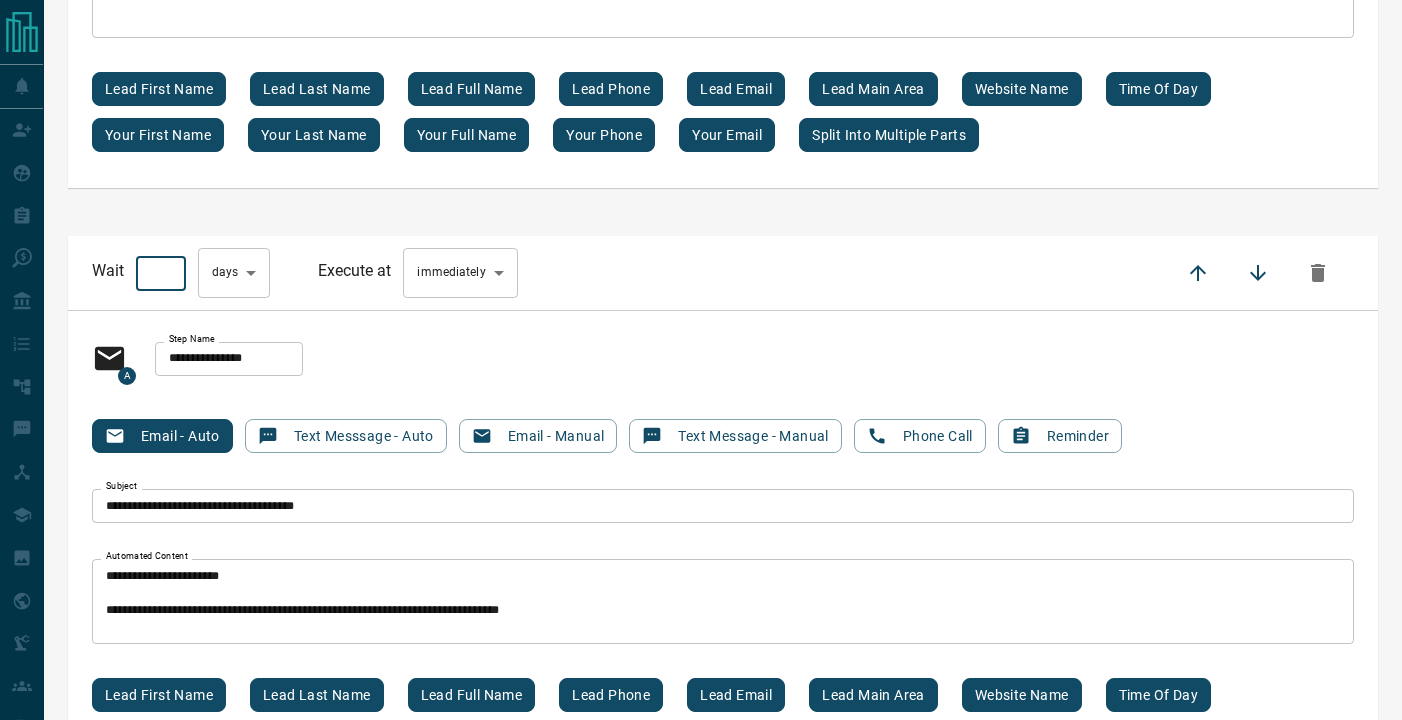 click on "**********" at bounding box center (723, 359) 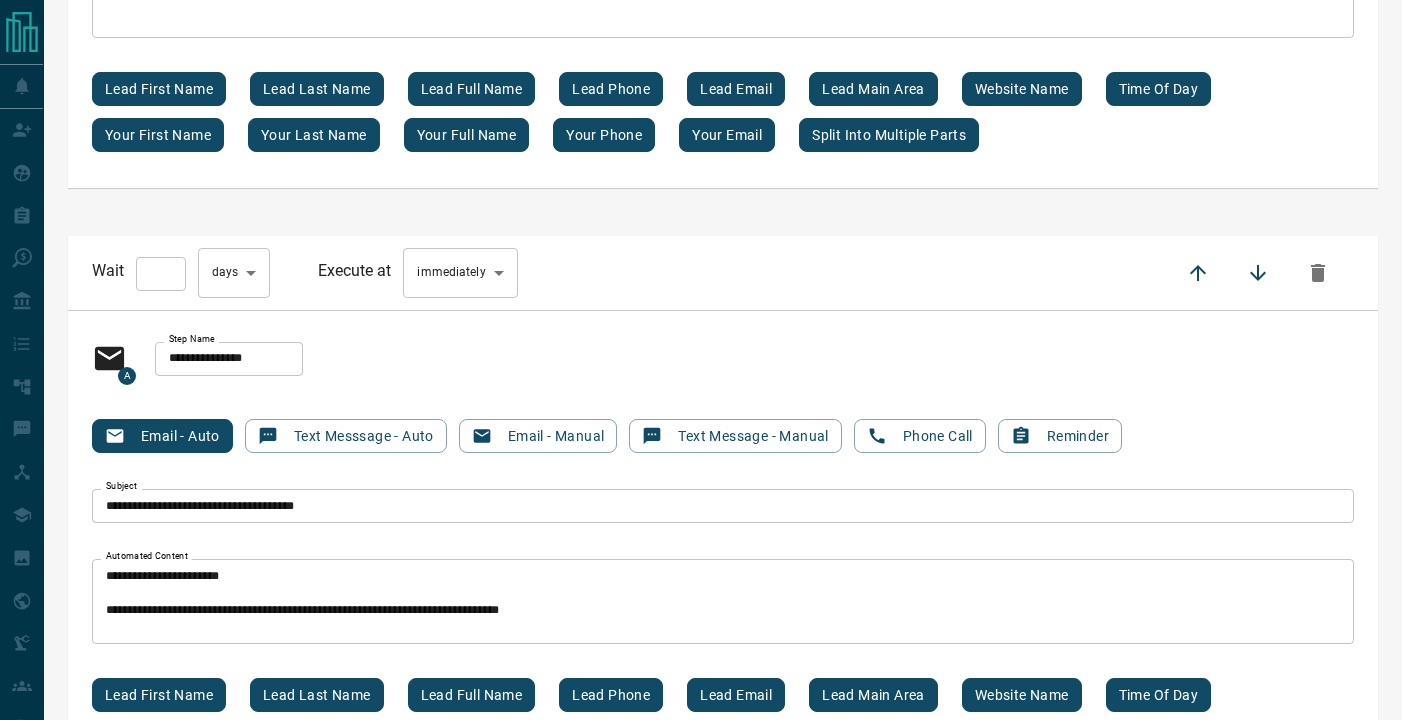 click on "**********" at bounding box center (701, 5931) 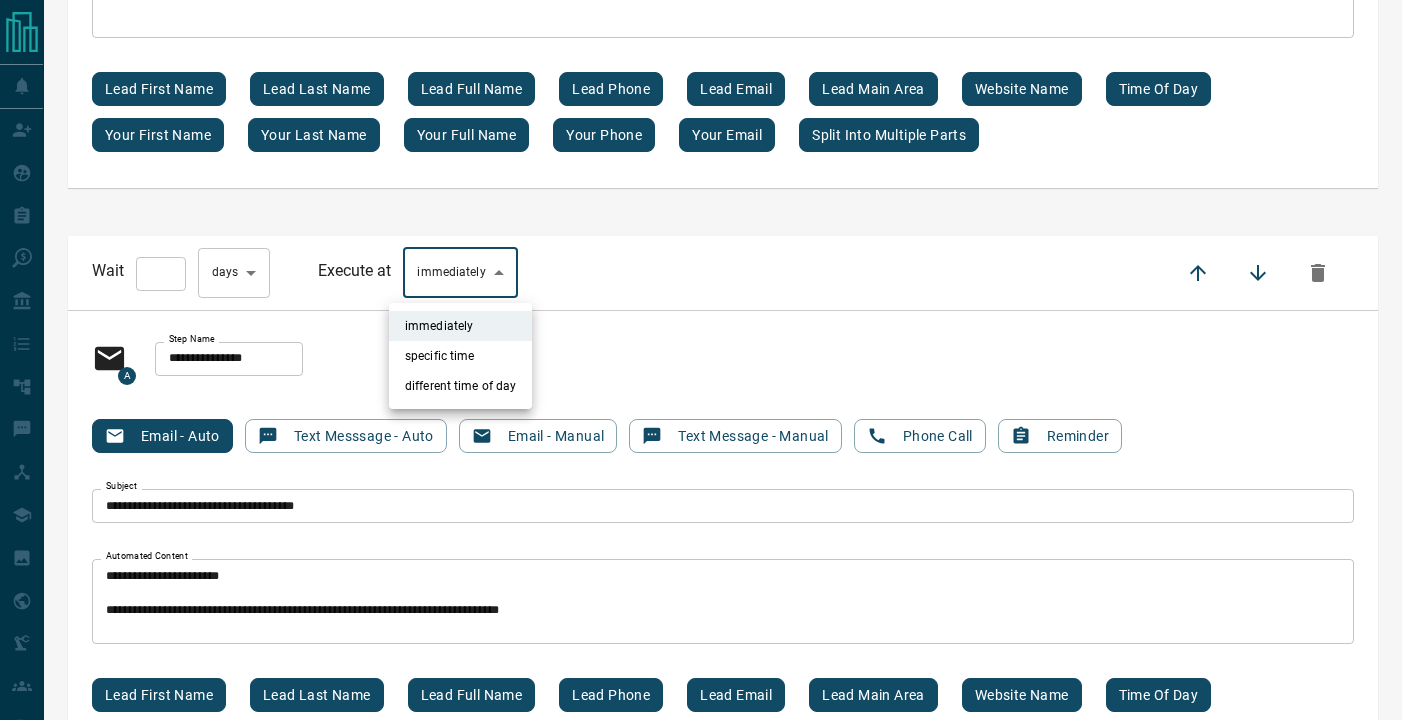 click on "specific time" at bounding box center (460, 356) 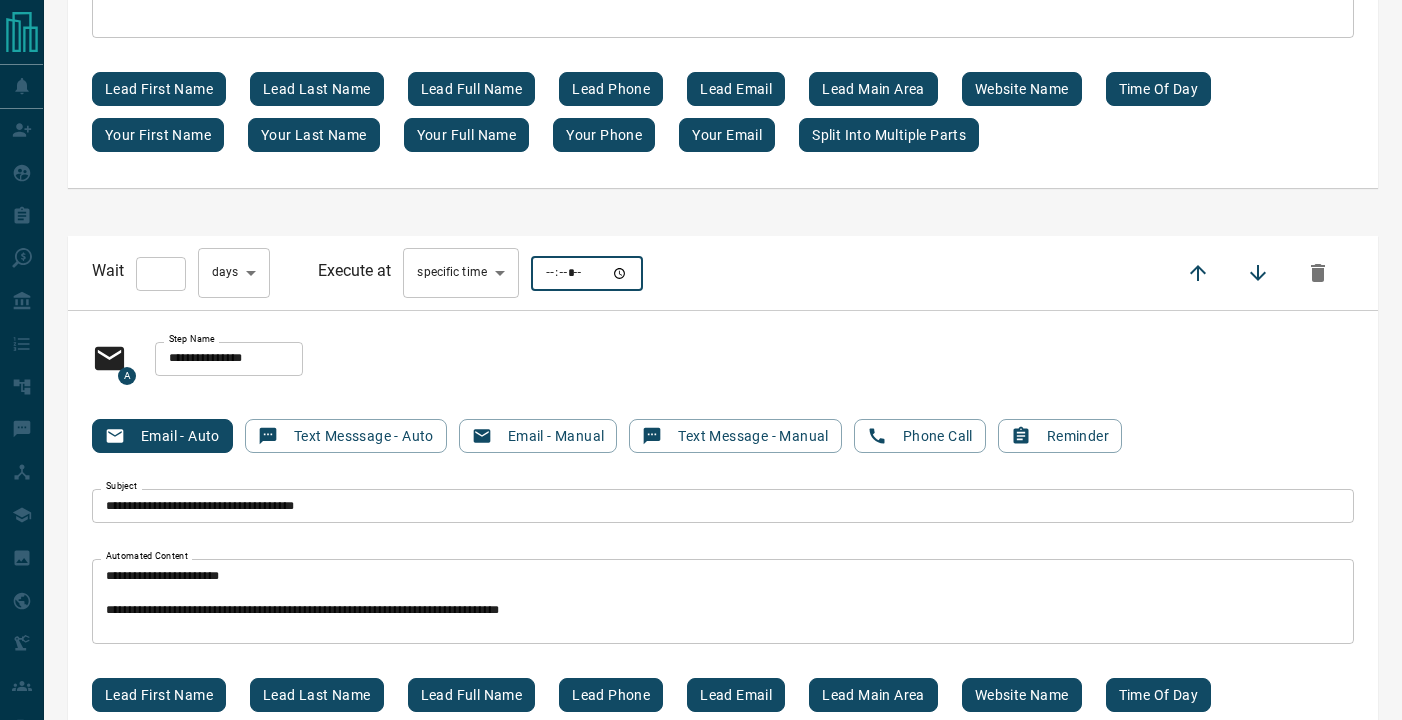 click at bounding box center (587, 274) 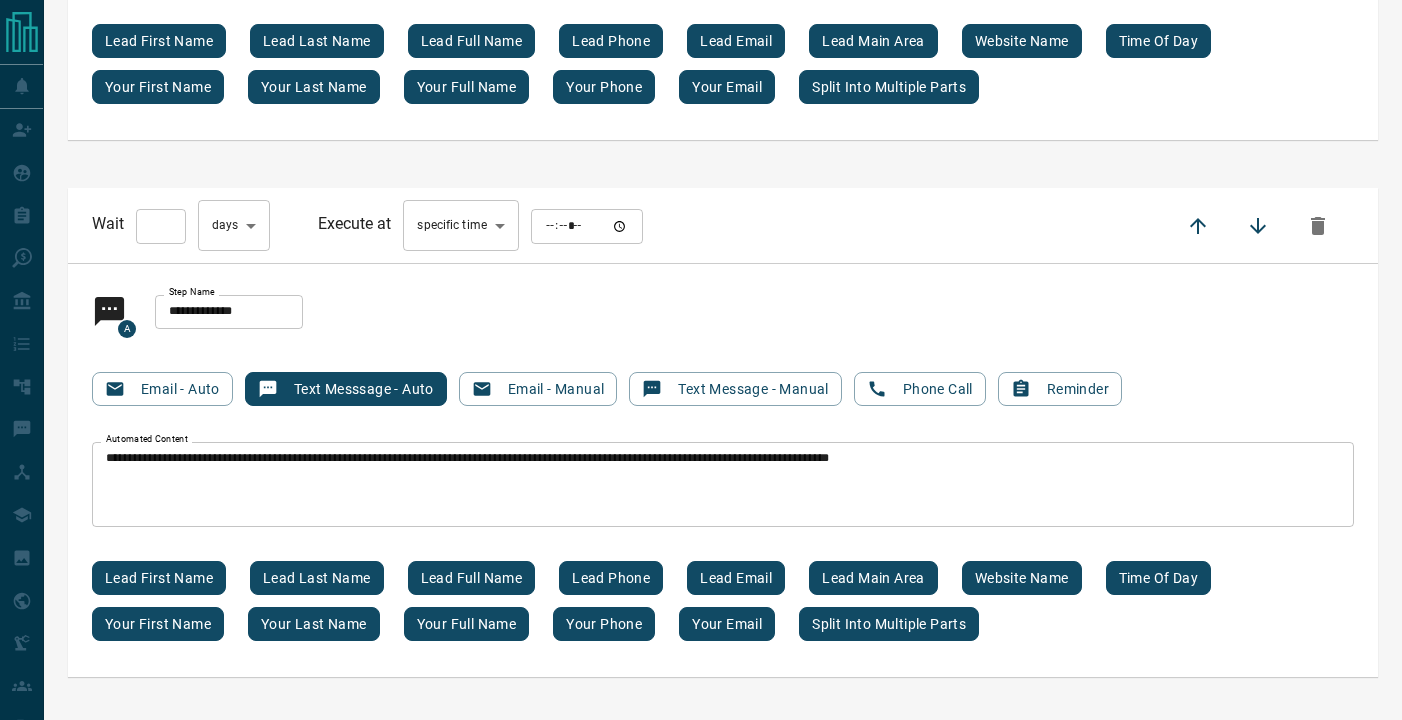 scroll, scrollTop: 2937, scrollLeft: 0, axis: vertical 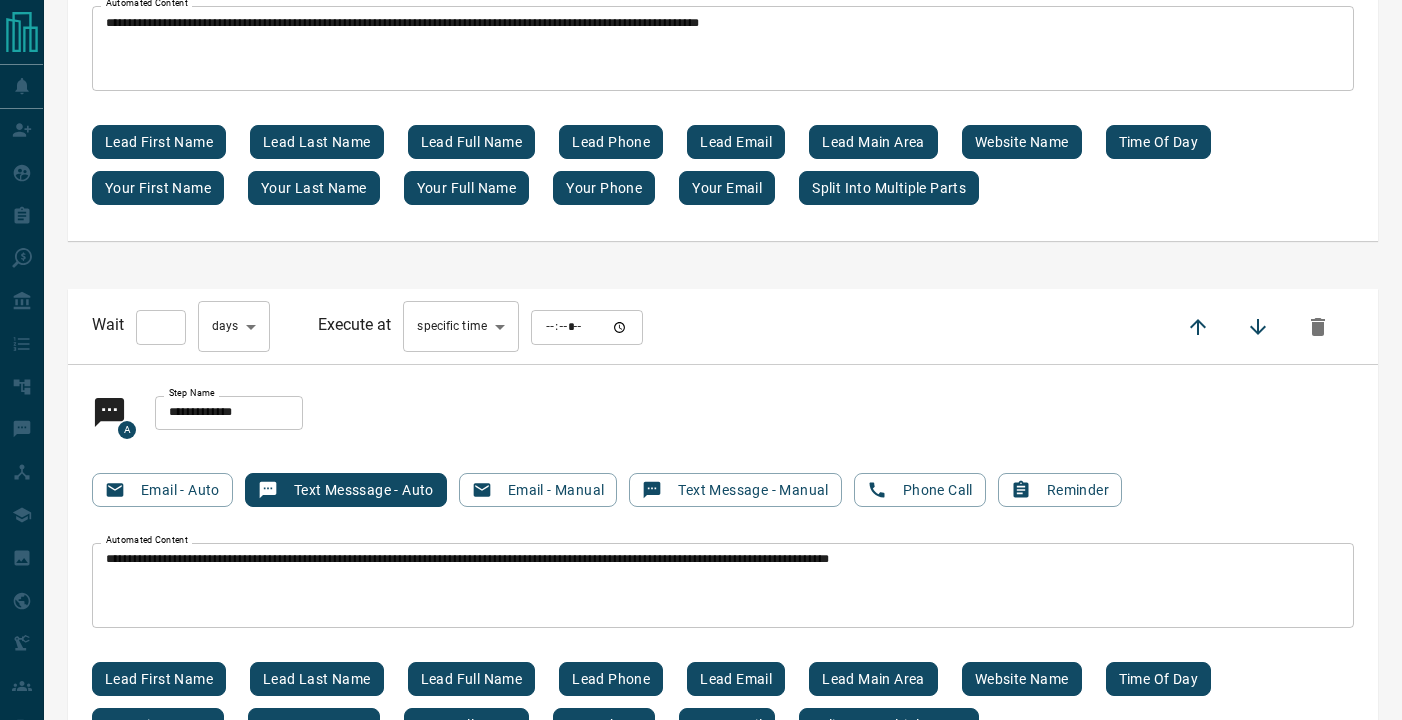 click at bounding box center (587, 327) 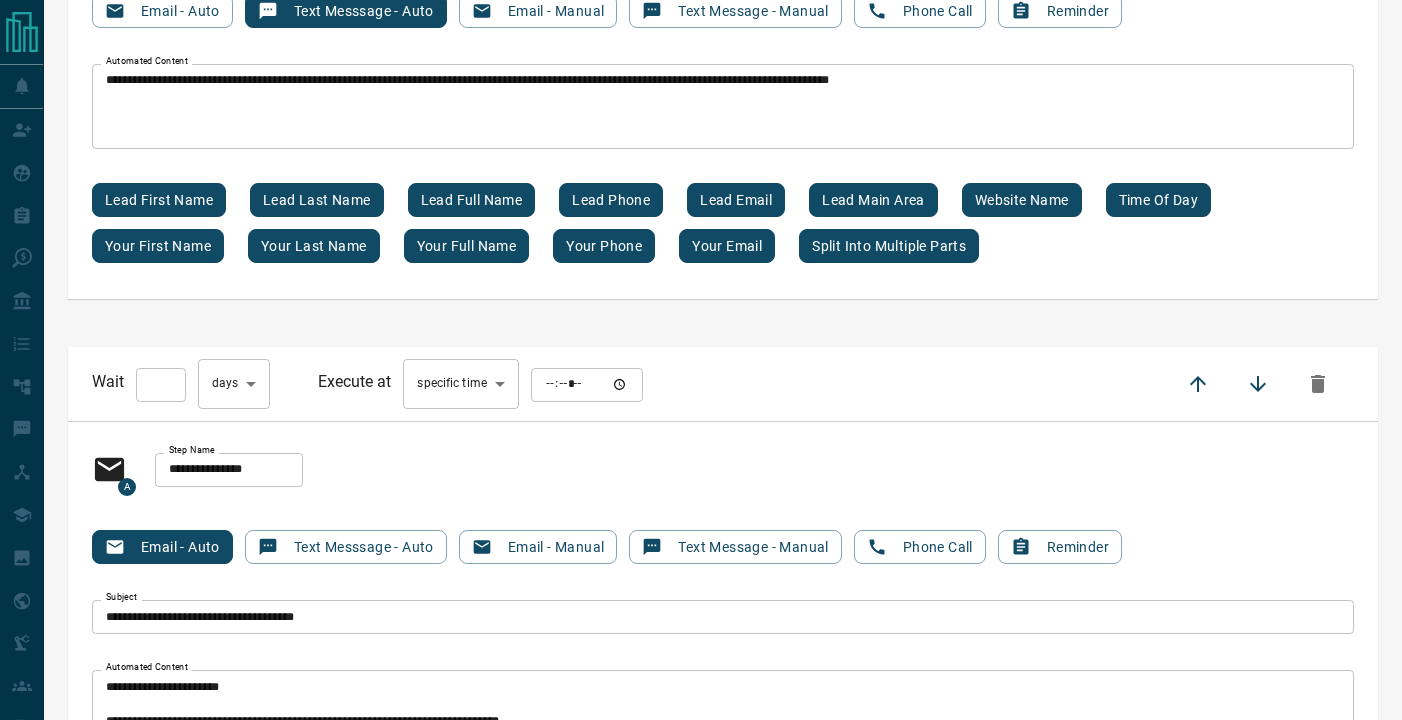 scroll, scrollTop: 3413, scrollLeft: 0, axis: vertical 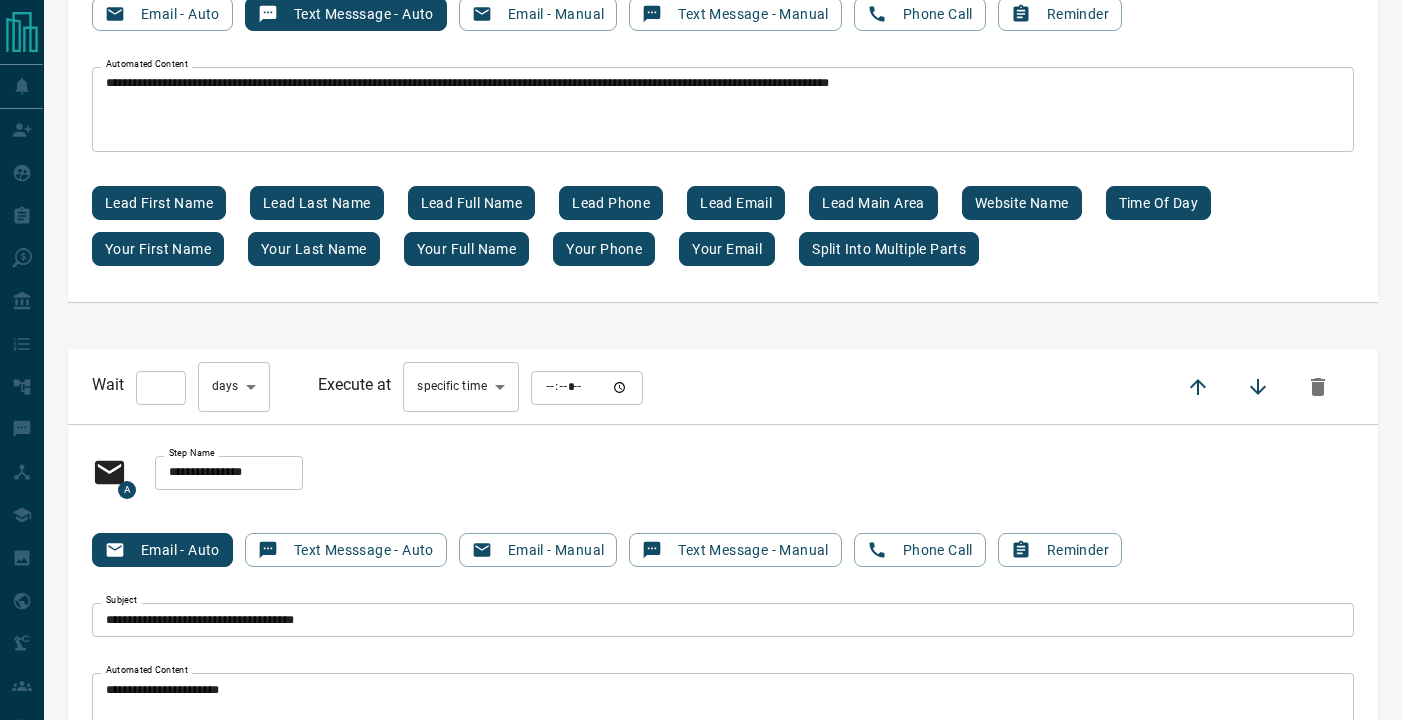 click on "**********" at bounding box center (723, 473) 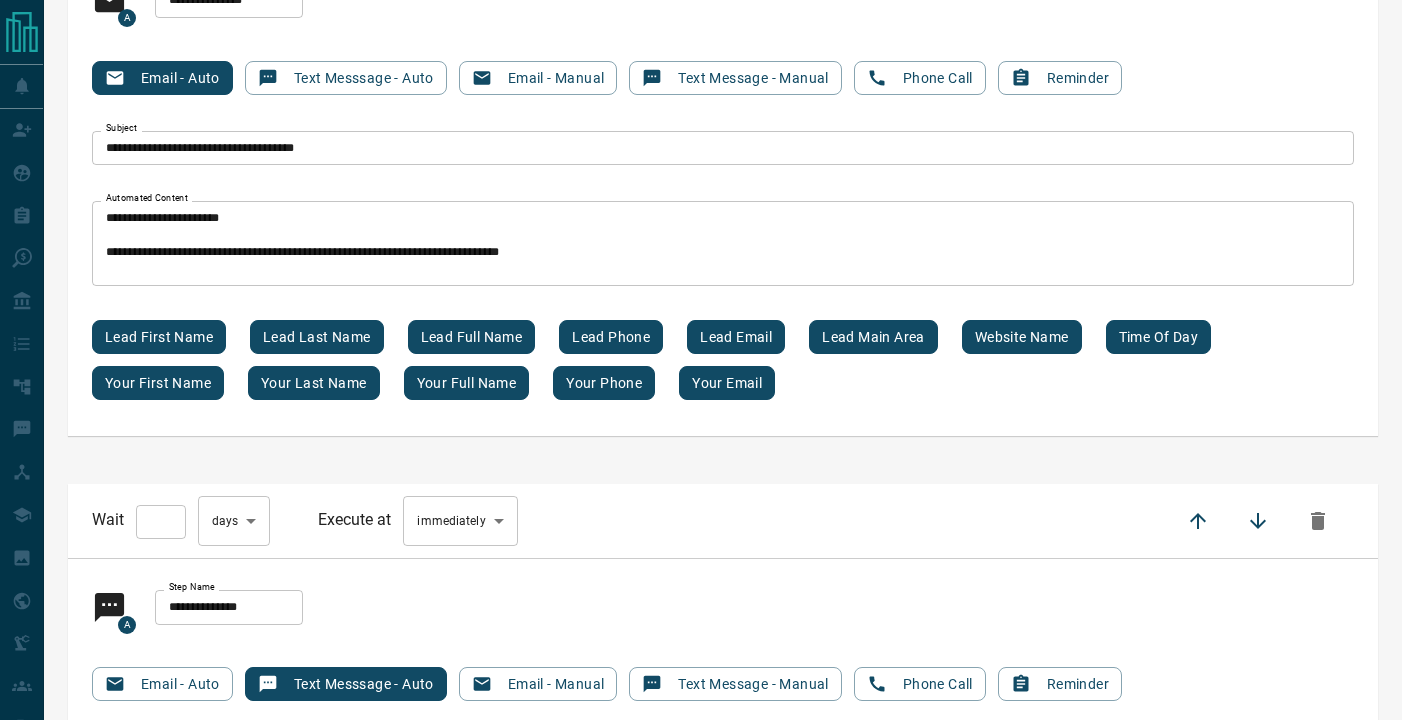 scroll, scrollTop: 3921, scrollLeft: 0, axis: vertical 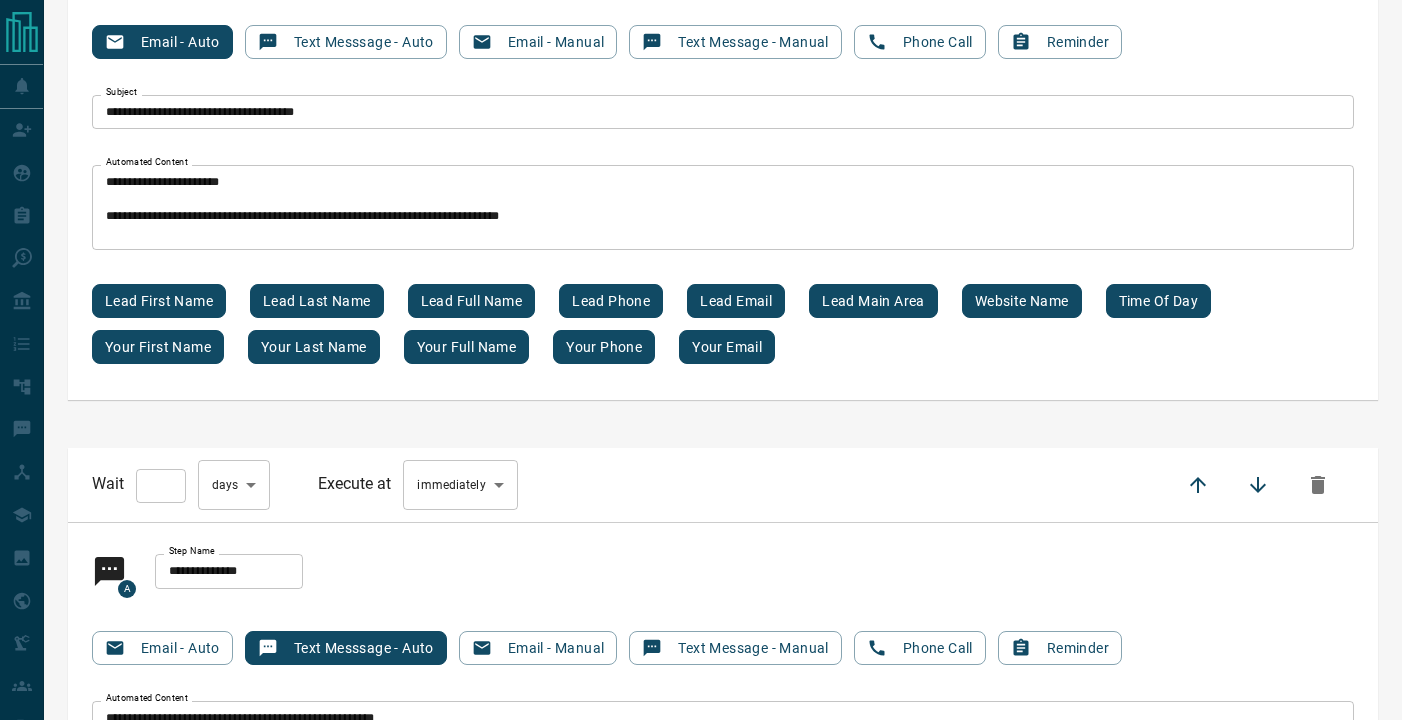 click on "*" at bounding box center (161, 486) 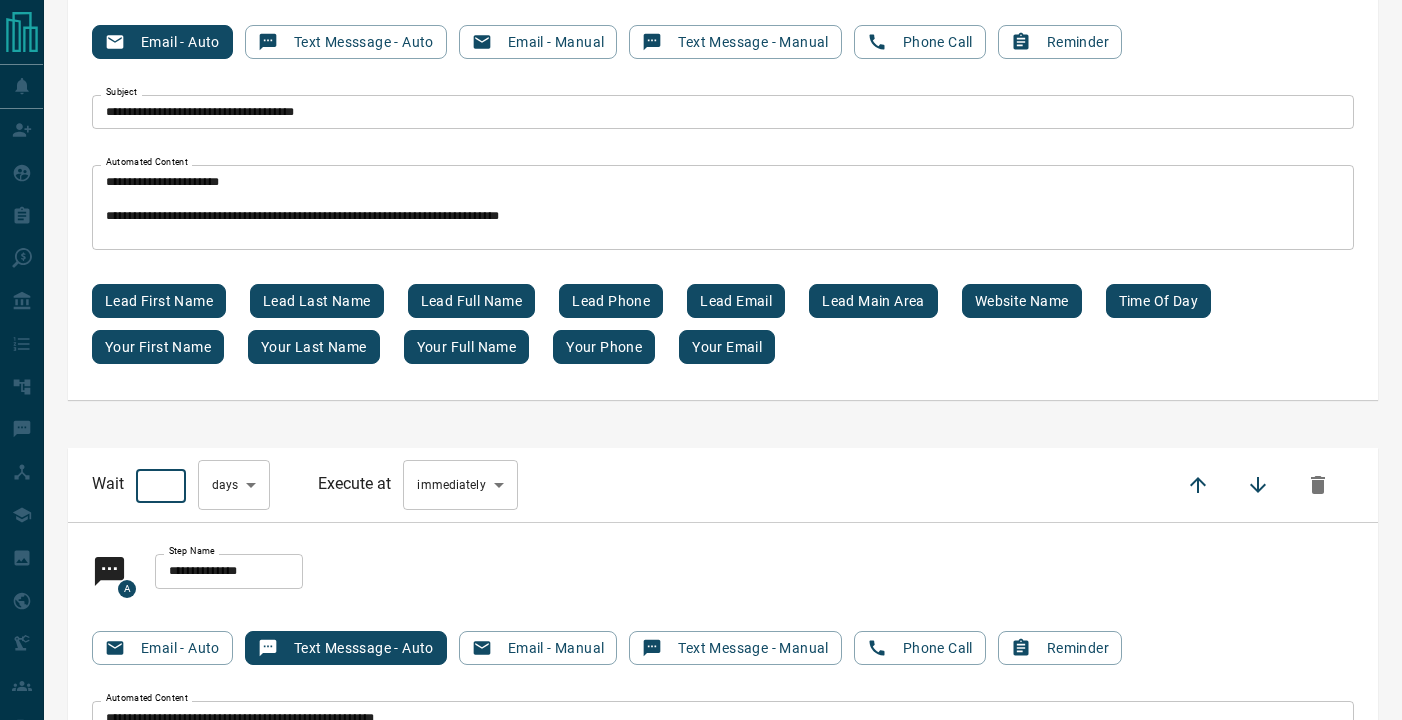 click on "*" at bounding box center [161, 486] 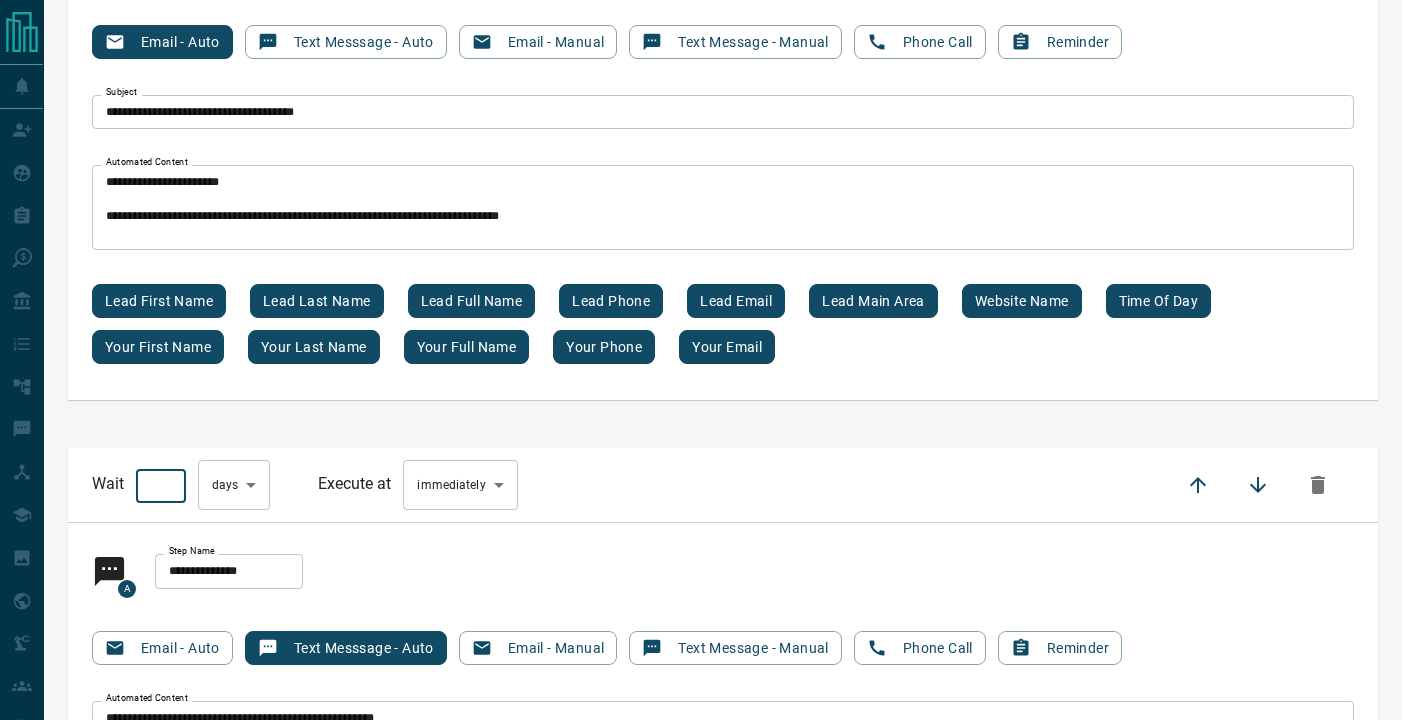 click on "*" at bounding box center [161, 486] 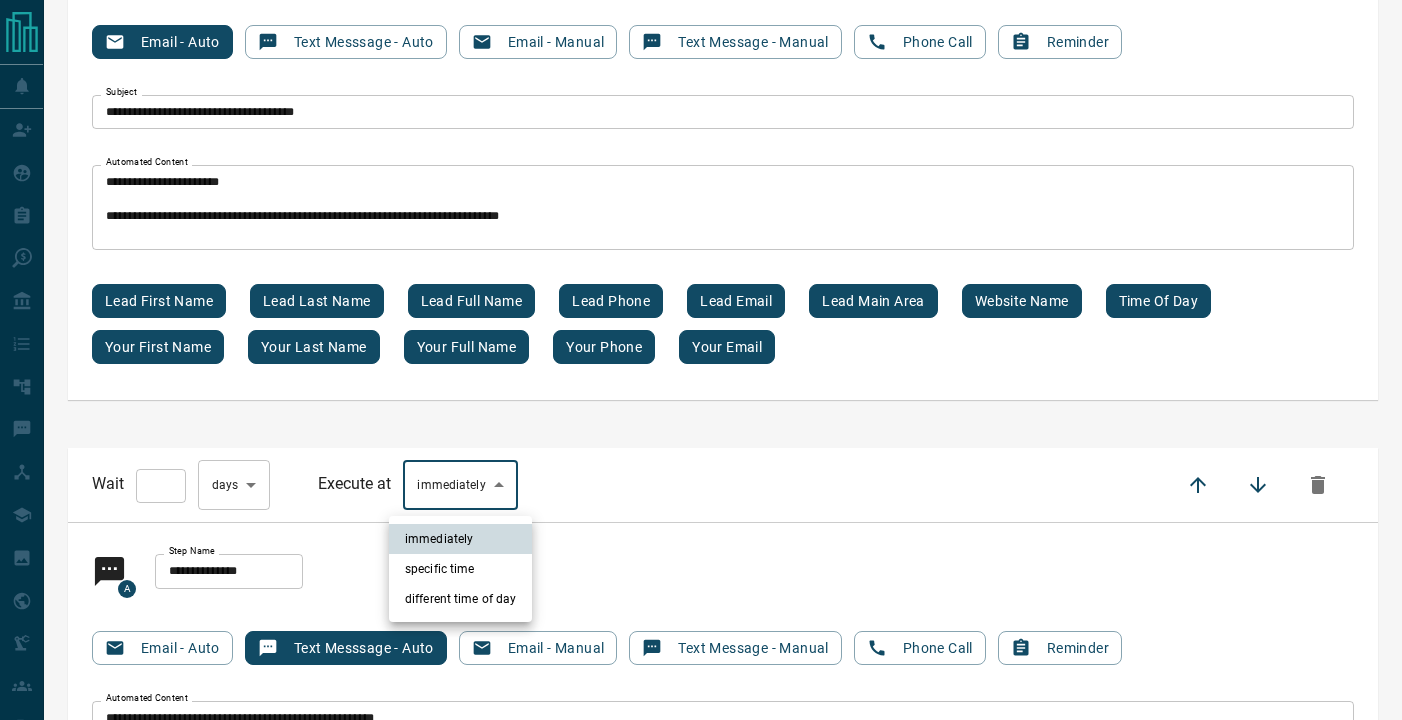 click on "**********" at bounding box center [701, 5537] 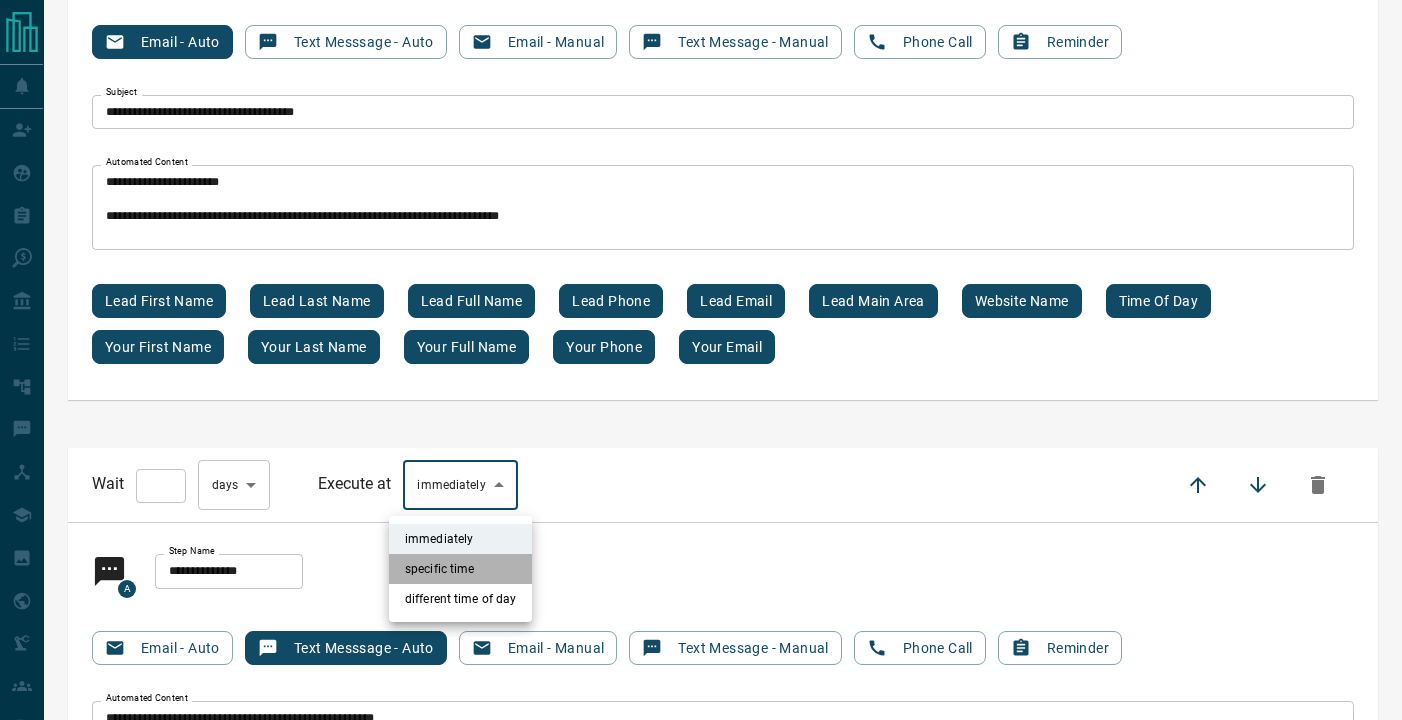 click on "specific time" at bounding box center (460, 569) 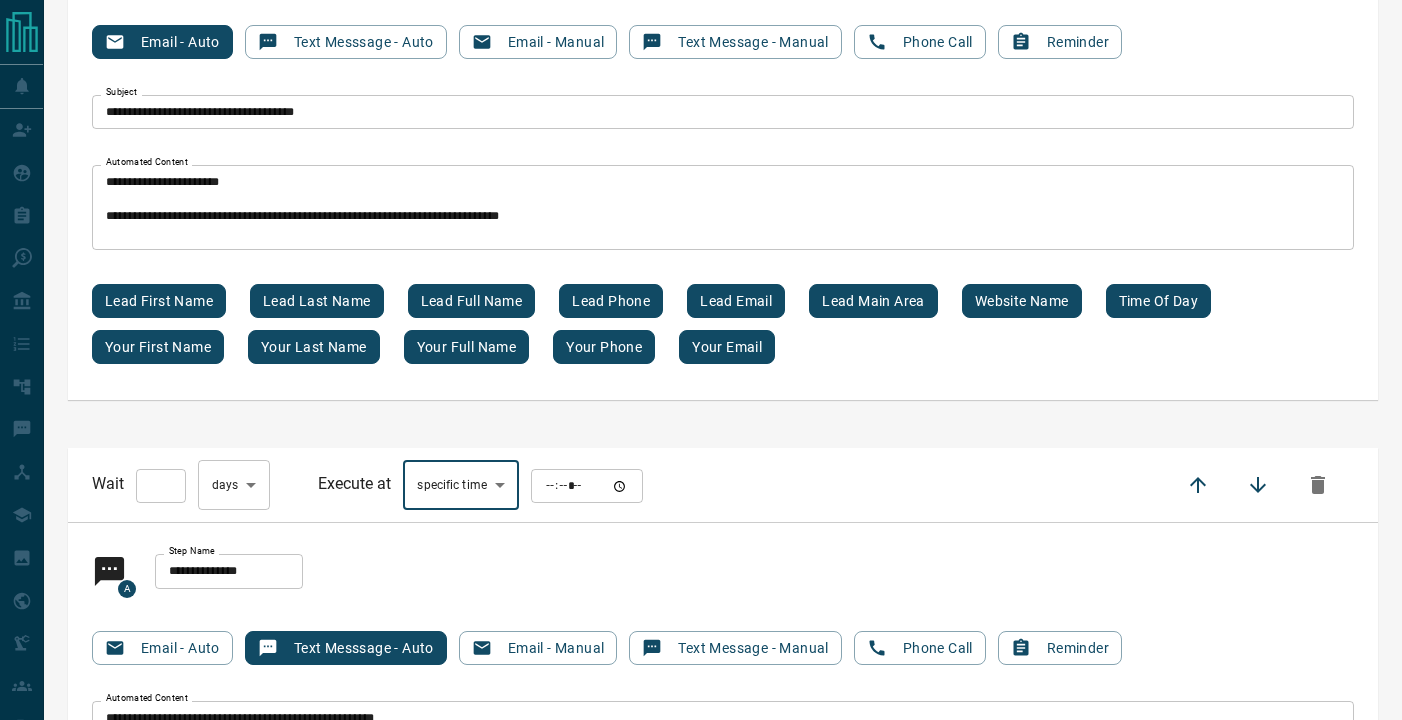 click at bounding box center (587, 486) 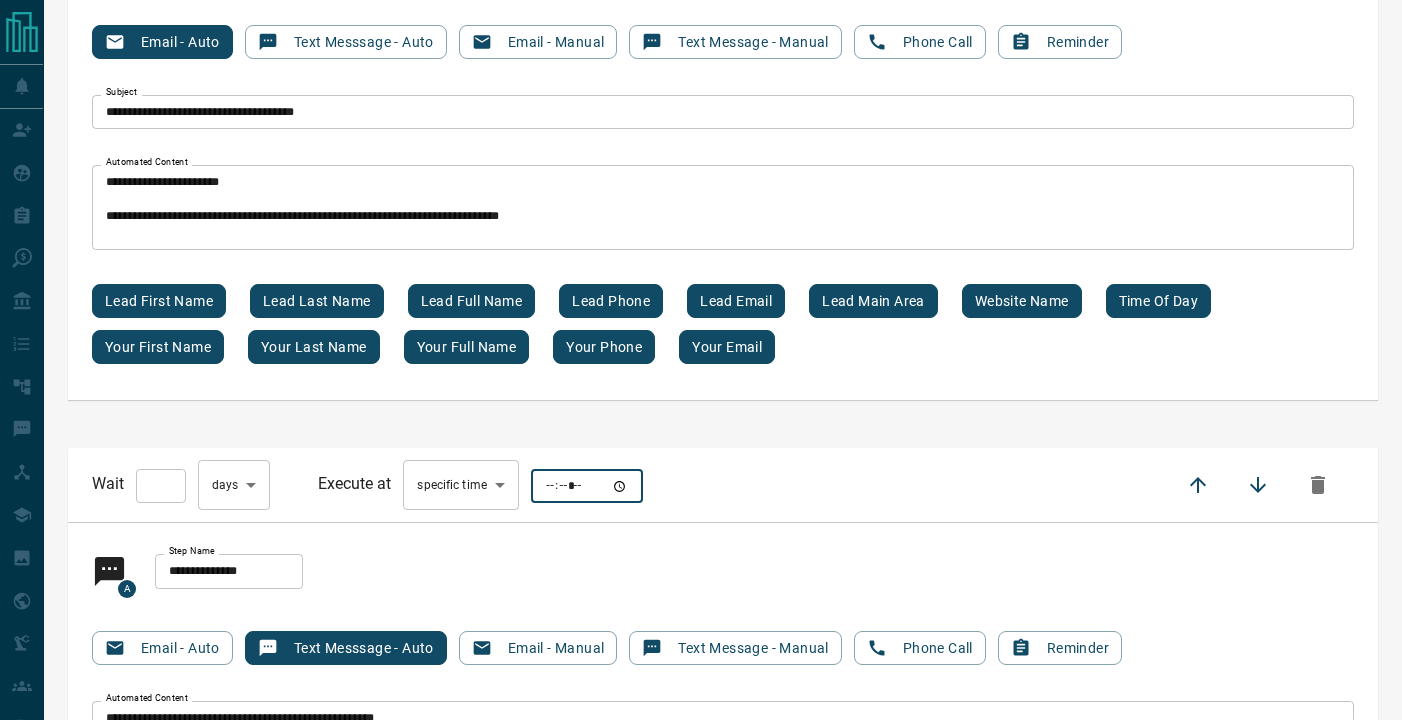 click at bounding box center (587, 486) 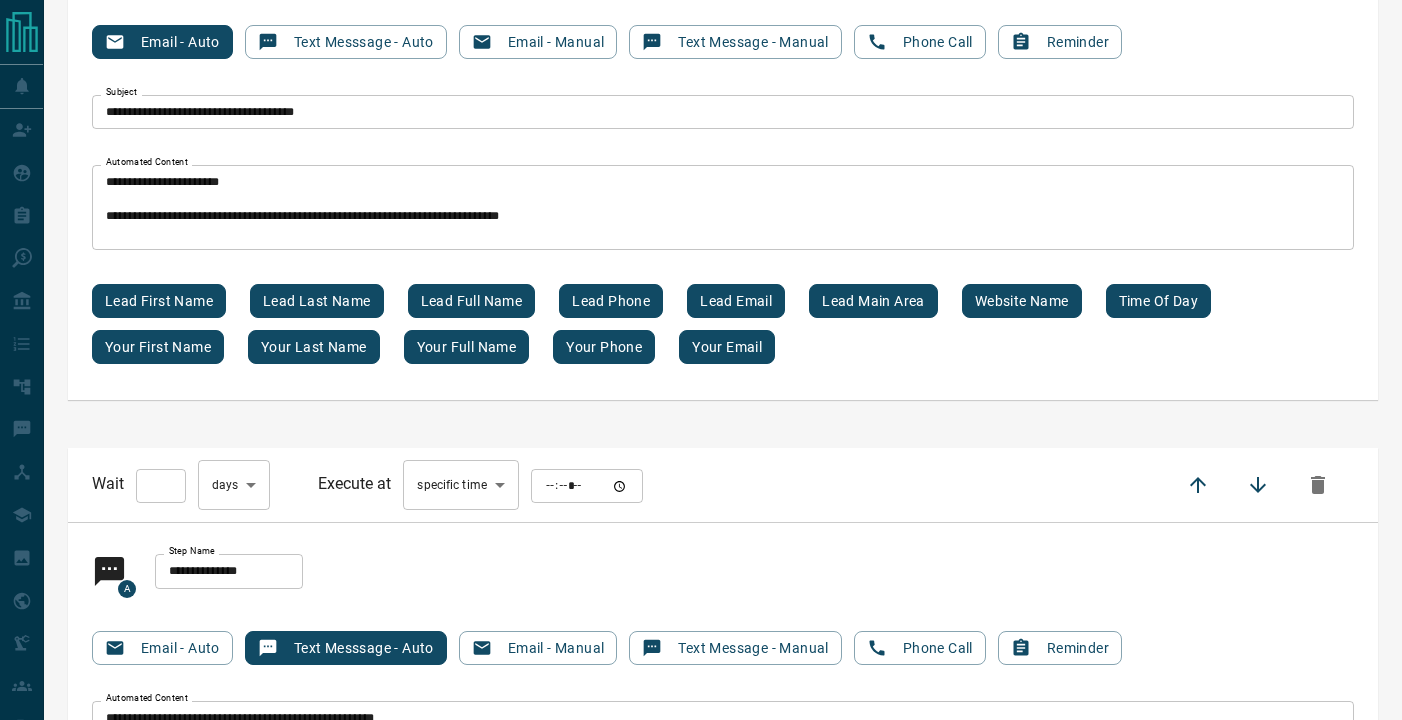 click on "Wait ** ​ day s *** ​ Execute at specific time **** ​ ***** ​" at bounding box center (723, 485) 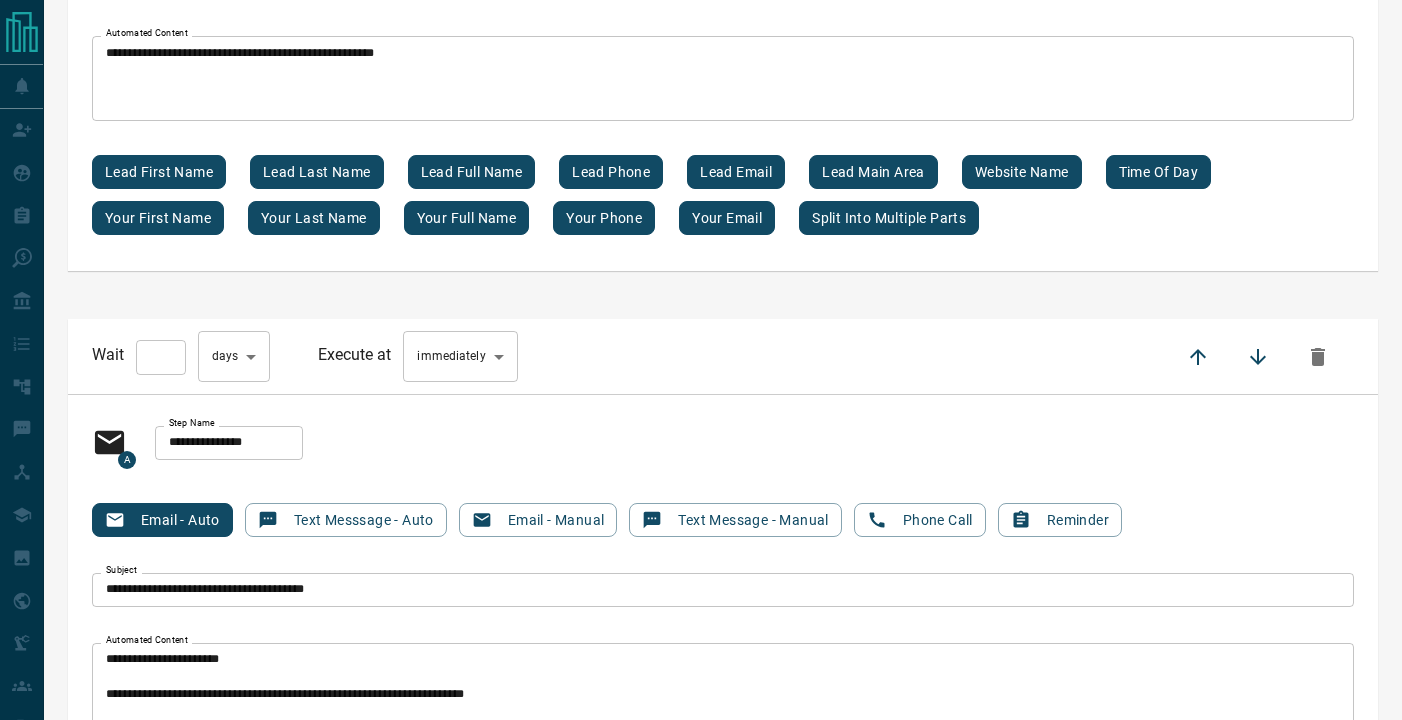 scroll, scrollTop: 4639, scrollLeft: 0, axis: vertical 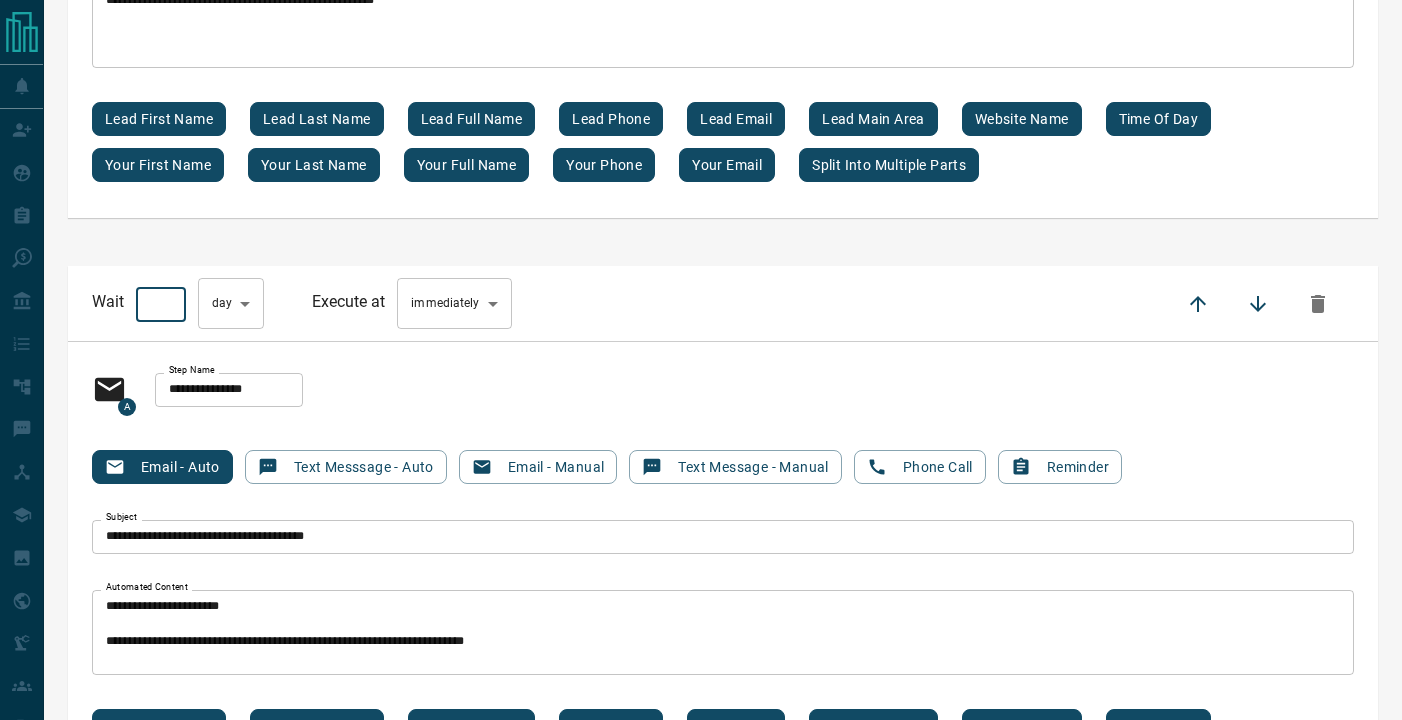 click on "*" at bounding box center [161, 304] 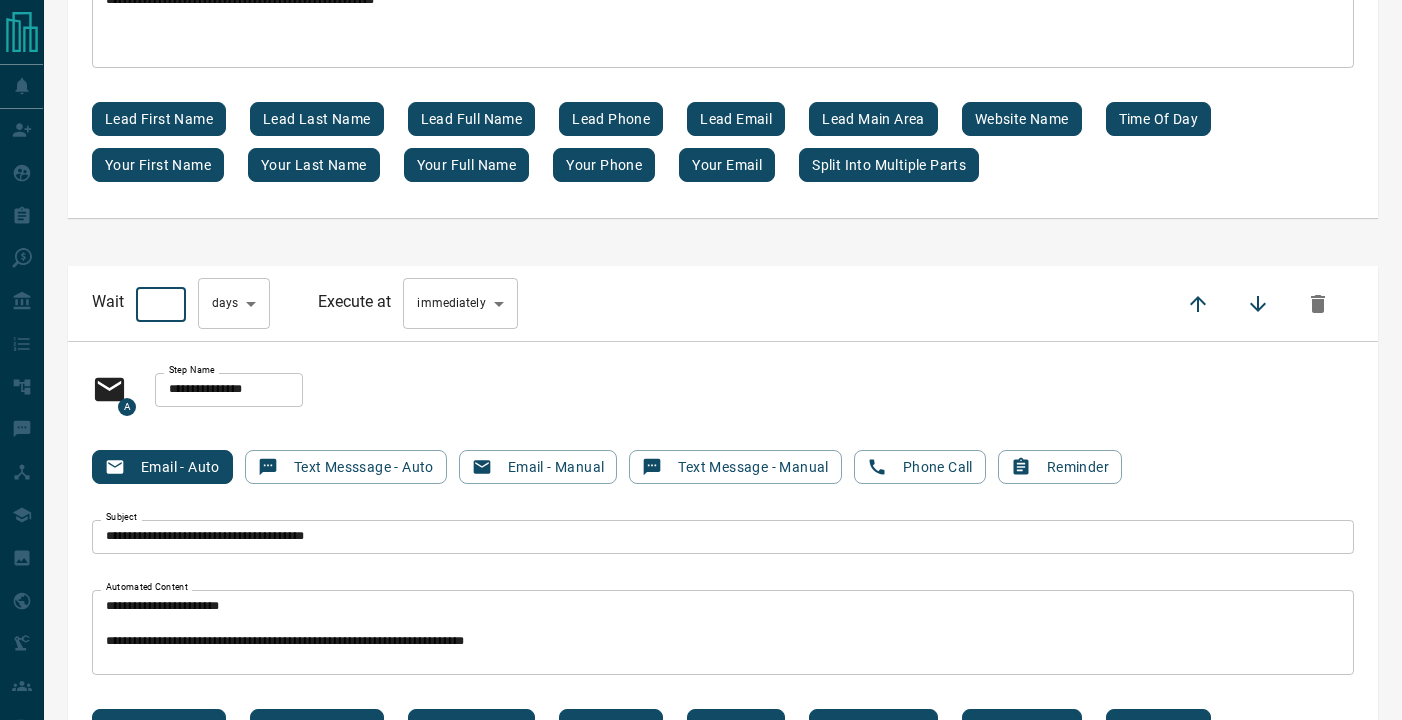 click on "*" at bounding box center [161, 304] 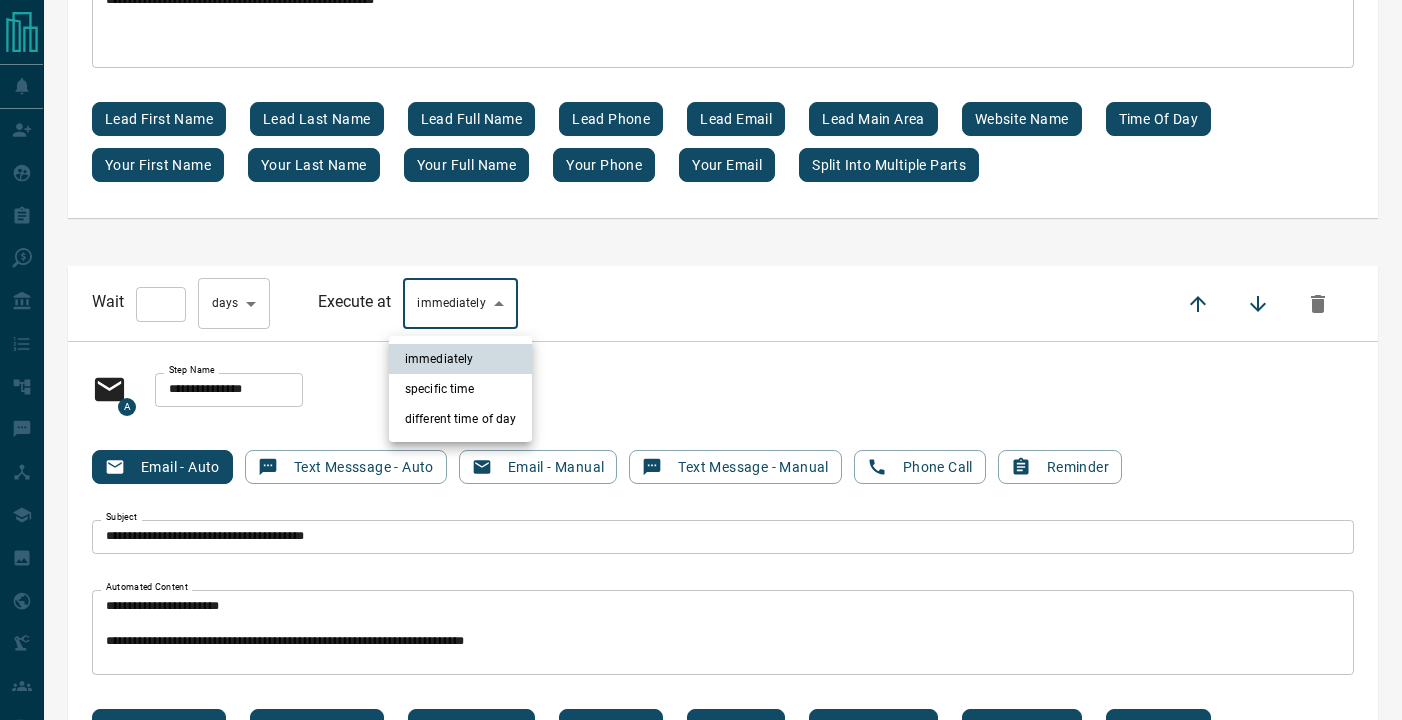 click on "specific time" at bounding box center (460, 389) 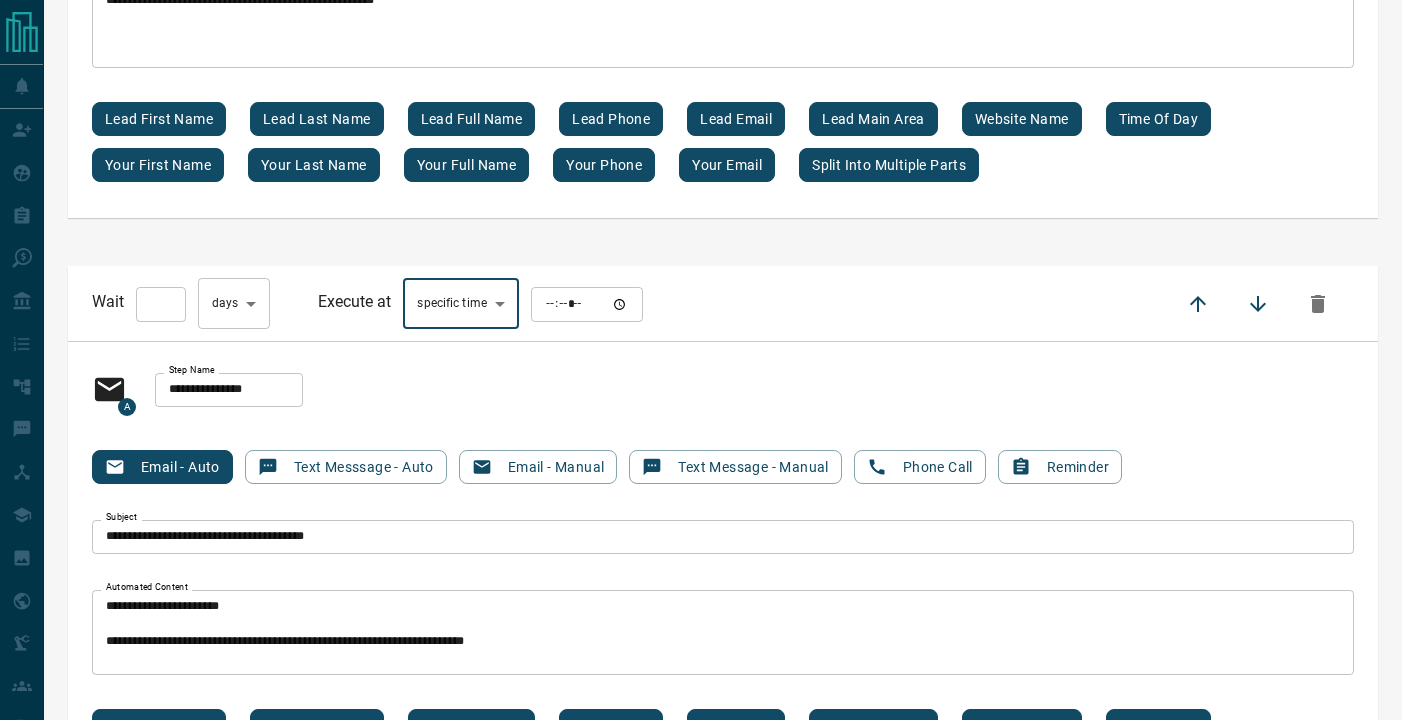 type on "****" 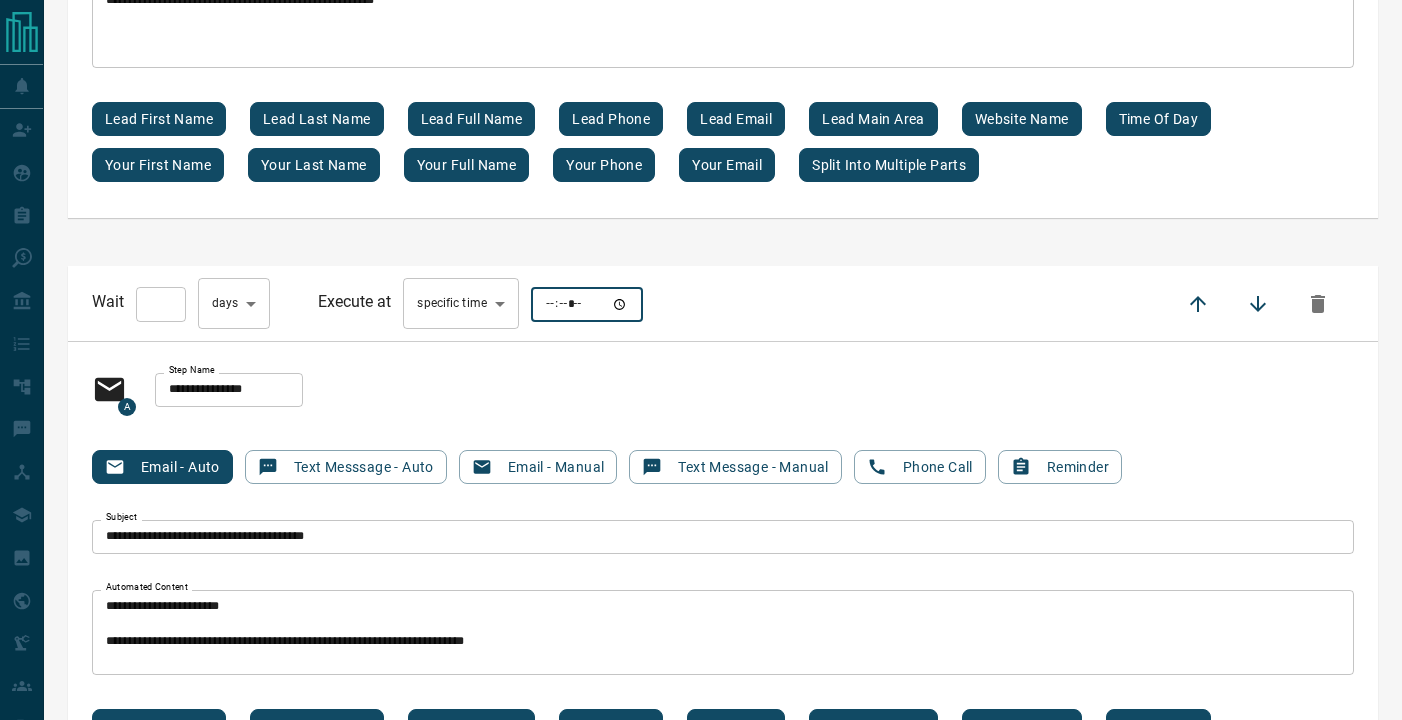 click at bounding box center [587, 304] 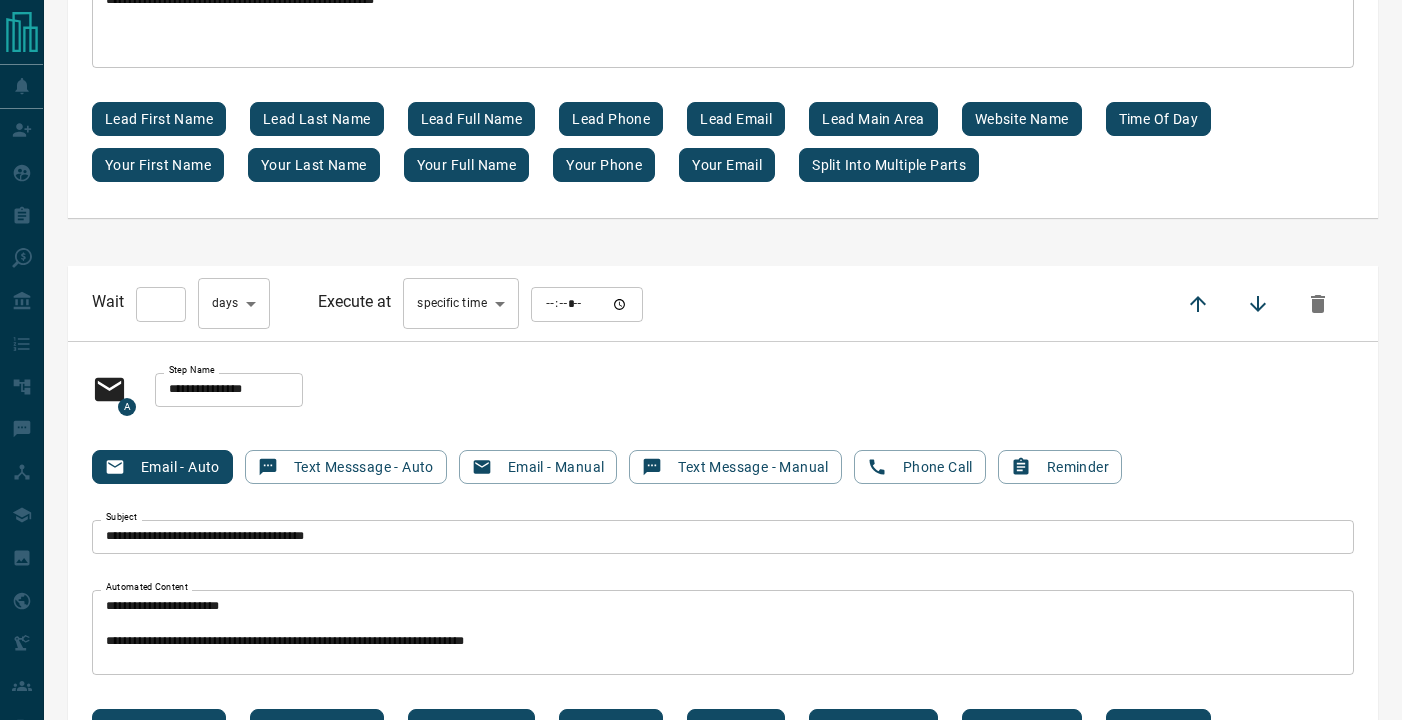 click on "Wait ** ​ day s *** ​ Execute at specific time **** ​ ​" at bounding box center (723, 303) 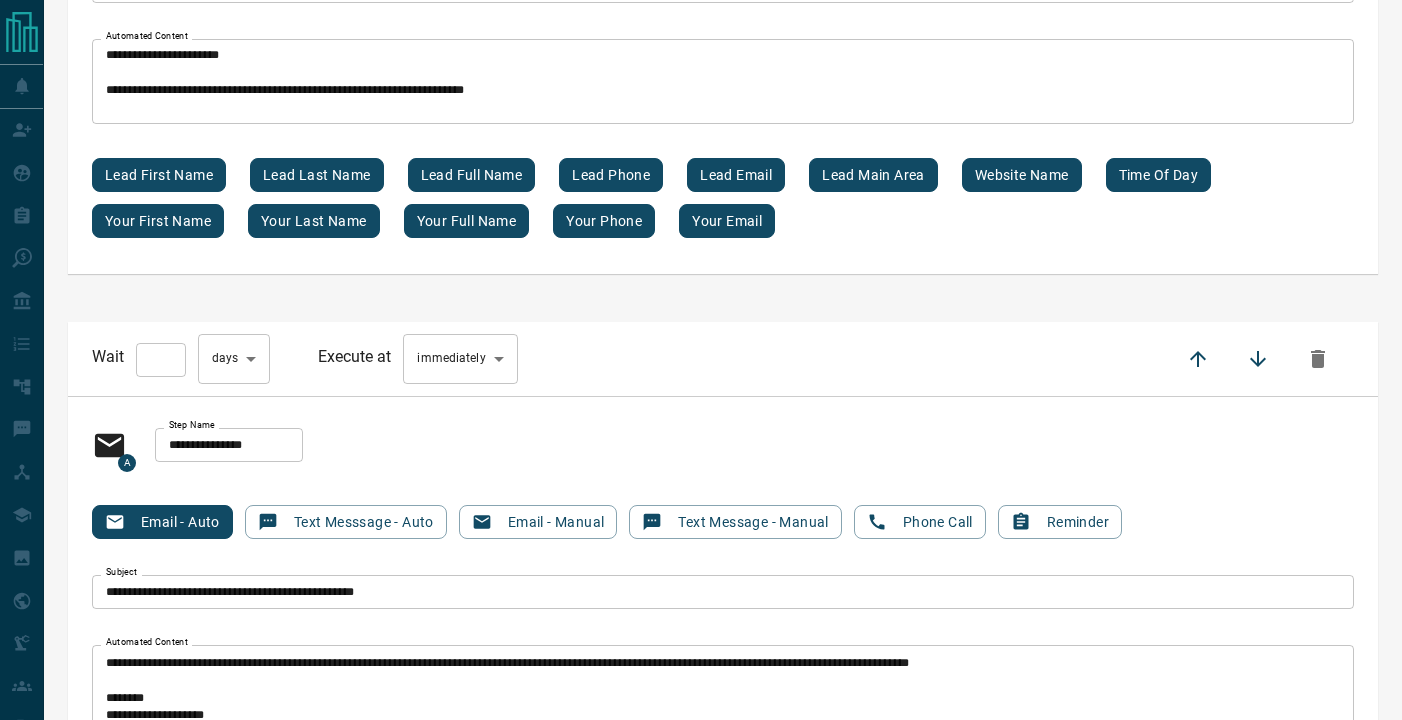 scroll, scrollTop: 5201, scrollLeft: 0, axis: vertical 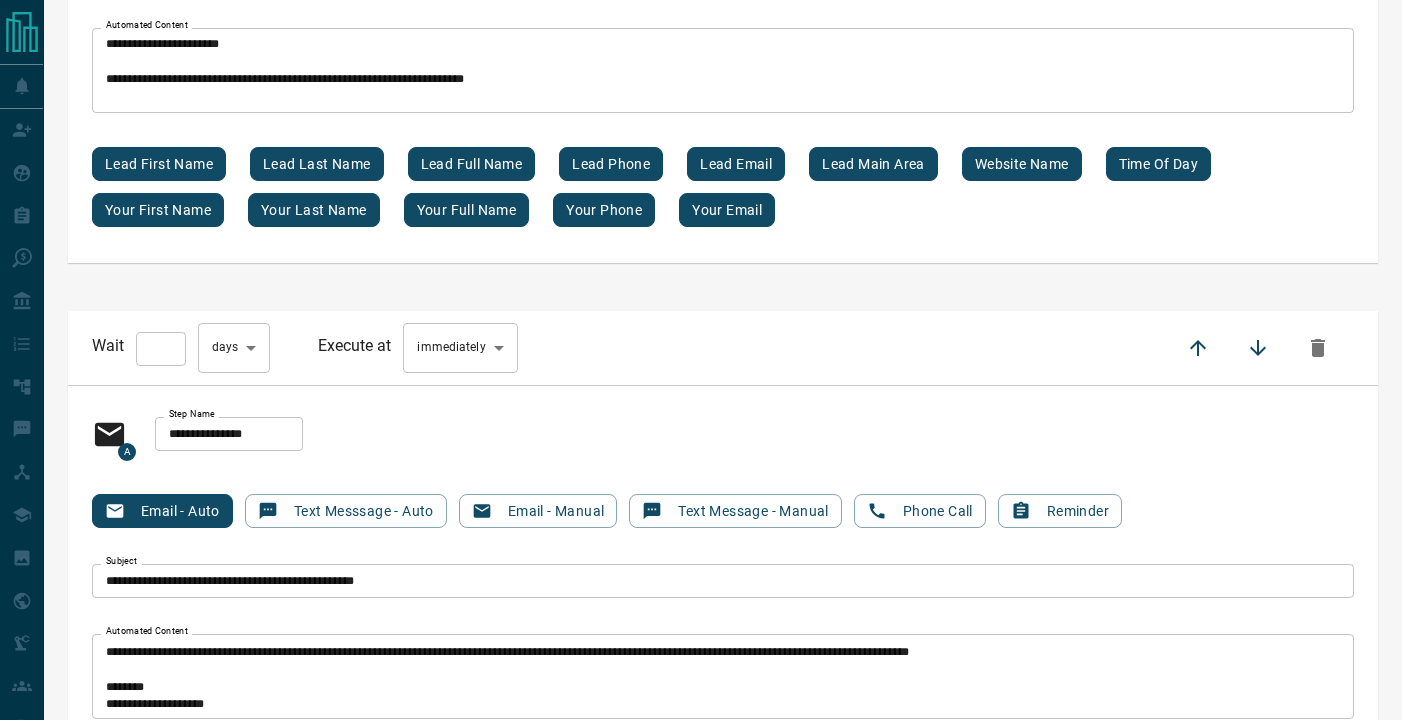 type on "*" 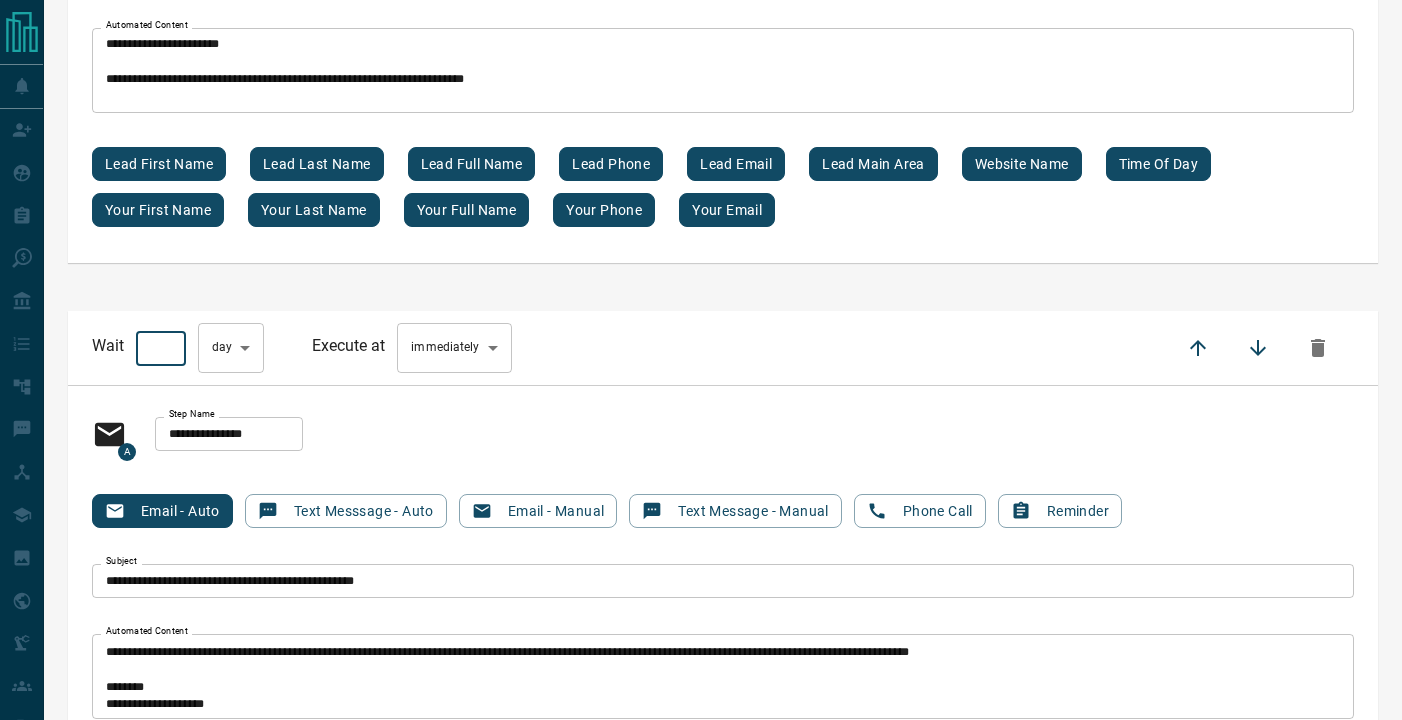 click on "*" at bounding box center (161, 349) 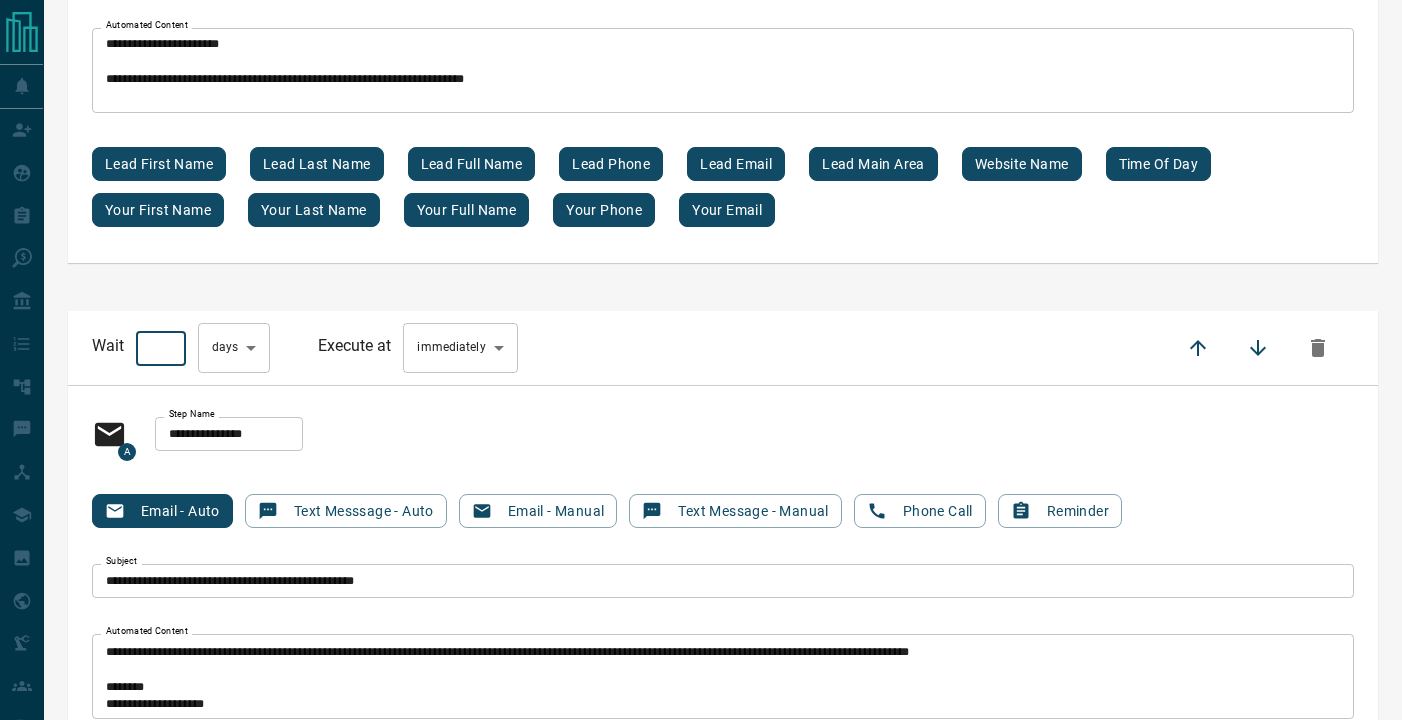 type on "**" 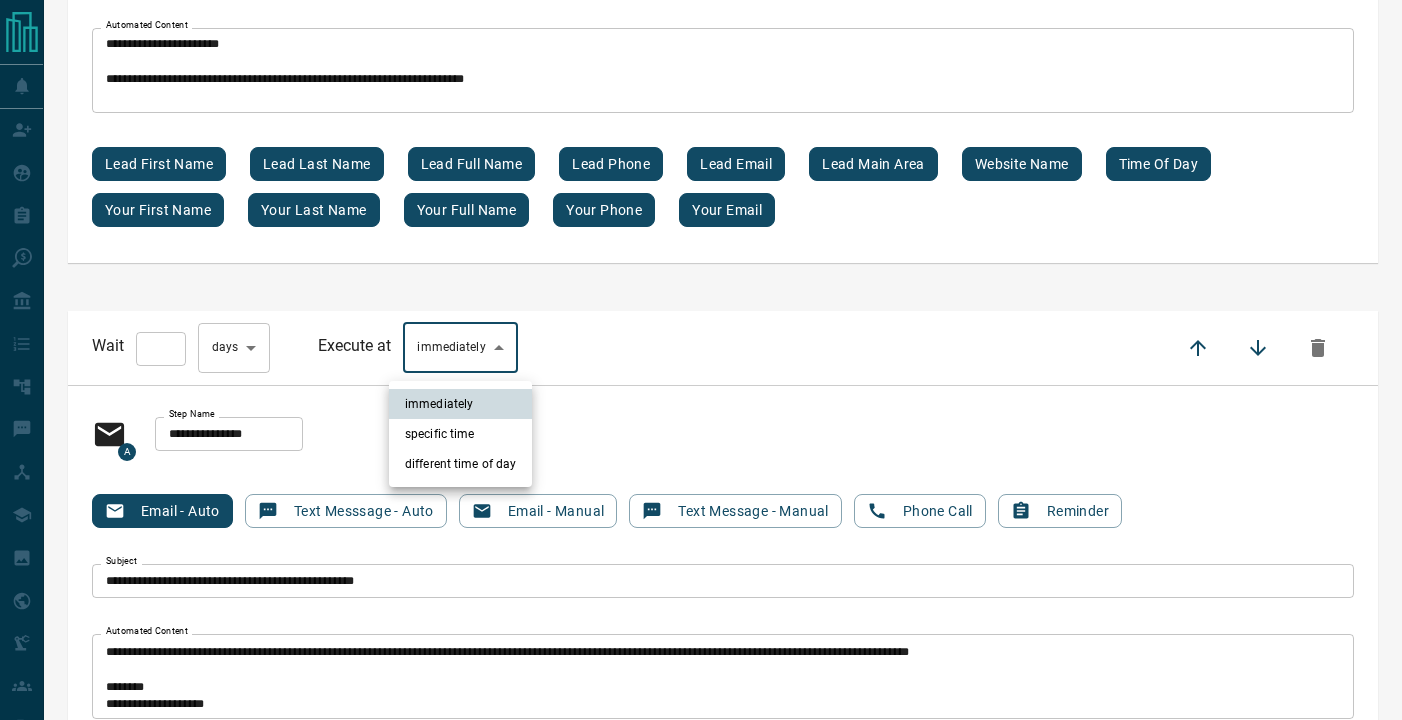 click on "**********" at bounding box center (701, 4257) 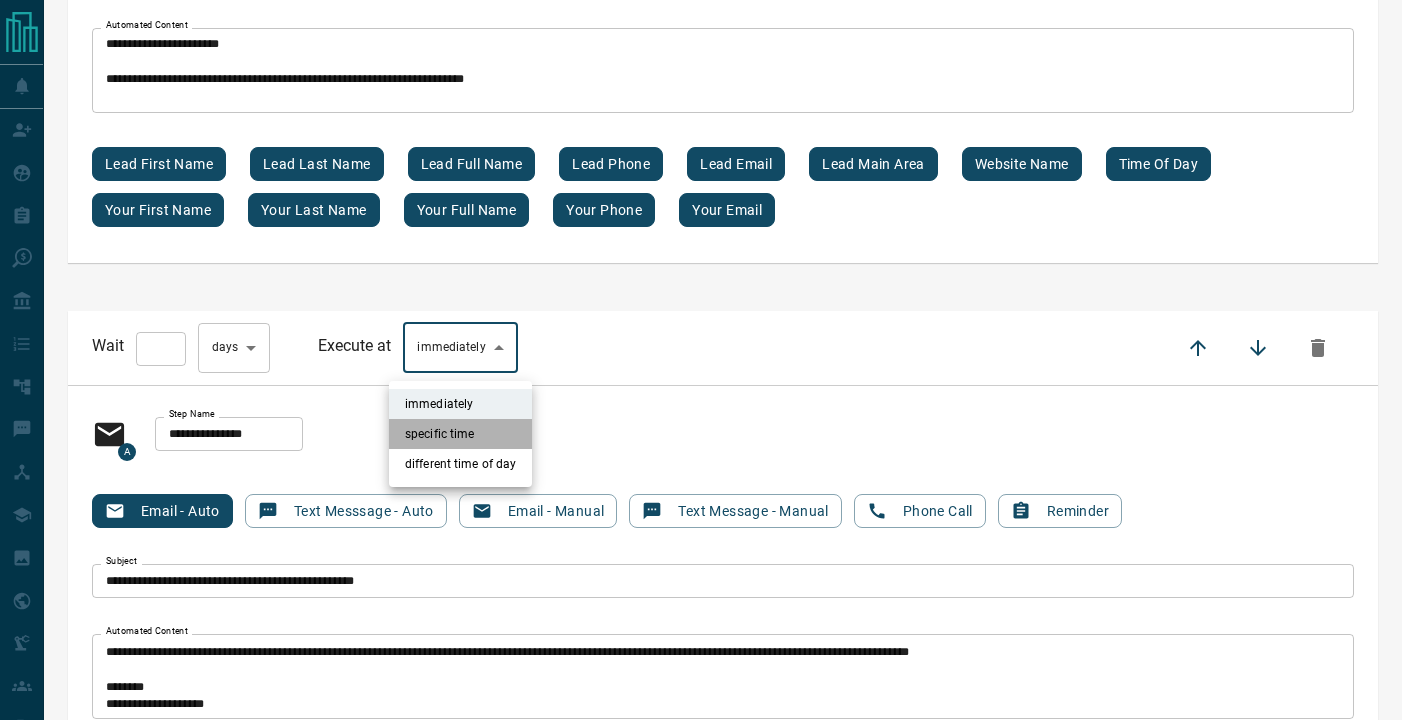 click on "specific time" at bounding box center (460, 434) 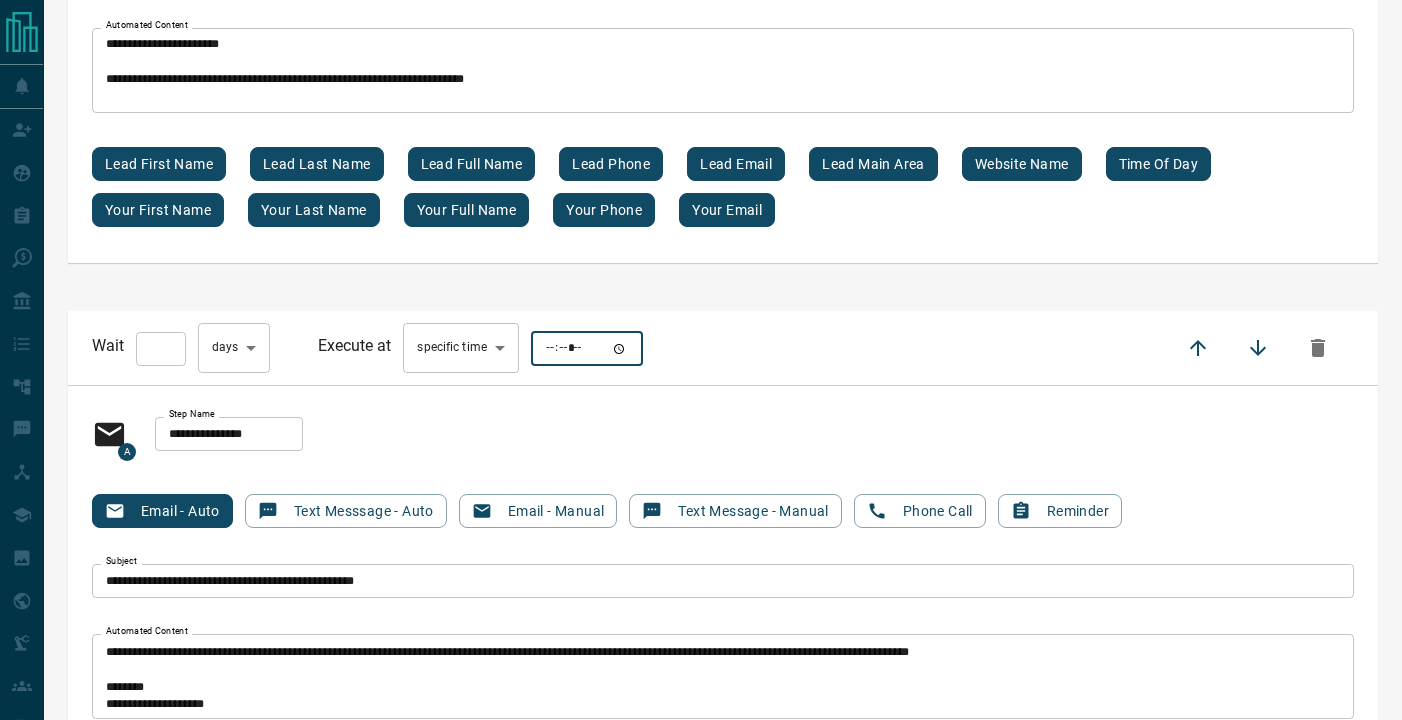 click at bounding box center [587, 349] 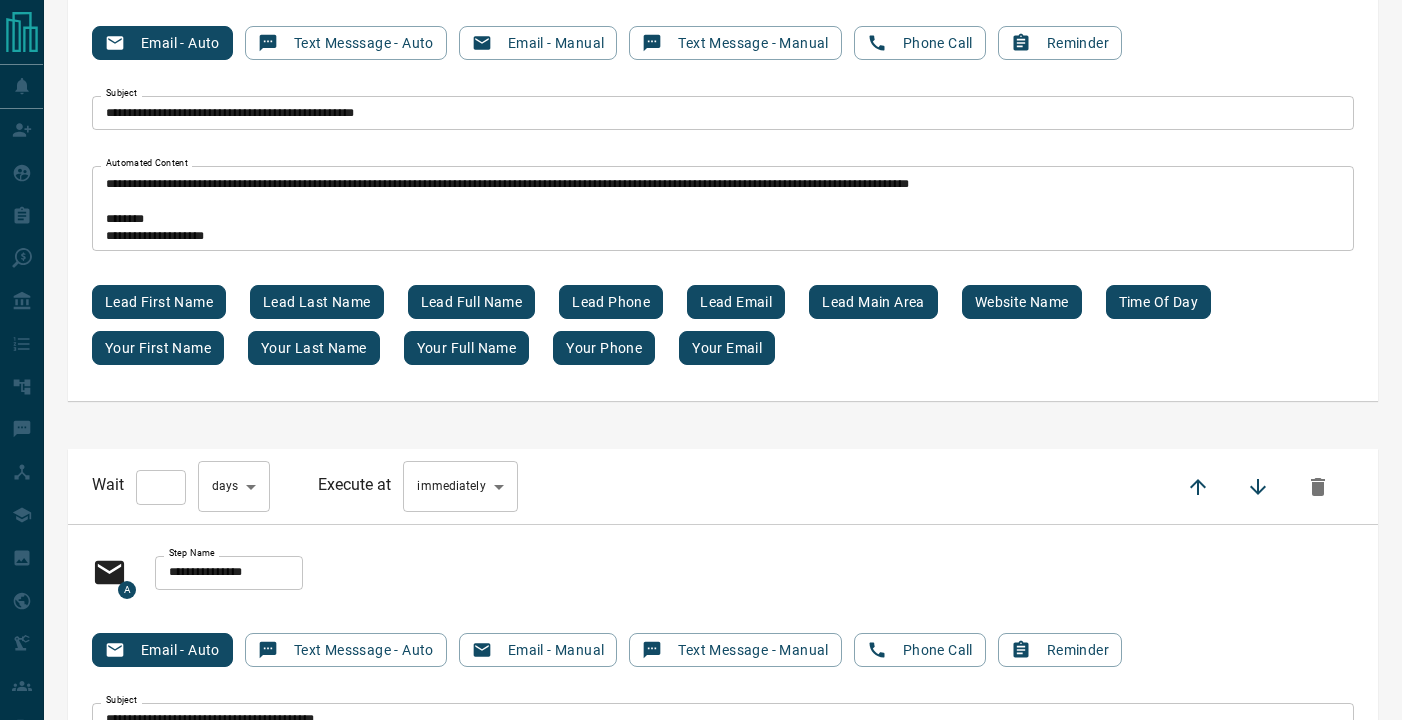 scroll, scrollTop: 5667, scrollLeft: 0, axis: vertical 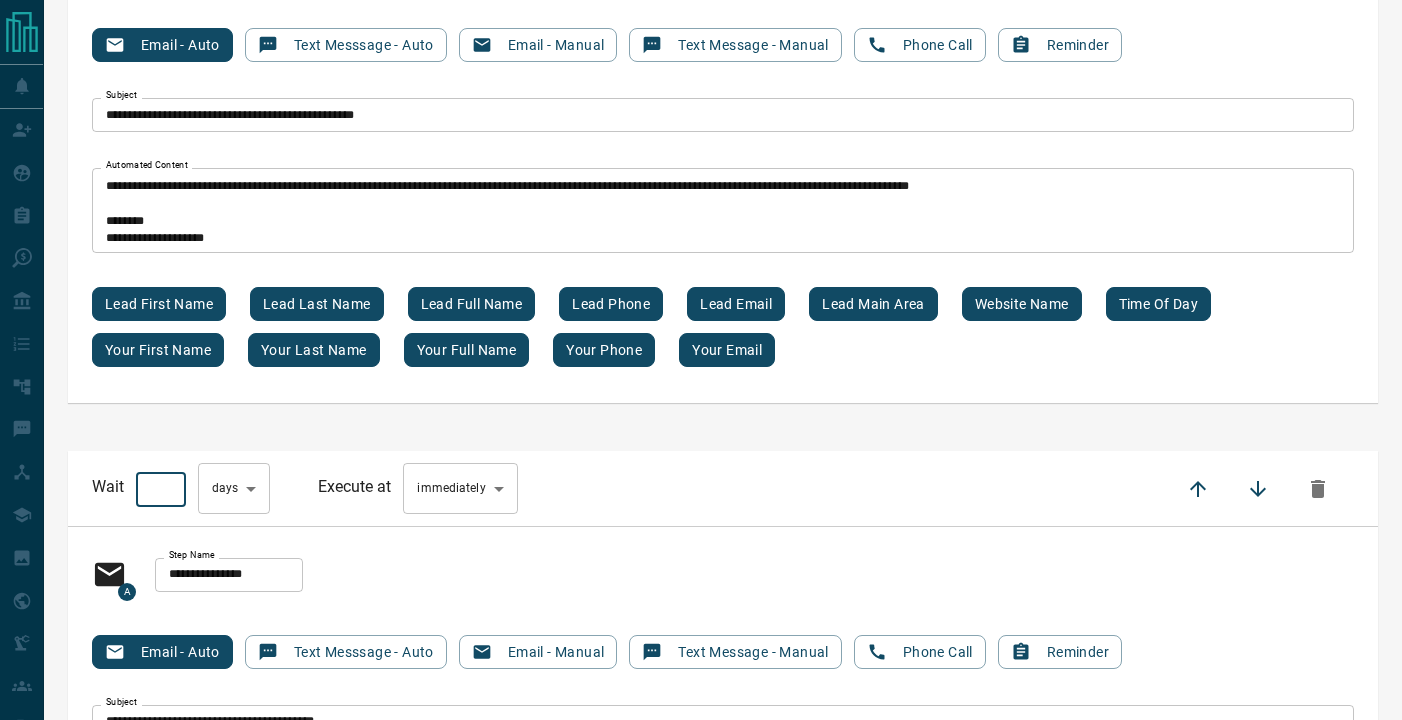 click on "*" at bounding box center (161, 489) 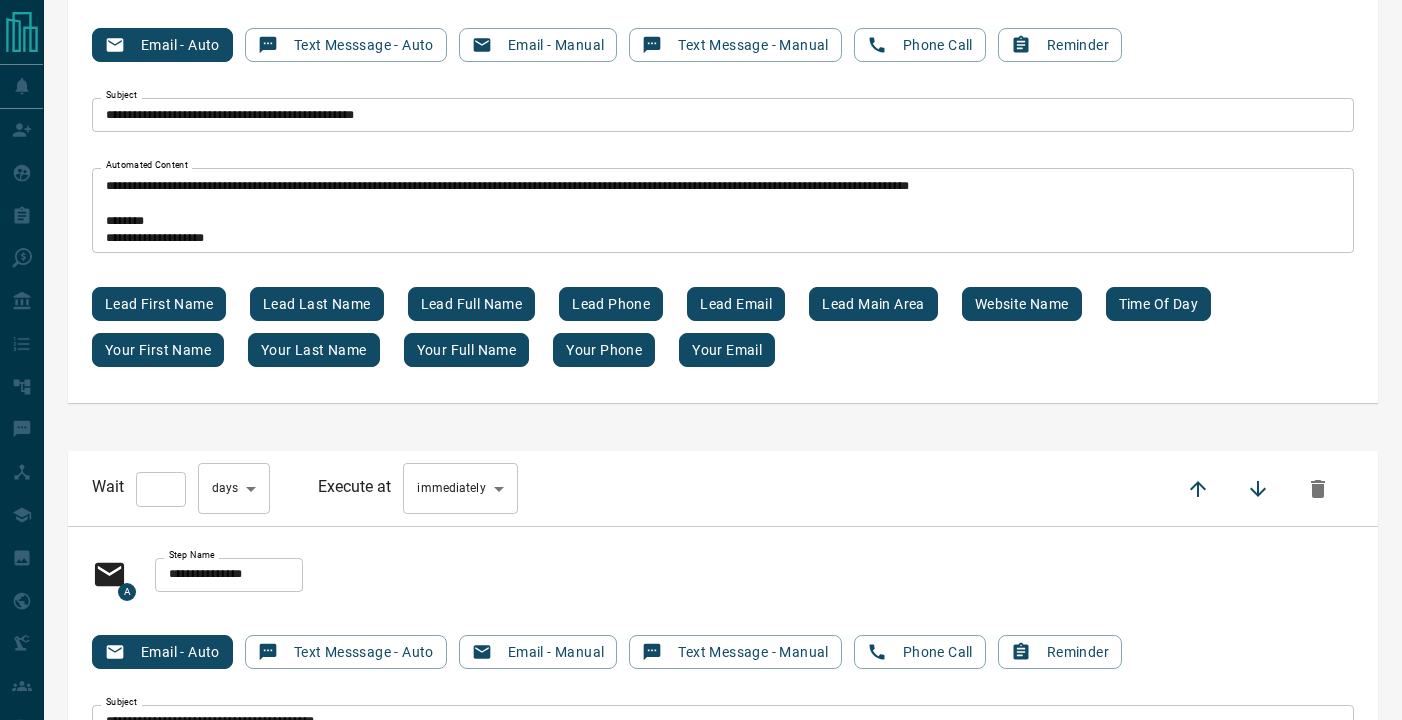 click on "**********" at bounding box center [701, 3791] 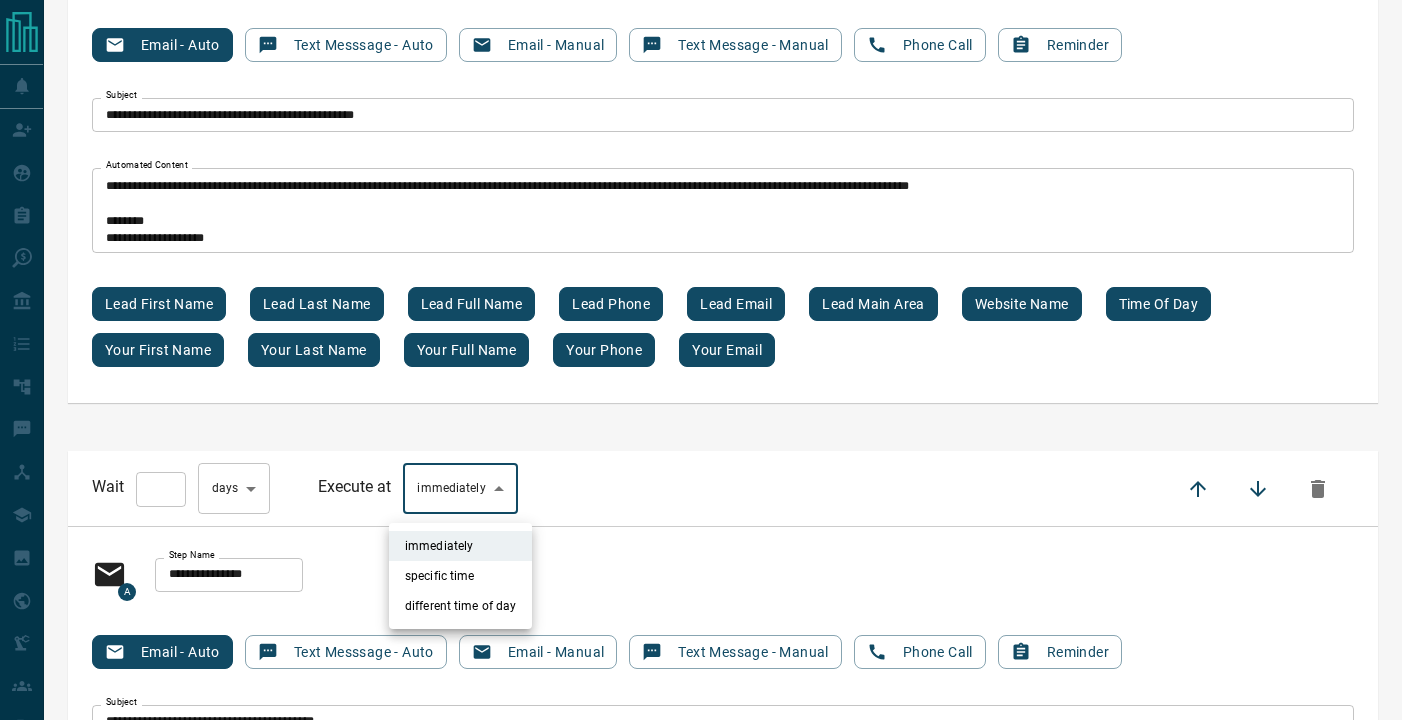 click on "specific time" at bounding box center (460, 576) 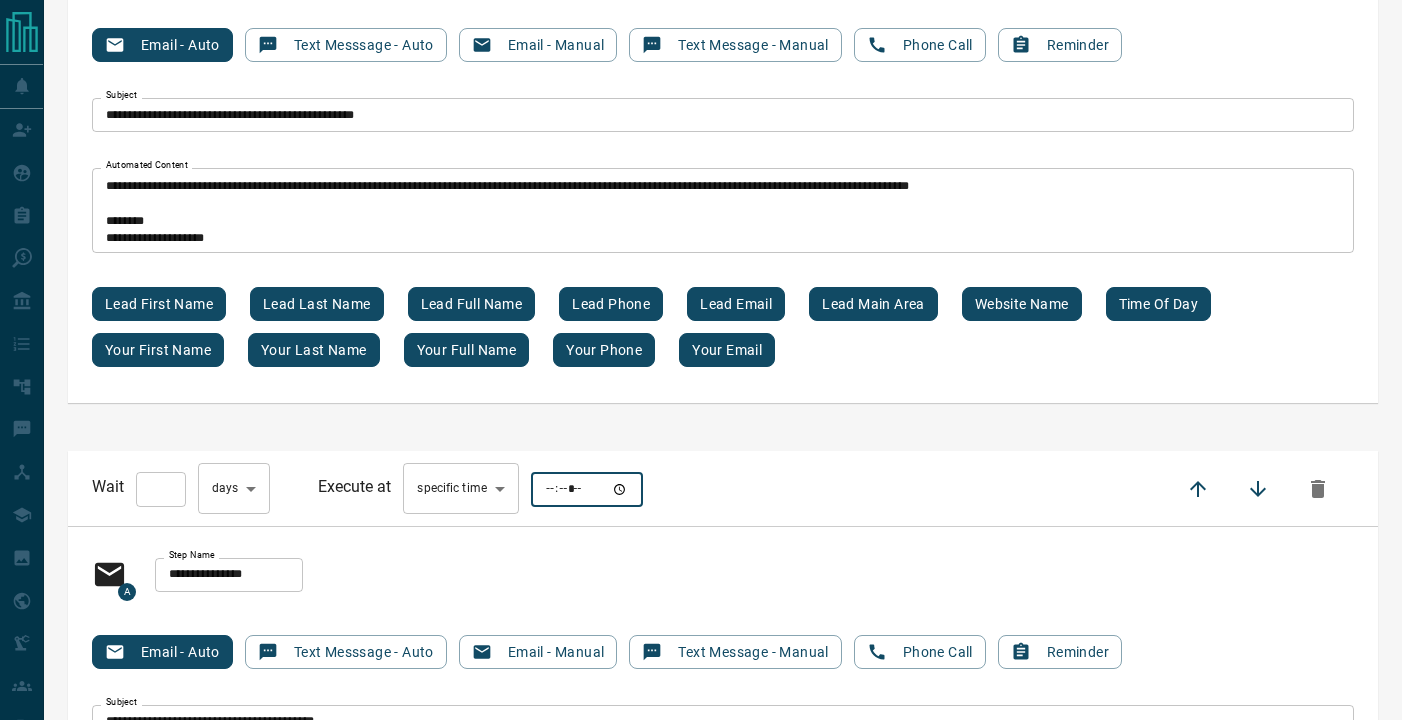 click at bounding box center (587, 489) 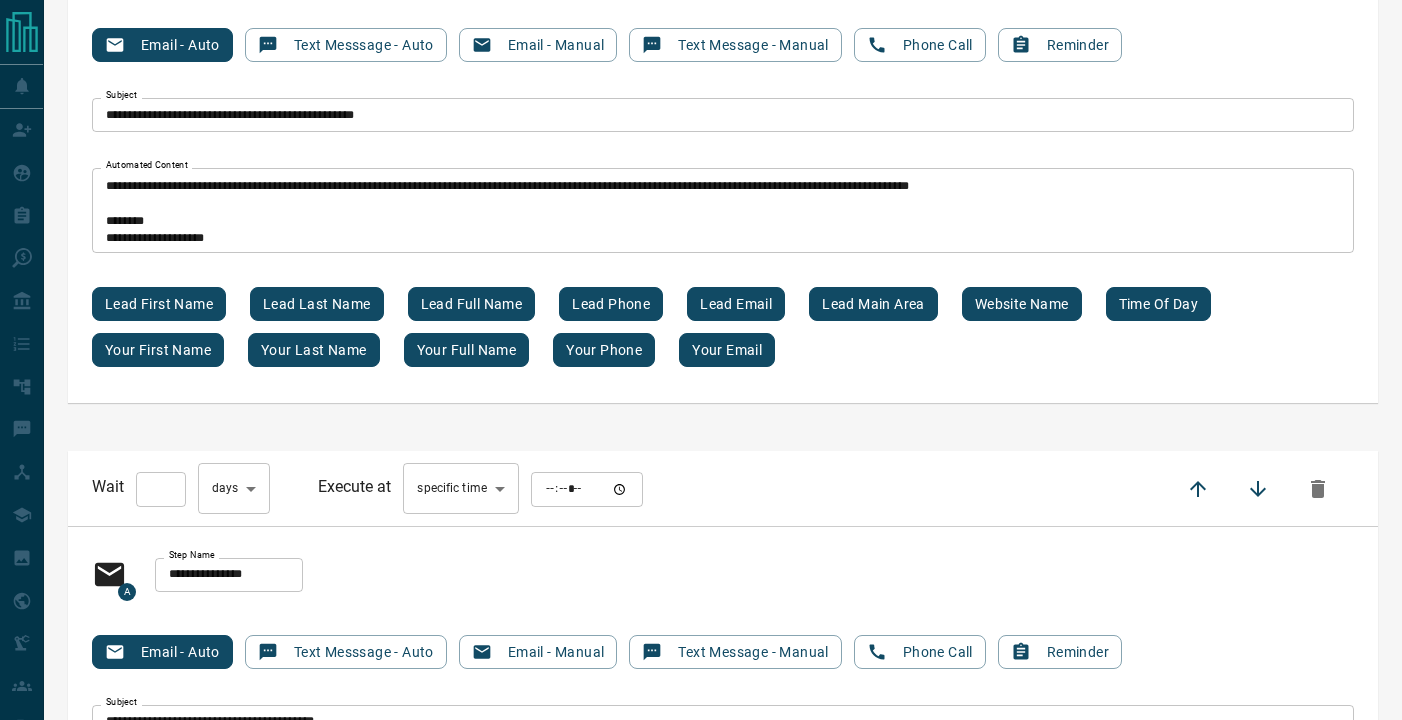 click on "**********" at bounding box center [723, 768] 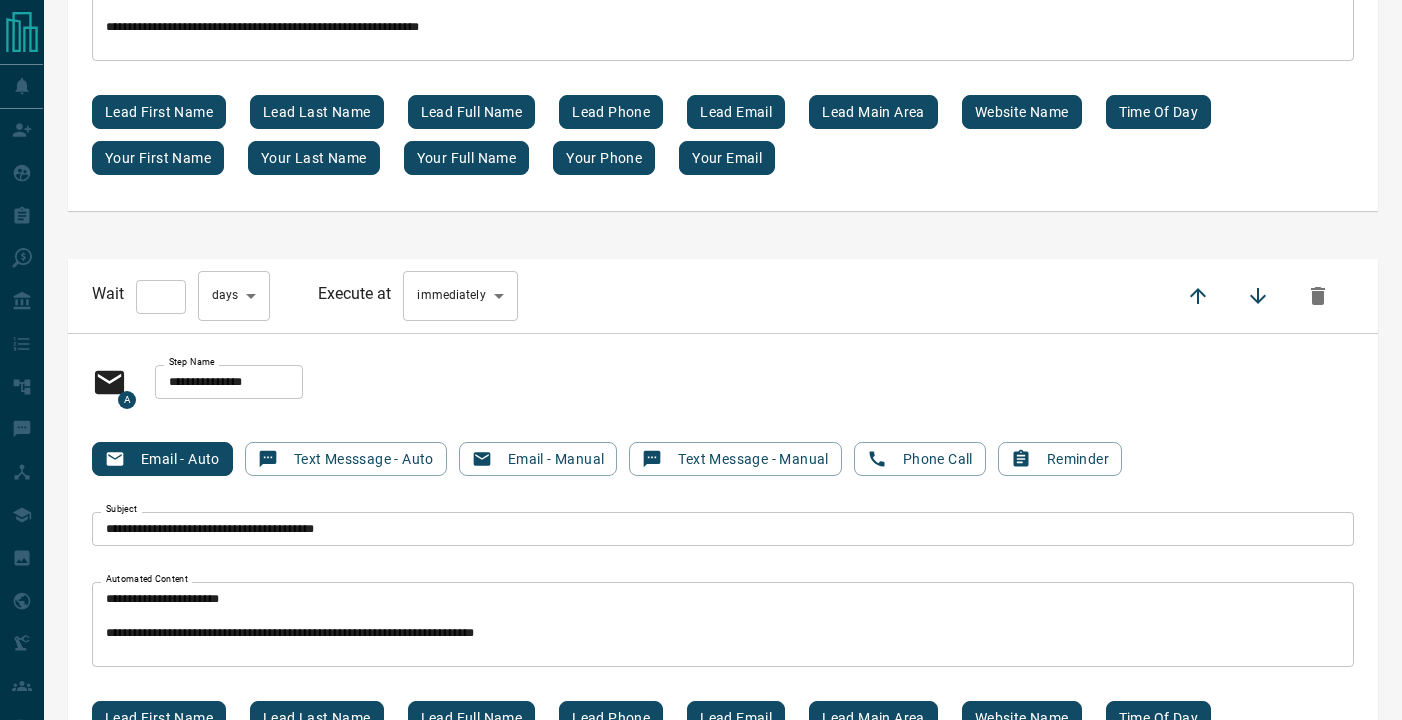 scroll, scrollTop: 6466, scrollLeft: 0, axis: vertical 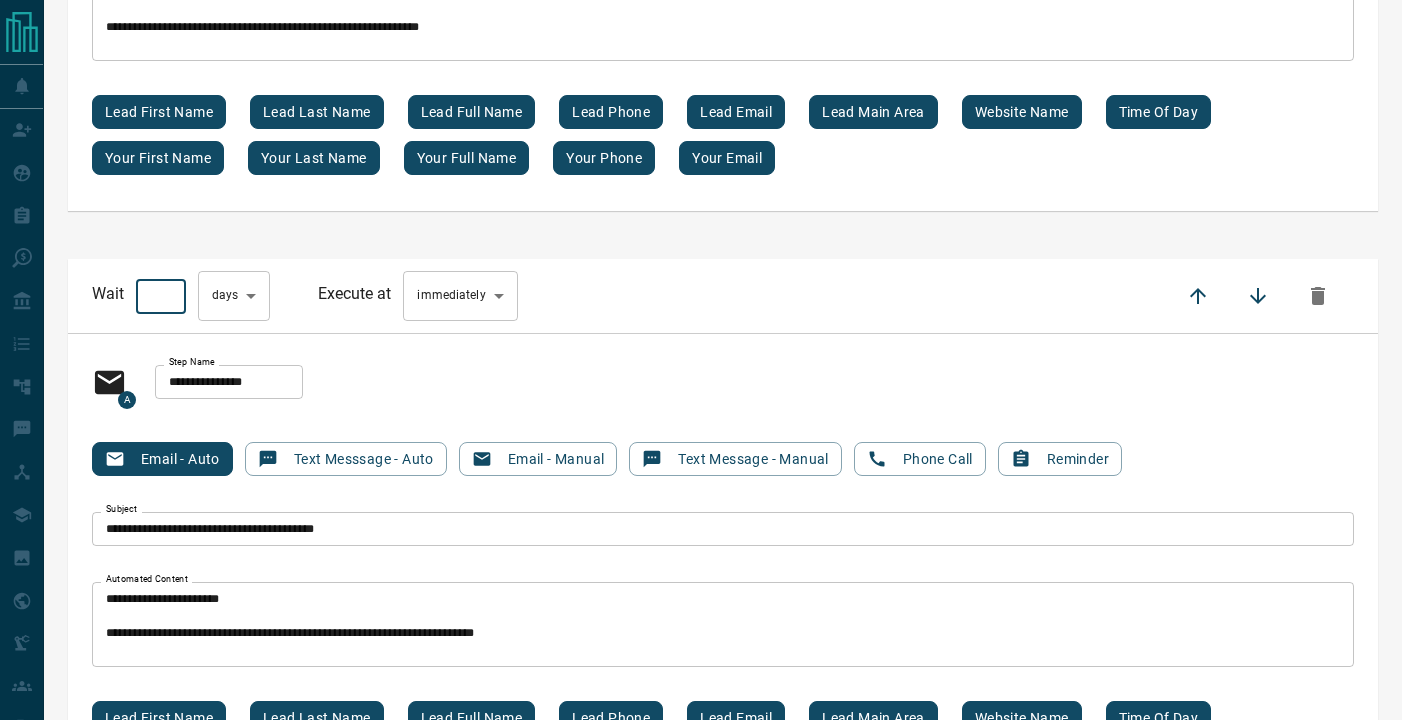 type on "**" 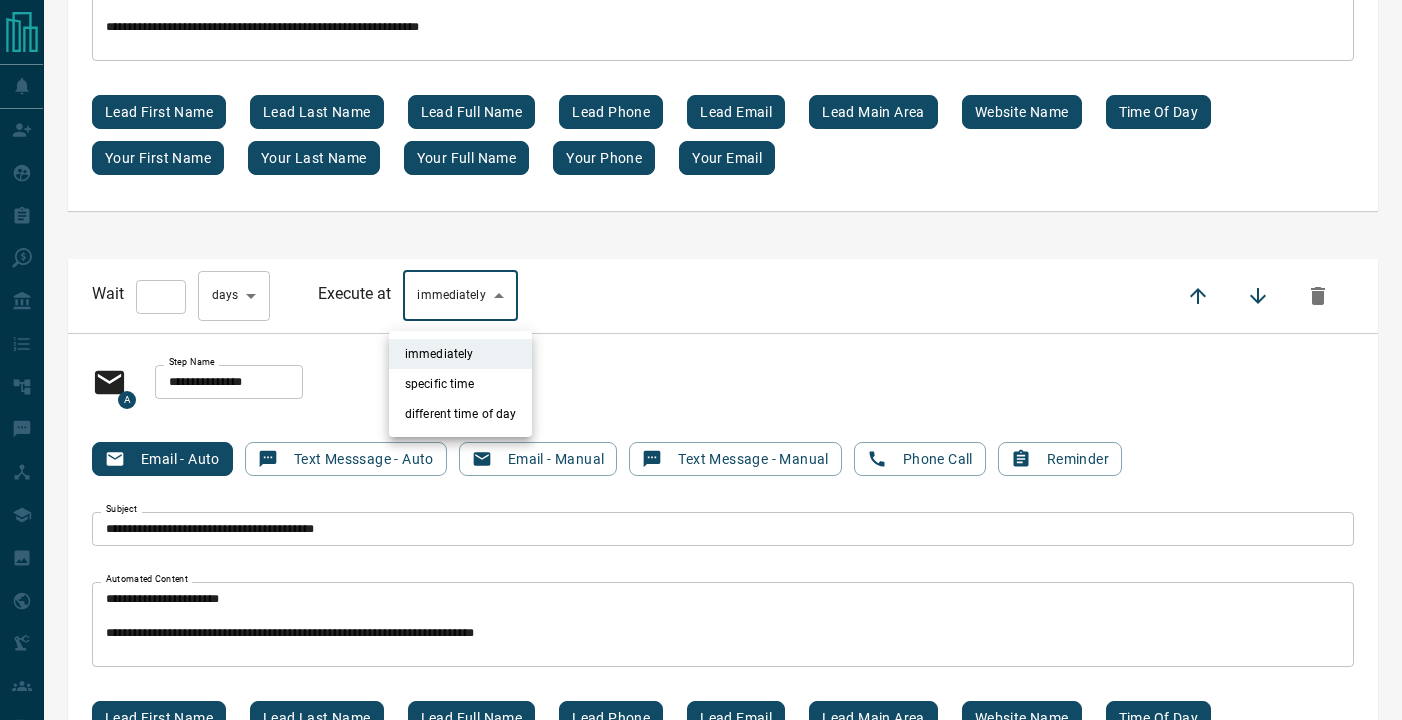 click on "specific time" at bounding box center (460, 384) 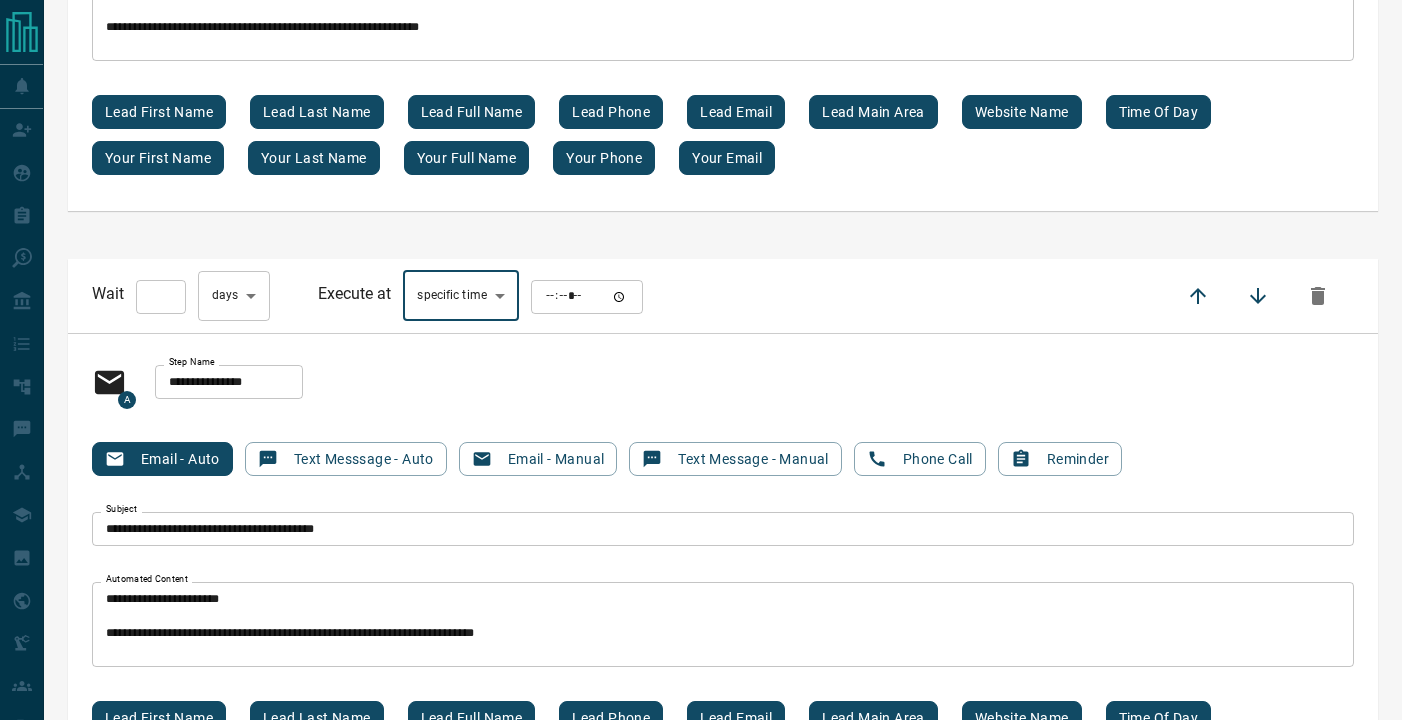 type on "****" 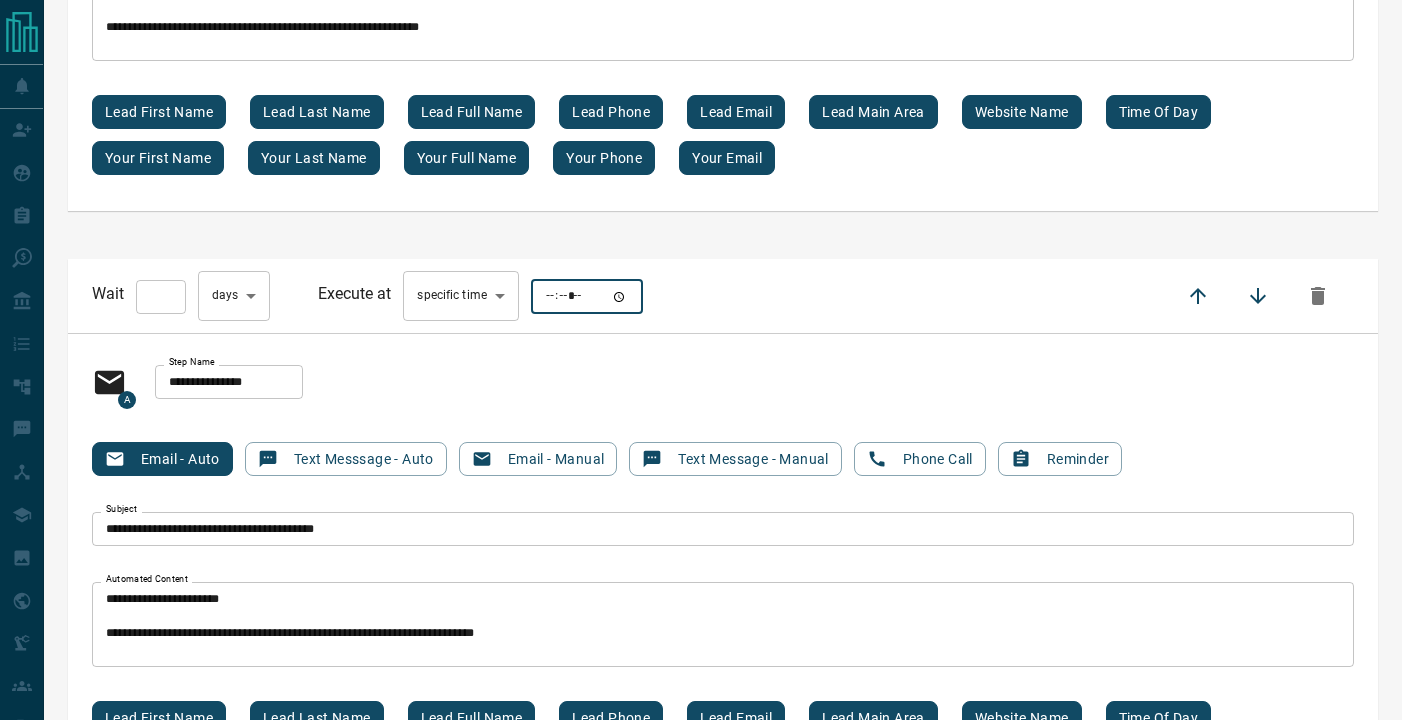 click at bounding box center (587, 297) 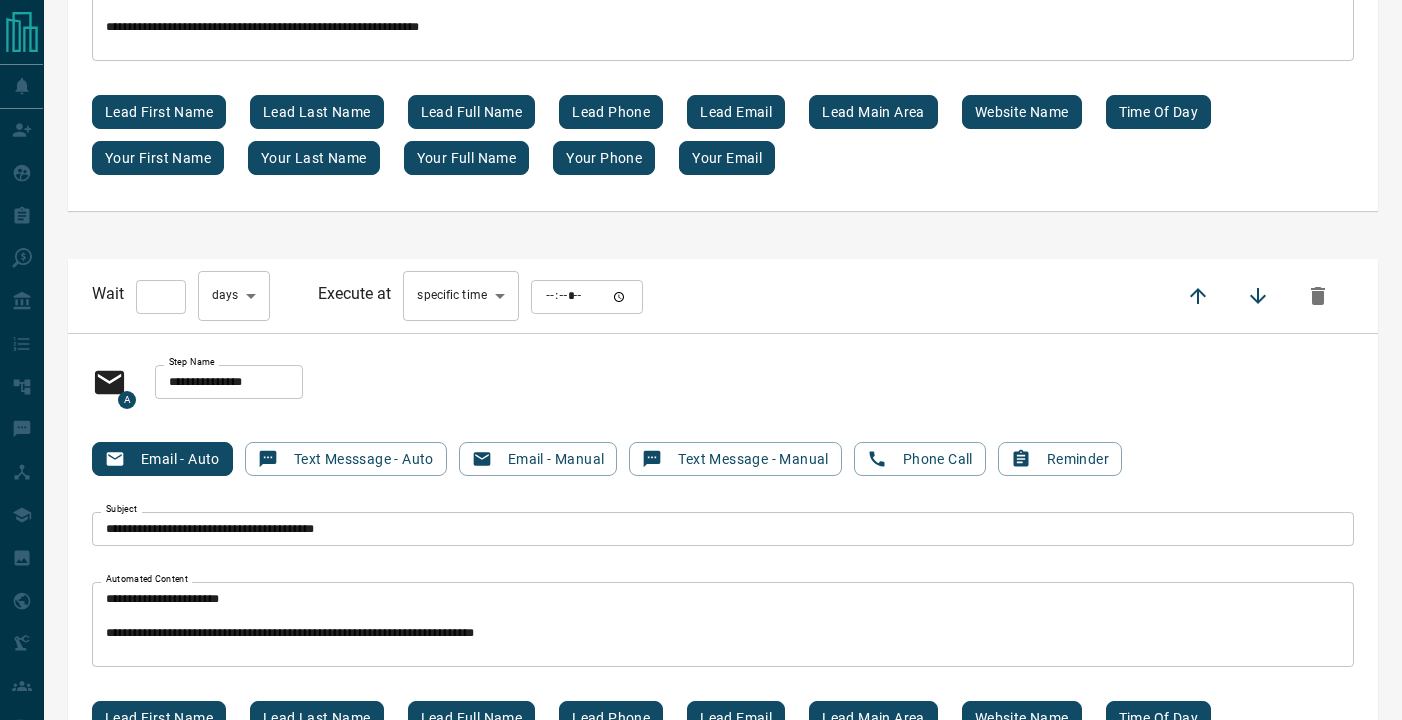 click on "Wait ** ​ day s *** ​ Execute at specific time **** ​ ​" at bounding box center [723, 296] 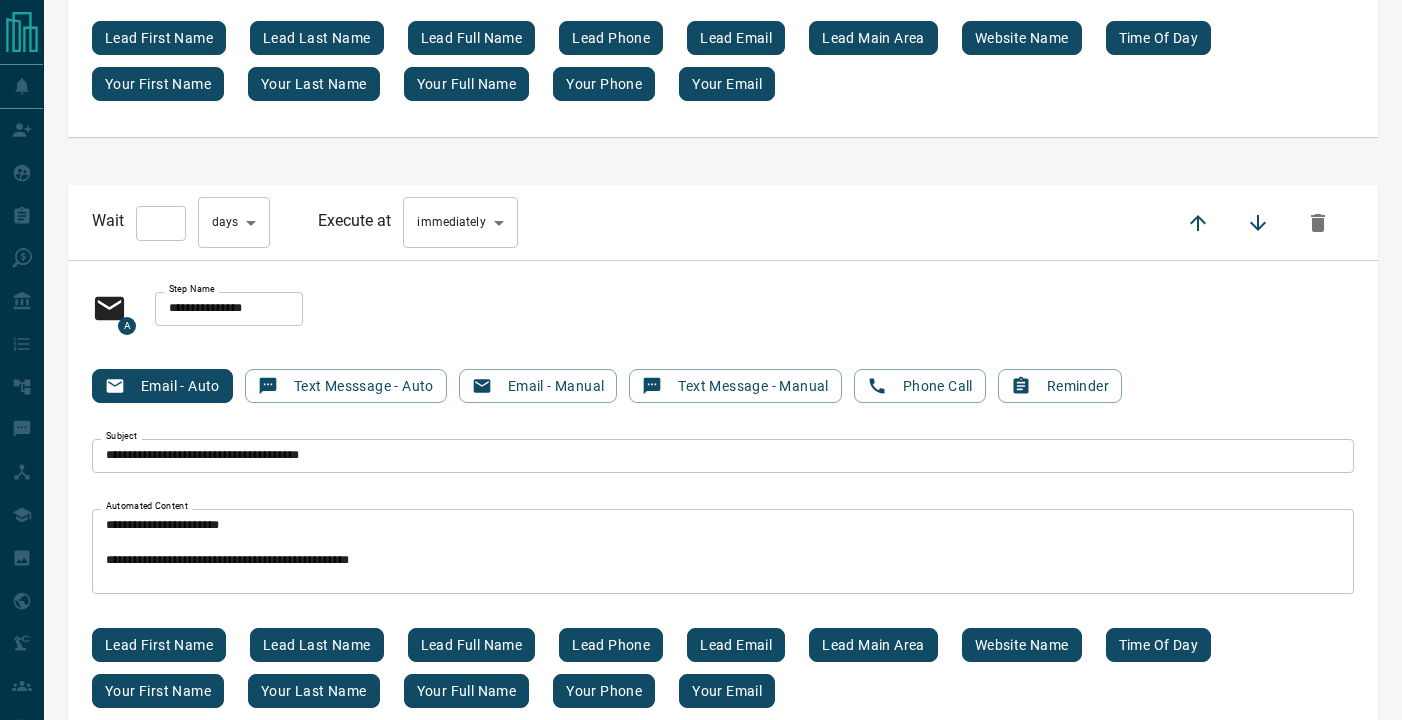 scroll, scrollTop: 7221, scrollLeft: 0, axis: vertical 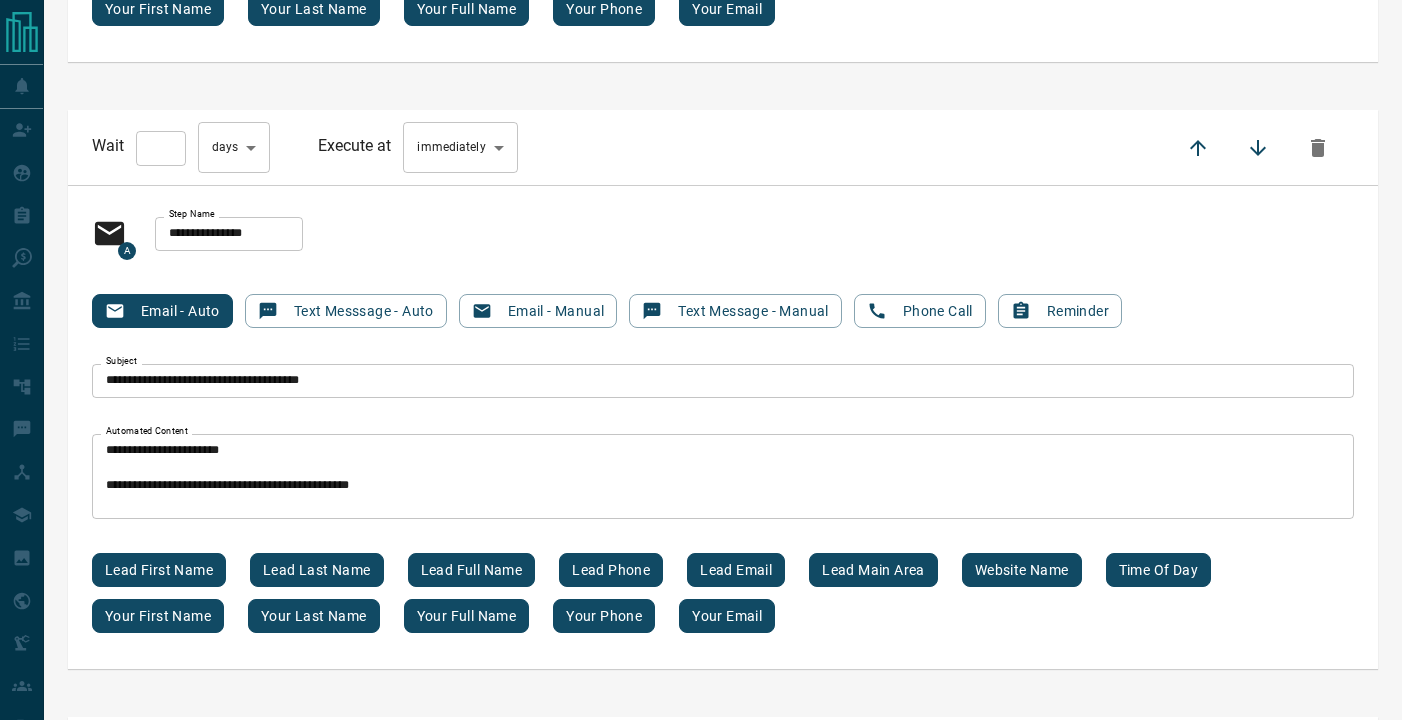 click on "*" at bounding box center (161, 148) 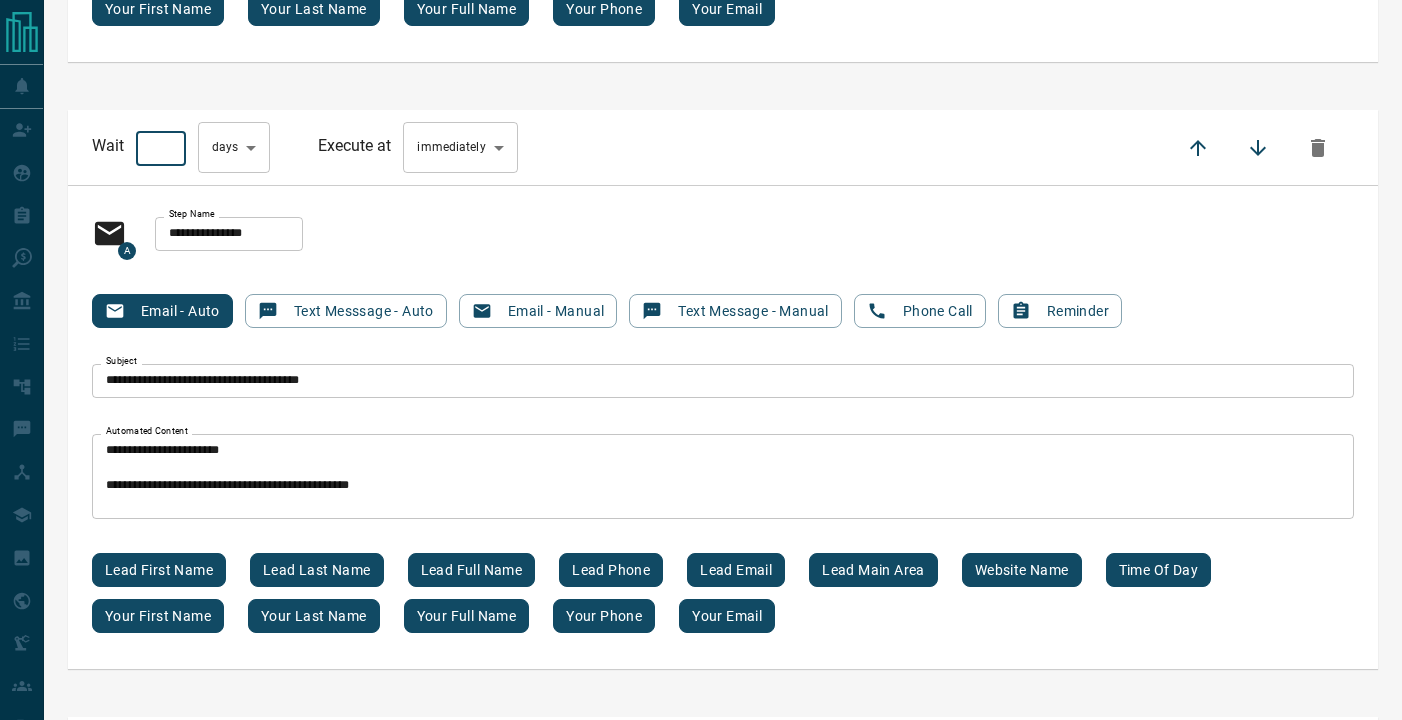 type on "**" 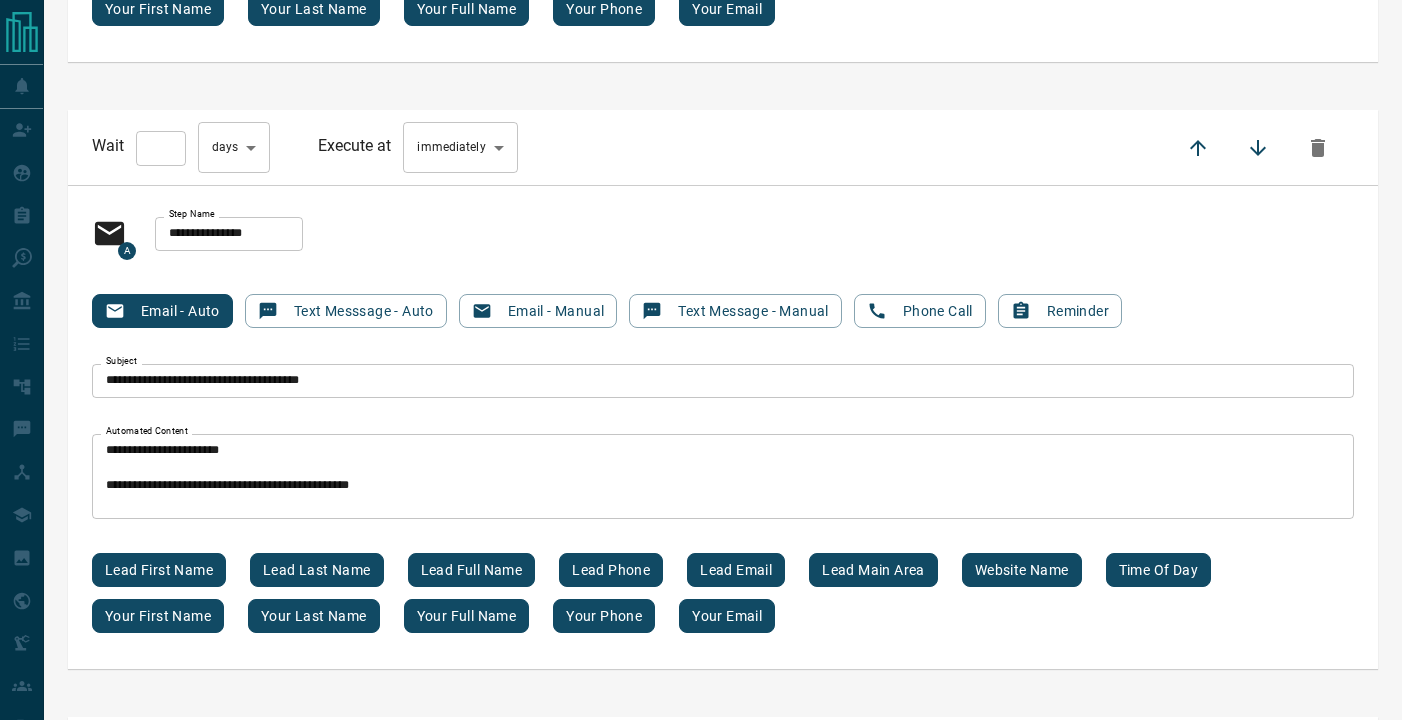 click on "**********" at bounding box center (723, 427) 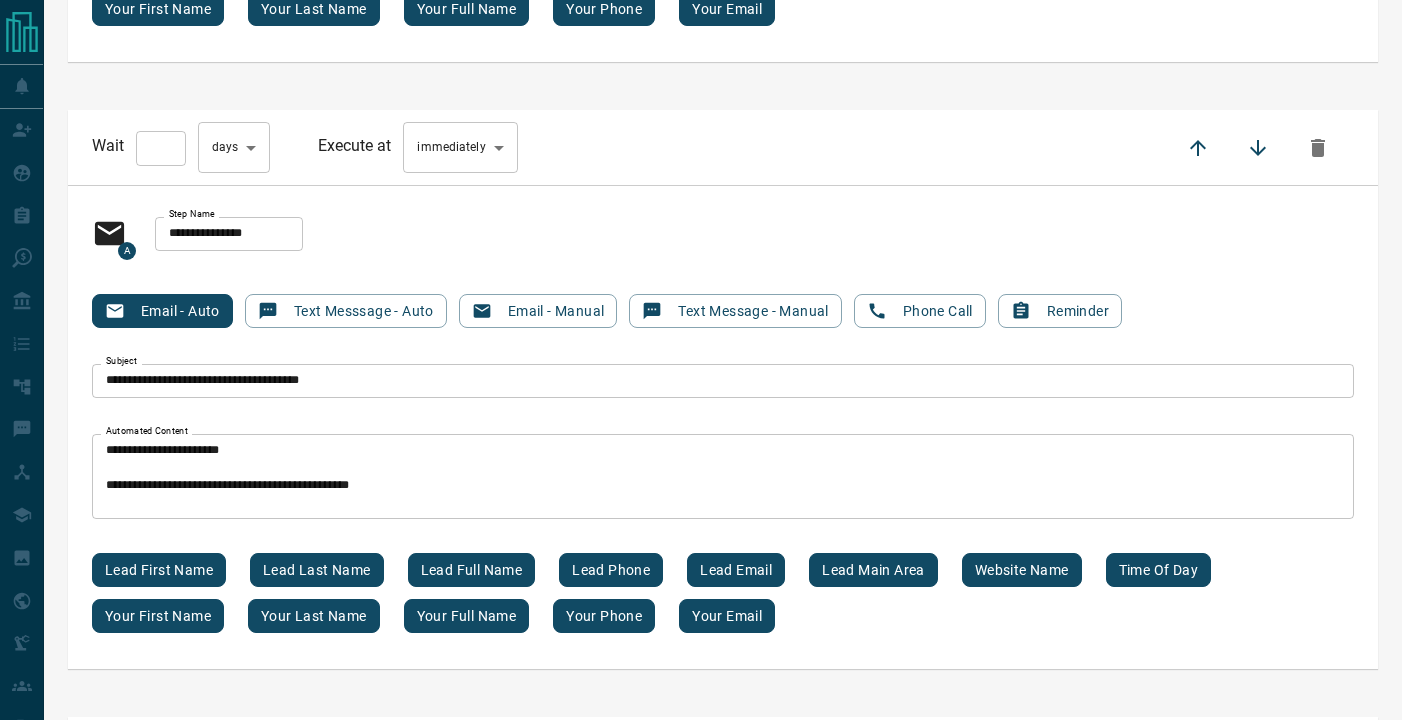 click on "**********" at bounding box center (701, 2237) 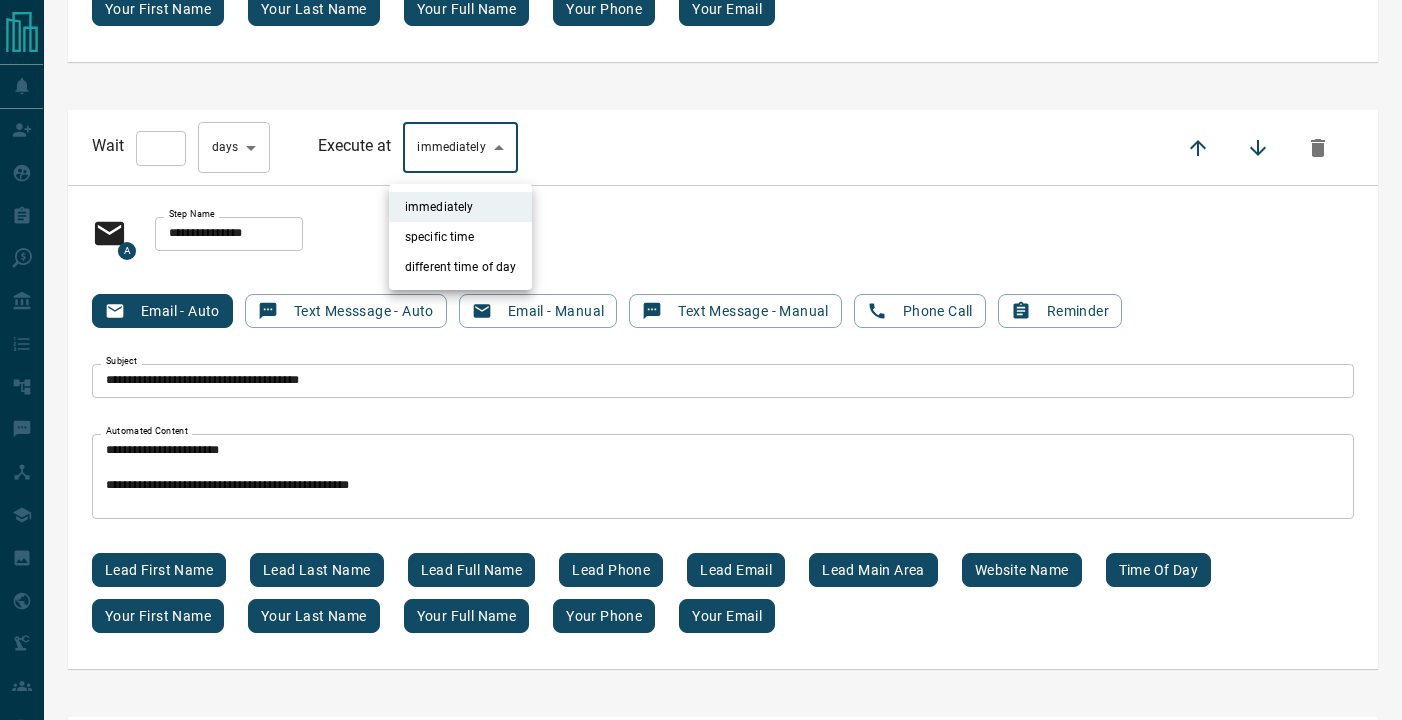 click on "specific time" at bounding box center [460, 237] 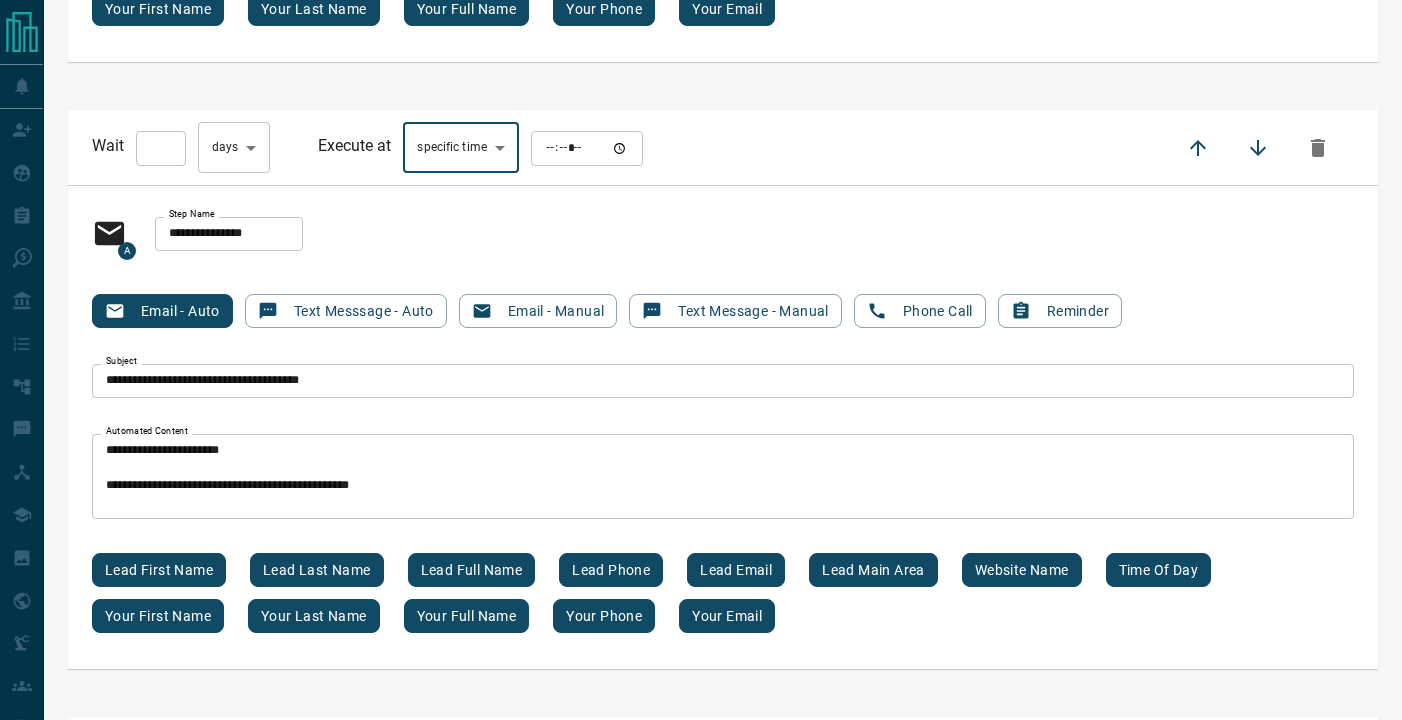 type on "****" 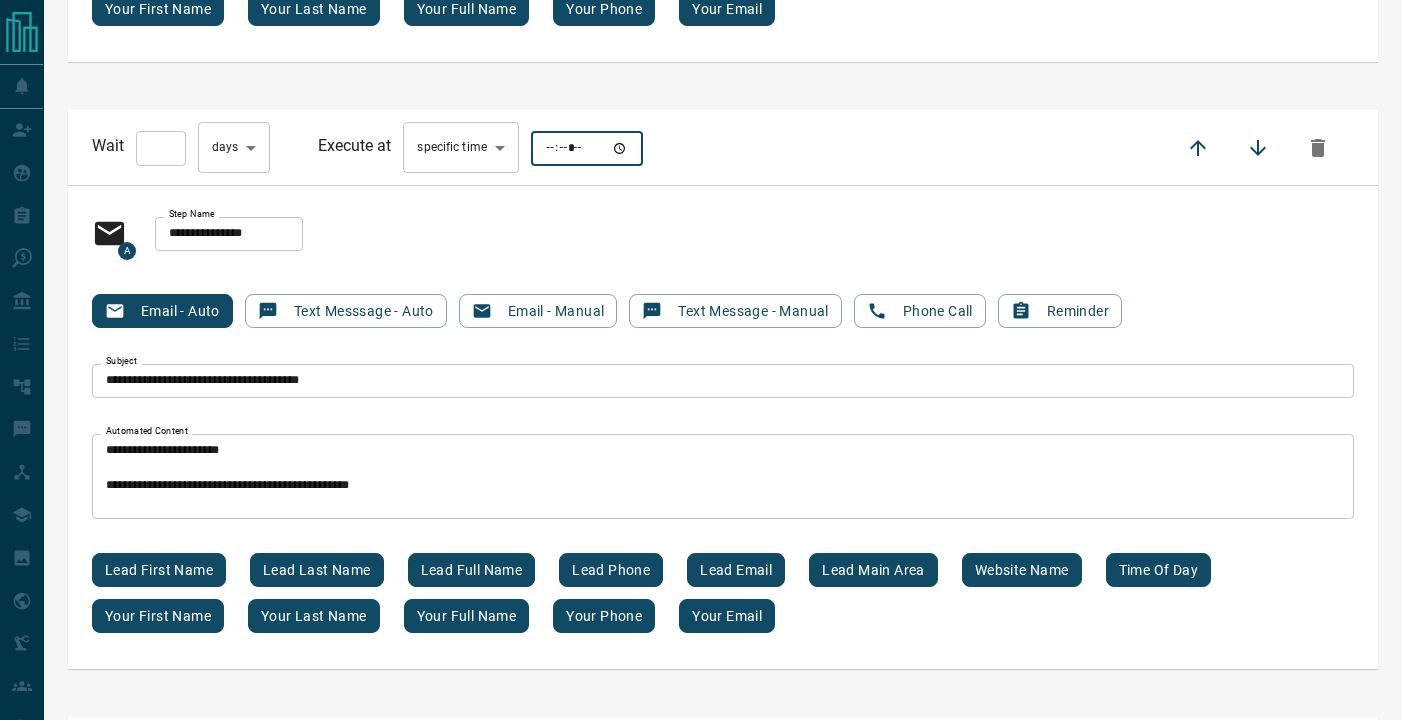 click at bounding box center [587, 148] 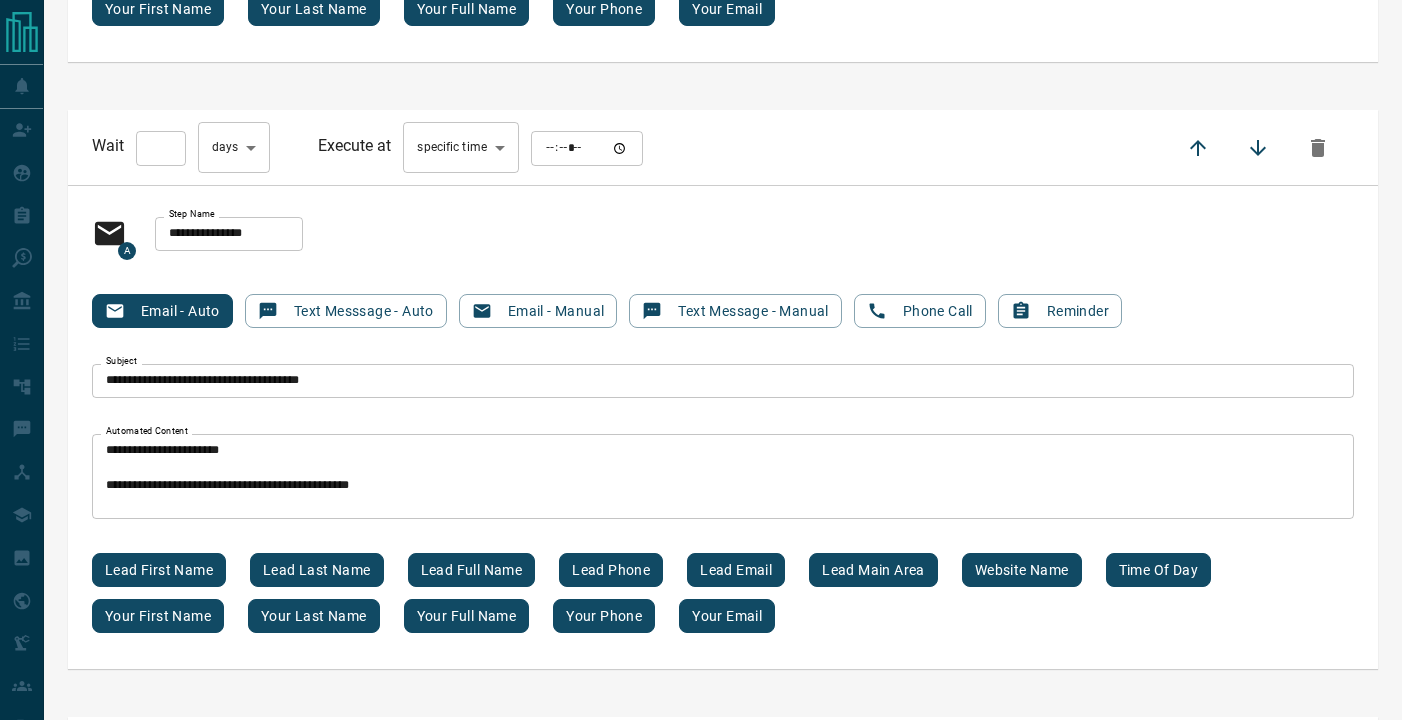 click on "**********" at bounding box center (723, 427) 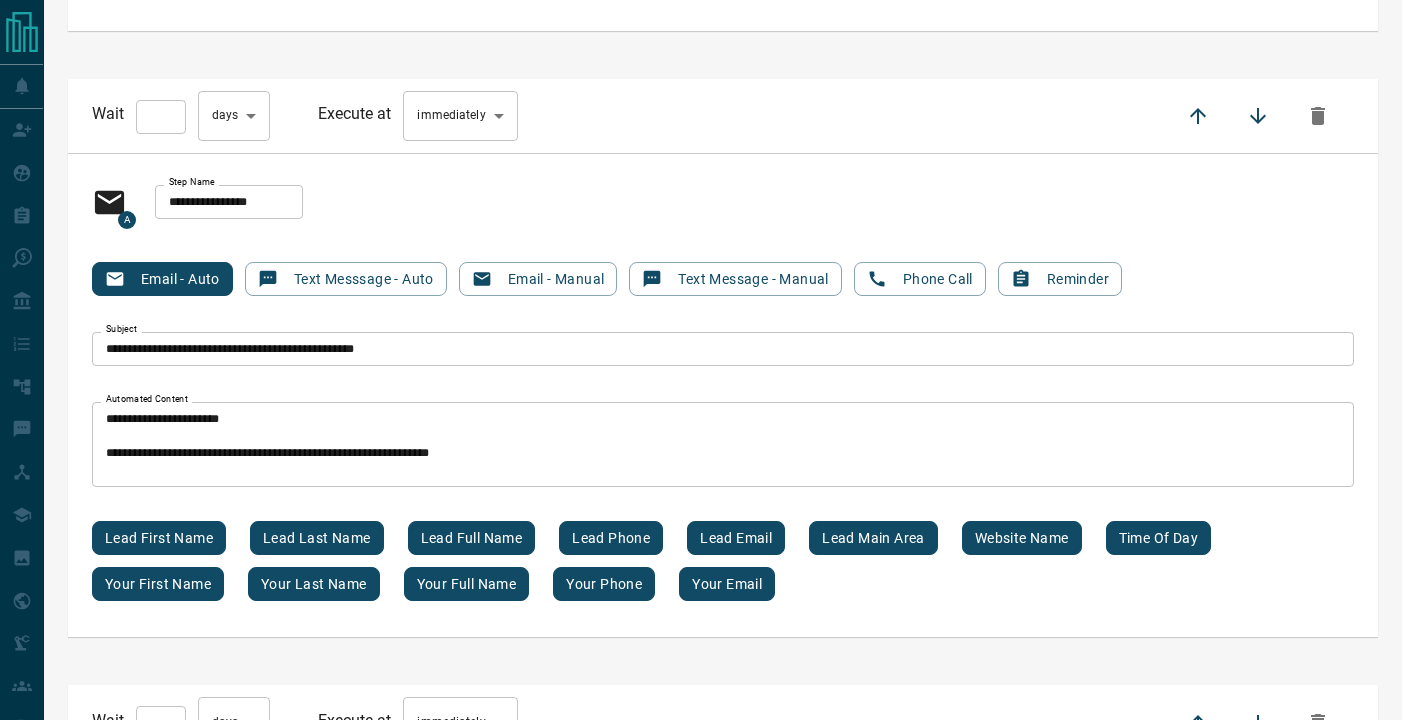 scroll, scrollTop: 7873, scrollLeft: 0, axis: vertical 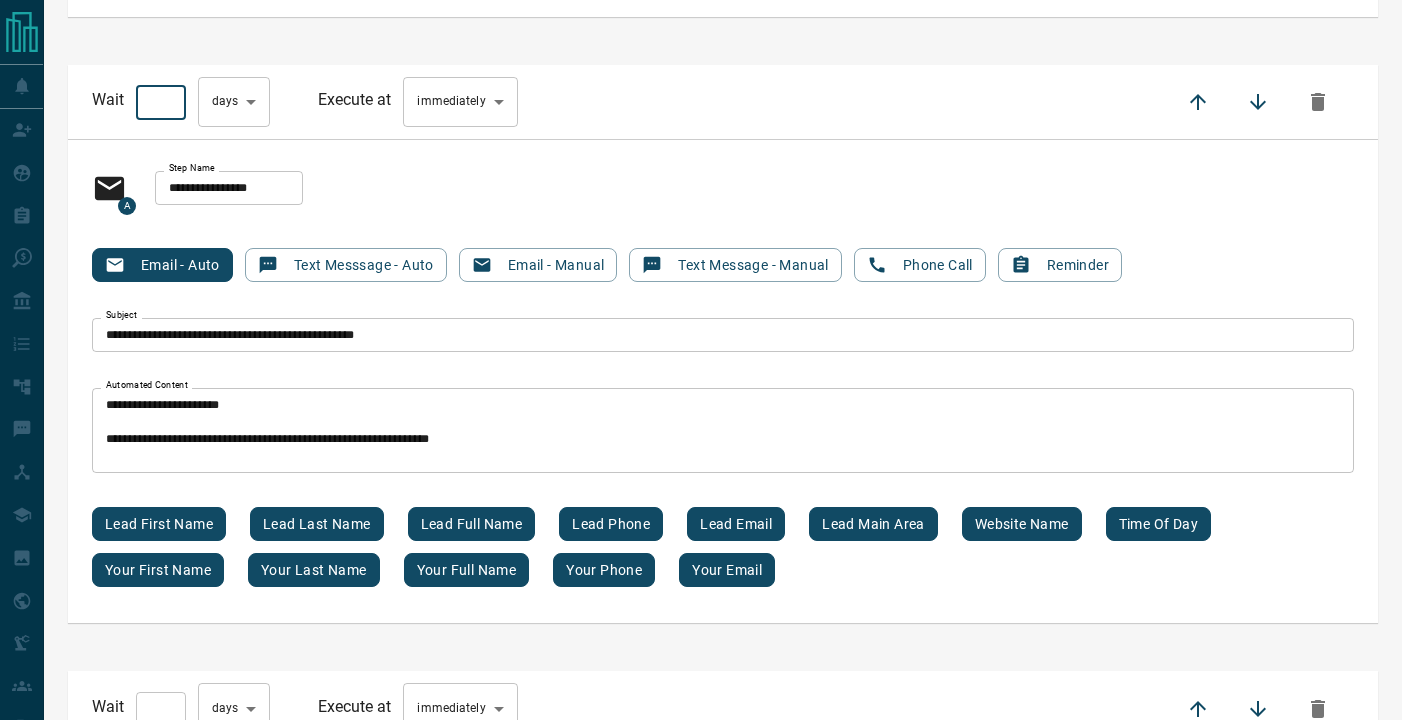 click on "**" at bounding box center [161, 103] 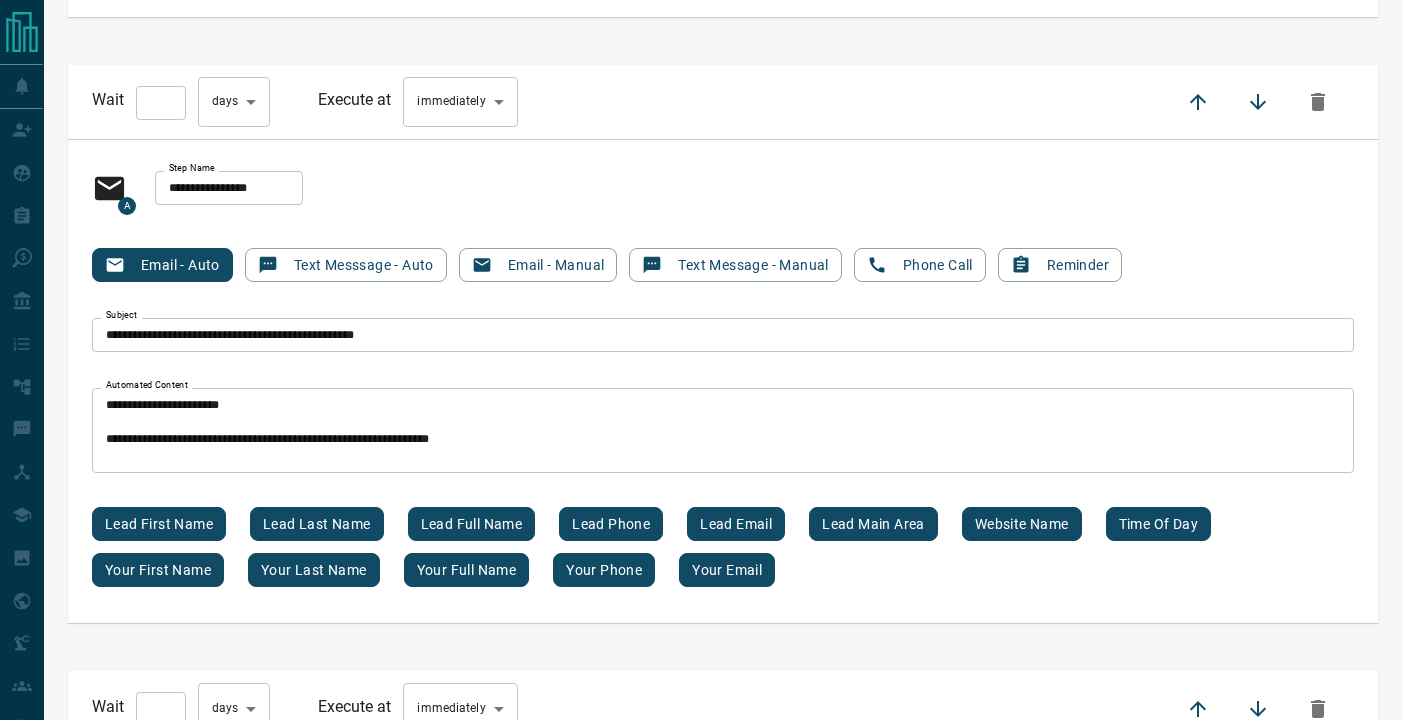 click on "**********" at bounding box center (701, 1585) 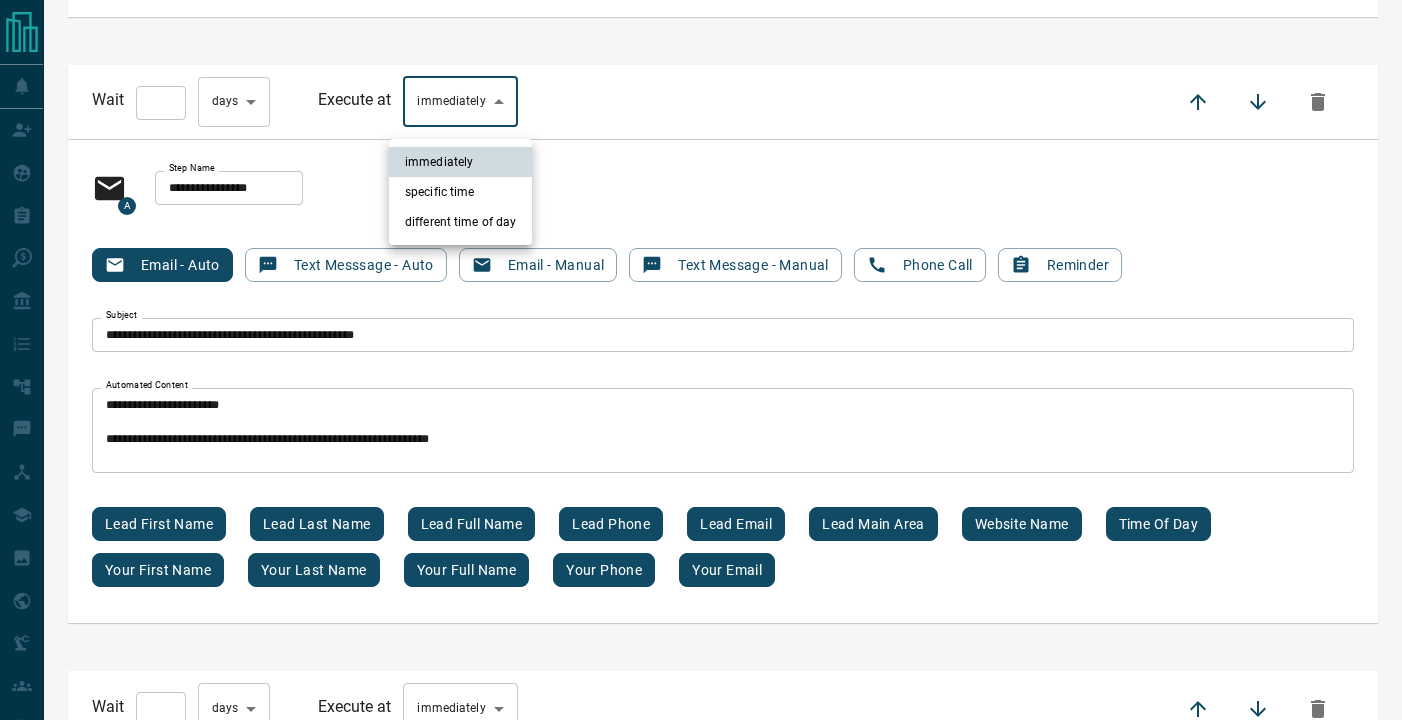 click on "specific time" at bounding box center [460, 192] 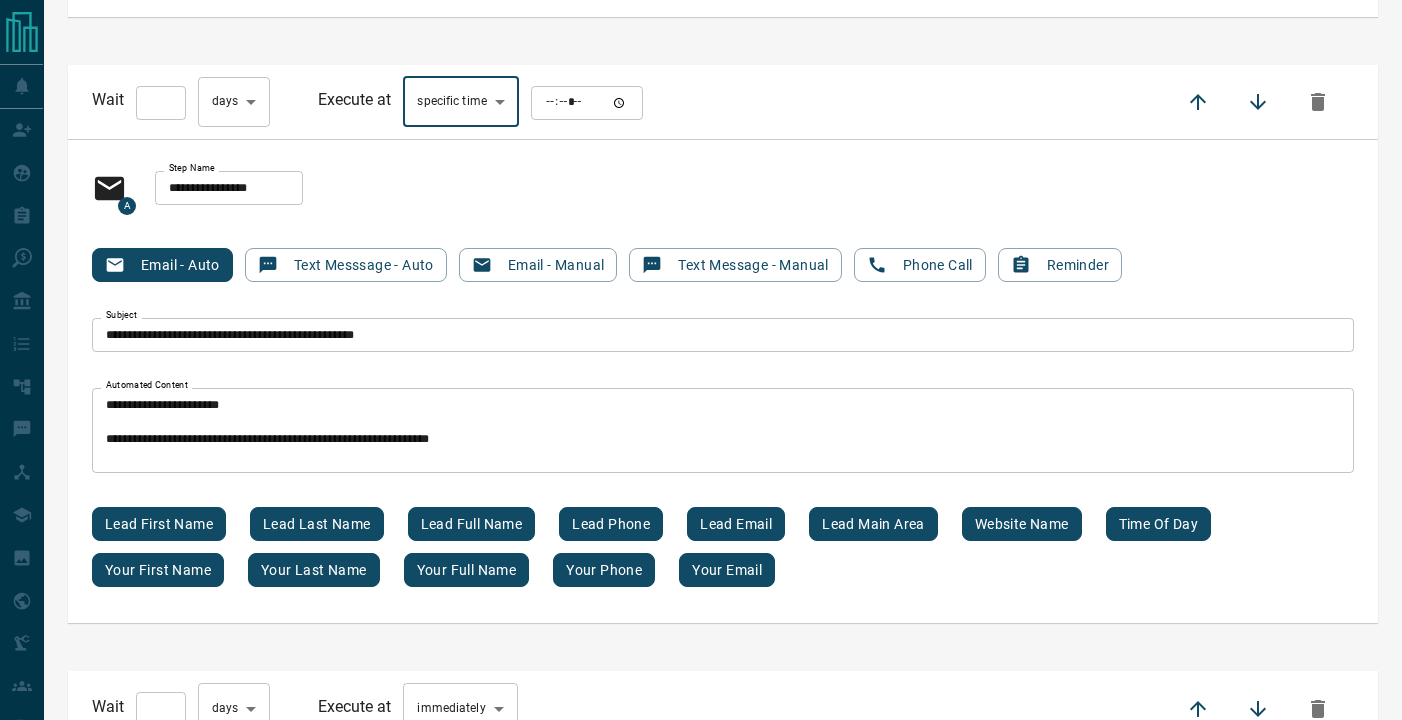 type on "****" 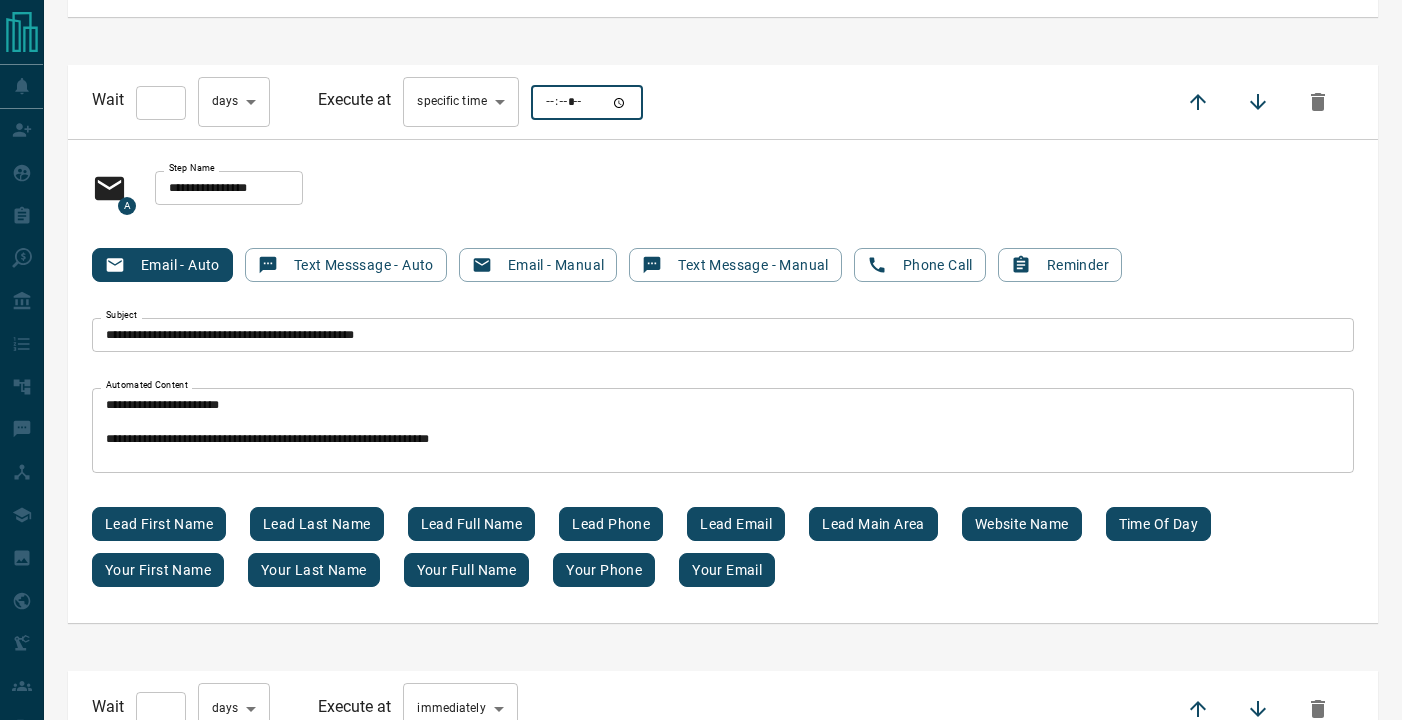 click at bounding box center (587, 103) 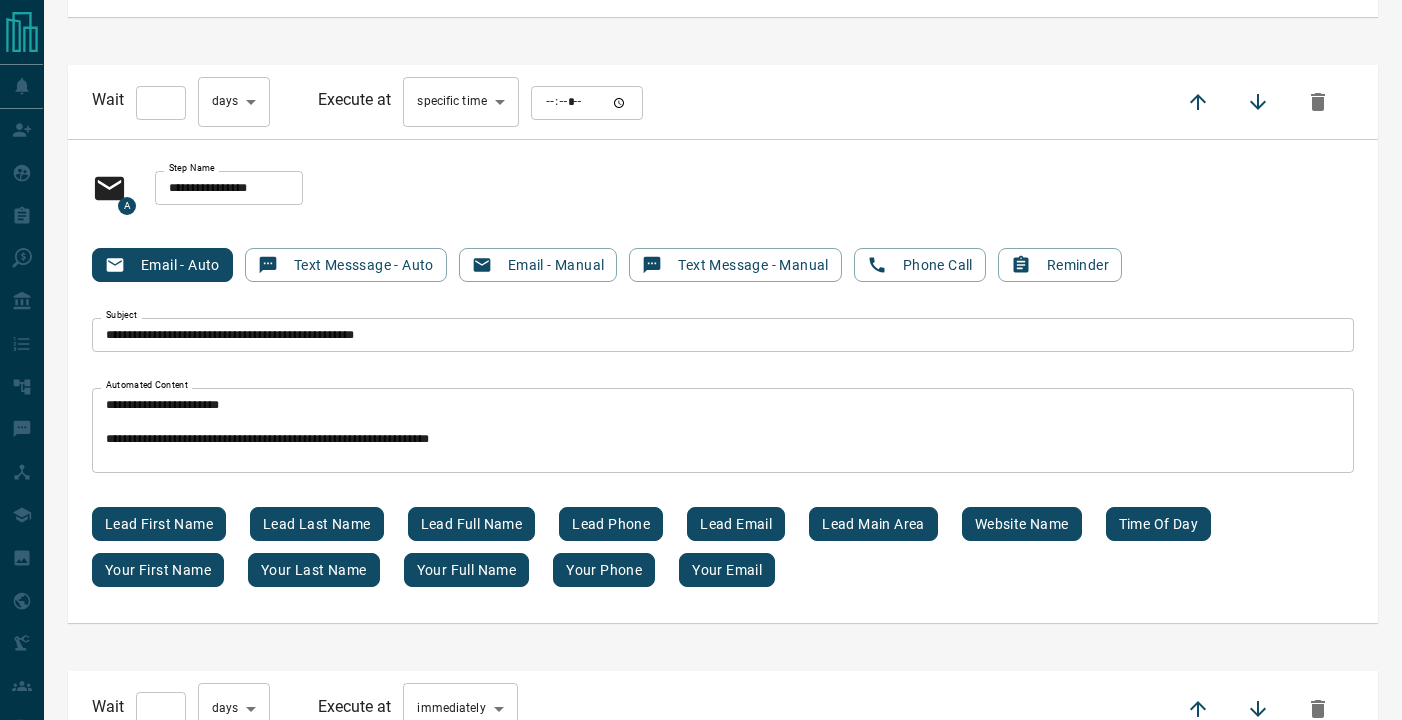 click on "**********" at bounding box center (723, 188) 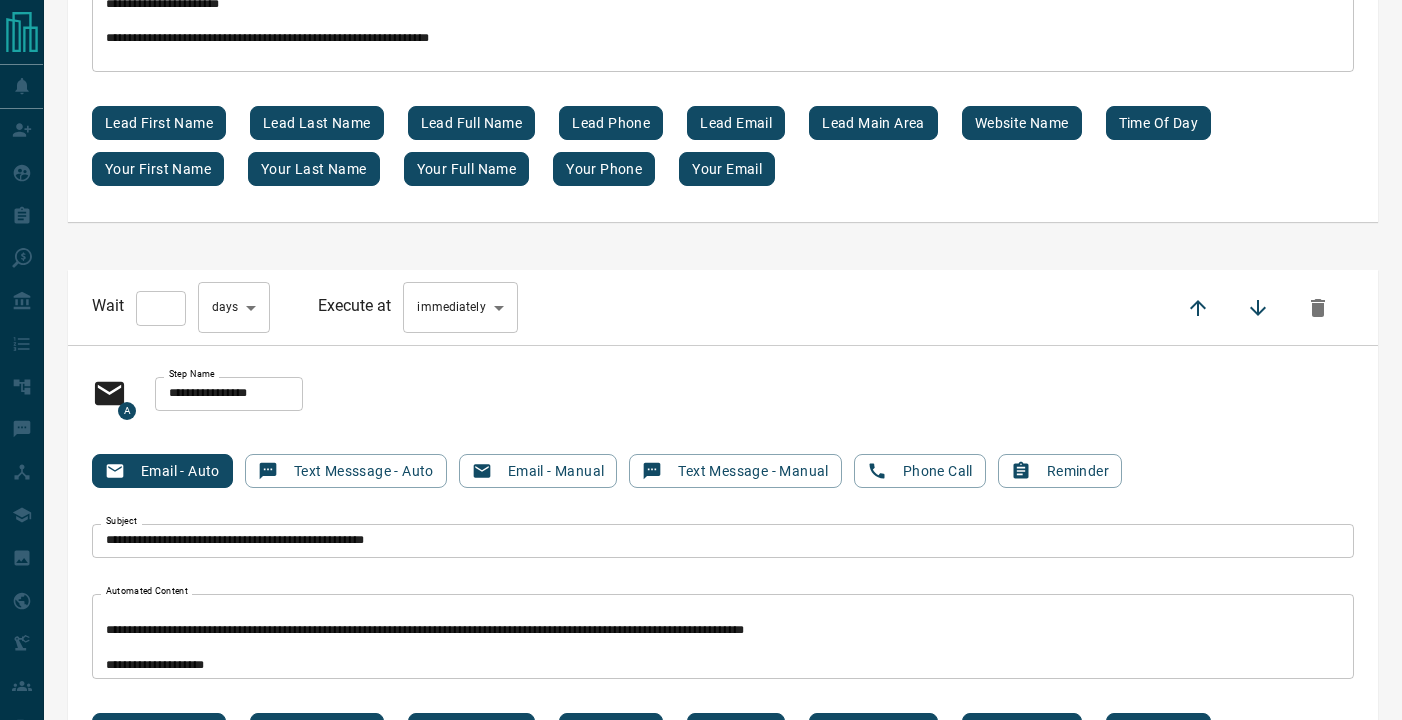 scroll, scrollTop: 8272, scrollLeft: 0, axis: vertical 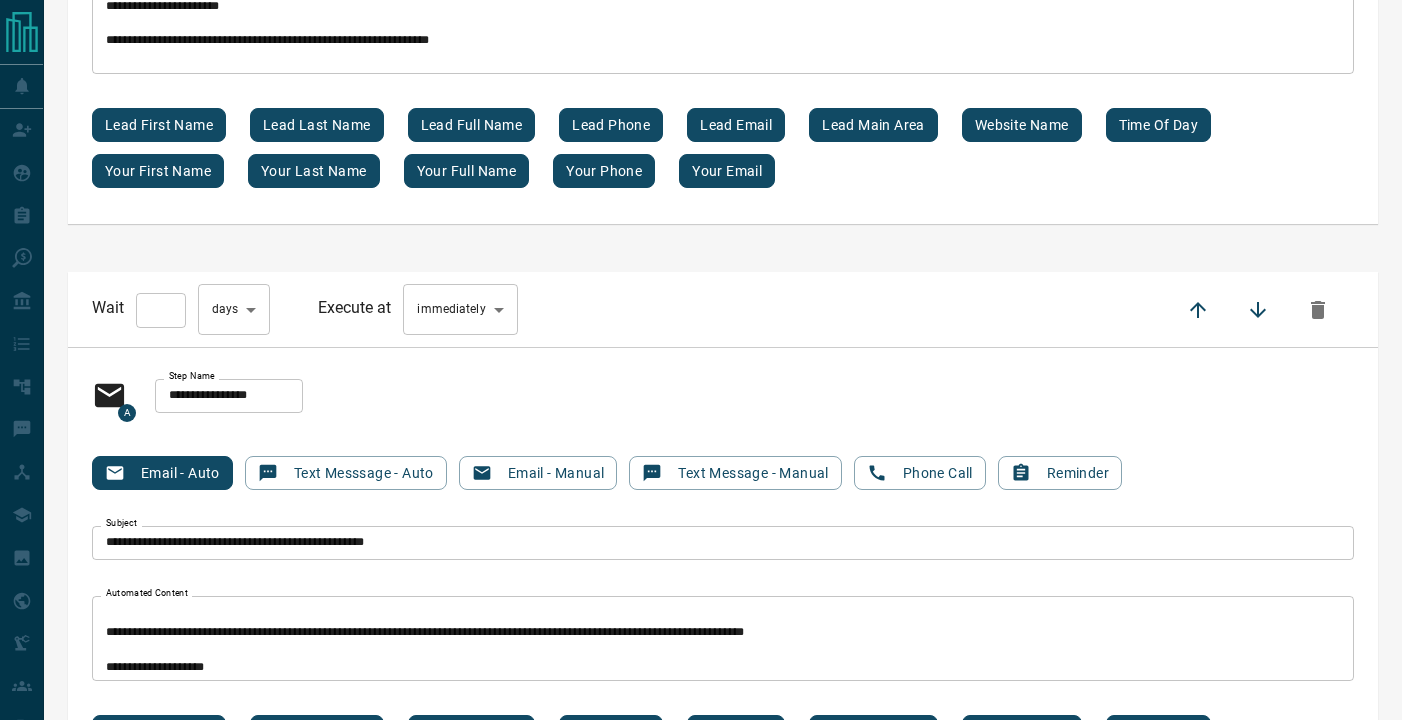 click on "*" at bounding box center (161, 310) 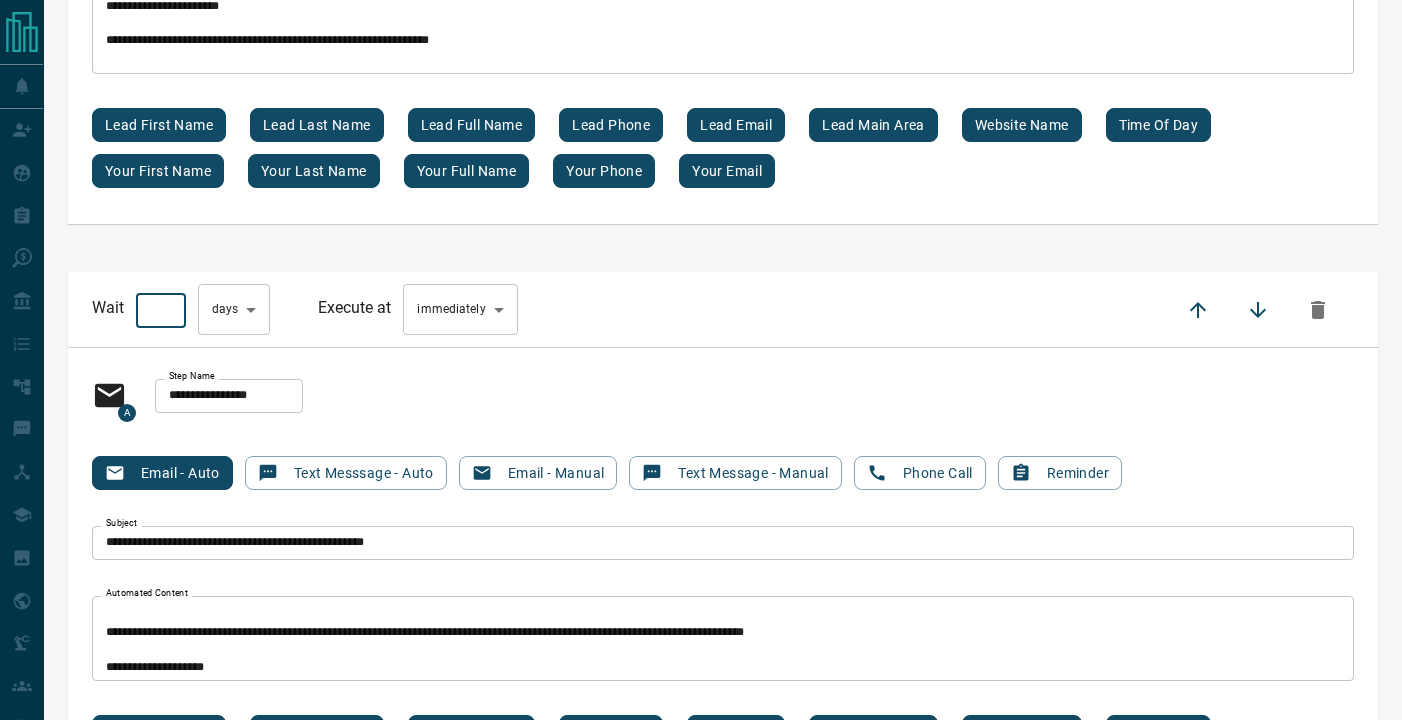 type on "**" 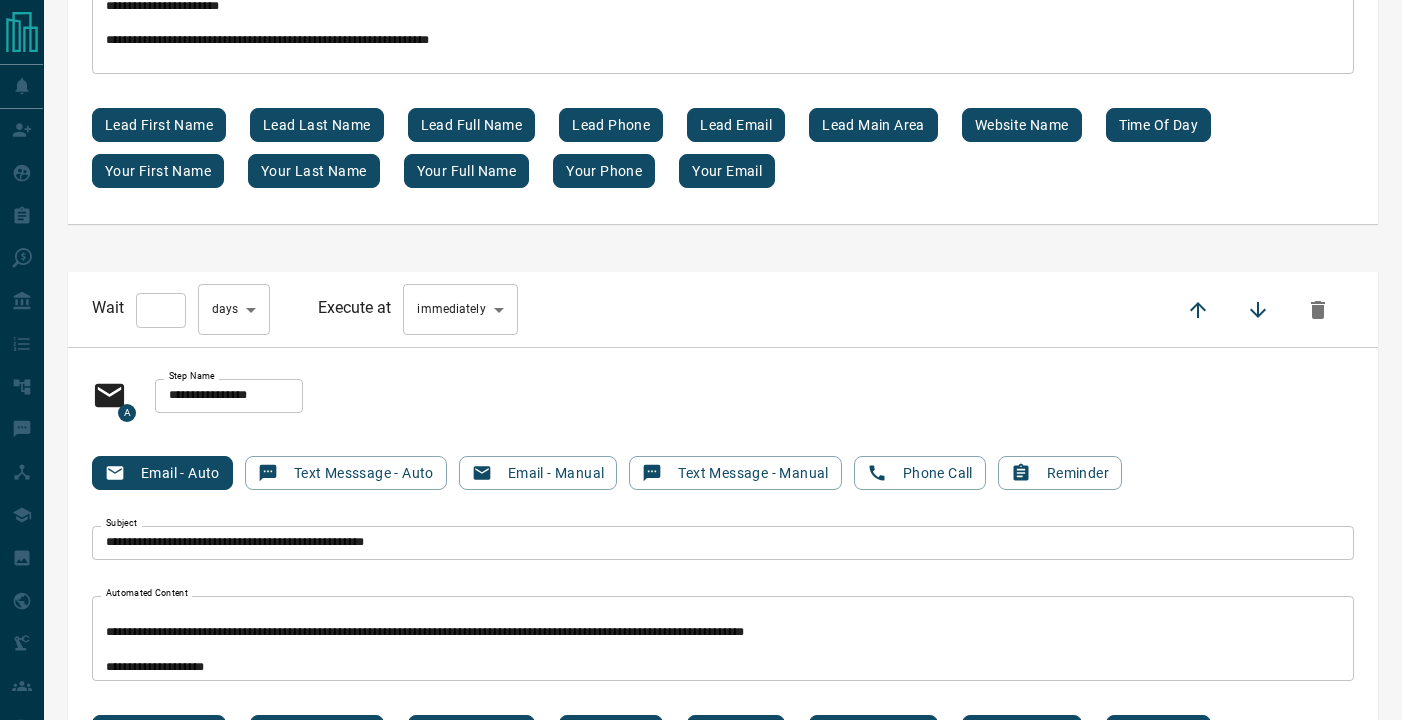 click on "**********" at bounding box center [701, 1186] 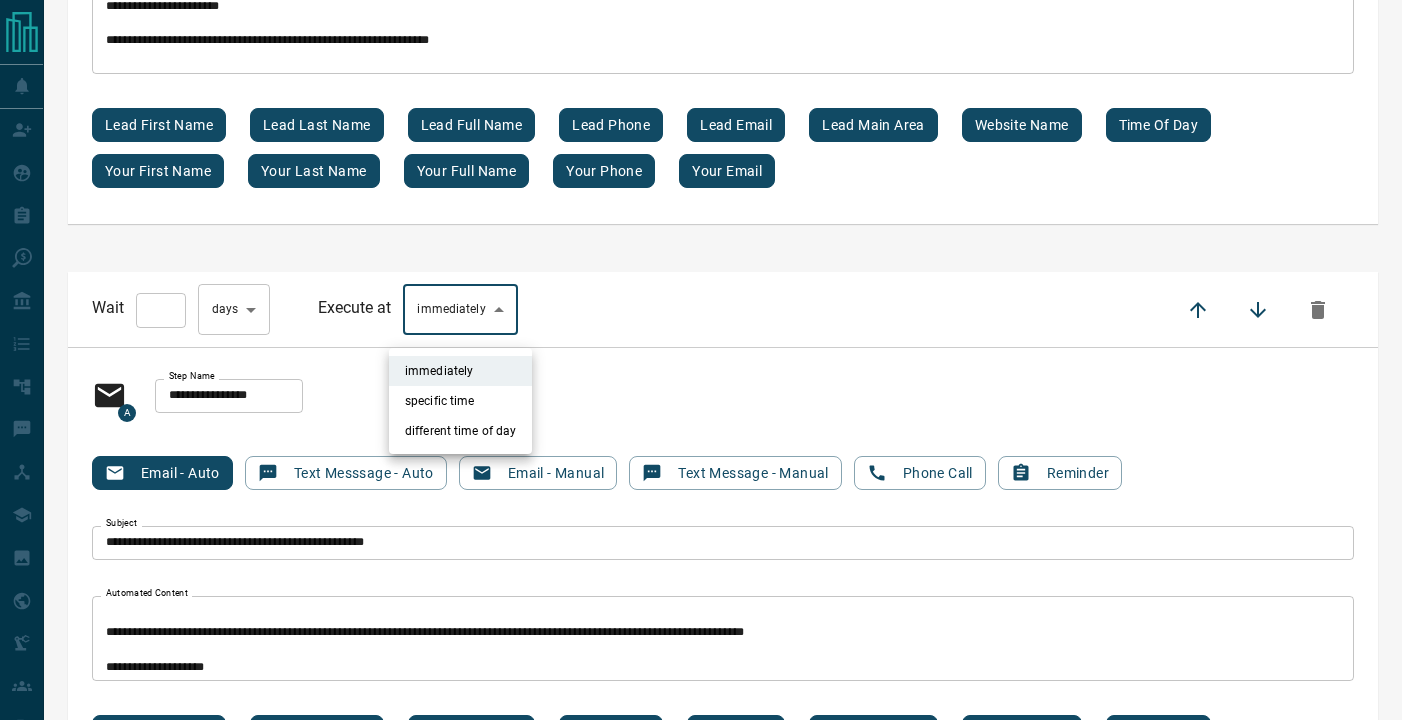 click on "specific time" at bounding box center [460, 401] 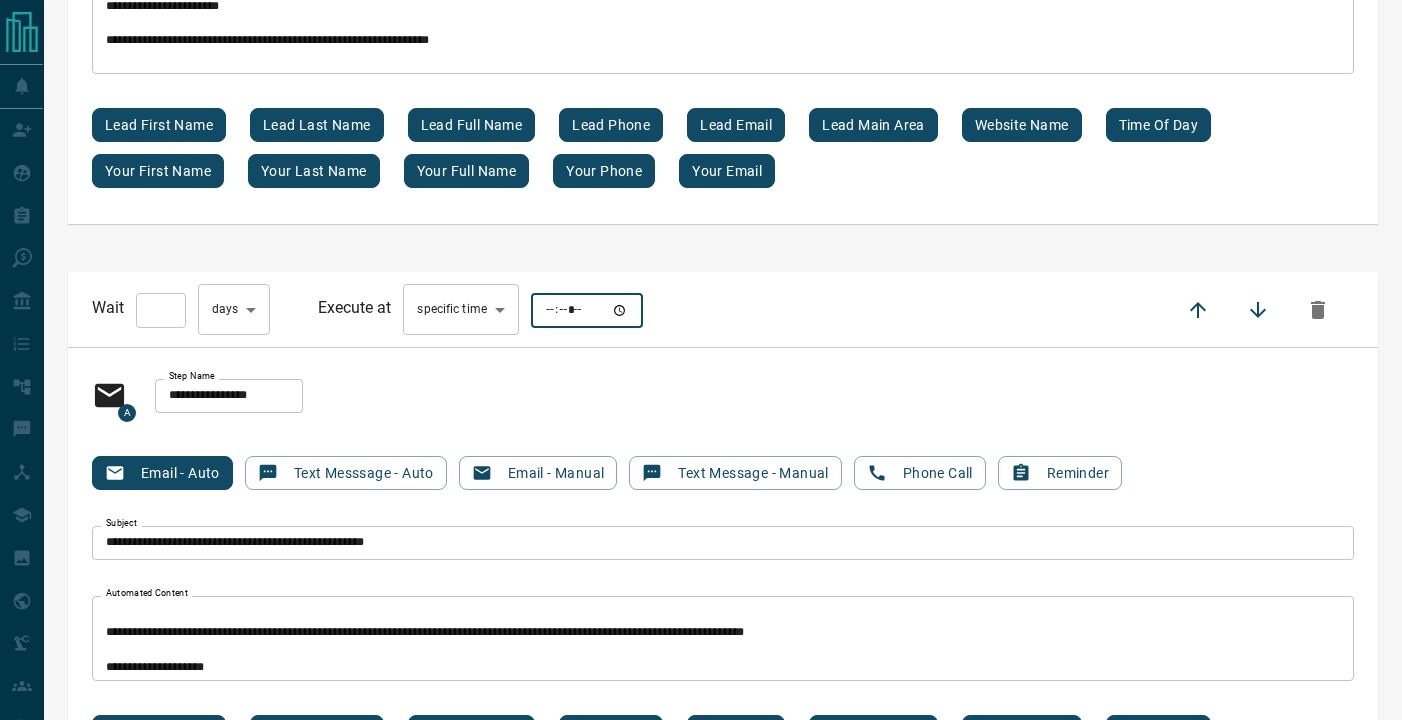 click at bounding box center (587, 310) 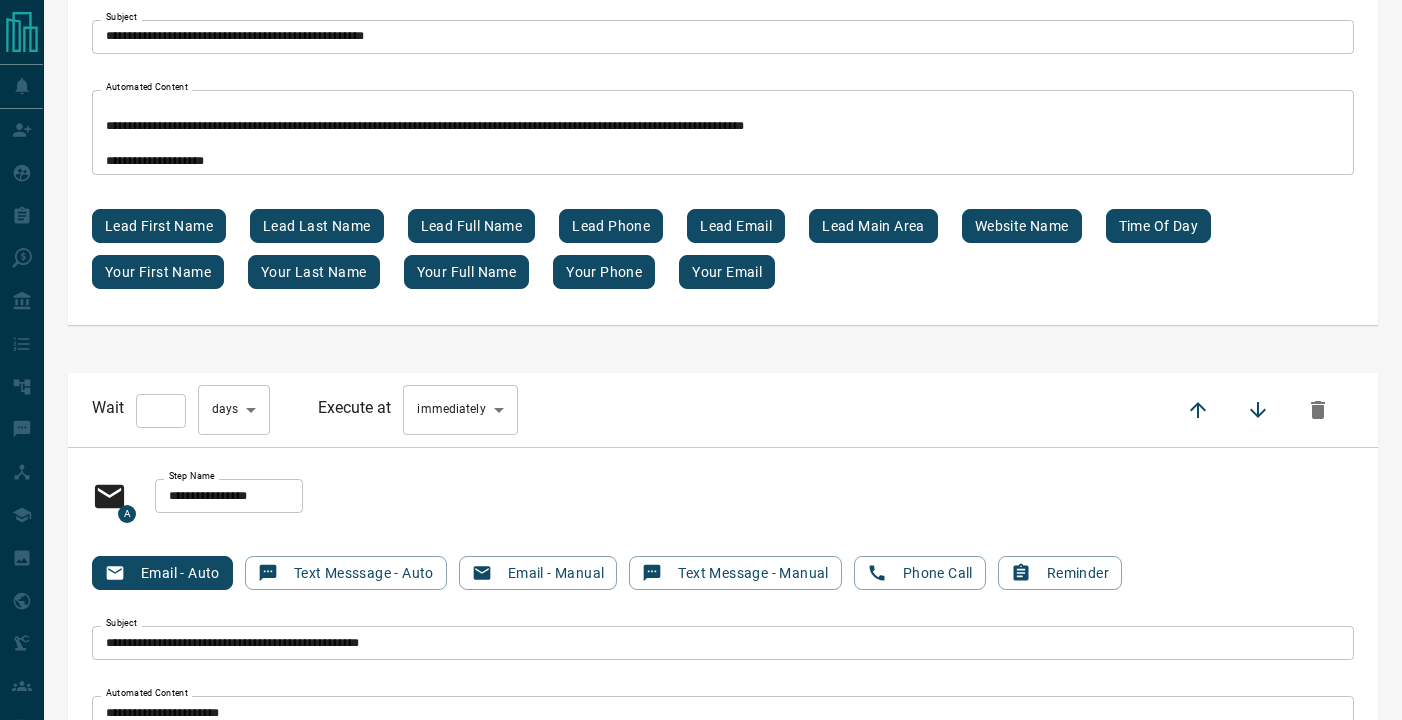 scroll, scrollTop: 8774, scrollLeft: 0, axis: vertical 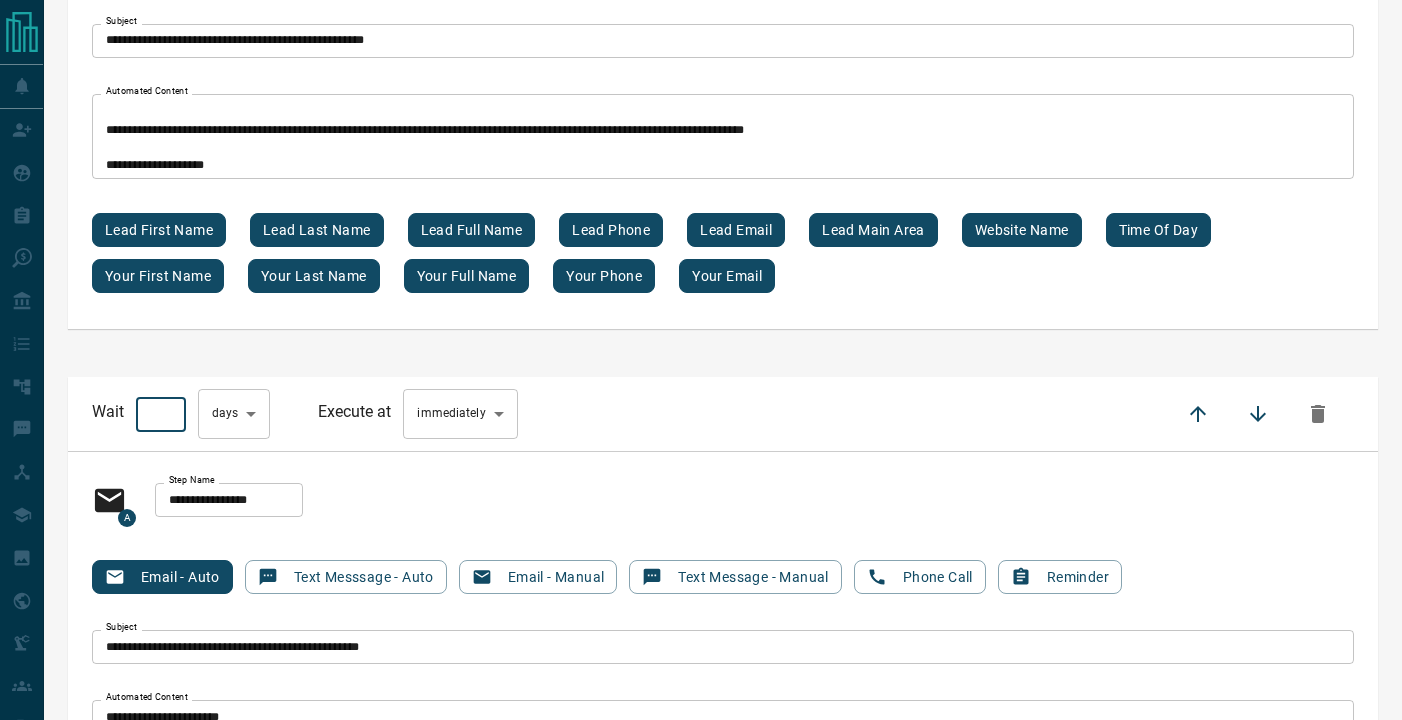 click on "*" at bounding box center [161, 415] 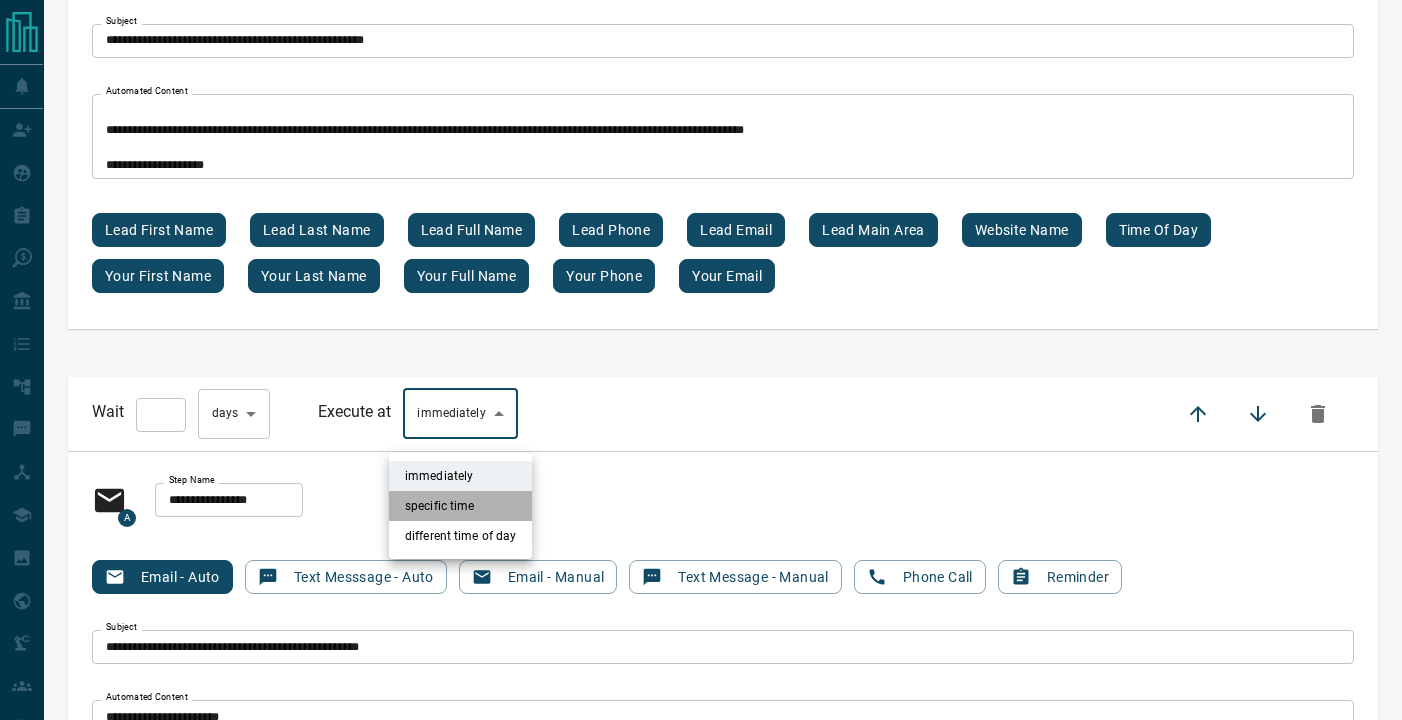 click on "specific time" at bounding box center [460, 506] 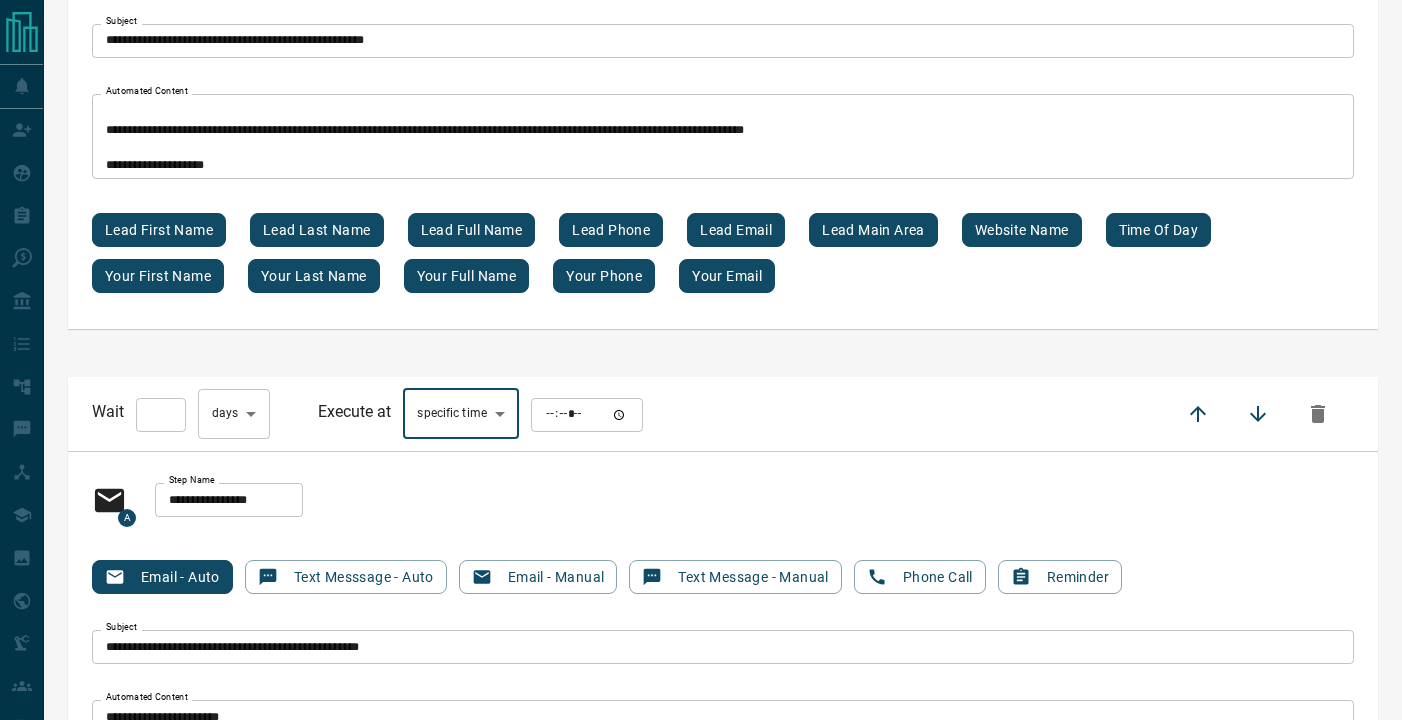 click at bounding box center (587, 415) 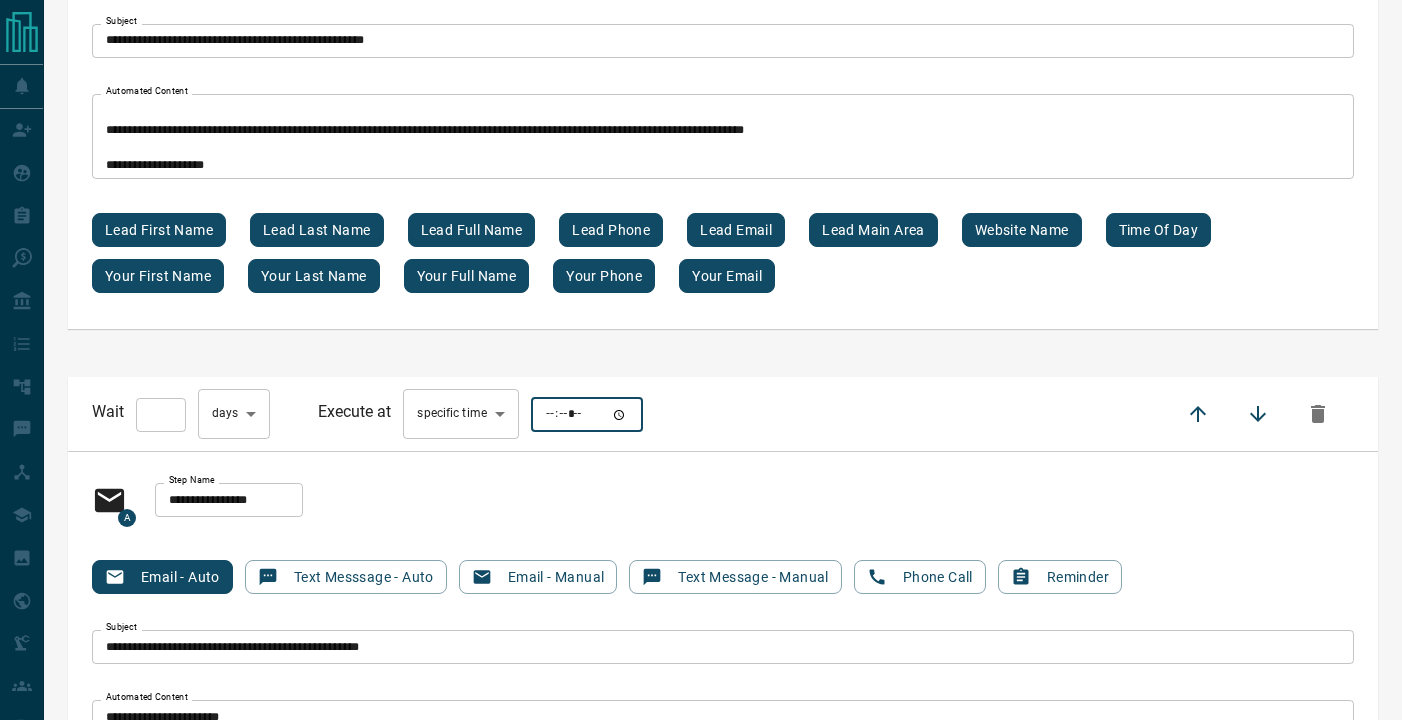 click on "**********" at bounding box center (723, 500) 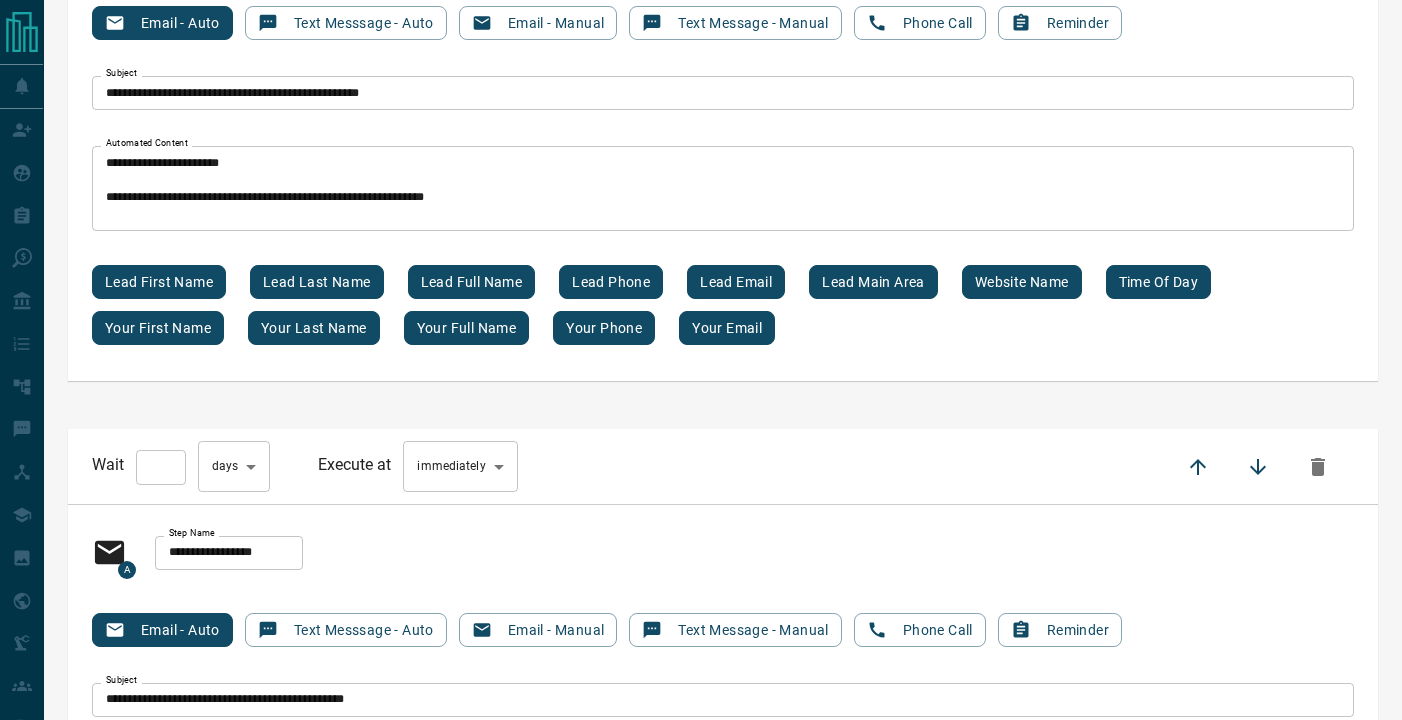 scroll, scrollTop: 9324, scrollLeft: 0, axis: vertical 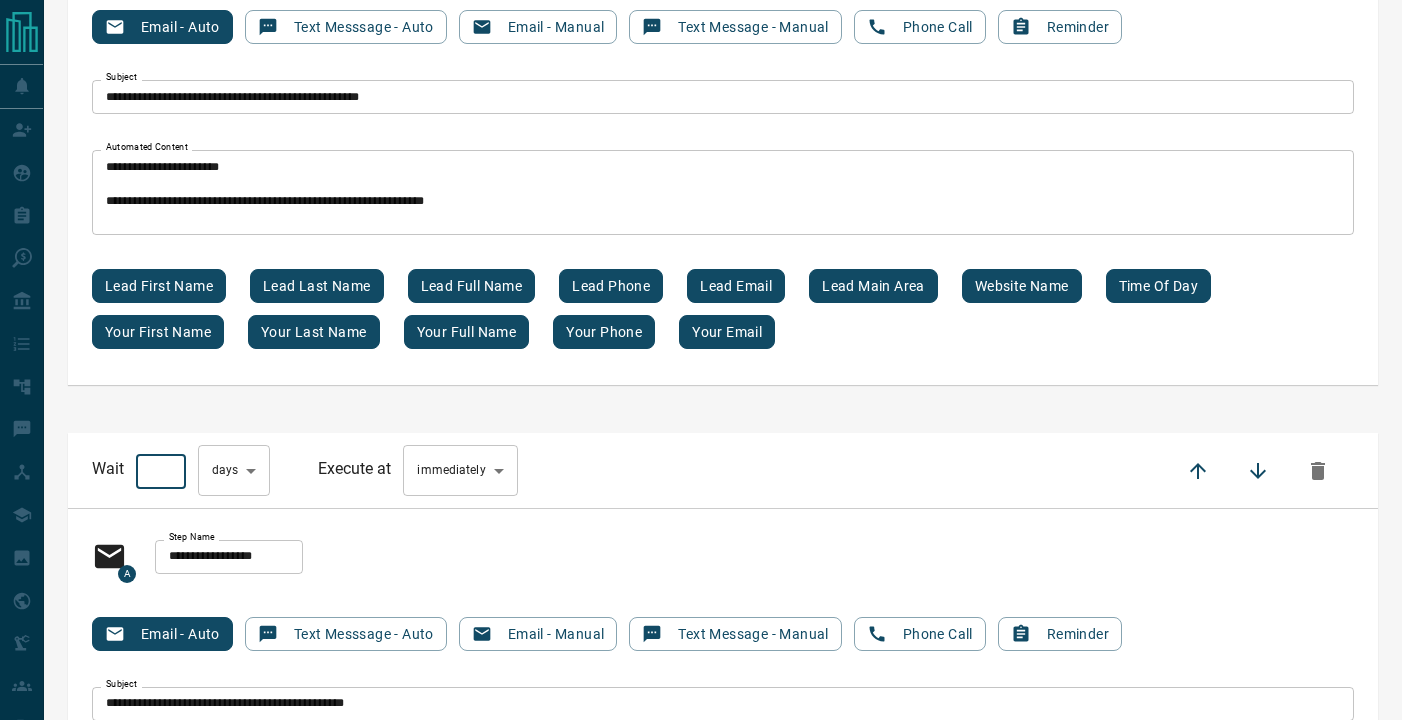 click on "*" at bounding box center (161, 471) 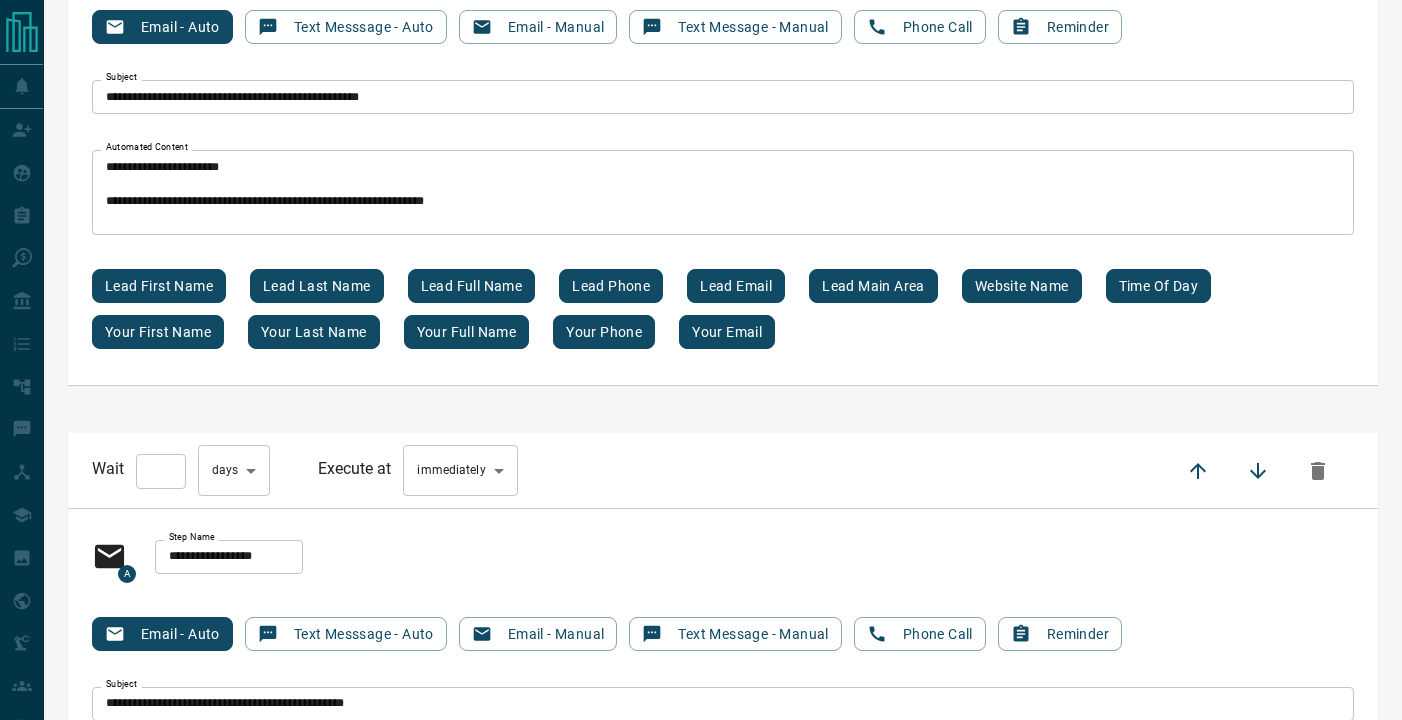 click on "**********" at bounding box center (723, 470) 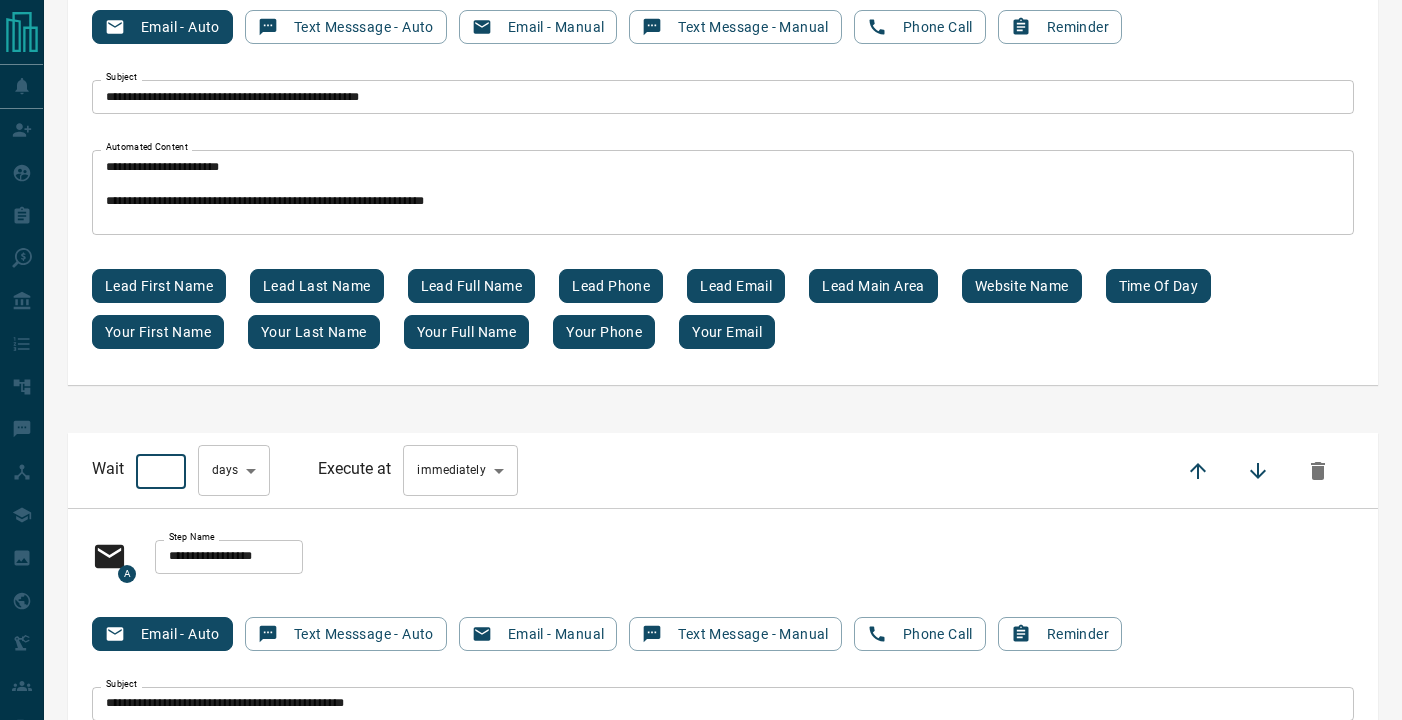 click on "***" at bounding box center [161, 471] 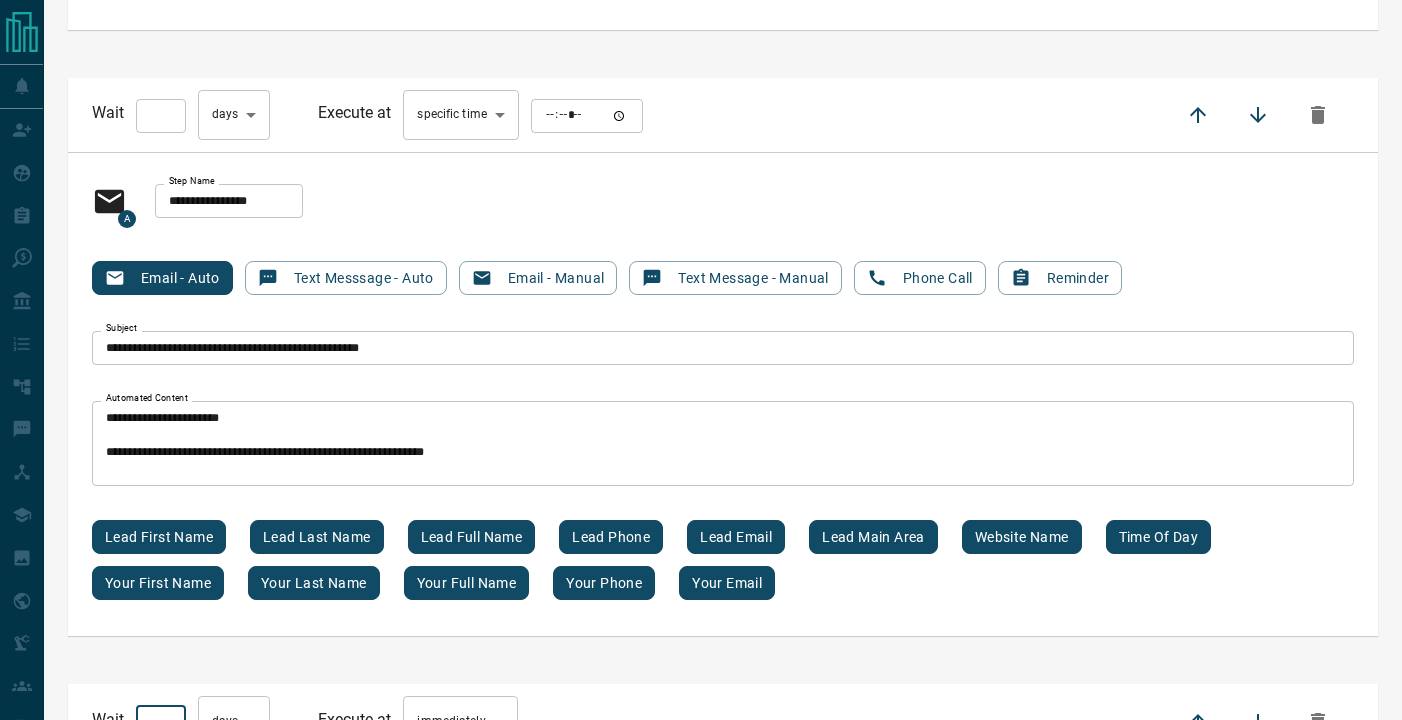 scroll, scrollTop: 9071, scrollLeft: 0, axis: vertical 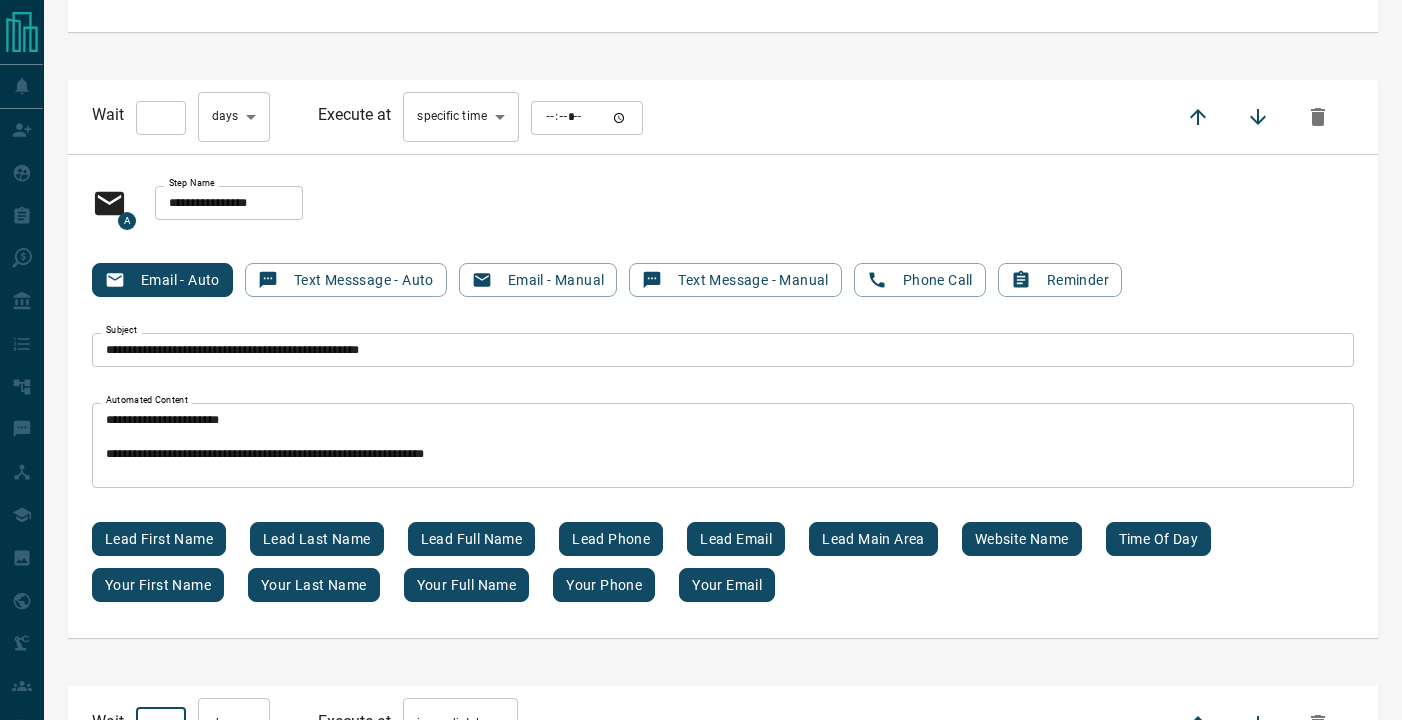 click on "**" at bounding box center [161, 118] 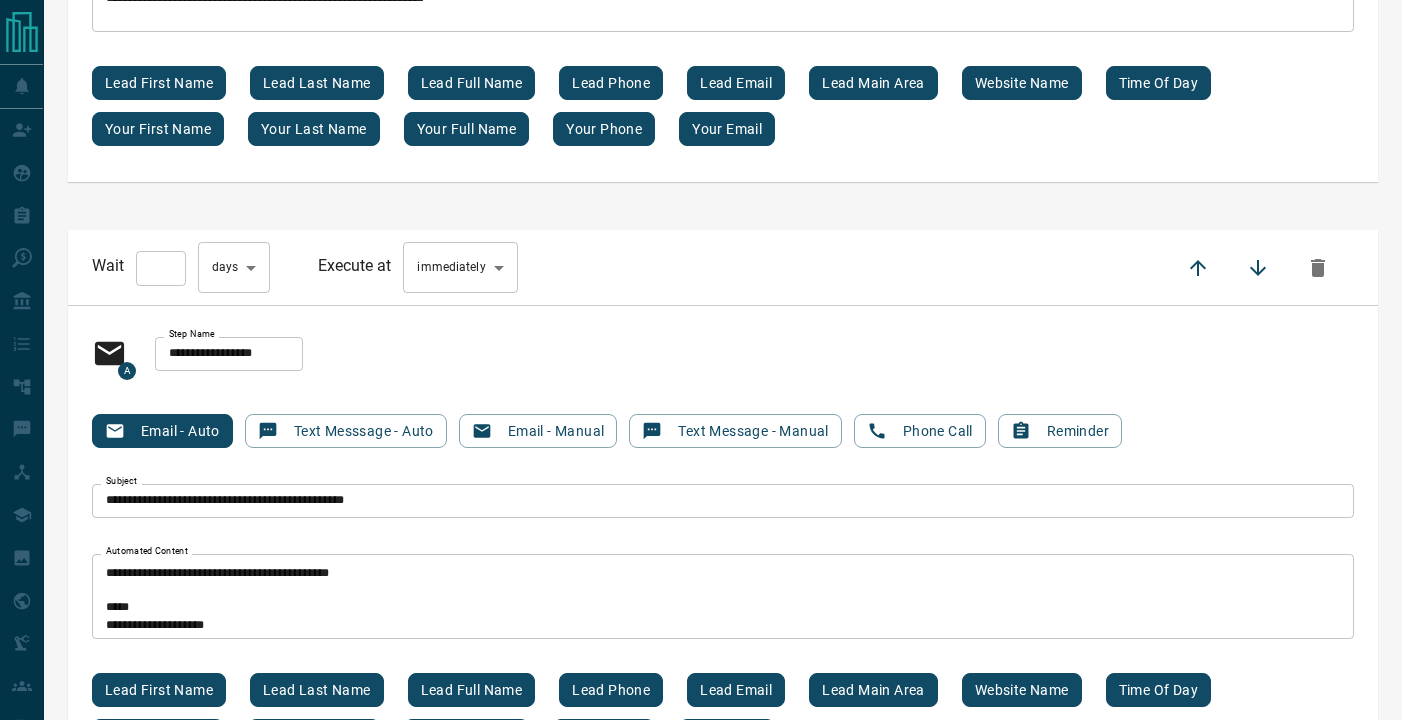 scroll, scrollTop: 9539, scrollLeft: 0, axis: vertical 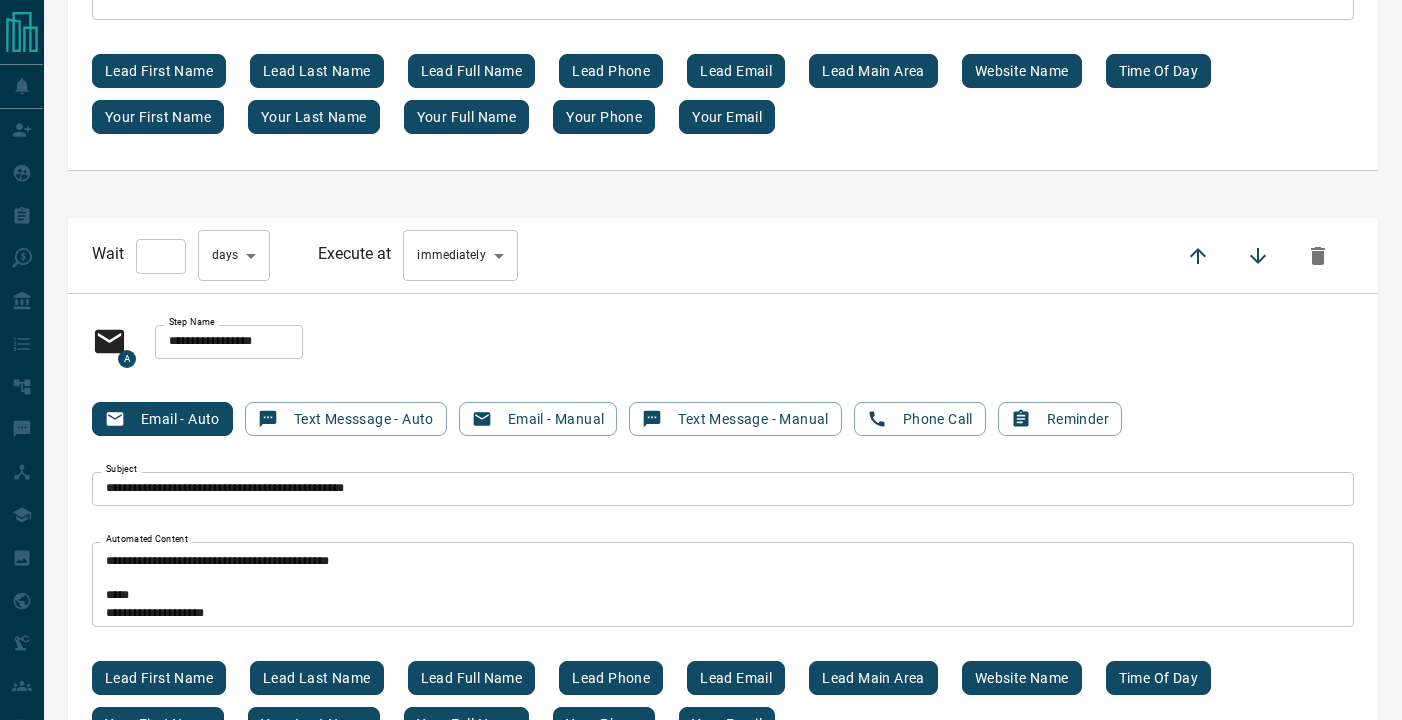 click on "**********" at bounding box center (723, 535) 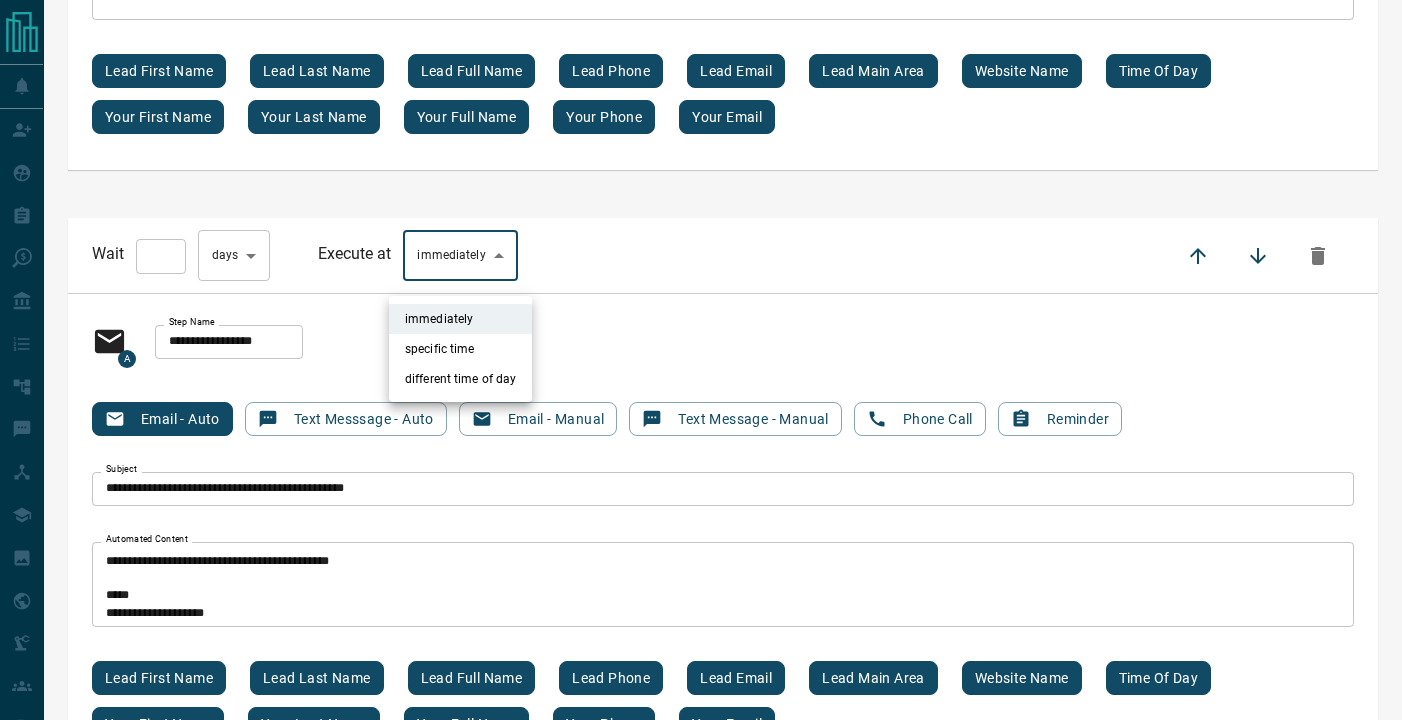 click on "**********" at bounding box center [701, -81] 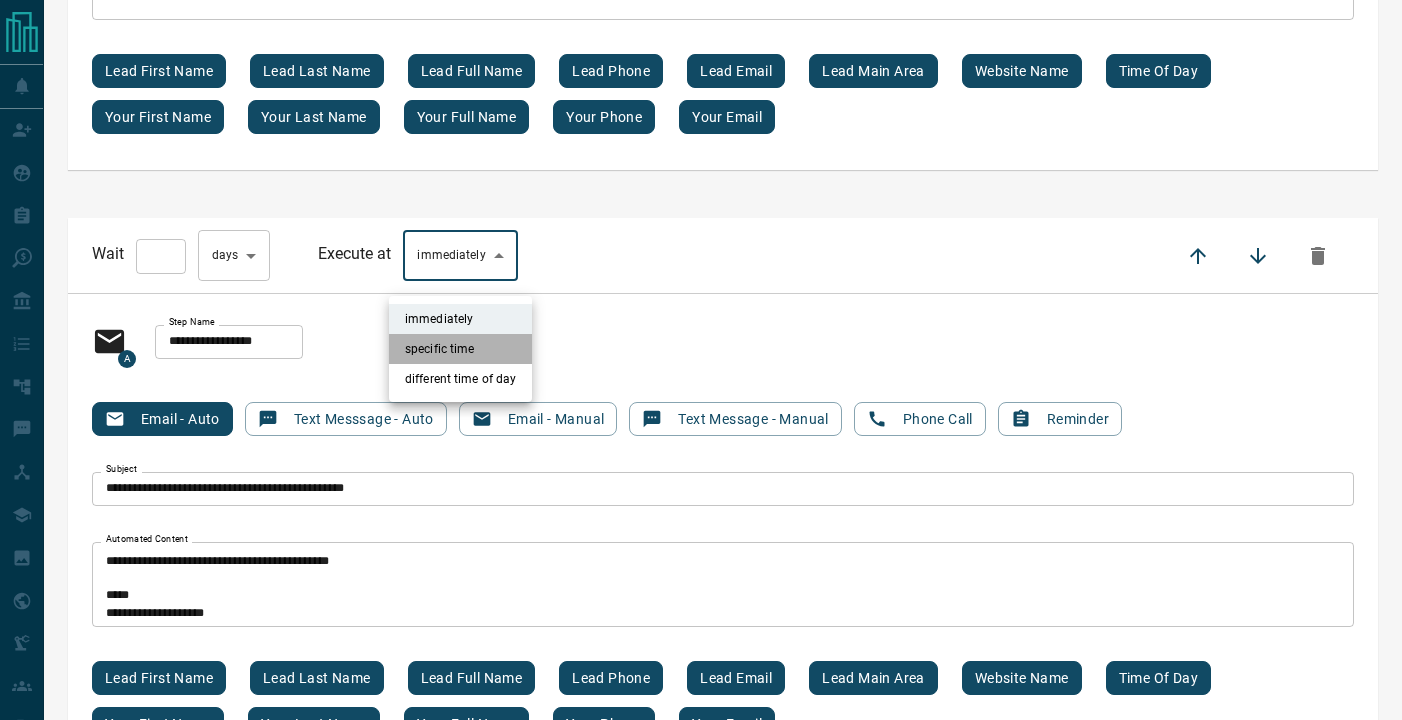 click on "specific time" at bounding box center [460, 349] 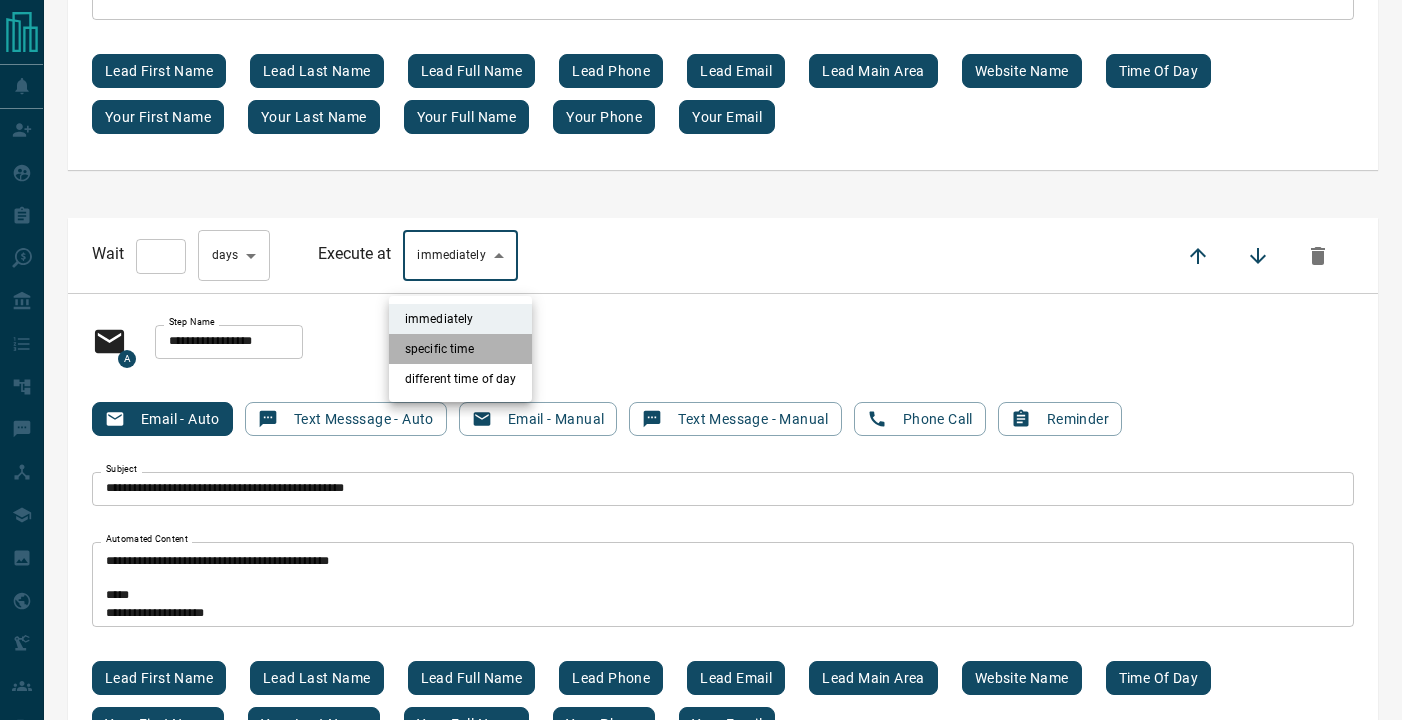 type on "****" 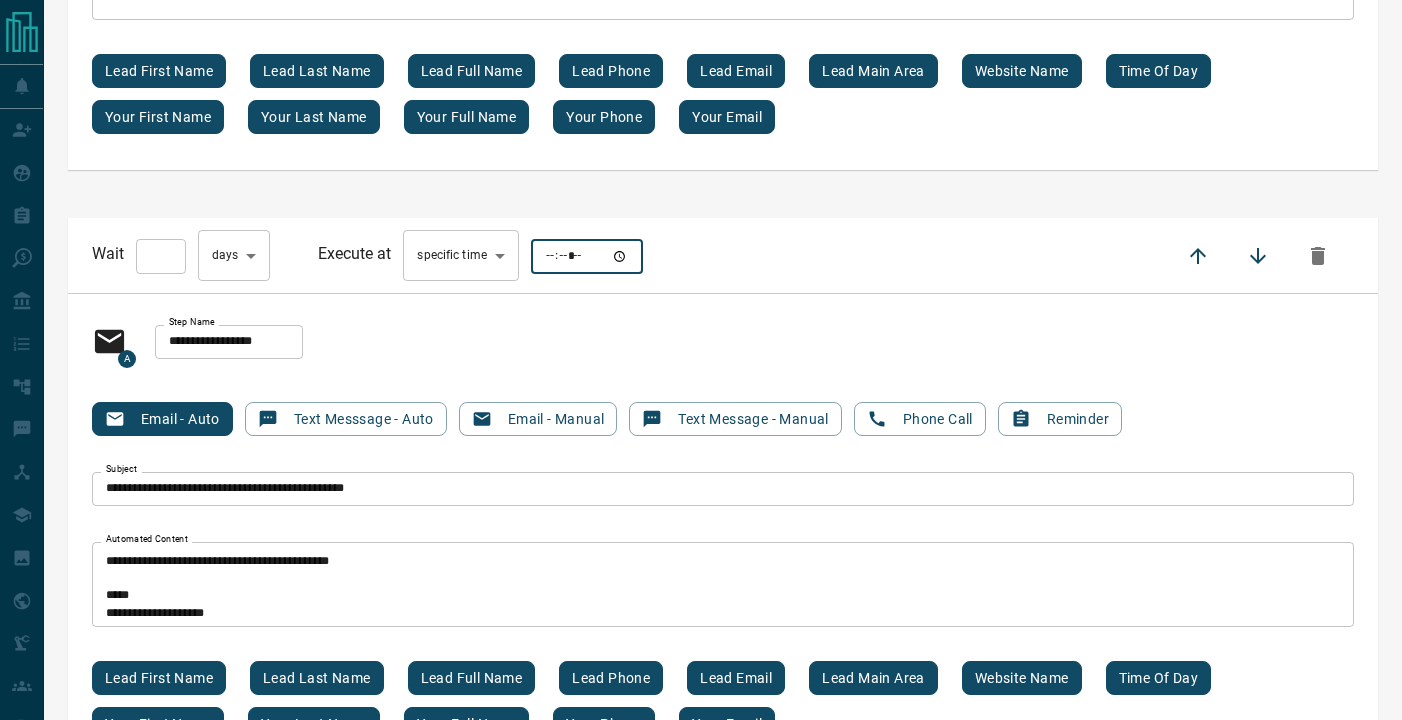 click at bounding box center [587, 256] 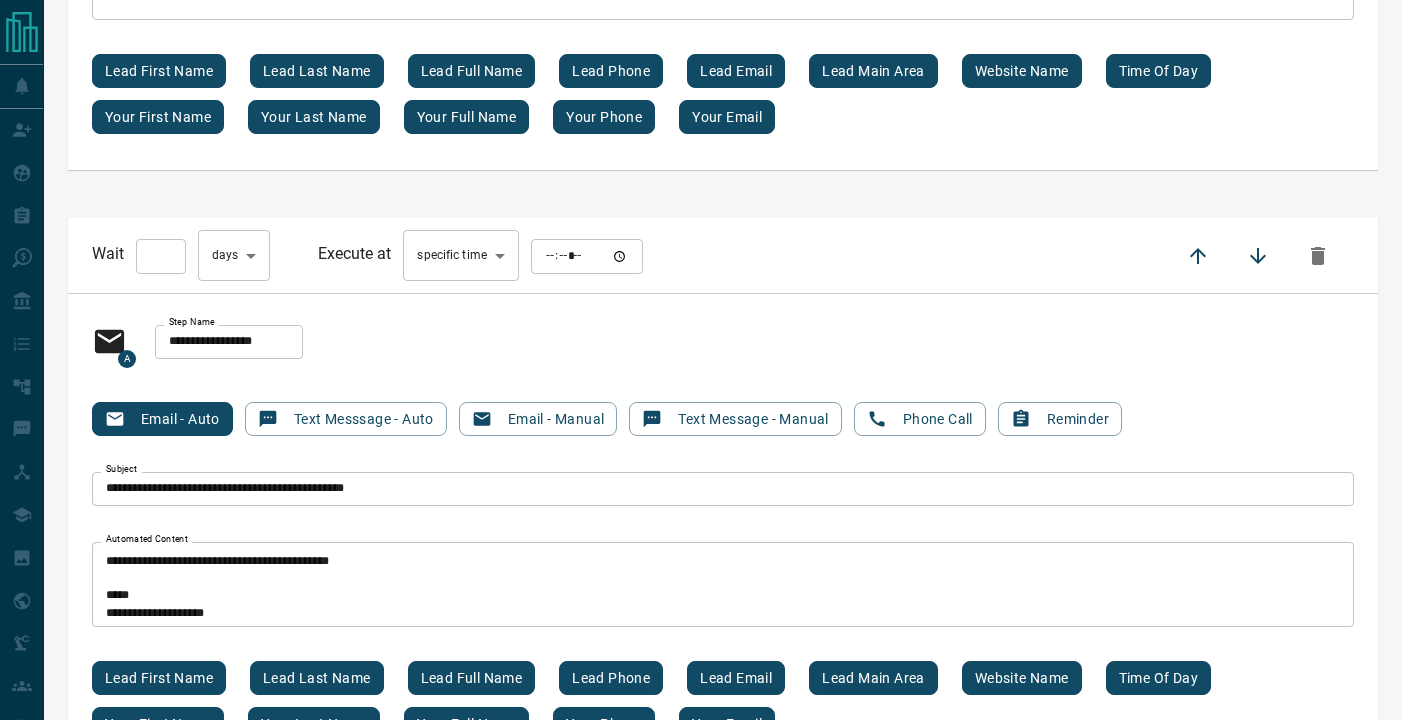 click on "**********" at bounding box center [723, 342] 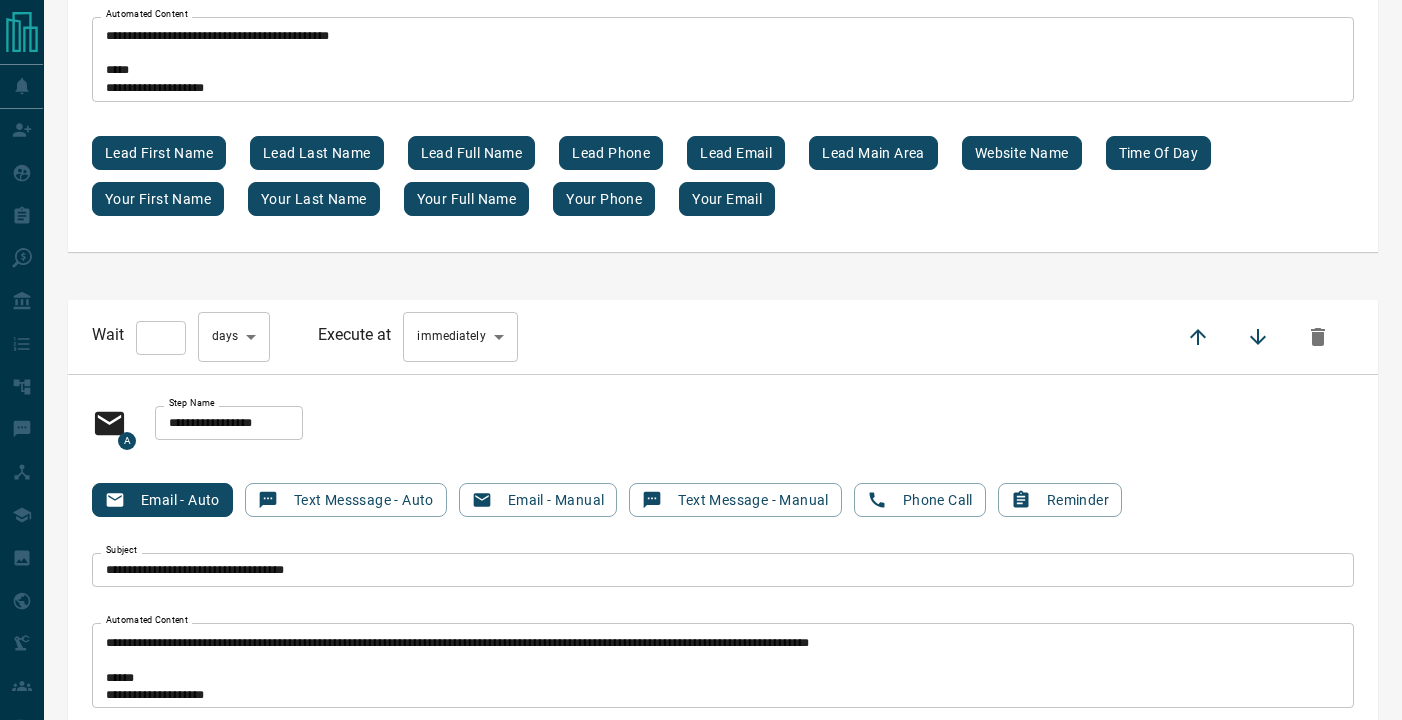 scroll, scrollTop: 10072, scrollLeft: 0, axis: vertical 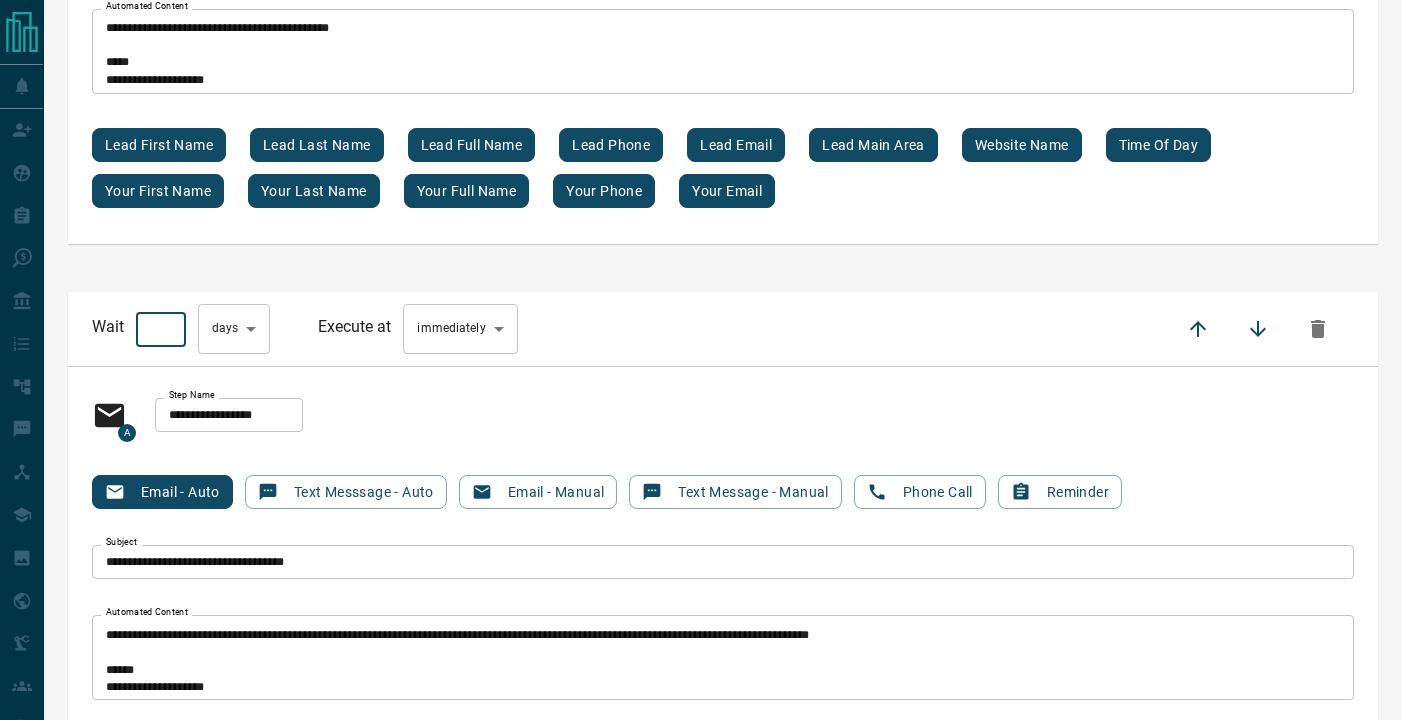 click on "*" at bounding box center (161, 330) 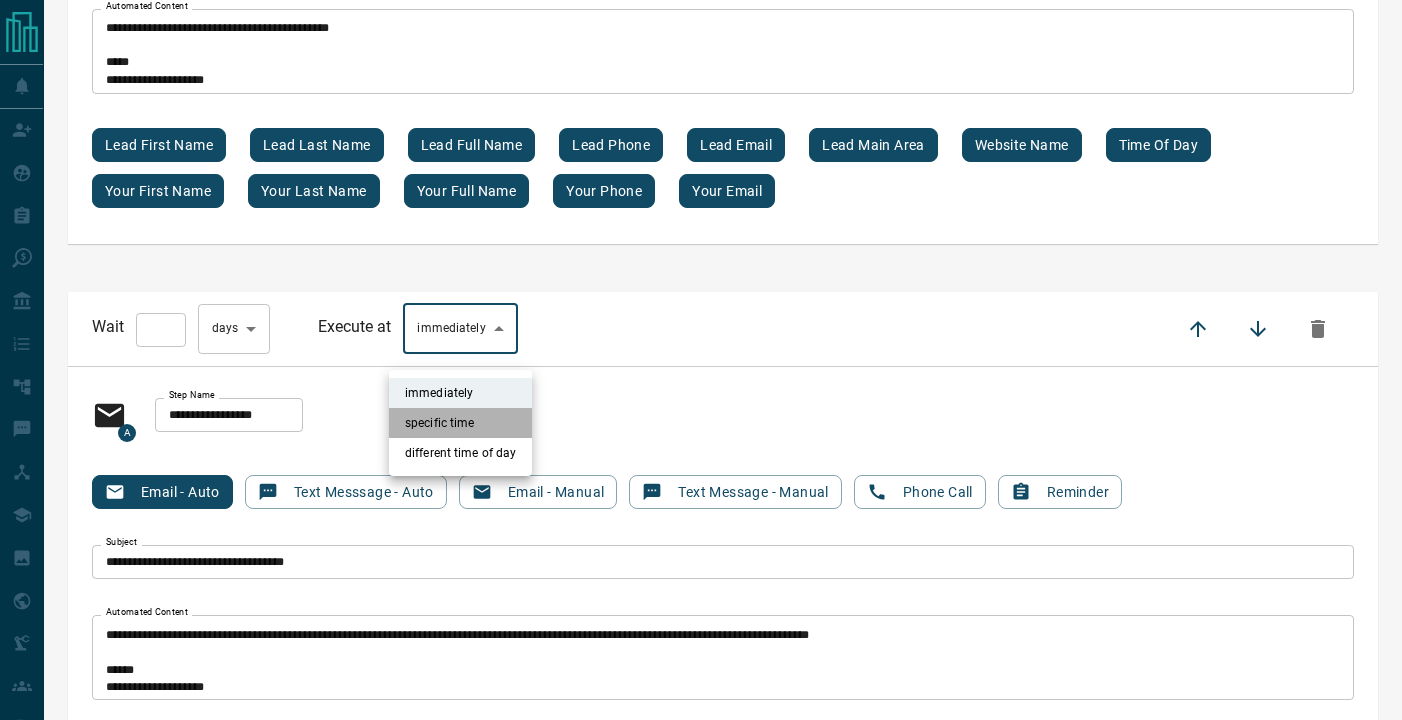 click on "specific time" at bounding box center [460, 423] 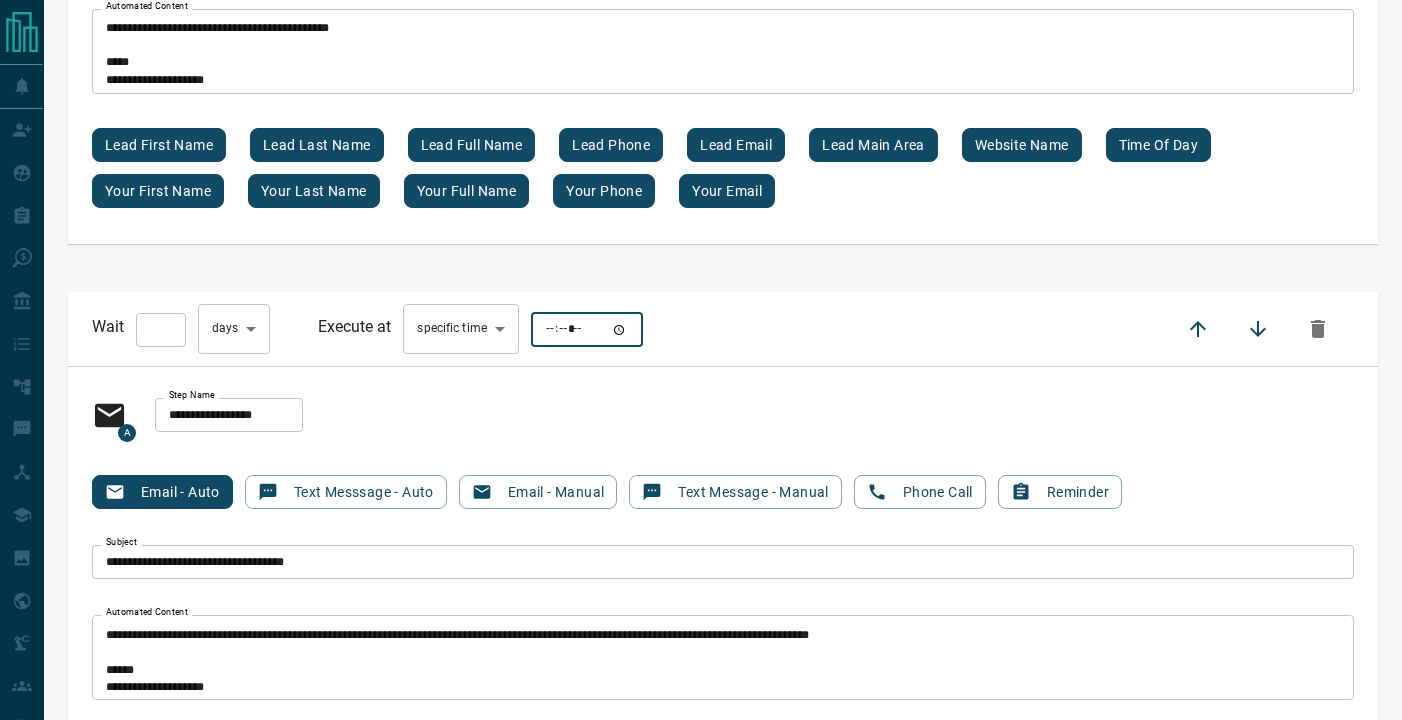 click at bounding box center [587, 330] 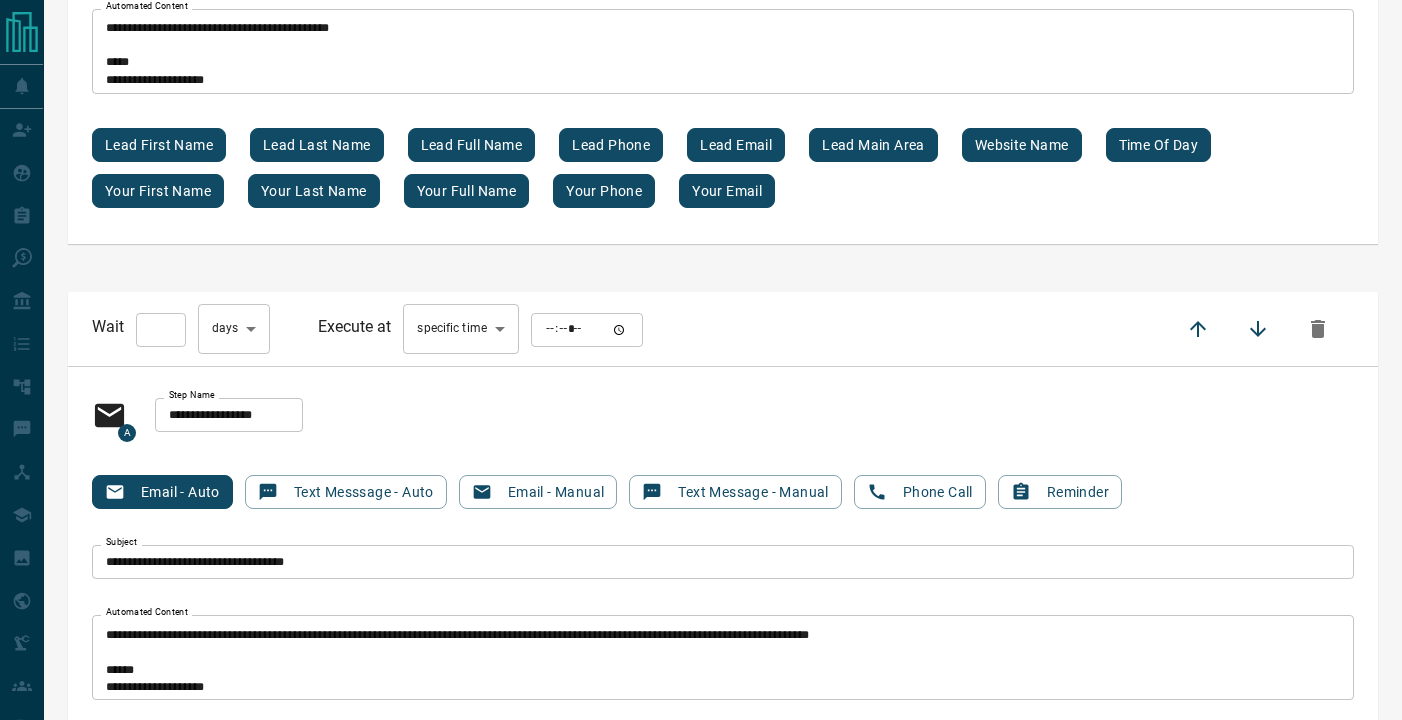 scroll, scrollTop: 10334, scrollLeft: 0, axis: vertical 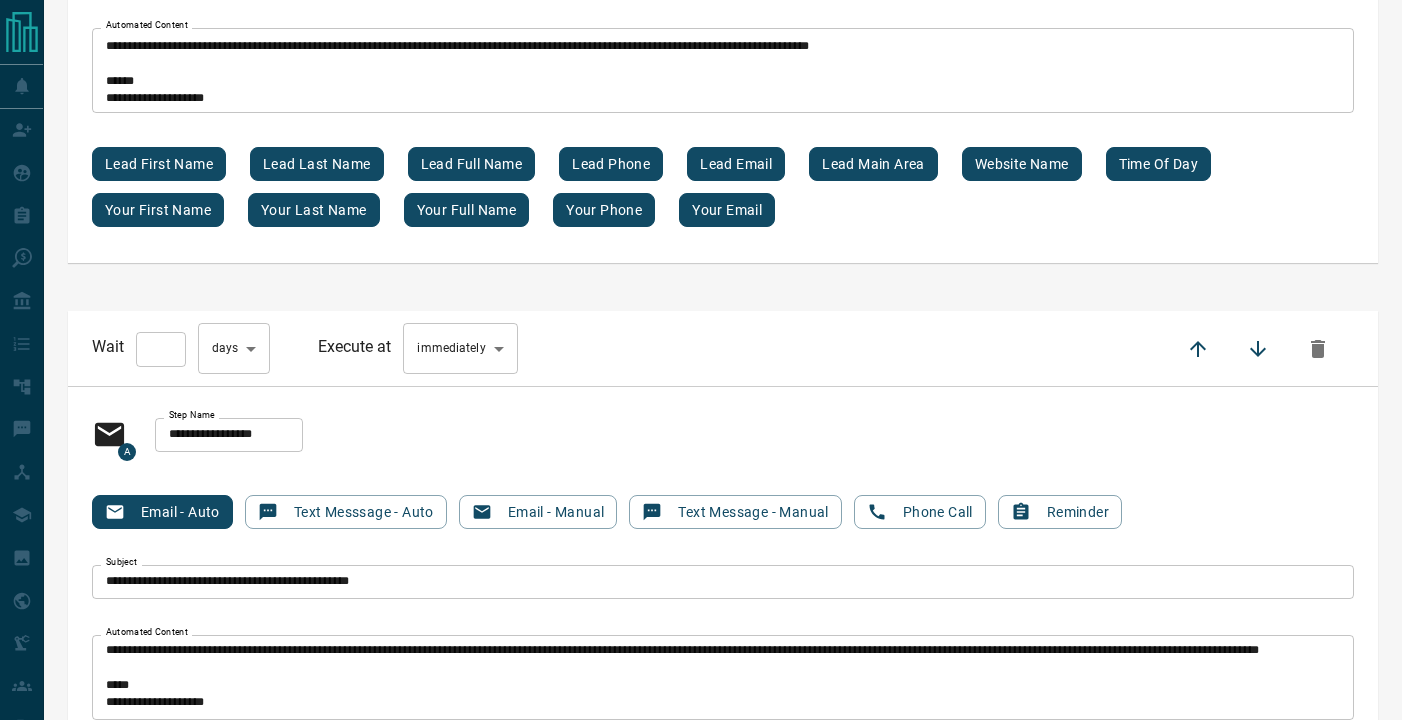 click on "*" at bounding box center (161, 349) 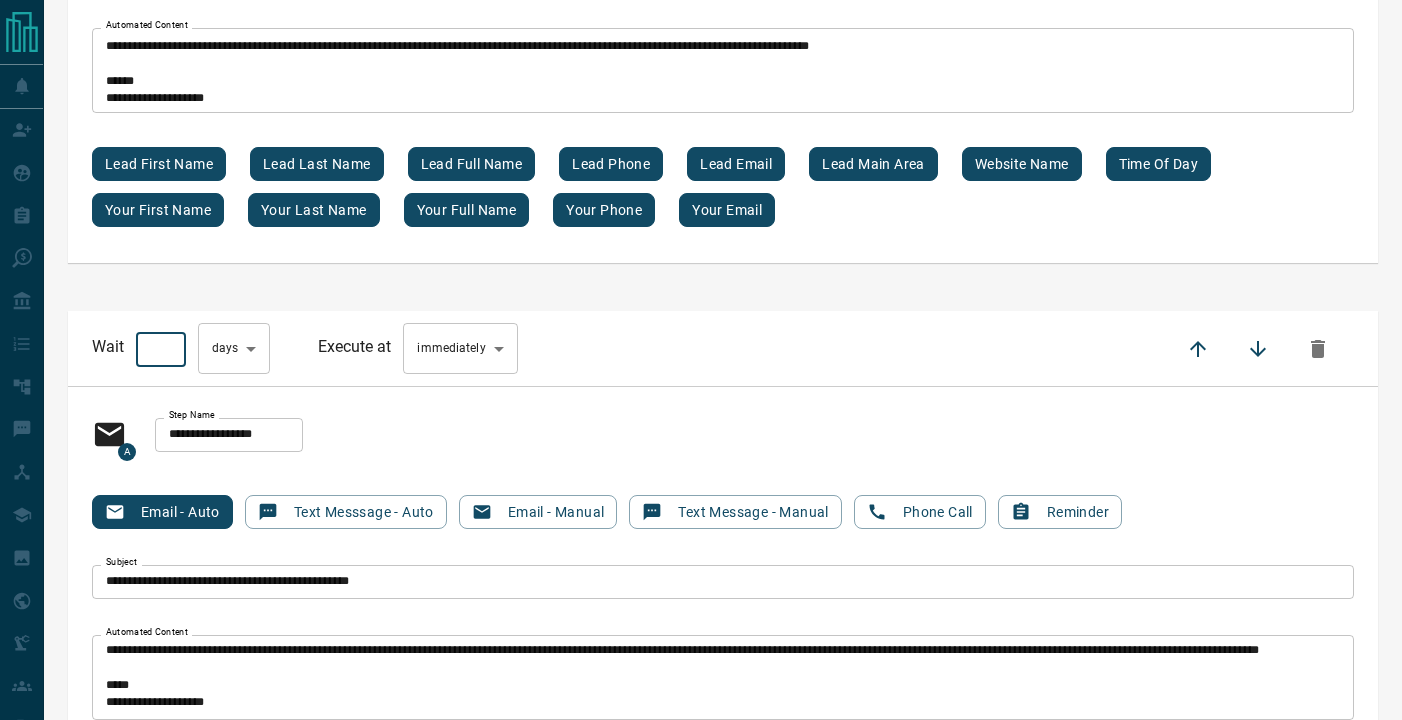 type on "***" 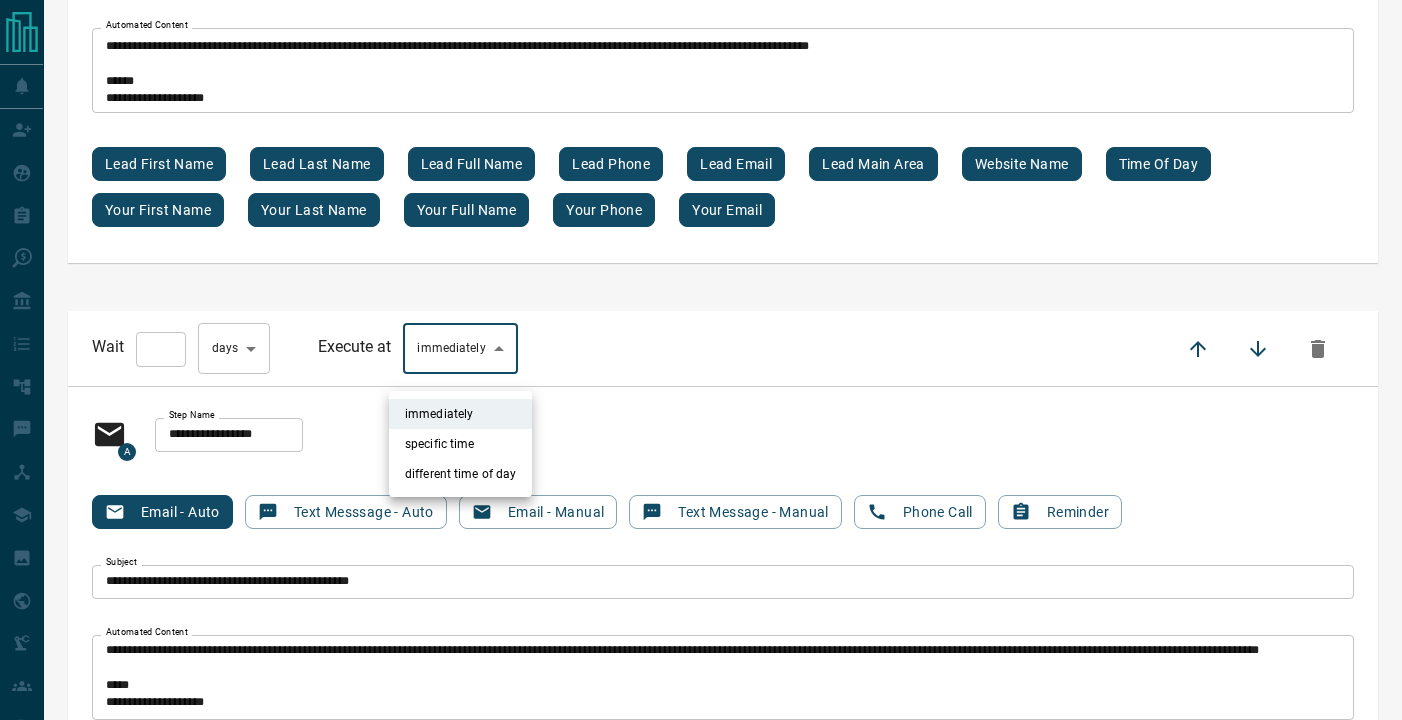 click on "**********" at bounding box center [701, -1201] 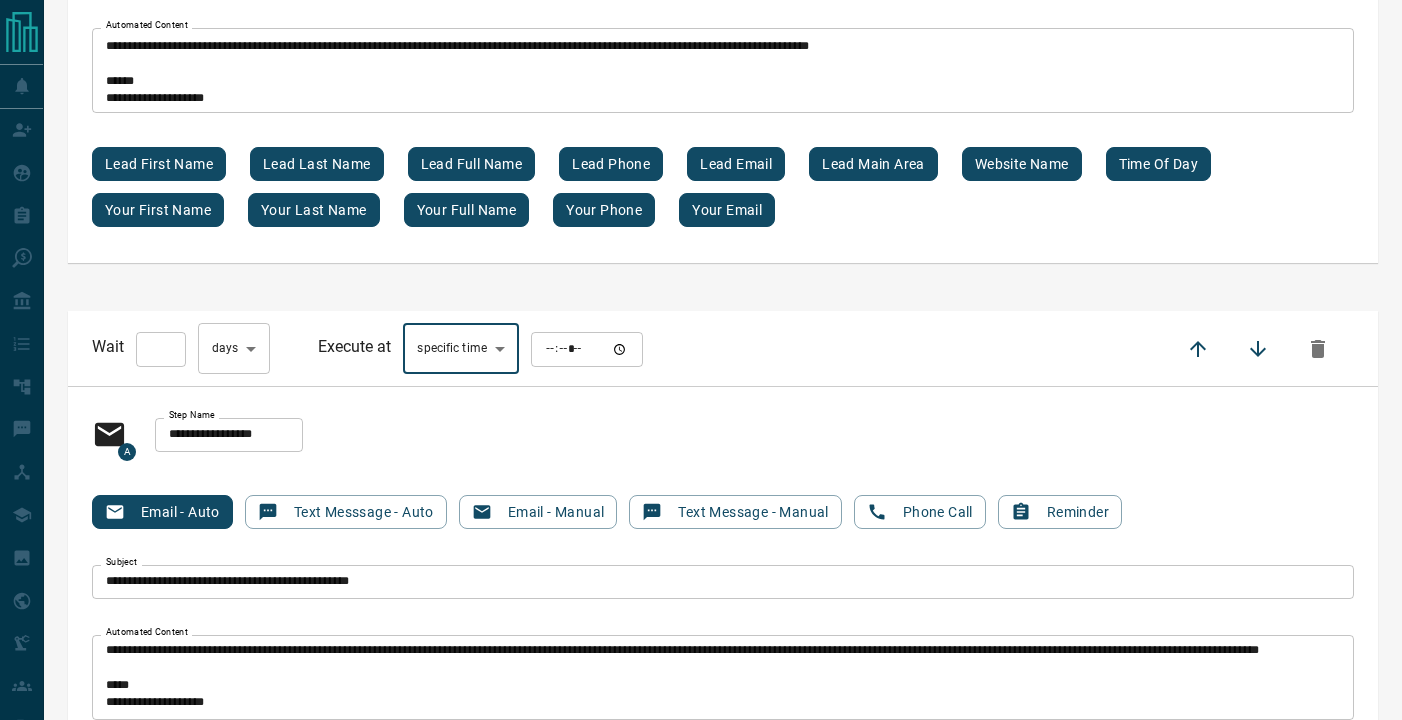 type on "****" 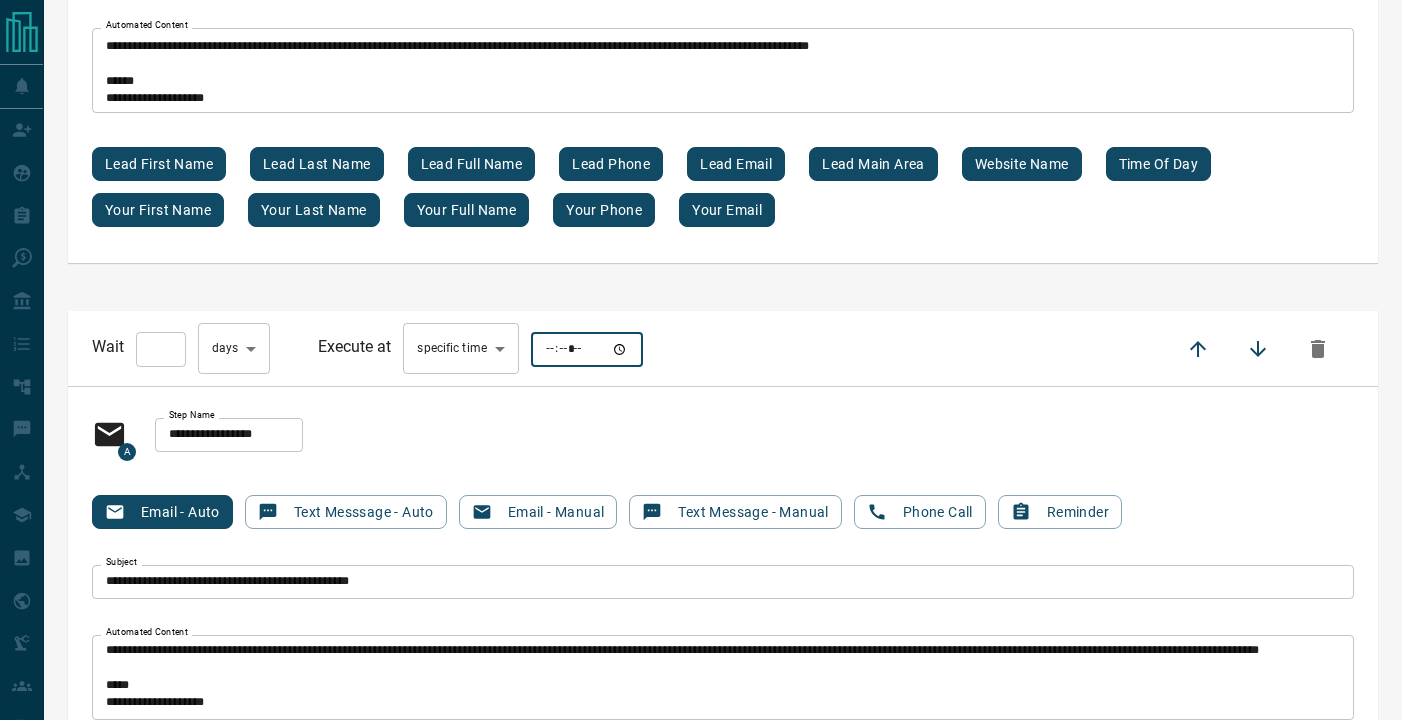 click at bounding box center (587, 349) 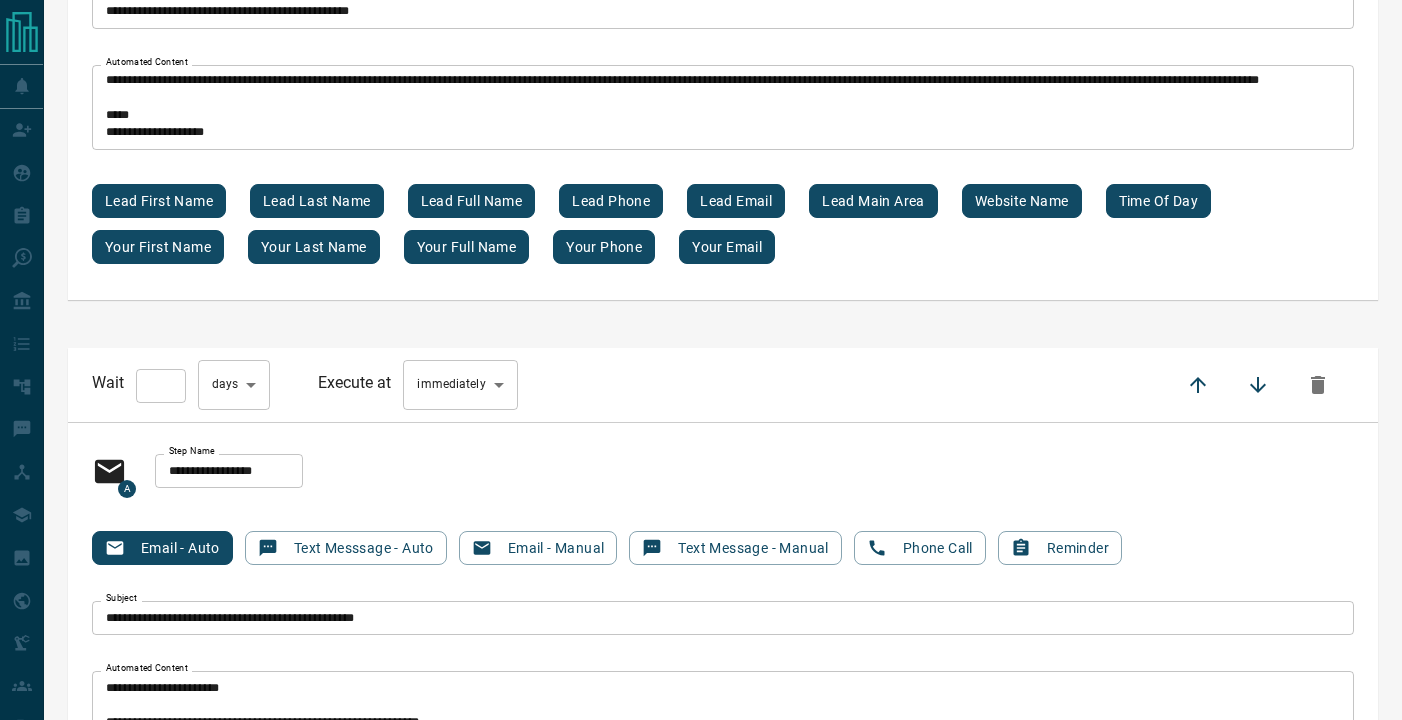 scroll, scrollTop: 11292, scrollLeft: 0, axis: vertical 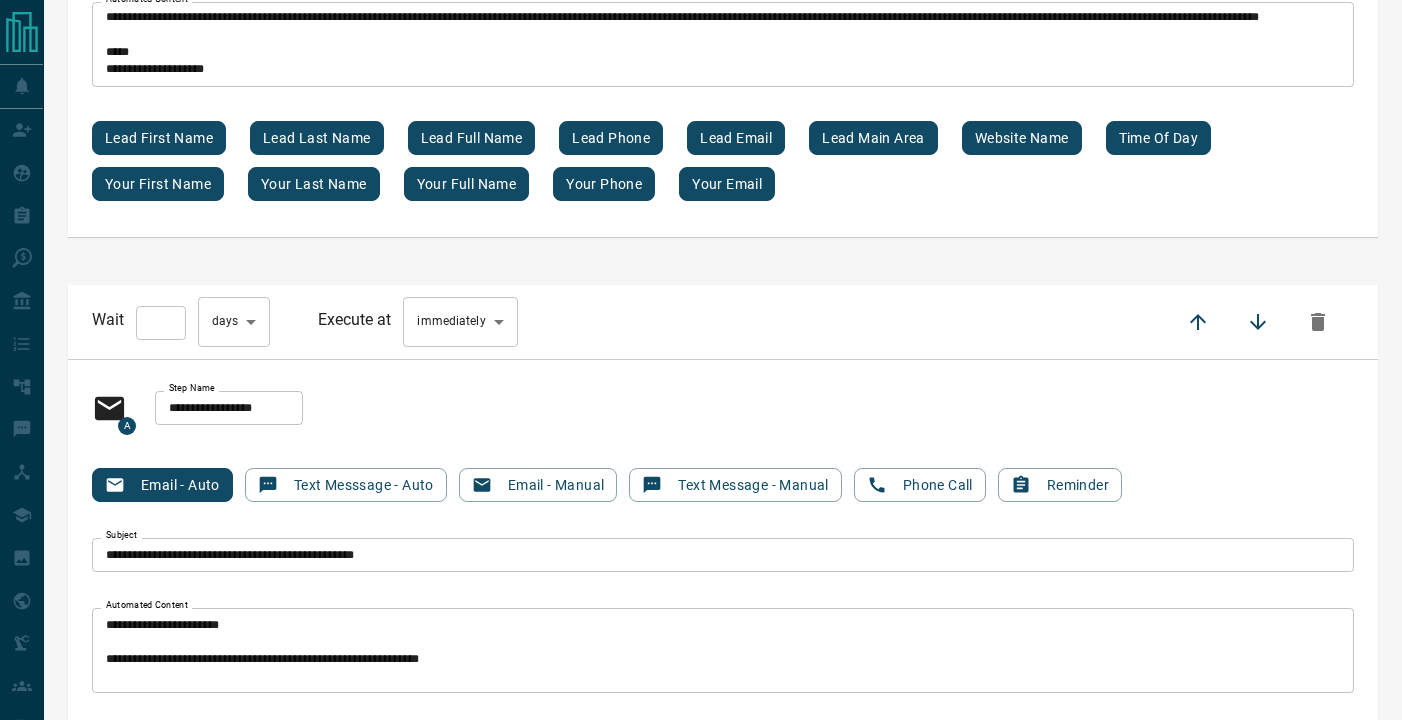 click on "*" at bounding box center [161, 323] 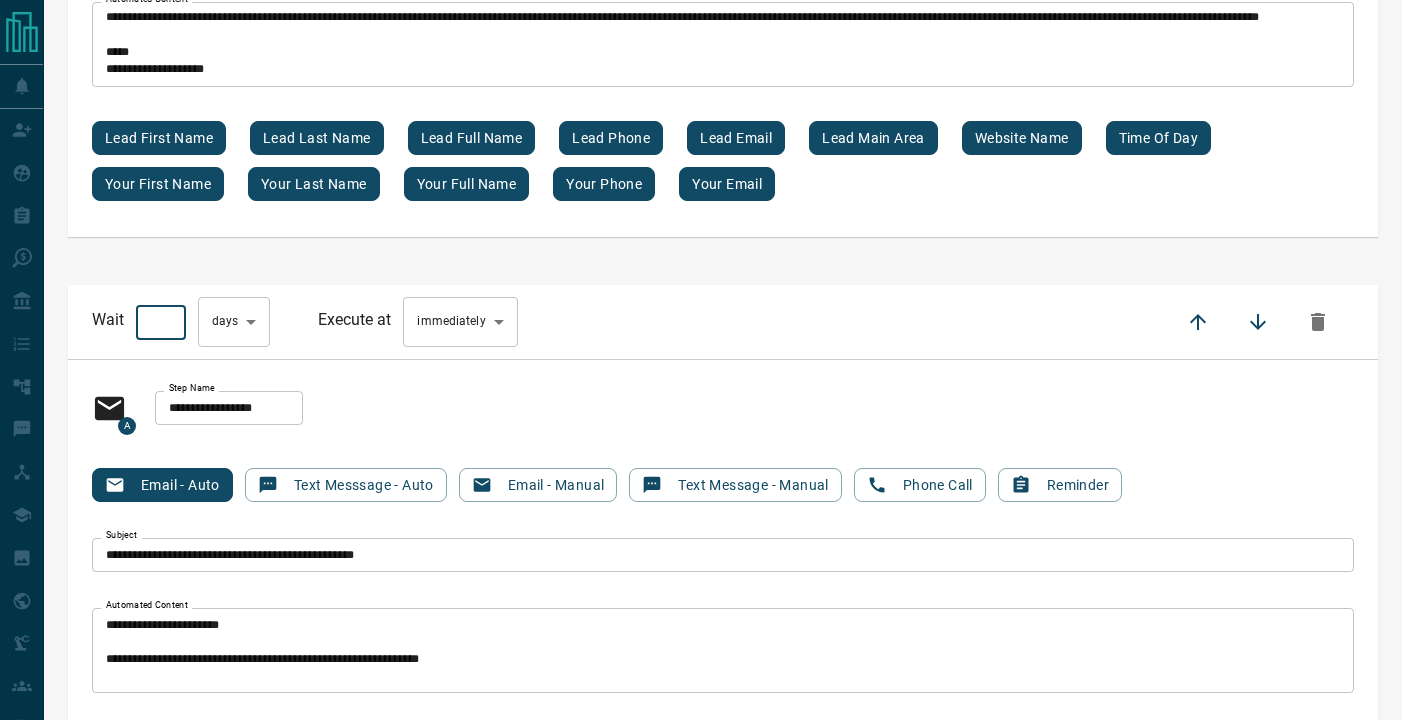 type on "*" 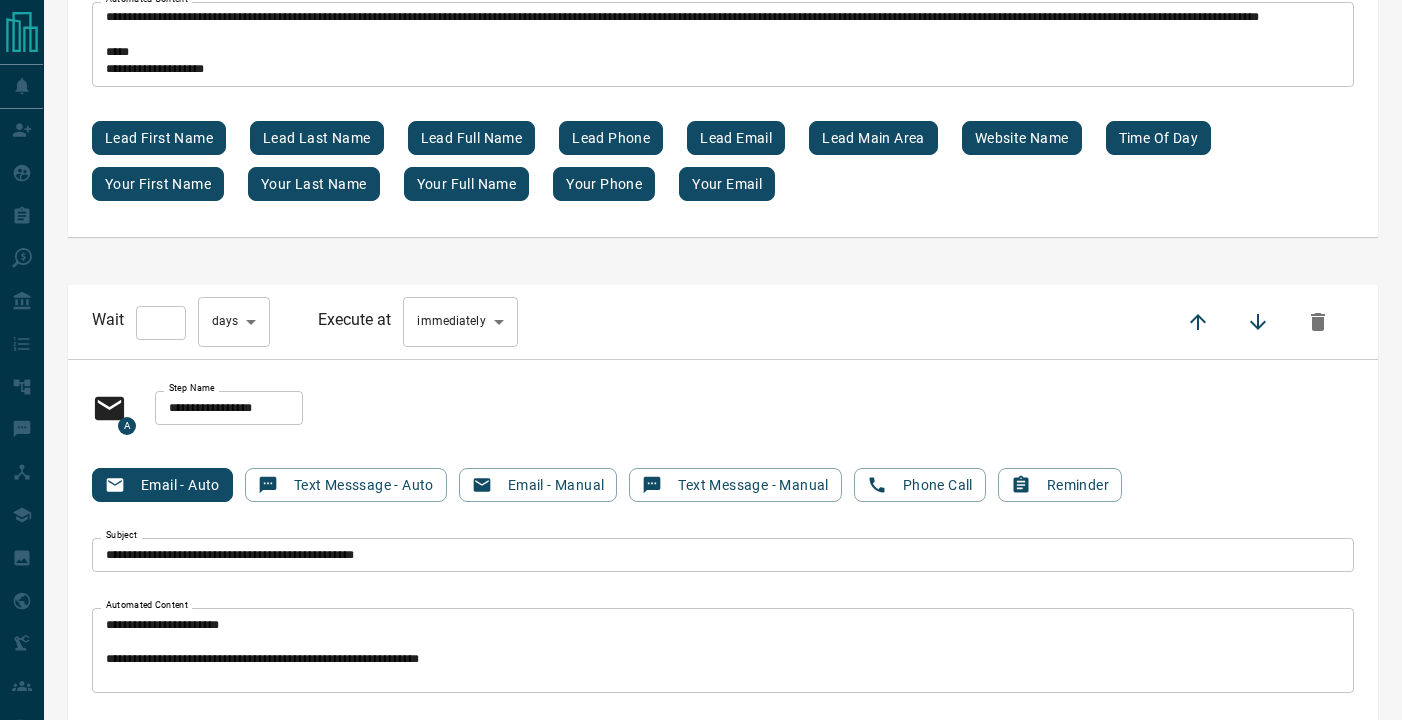 click on "**********" at bounding box center [417, 322] 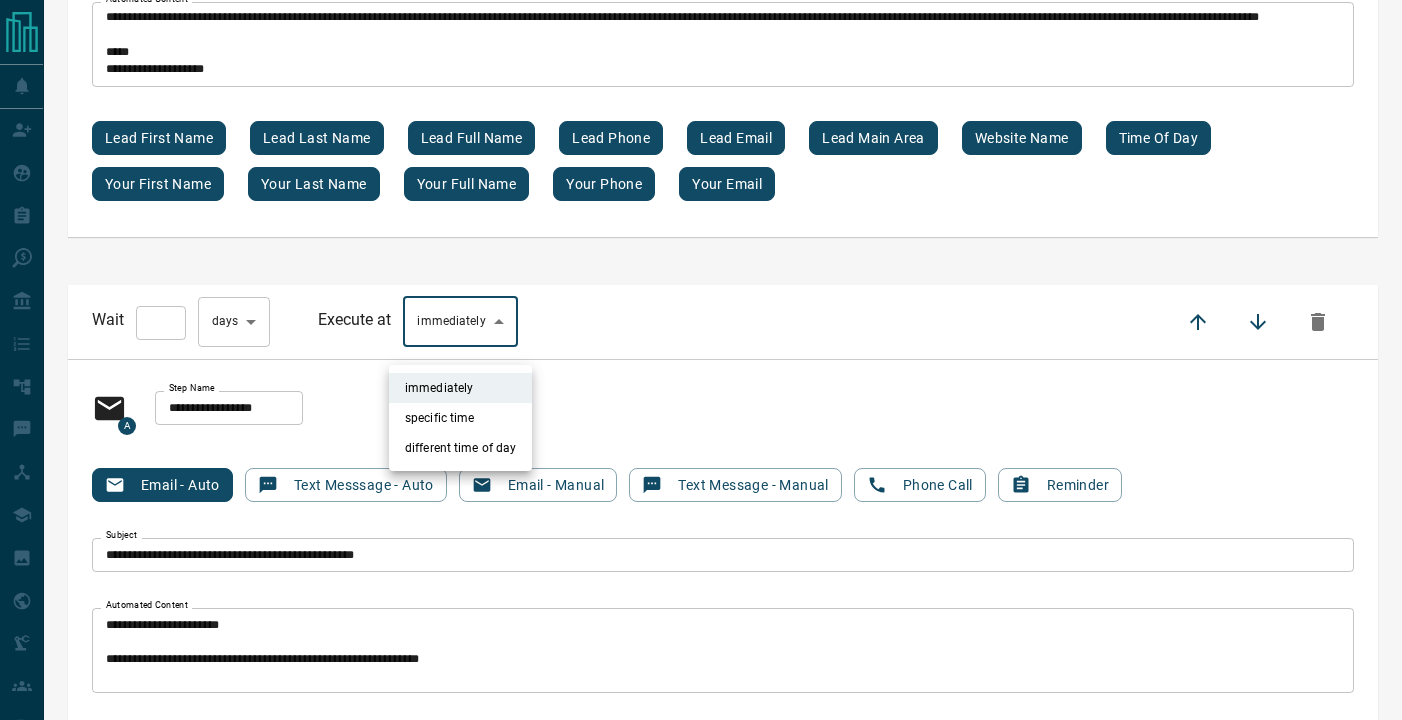 click on "**********" at bounding box center [701, -1834] 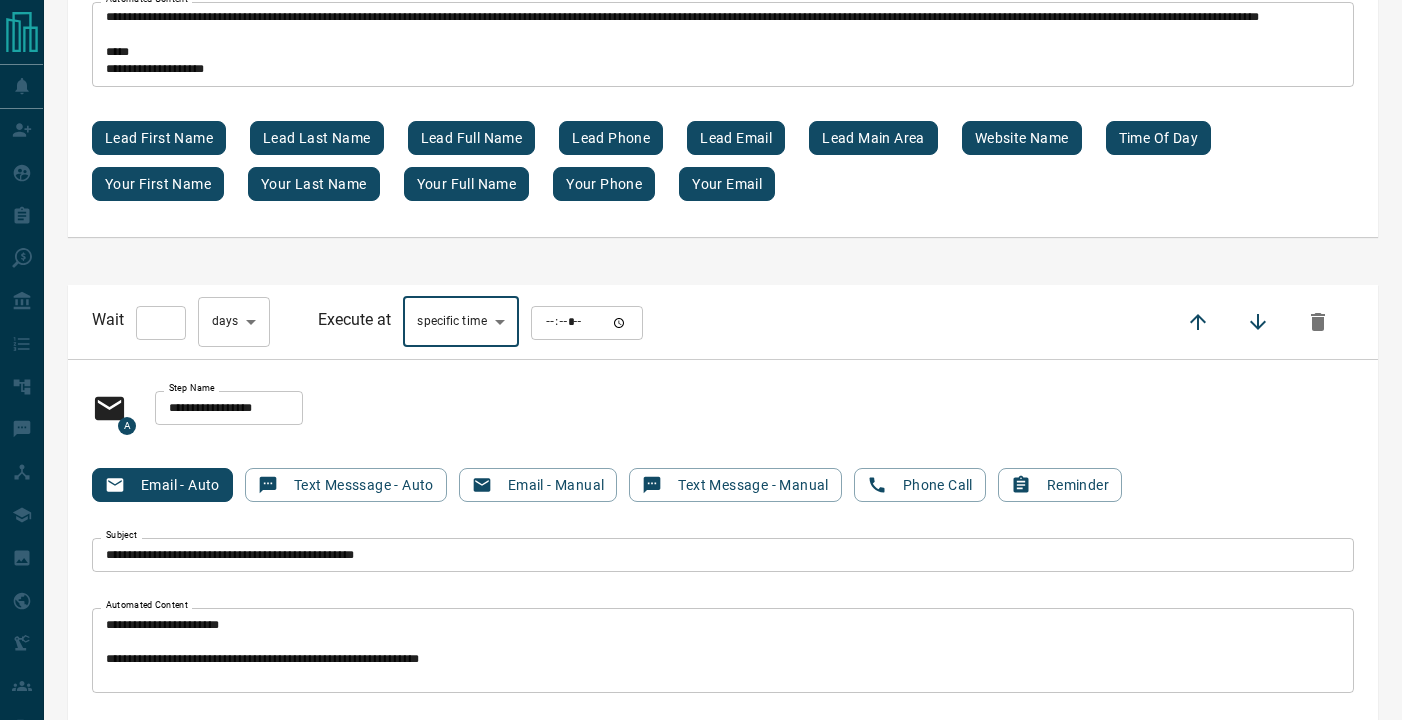 type on "****" 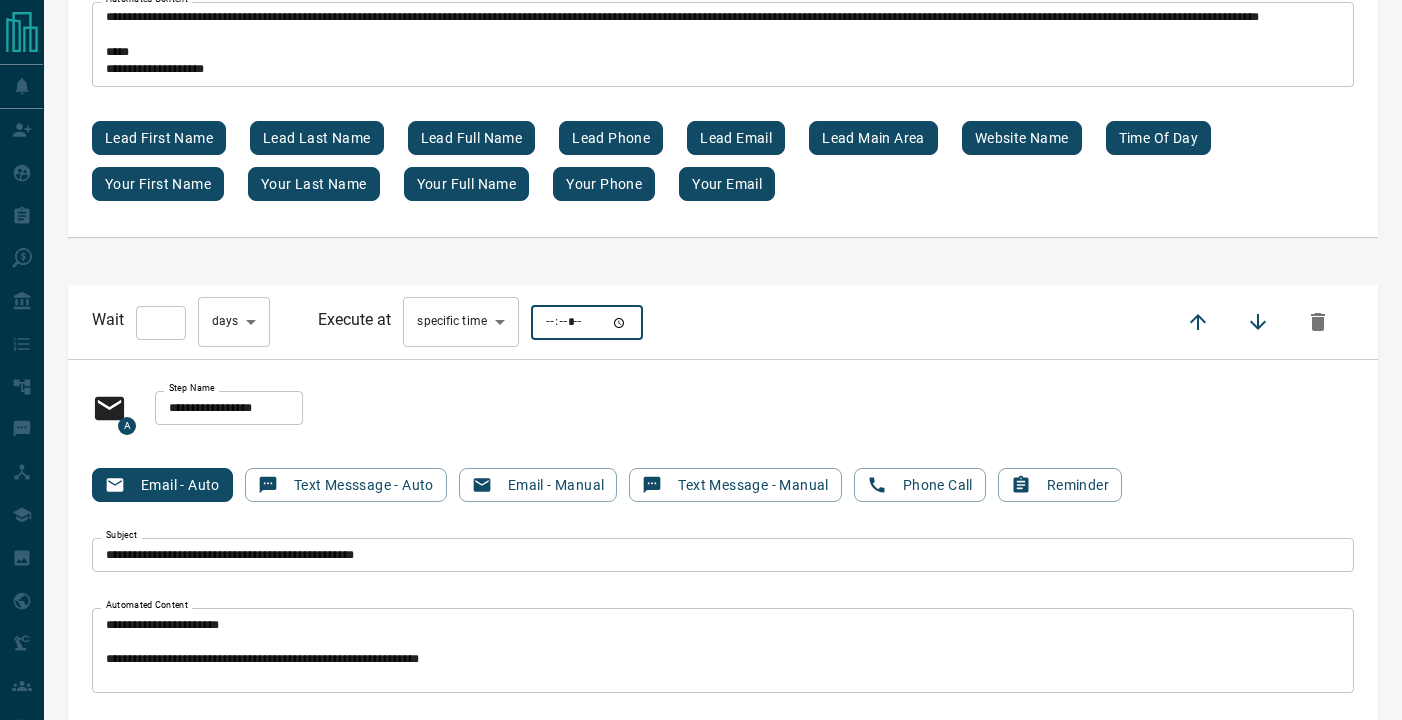 click on "**********" at bounding box center [723, 408] 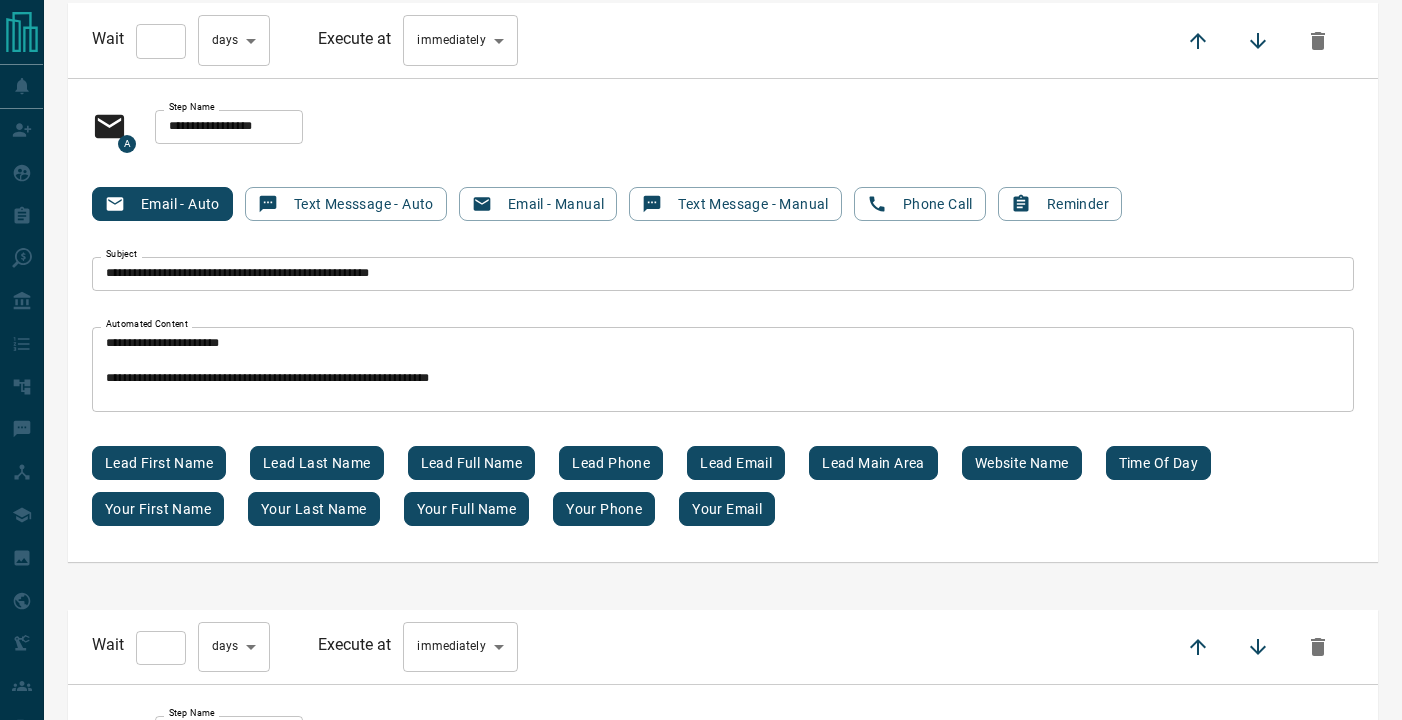 scroll, scrollTop: 11984, scrollLeft: 0, axis: vertical 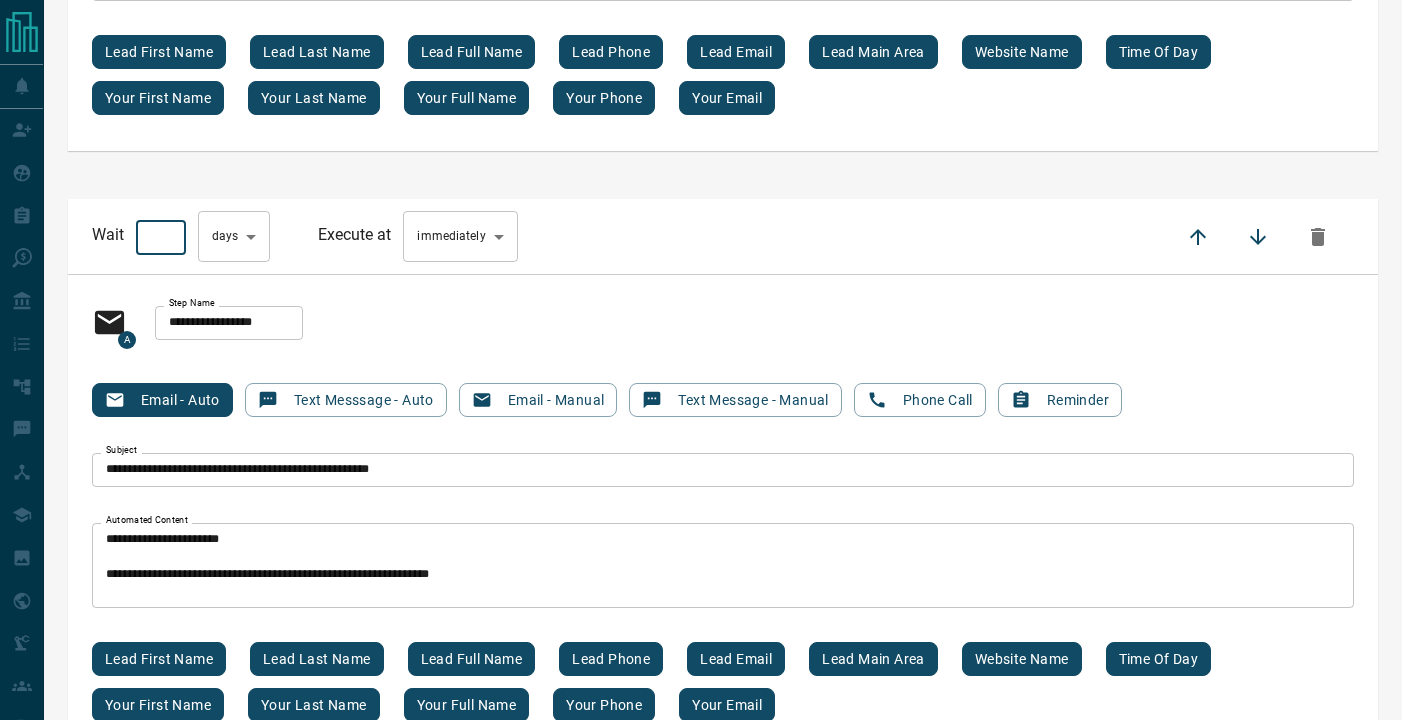 click on "*" at bounding box center [161, 237] 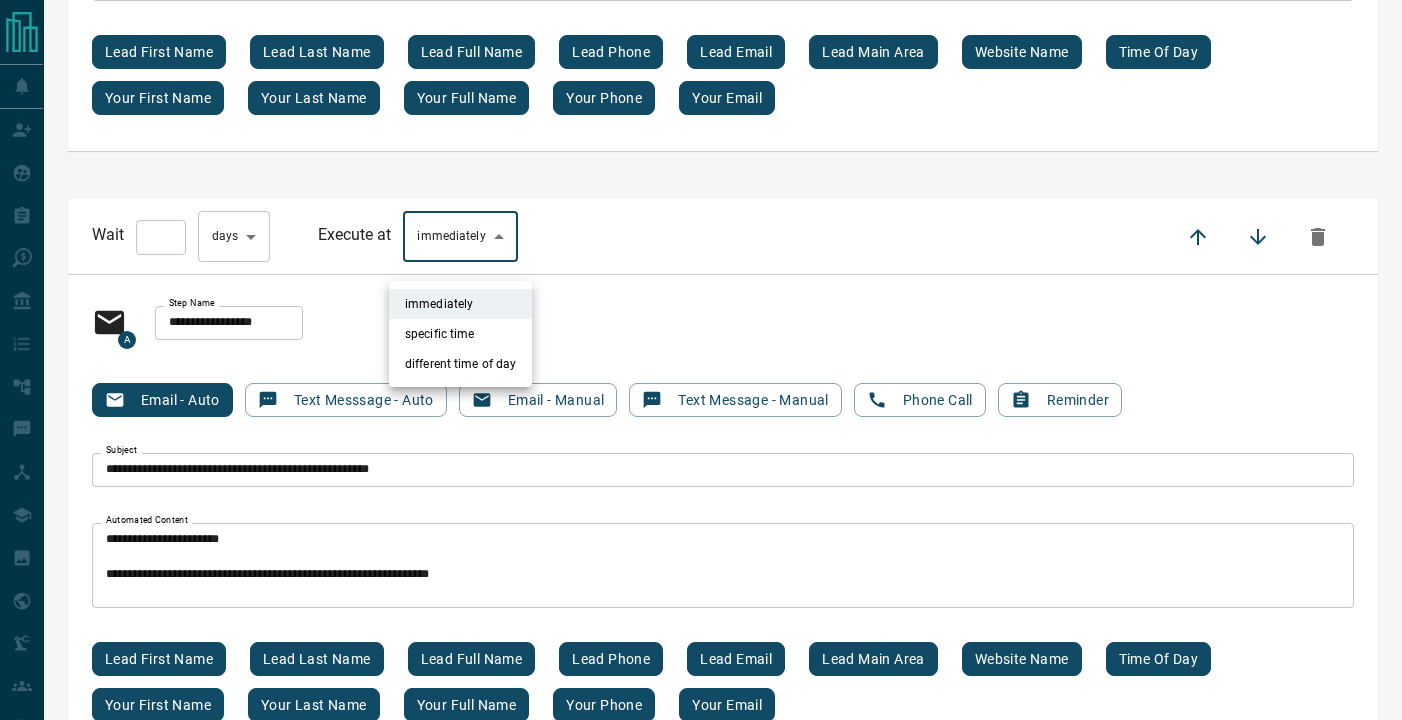 click on "**********" at bounding box center (701, -2526) 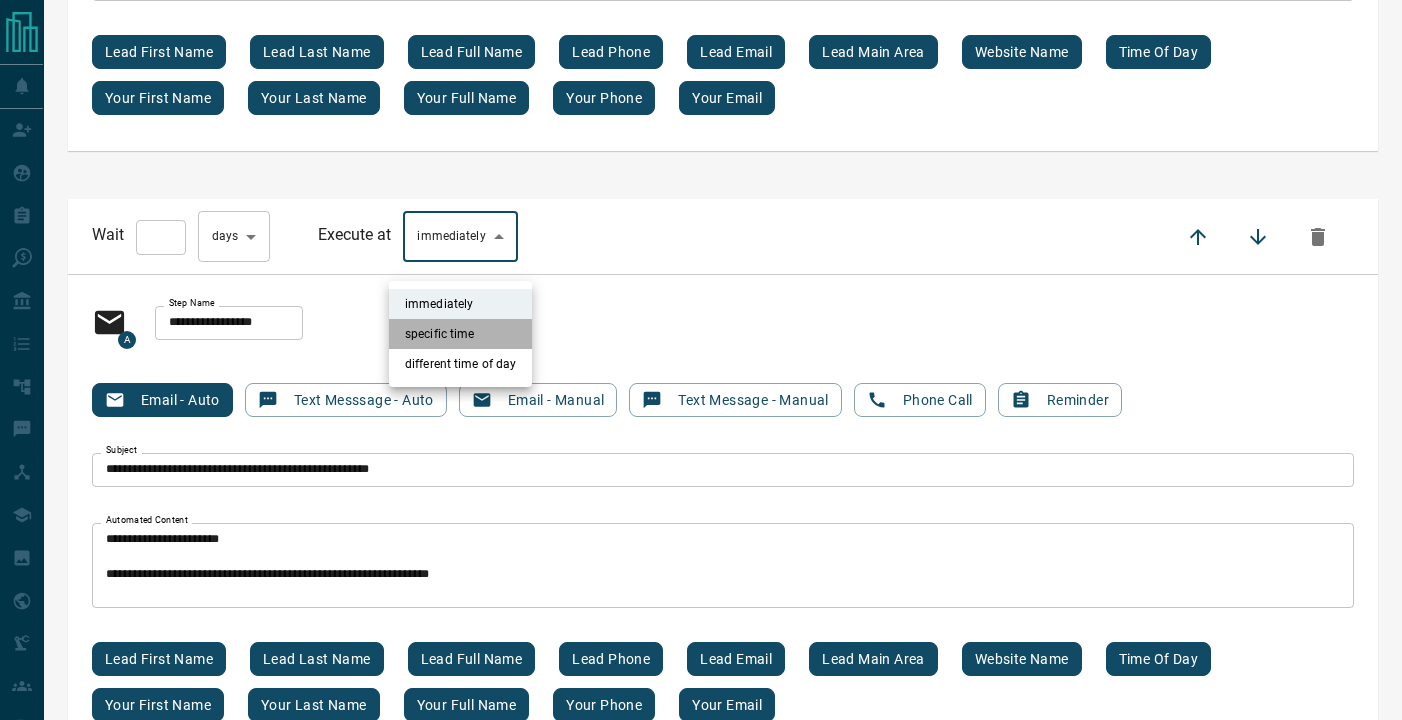 click on "specific time" at bounding box center (460, 334) 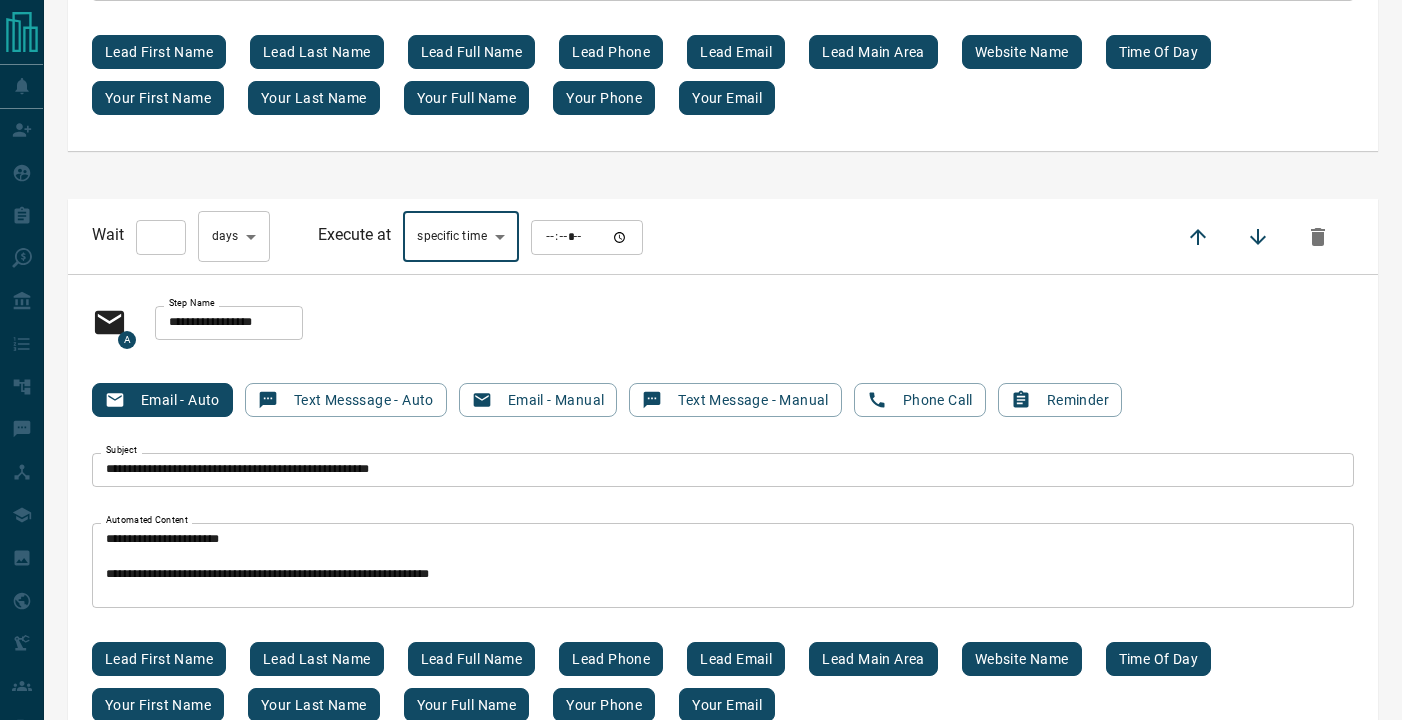click at bounding box center (587, 237) 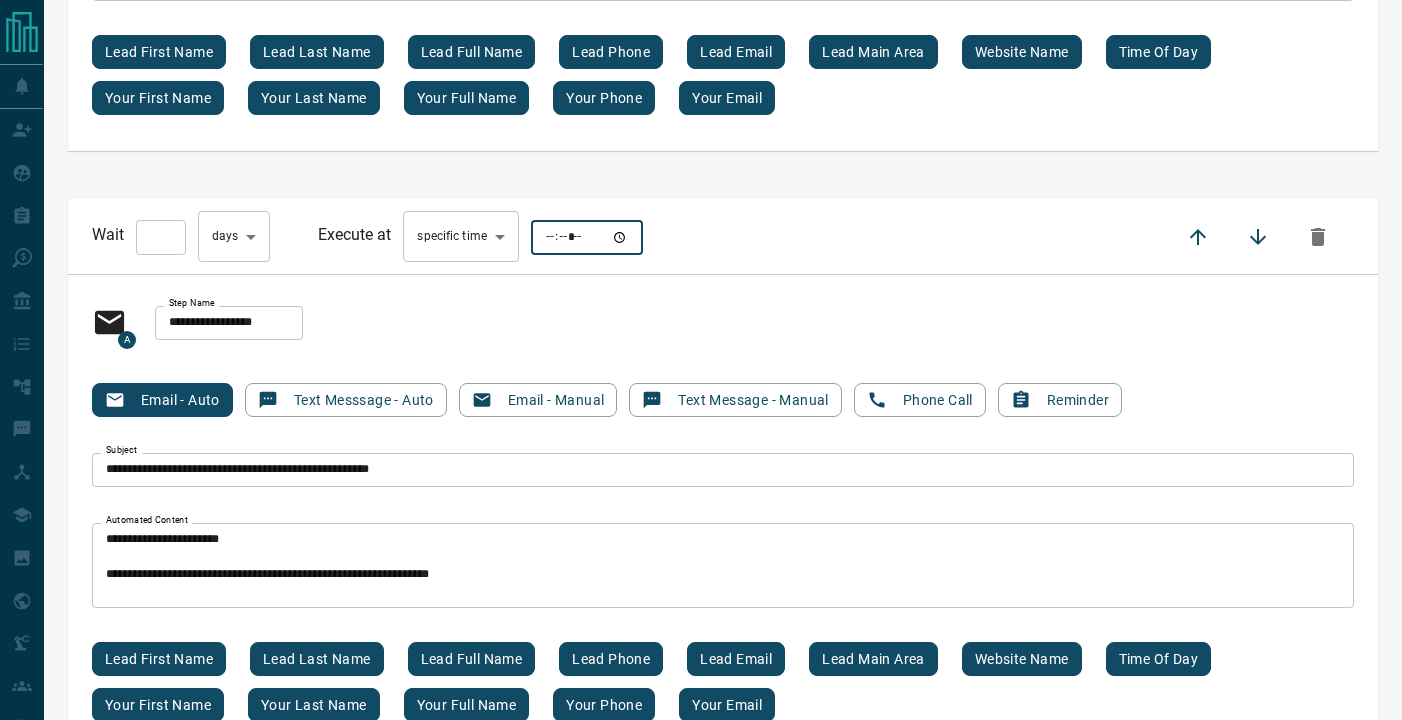 type on "*****" 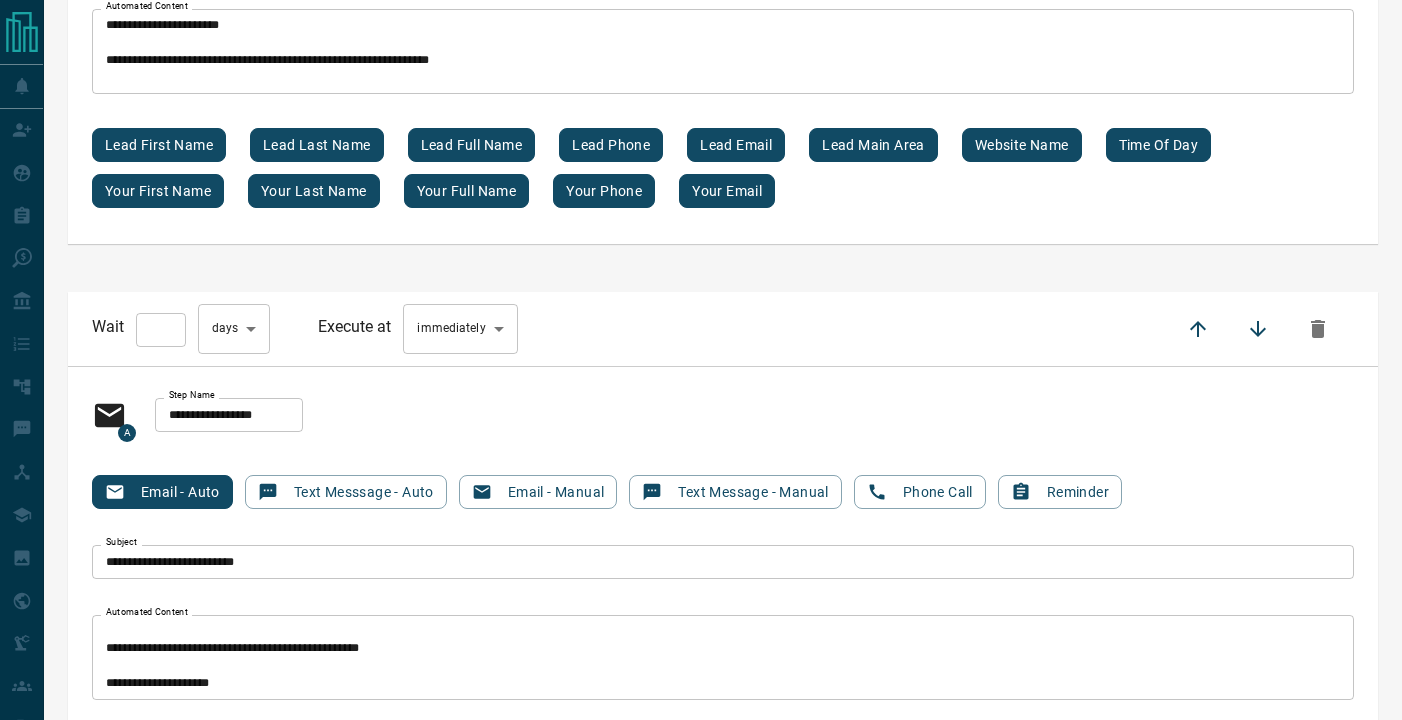 scroll, scrollTop: 12497, scrollLeft: 0, axis: vertical 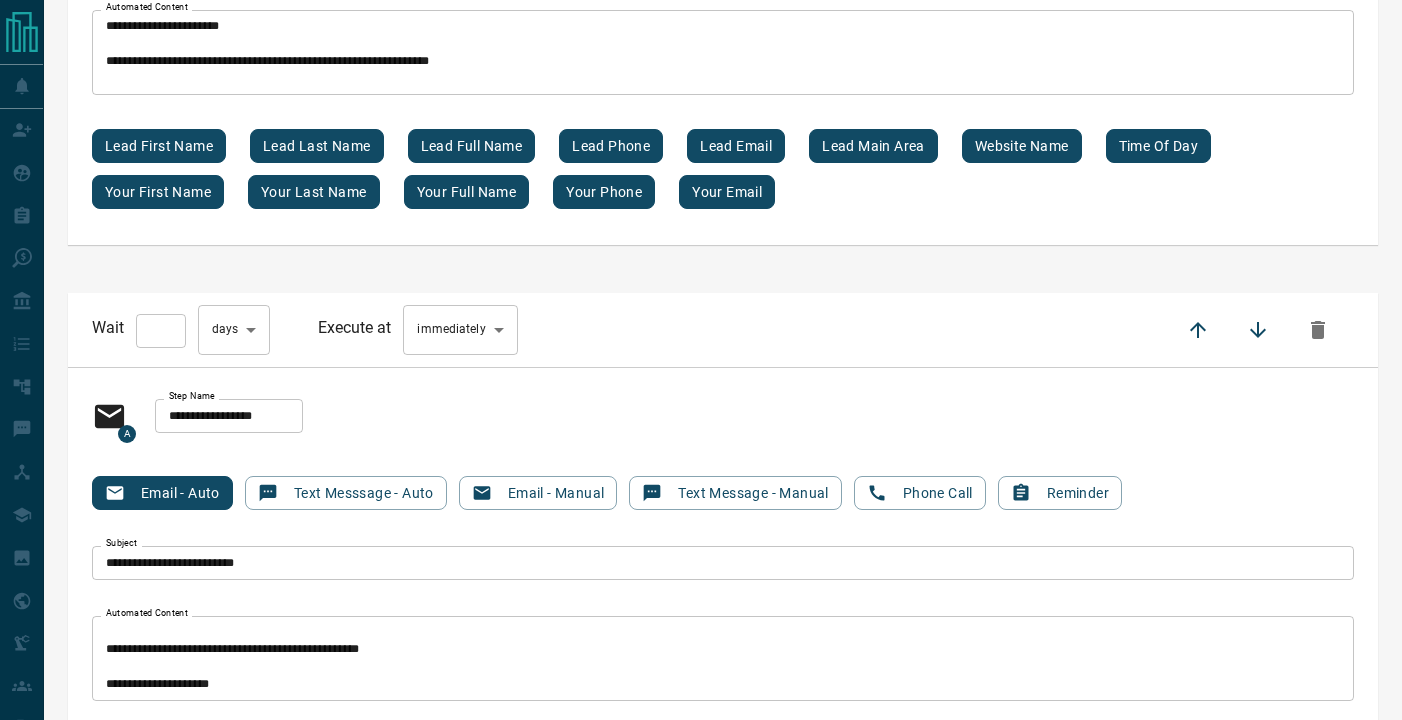 click on "*" at bounding box center (161, 331) 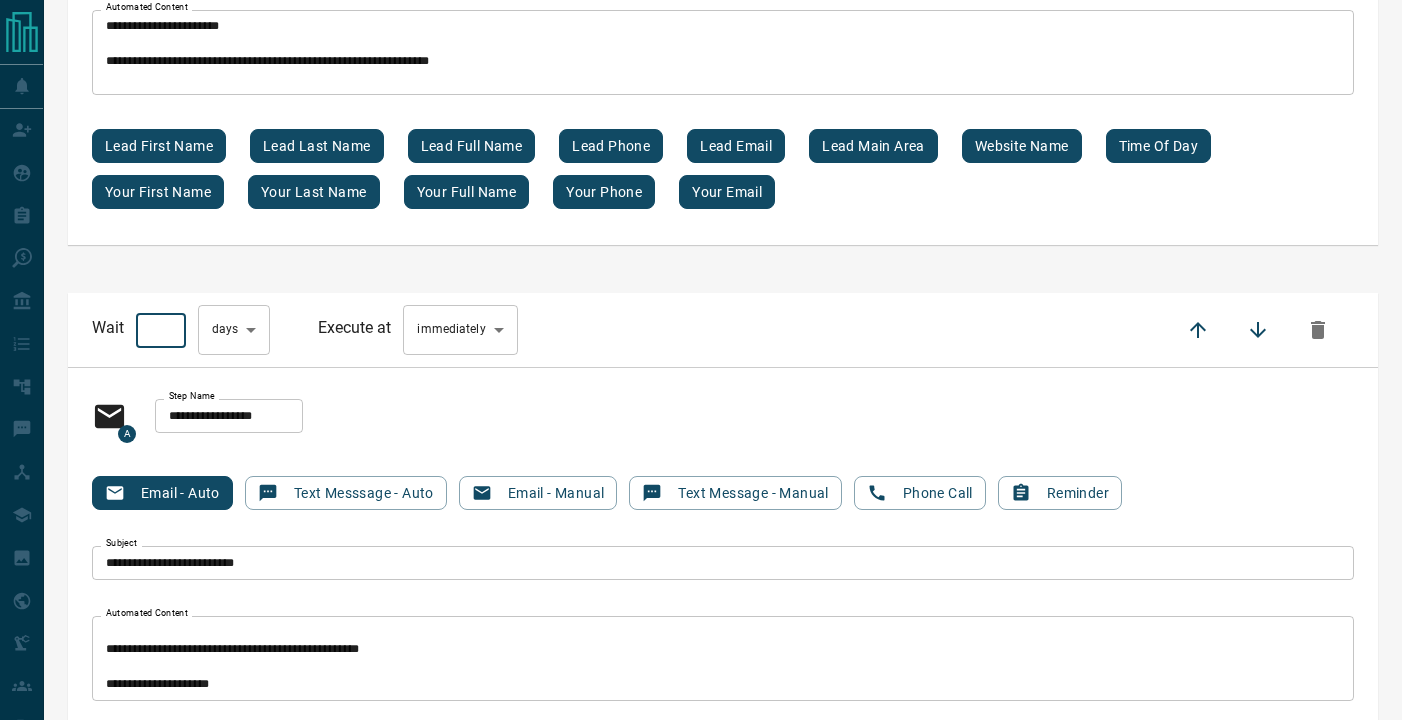 type on "***" 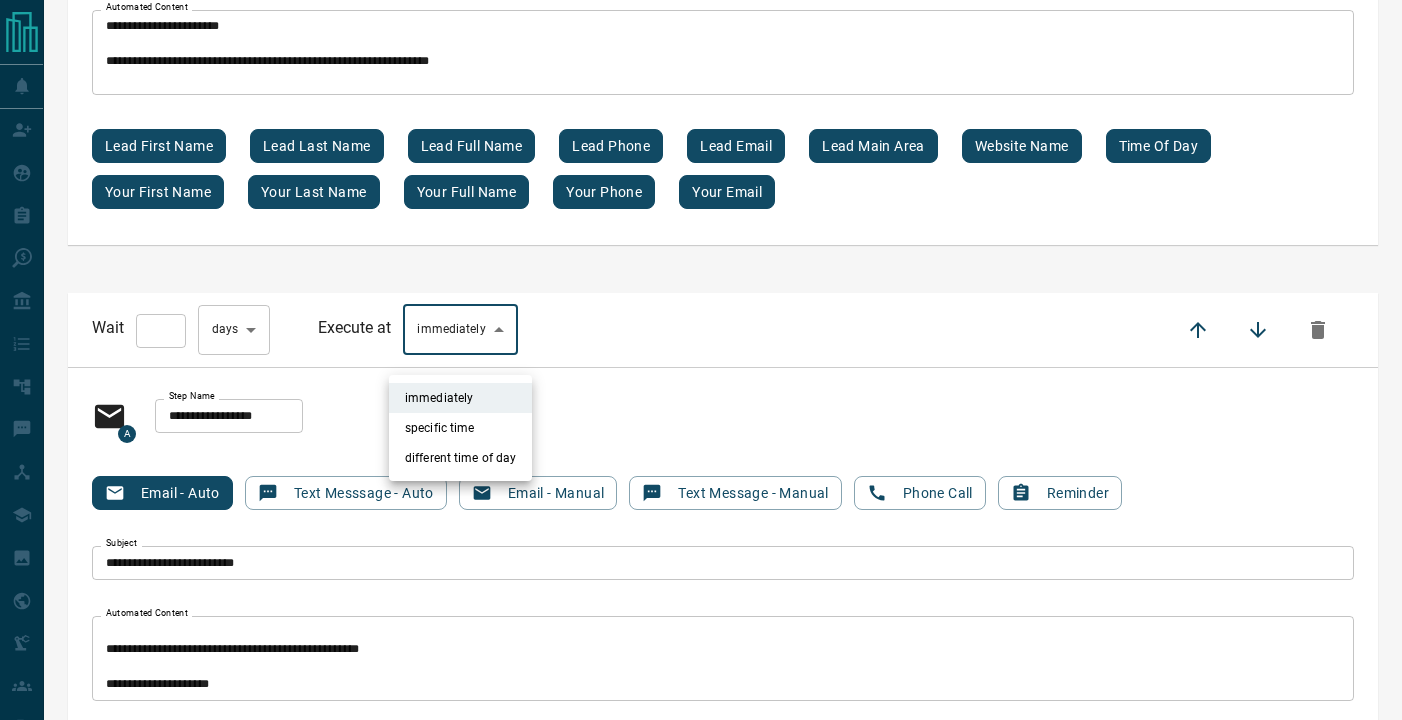click on "**********" at bounding box center (701, -3039) 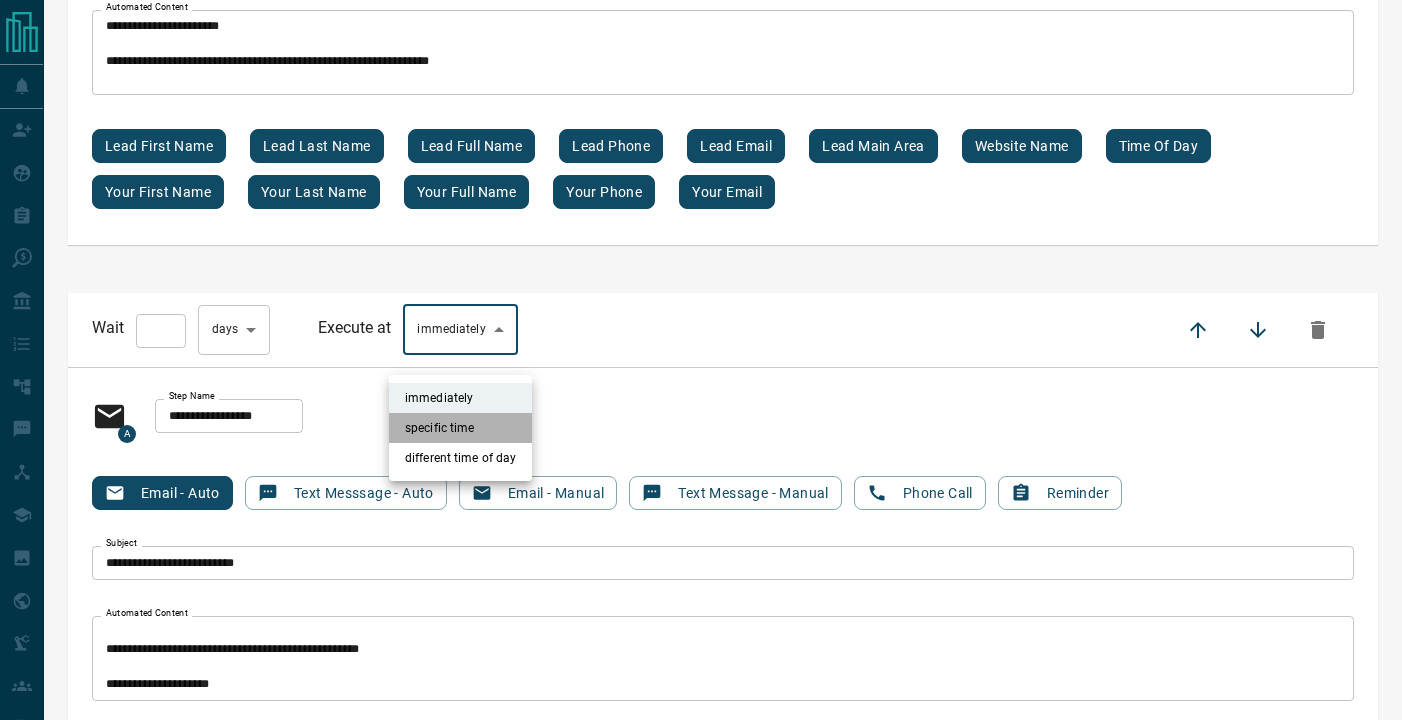click on "specific time" at bounding box center [460, 428] 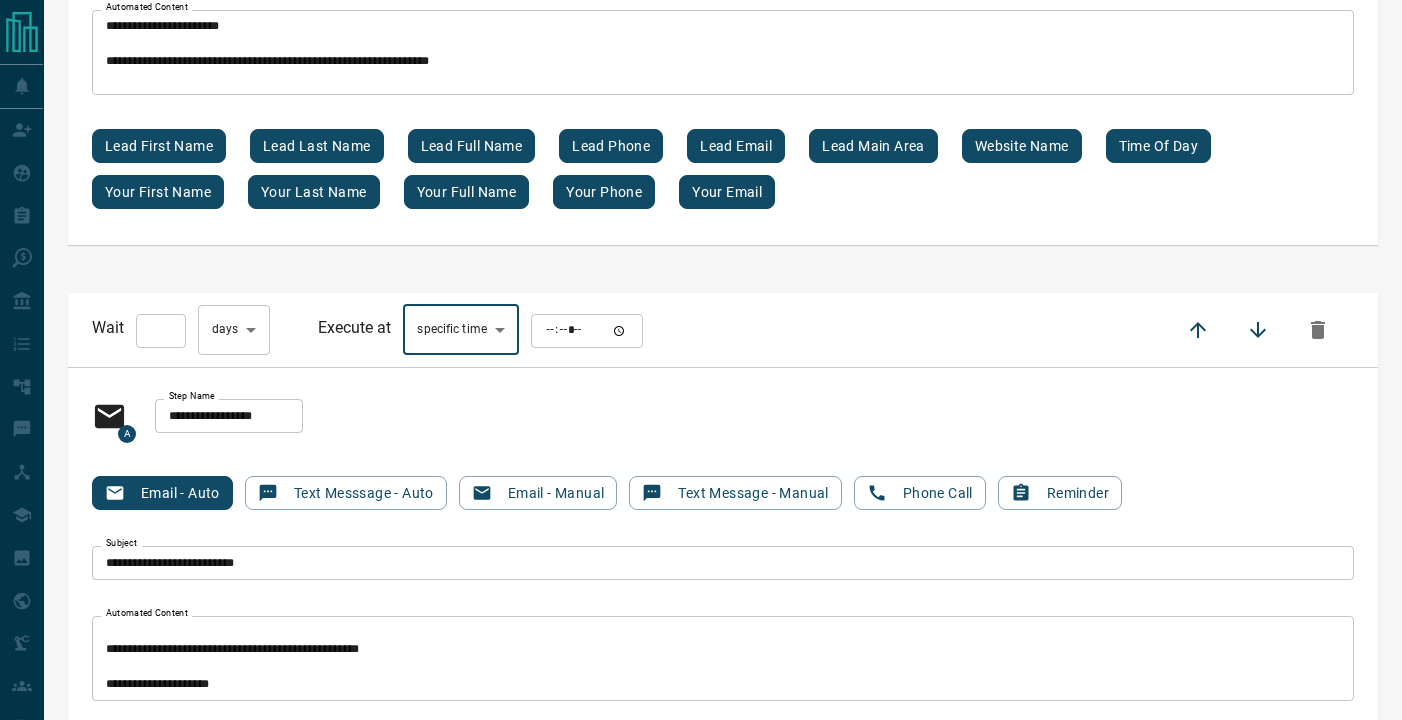click at bounding box center [587, 331] 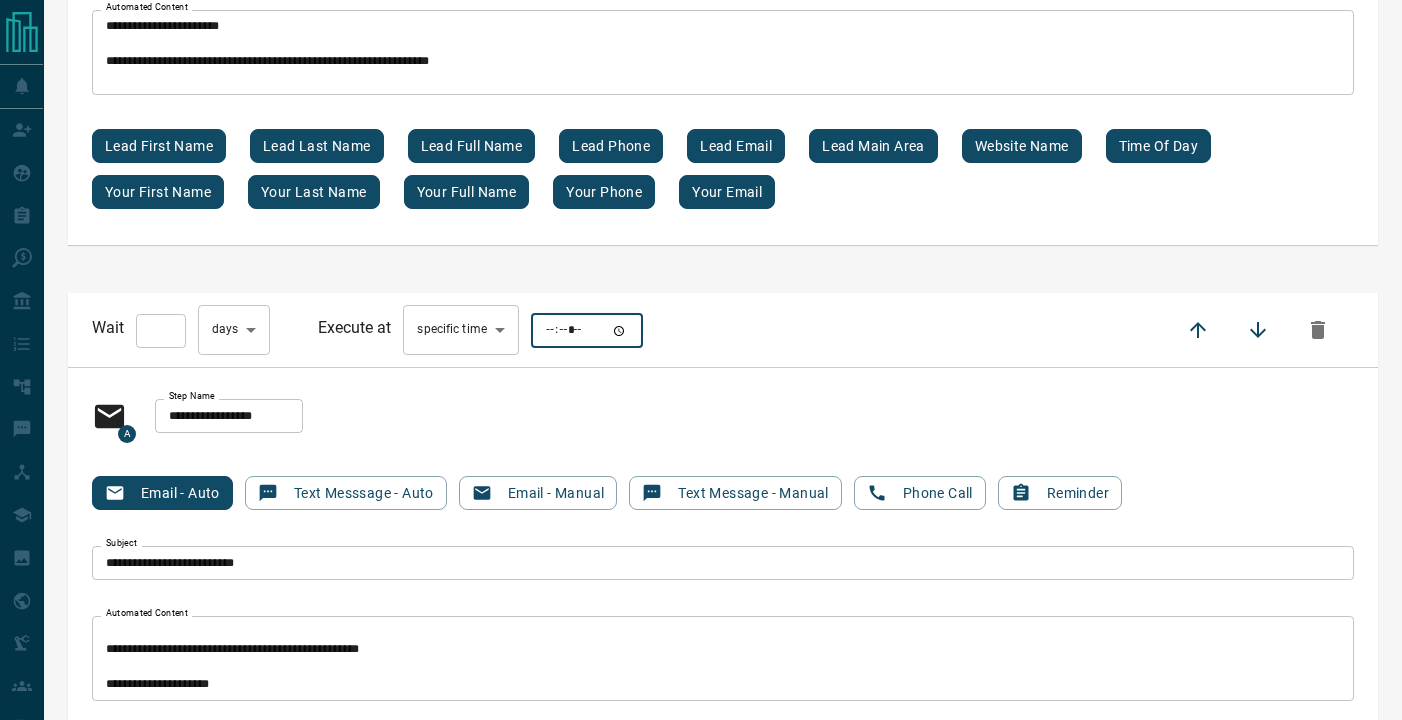 click on "**********" at bounding box center (723, 609) 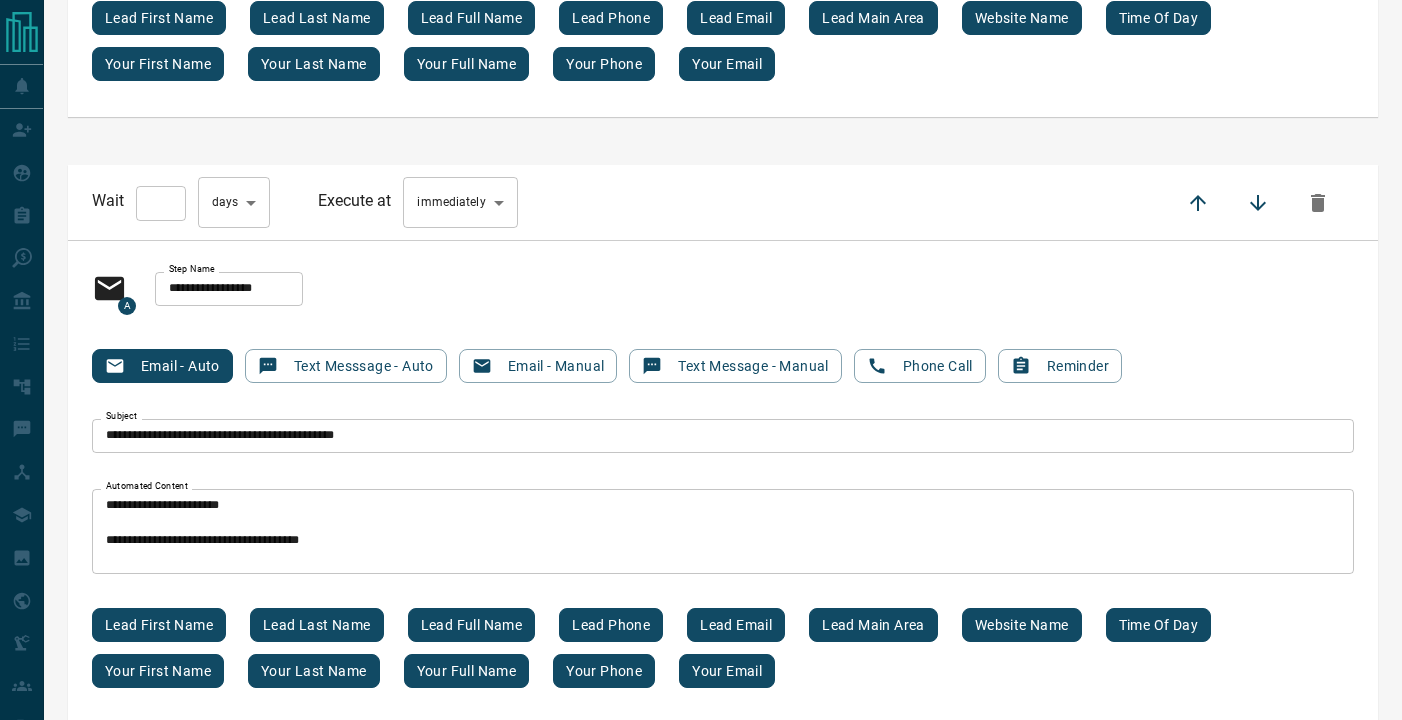 scroll, scrollTop: 13231, scrollLeft: 0, axis: vertical 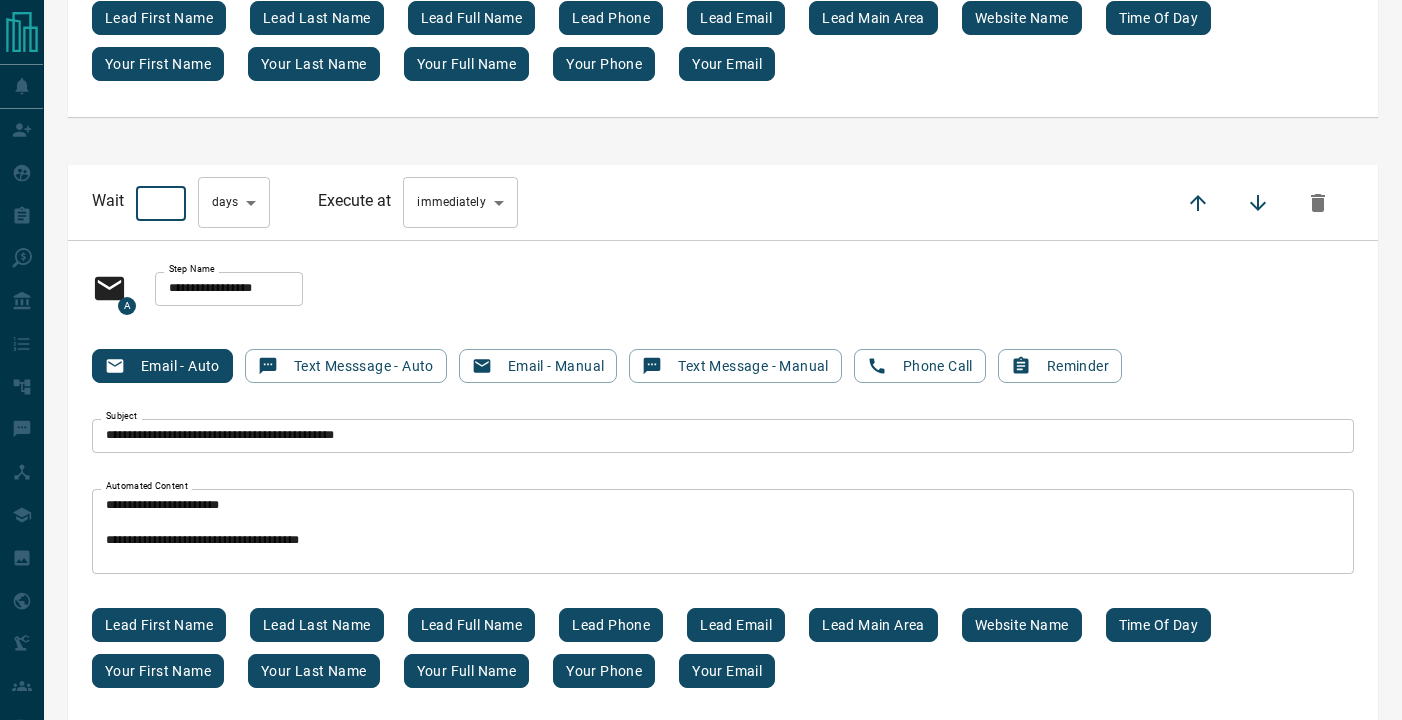 type on "***" 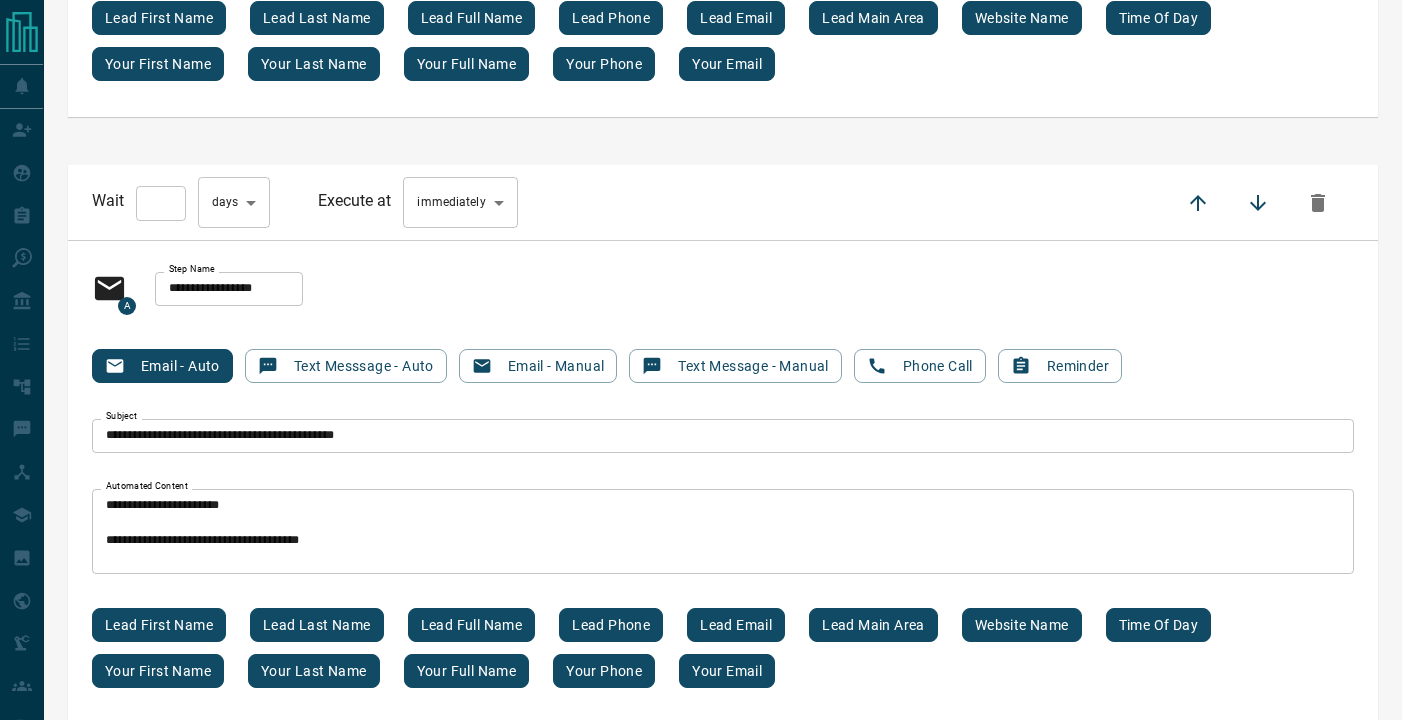 click on "**********" at bounding box center (723, 202) 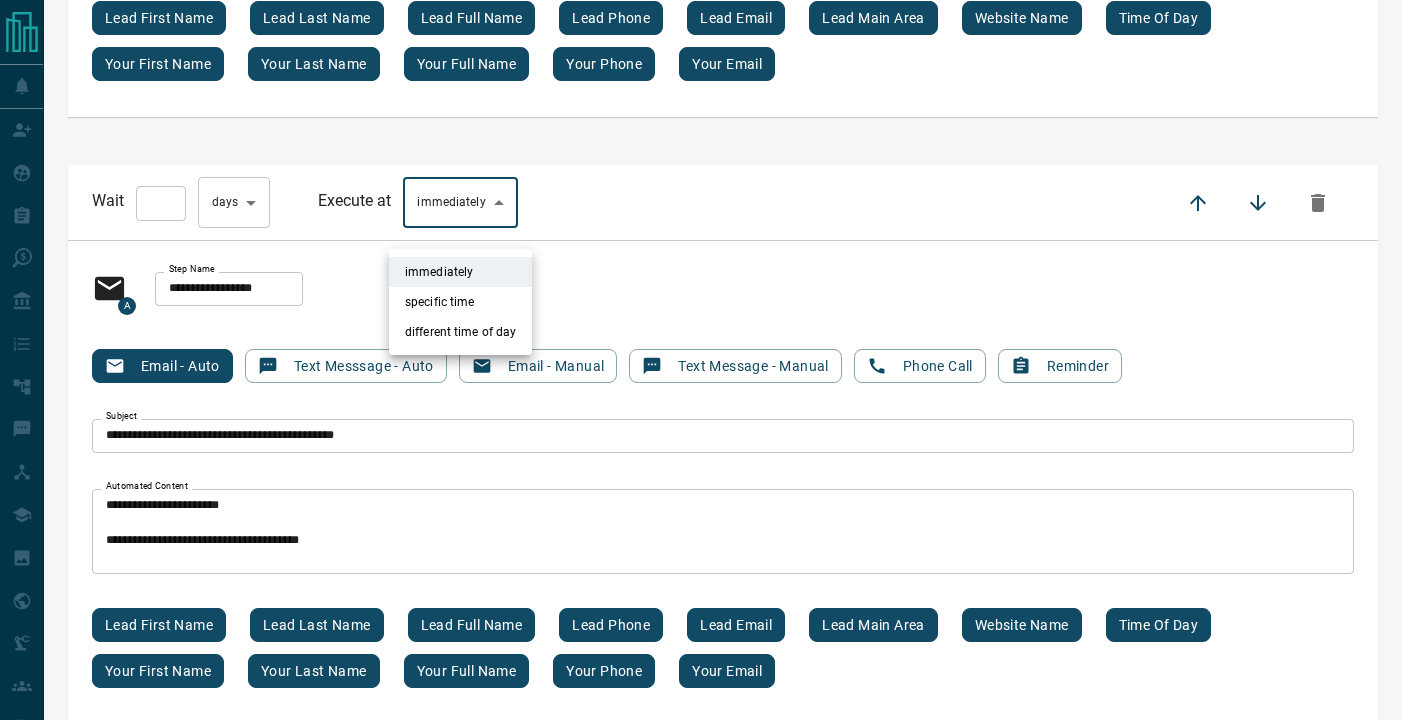 click on "**********" at bounding box center (701, -3773) 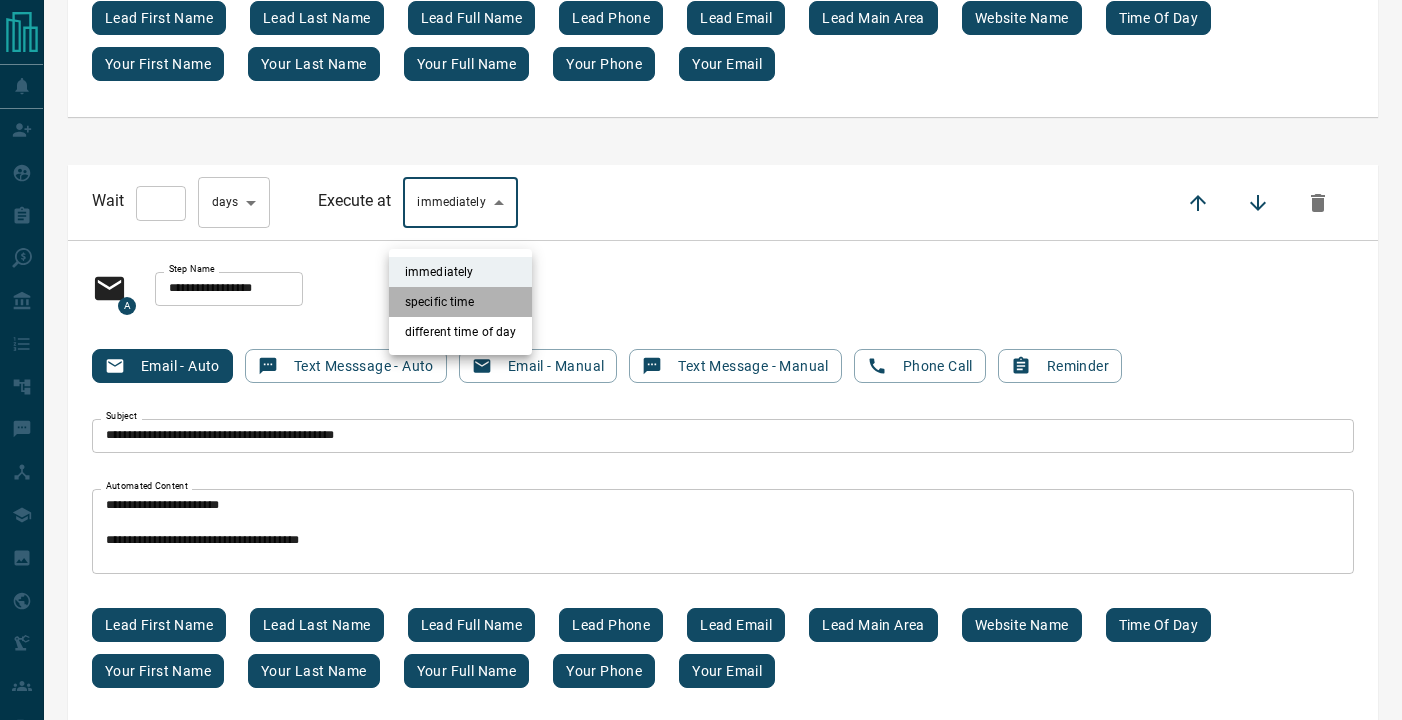 click on "specific time" at bounding box center [460, 302] 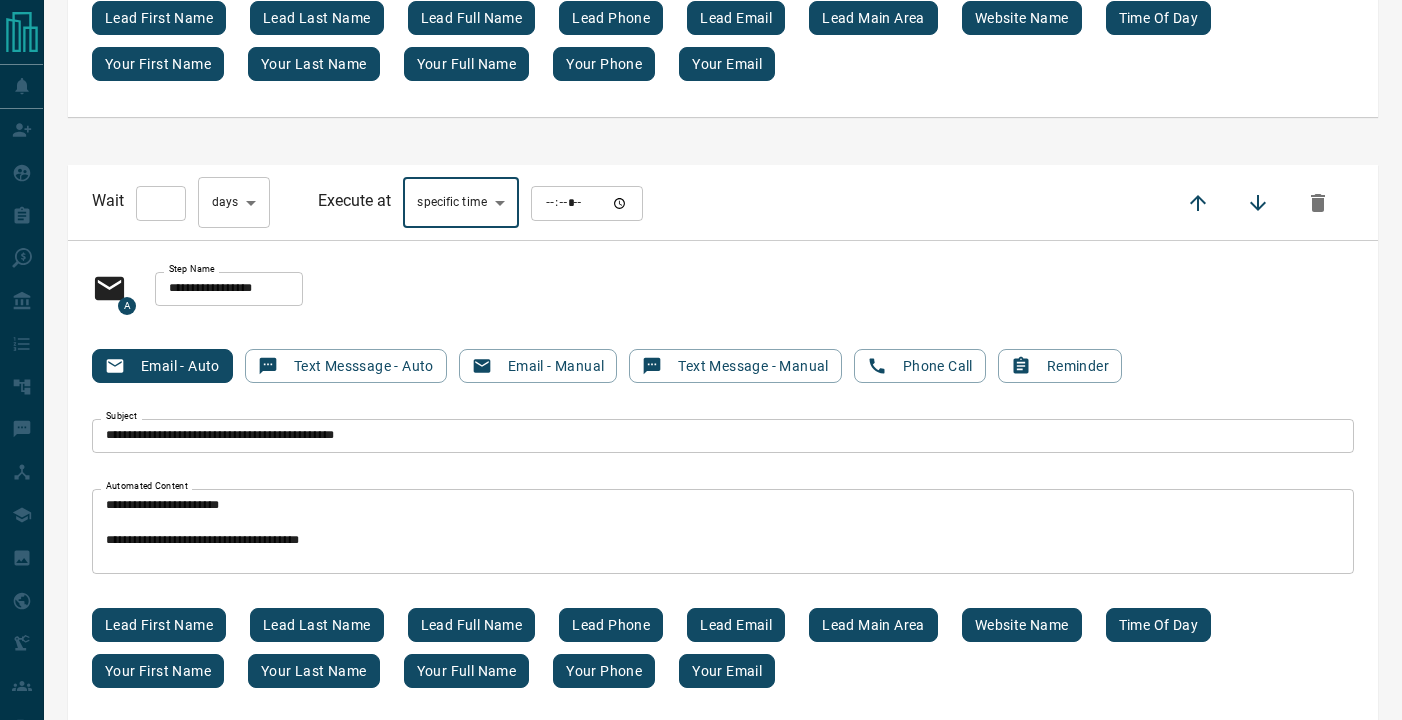 click at bounding box center [587, 203] 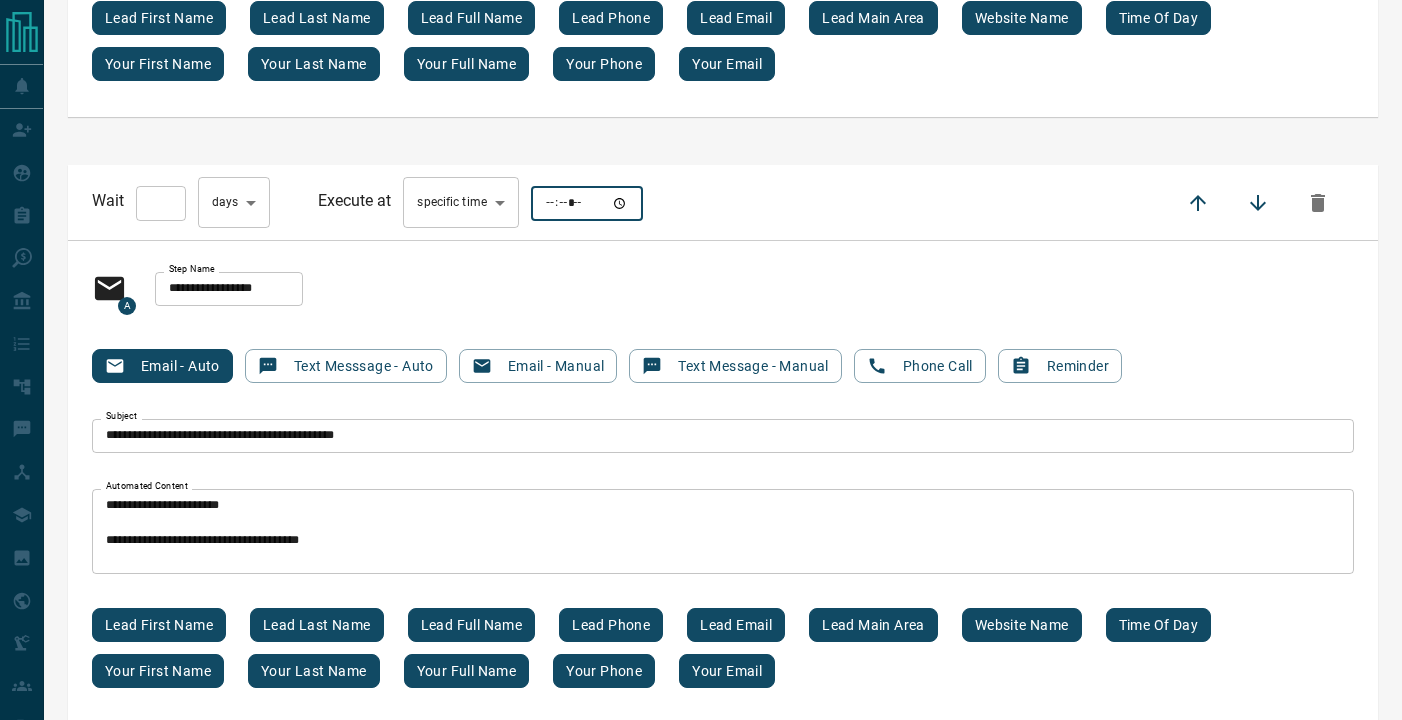 click at bounding box center [587, 203] 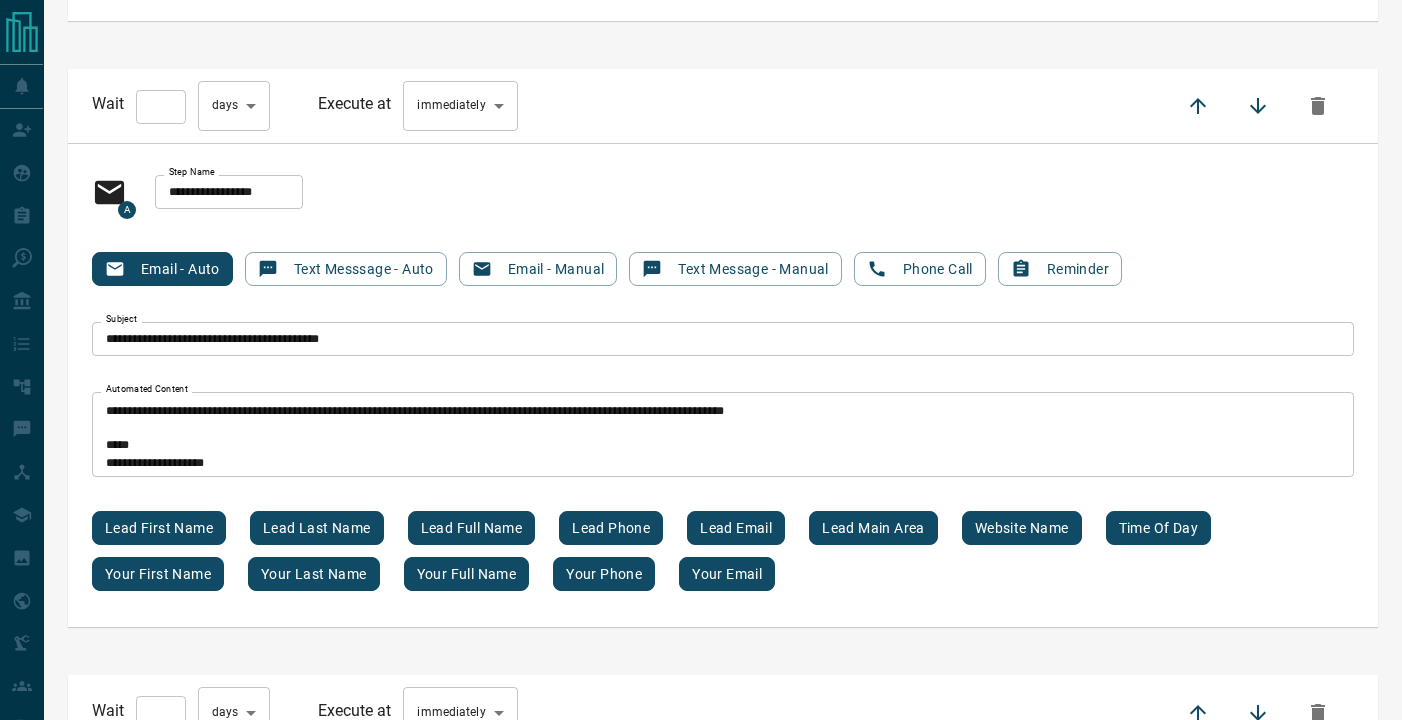 scroll, scrollTop: 13938, scrollLeft: 0, axis: vertical 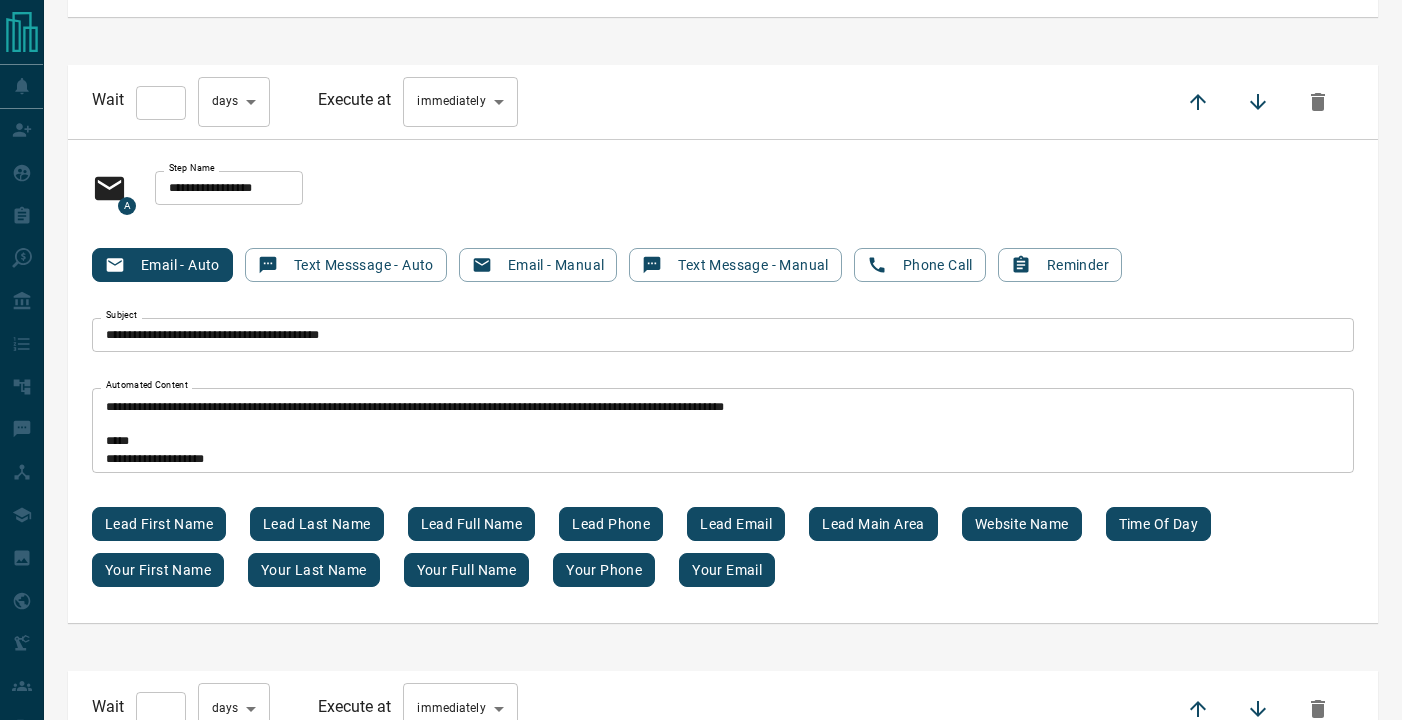 click on "*" at bounding box center [161, 103] 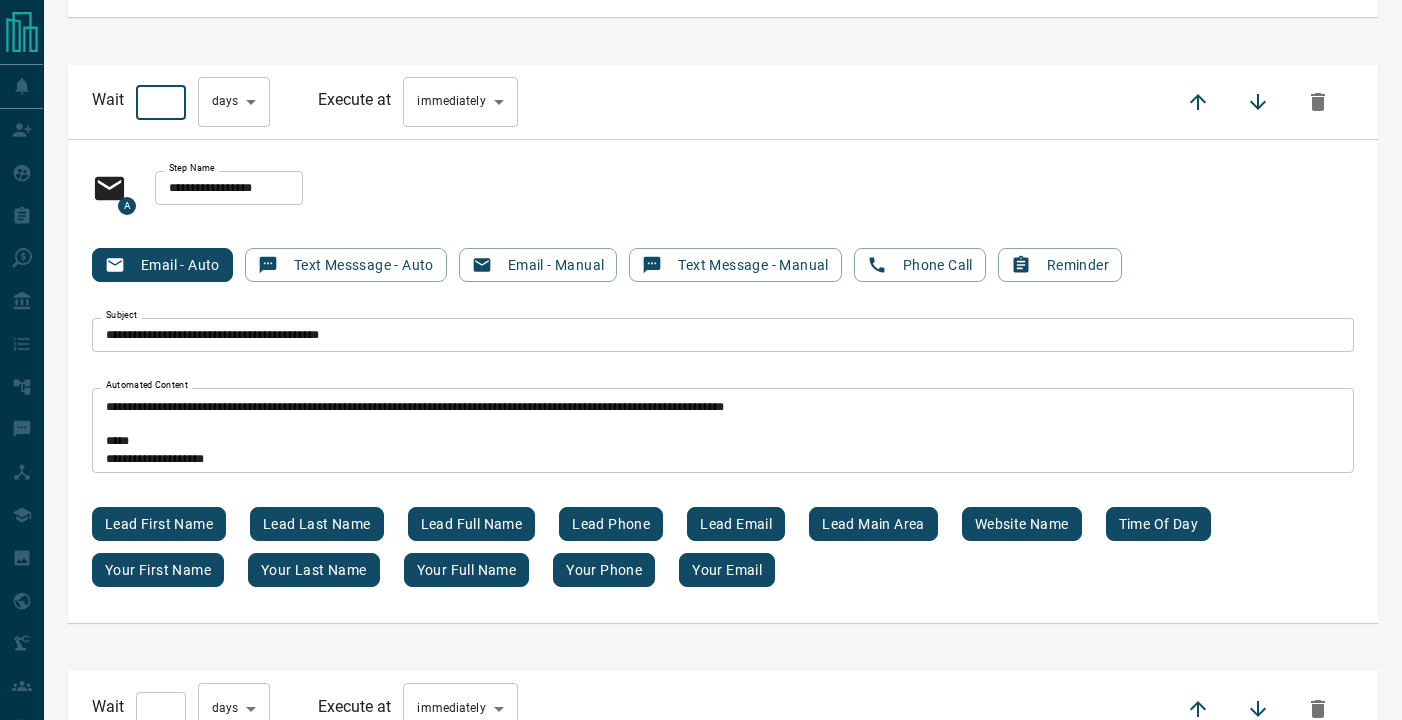 type on "*" 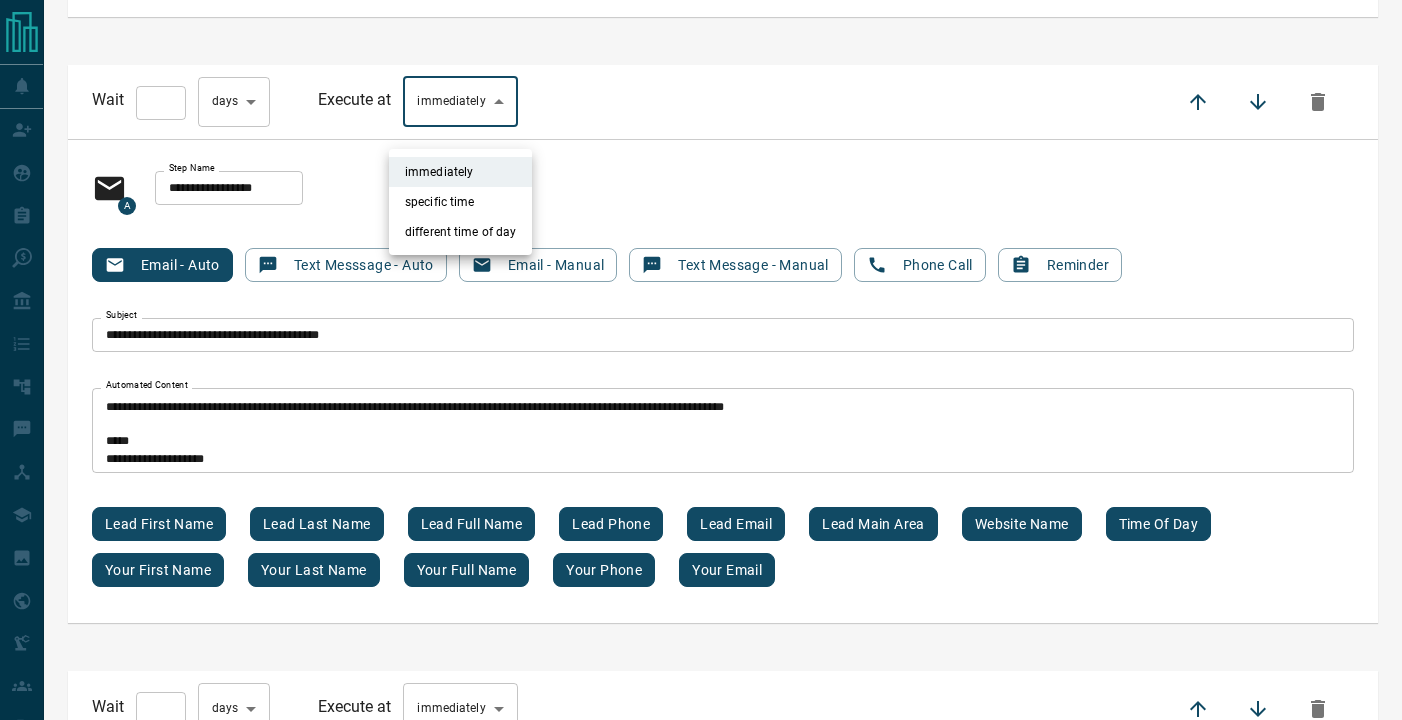 click on "**********" at bounding box center [701, -4480] 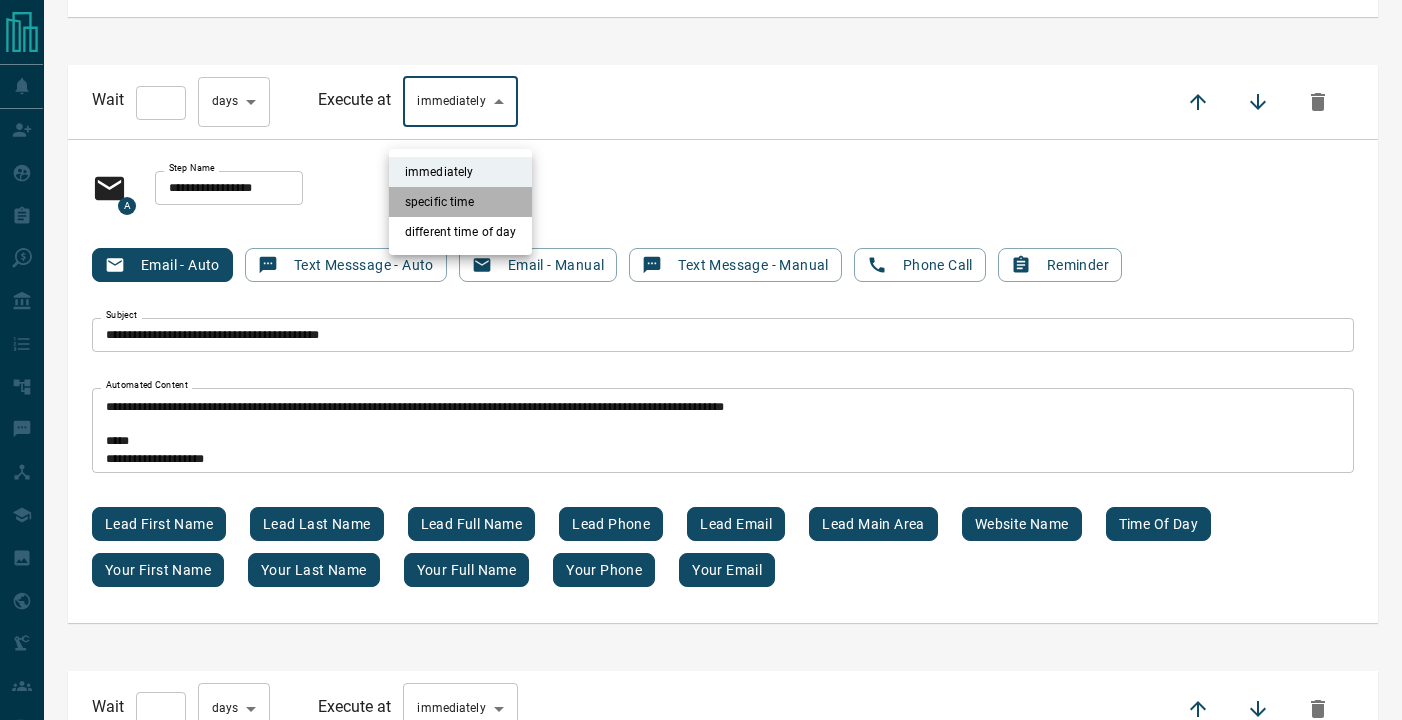 click on "specific time" at bounding box center (460, 202) 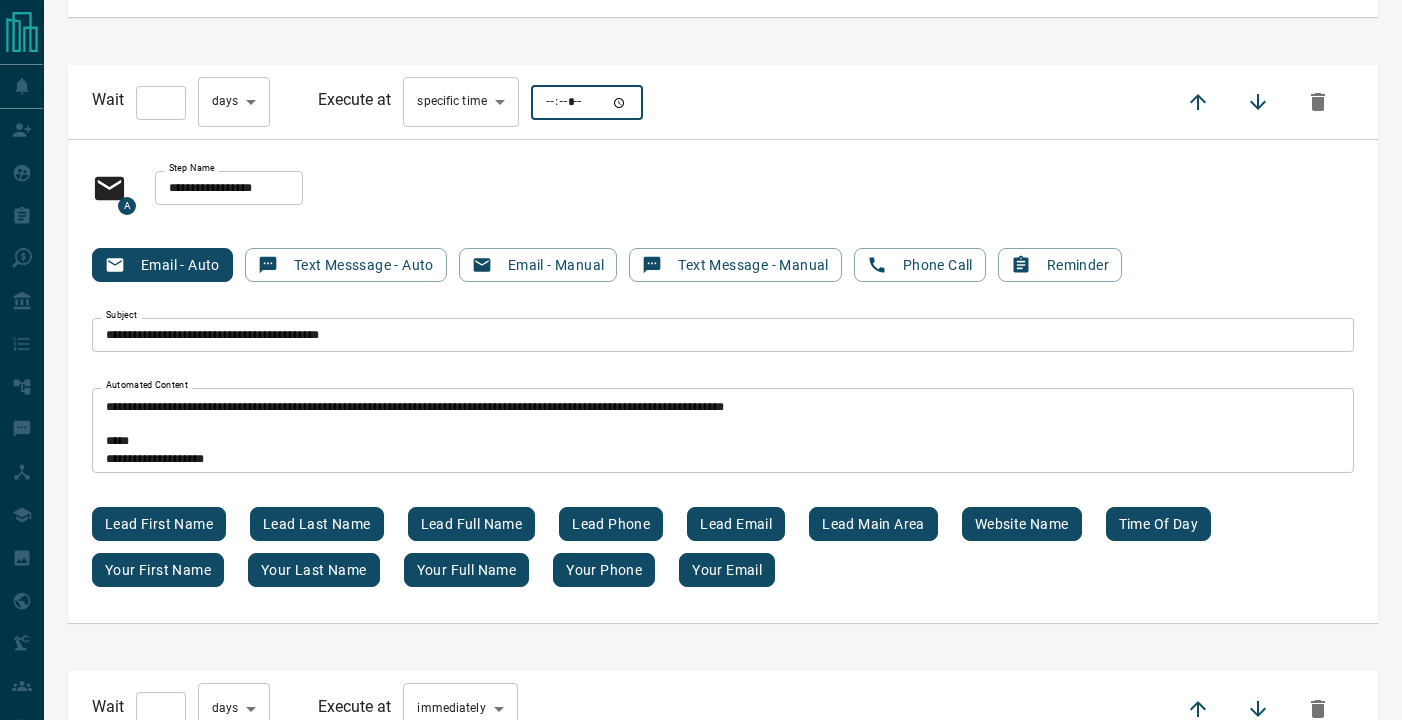 click at bounding box center (587, 103) 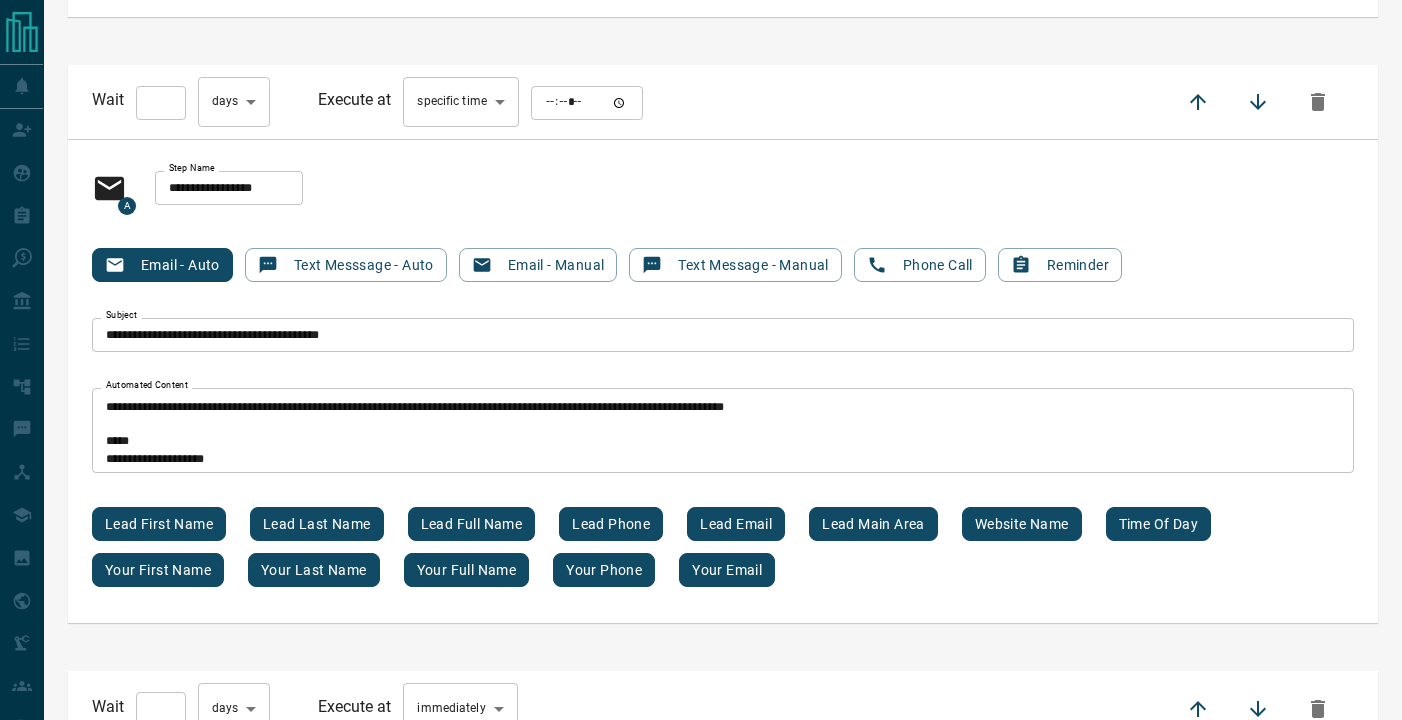 click on "**********" at bounding box center (723, 188) 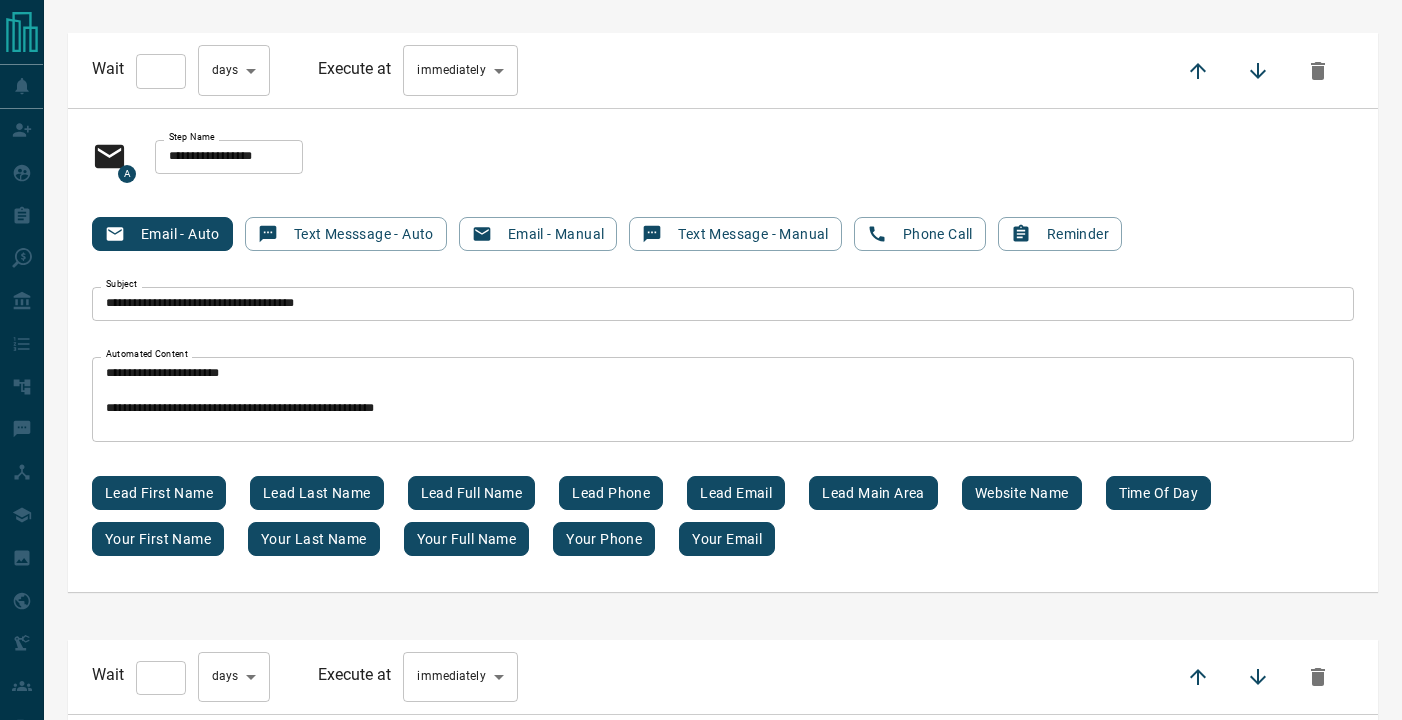 scroll, scrollTop: 14588, scrollLeft: 0, axis: vertical 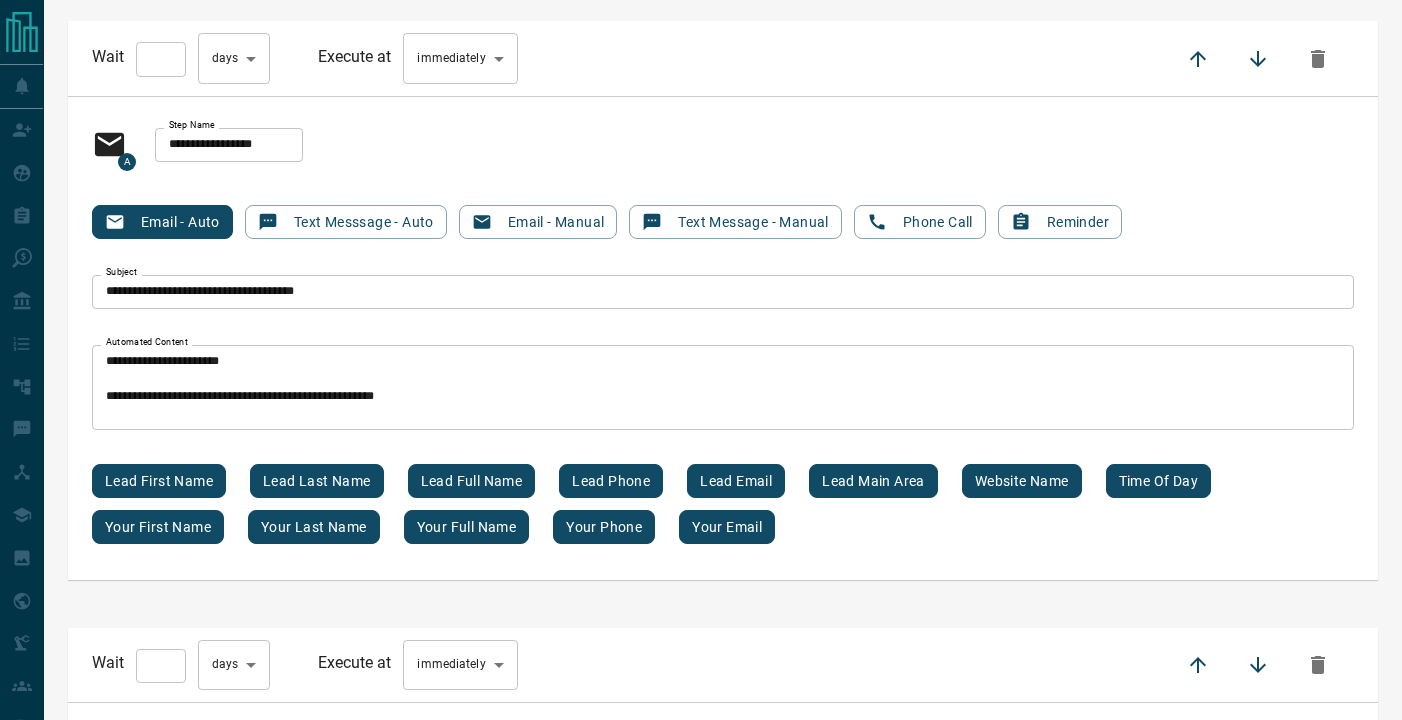click on "*" at bounding box center [161, 59] 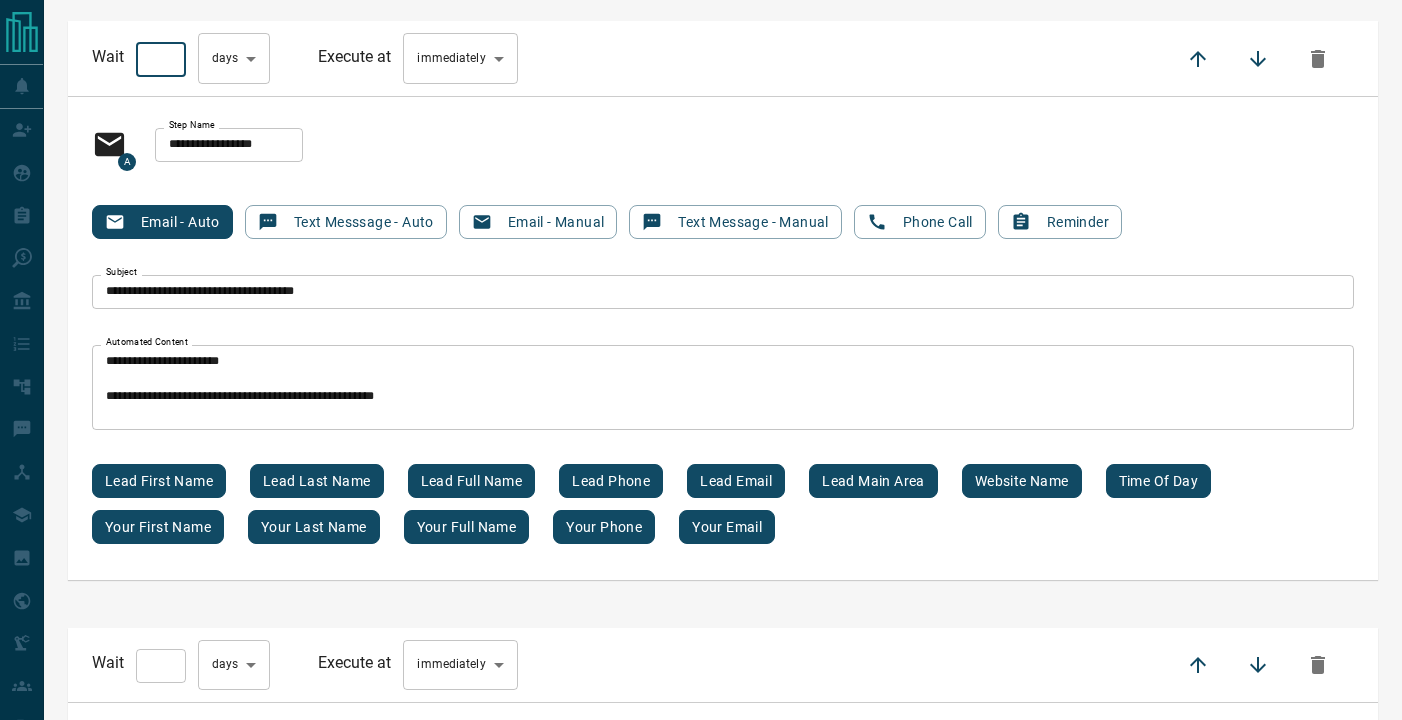 type on "***" 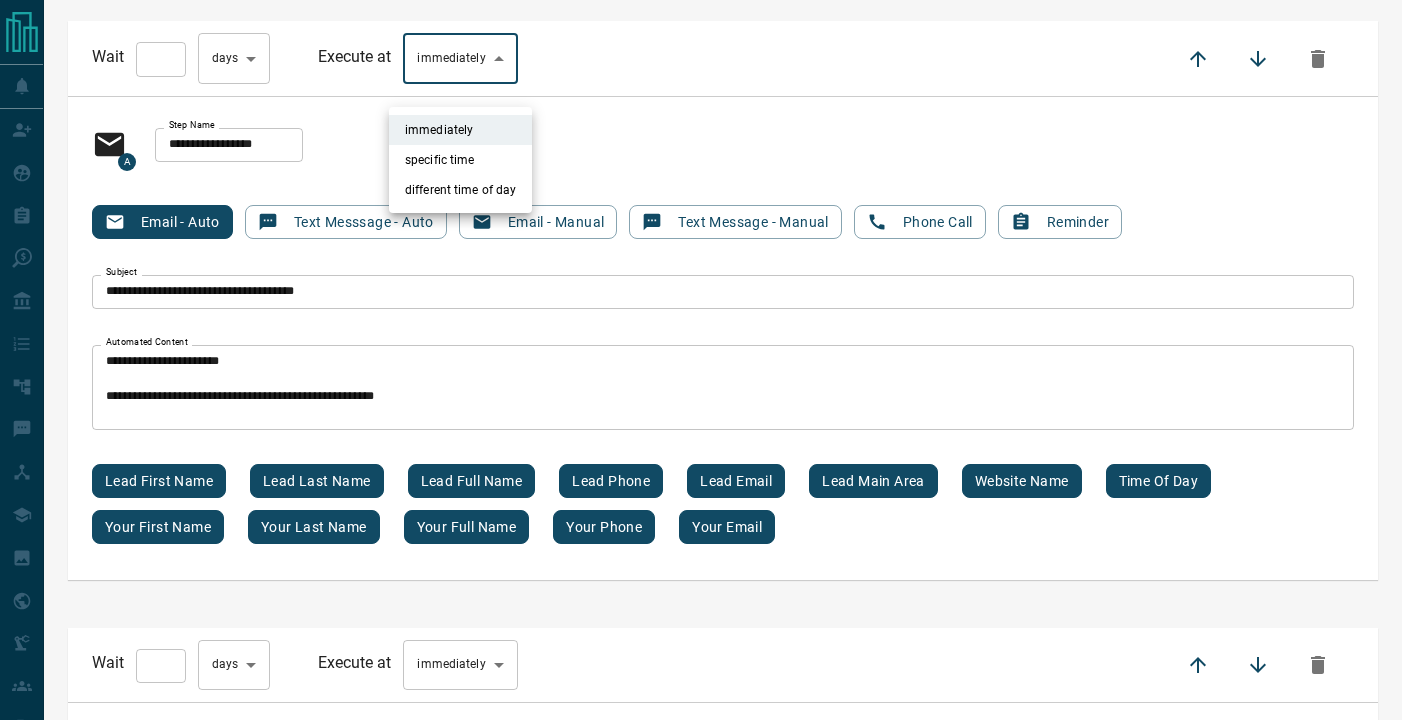 click on "**********" at bounding box center [701, -5130] 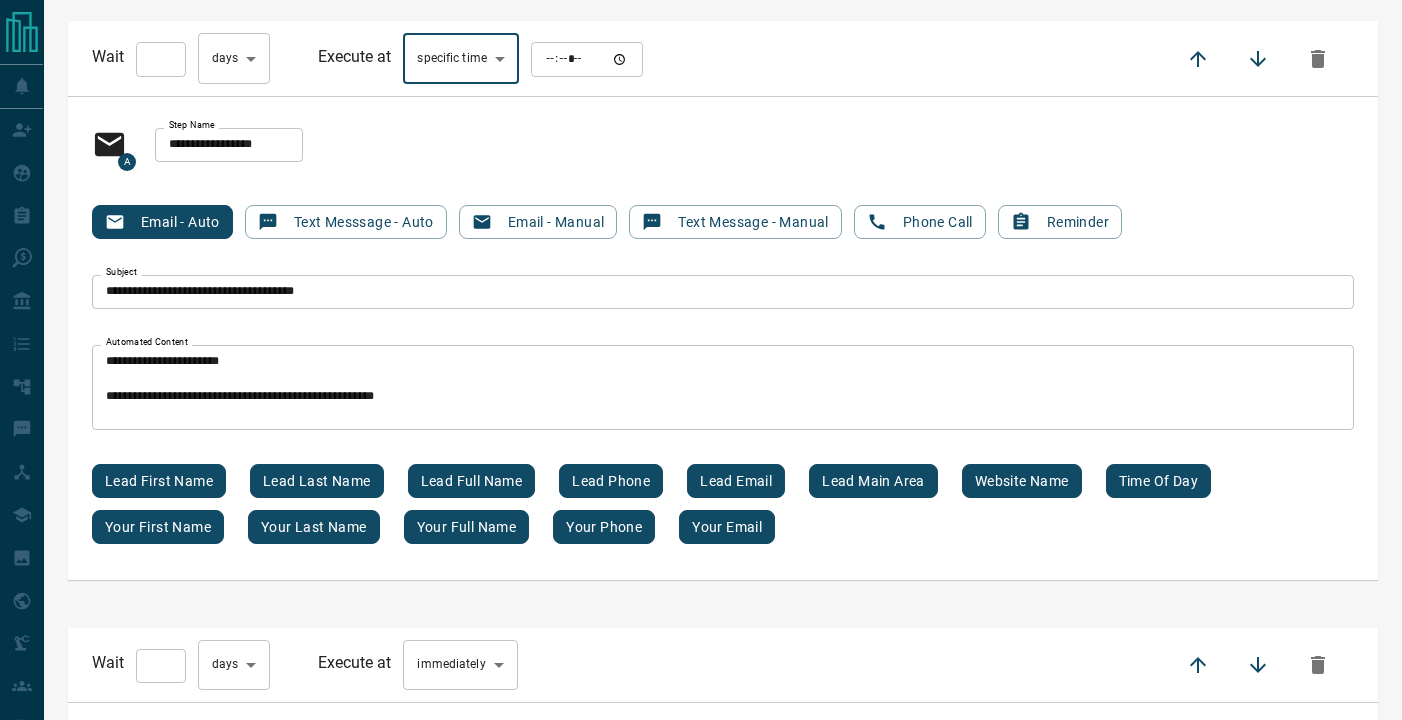 type on "****" 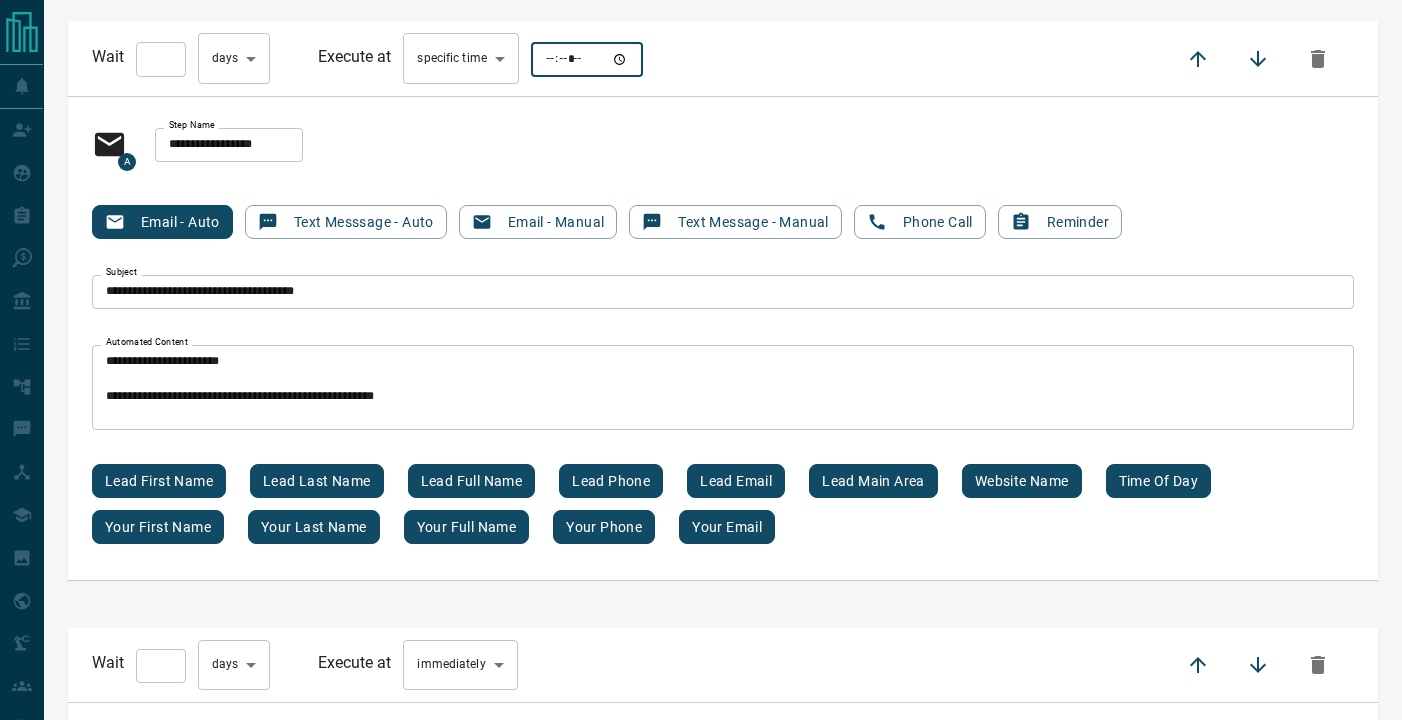 click at bounding box center [587, 59] 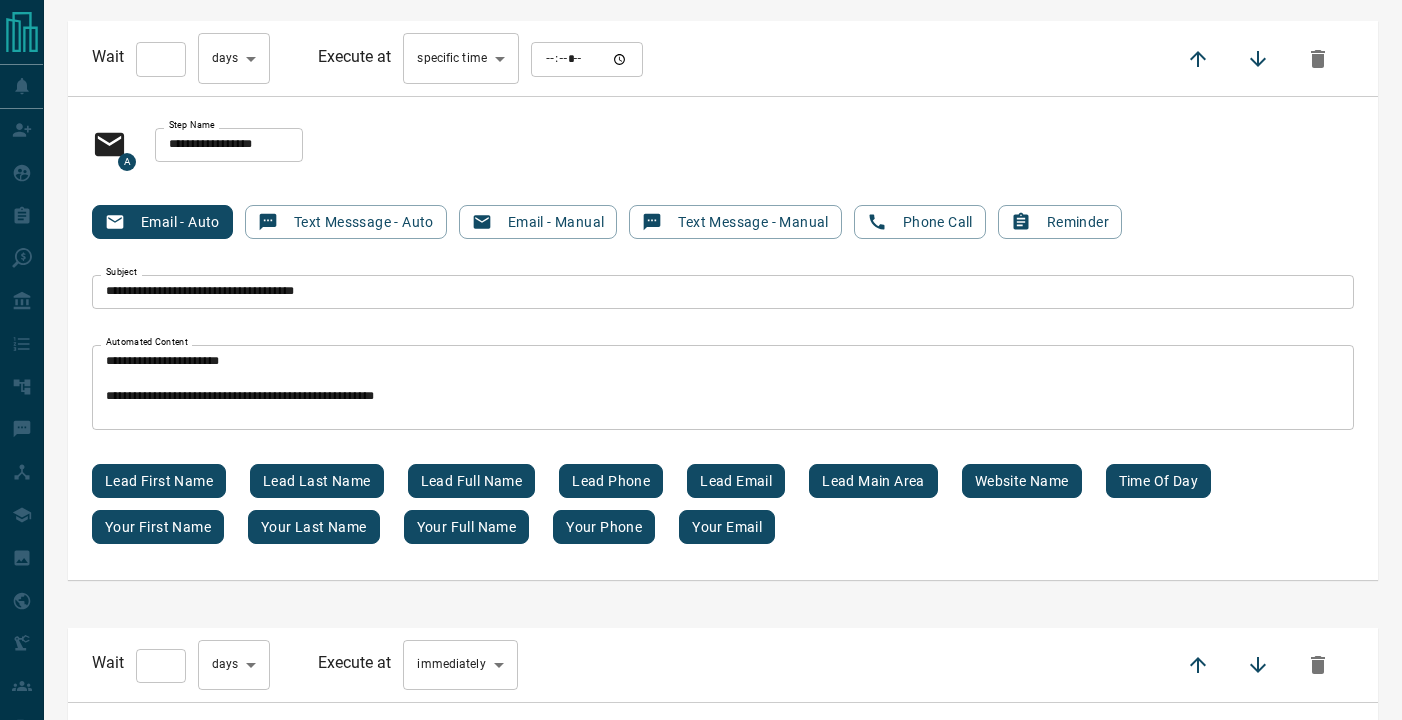 click on "**********" at bounding box center (723, 338) 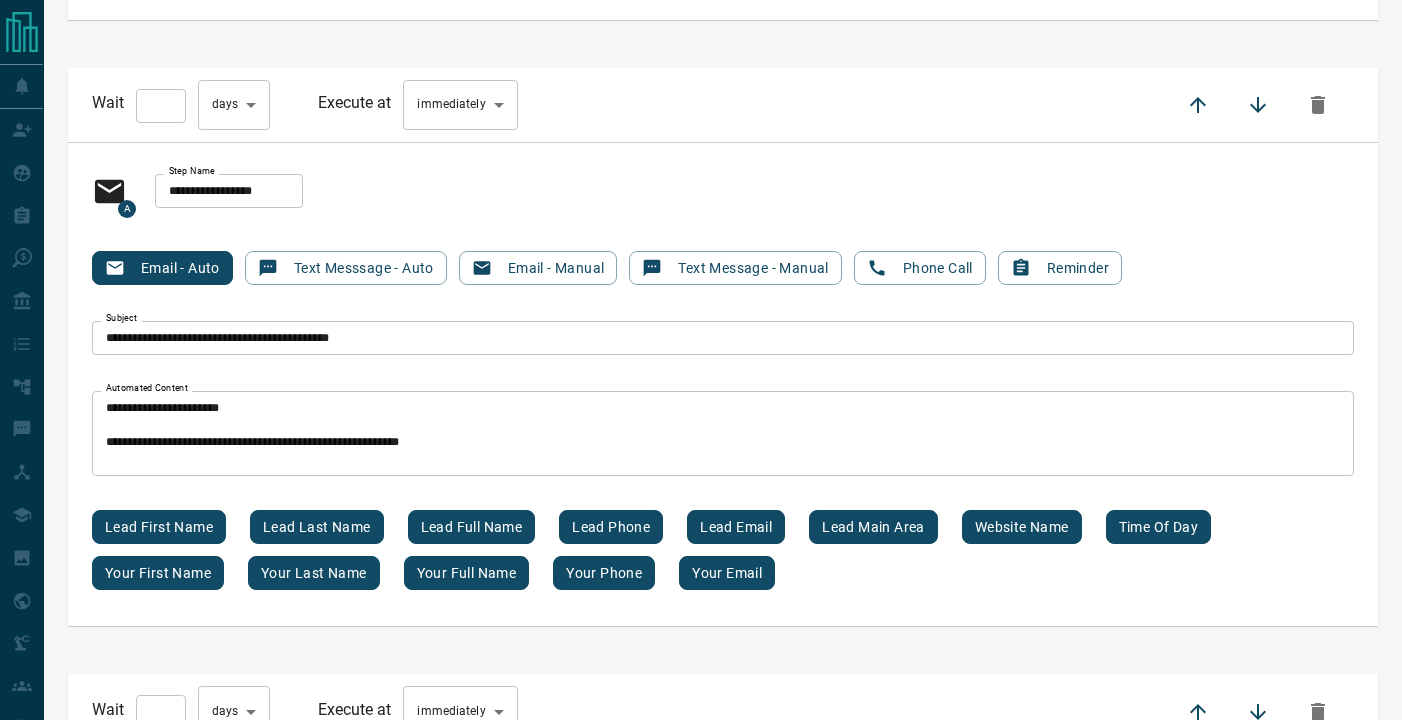scroll, scrollTop: 15162, scrollLeft: 0, axis: vertical 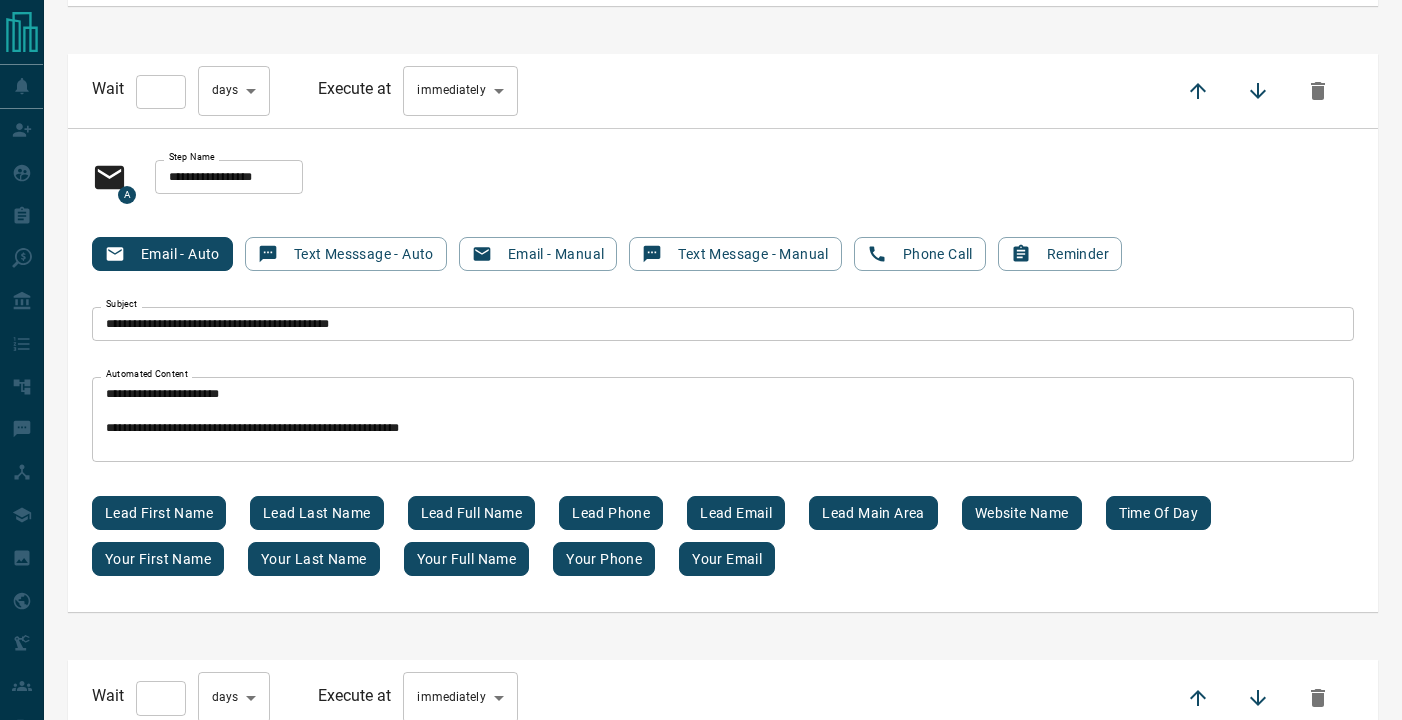 type on "**" 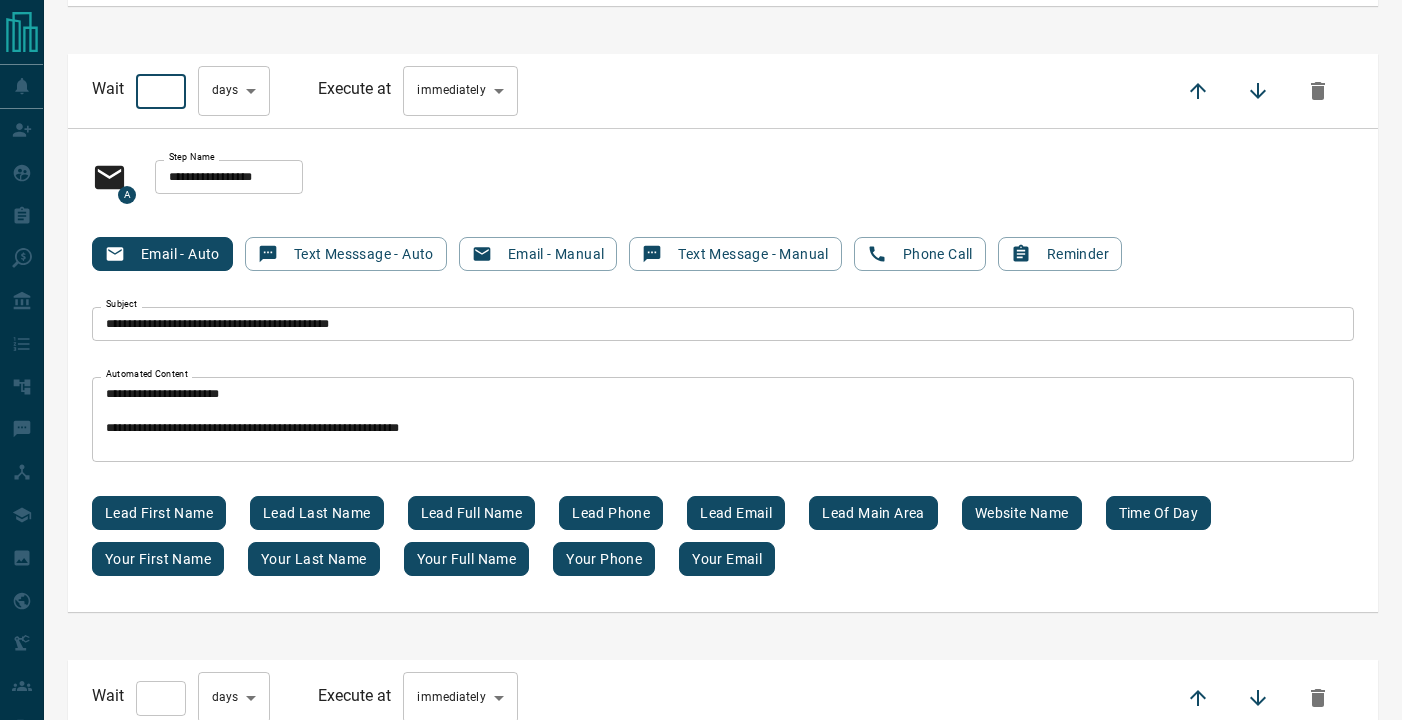 click on "**" at bounding box center (161, 92) 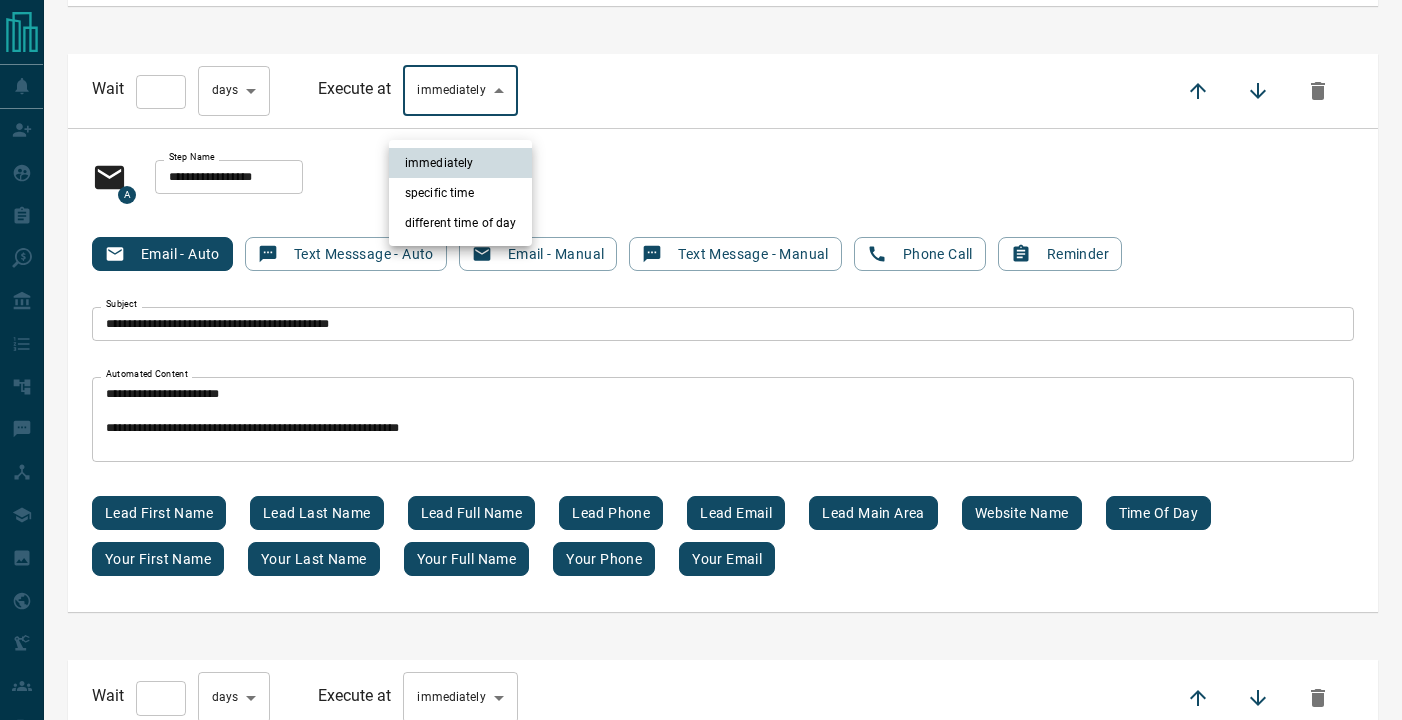 click on "**********" at bounding box center [701, -5704] 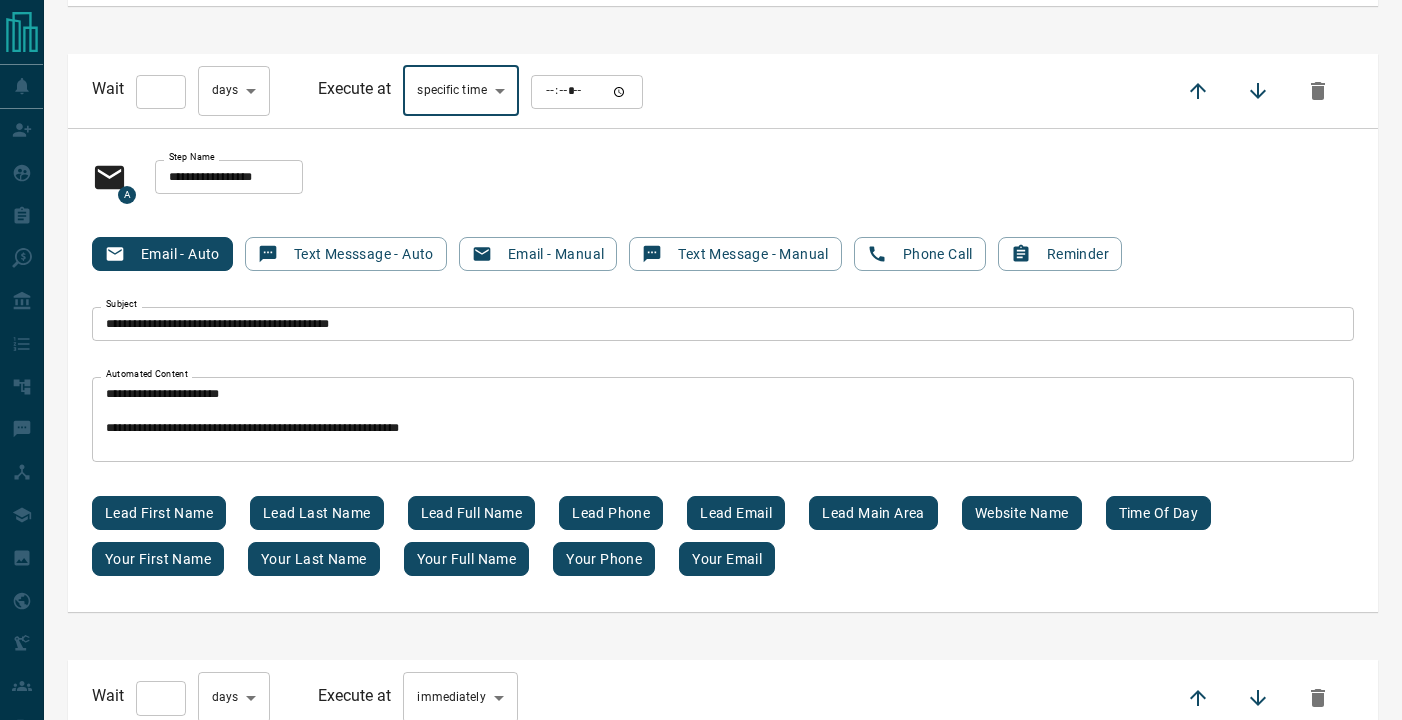 type on "****" 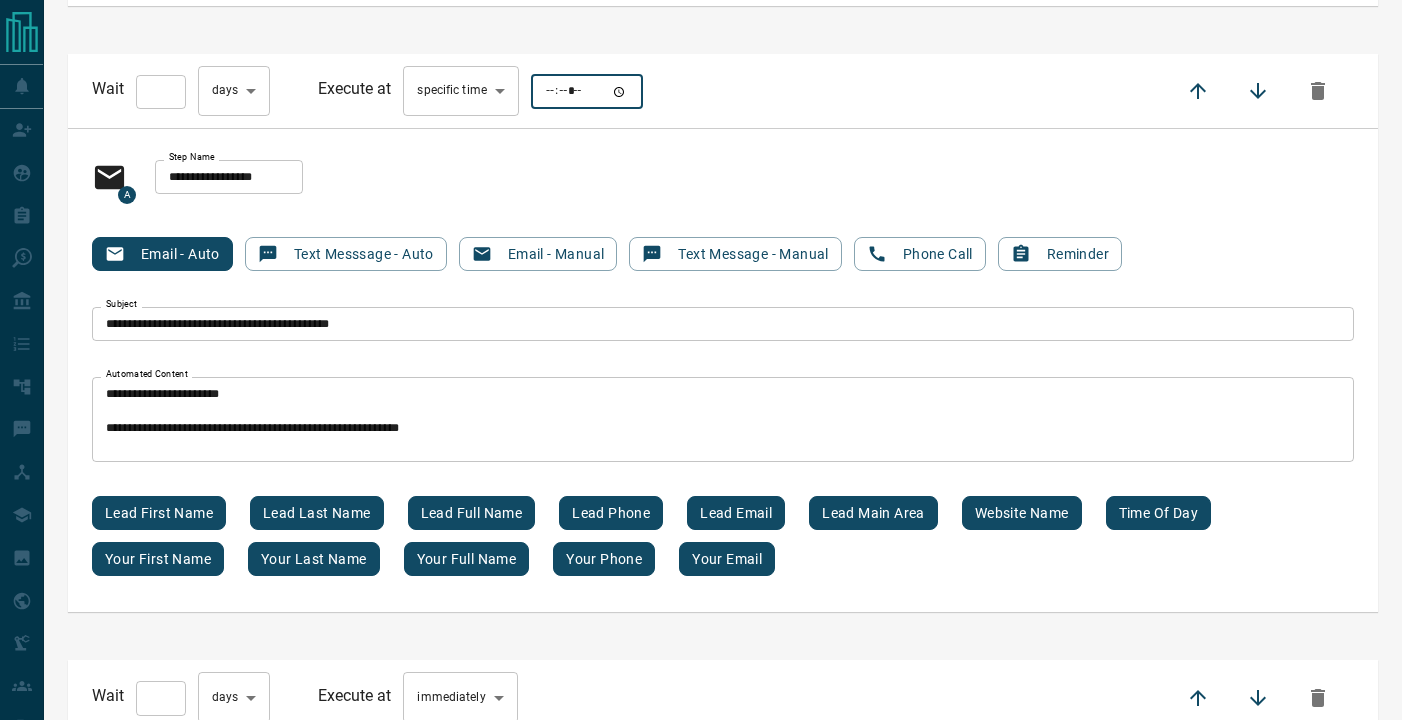 click on "**********" at bounding box center (723, 177) 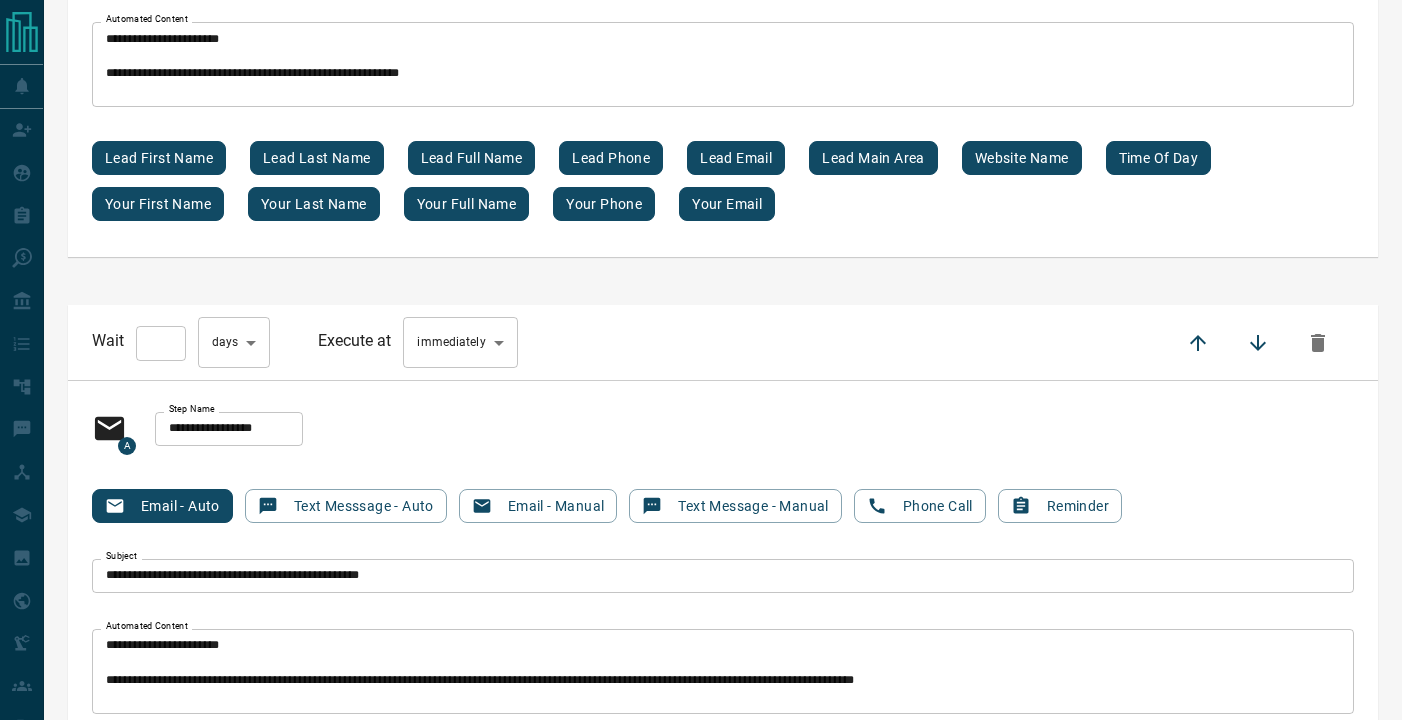 scroll, scrollTop: 15701, scrollLeft: 0, axis: vertical 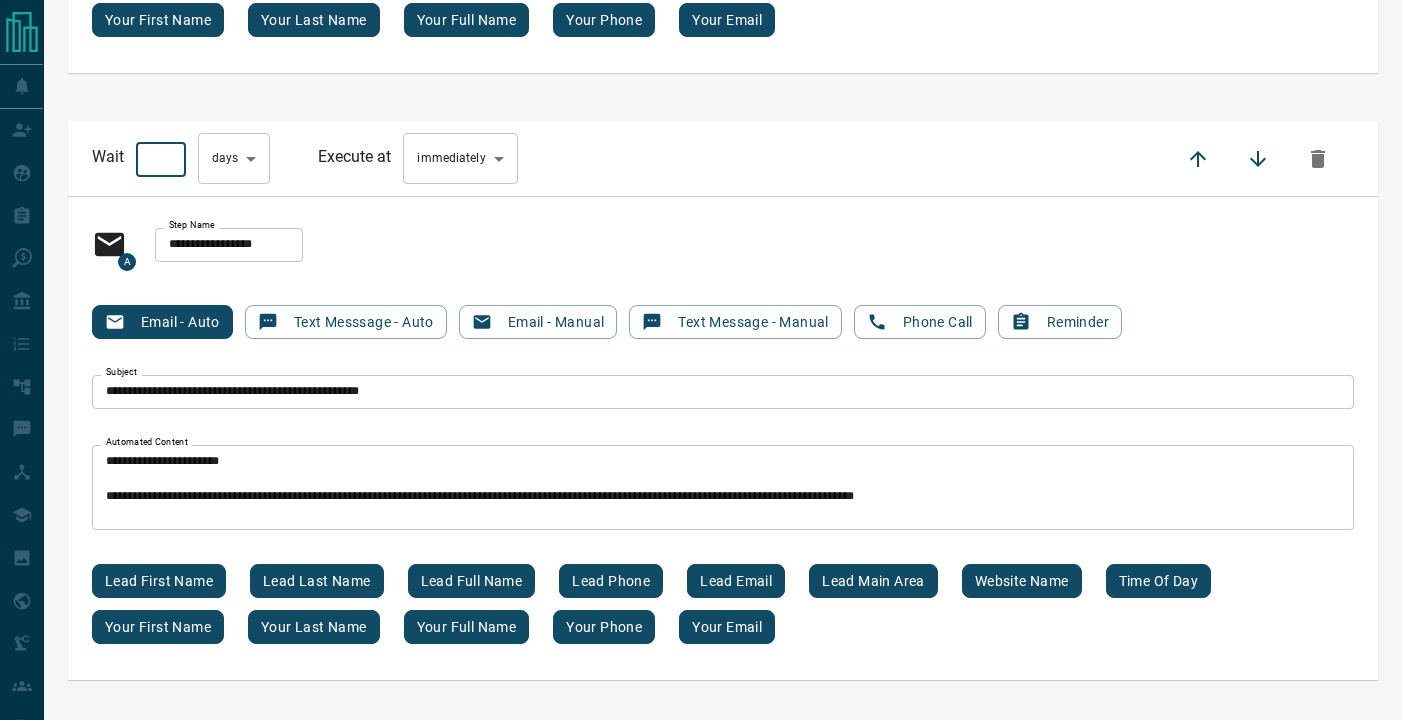 click on "*" at bounding box center [161, 159] 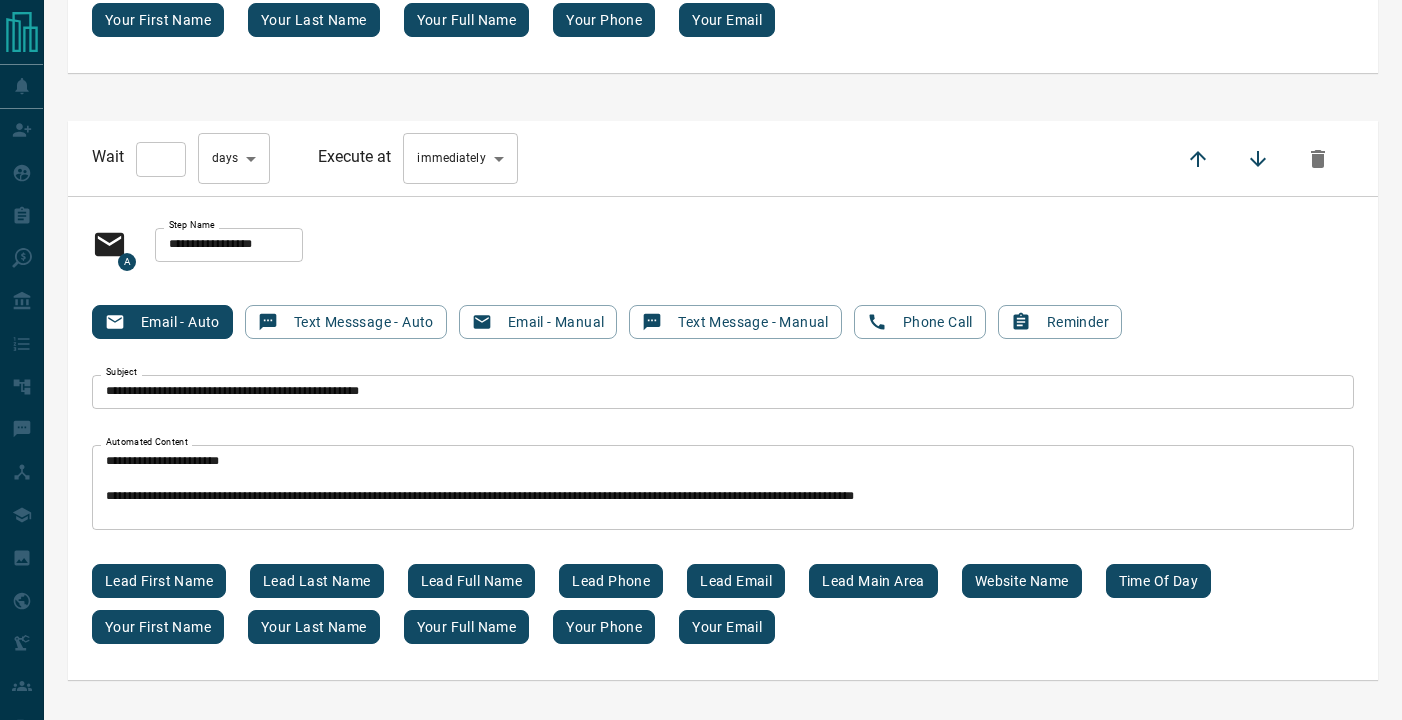 click on "**********" at bounding box center [723, 158] 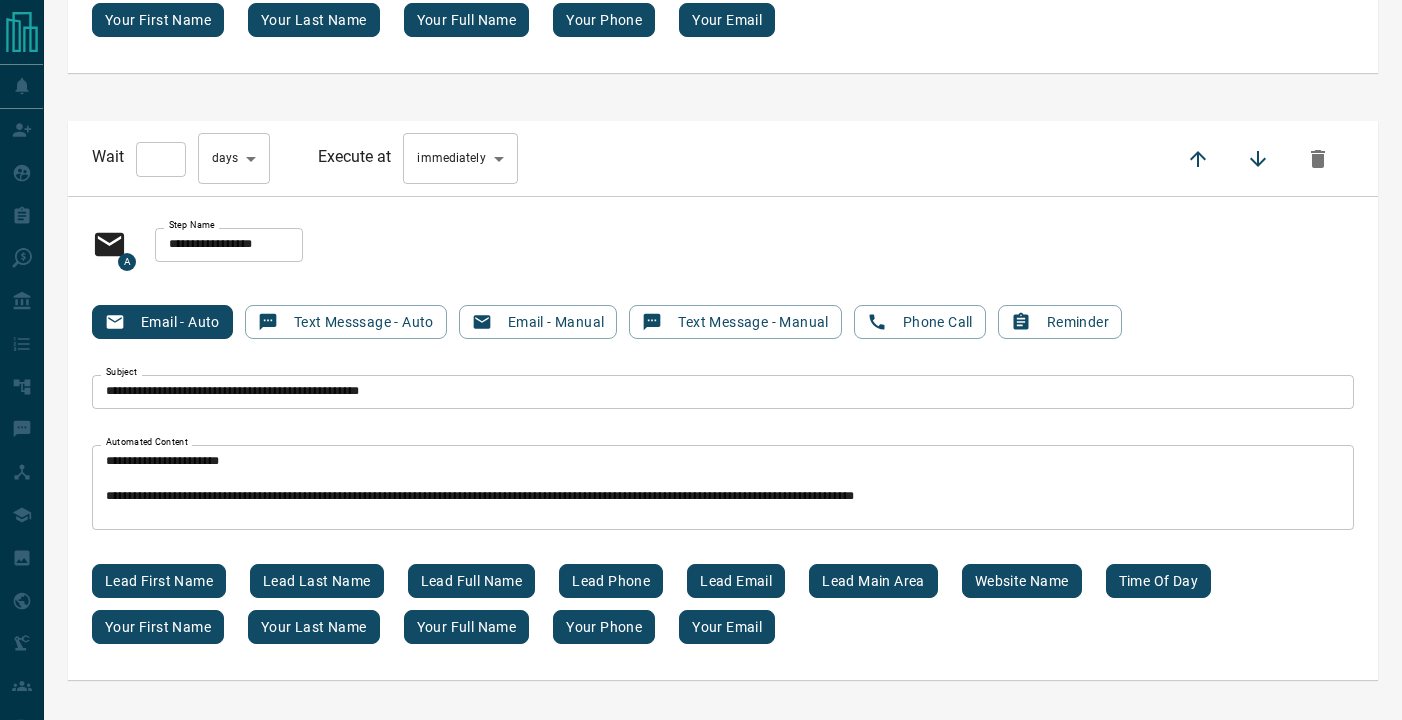 click on "**********" at bounding box center (701, -6243) 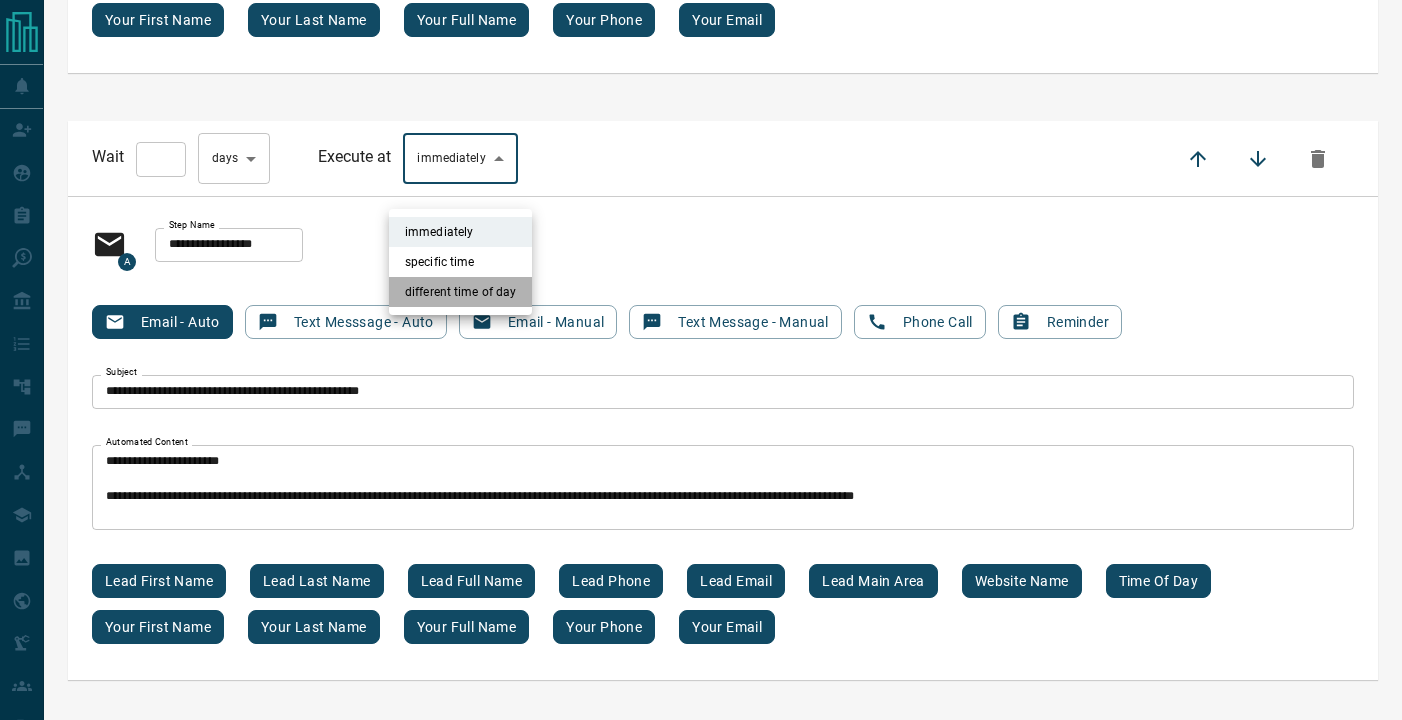 click on "different time of day" at bounding box center (460, 292) 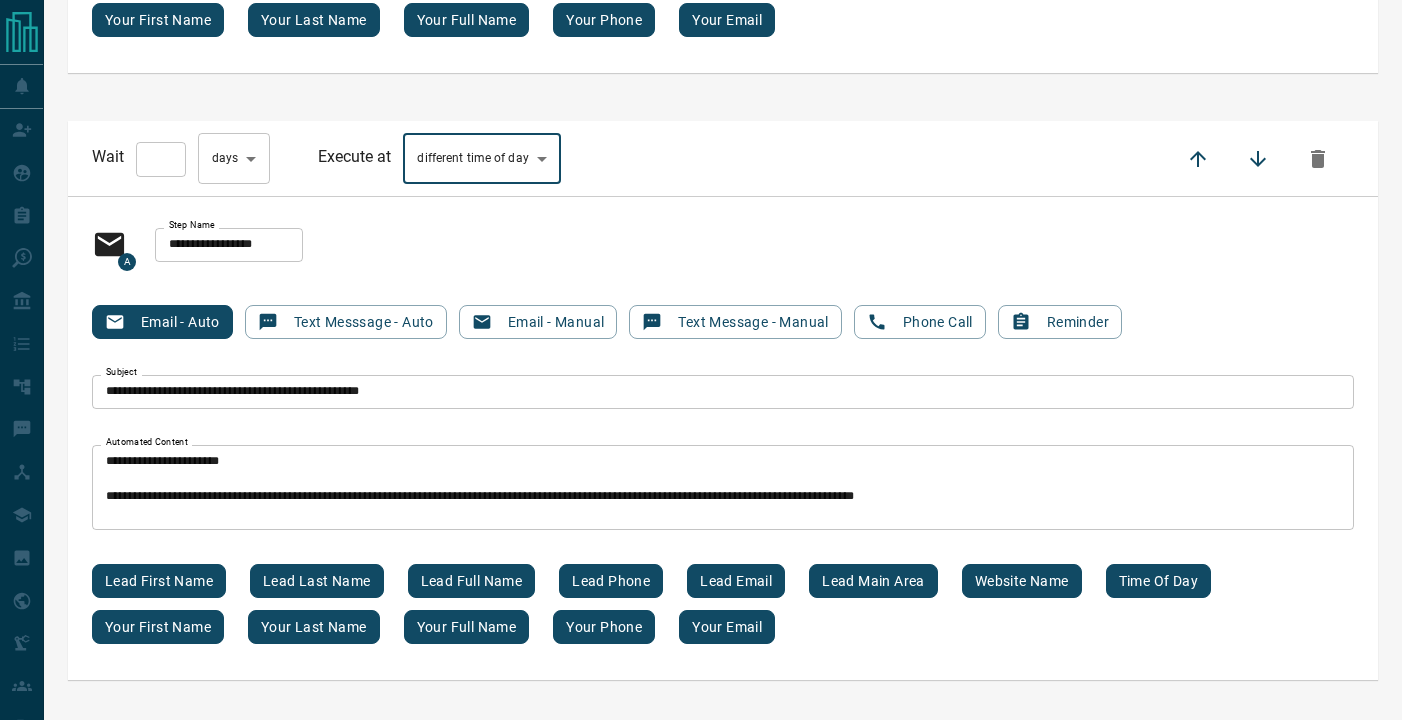 click on "**********" at bounding box center [701, -6243] 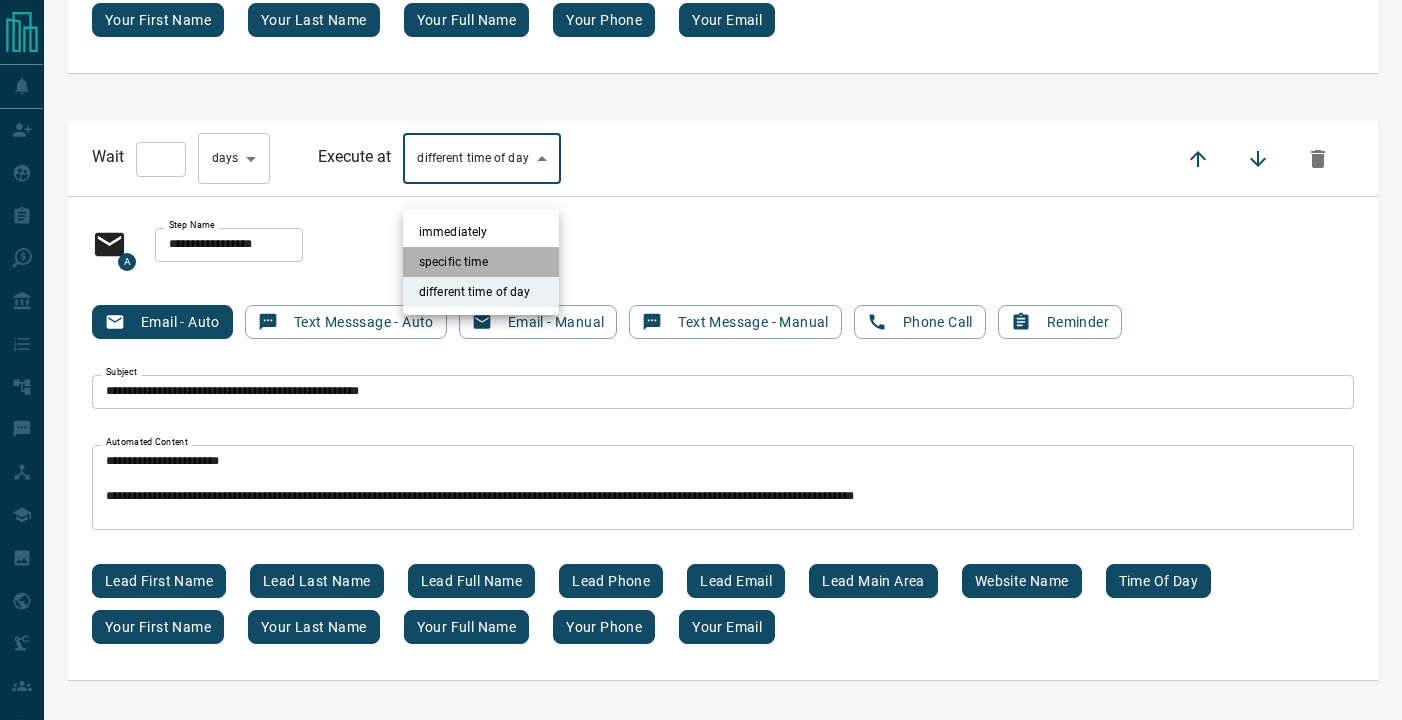 click on "specific time" at bounding box center (481, 262) 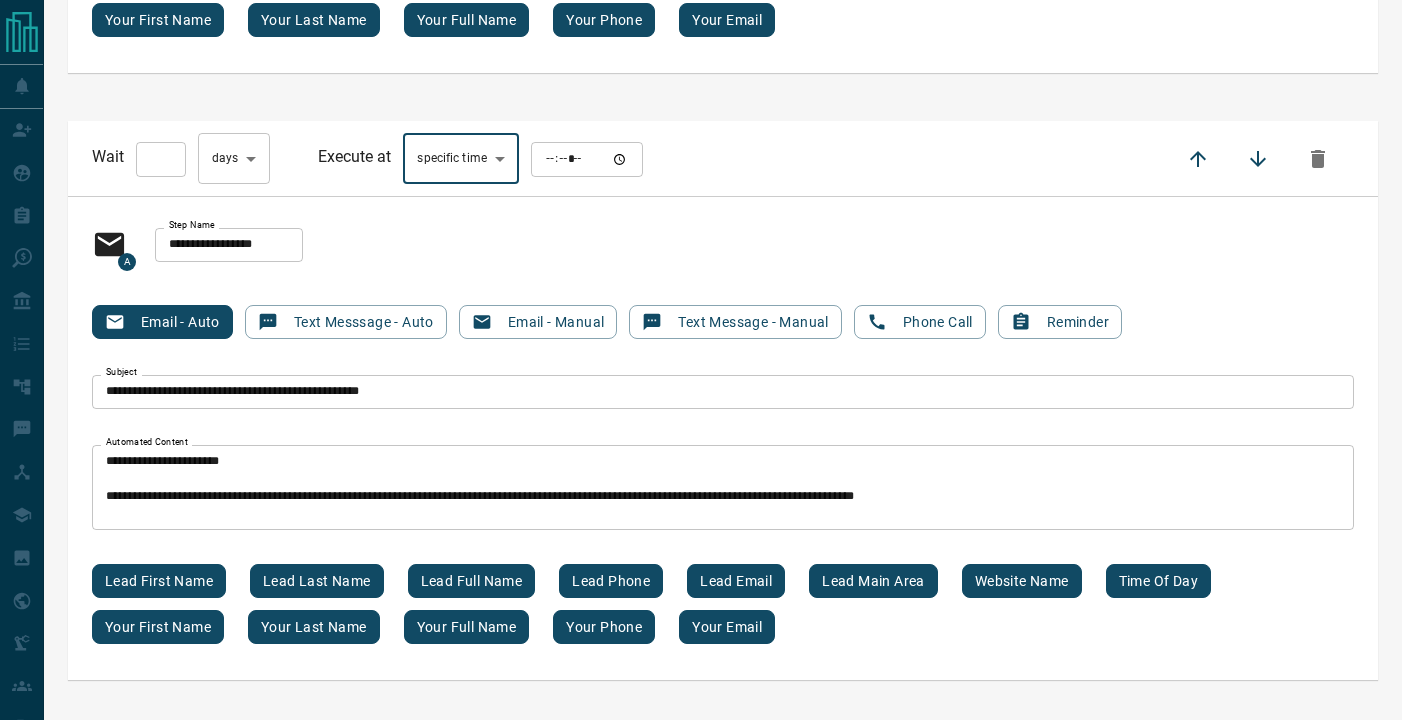 click at bounding box center [587, 159] 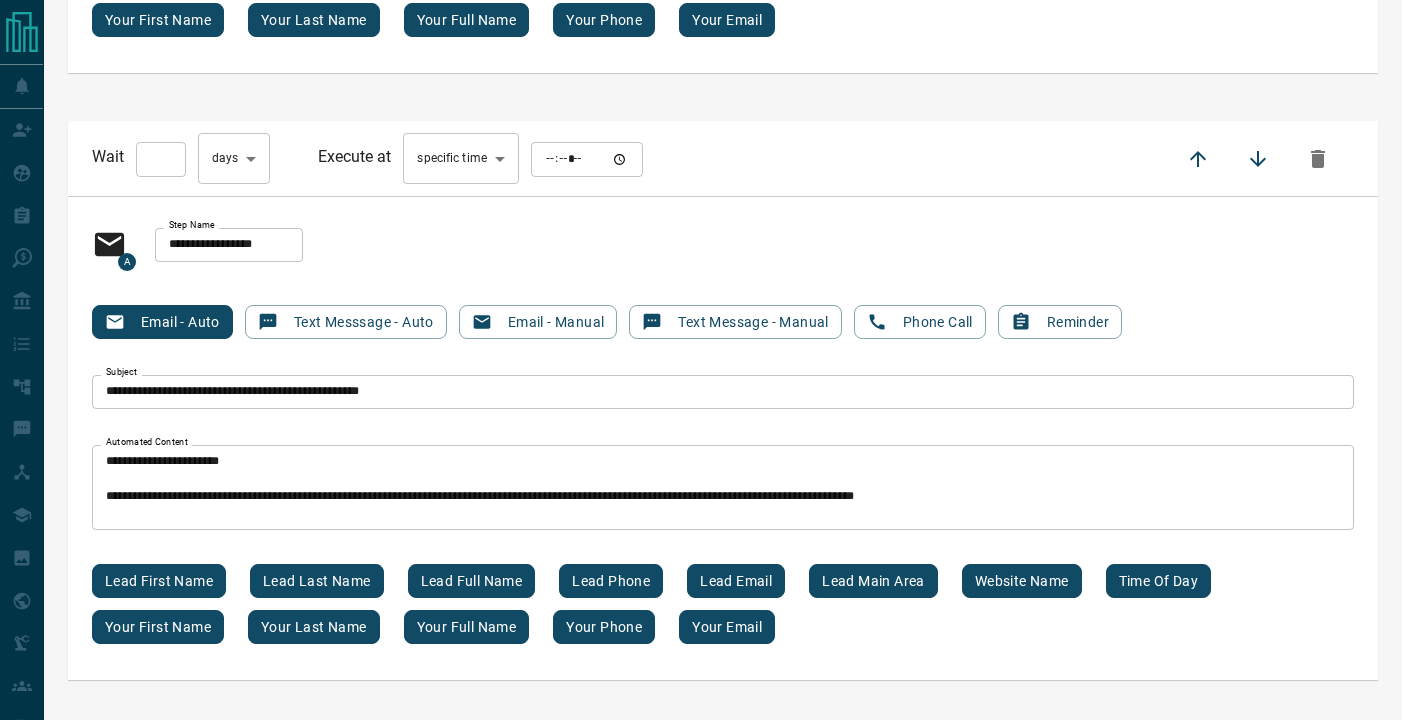 click on "Wait *** ​ day s *** ​ Execute at specific time **** ​ ​" at bounding box center [723, 158] 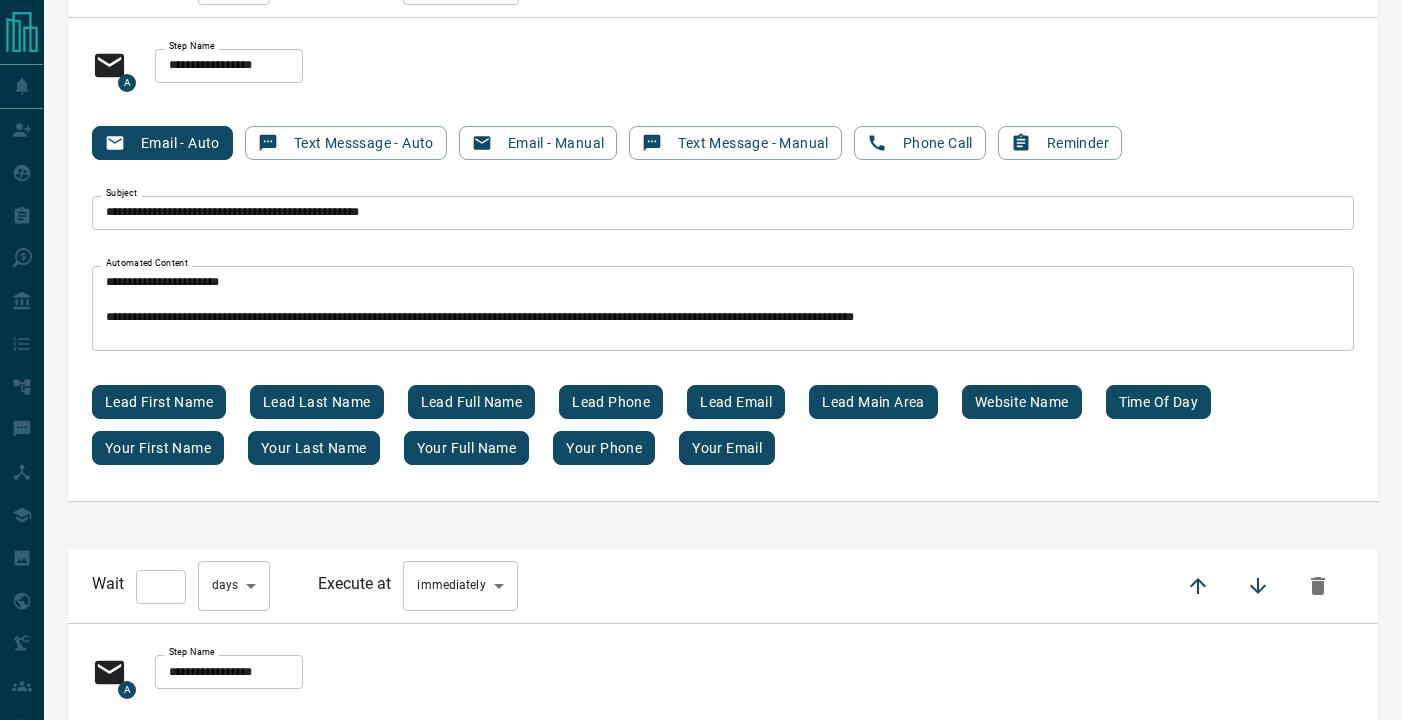 scroll, scrollTop: 15803, scrollLeft: 0, axis: vertical 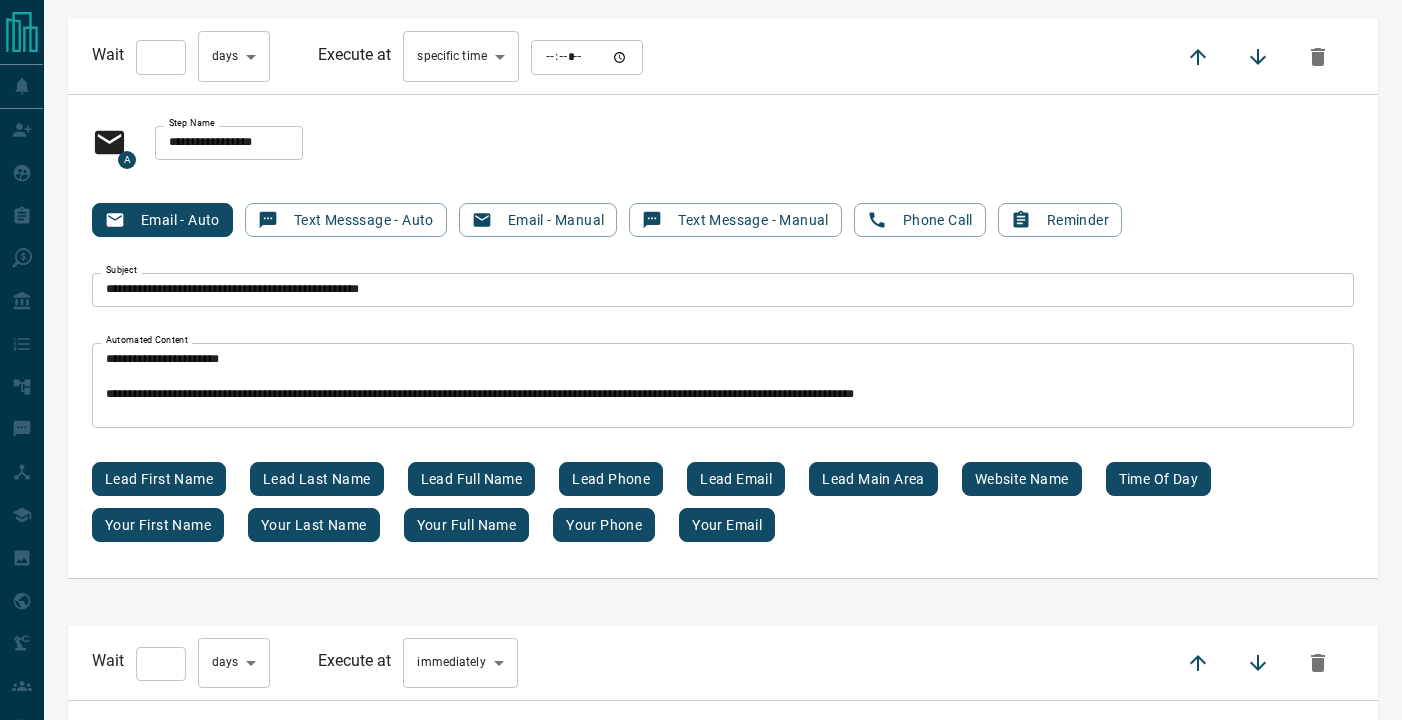 click at bounding box center [587, 57] 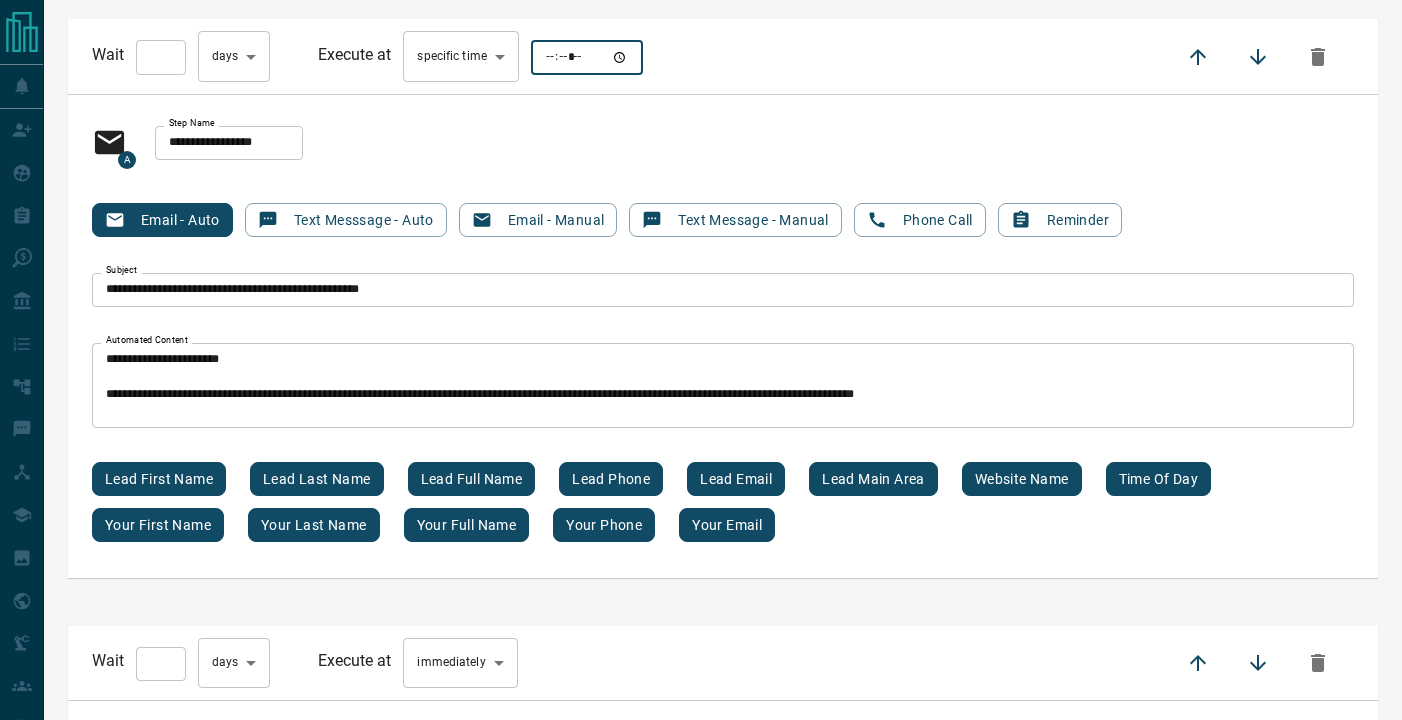 click on "**********" at bounding box center [723, 143] 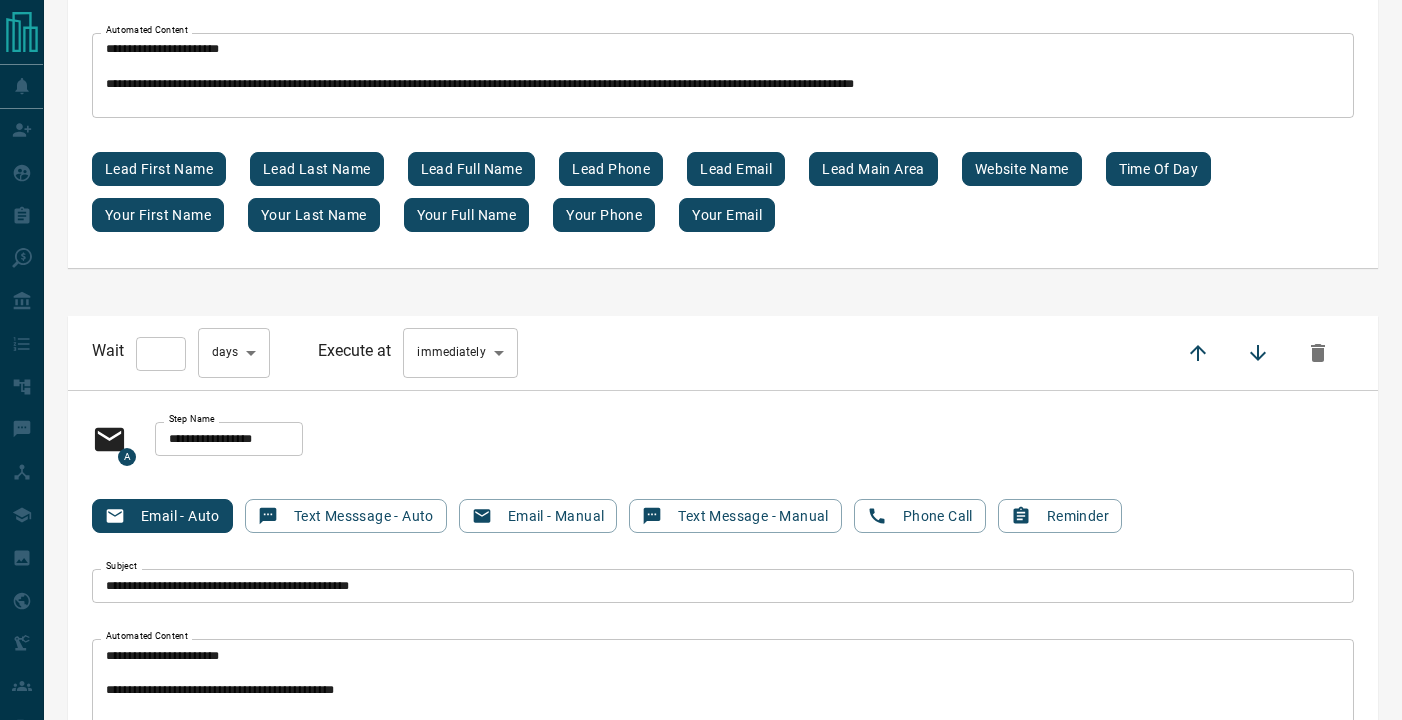scroll, scrollTop: 16112, scrollLeft: 0, axis: vertical 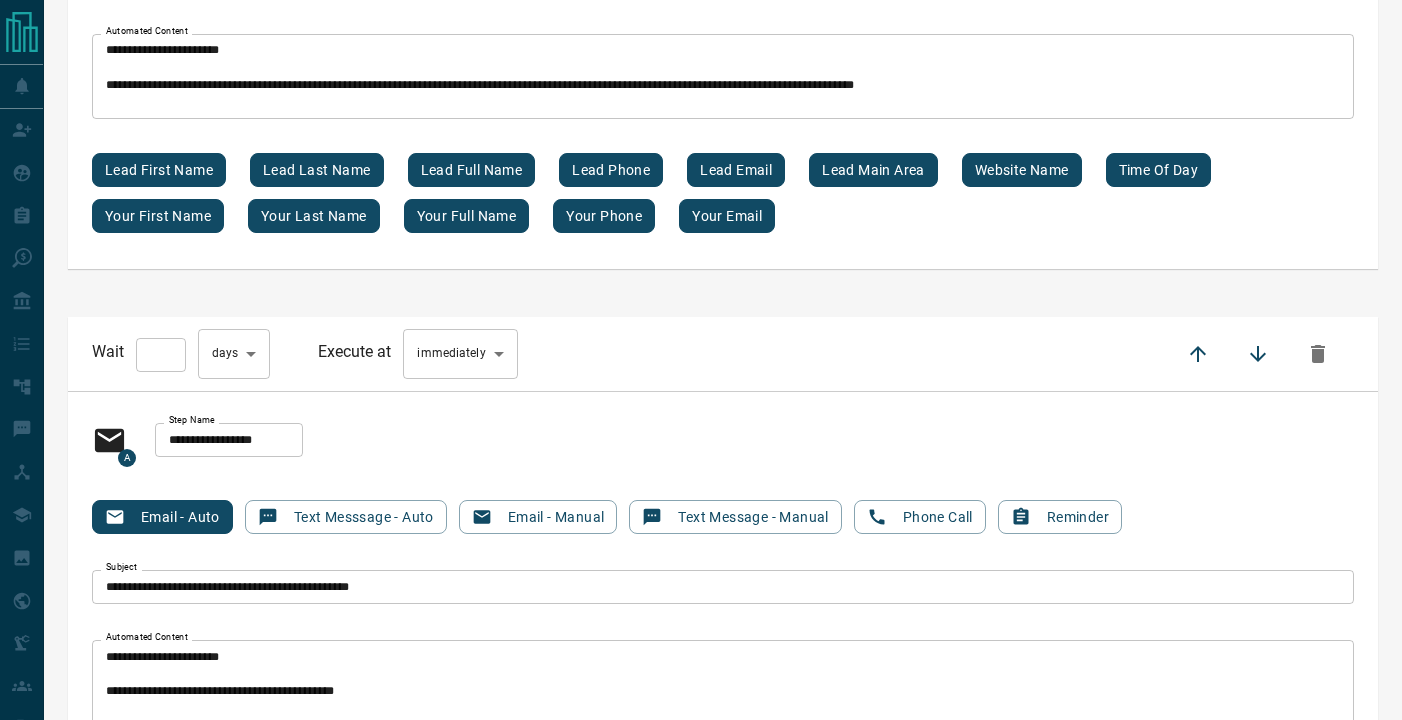click on "*" at bounding box center (161, 355) 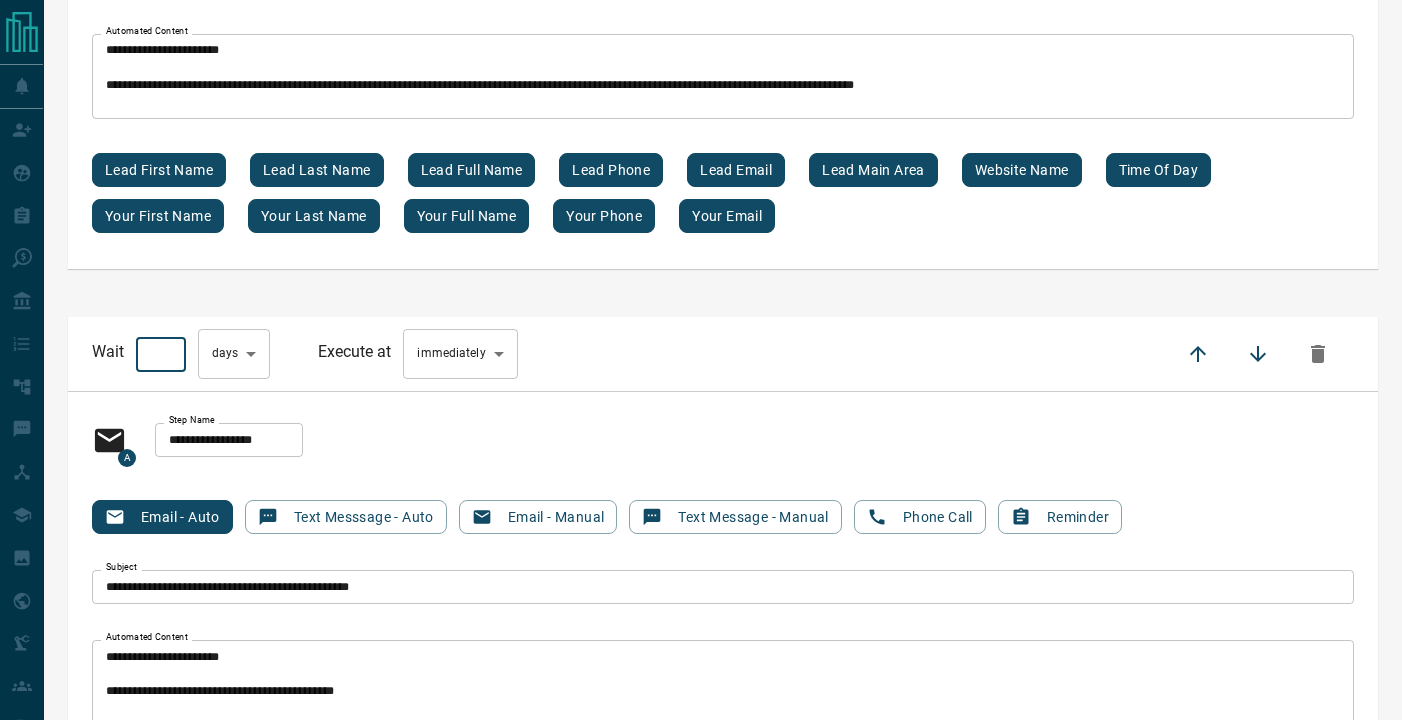 type on "*" 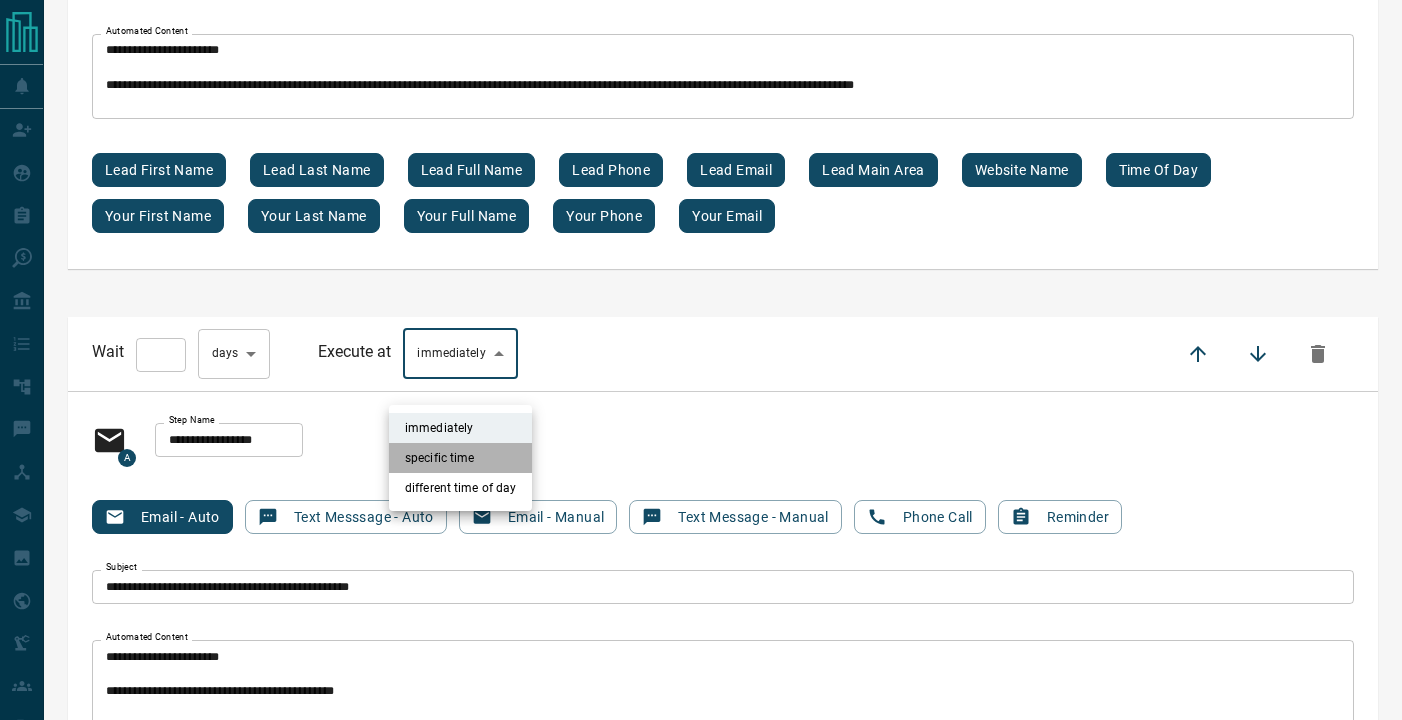 click on "specific time" at bounding box center [460, 458] 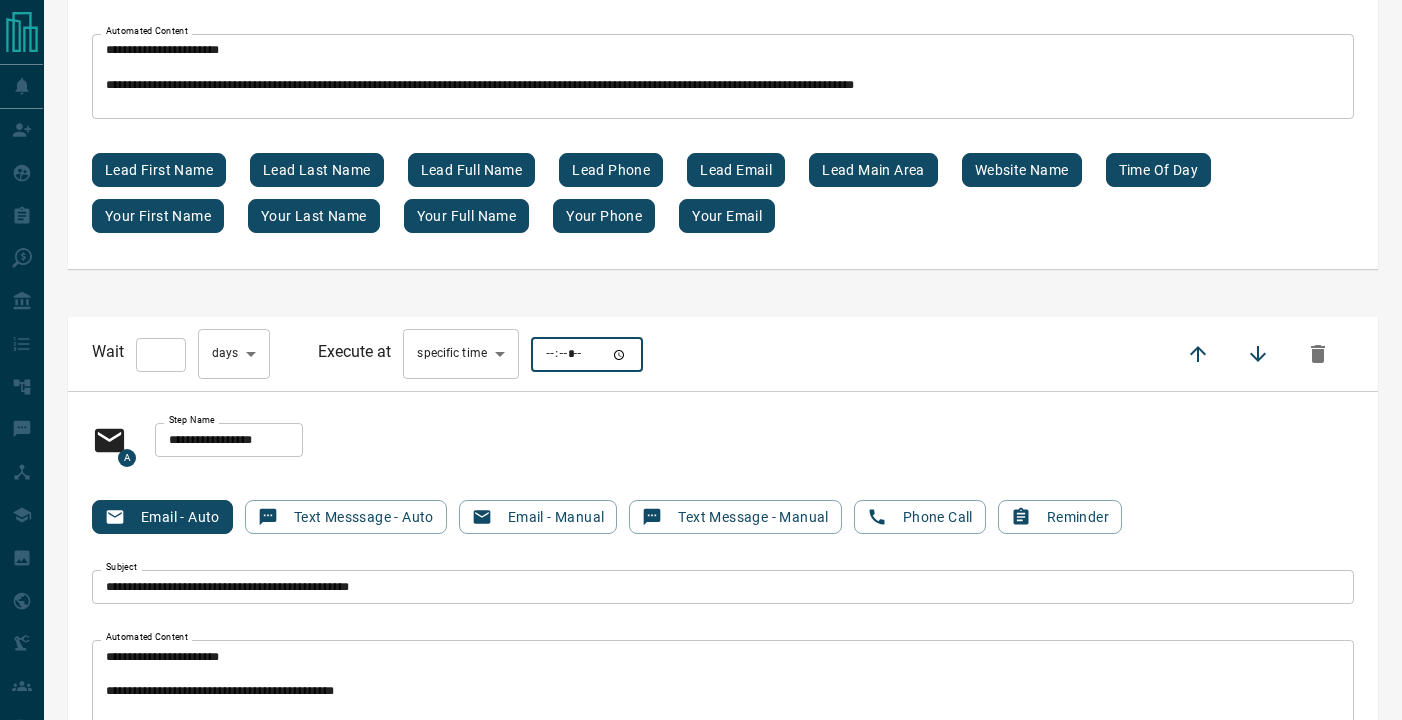 click at bounding box center (587, 355) 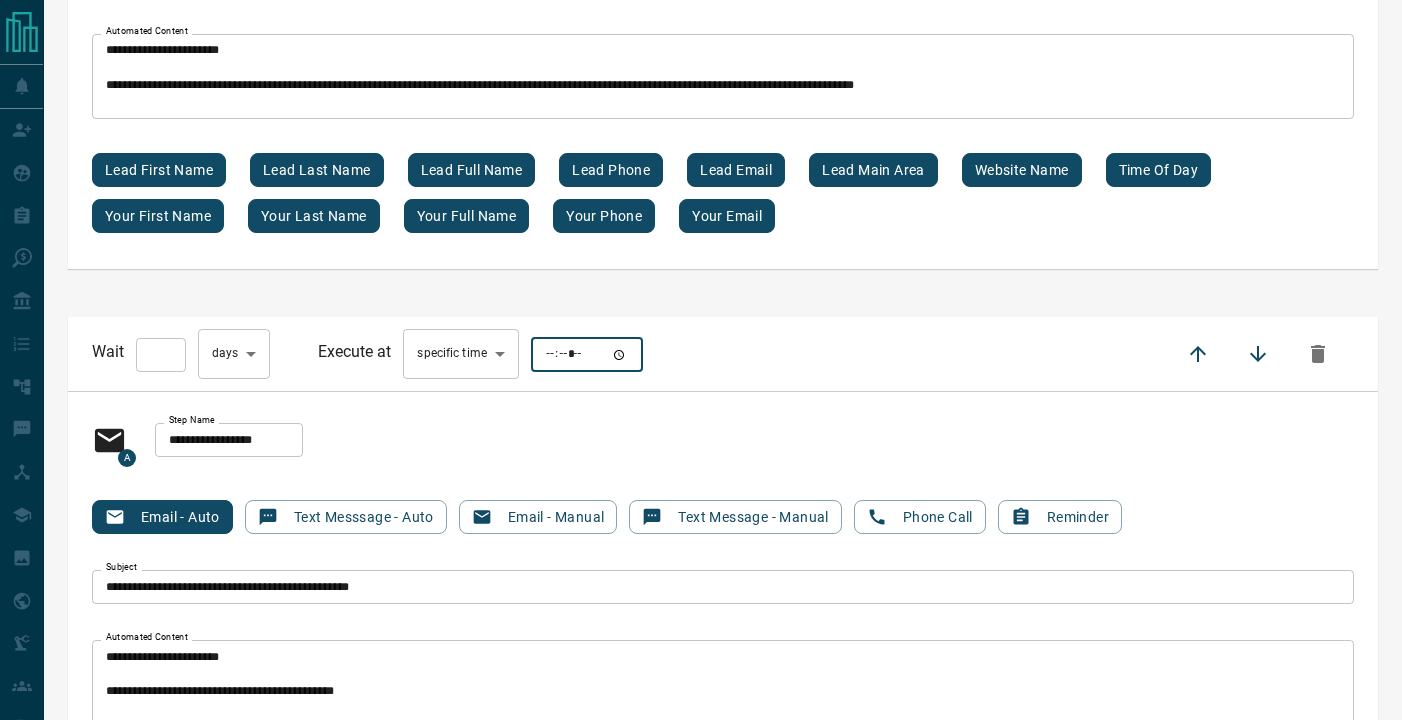 click on "Wait *** ​ day s *** ​ Execute at specific time **** ​ ​" at bounding box center [723, 354] 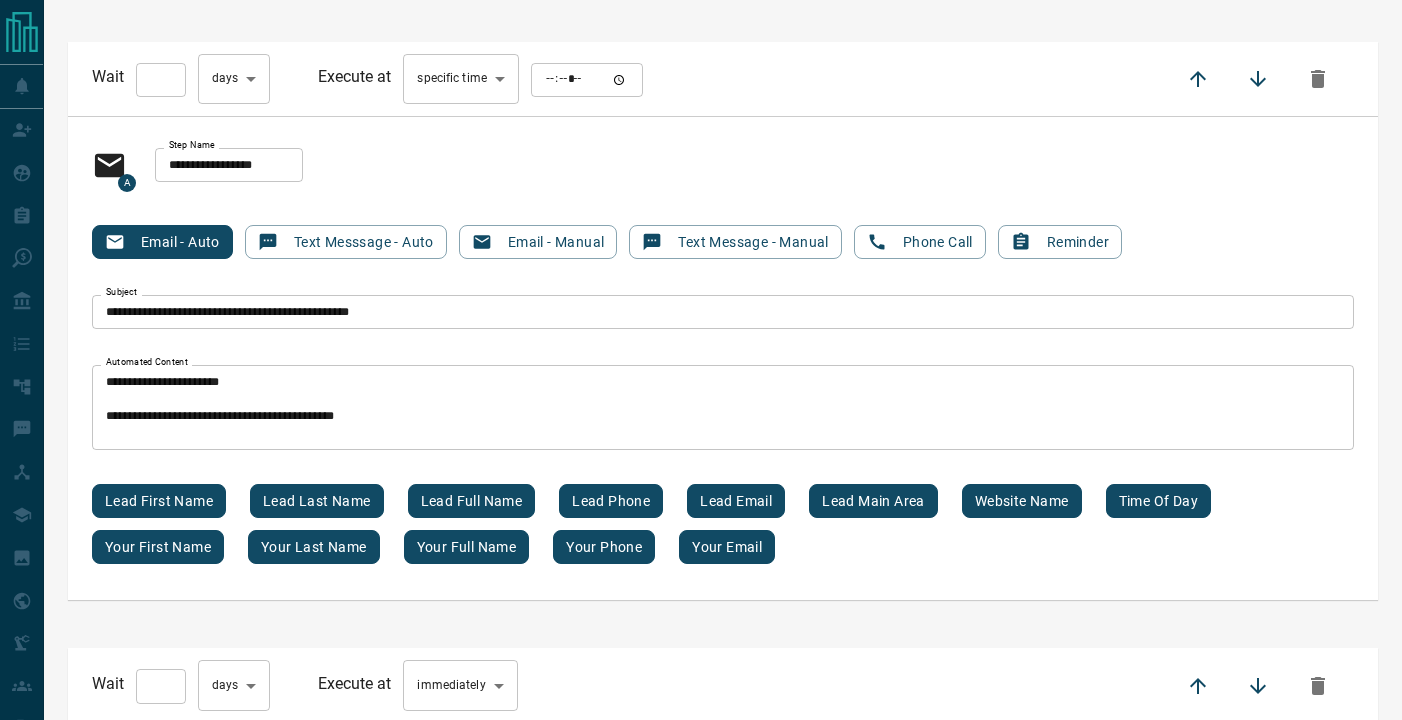 scroll, scrollTop: 16393, scrollLeft: 0, axis: vertical 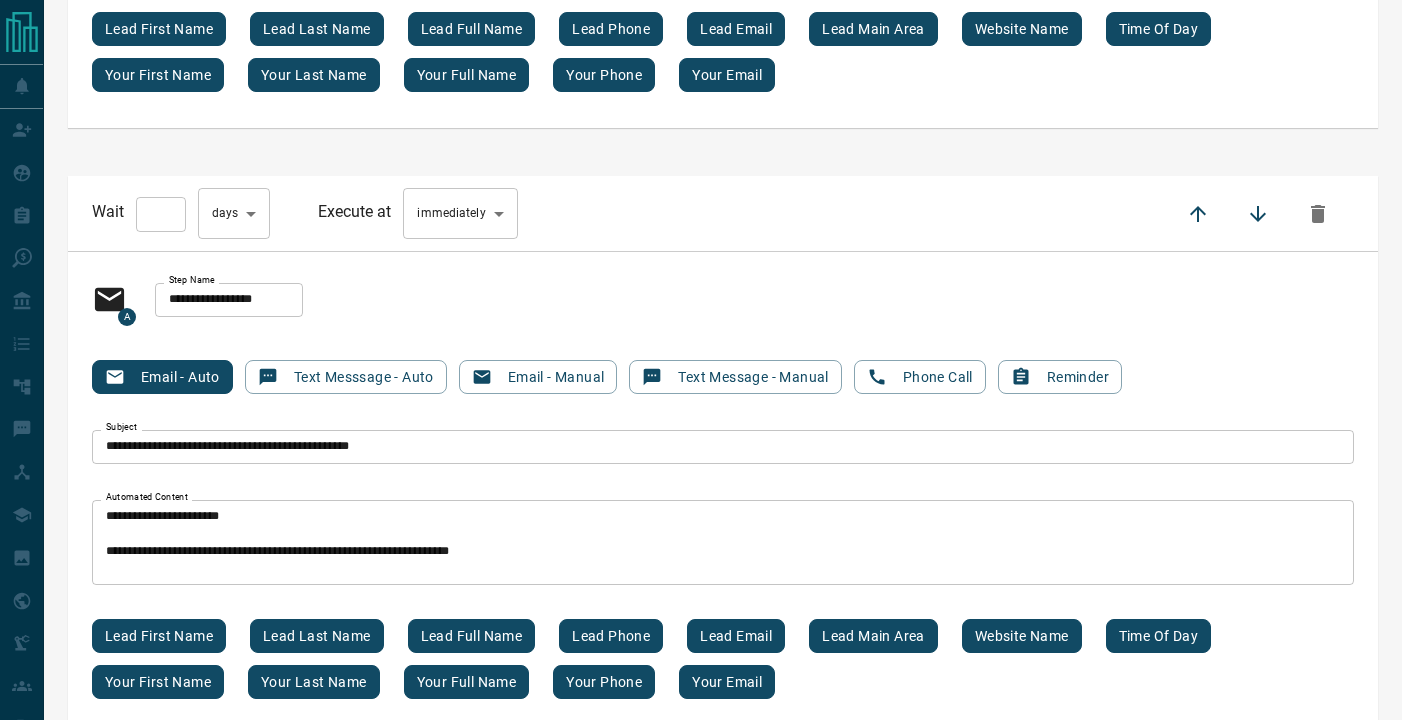 click on "*" at bounding box center (161, 214) 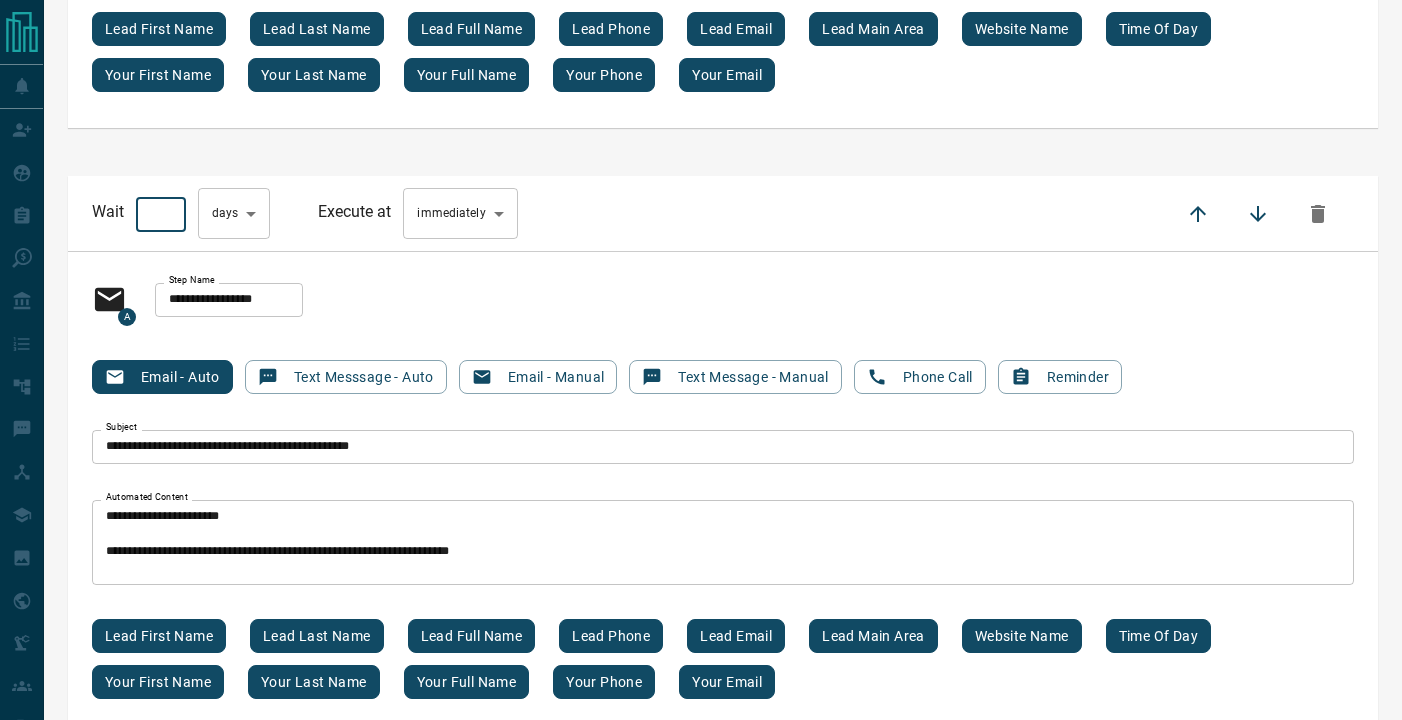 click on "**********" at bounding box center (723, 300) 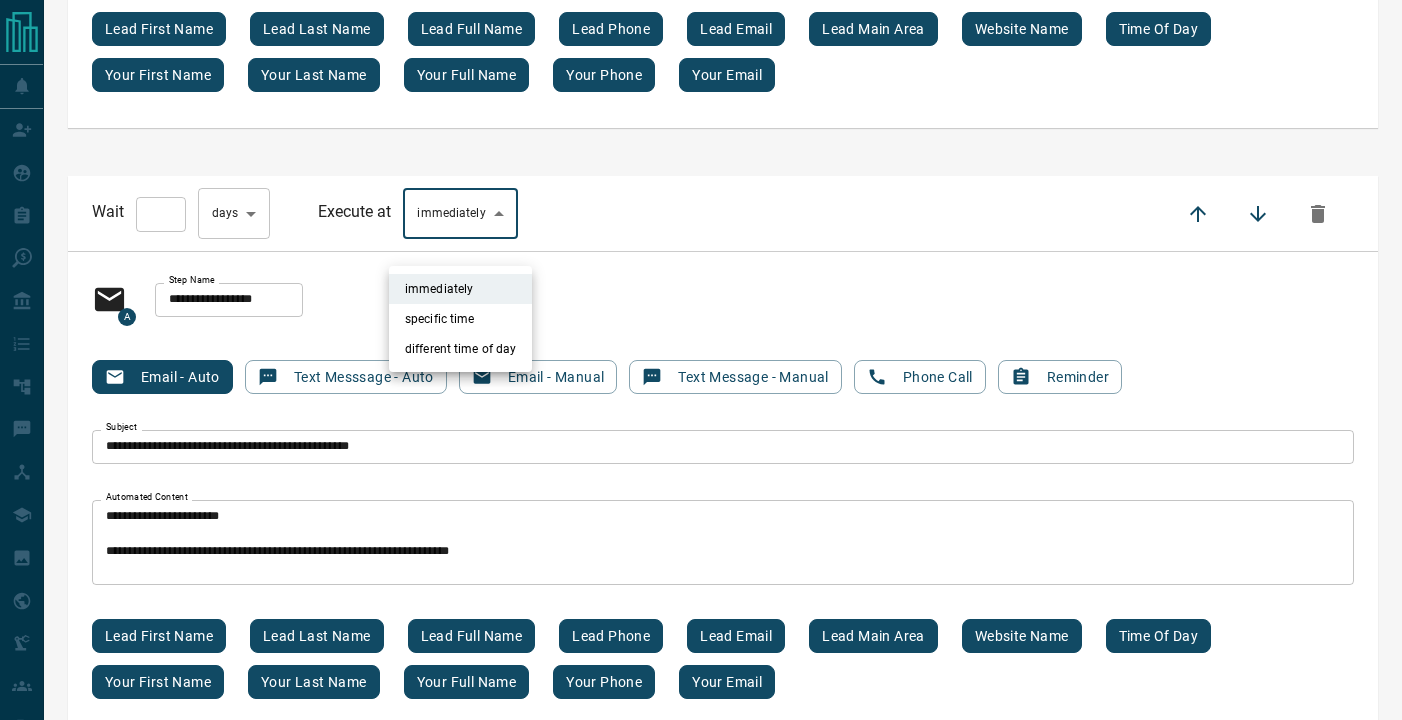 click on "**********" at bounding box center (701, -7401) 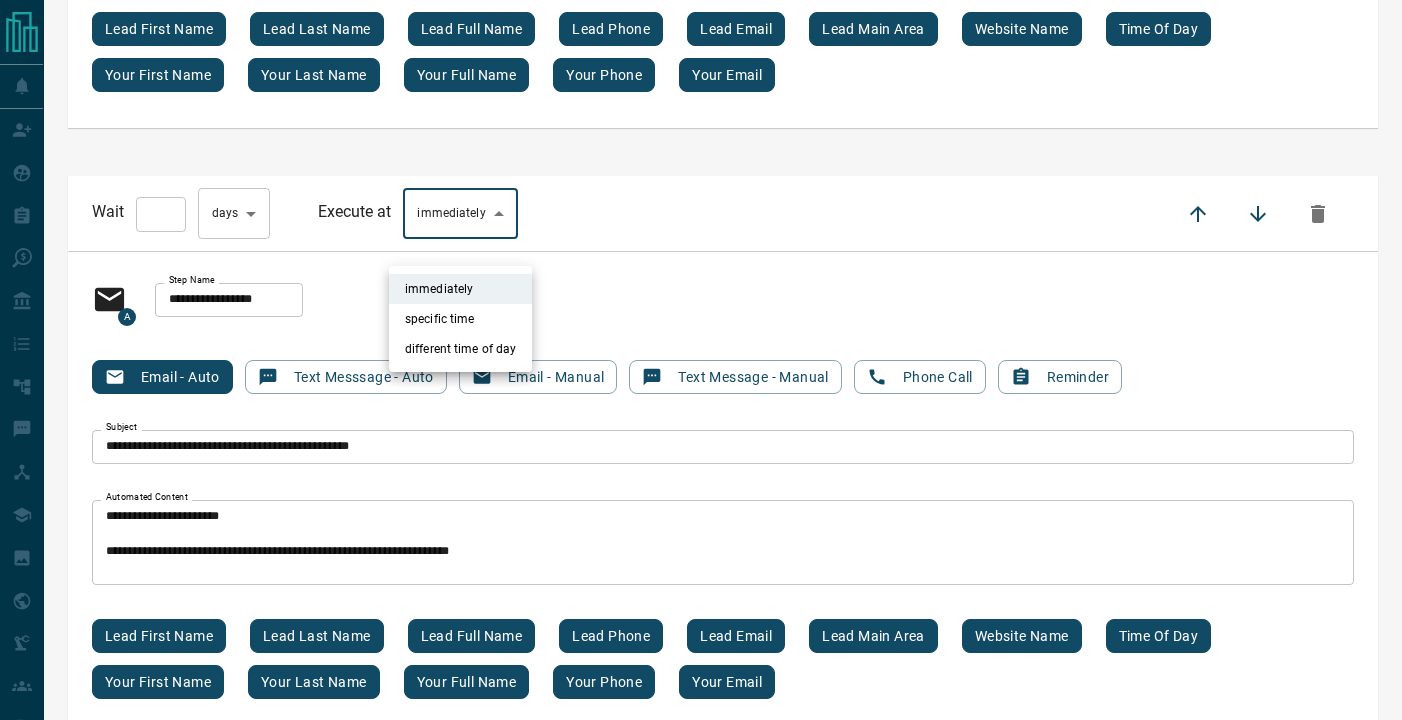 click on "specific time" at bounding box center (460, 319) 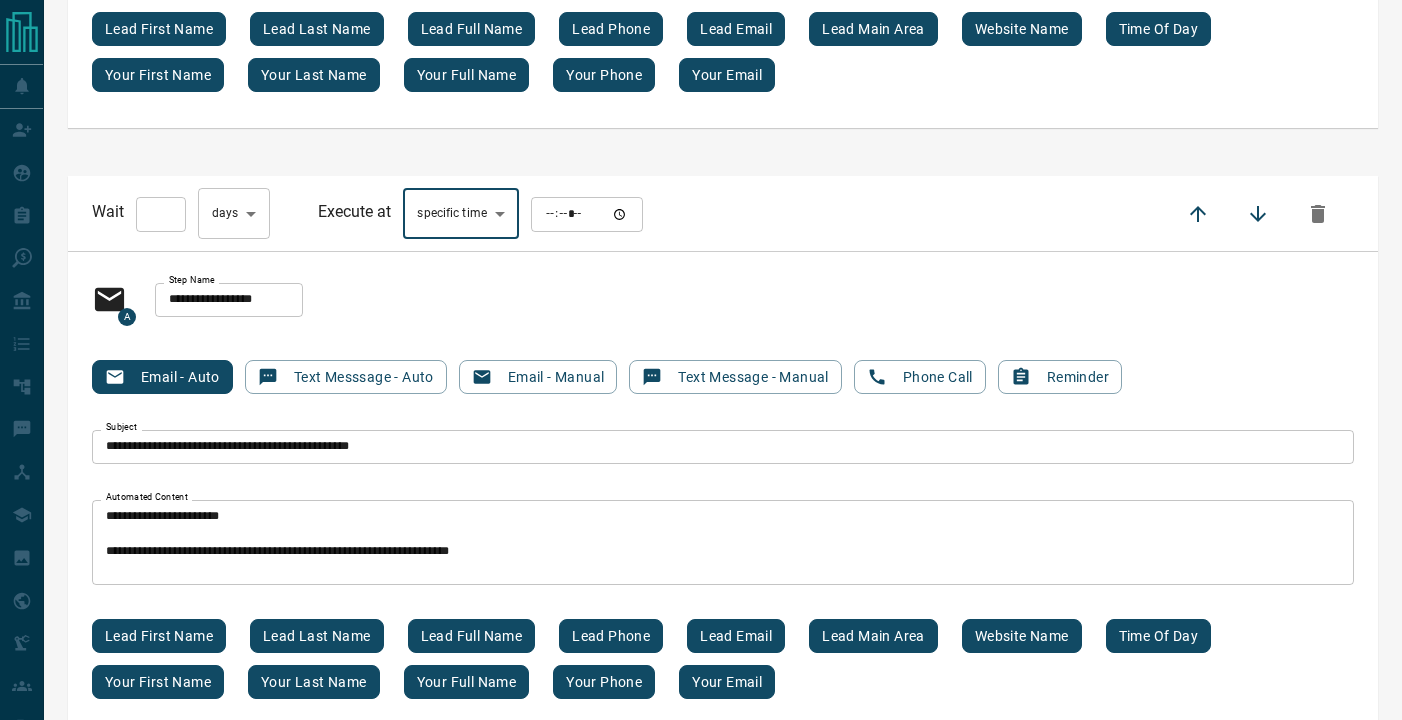 type on "****" 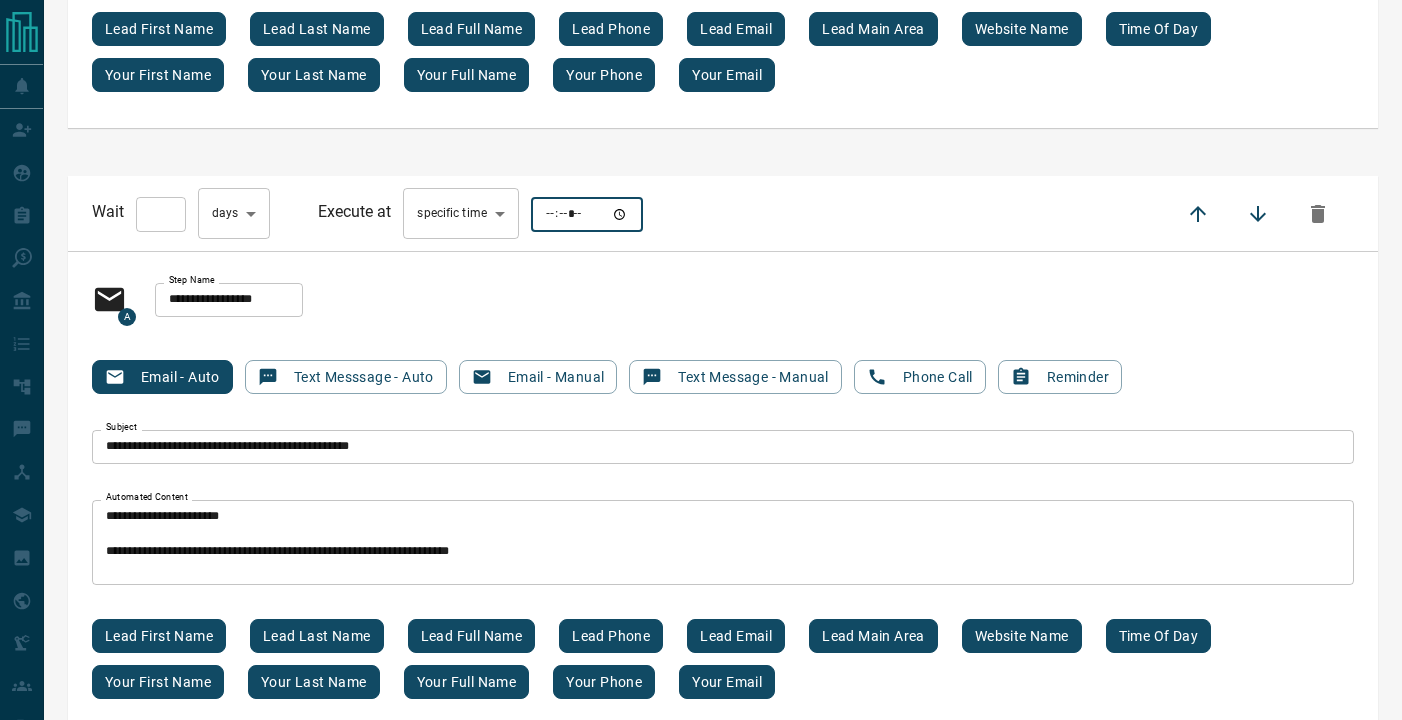 click at bounding box center [587, 214] 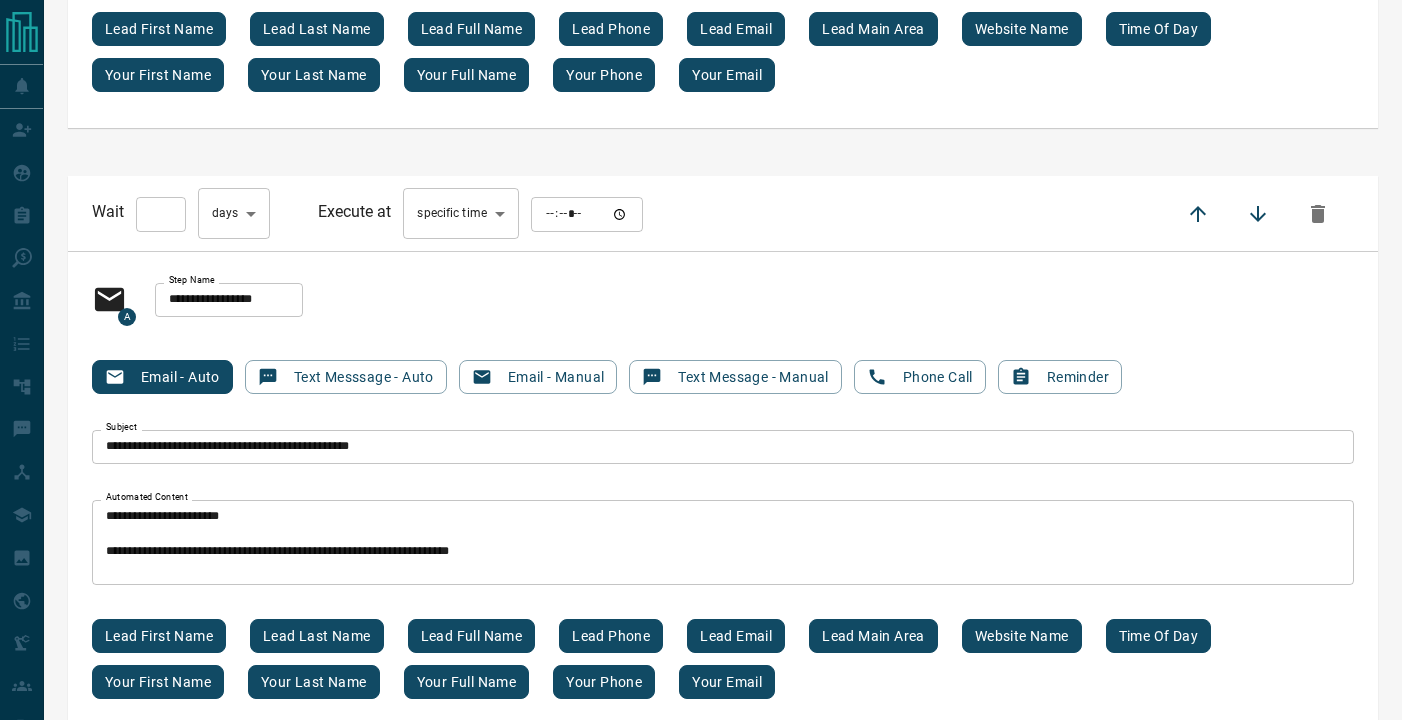 click on "Wait *** ​ day s *** ​ Execute at specific time **** ​ ​" at bounding box center [723, 213] 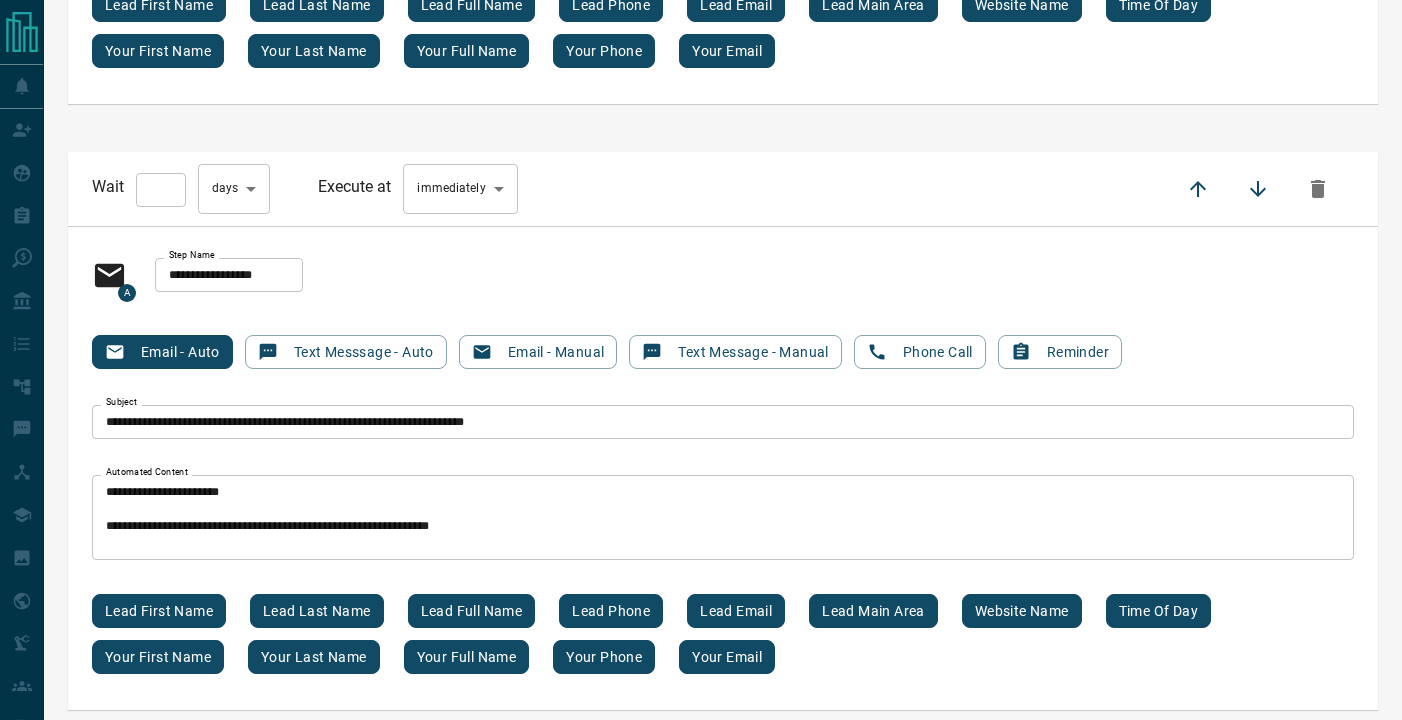 scroll, scrollTop: 17670, scrollLeft: 0, axis: vertical 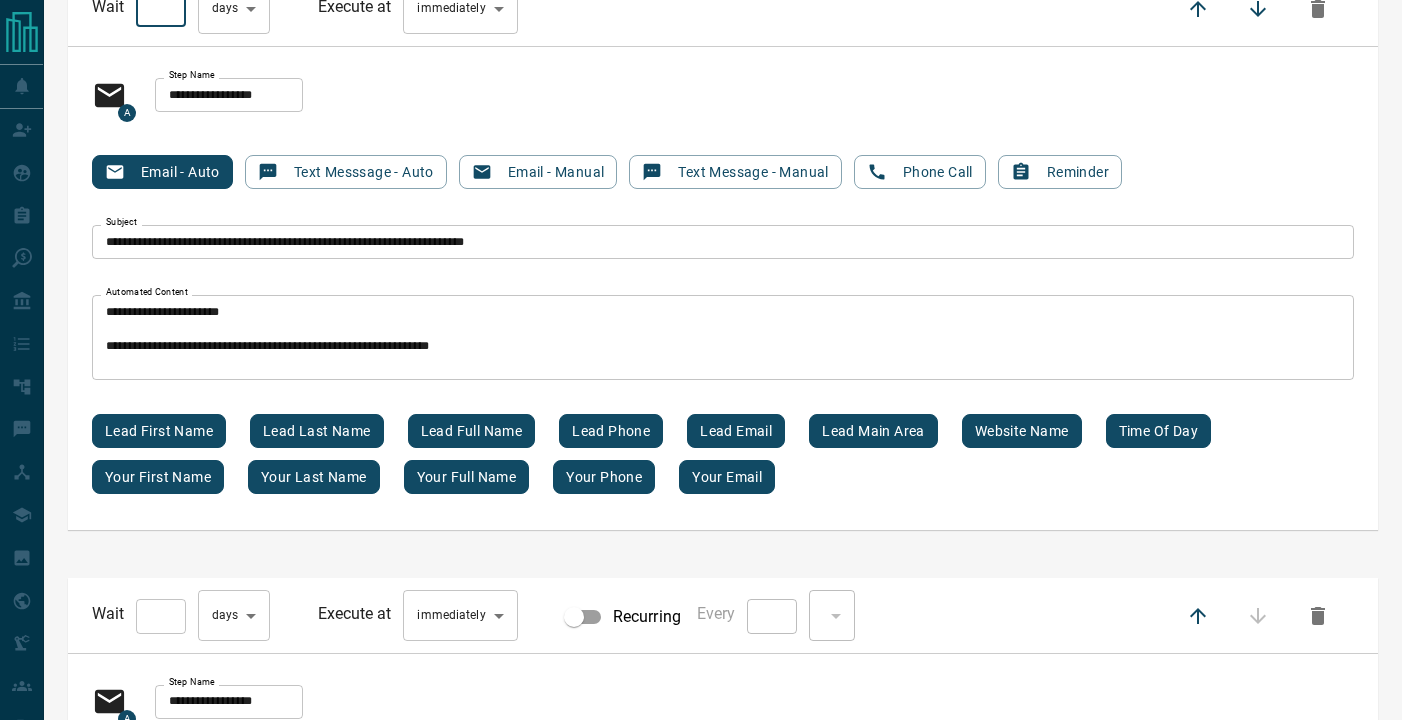 click on "*" at bounding box center (161, 10) 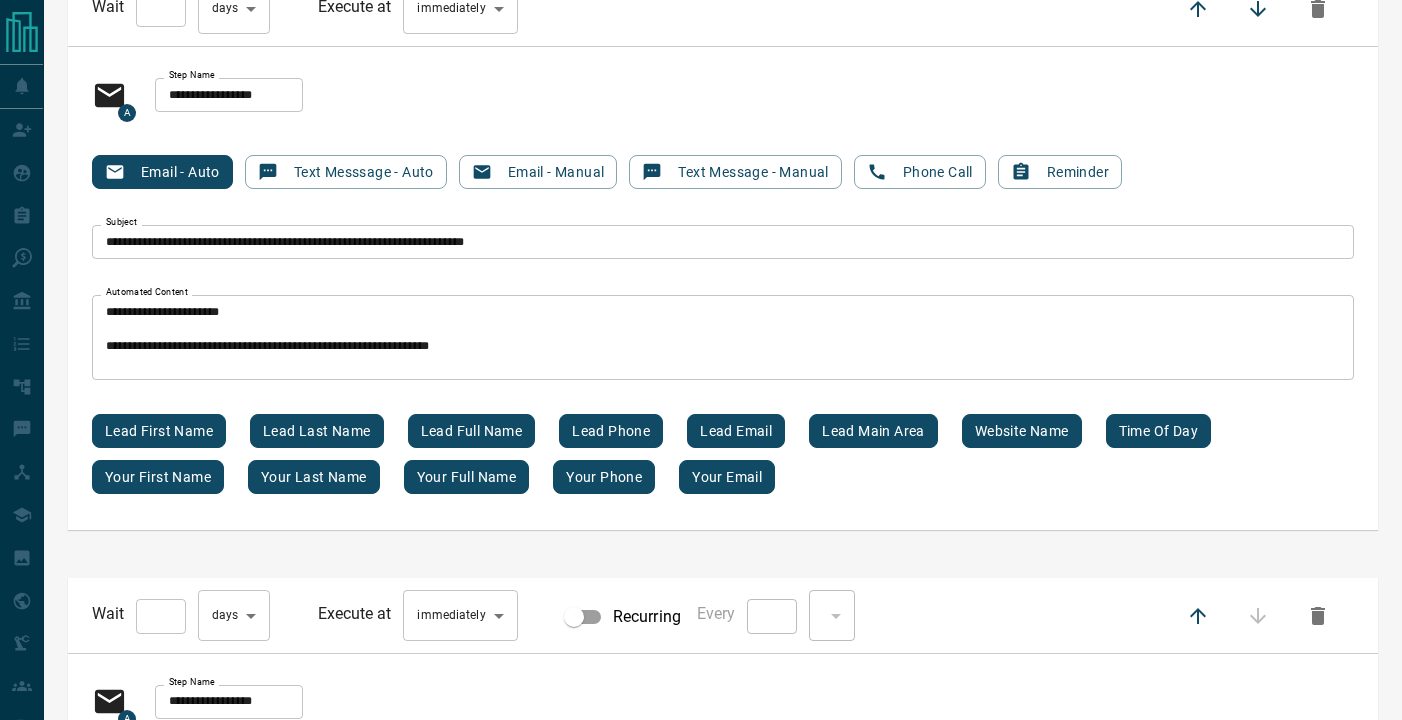 click on "**********" at bounding box center (723, 95) 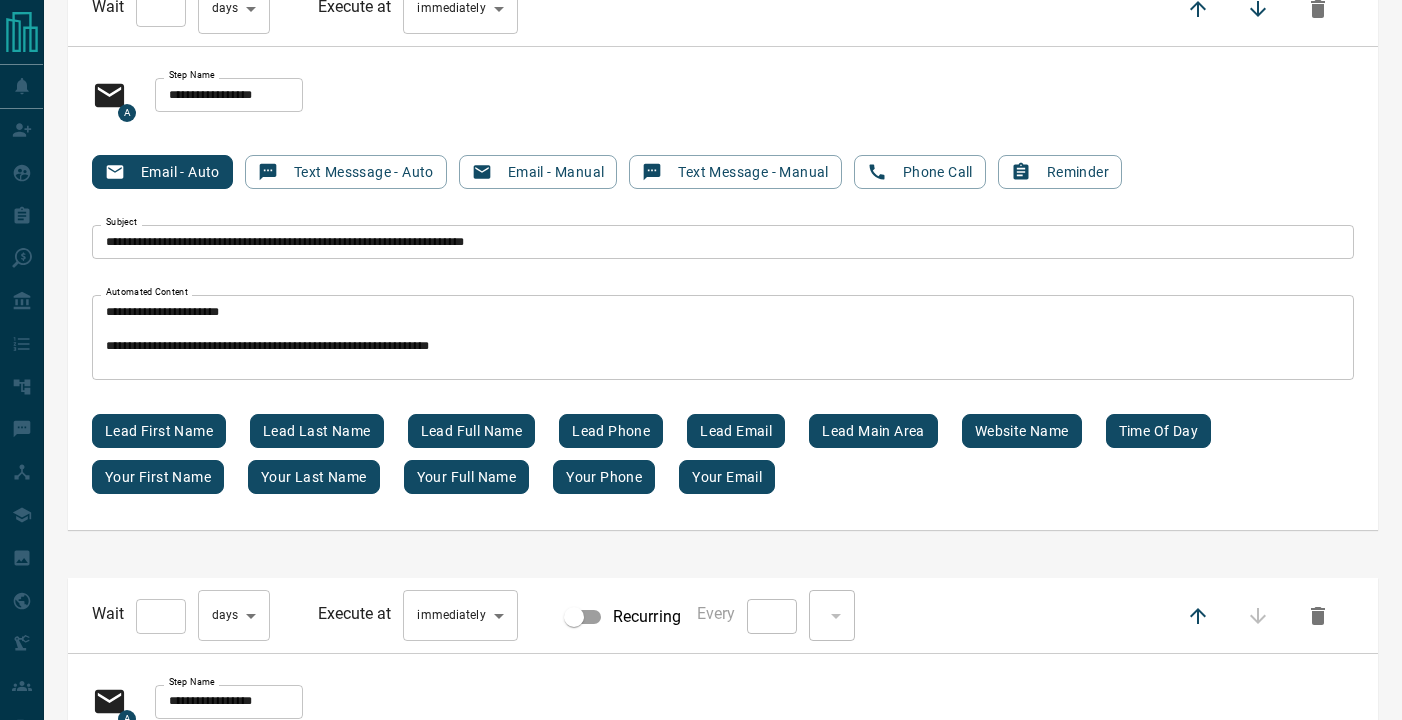 click on "**********" at bounding box center (701, -8212) 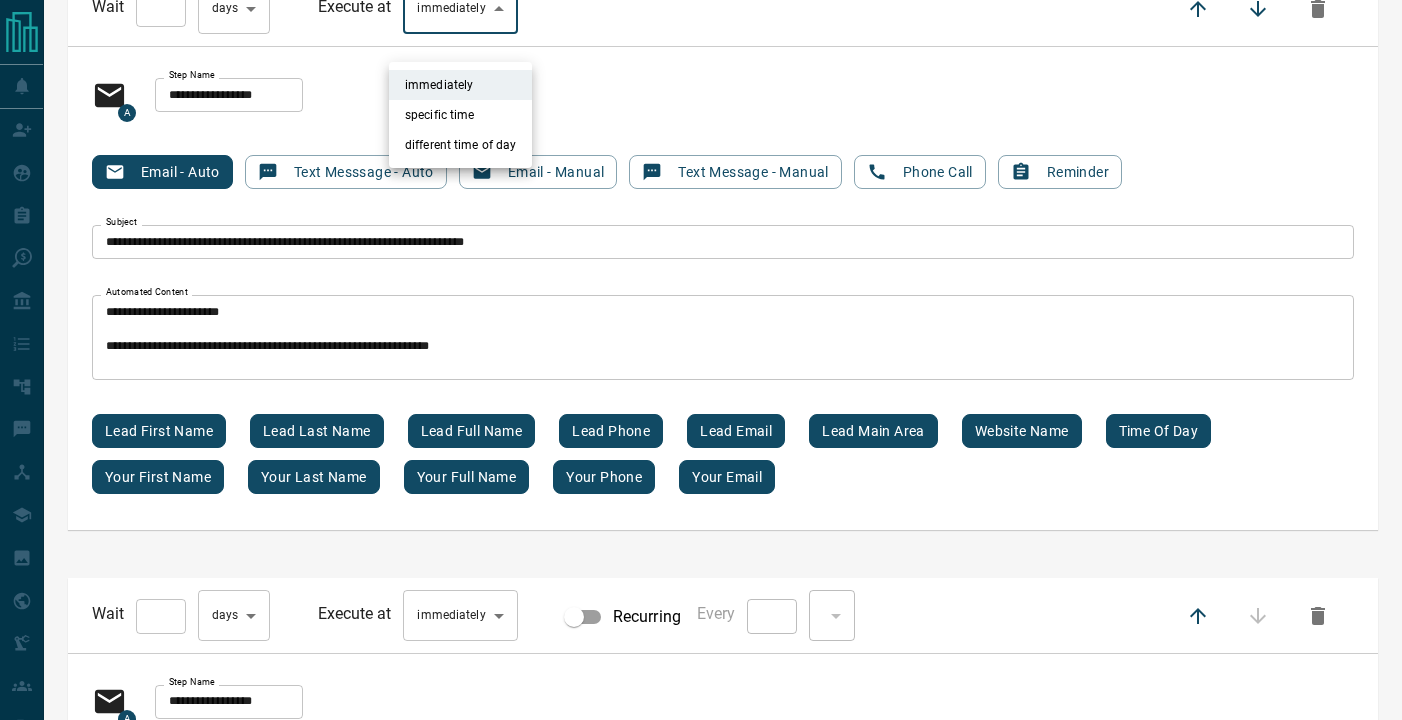 click on "specific time" at bounding box center (460, 115) 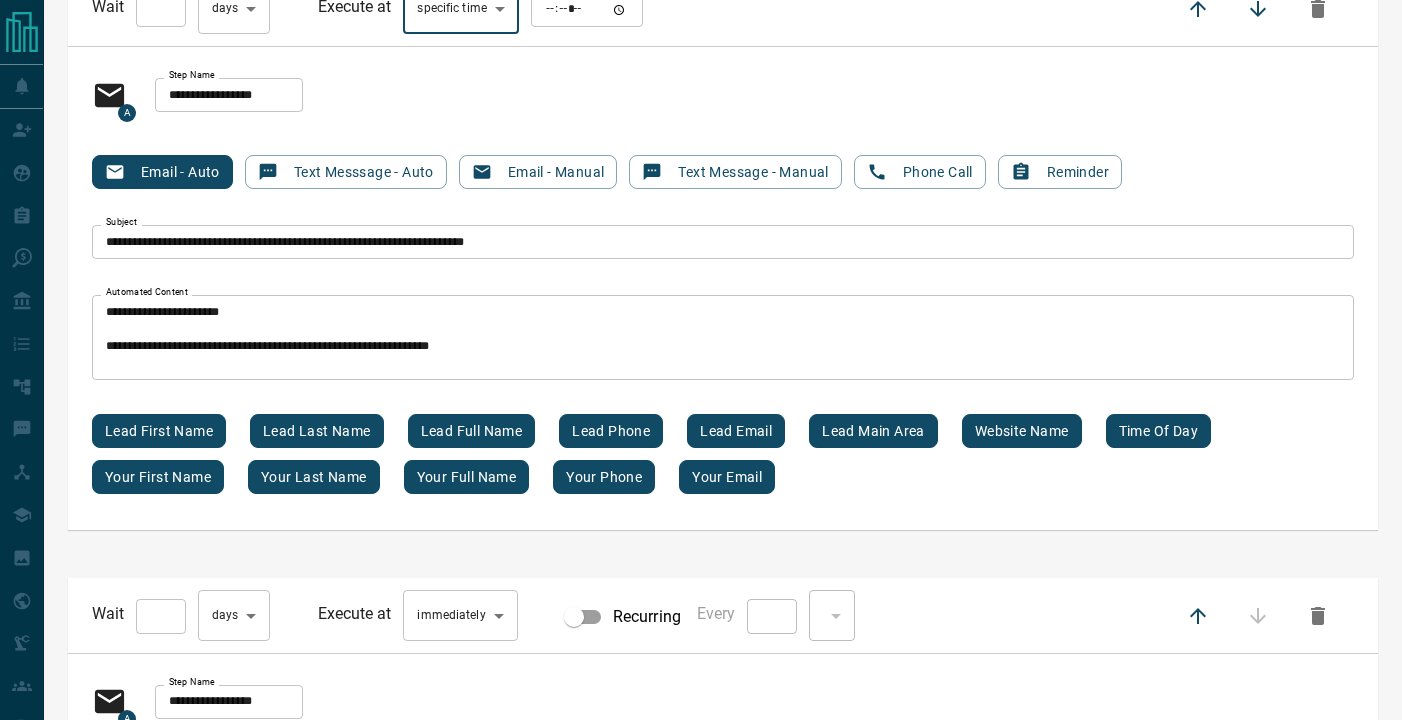 type on "****" 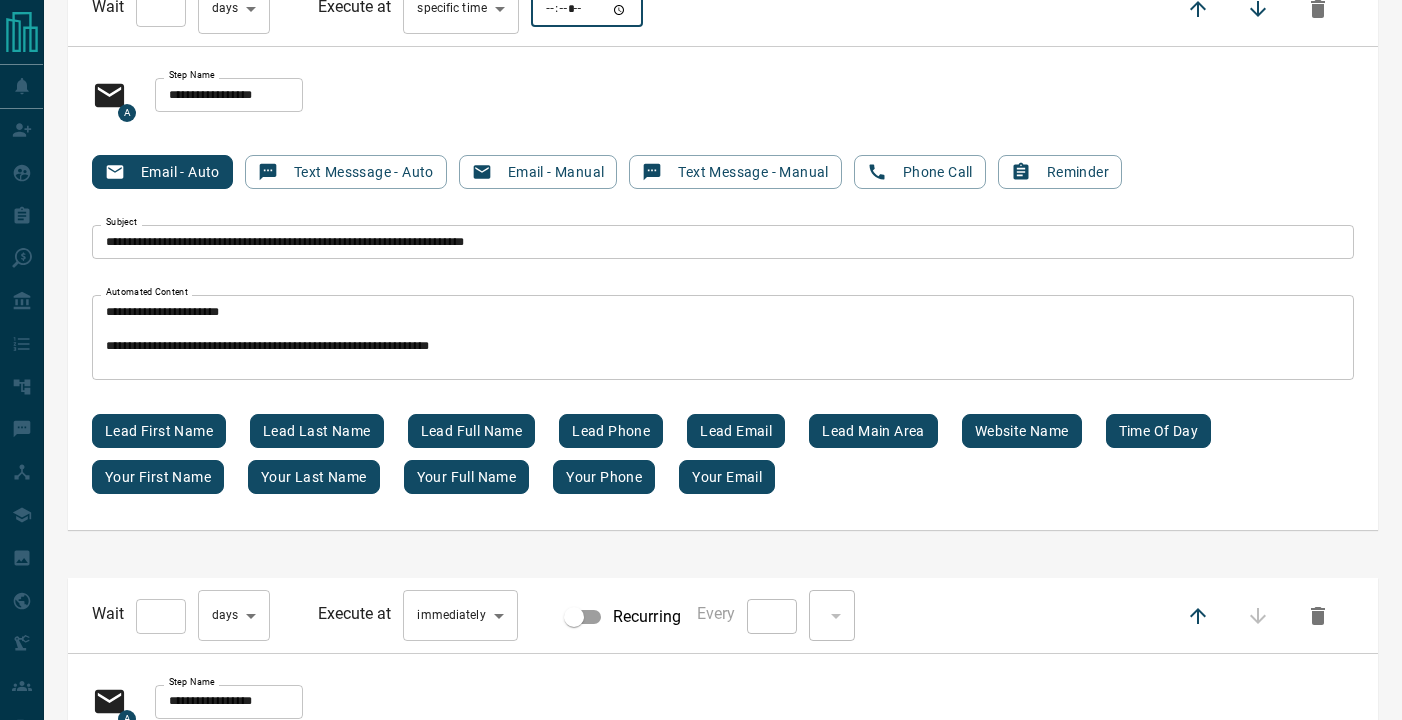 click at bounding box center (587, 10) 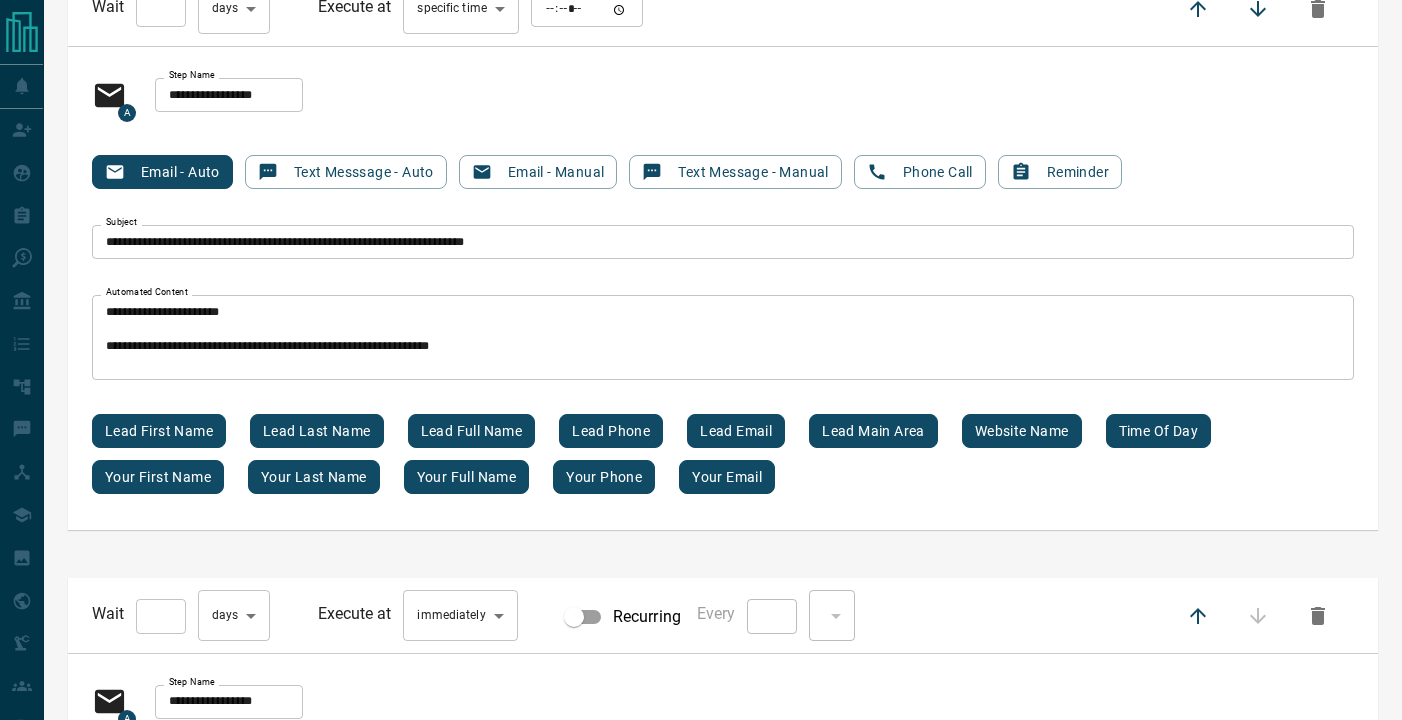 click on "**********" at bounding box center [723, 95] 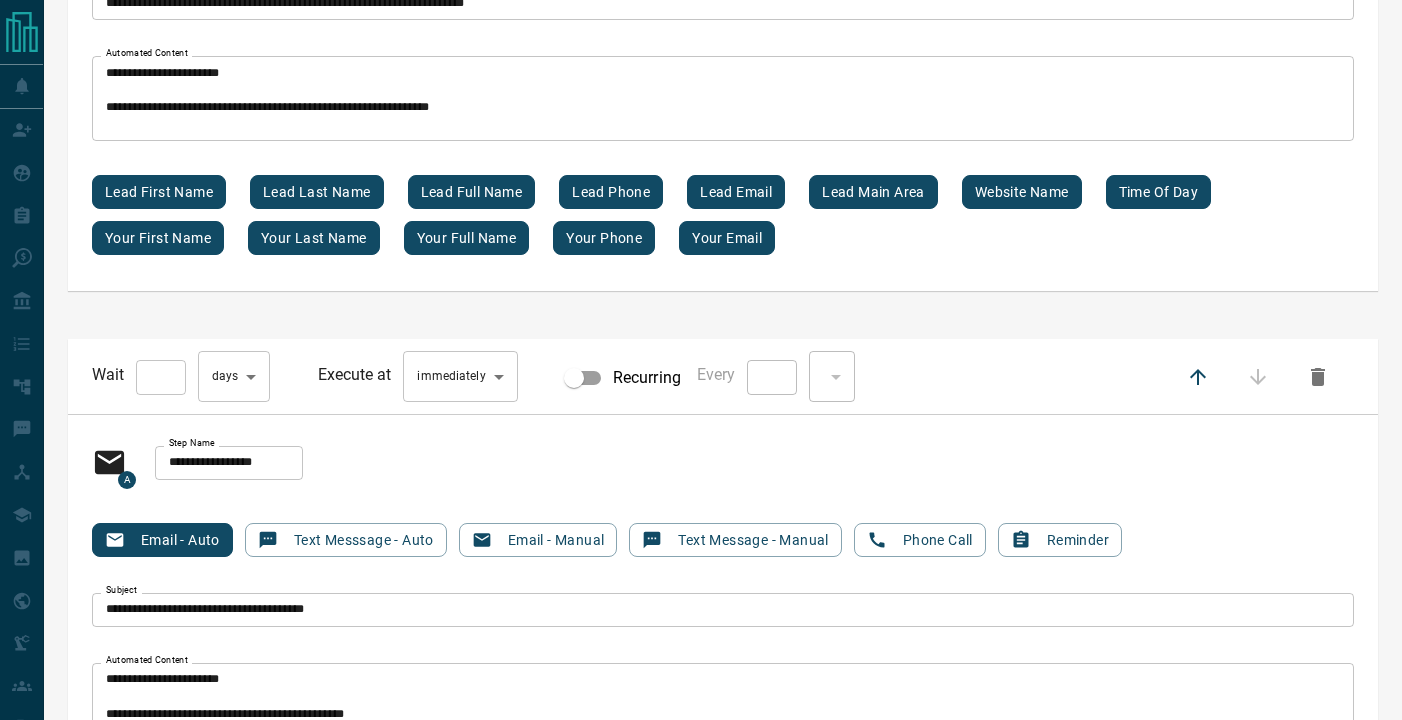 scroll, scrollTop: 17919, scrollLeft: 0, axis: vertical 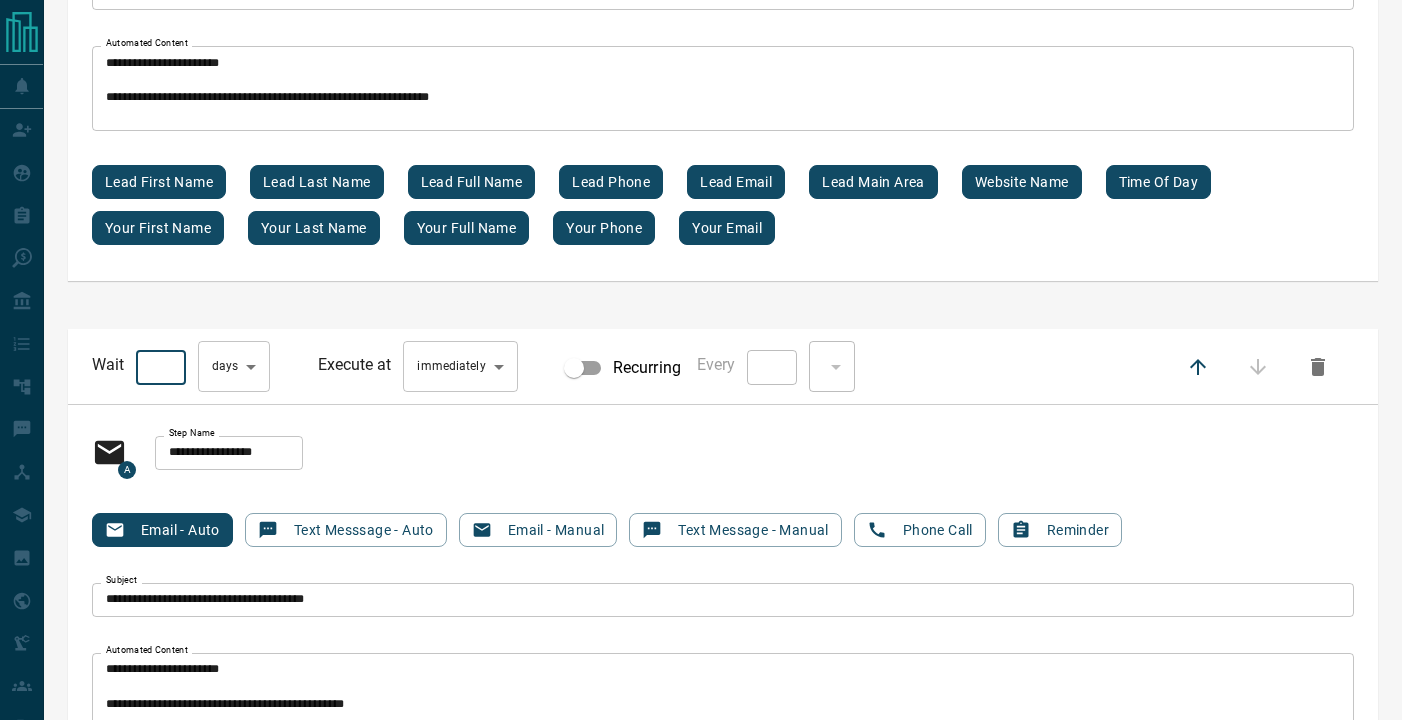 click on "*" at bounding box center (161, 367) 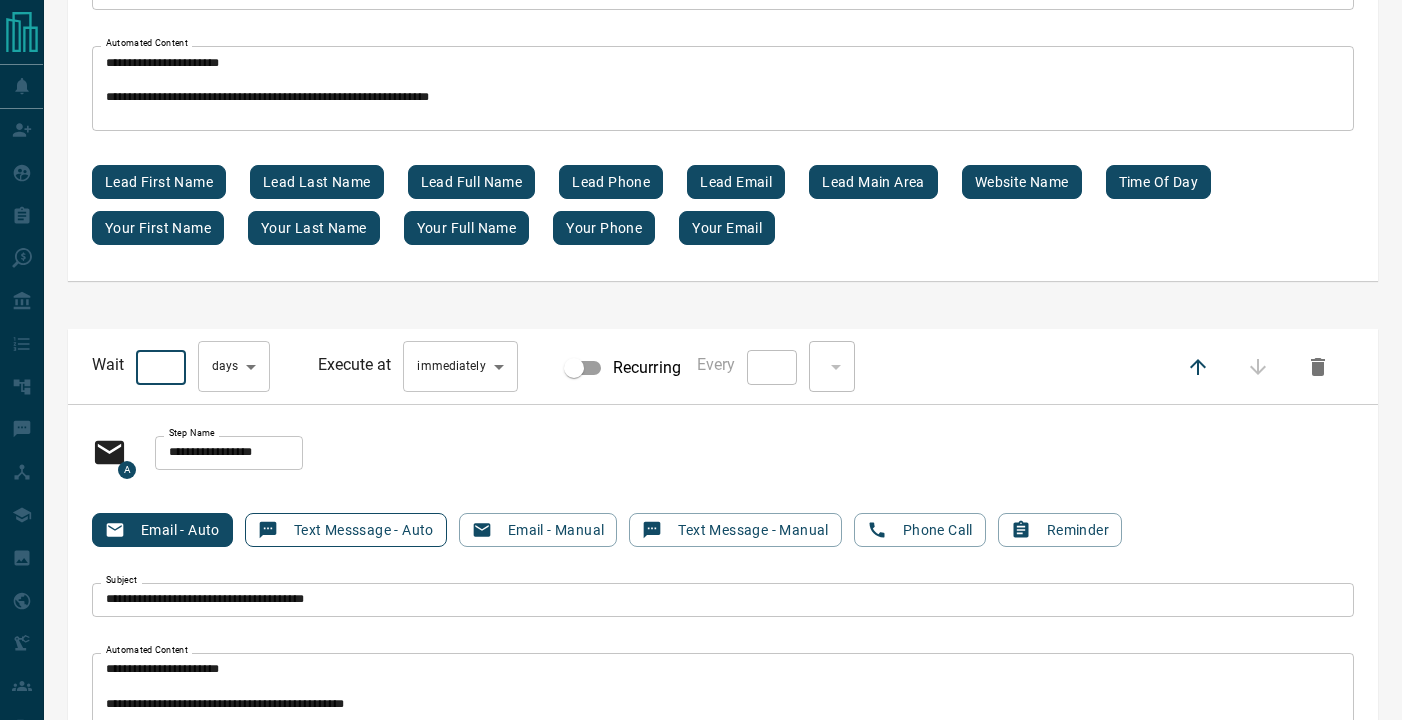 type on "***" 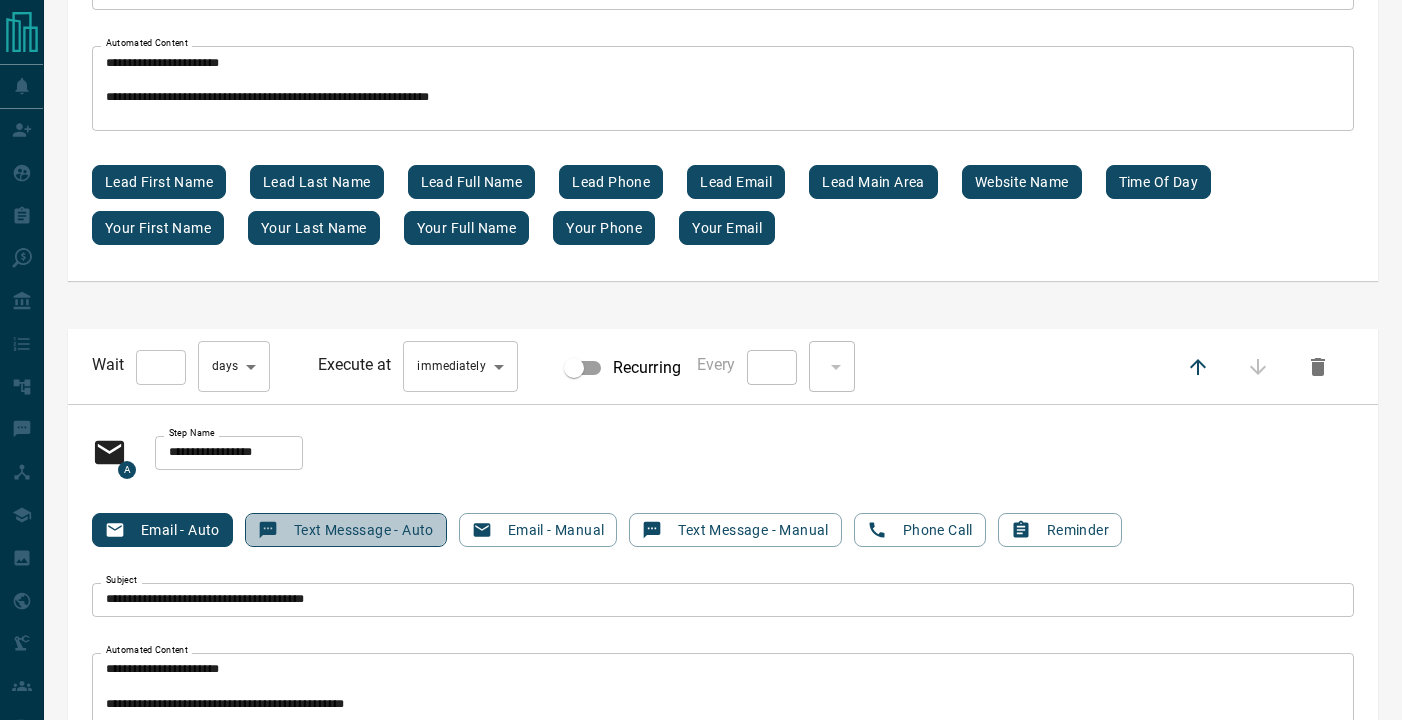 click on "Text Messsage - Auto" at bounding box center [346, 530] 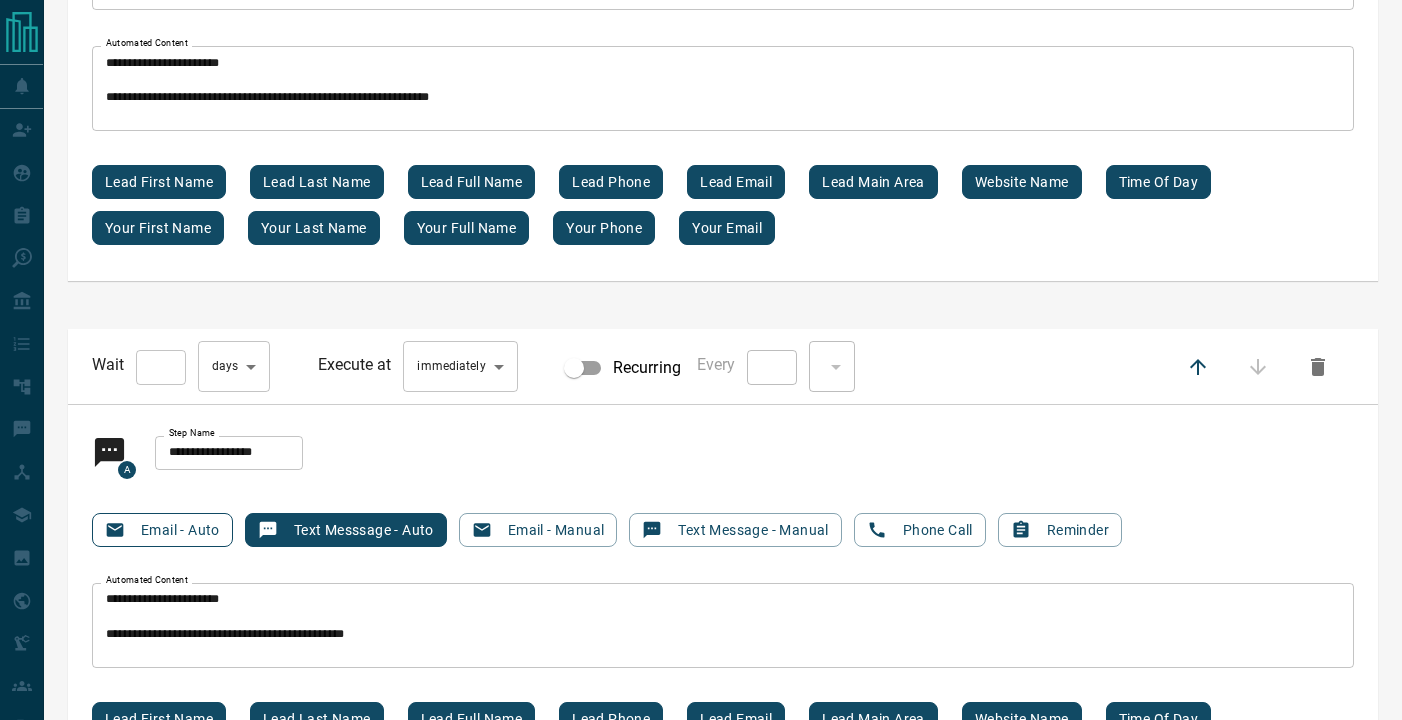 click on "Email - Auto" at bounding box center (162, 530) 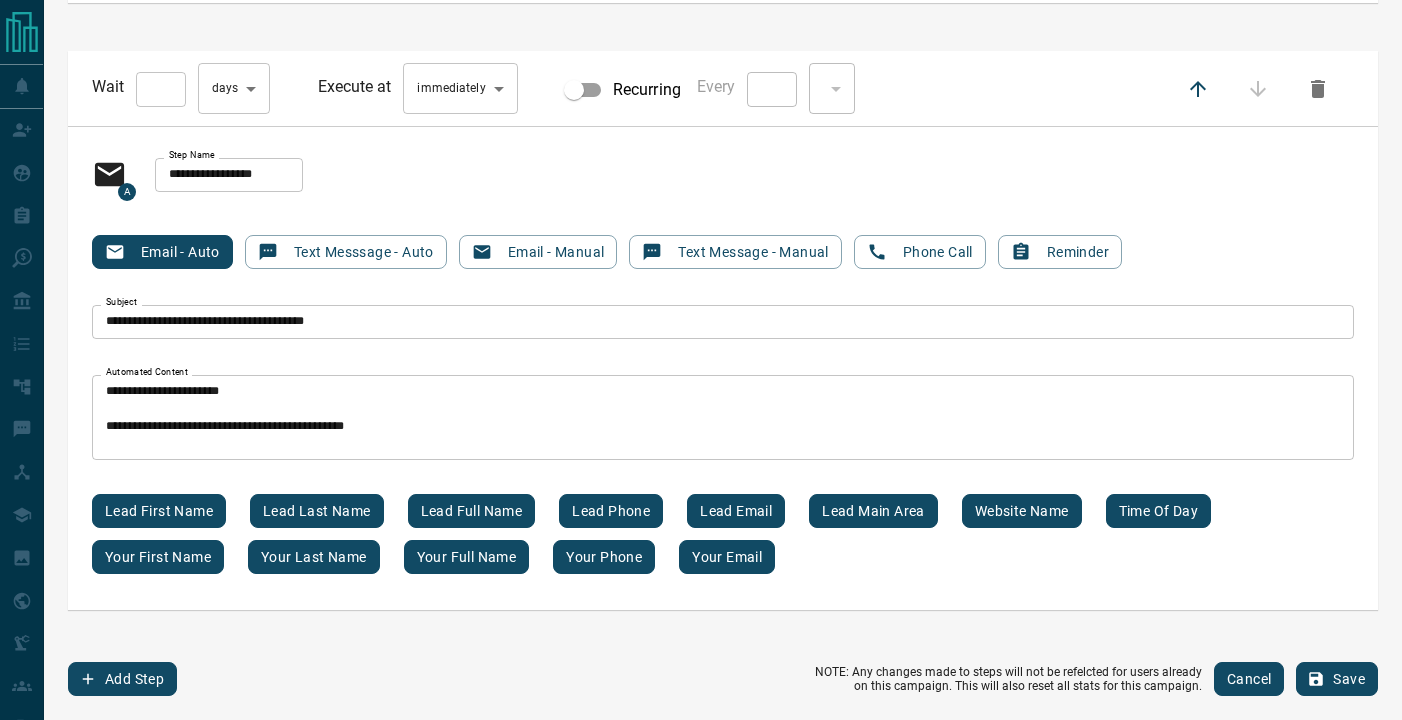 scroll, scrollTop: 18226, scrollLeft: 0, axis: vertical 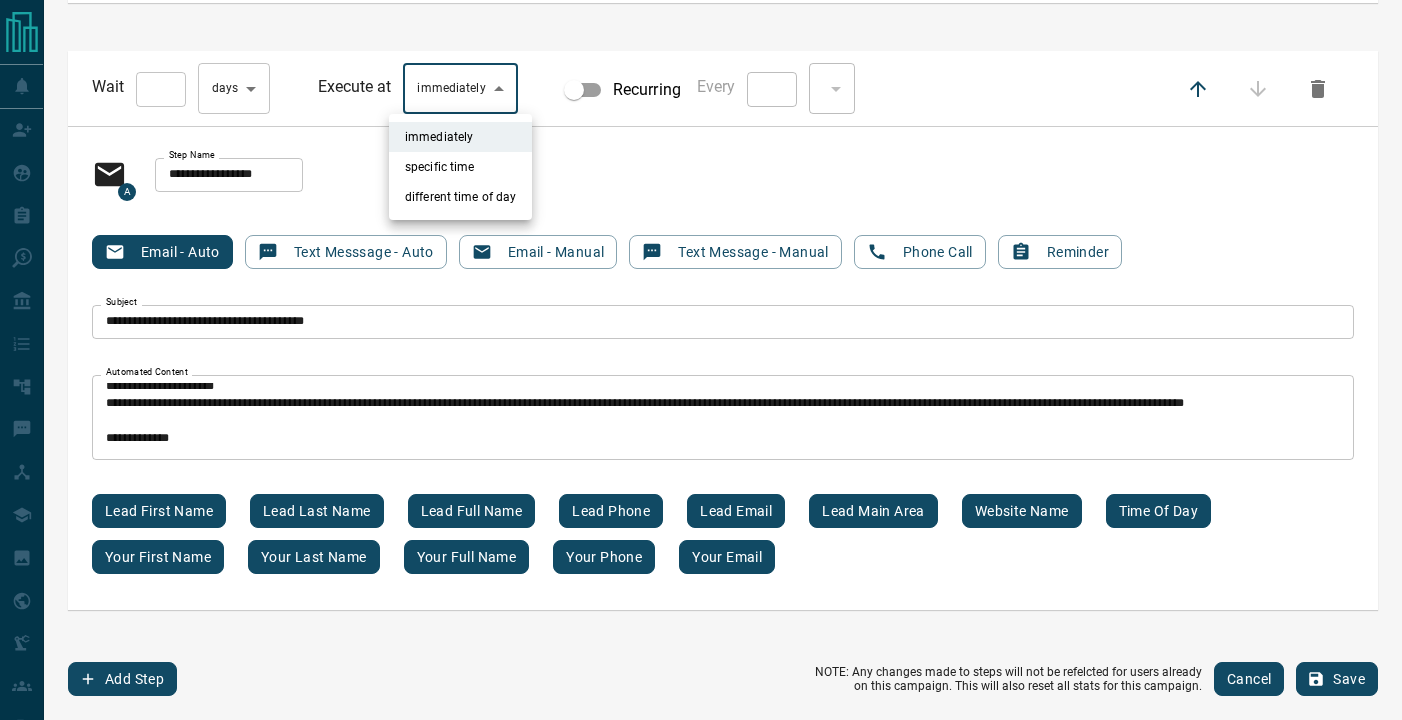 click on "**********" at bounding box center (701, -8739) 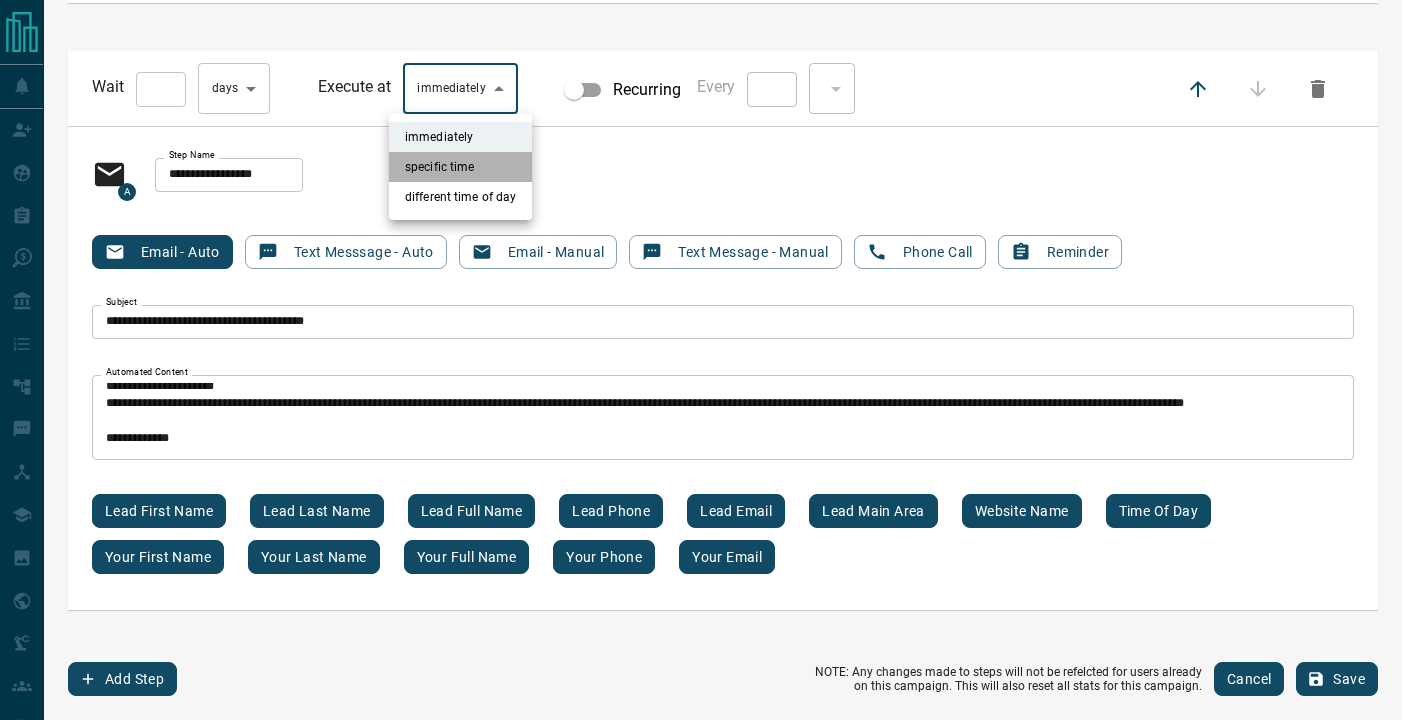 click on "specific time" at bounding box center (460, 167) 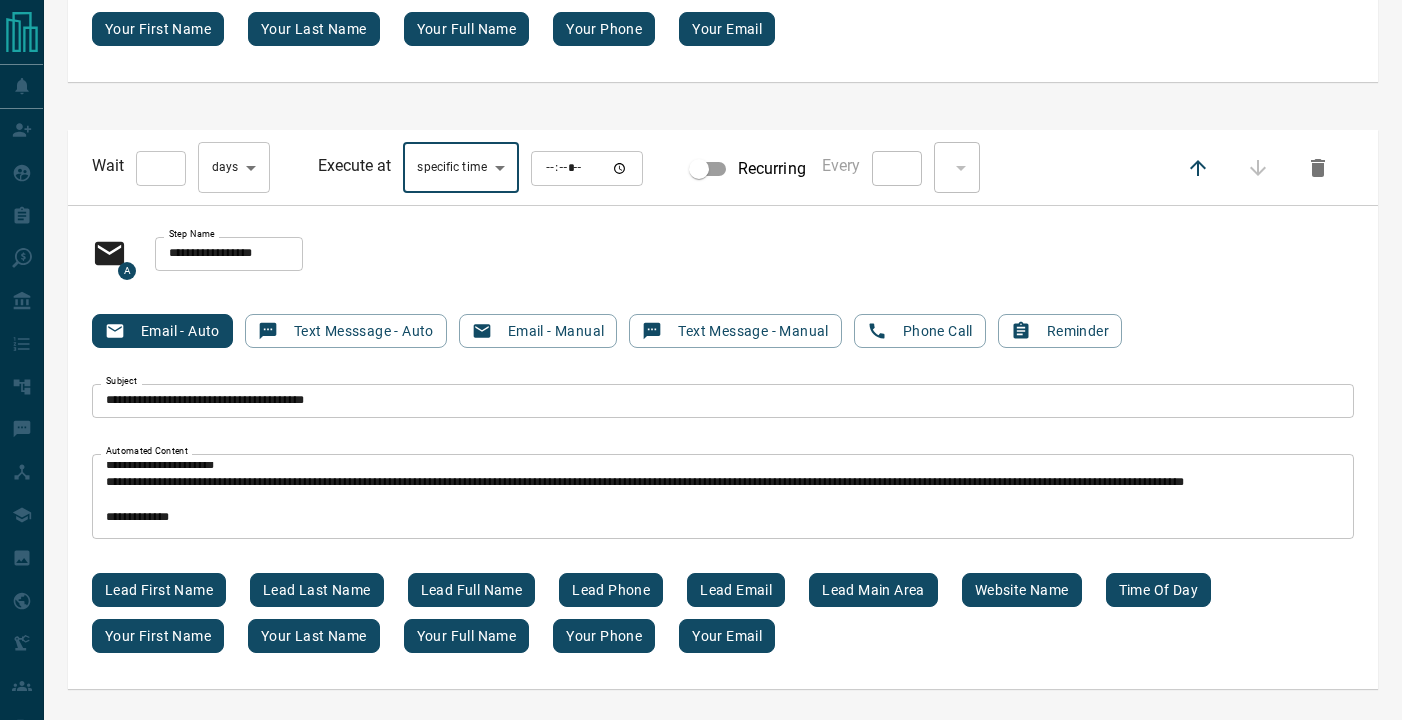 scroll, scrollTop: 18118, scrollLeft: 0, axis: vertical 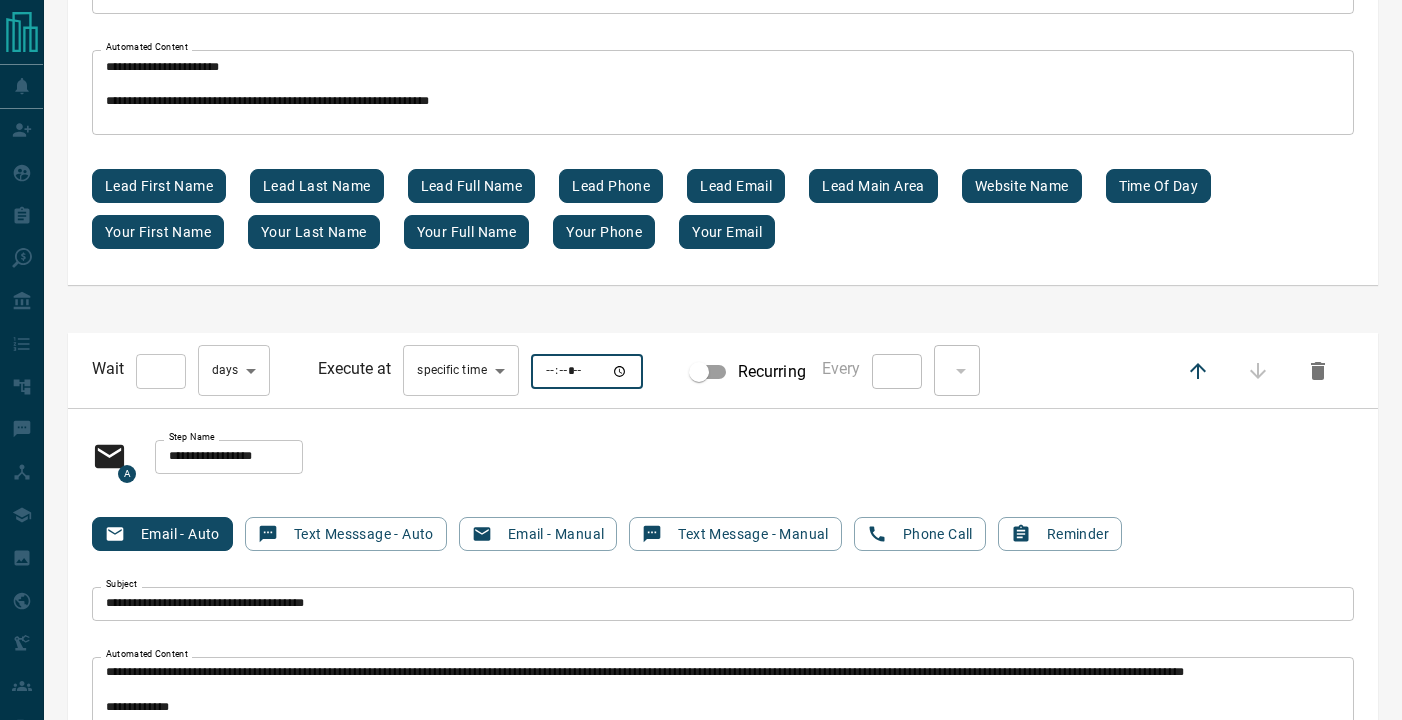 click at bounding box center [587, 371] 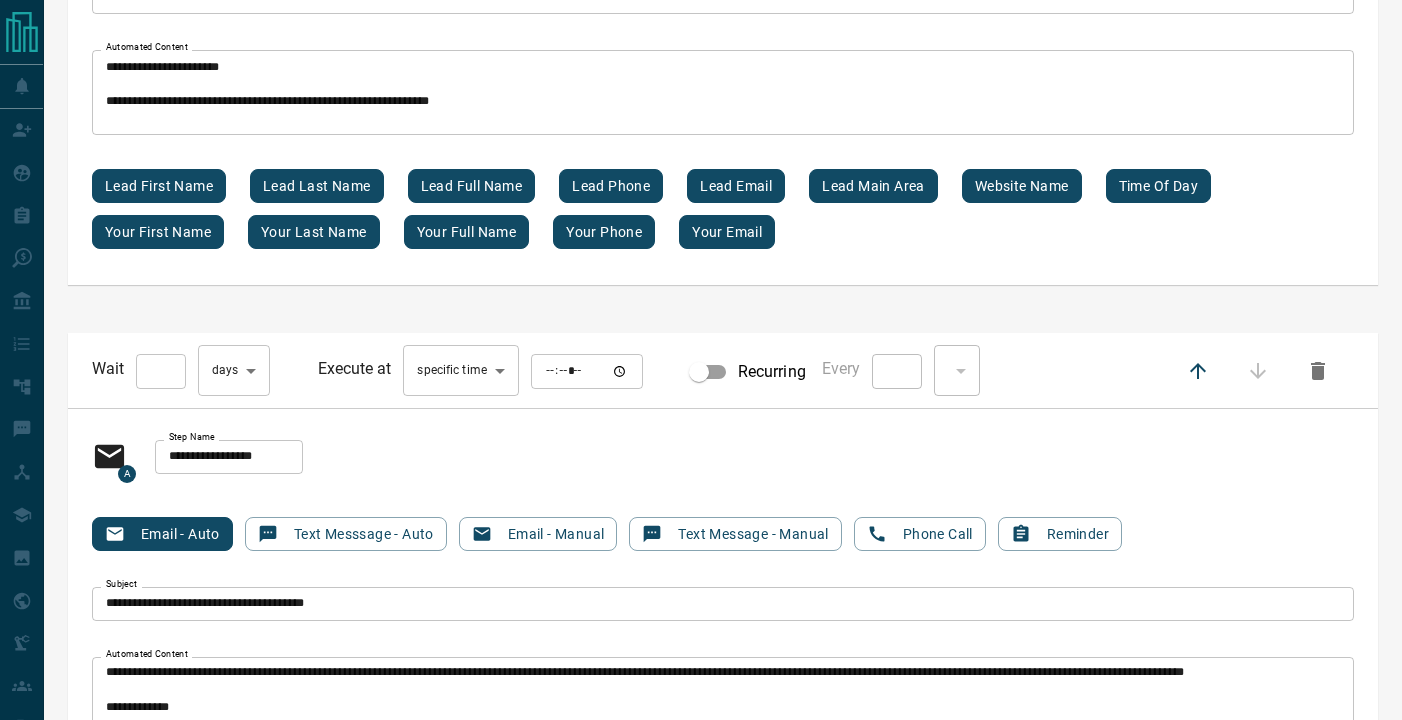 click on "**********" at bounding box center [723, 650] 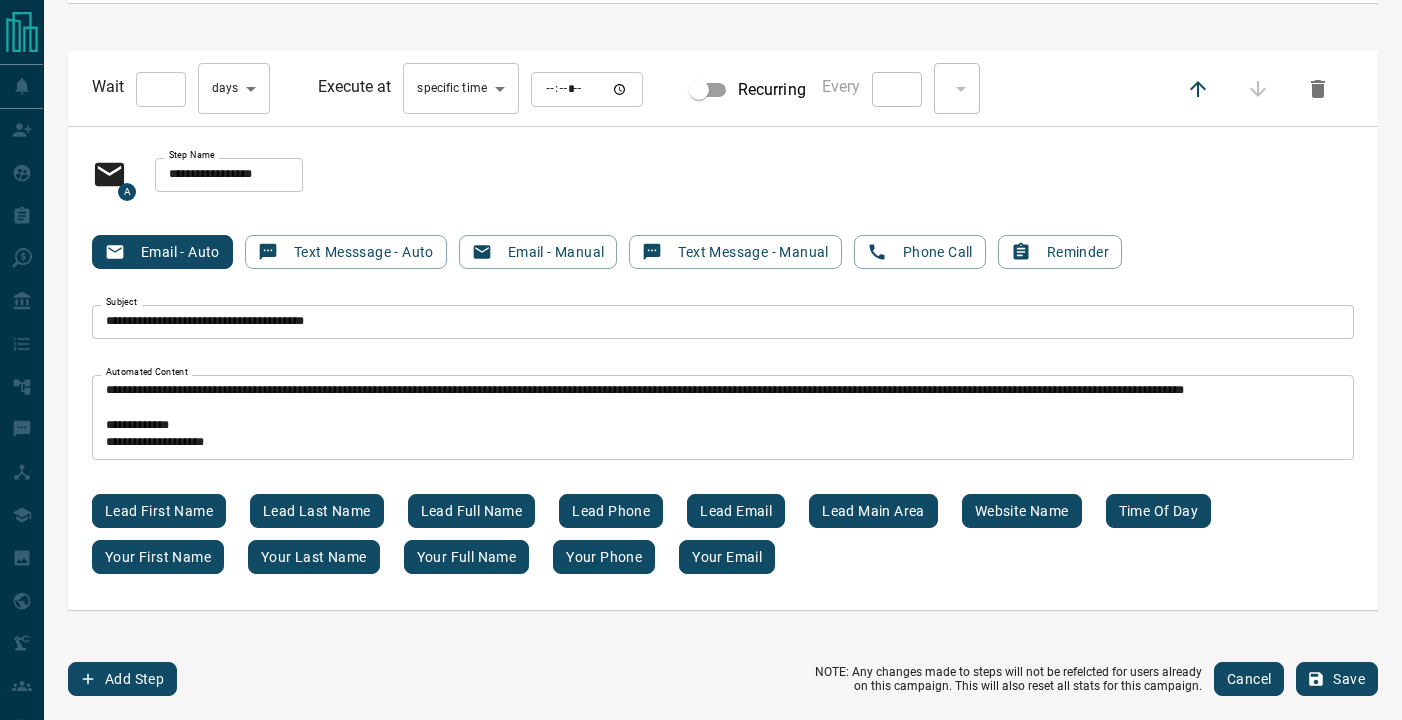 scroll, scrollTop: 18227, scrollLeft: 0, axis: vertical 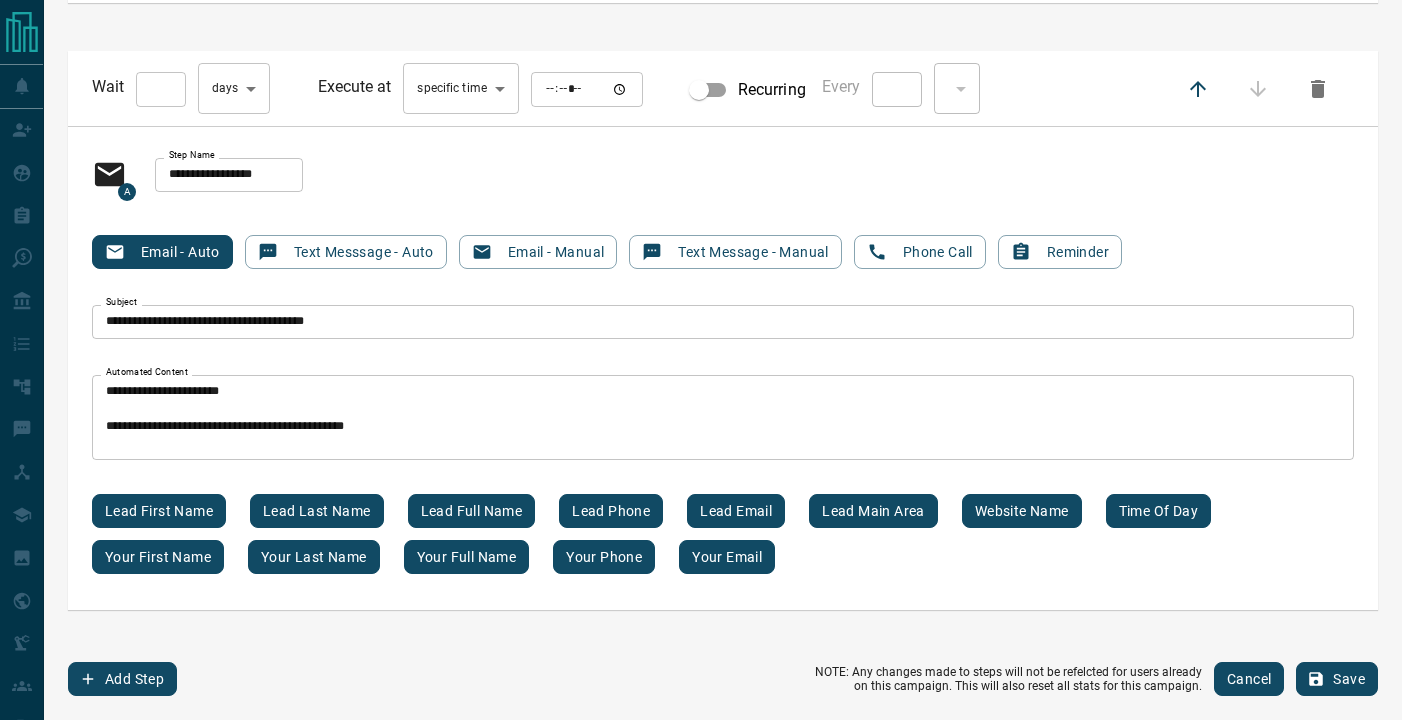 click on "Every * ​ ​ ​" at bounding box center (901, 88) 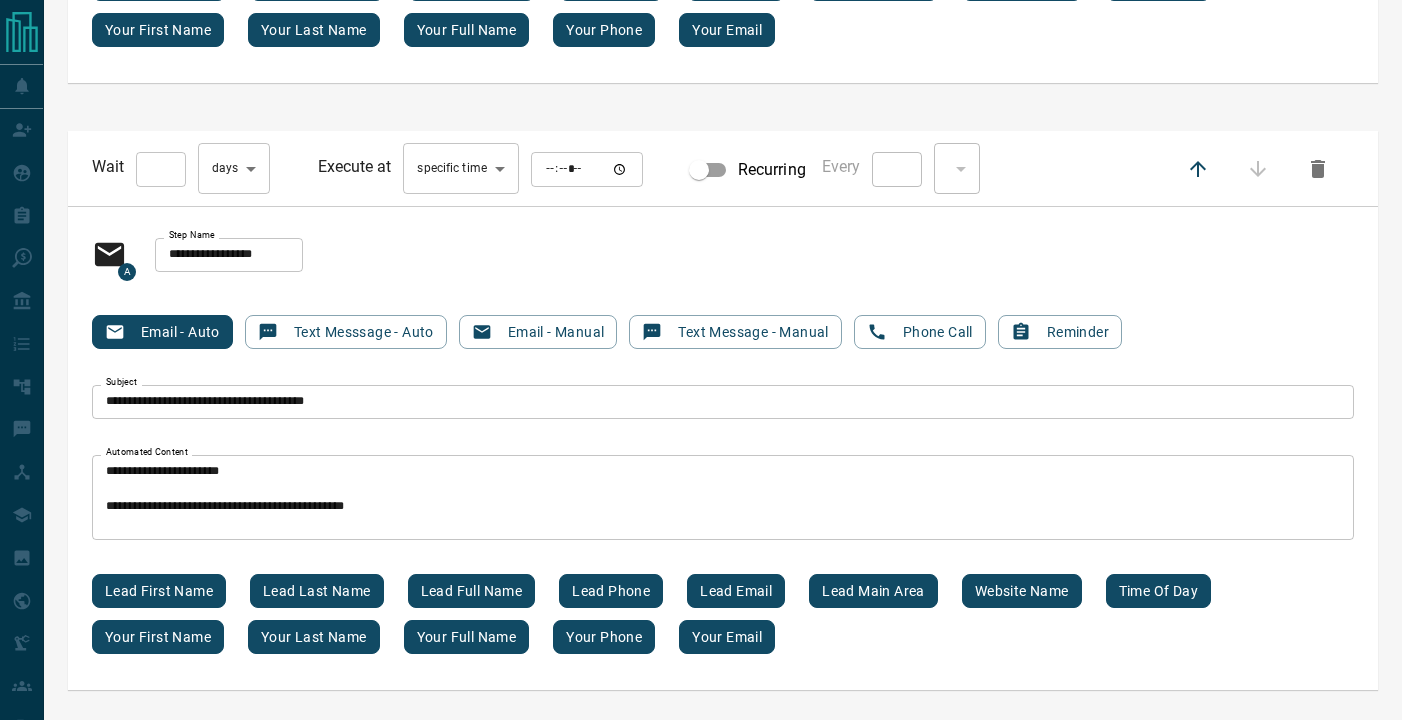 scroll, scrollTop: 18118, scrollLeft: 0, axis: vertical 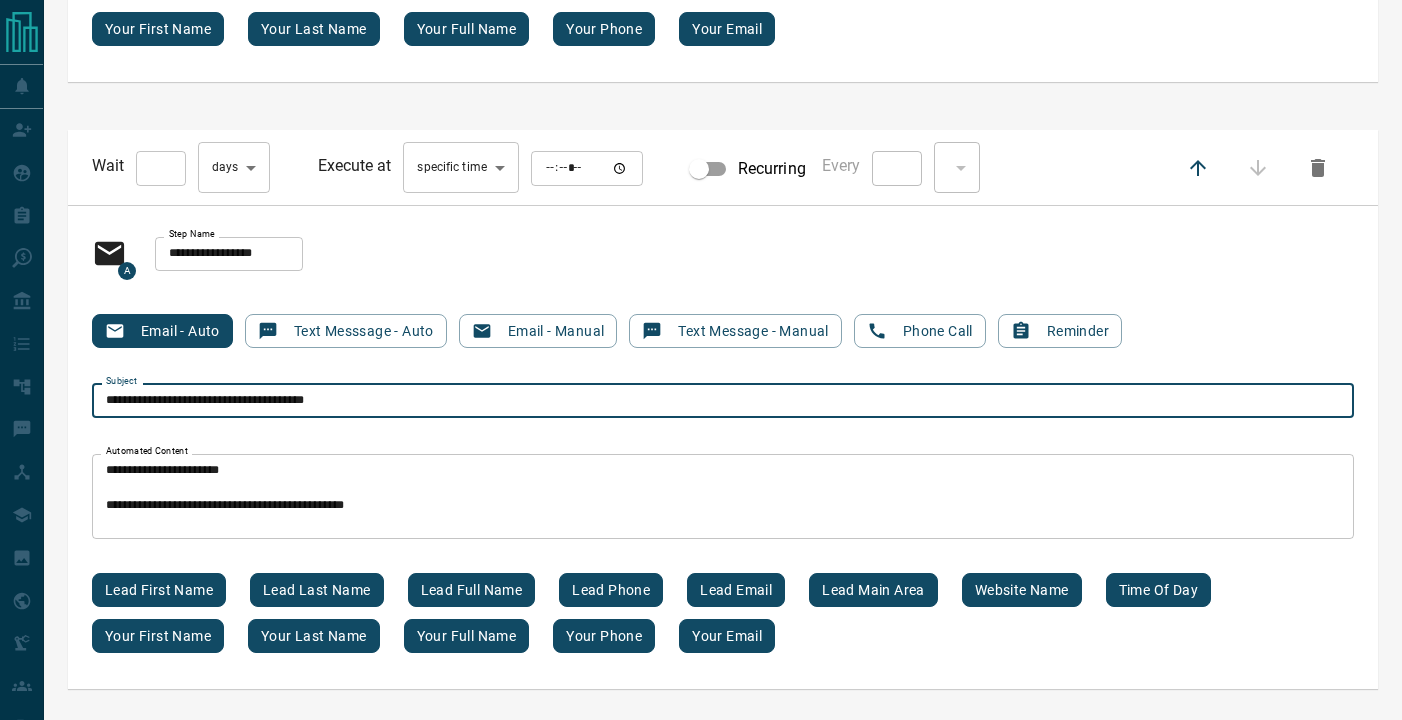 click on "**********" at bounding box center [723, 401] 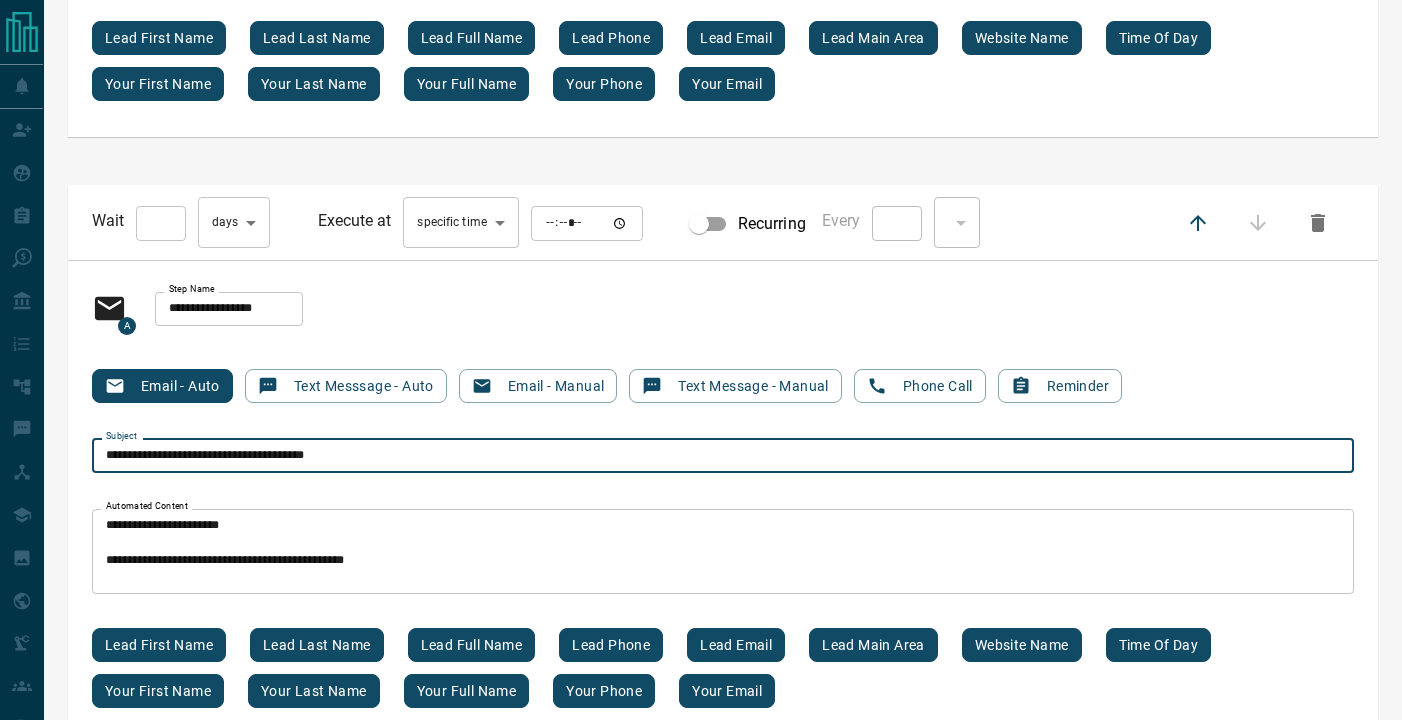 scroll, scrollTop: 18063, scrollLeft: 0, axis: vertical 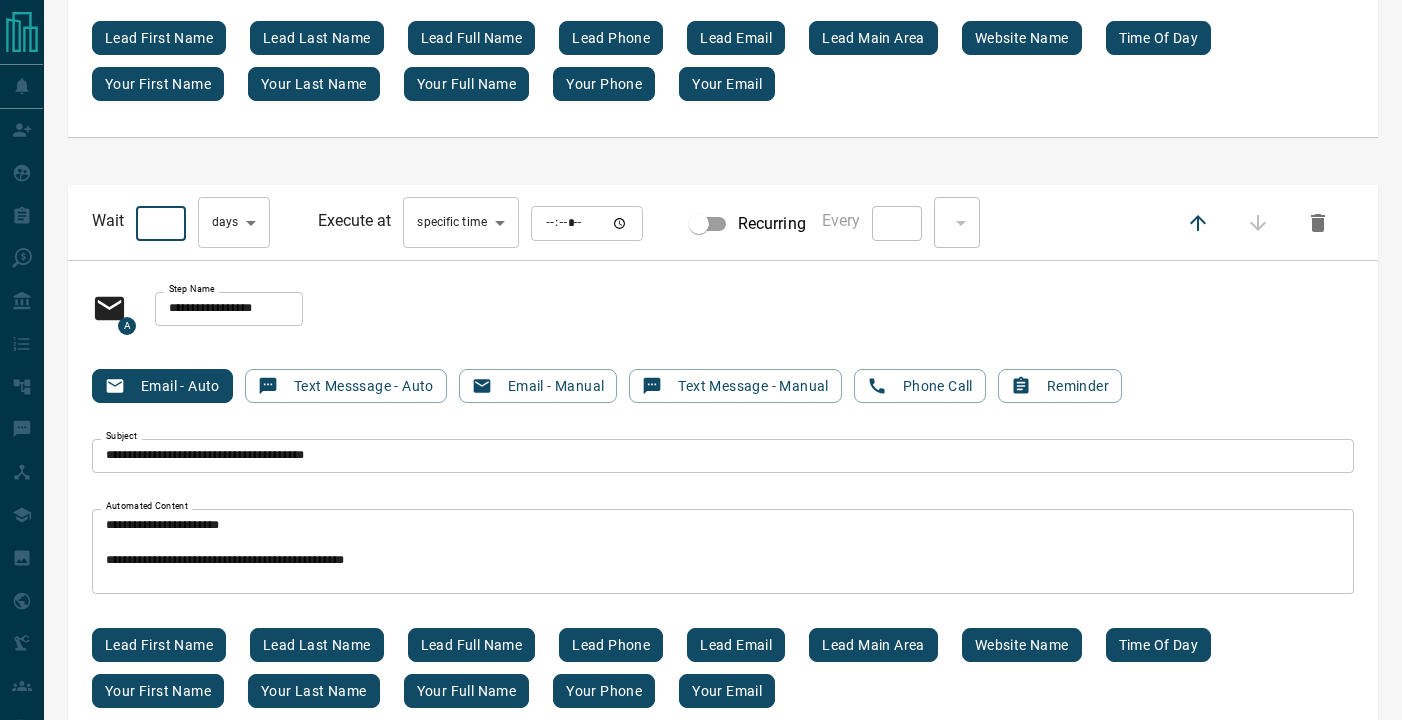 click on "***" at bounding box center [161, 223] 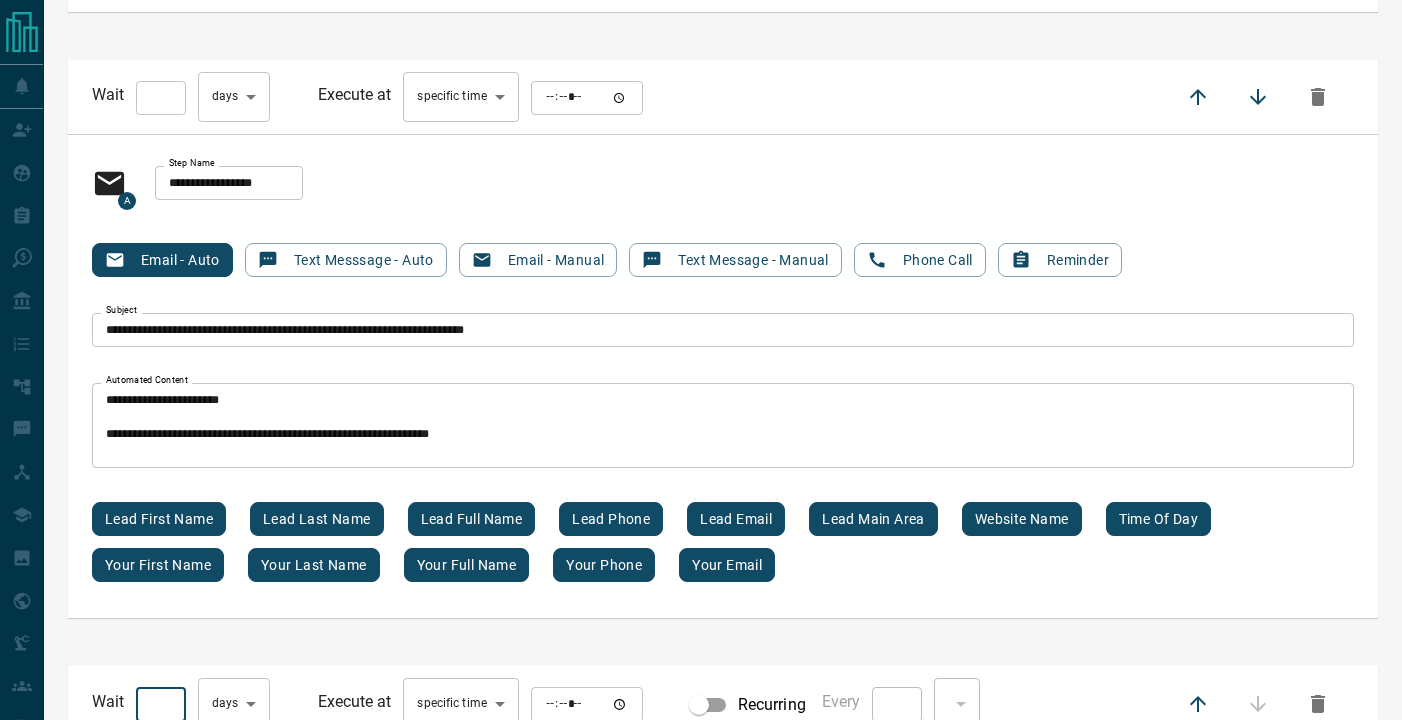 click on "***" at bounding box center [161, 98] 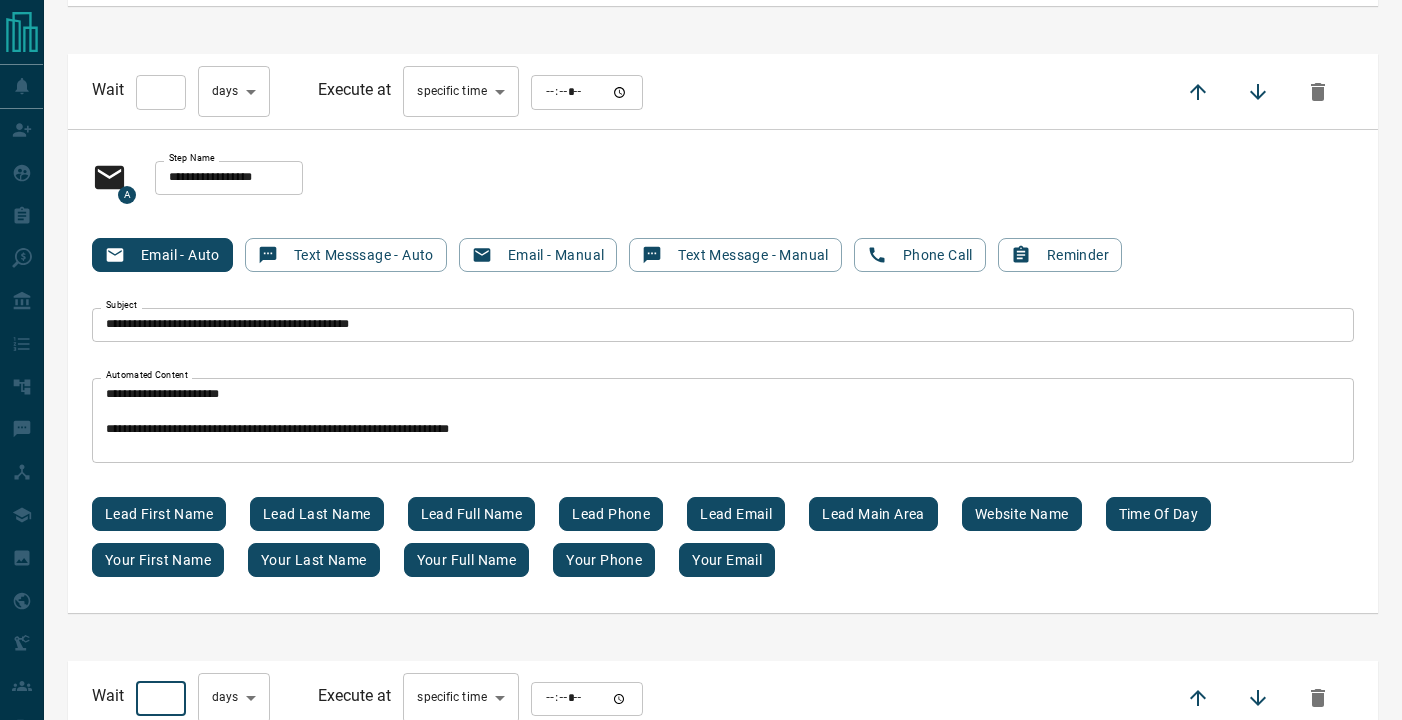 scroll, scrollTop: 16865, scrollLeft: 0, axis: vertical 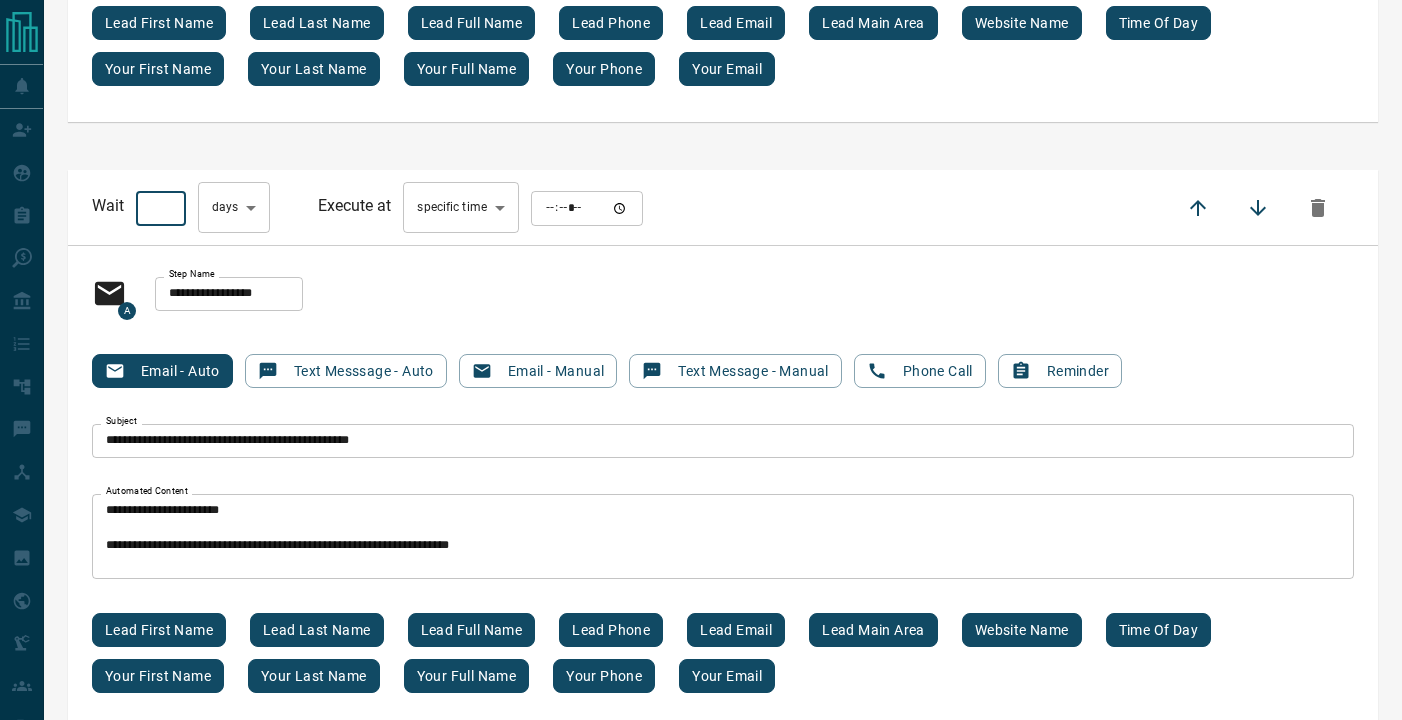 click on "***" at bounding box center (161, 208) 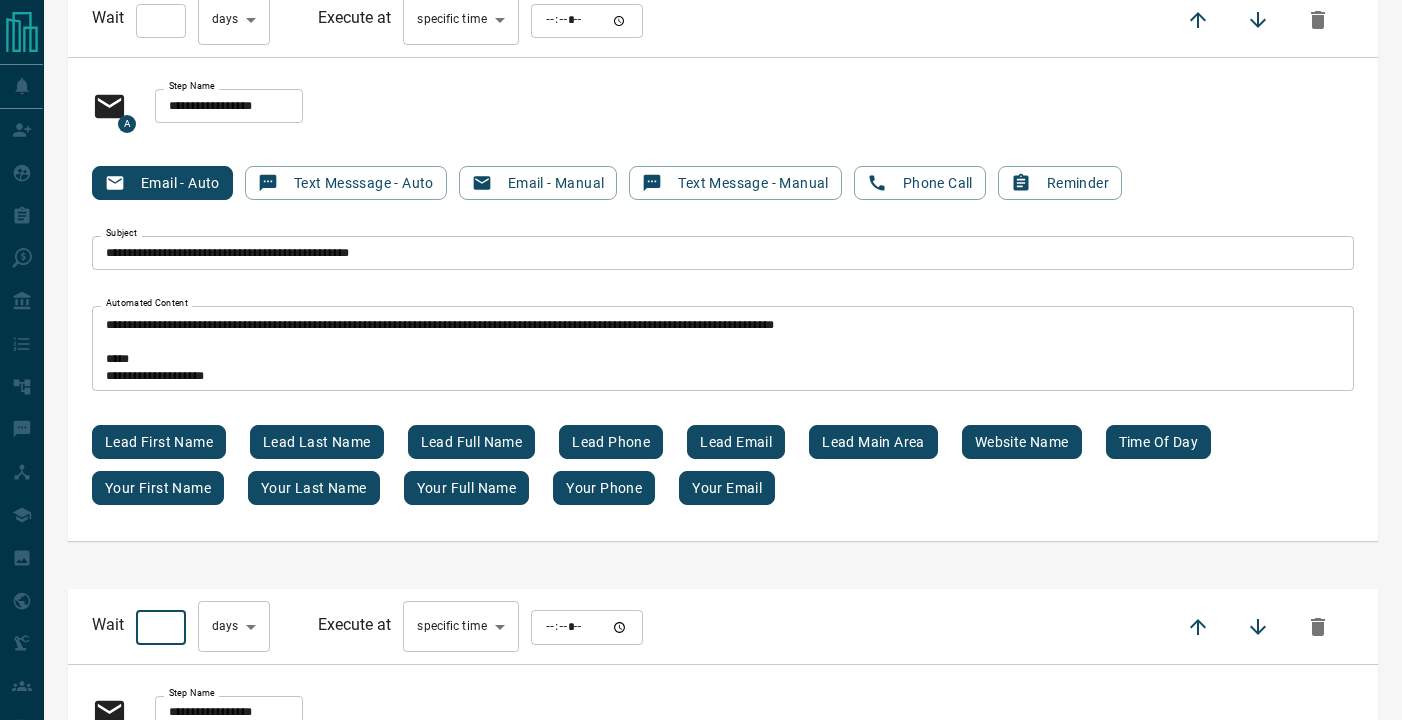 scroll, scrollTop: 16428, scrollLeft: 0, axis: vertical 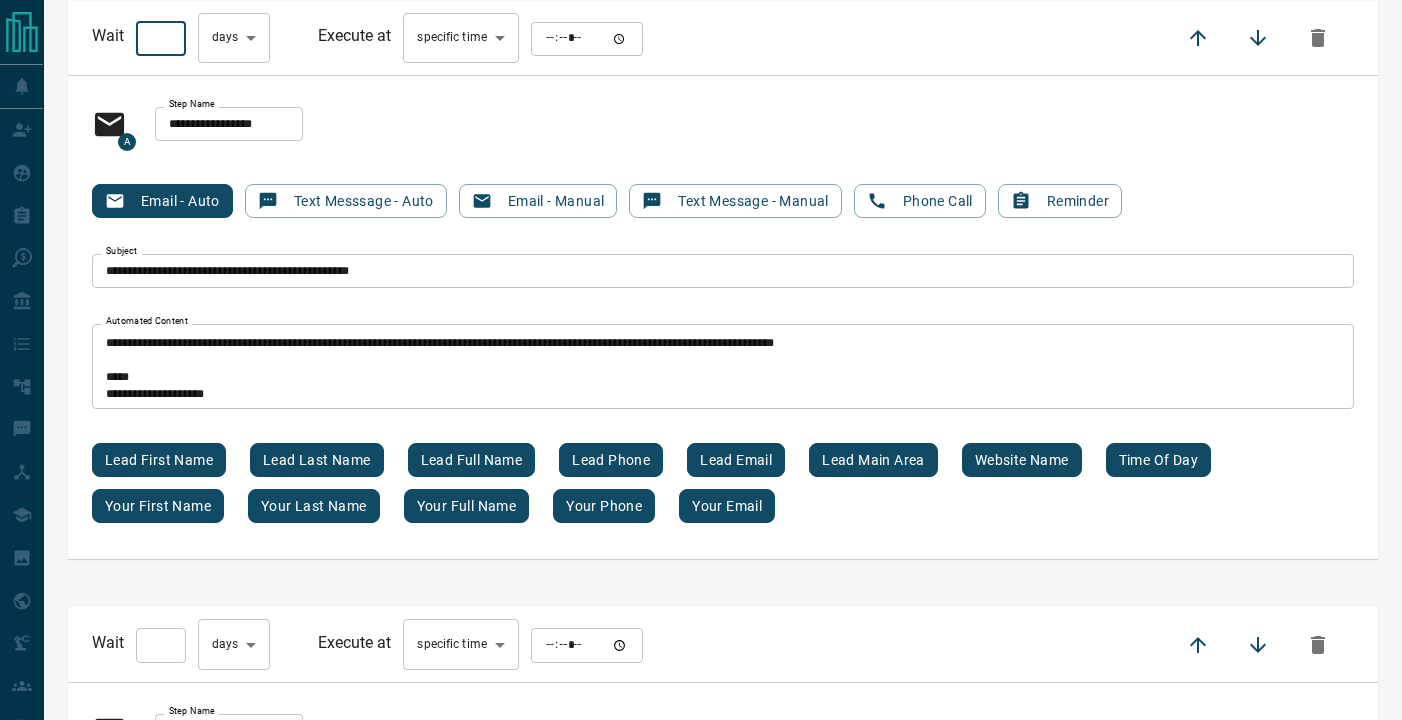 click on "***" at bounding box center [161, 39] 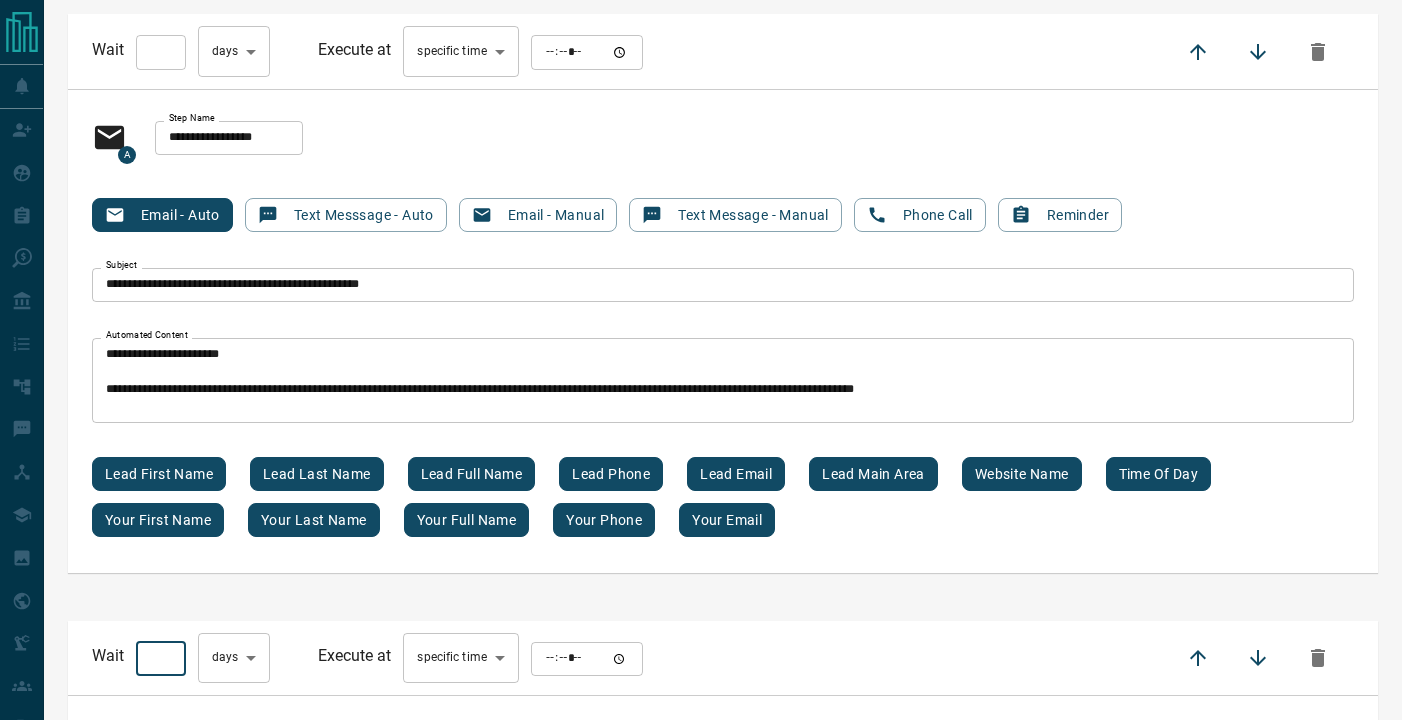 scroll, scrollTop: 15664, scrollLeft: 0, axis: vertical 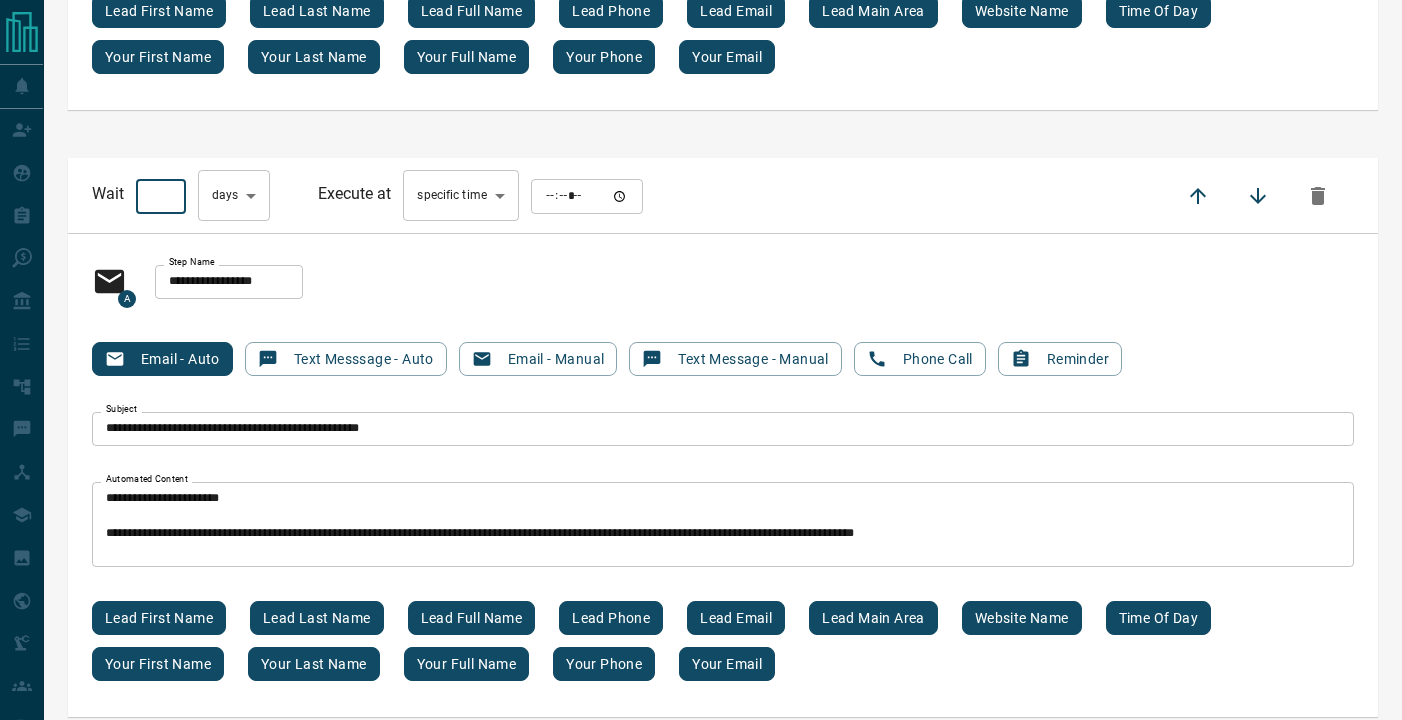 click on "***" at bounding box center (161, 196) 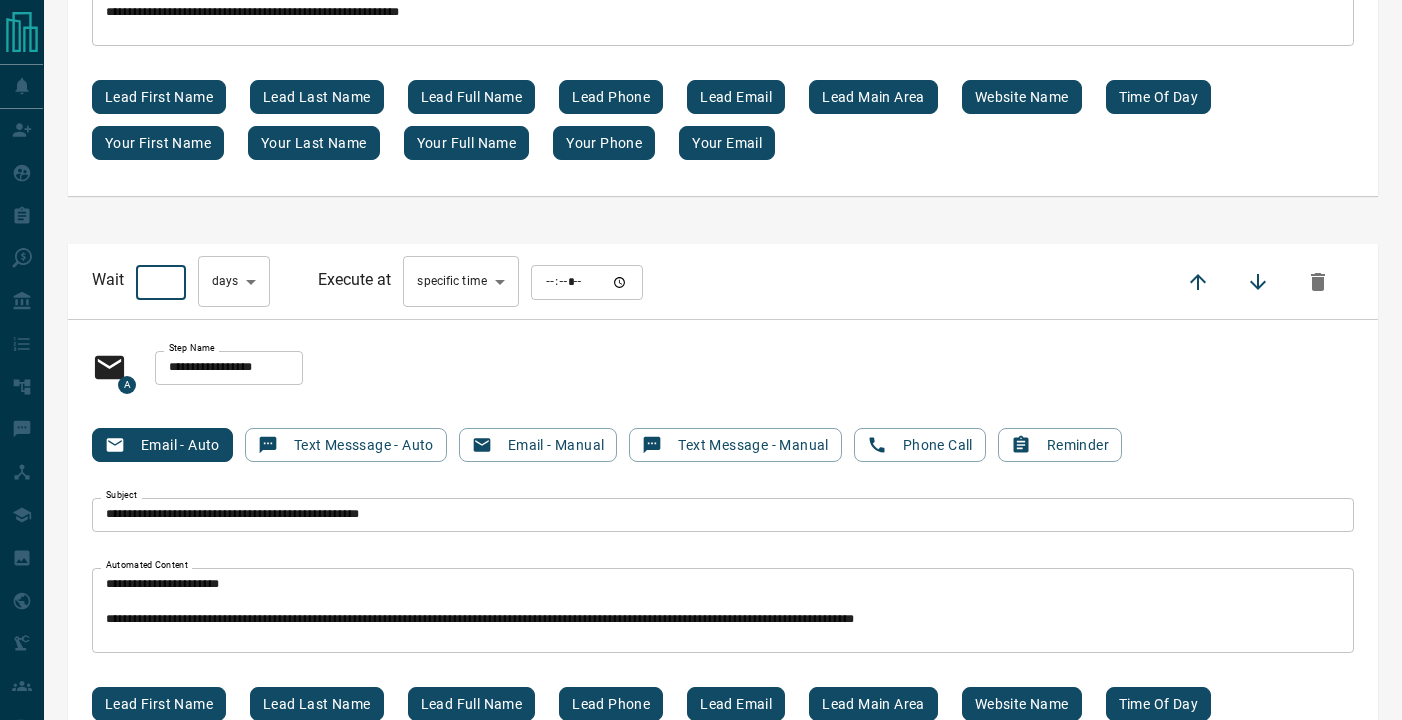 scroll, scrollTop: 15006, scrollLeft: 0, axis: vertical 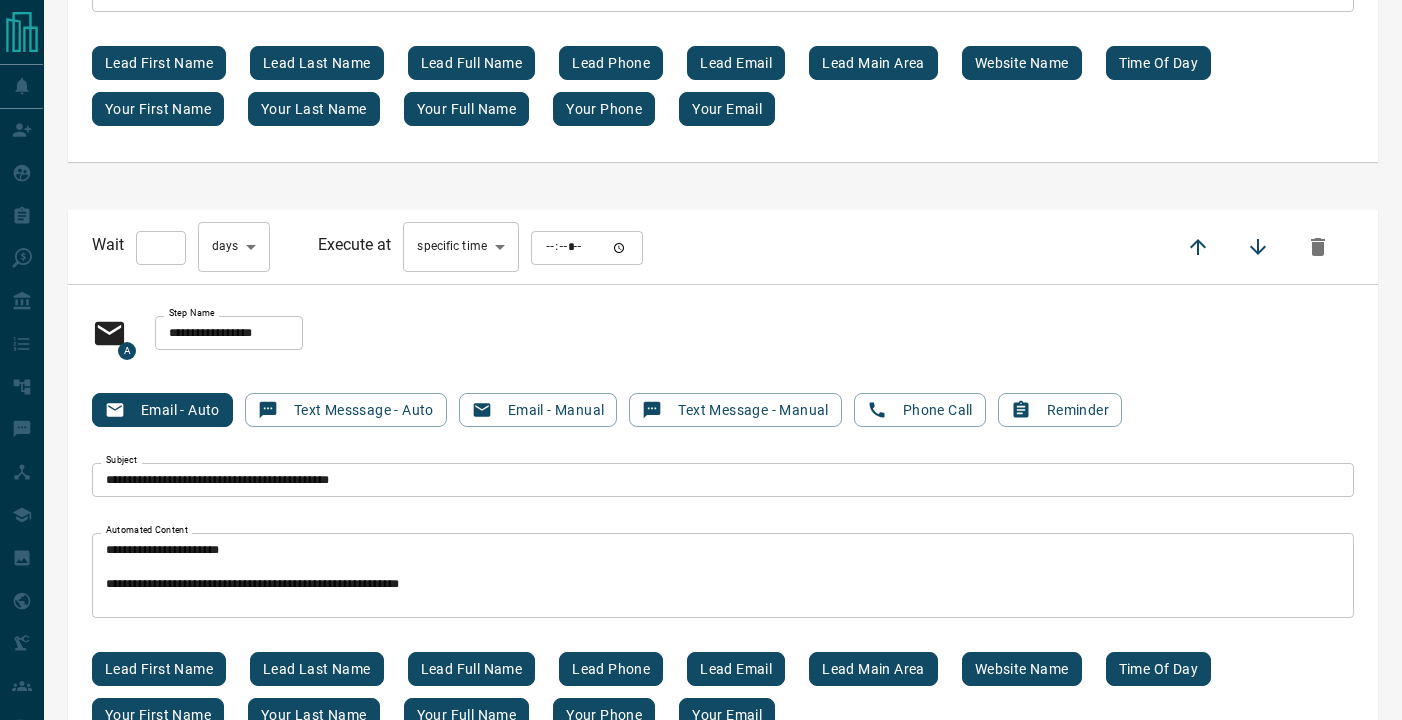 click on "***" at bounding box center [161, 248] 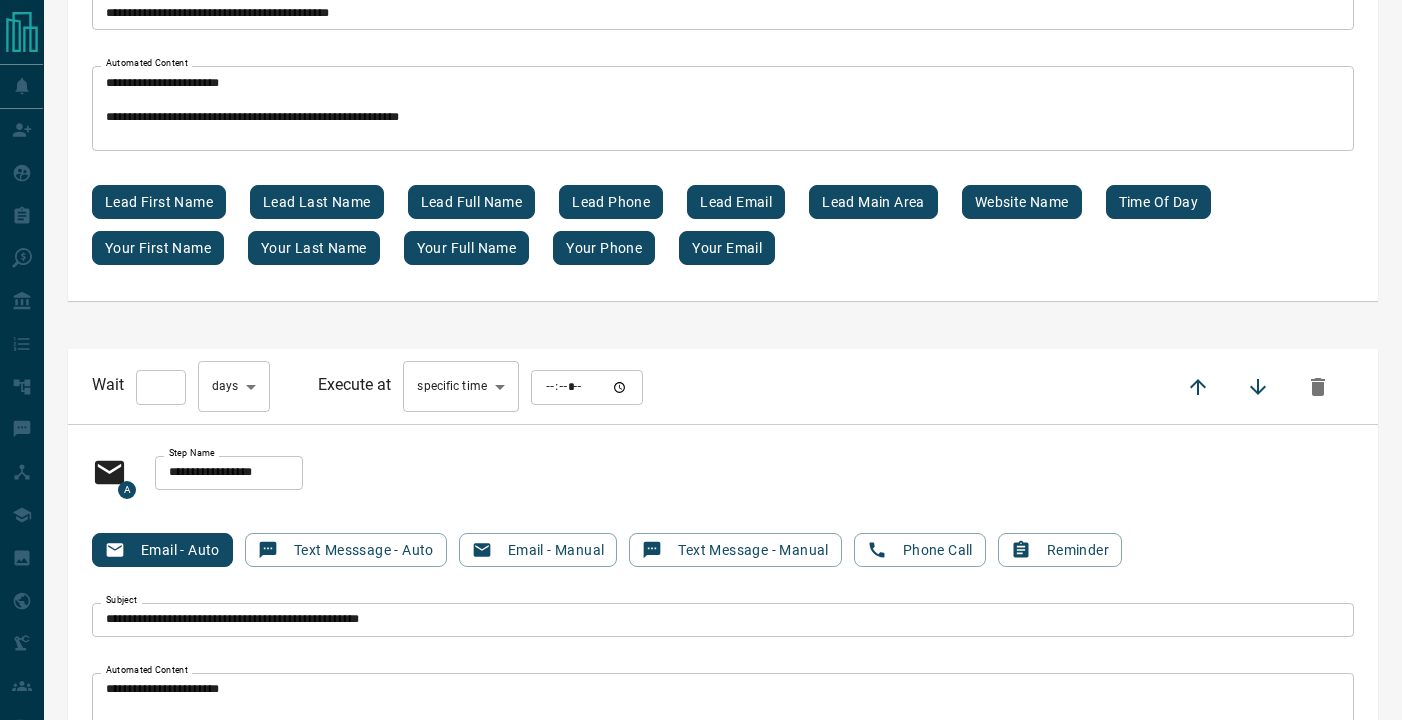 scroll, scrollTop: 15473, scrollLeft: 0, axis: vertical 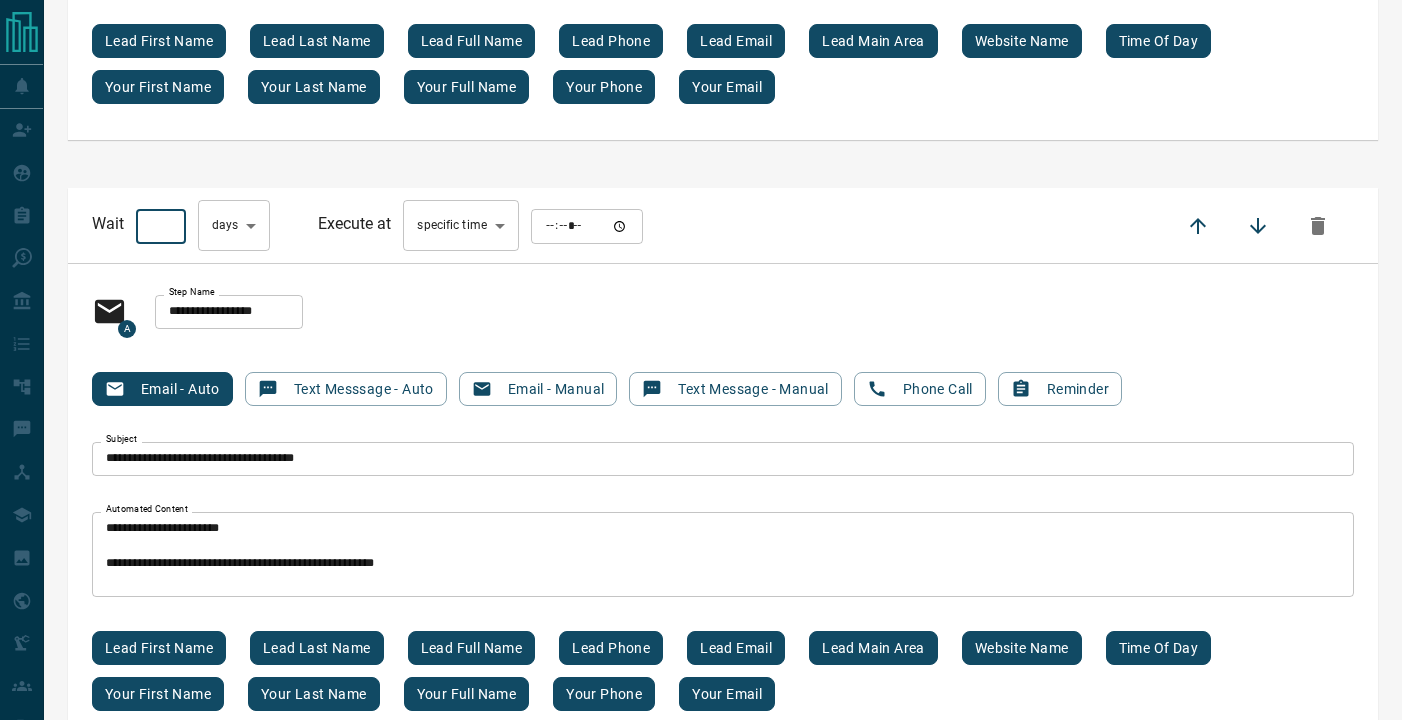 click on "***" at bounding box center [161, 226] 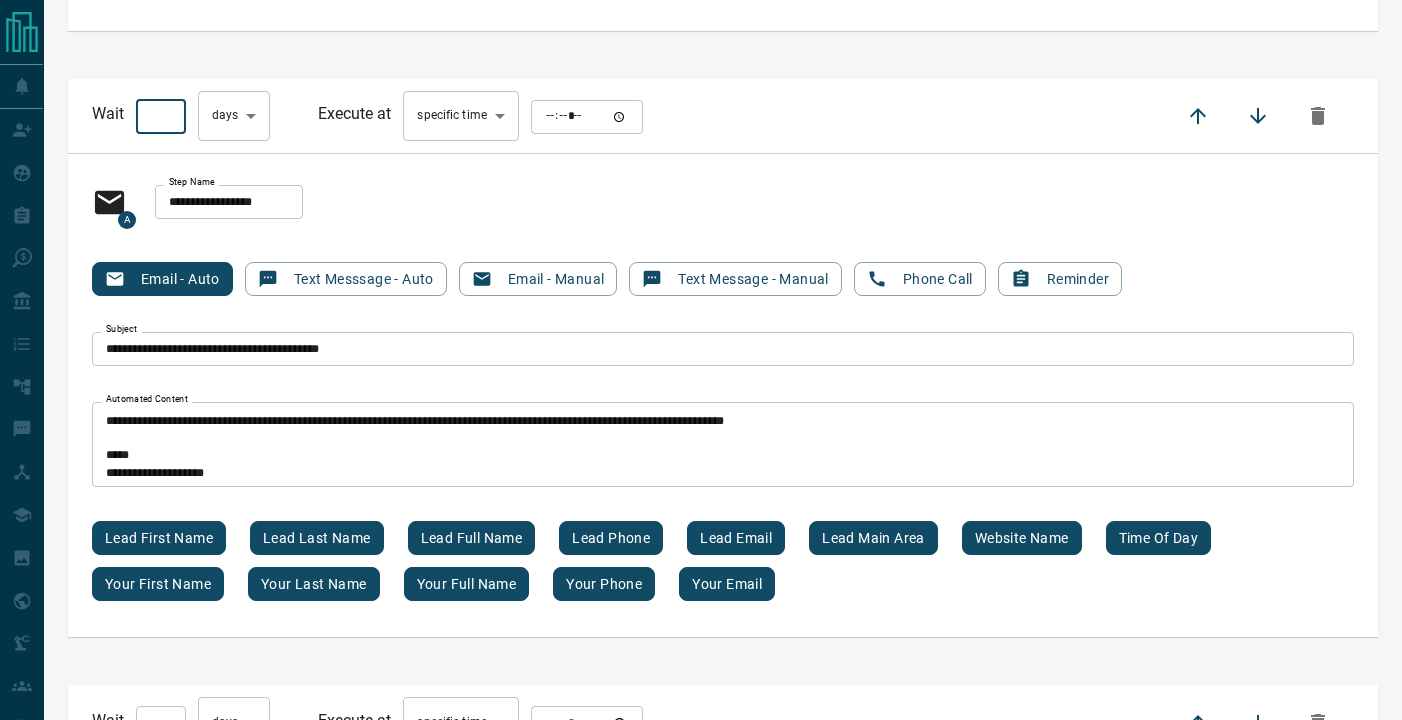 click on "***" at bounding box center (161, 117) 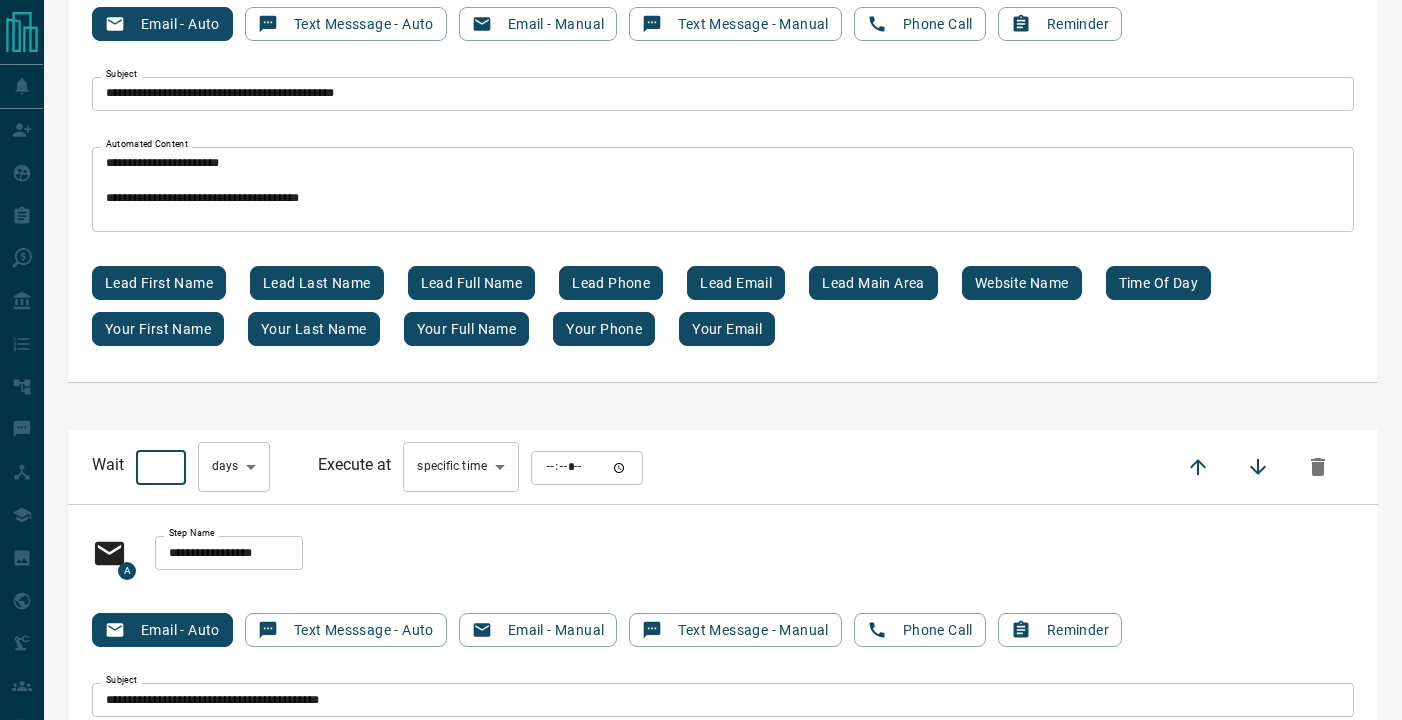 scroll, scrollTop: 13213, scrollLeft: 0, axis: vertical 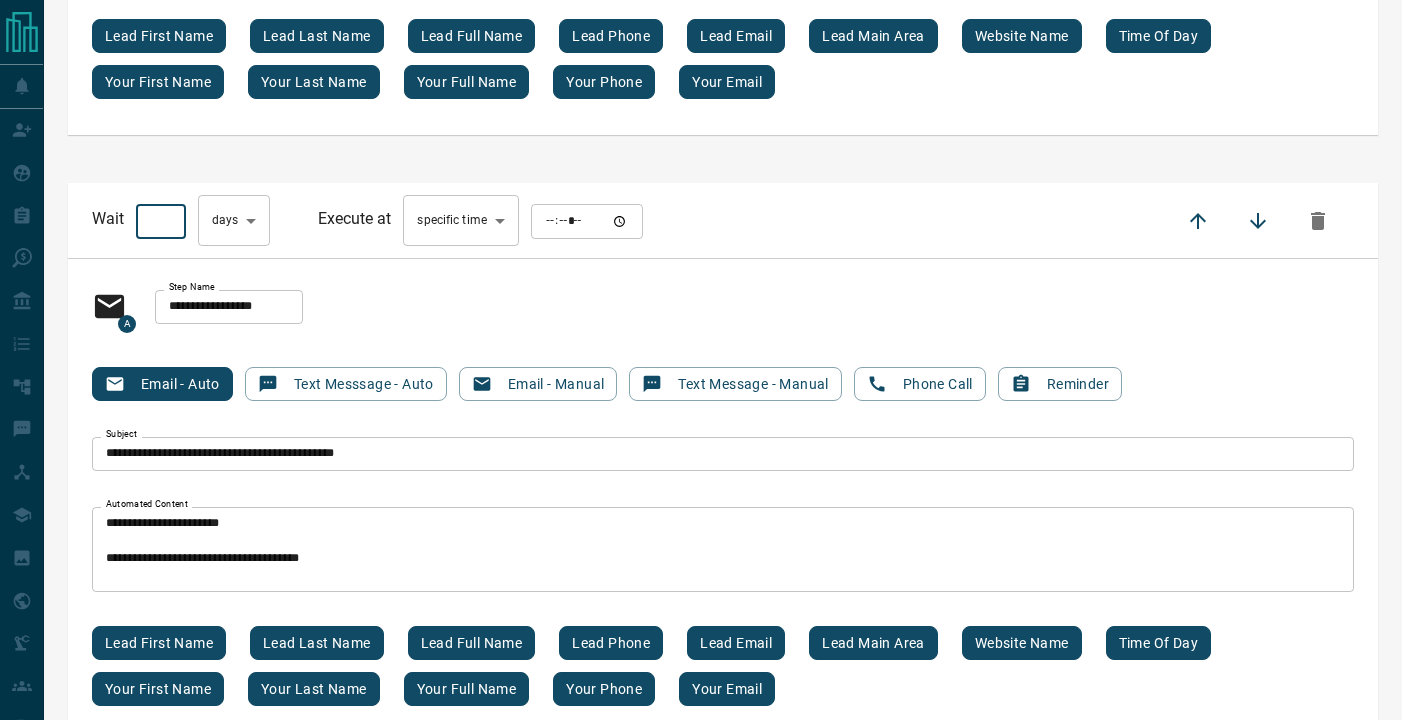 click on "***" at bounding box center [161, 221] 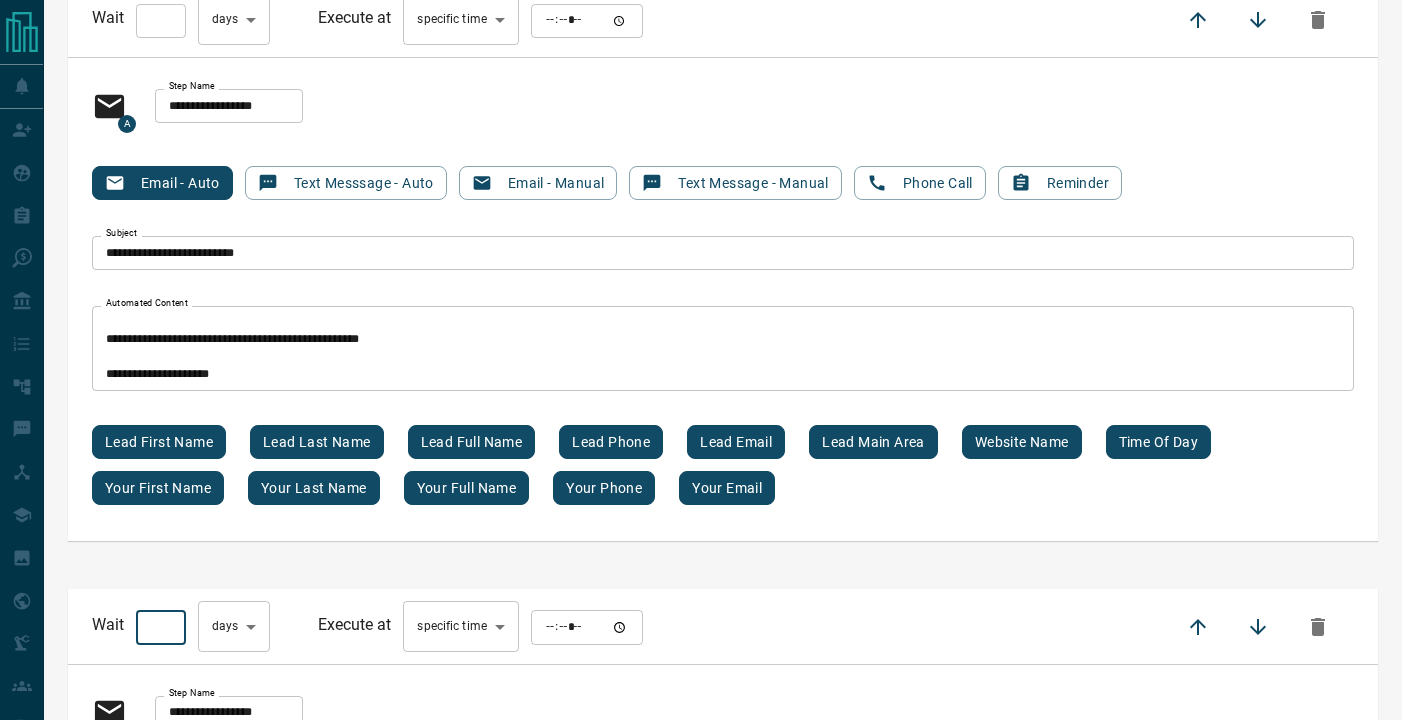 click on "***" at bounding box center [161, 21] 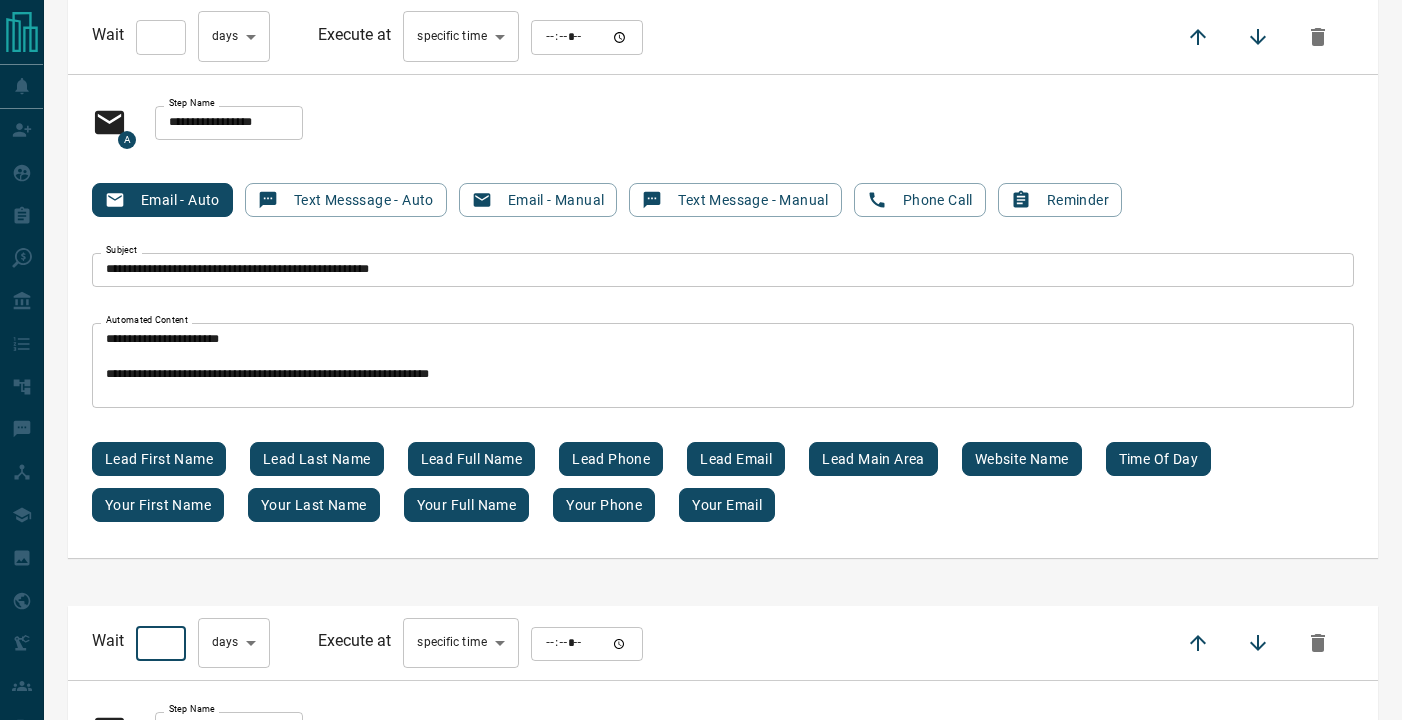 scroll, scrollTop: 11936, scrollLeft: 0, axis: vertical 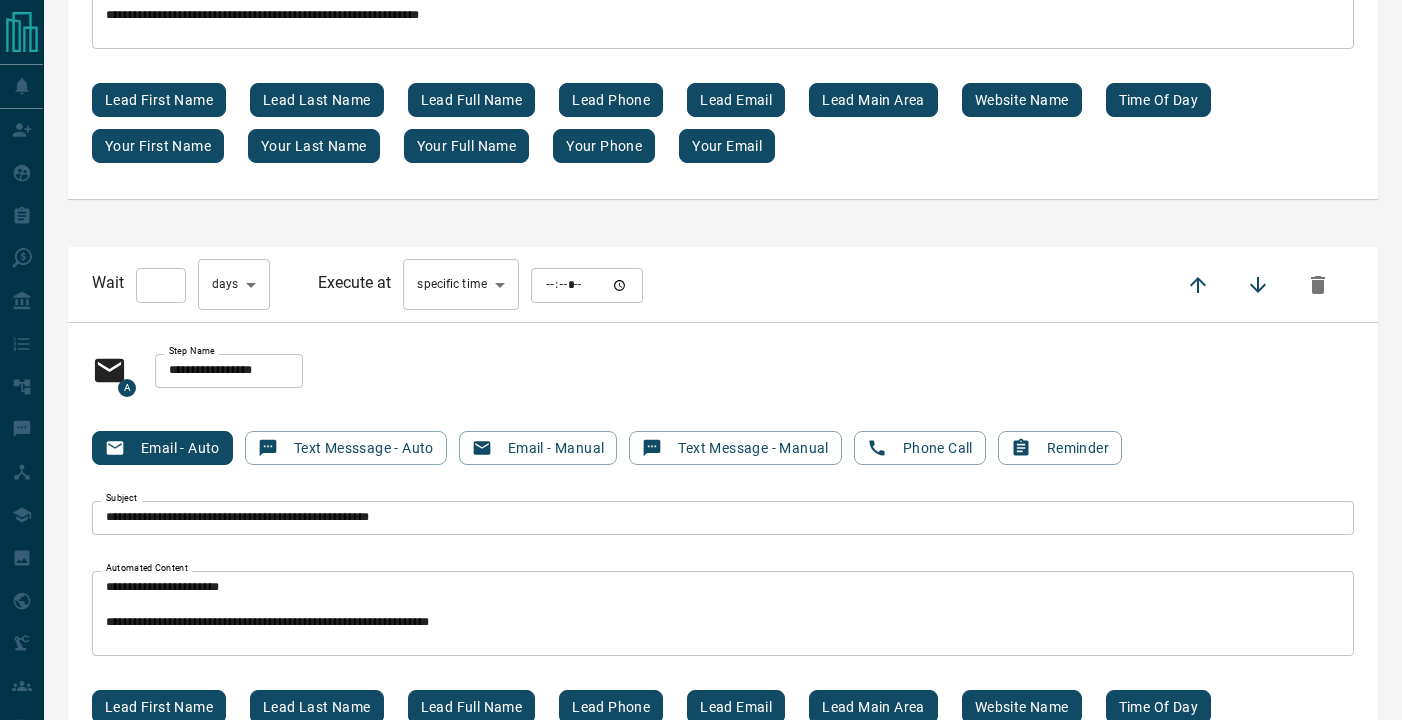 click on "***" at bounding box center (161, 285) 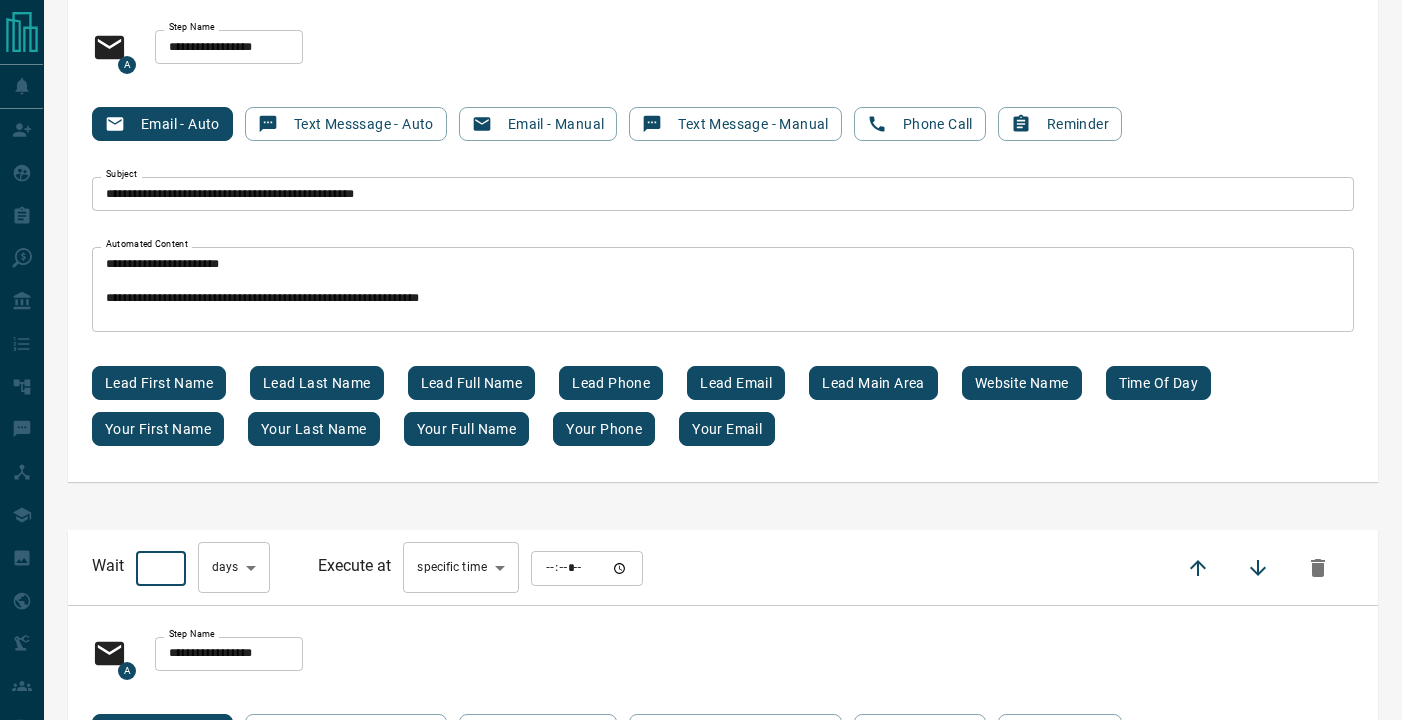 scroll, scrollTop: 11611, scrollLeft: 0, axis: vertical 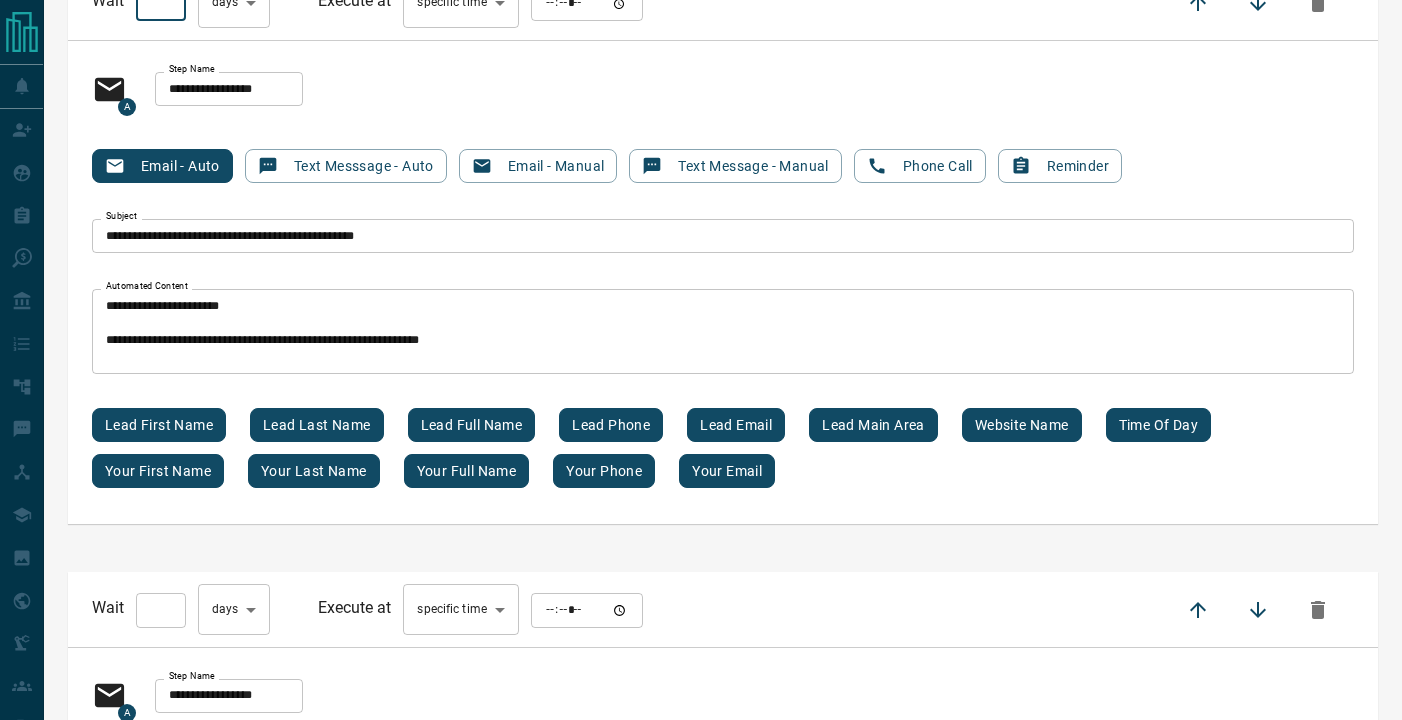 click on "***" at bounding box center [161, 4] 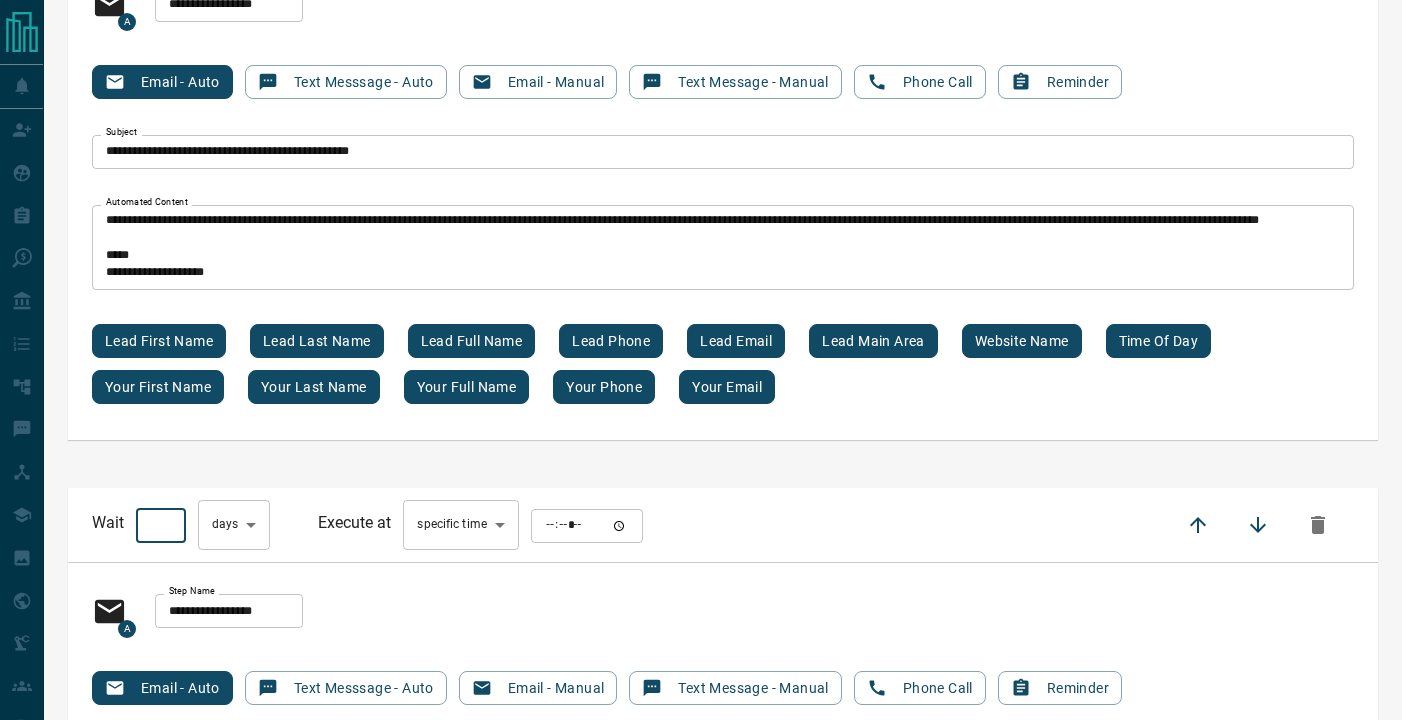 scroll, scrollTop: 10927, scrollLeft: 0, axis: vertical 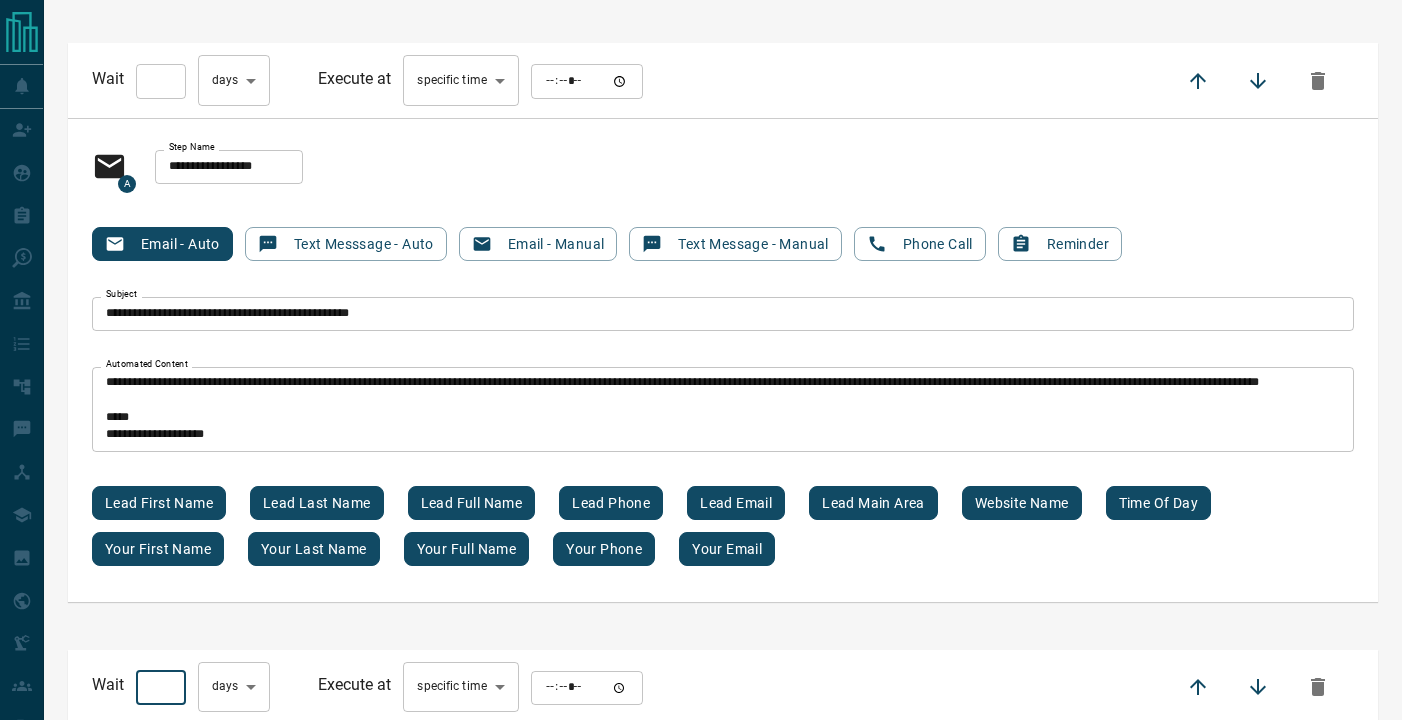 click on "***" at bounding box center [161, 81] 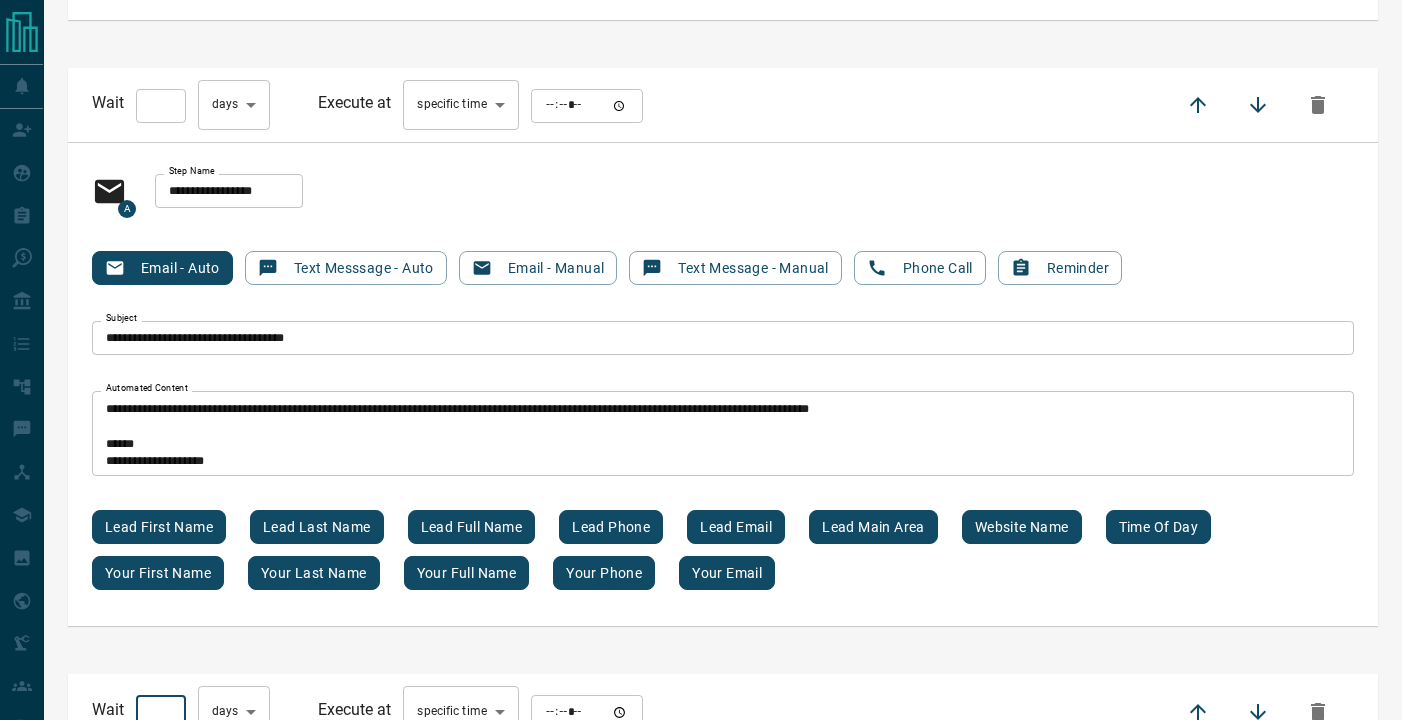 scroll, scrollTop: 10254, scrollLeft: 0, axis: vertical 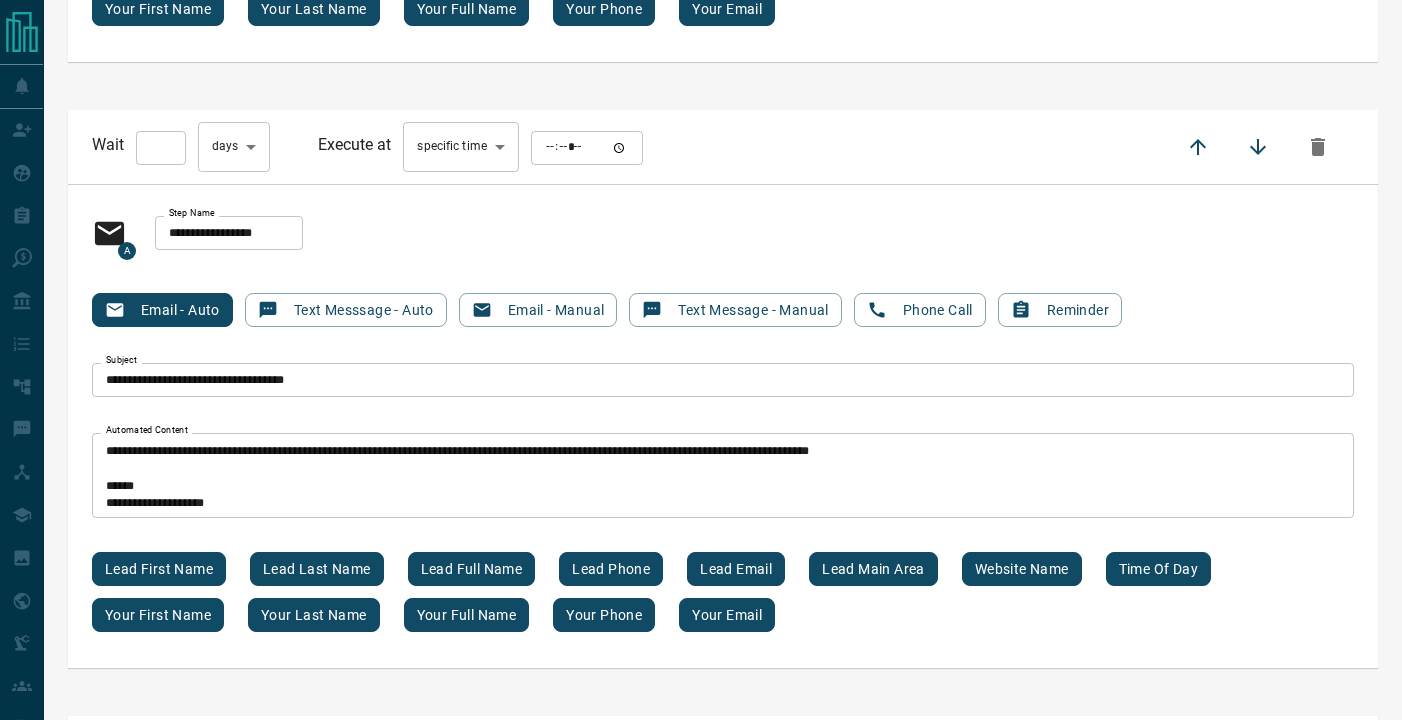click on "***" at bounding box center (161, 148) 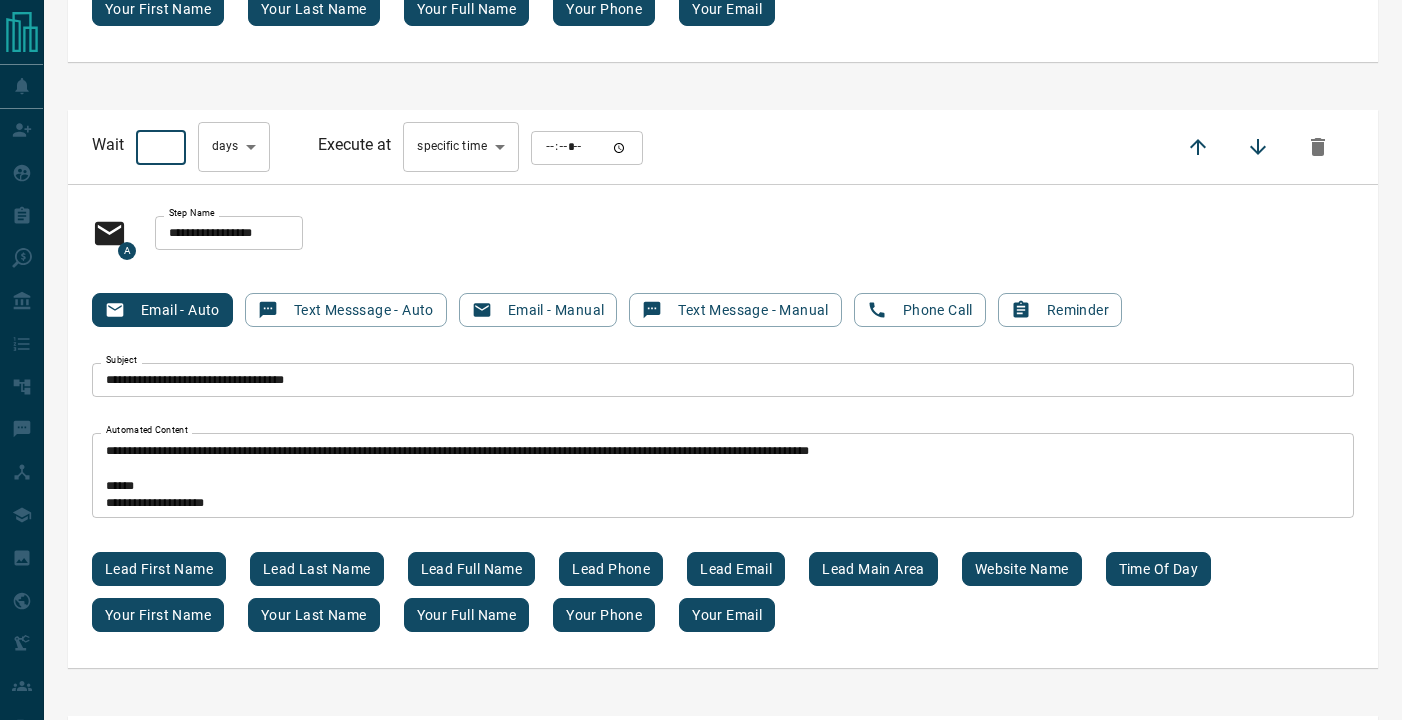 scroll, scrollTop: 9672, scrollLeft: 0, axis: vertical 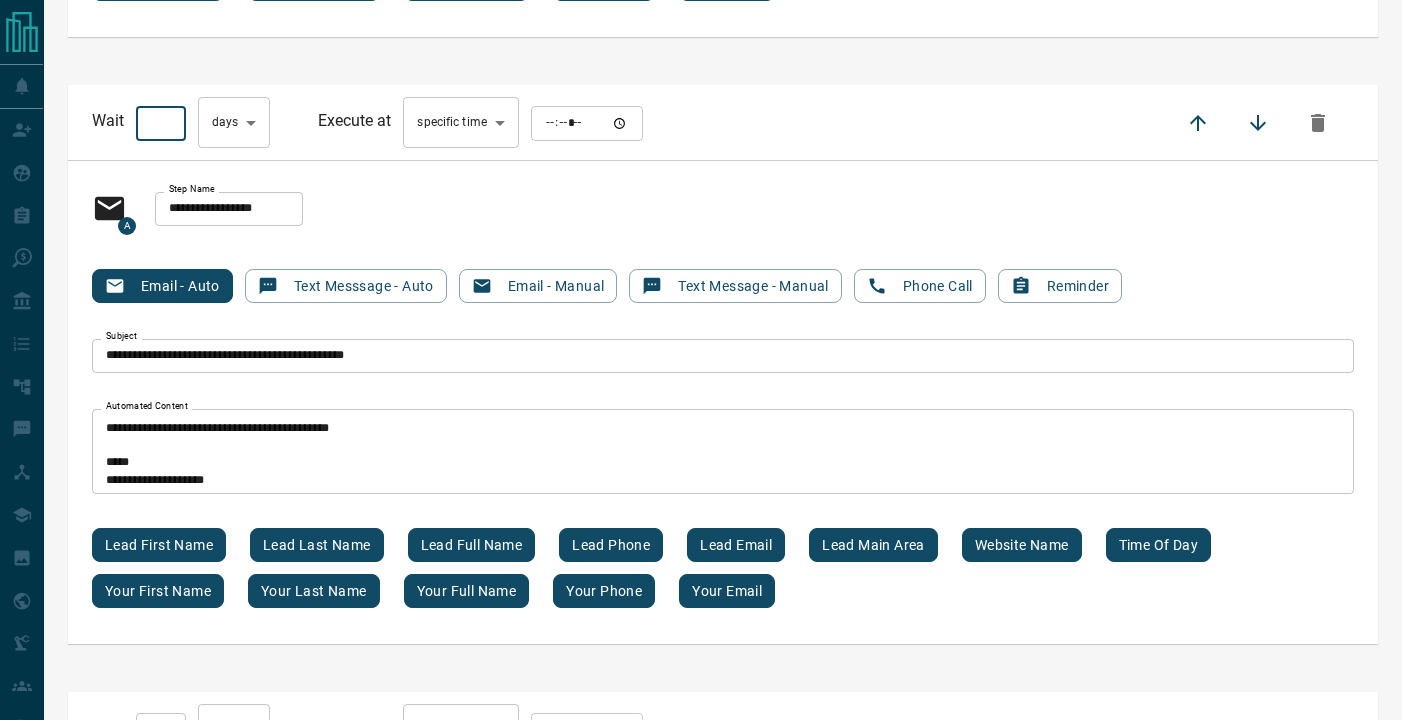 click on "***" at bounding box center (161, 123) 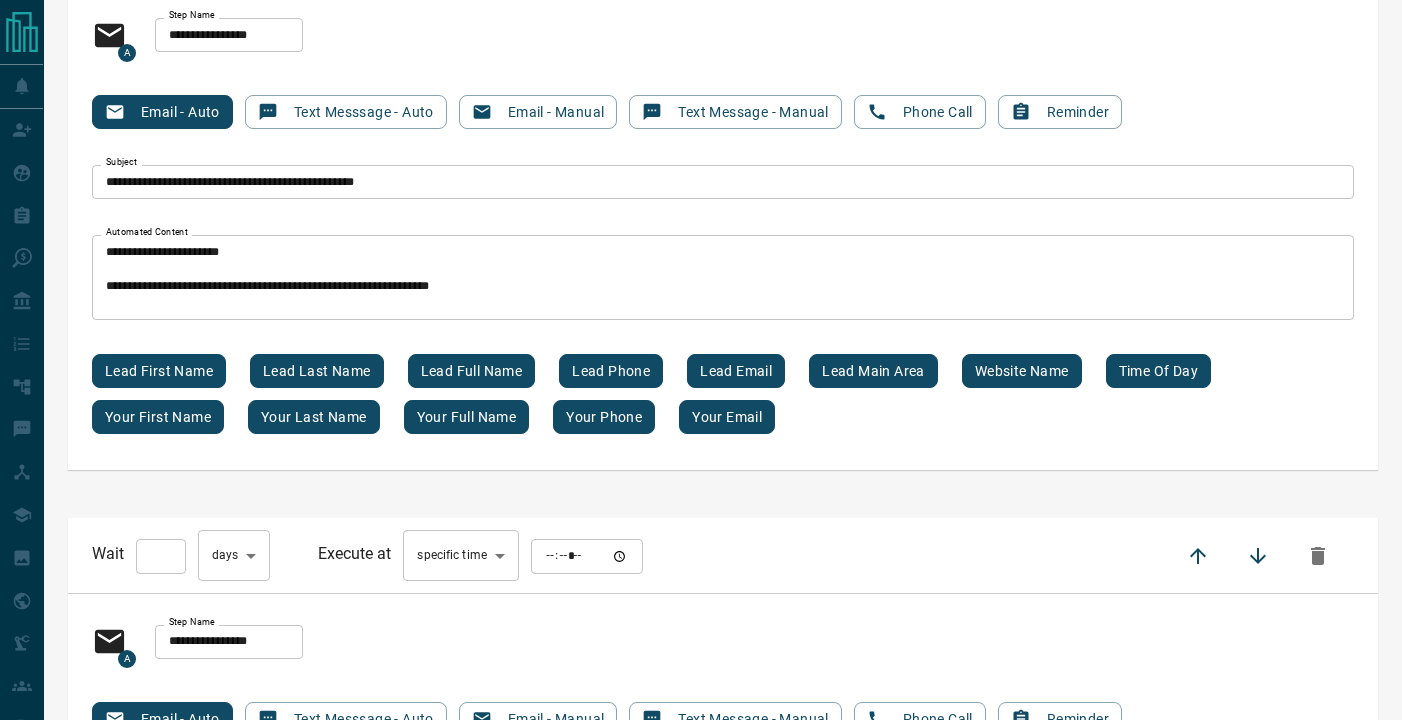 scroll, scrollTop: 8014, scrollLeft: 0, axis: vertical 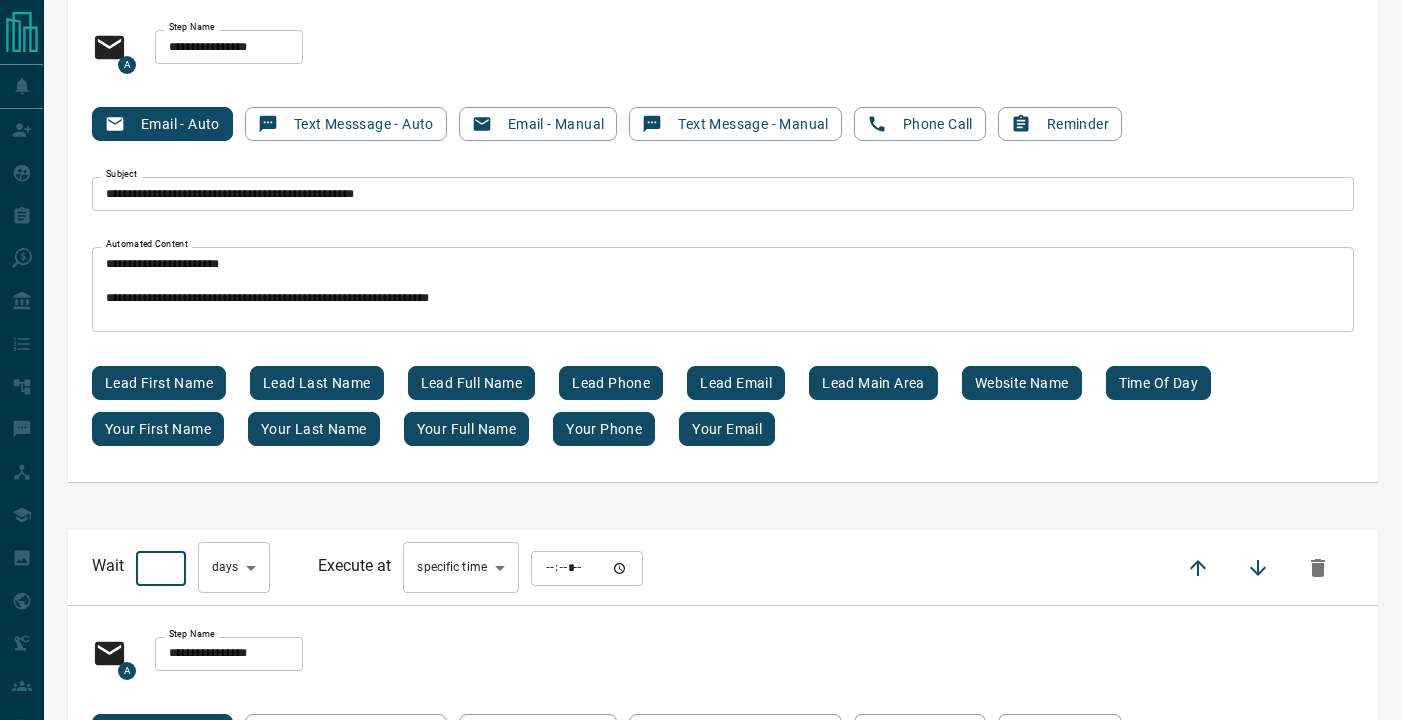 click on "**" at bounding box center [161, 568] 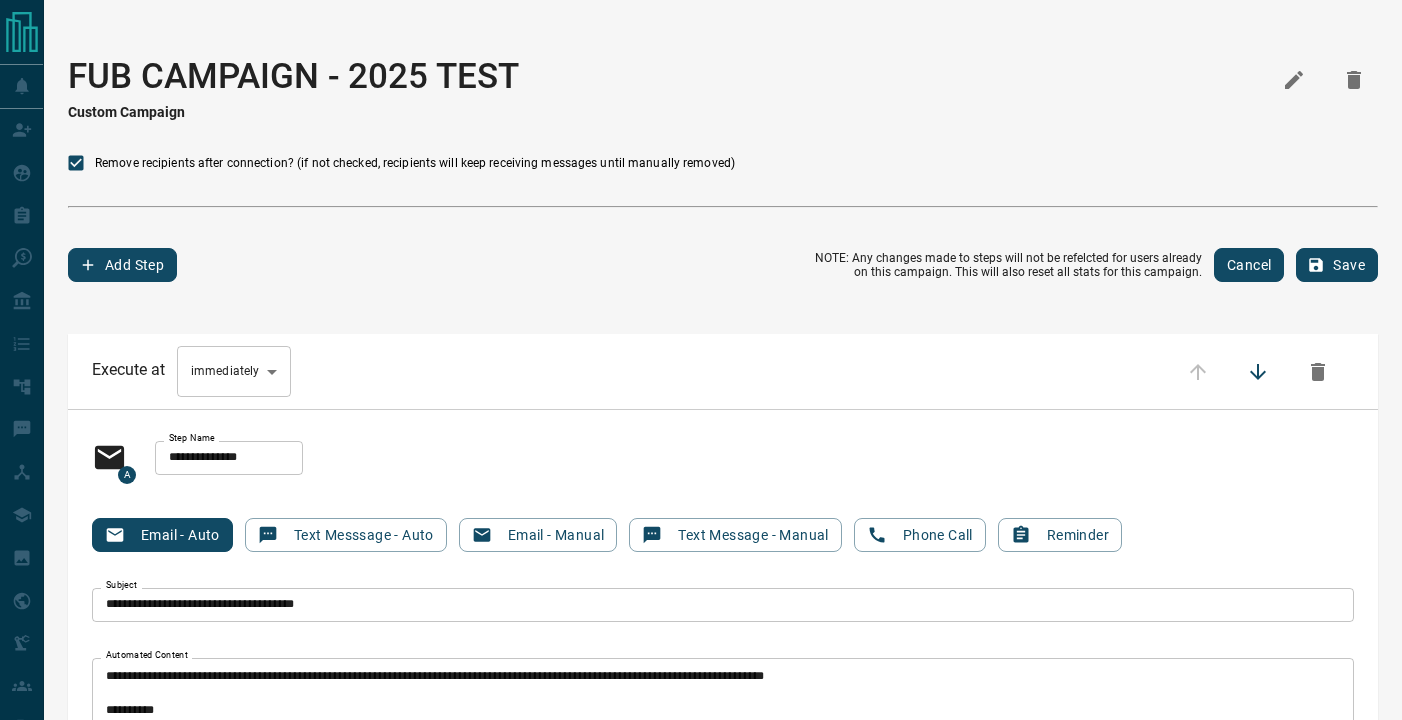 scroll, scrollTop: 0, scrollLeft: 0, axis: both 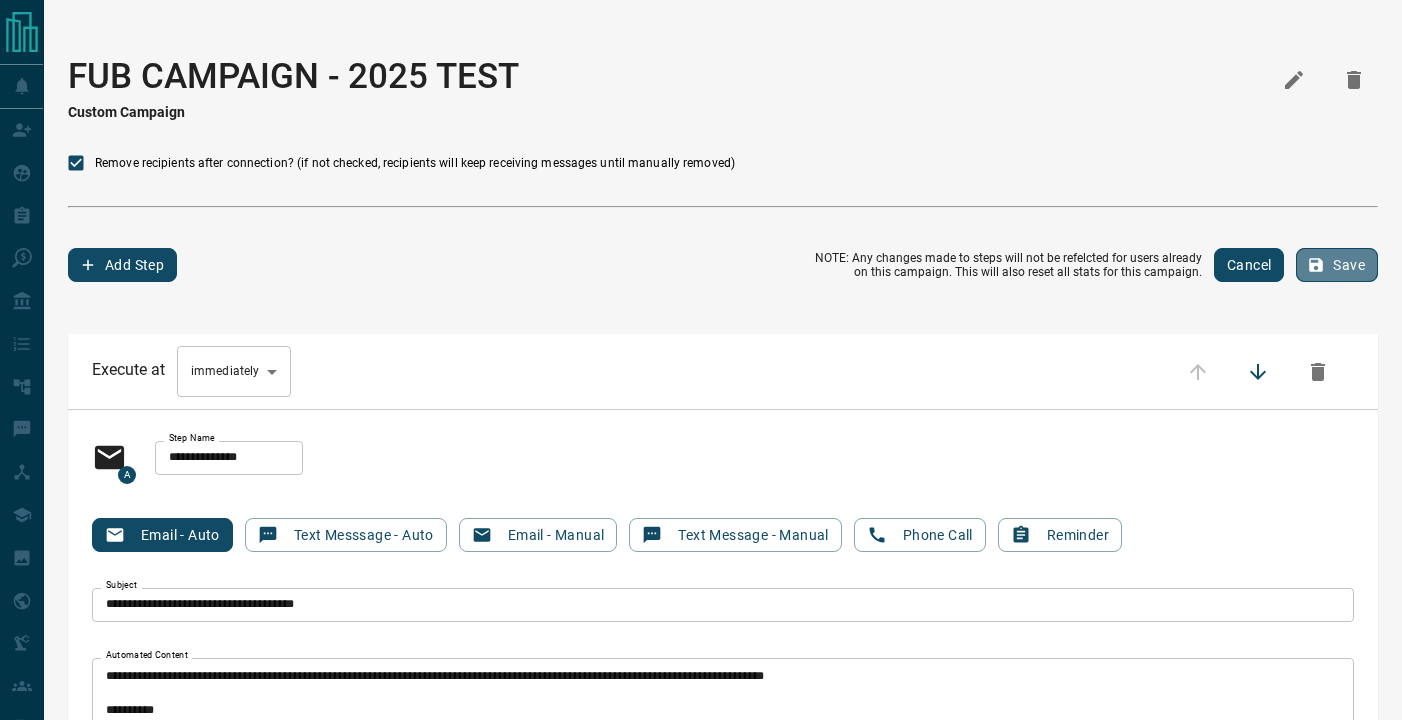 click on "Save" at bounding box center [1337, 265] 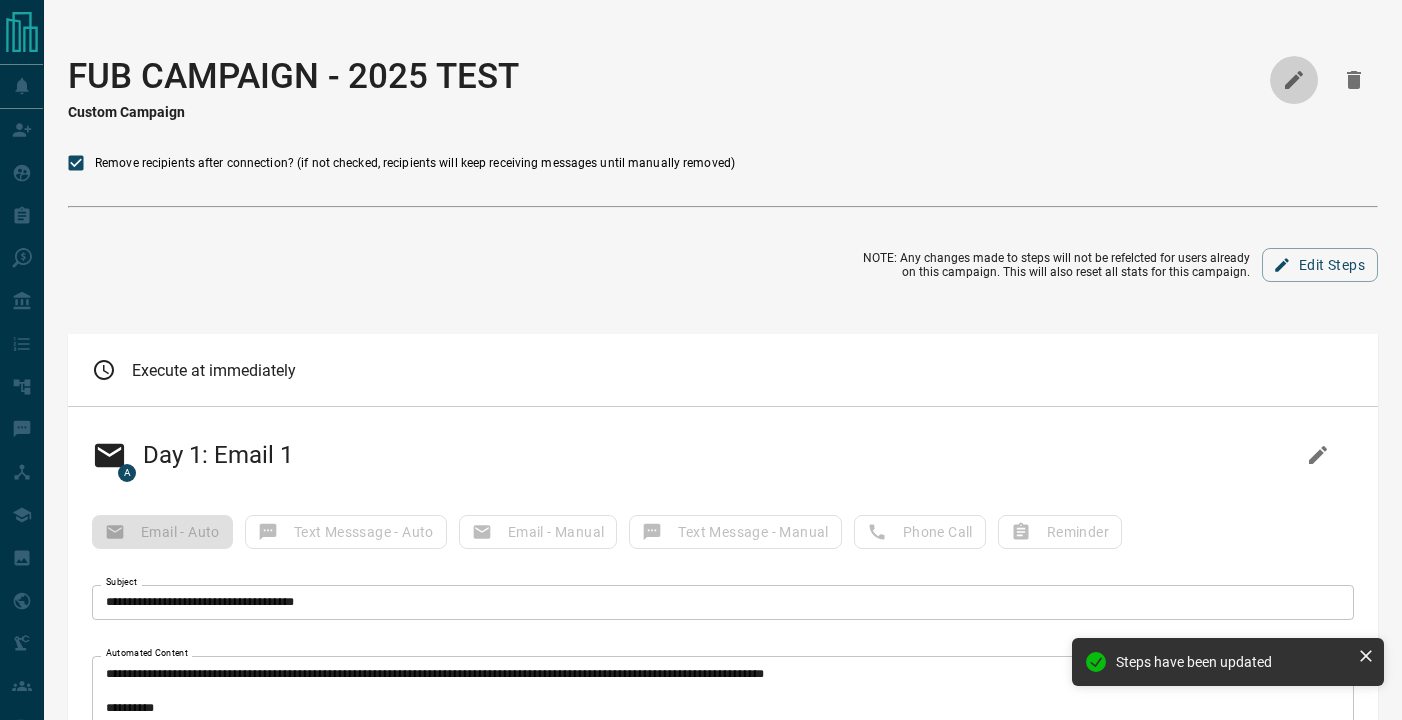 click 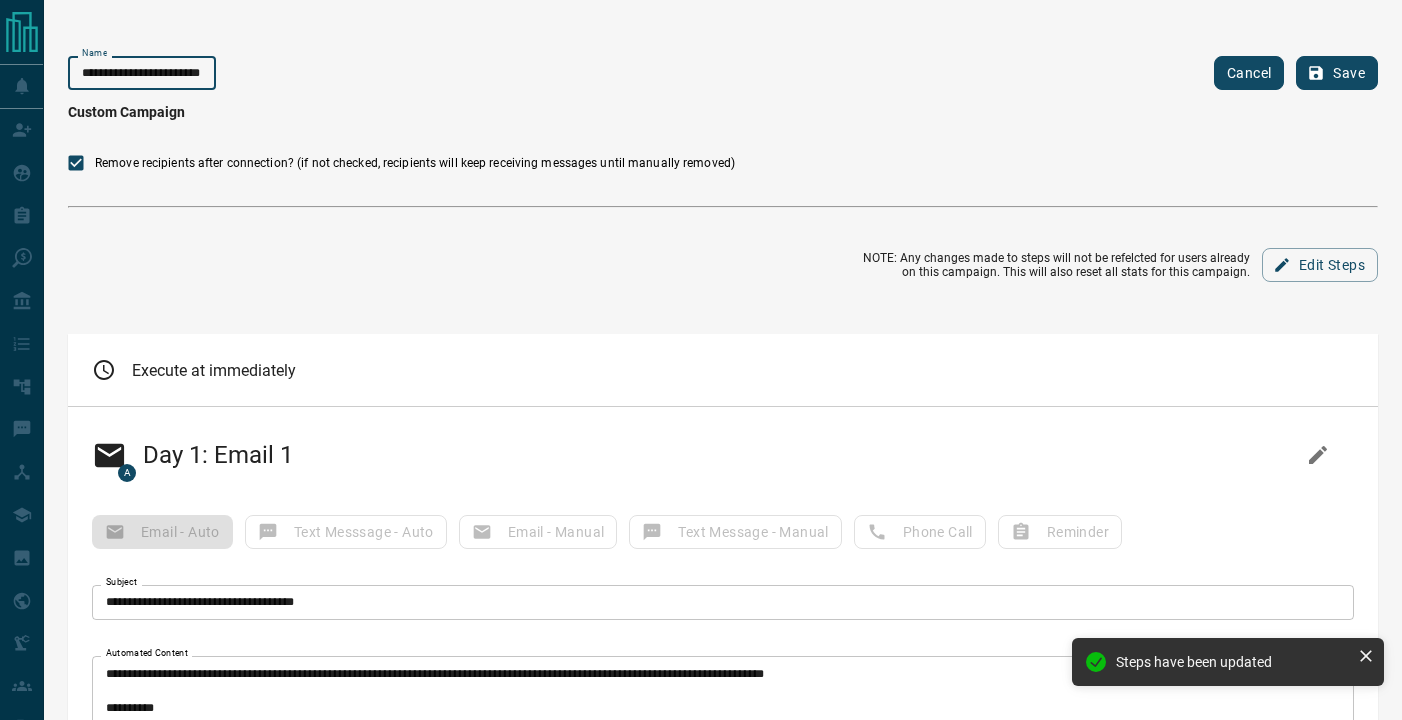 drag, startPoint x: 209, startPoint y: 71, endPoint x: 432, endPoint y: 78, distance: 223.10983 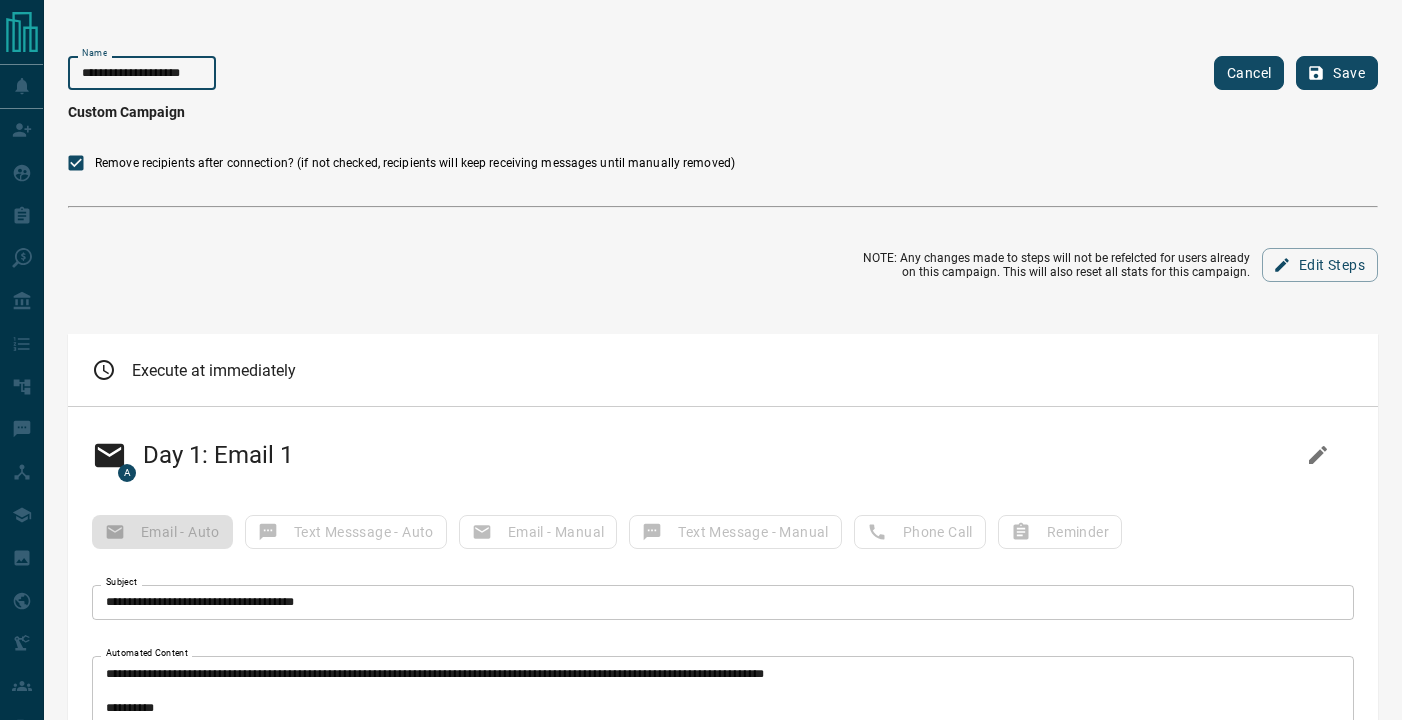type on "**********" 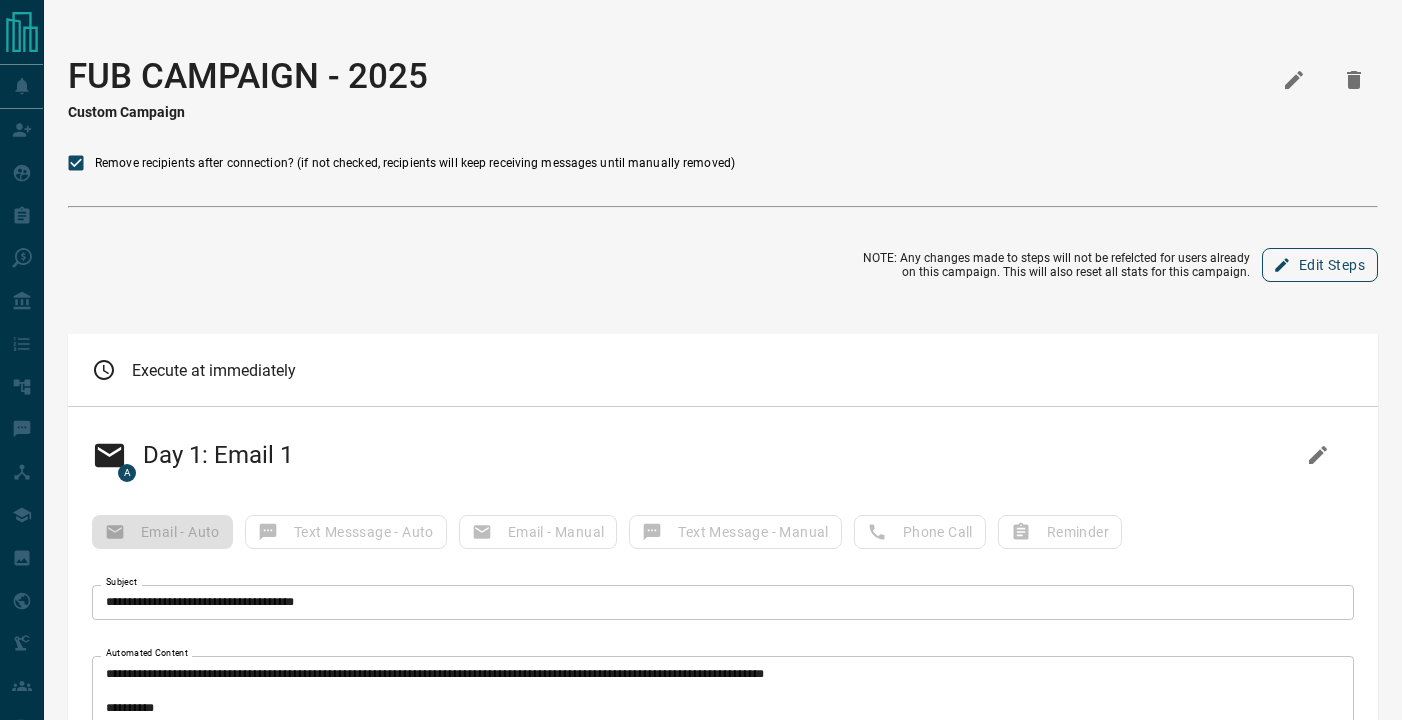 click on "Edit Steps" at bounding box center [1320, 265] 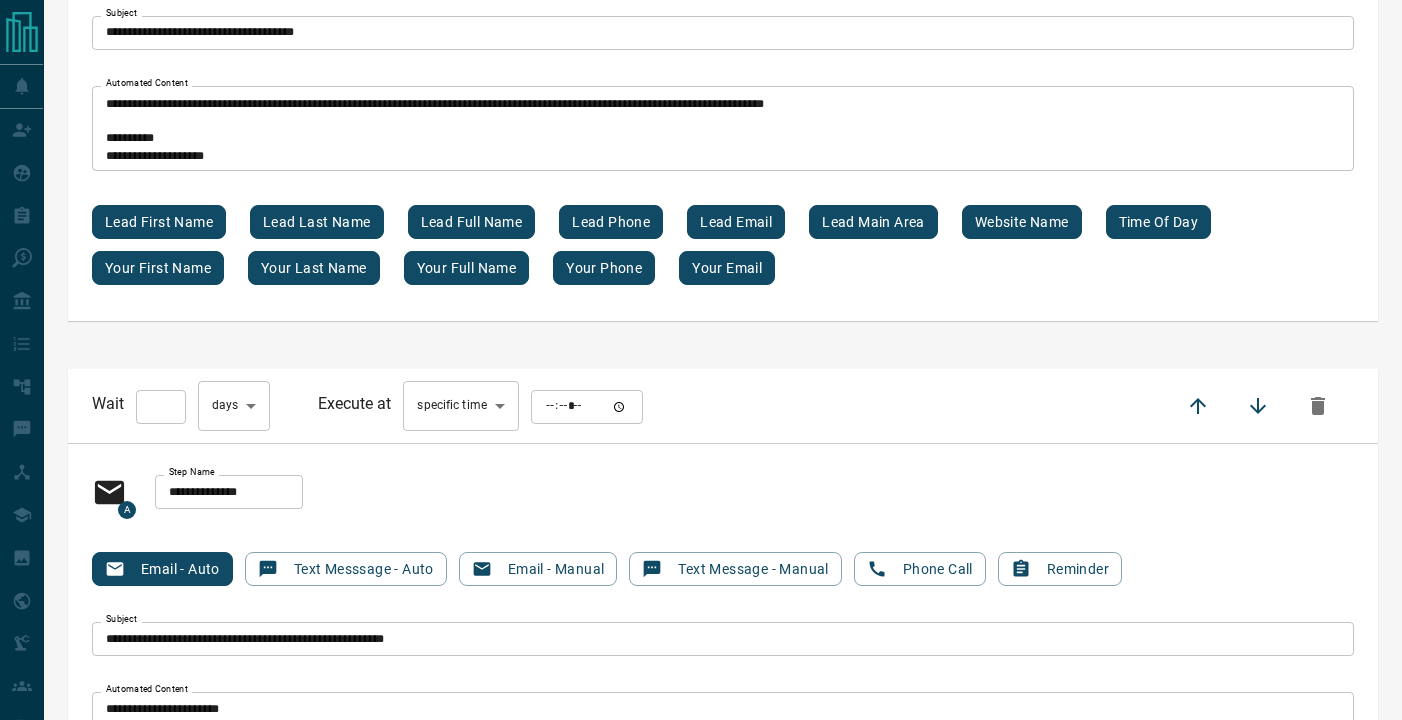 scroll, scrollTop: 569, scrollLeft: 0, axis: vertical 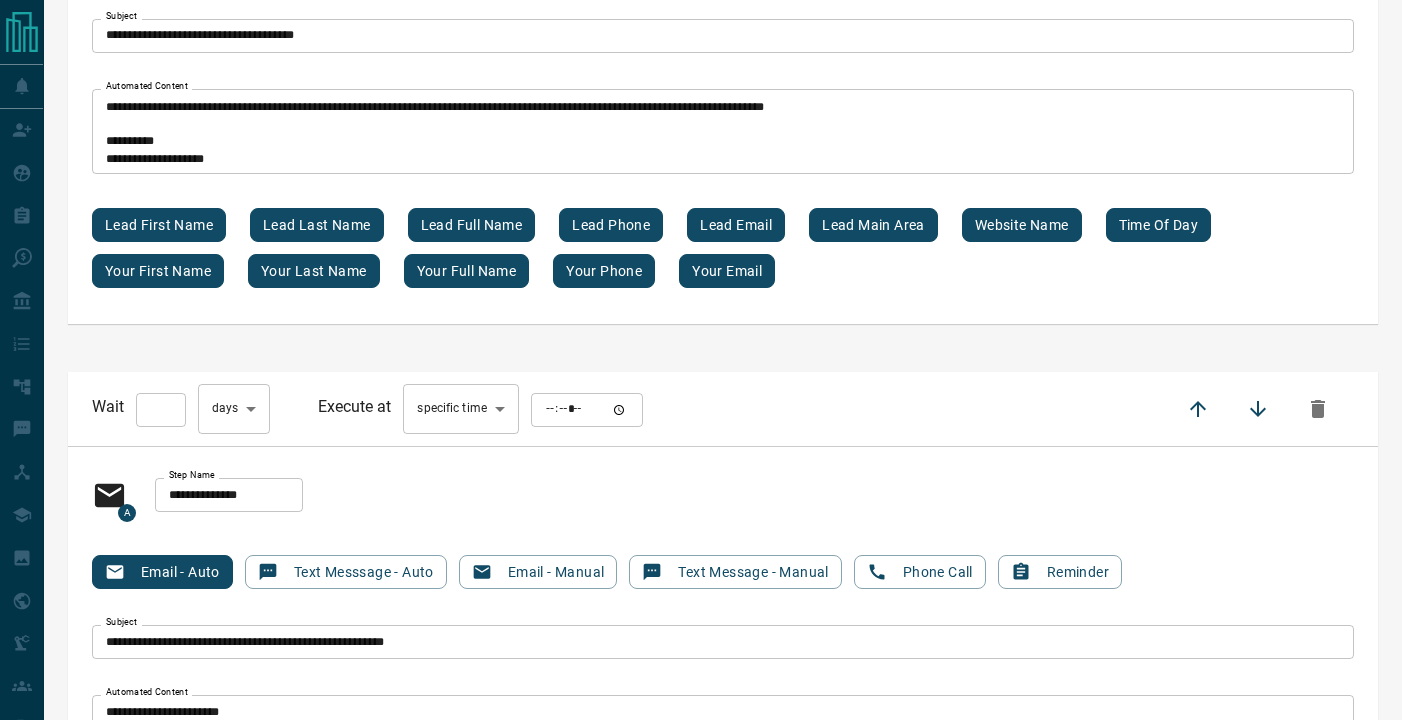 type on "*" 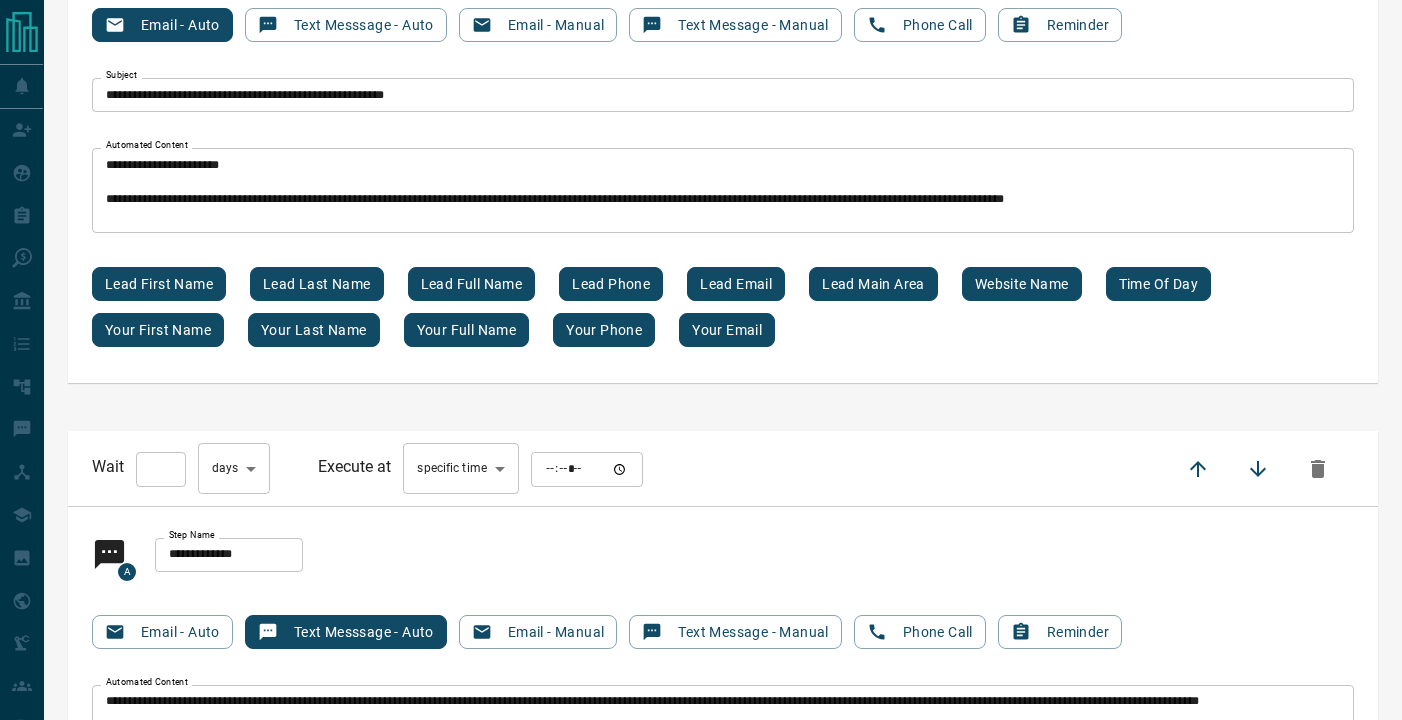 scroll, scrollTop: 1107, scrollLeft: 0, axis: vertical 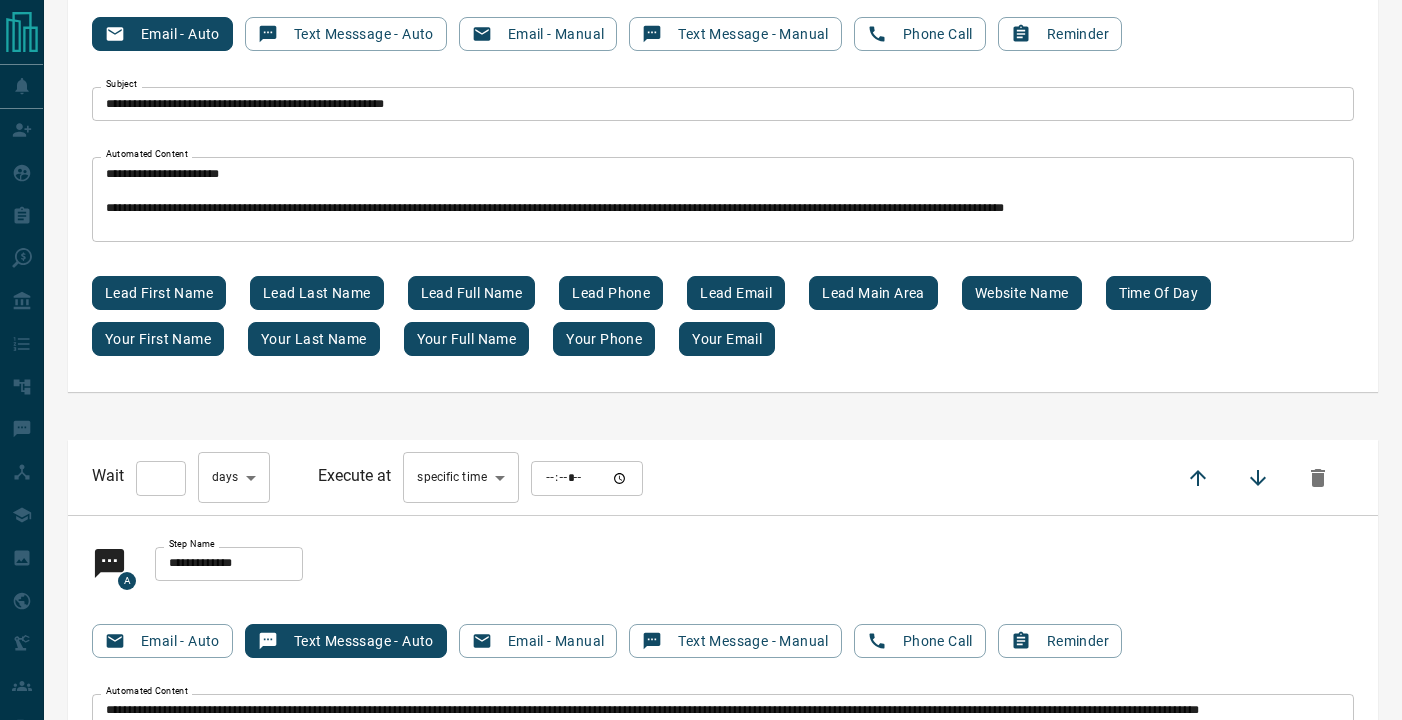 type on "*" 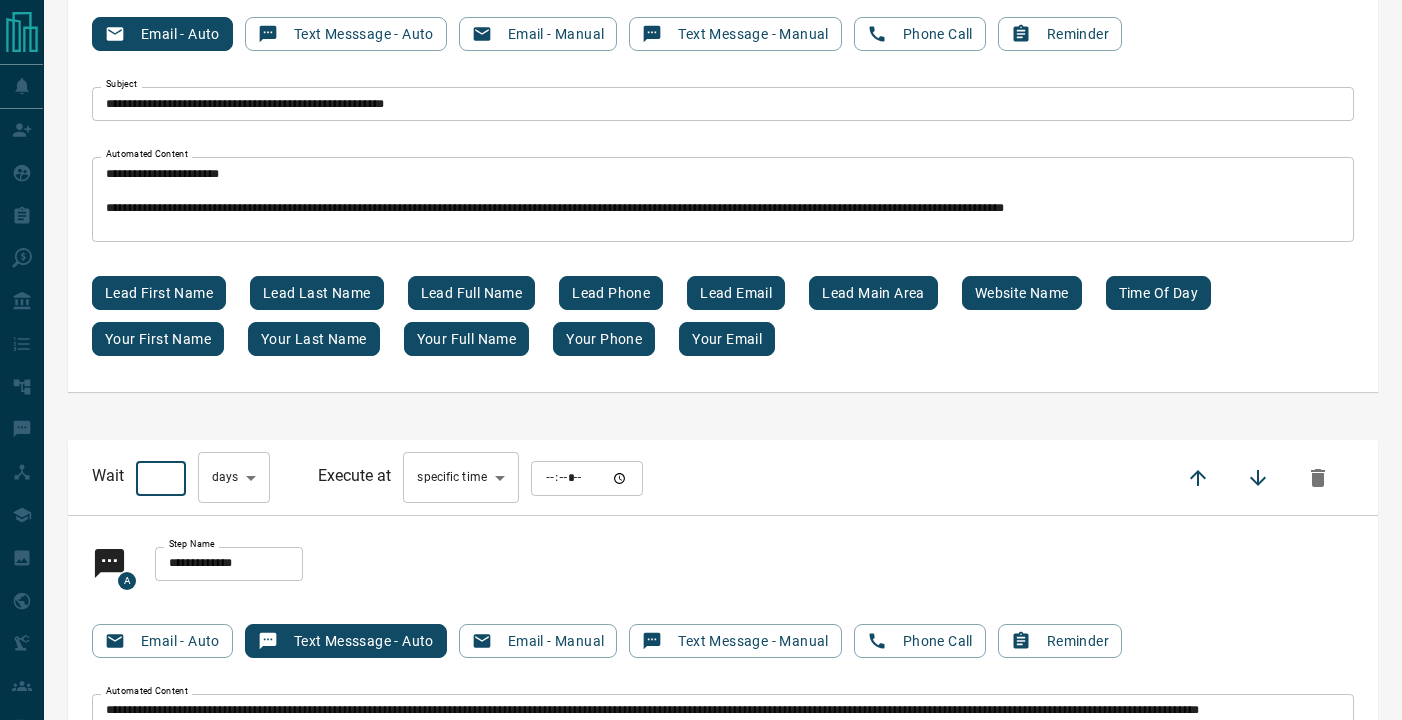 click on "*" at bounding box center [161, 478] 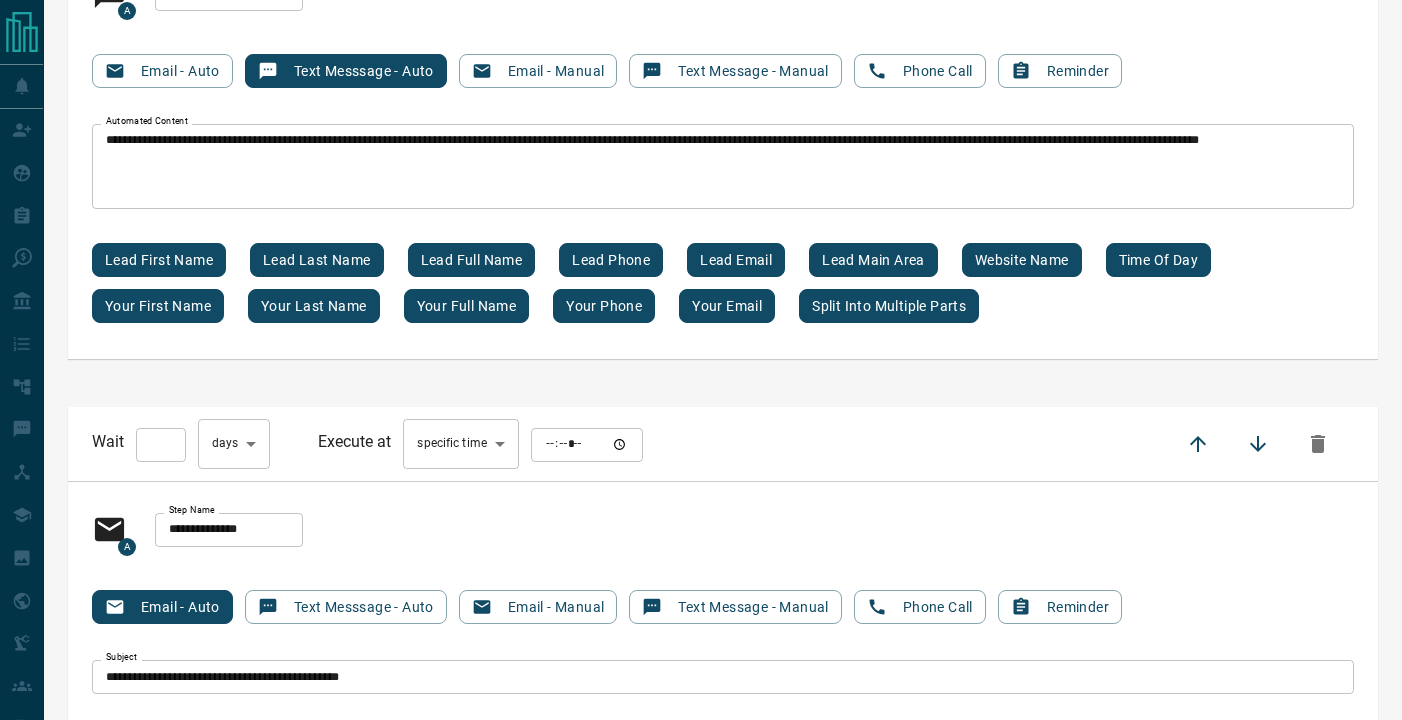 scroll, scrollTop: 1680, scrollLeft: 0, axis: vertical 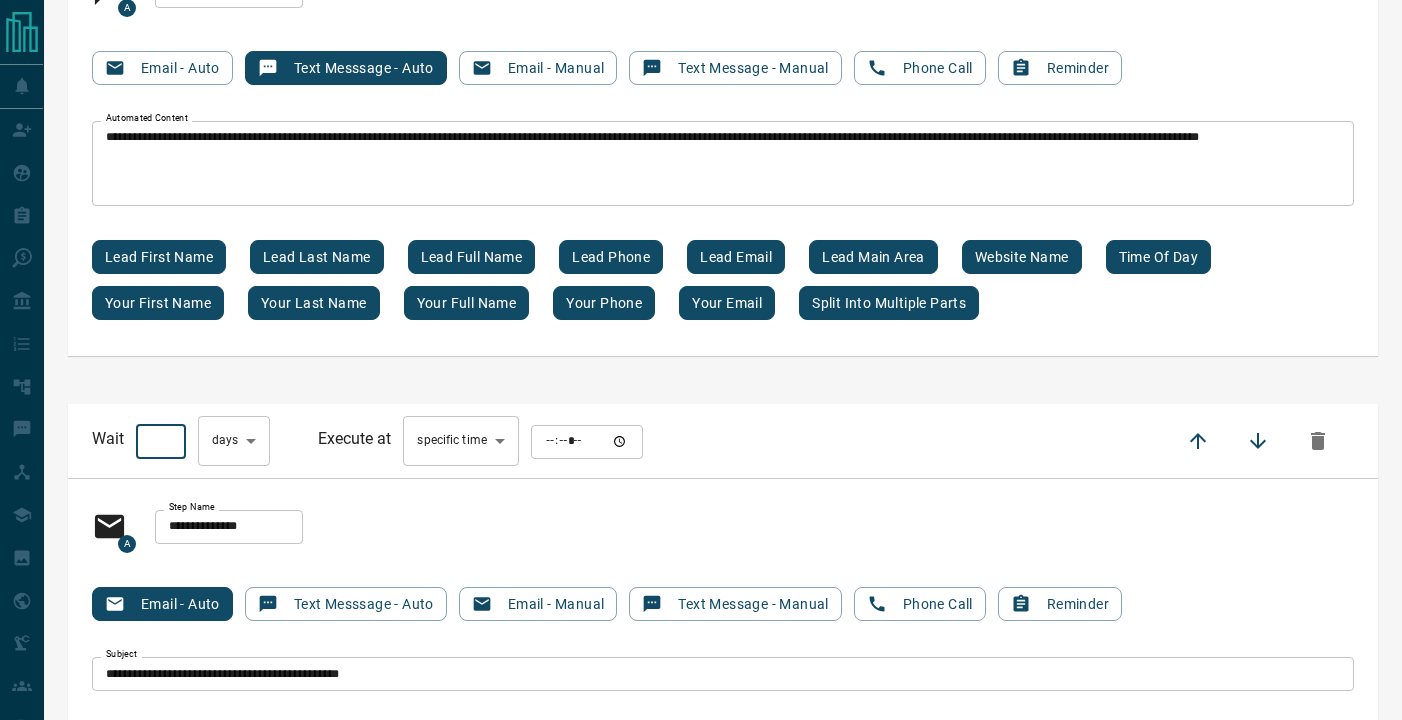 click on "*" at bounding box center (161, 442) 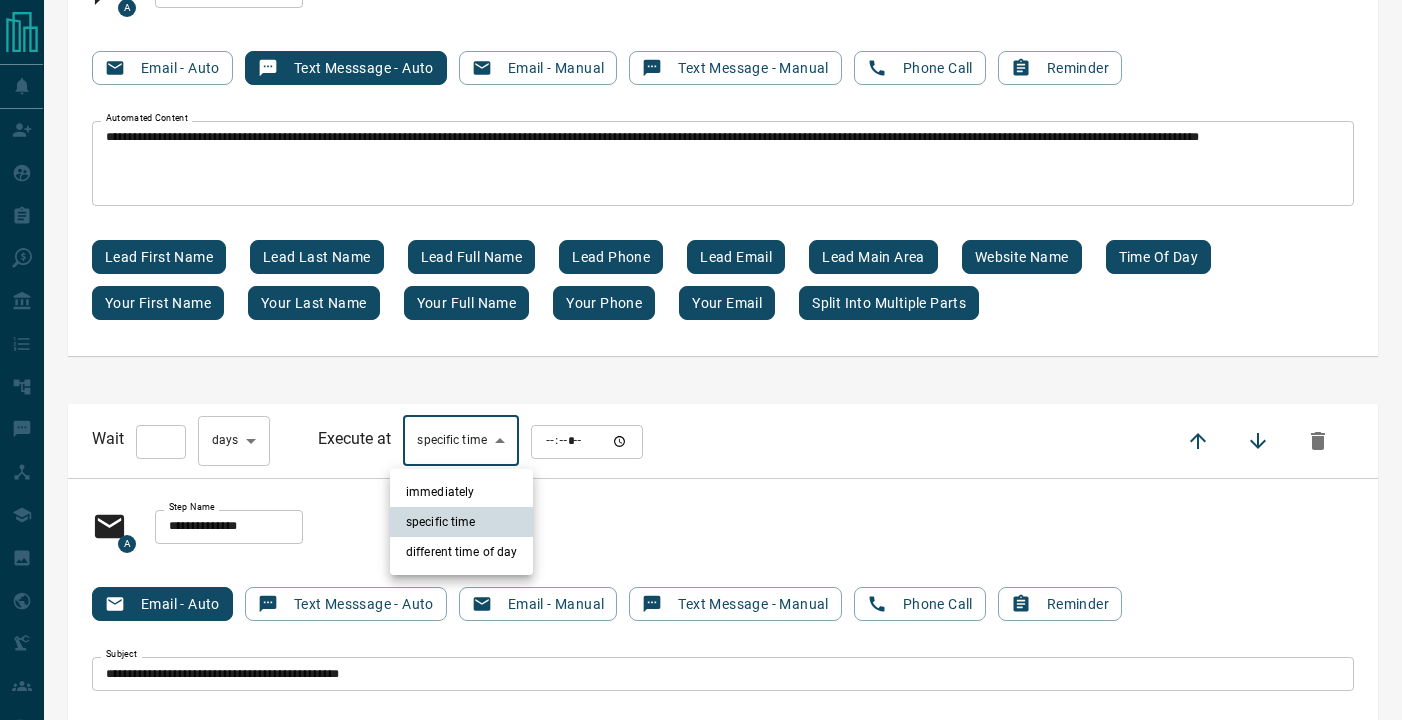 click on "**********" at bounding box center [701, 7778] 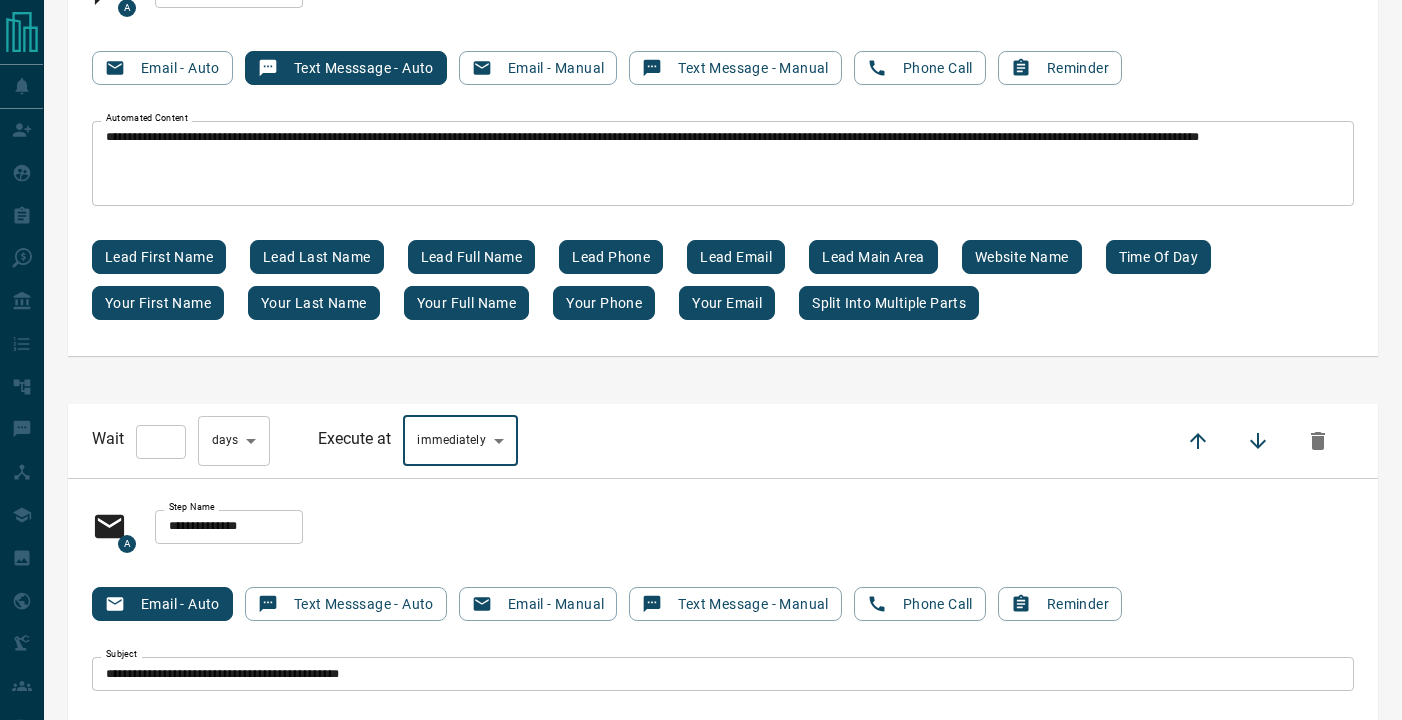type on "**********" 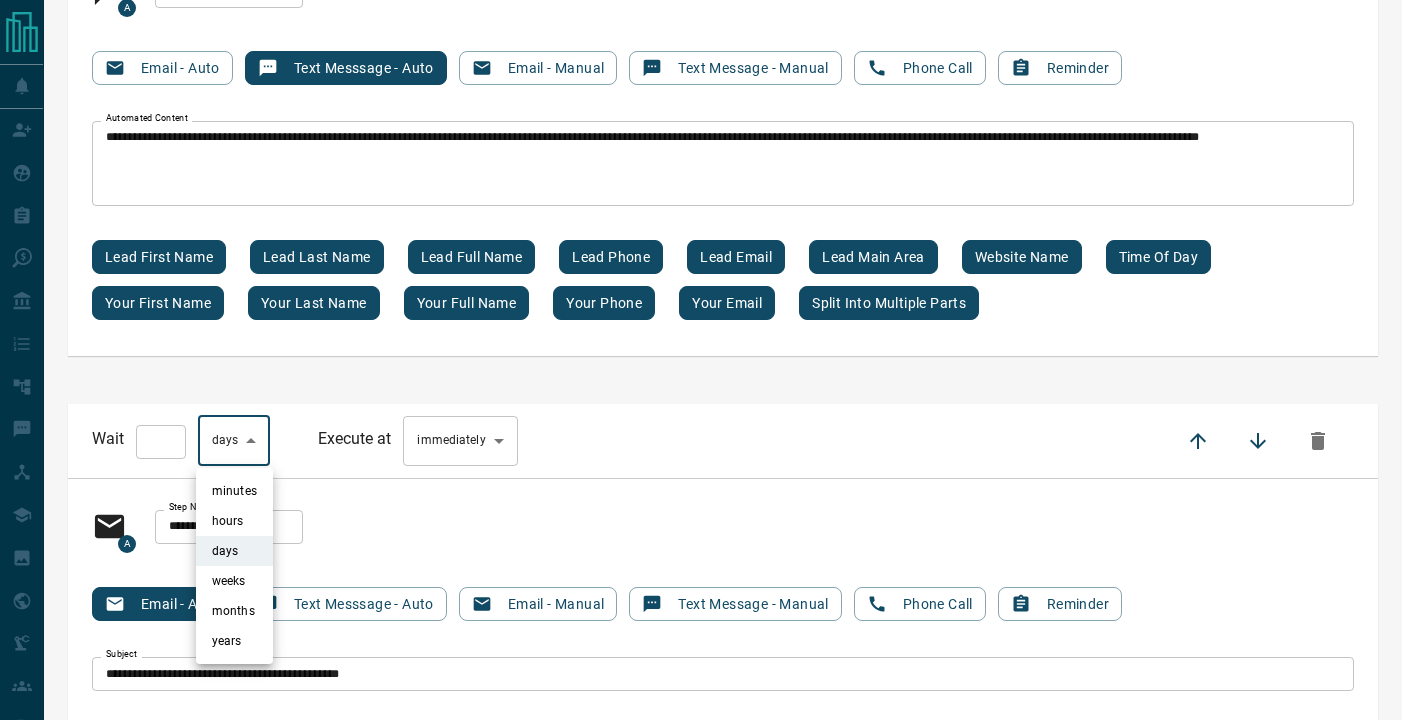 click on "**********" at bounding box center (701, 7778) 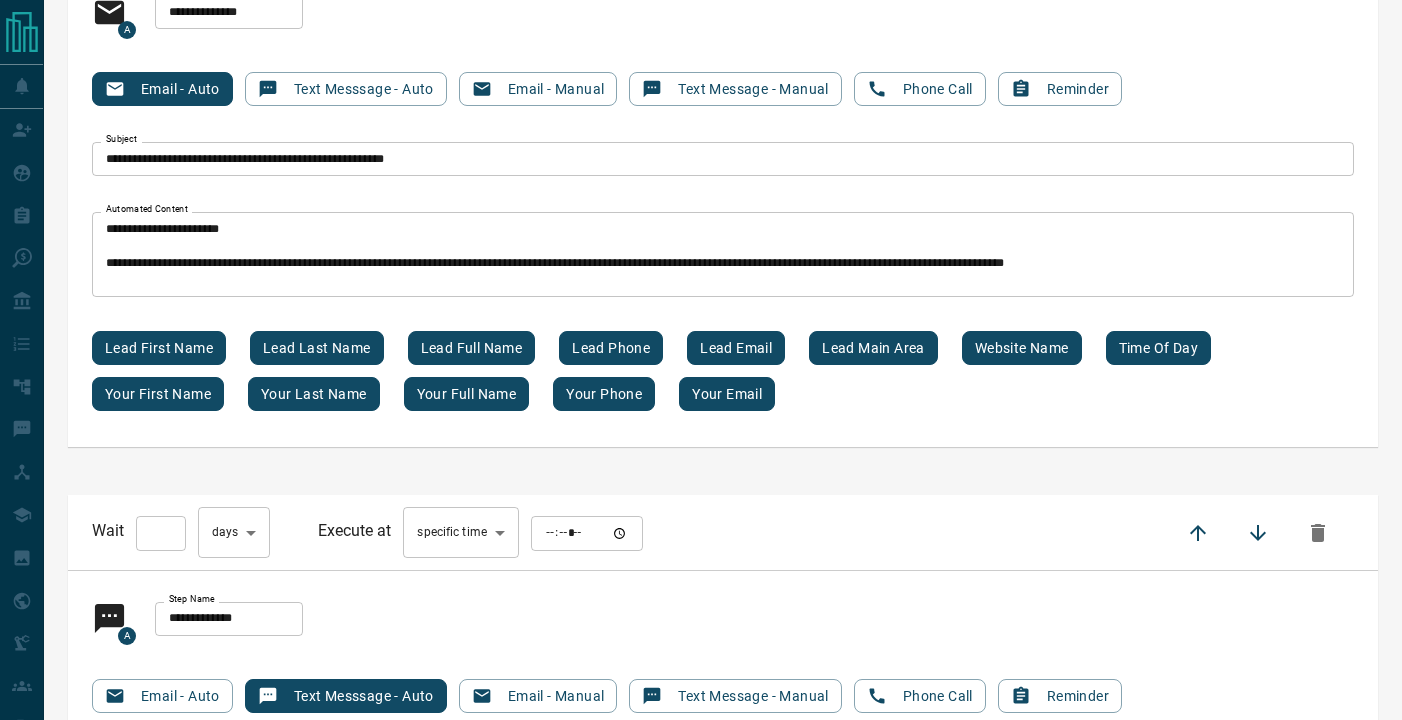 scroll, scrollTop: 1039, scrollLeft: 0, axis: vertical 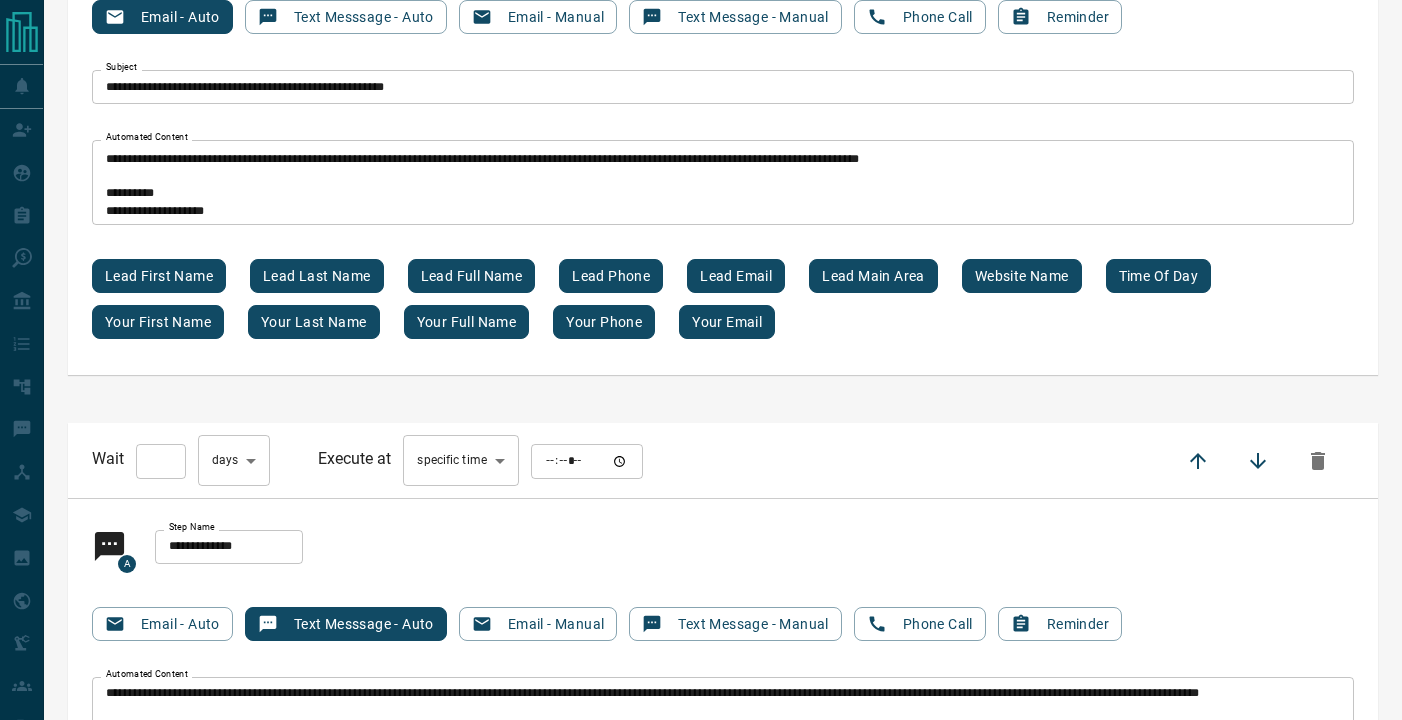 click on "*" at bounding box center [161, 461] 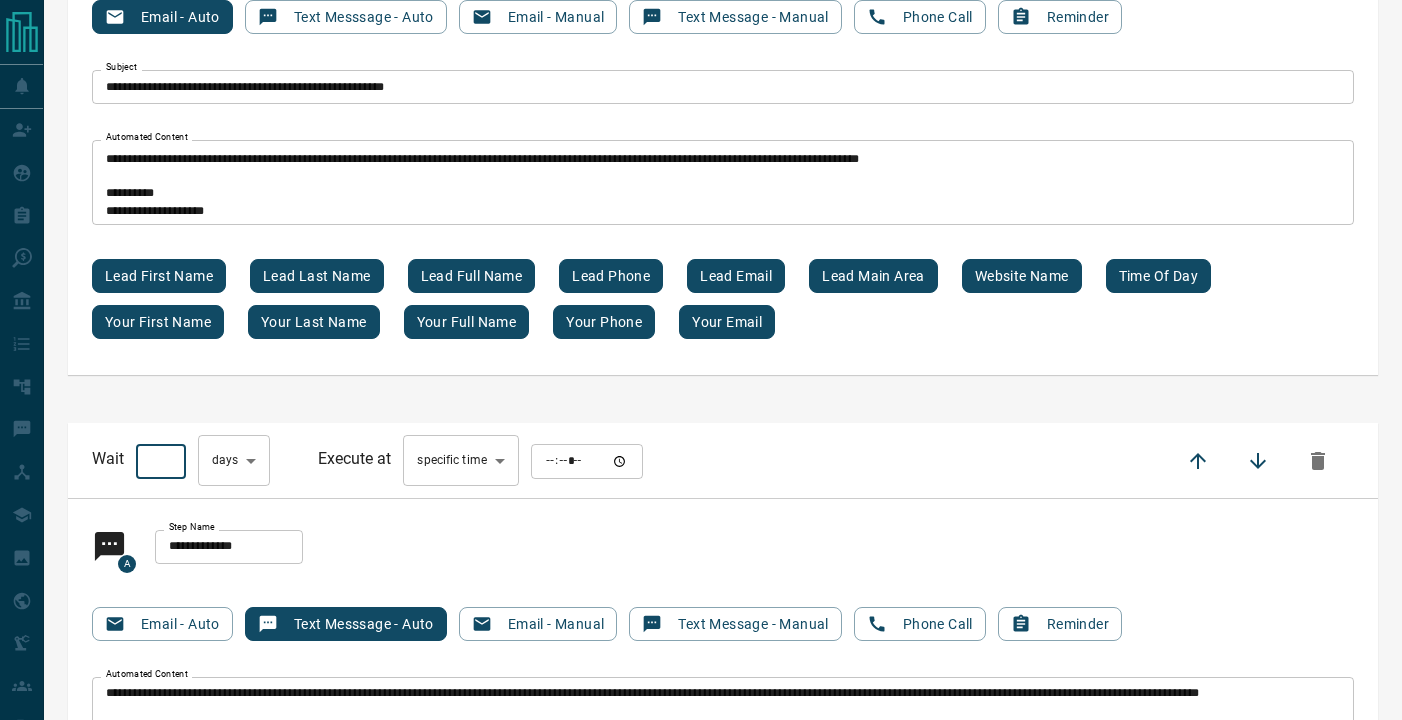 click on "*" at bounding box center [161, 461] 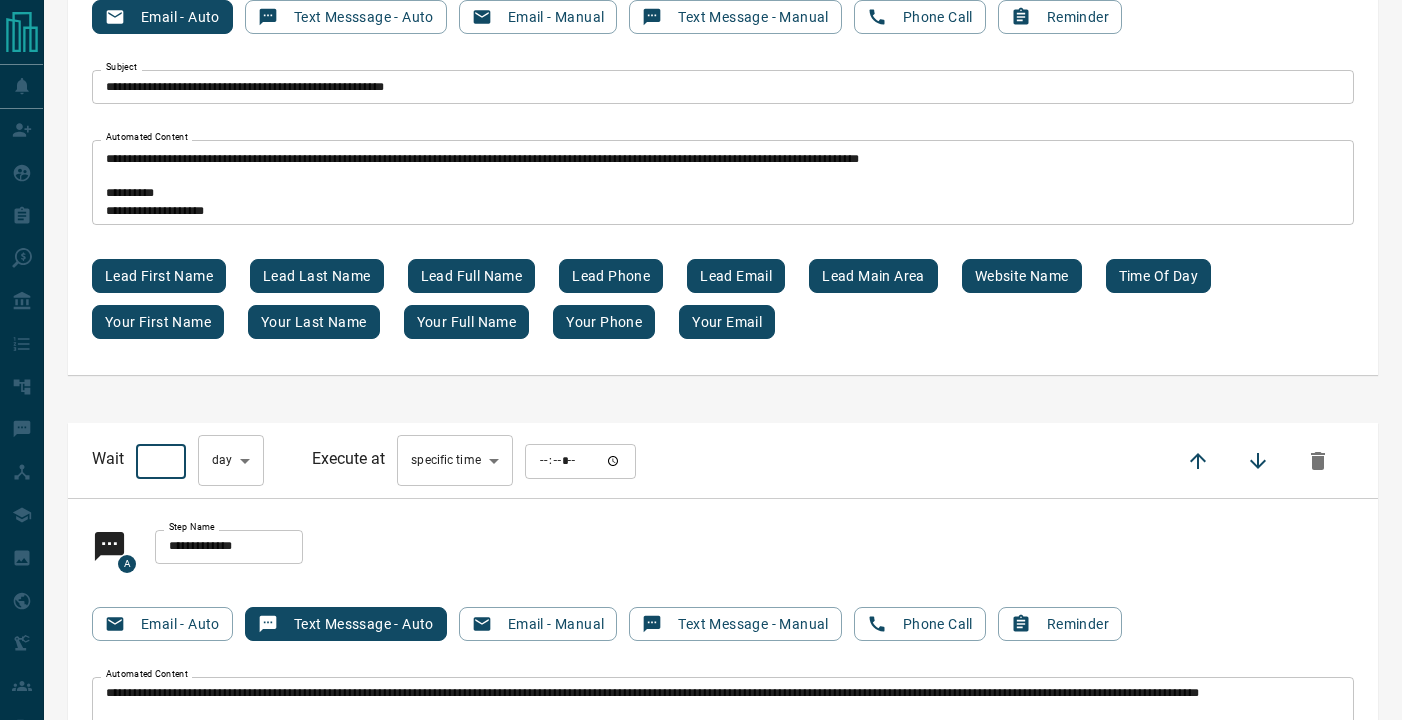 click on "*" at bounding box center [161, 461] 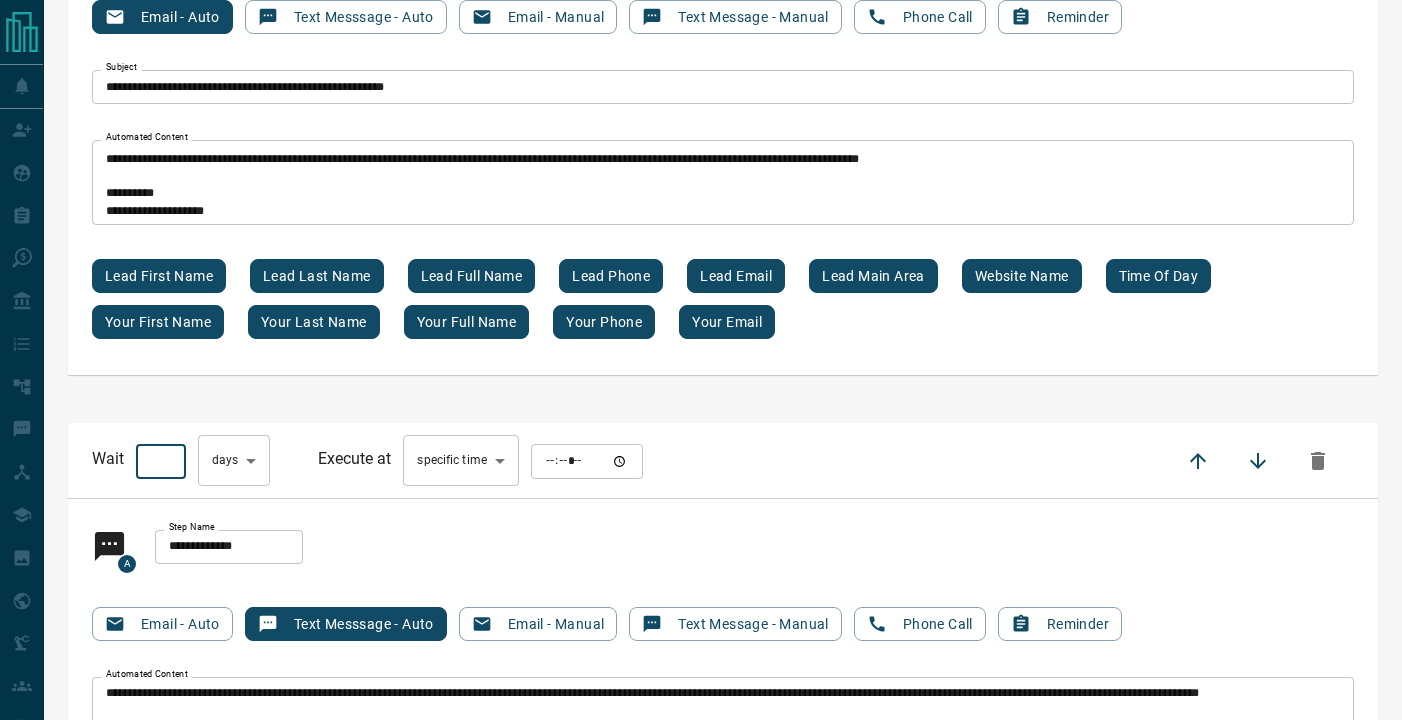 click on "**" at bounding box center (161, 461) 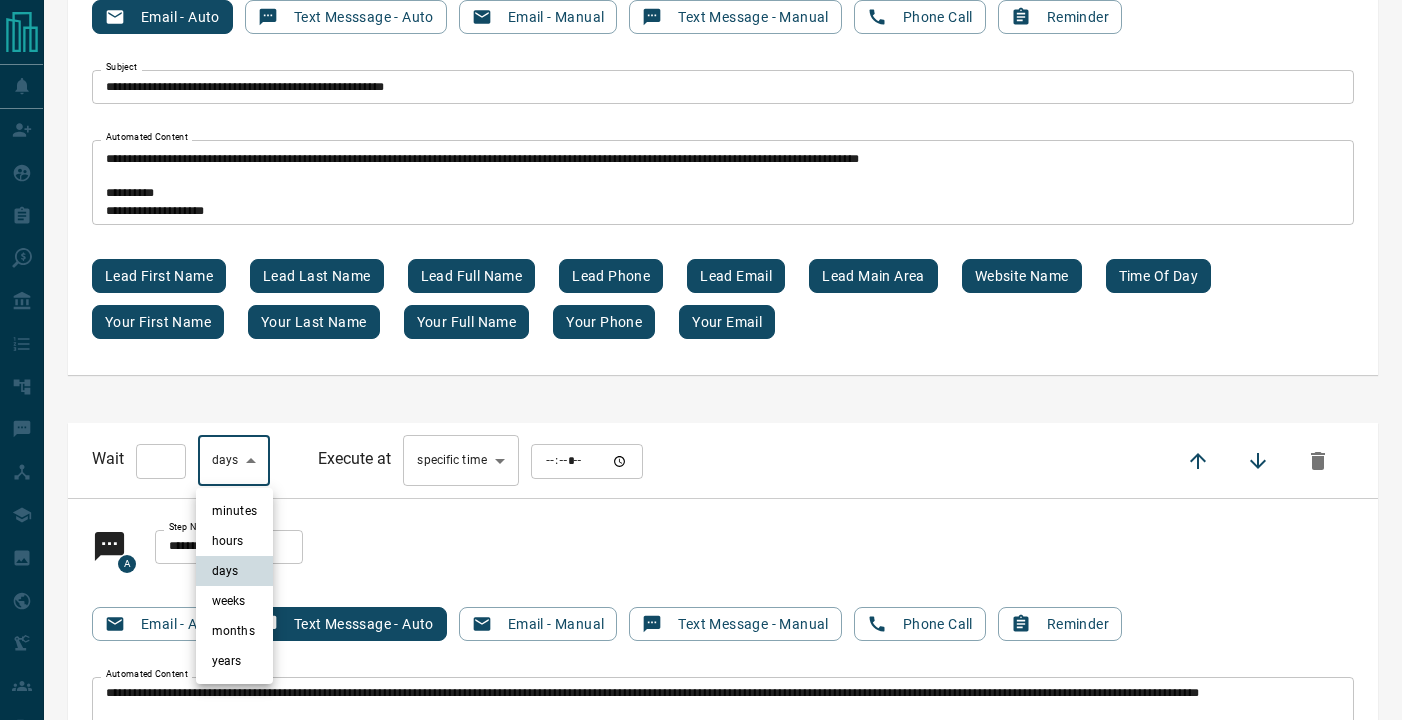 click on "**********" at bounding box center (701, 8334) 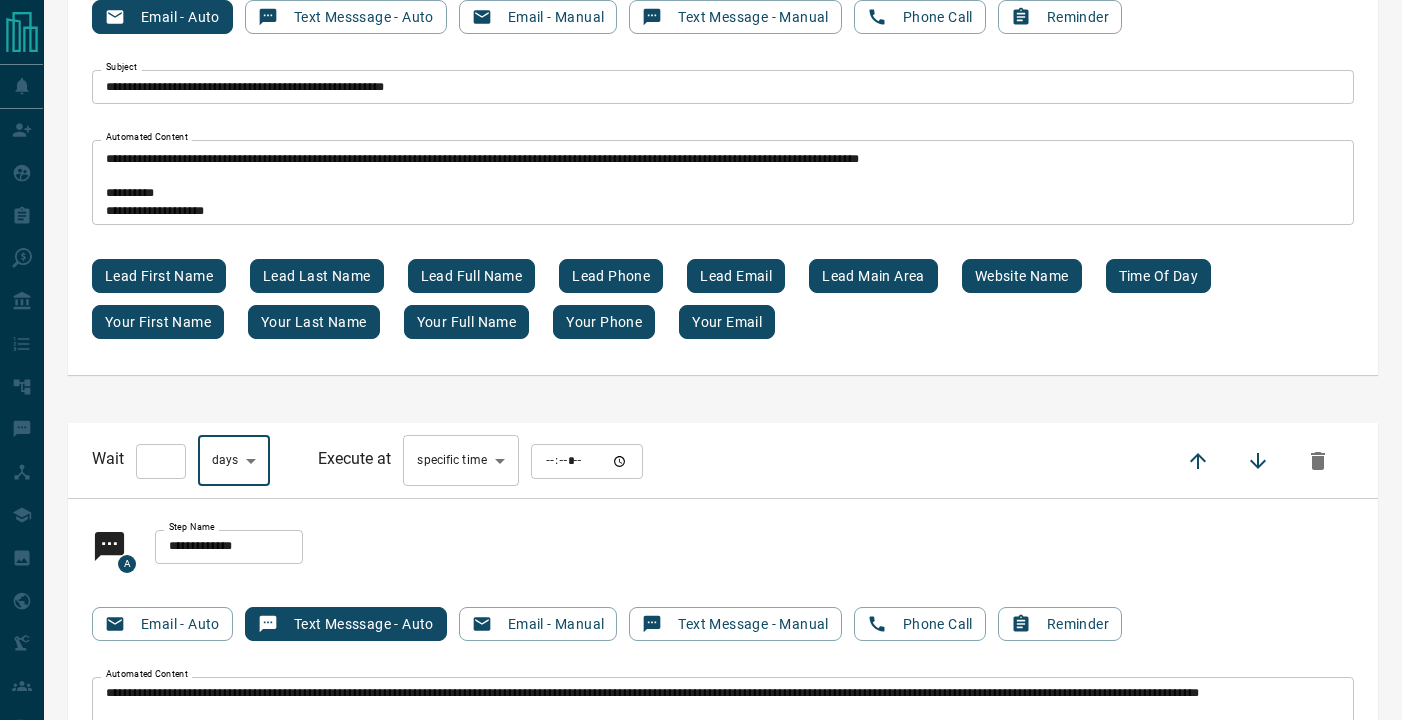 type on "*" 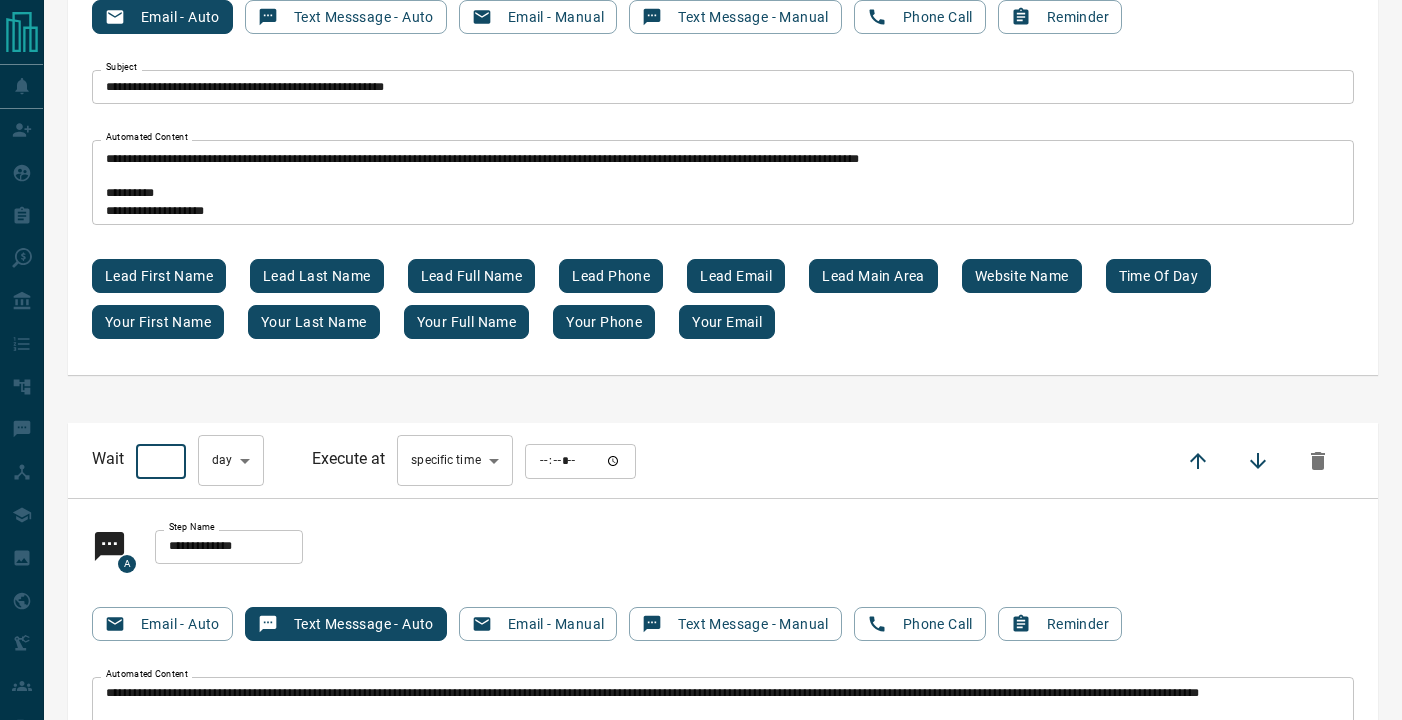 click on "**********" at bounding box center (701, 8334) 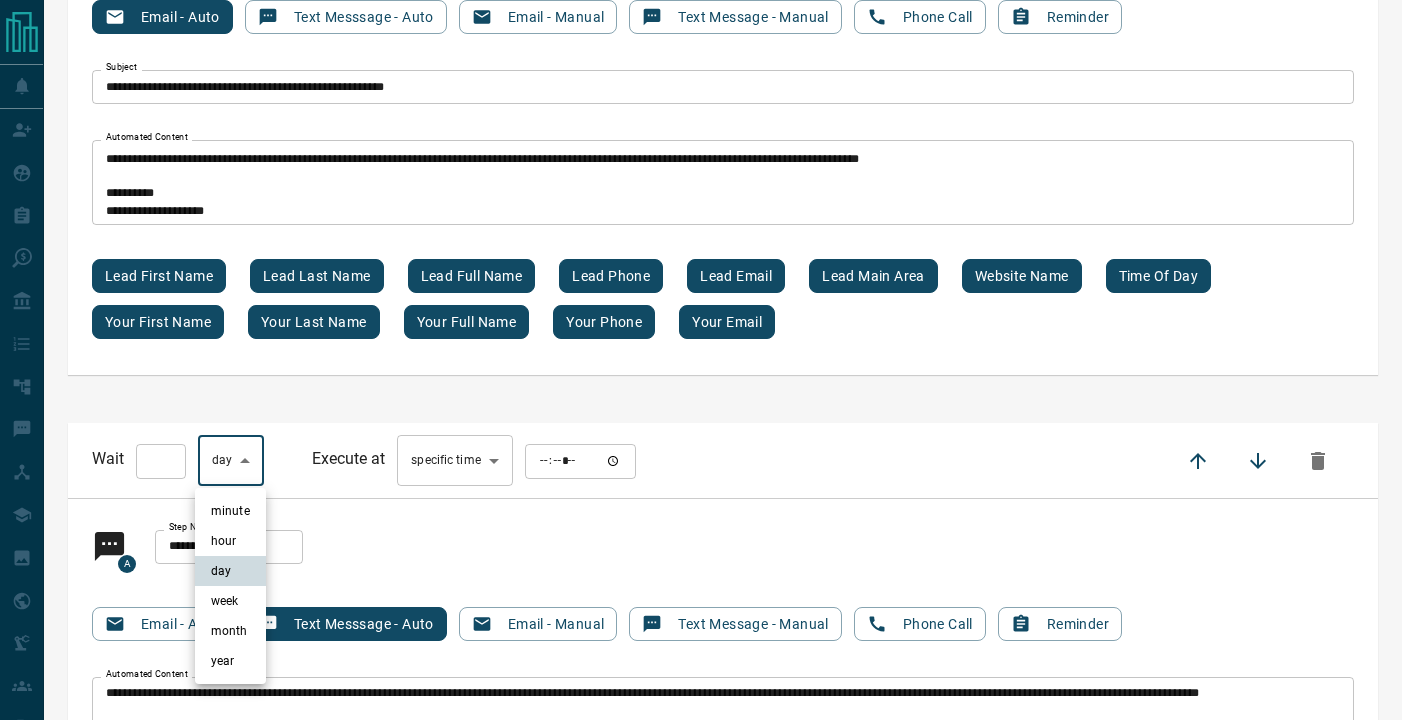 click on "hour" at bounding box center [230, 541] 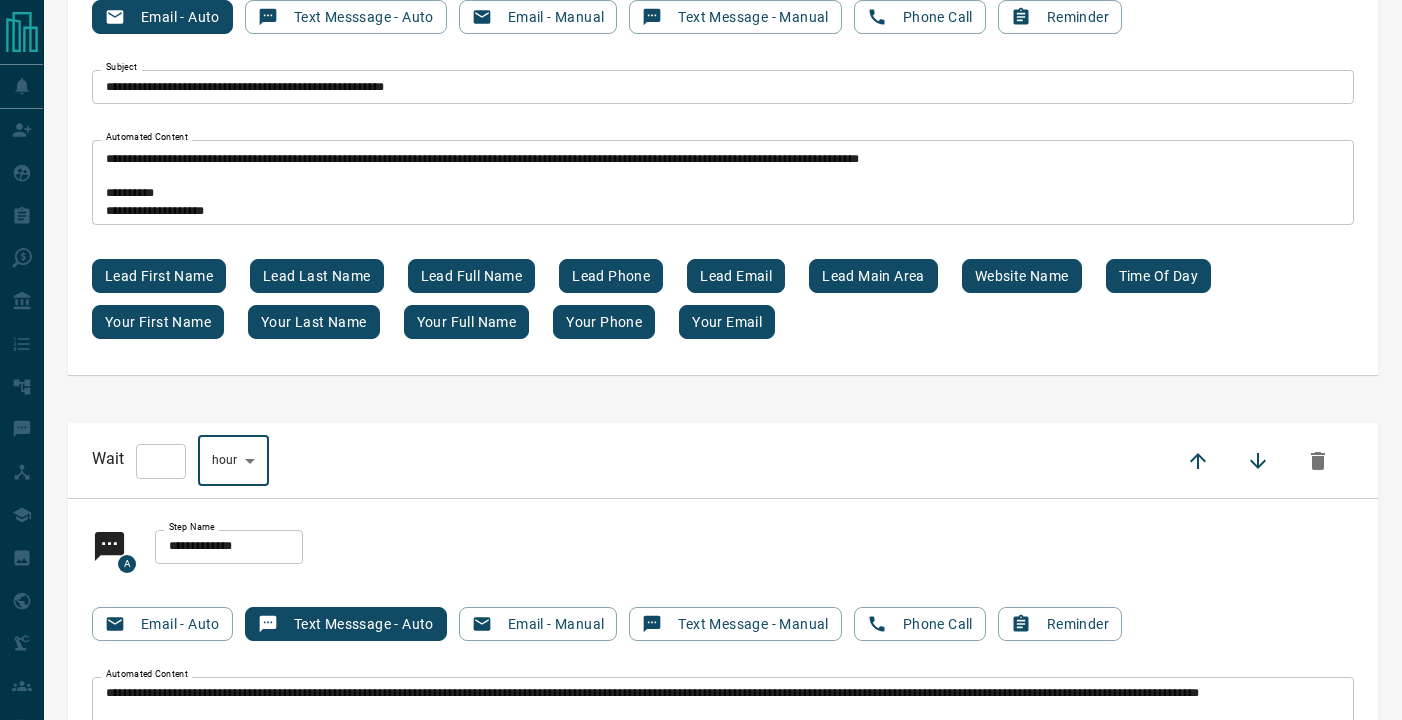 type on "****" 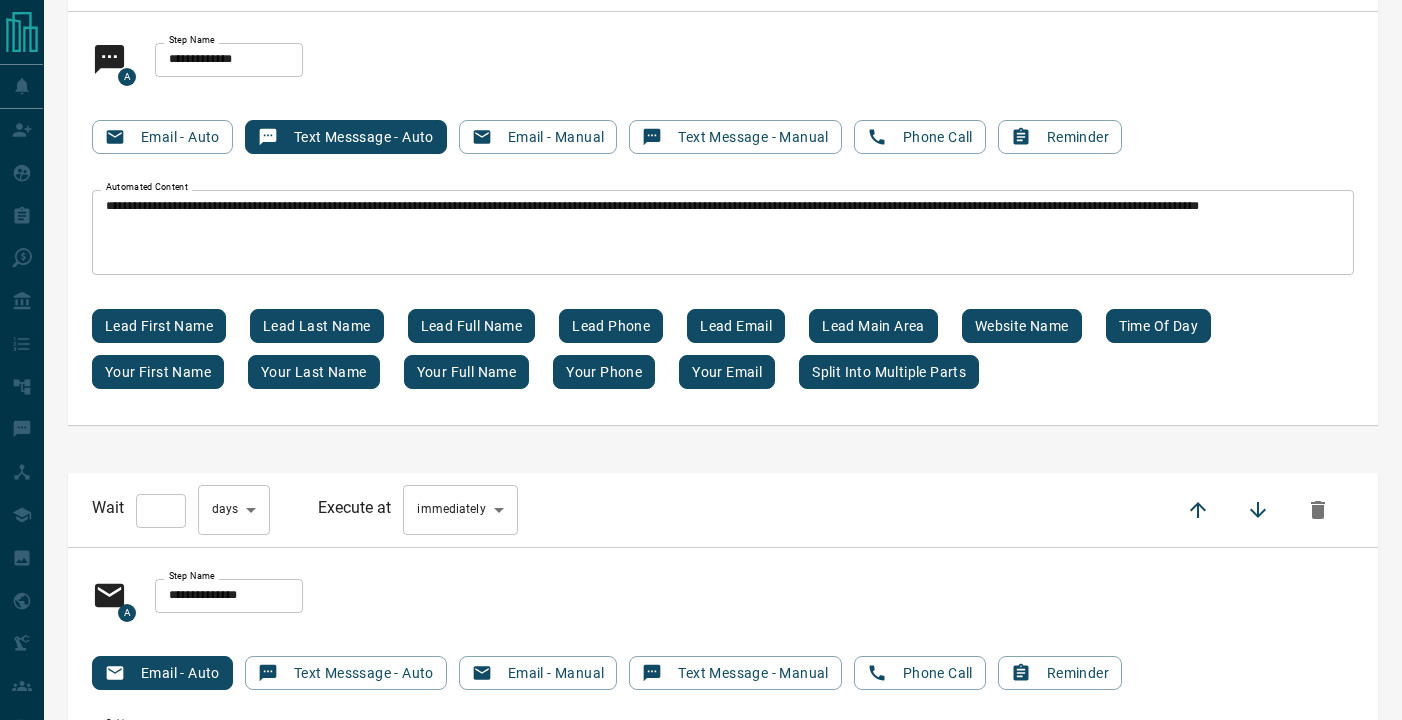 scroll, scrollTop: 1615, scrollLeft: 0, axis: vertical 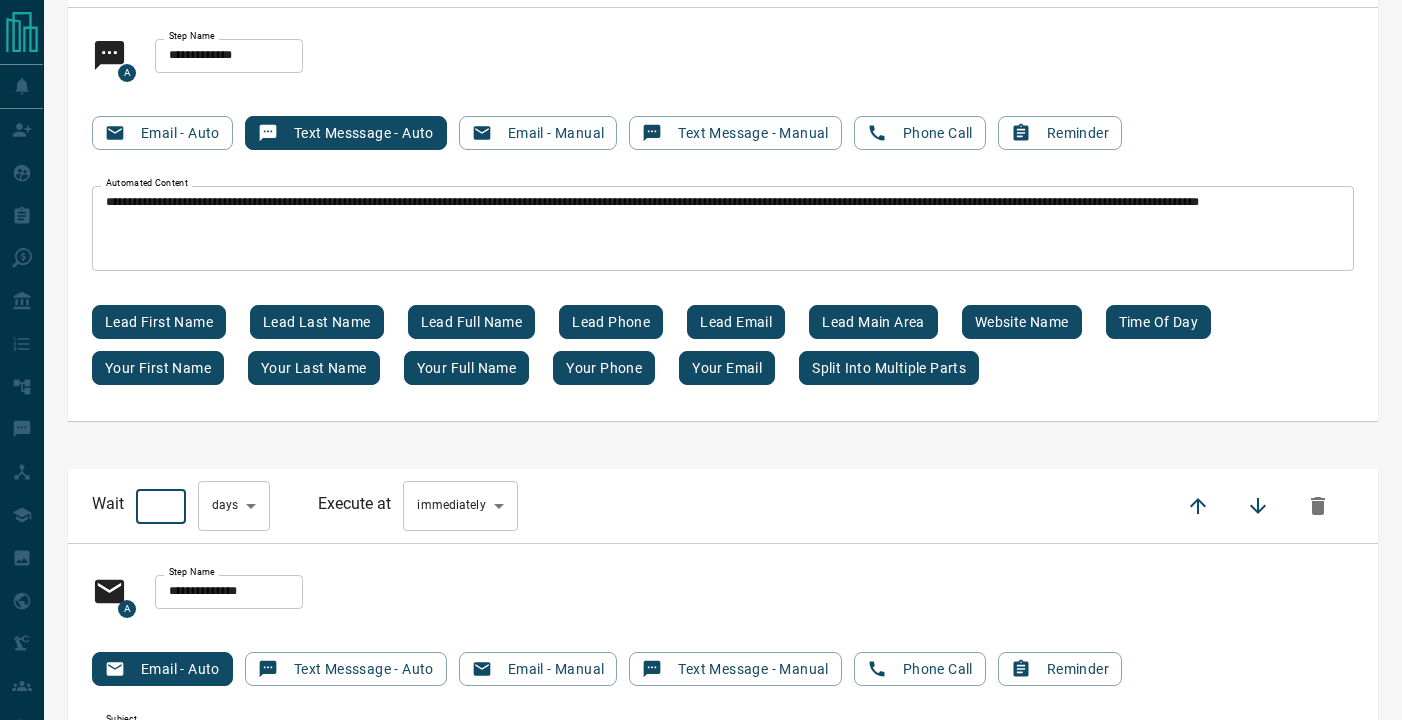 click on "*" at bounding box center (161, 507) 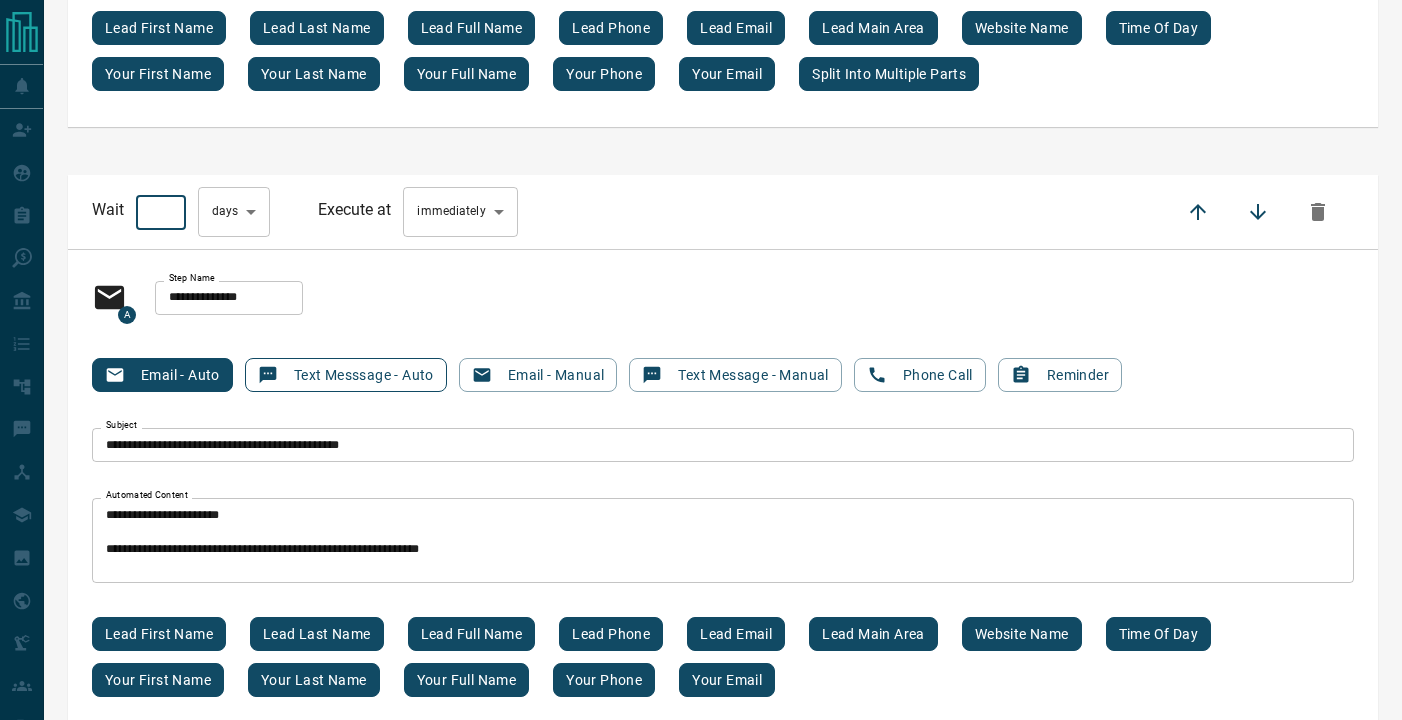 scroll, scrollTop: 1922, scrollLeft: 0, axis: vertical 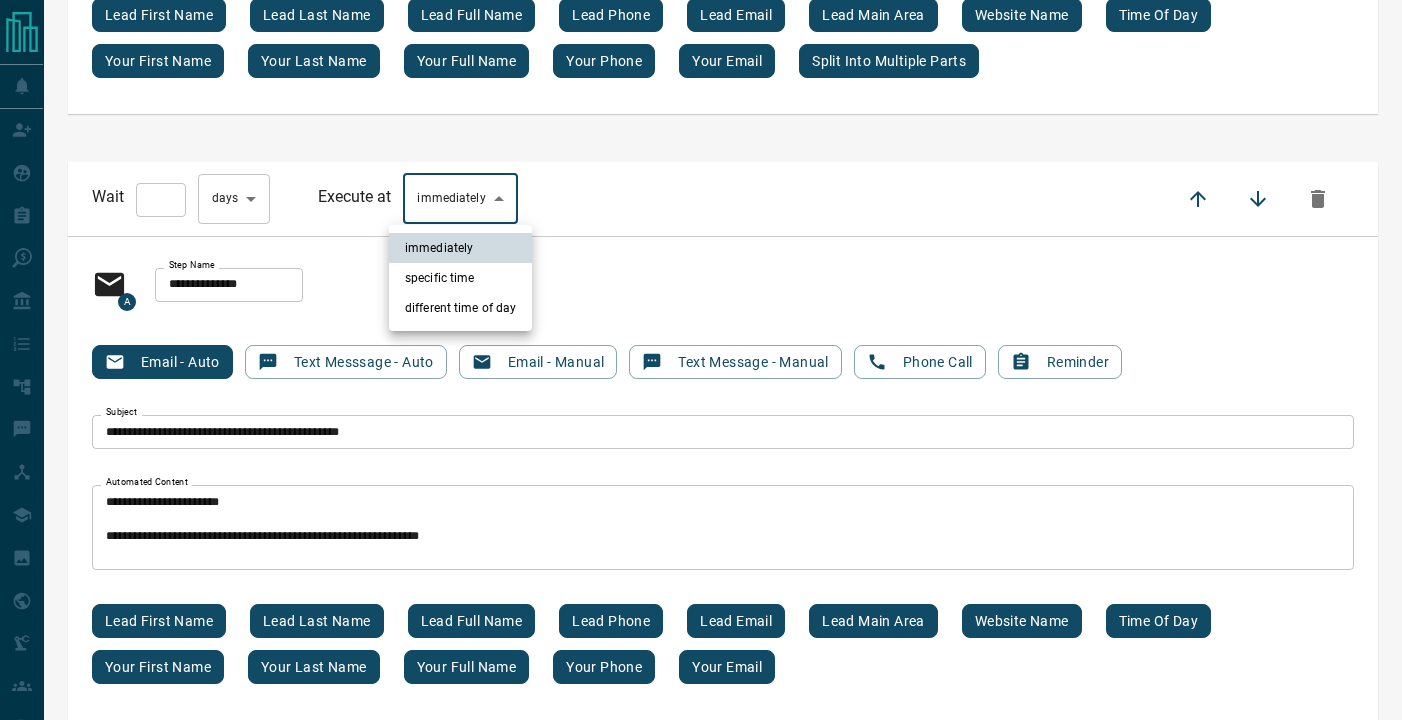 click on "**********" at bounding box center (701, 7536) 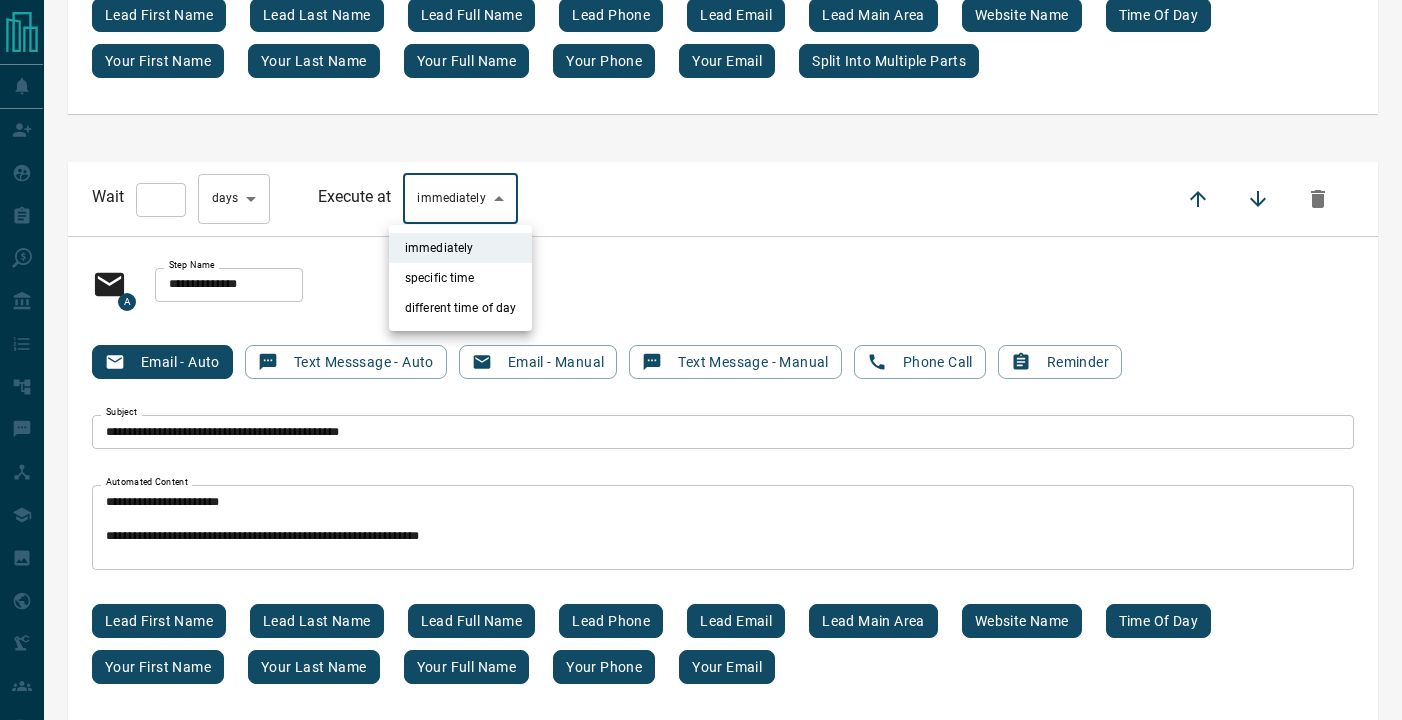 click at bounding box center [701, 360] 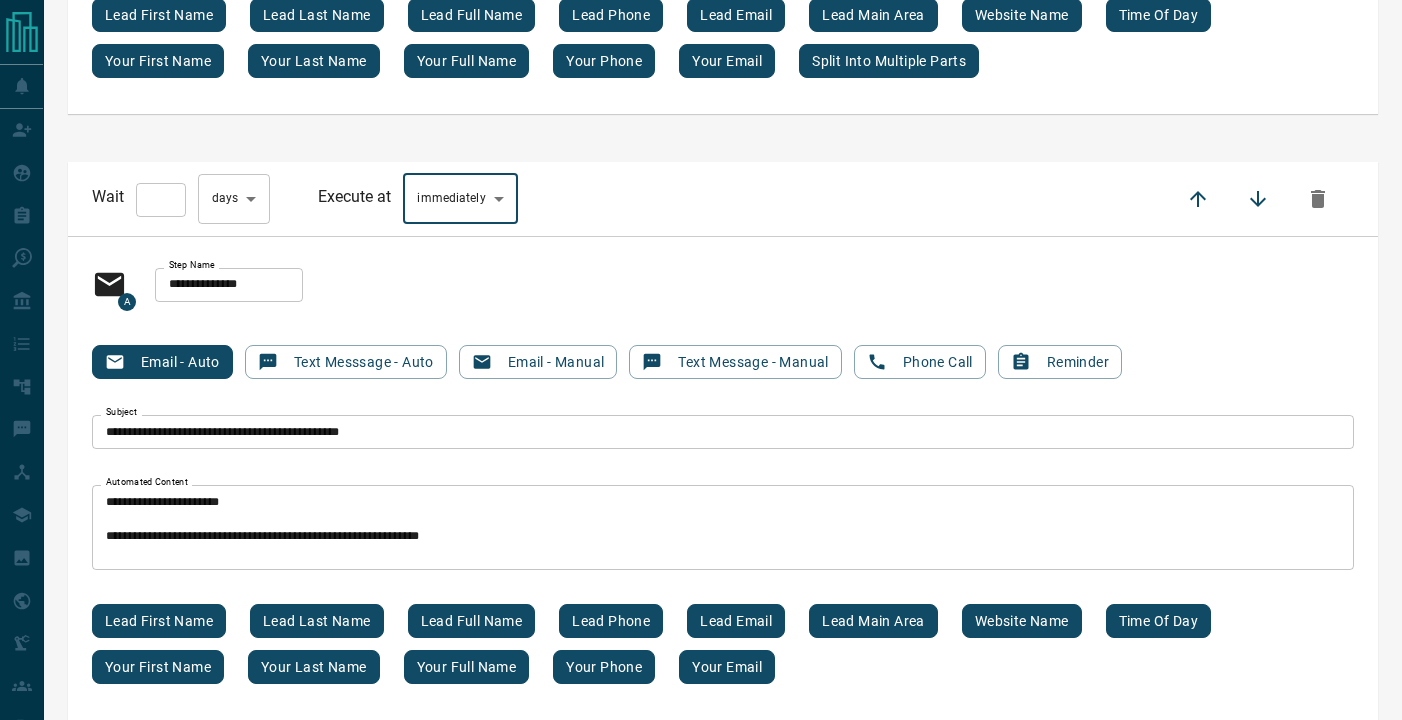 click on "**********" at bounding box center (701, 7536) 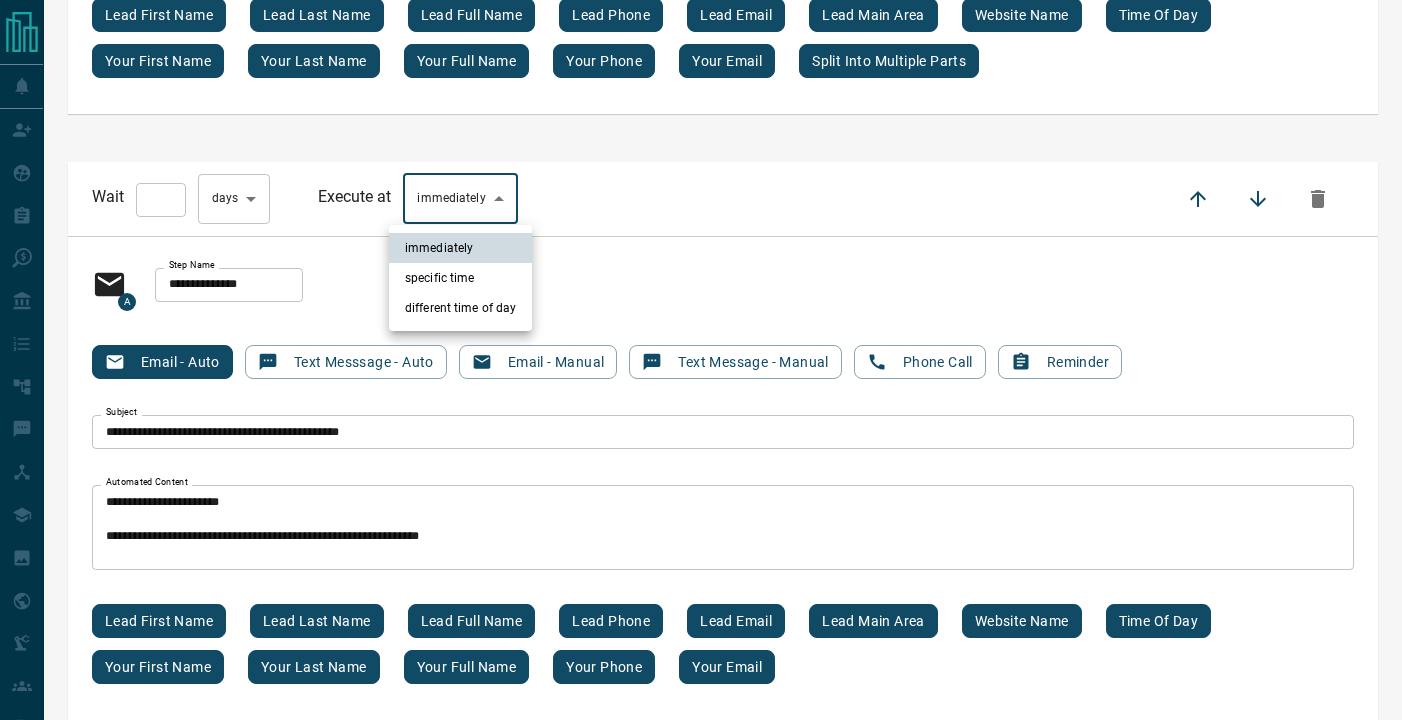 click on "specific time" at bounding box center [460, 278] 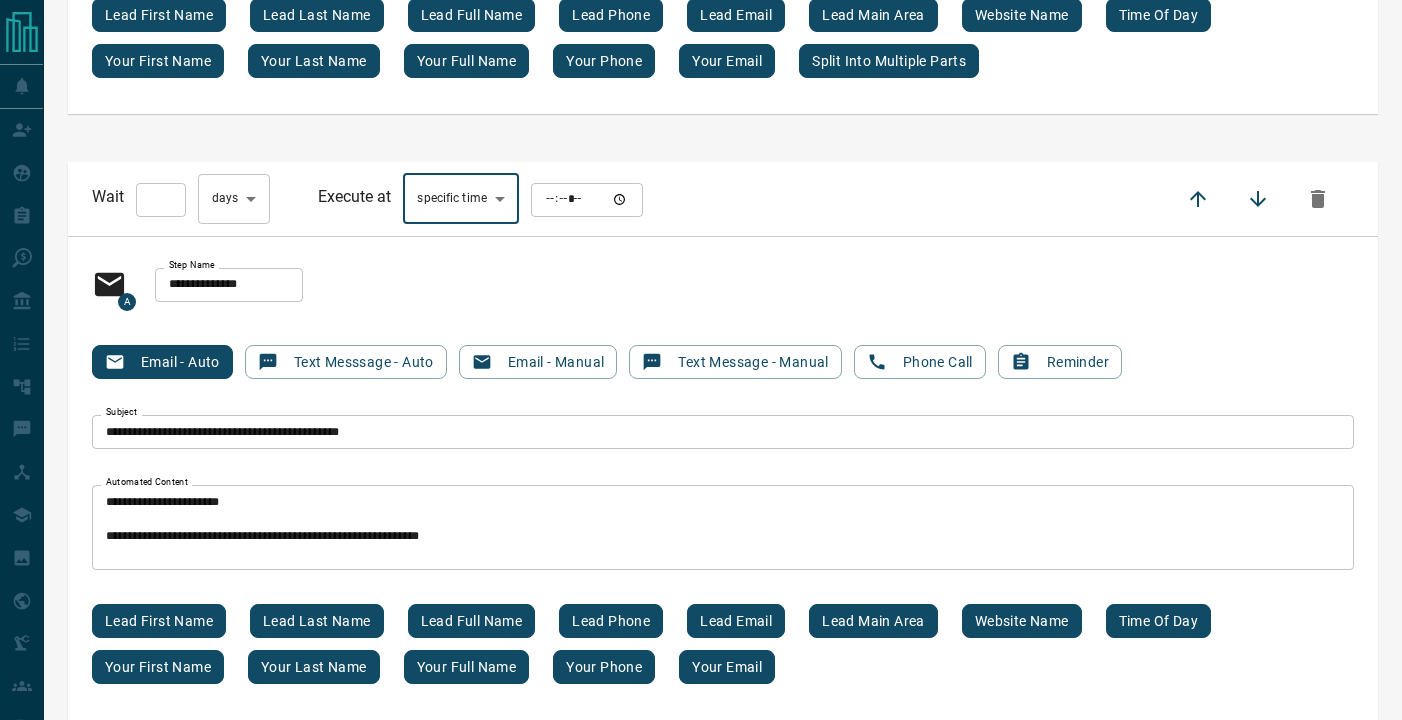 type on "****" 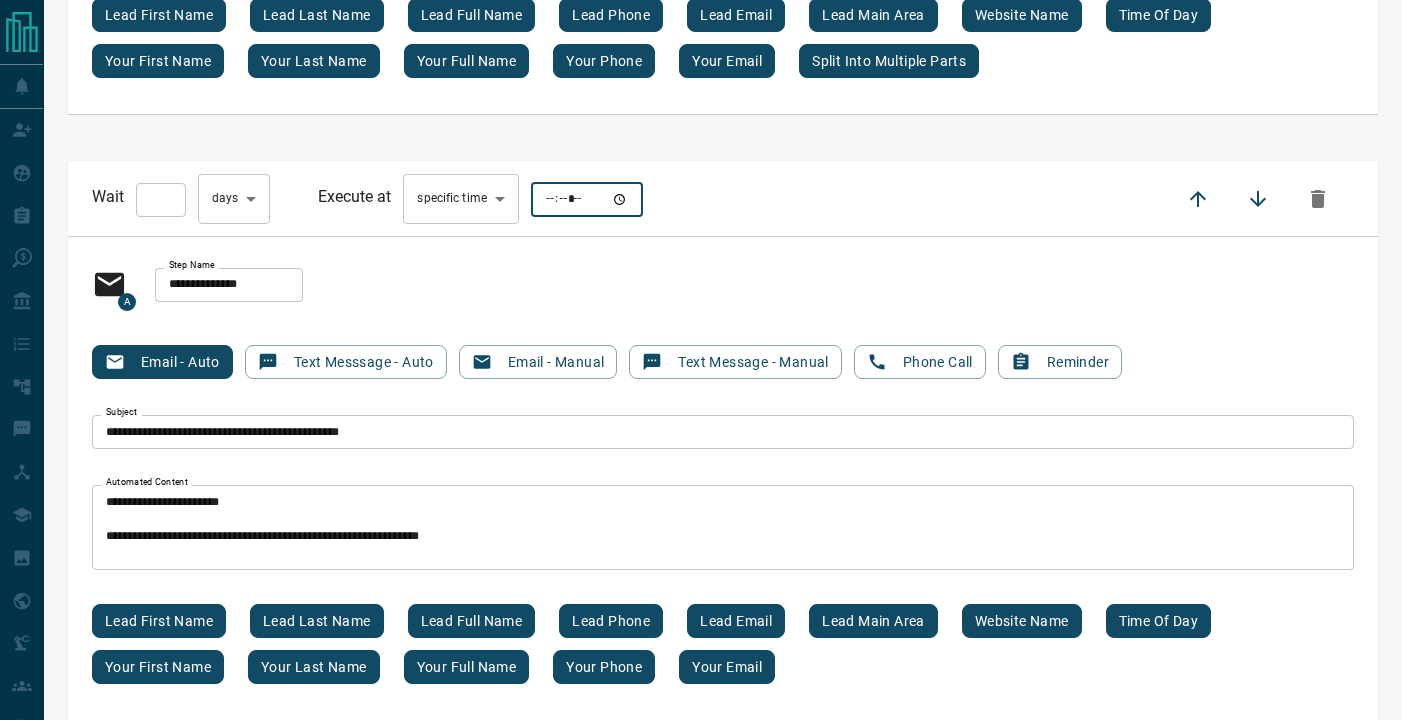 click at bounding box center (587, 200) 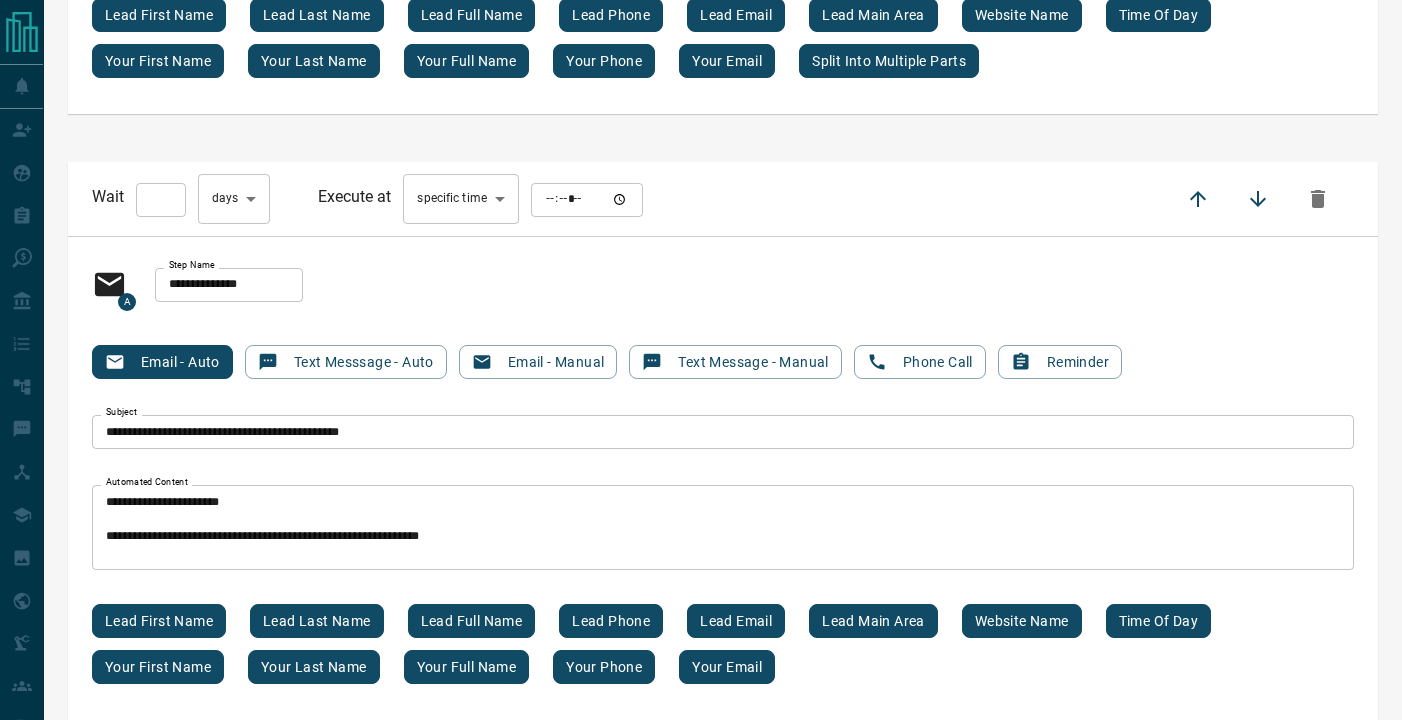 click on "Wait * ​ day s *** ​ Execute at specific time **** ​ ​" at bounding box center [723, 199] 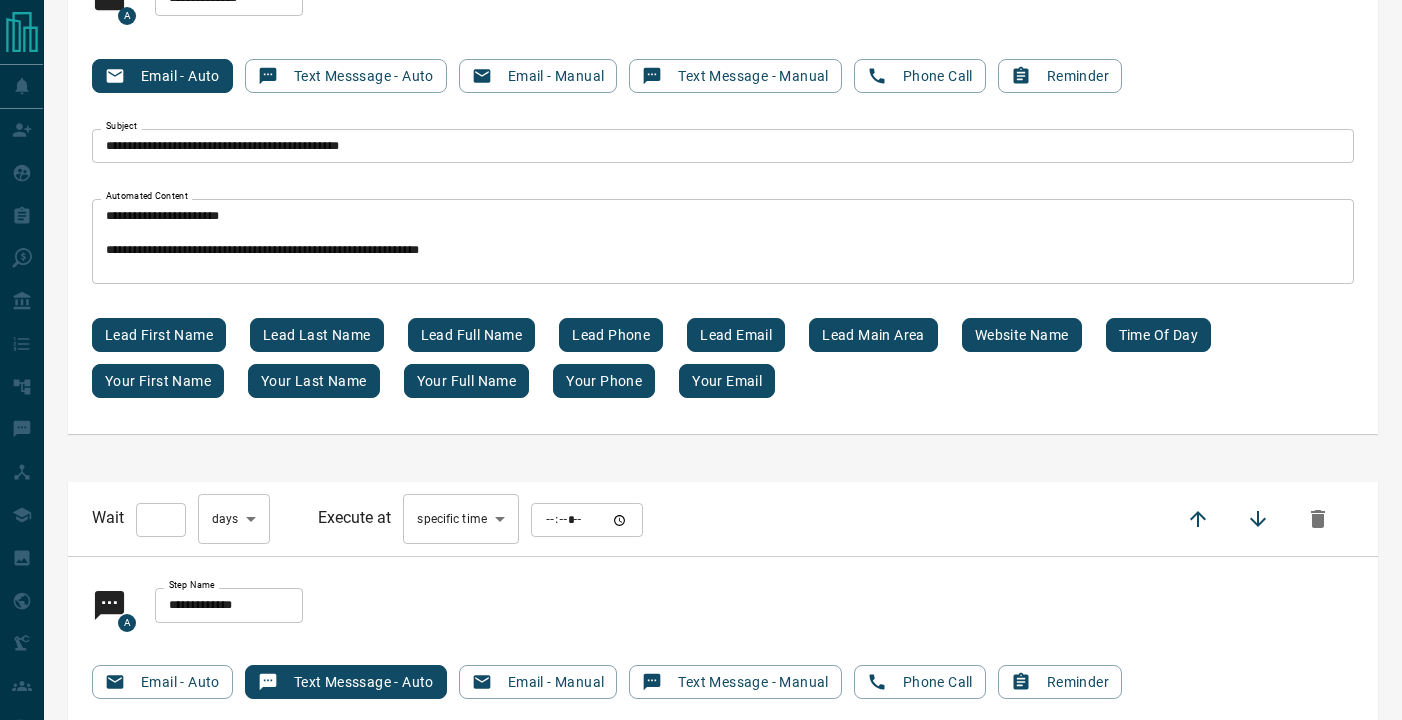 scroll, scrollTop: 2211, scrollLeft: 0, axis: vertical 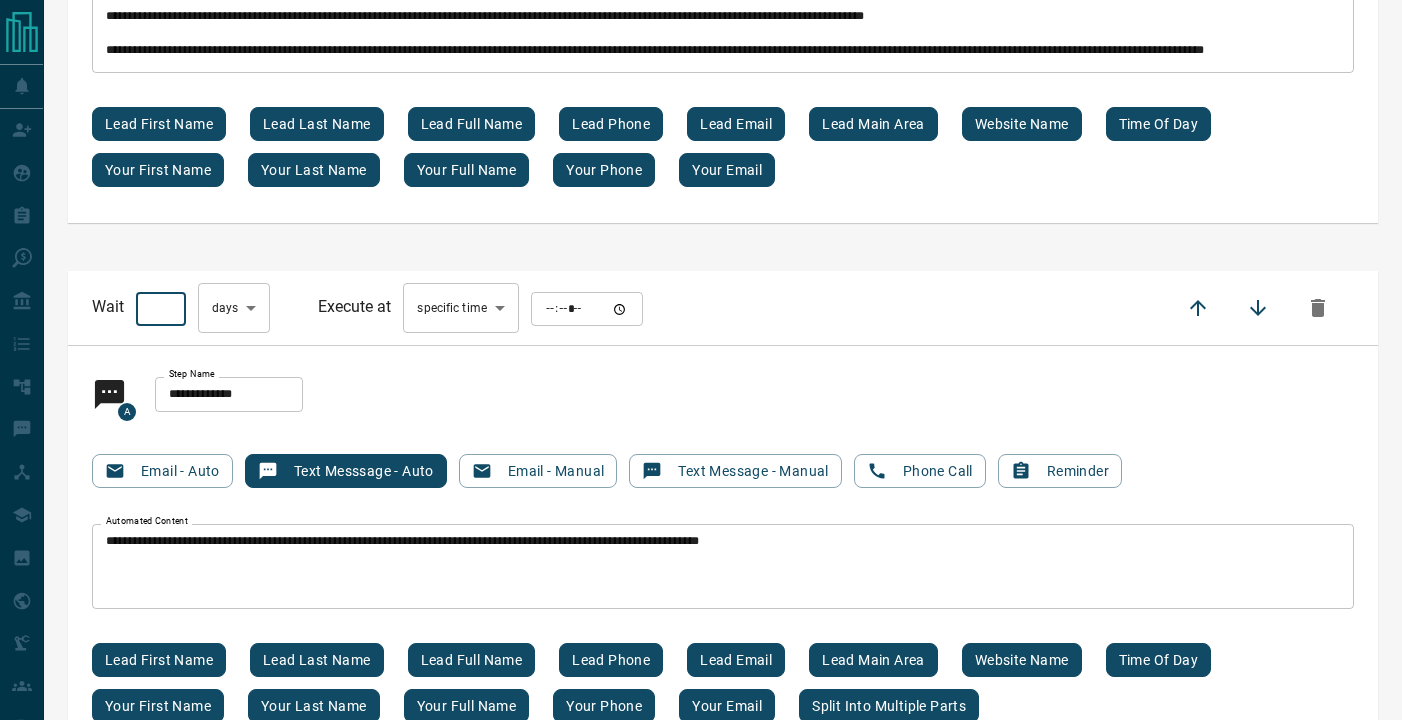 click on "*" at bounding box center [161, 309] 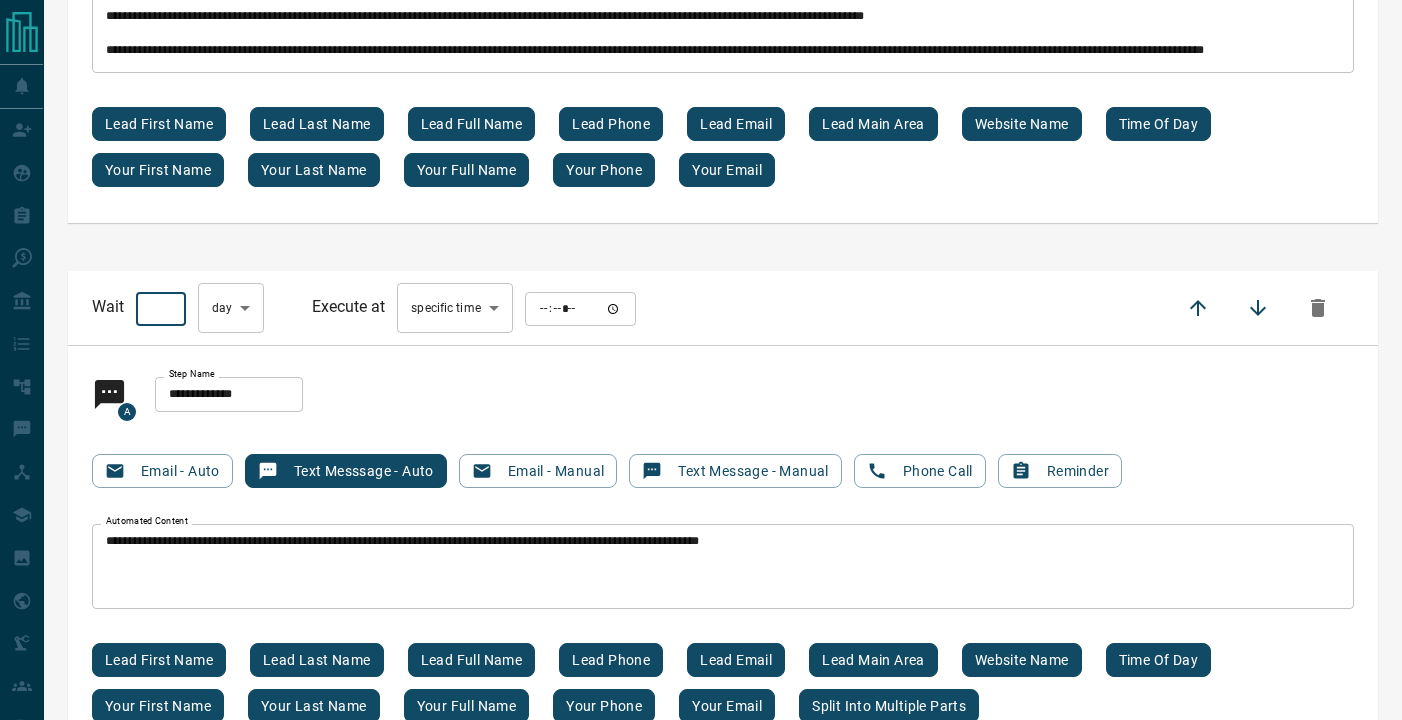 click on "*" at bounding box center (161, 309) 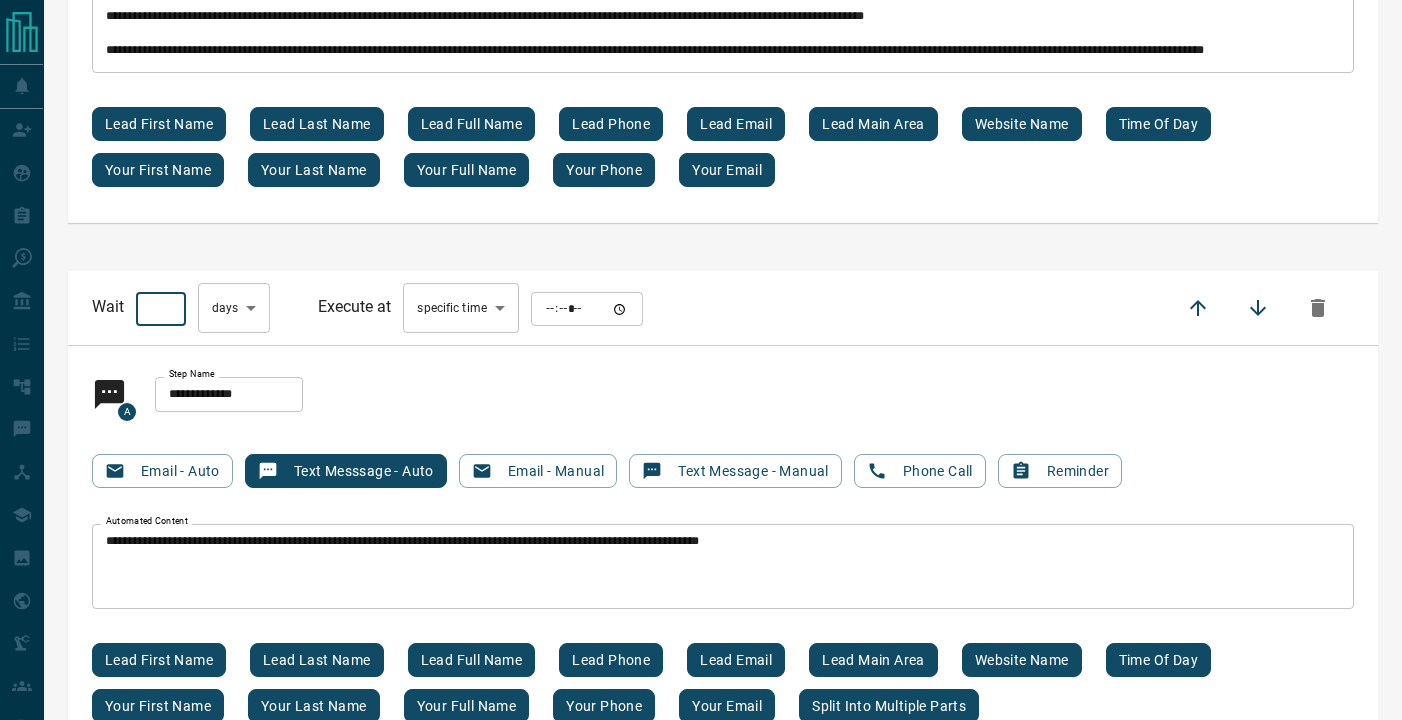 click on "*" at bounding box center (161, 309) 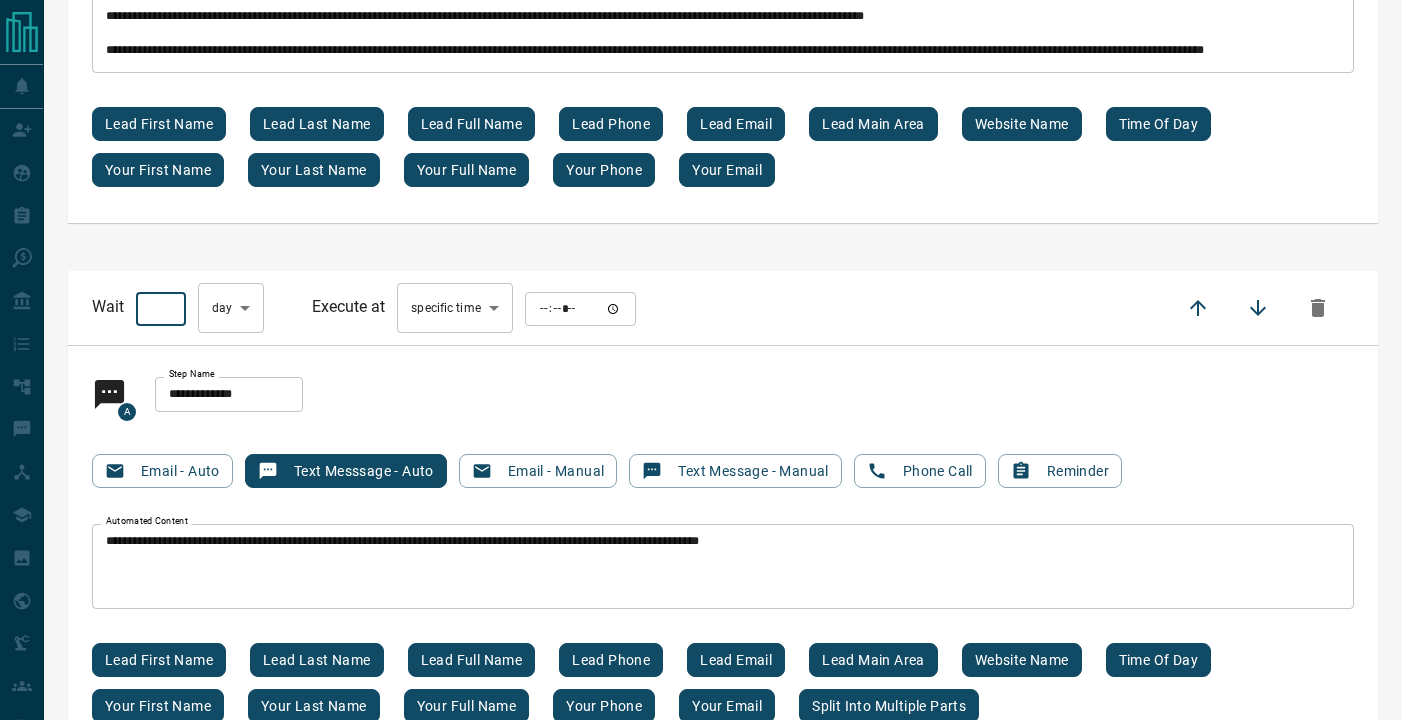 click on "*" at bounding box center (161, 309) 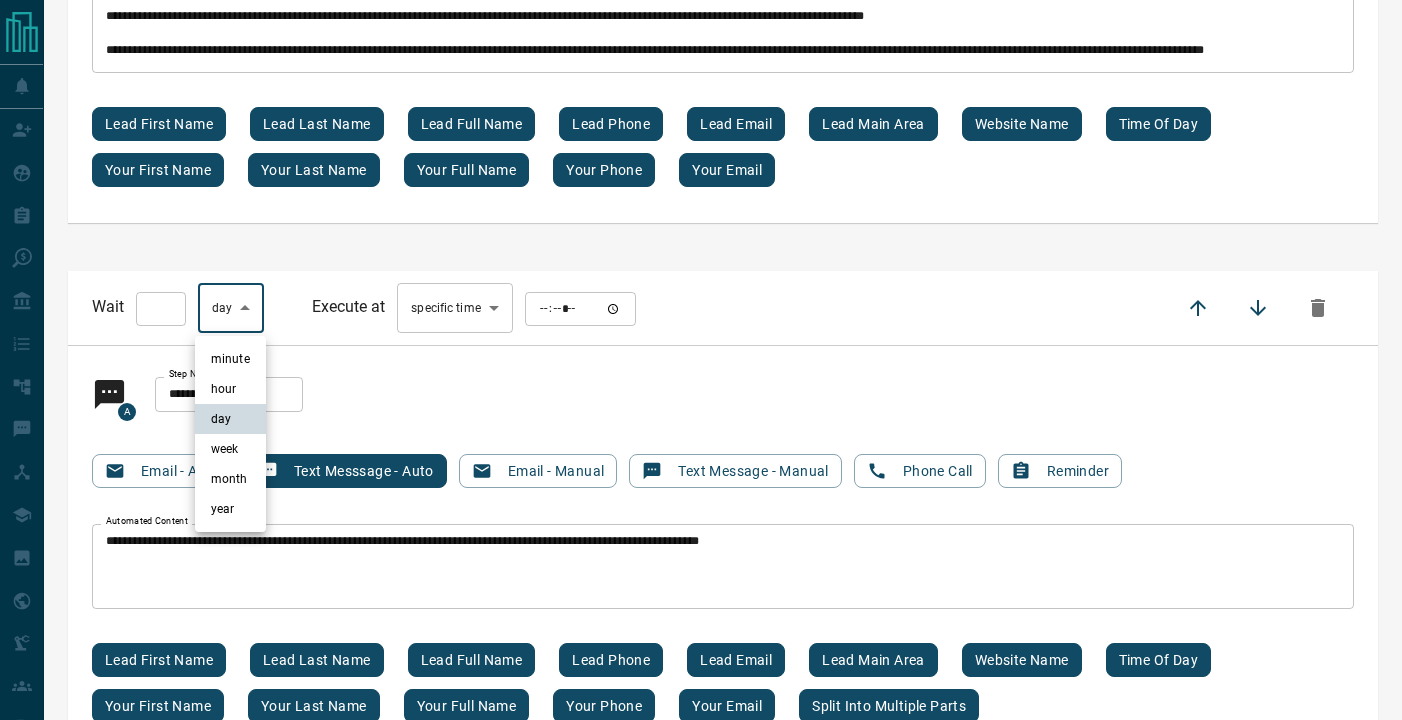 click on "**********" at bounding box center [701, 7039] 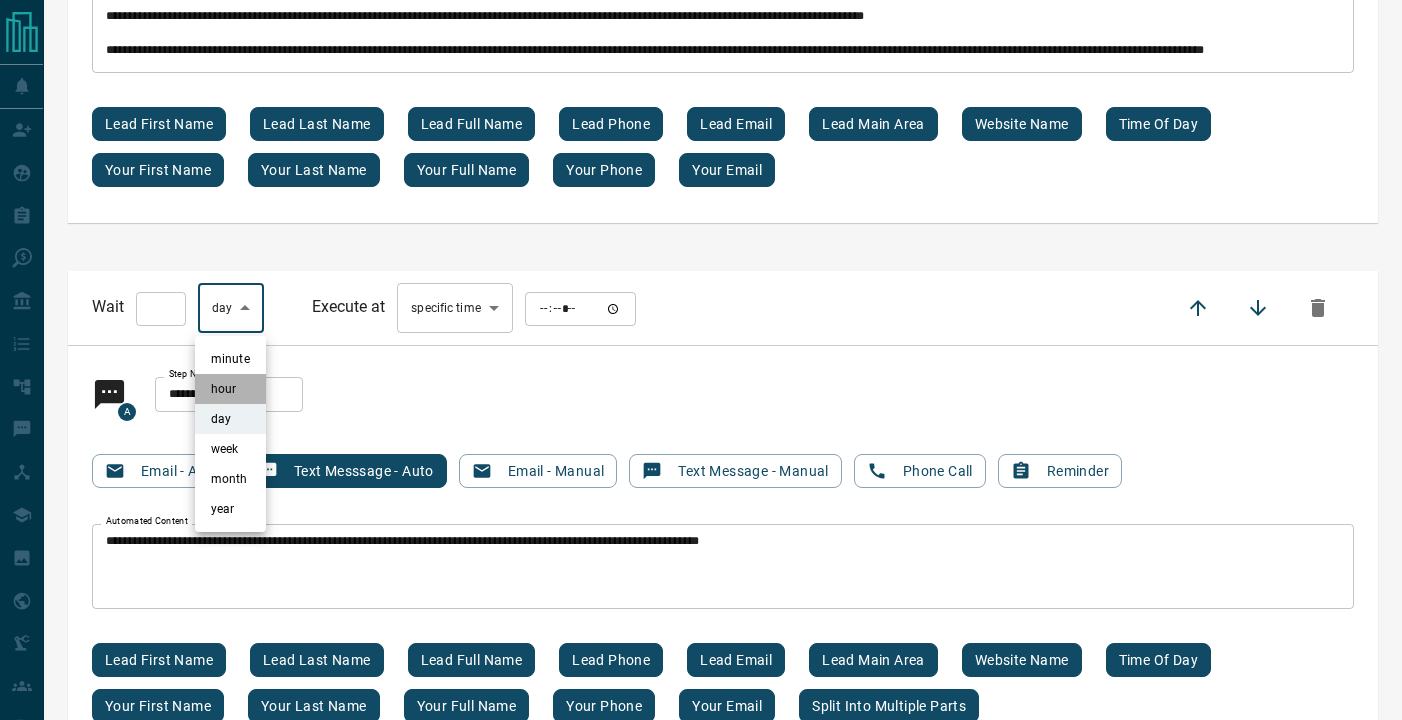 click on "hour" at bounding box center (230, 389) 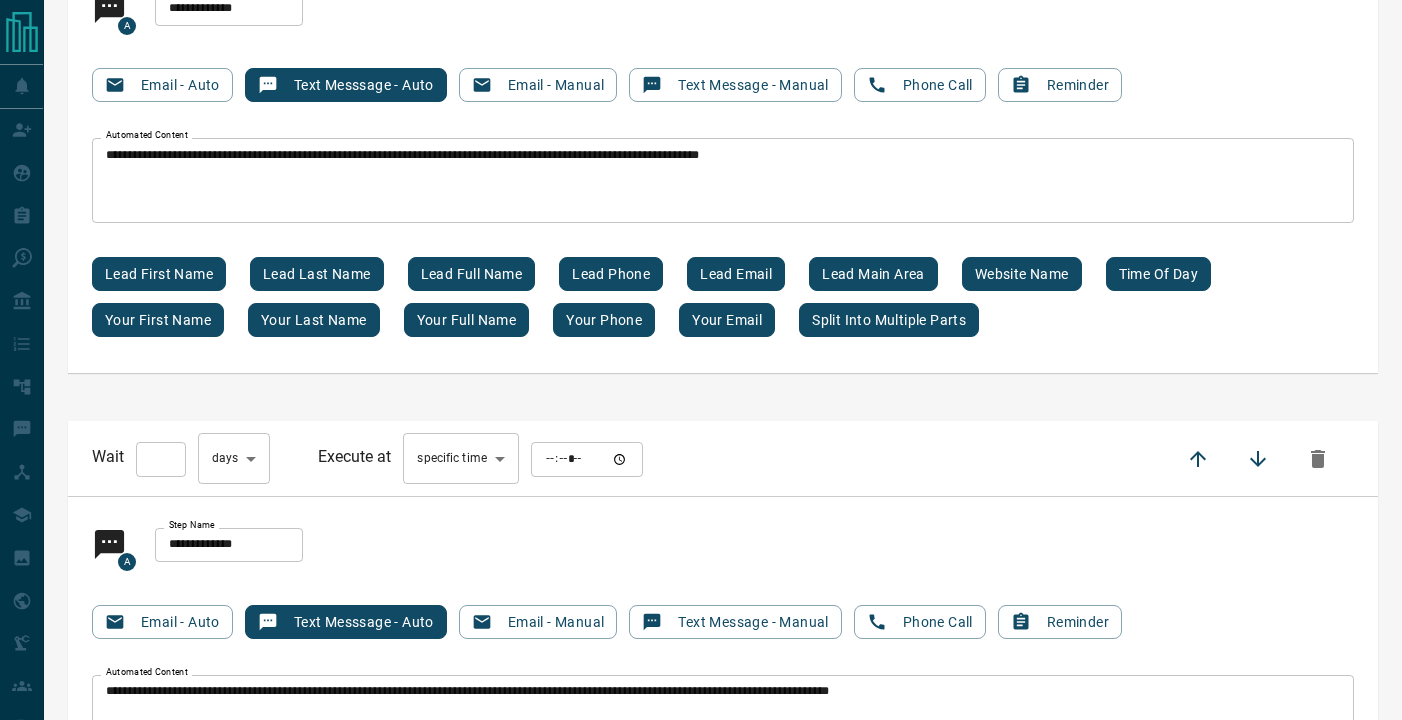 scroll, scrollTop: 2805, scrollLeft: 0, axis: vertical 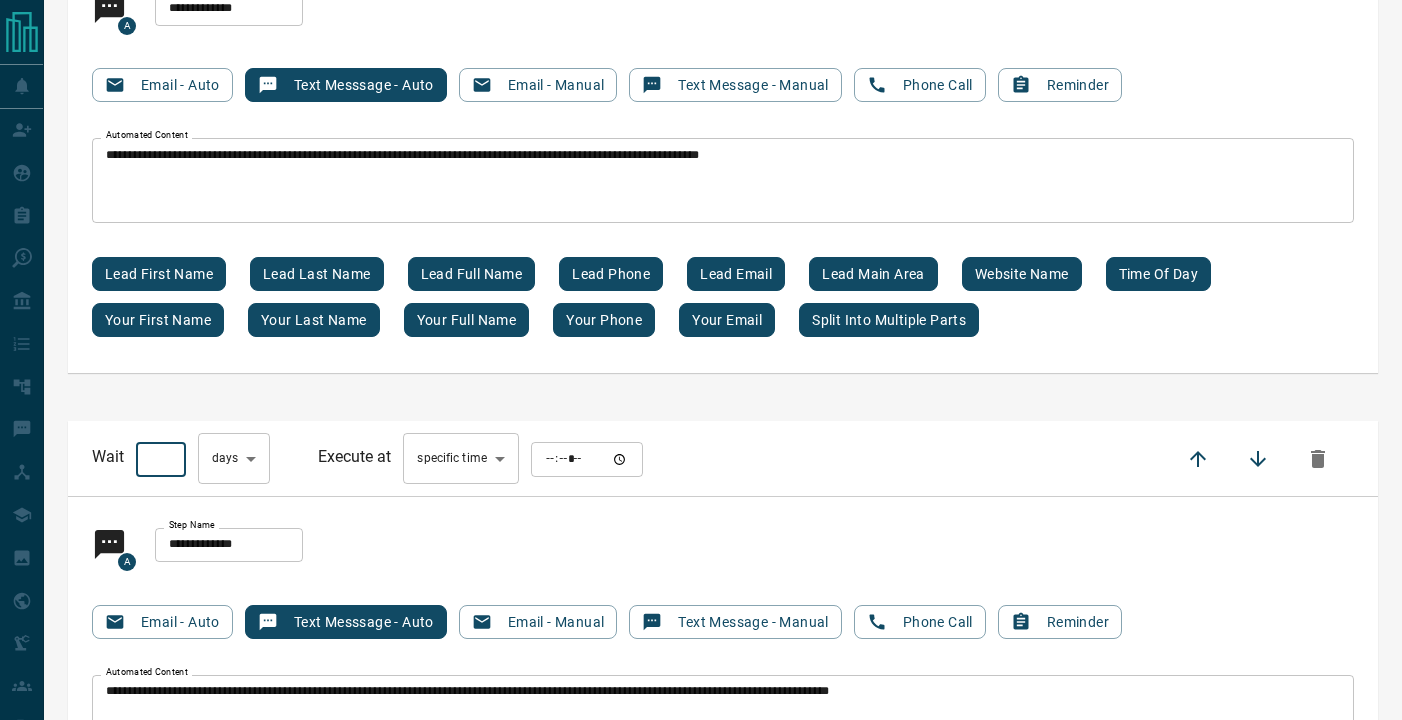 click on "*" at bounding box center (161, 459) 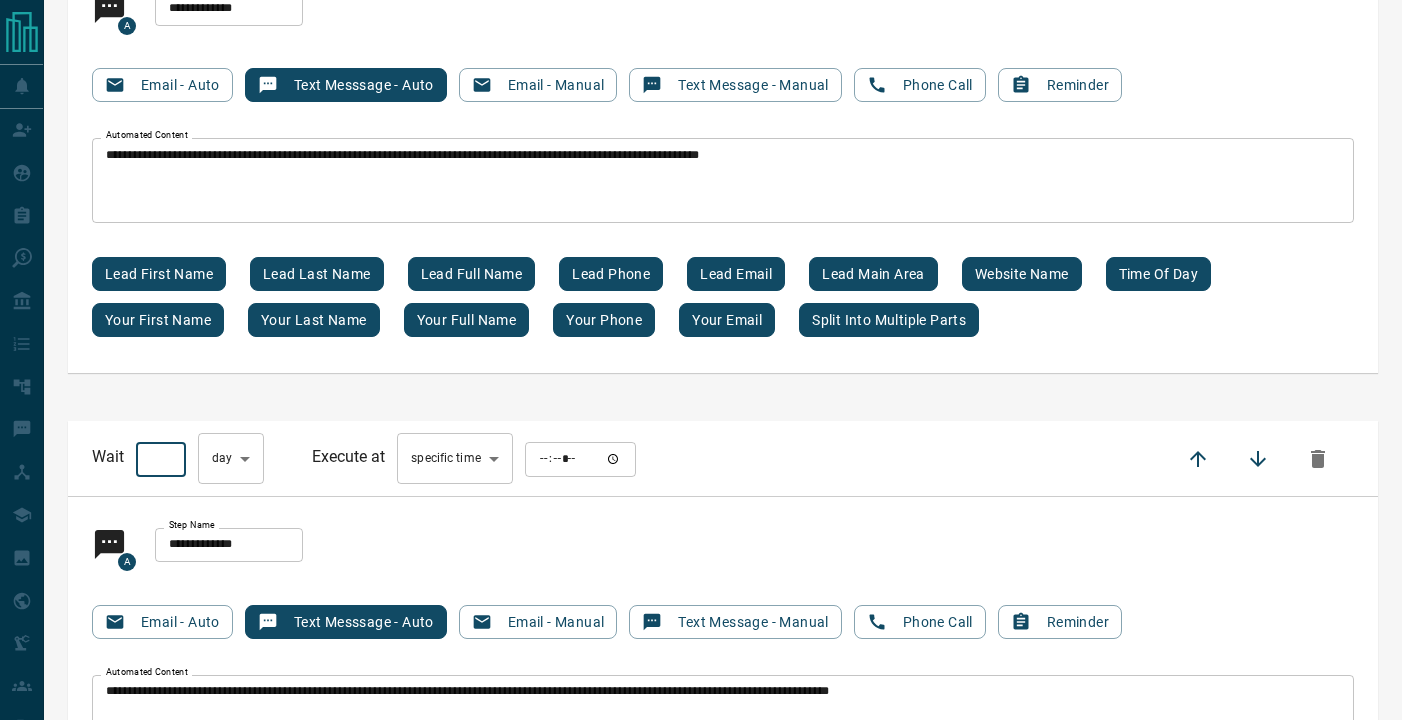 click on "*" at bounding box center (161, 459) 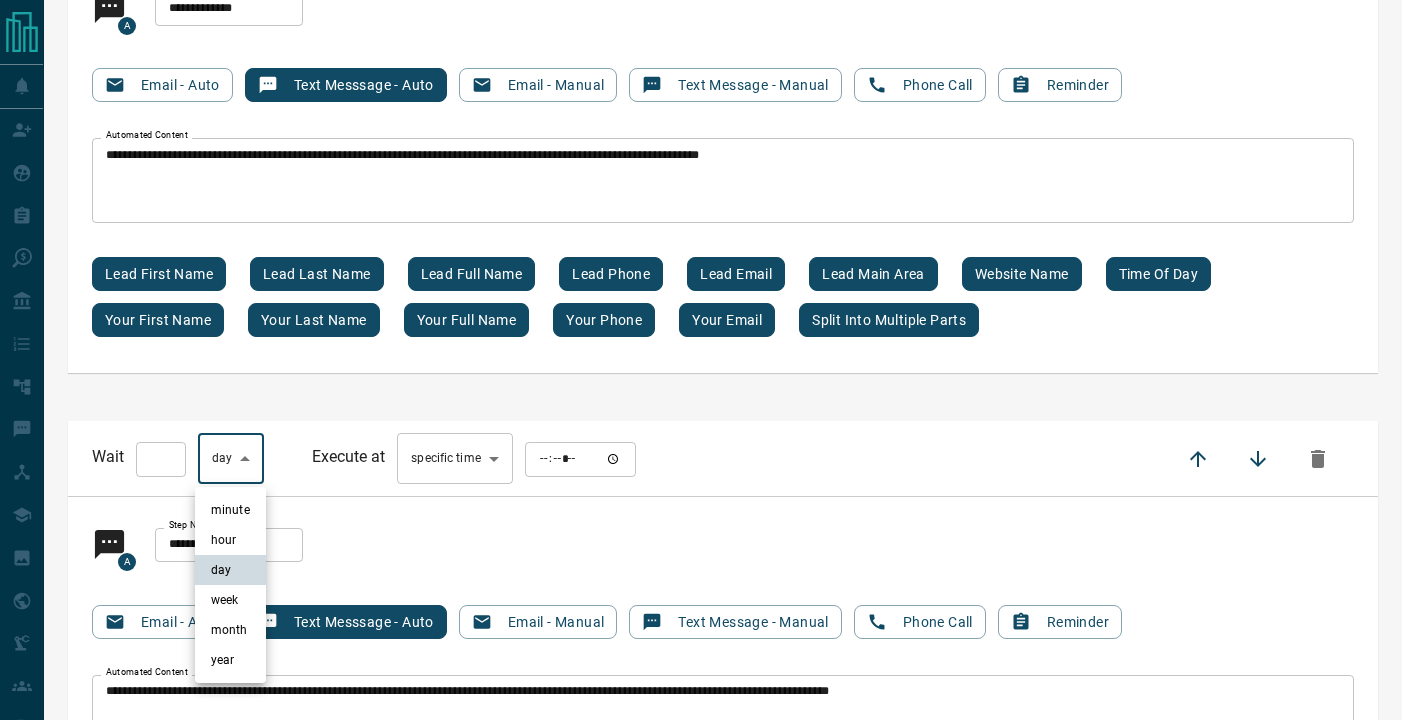 click on "**********" at bounding box center (701, 6653) 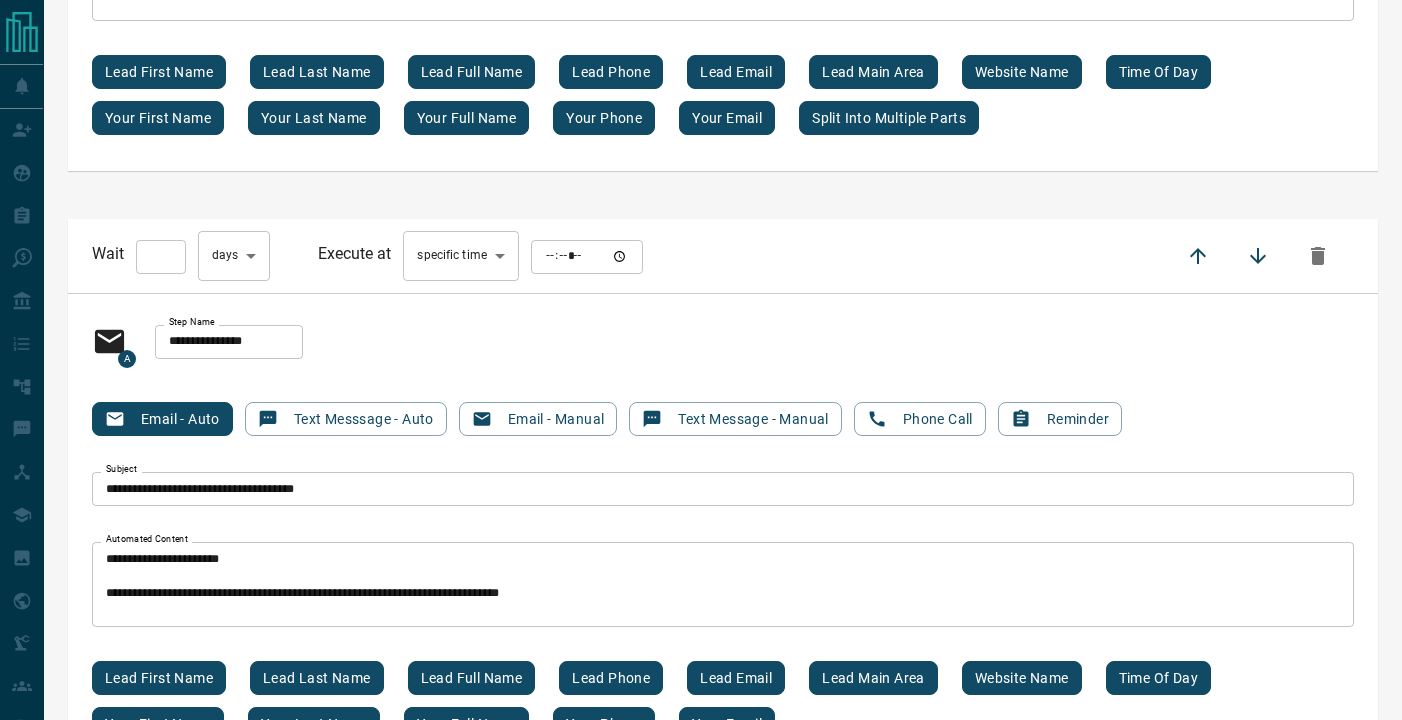 scroll, scrollTop: 3591, scrollLeft: 0, axis: vertical 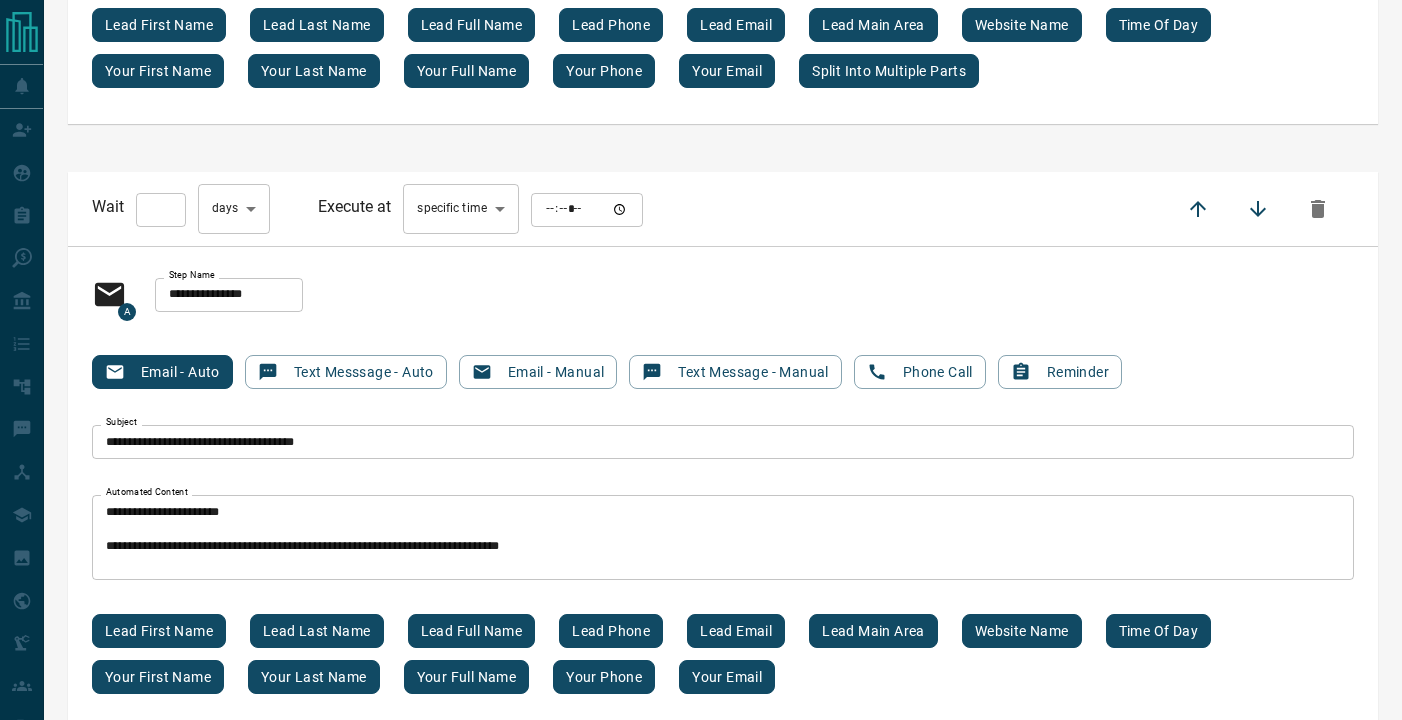 click on "**" at bounding box center [161, 210] 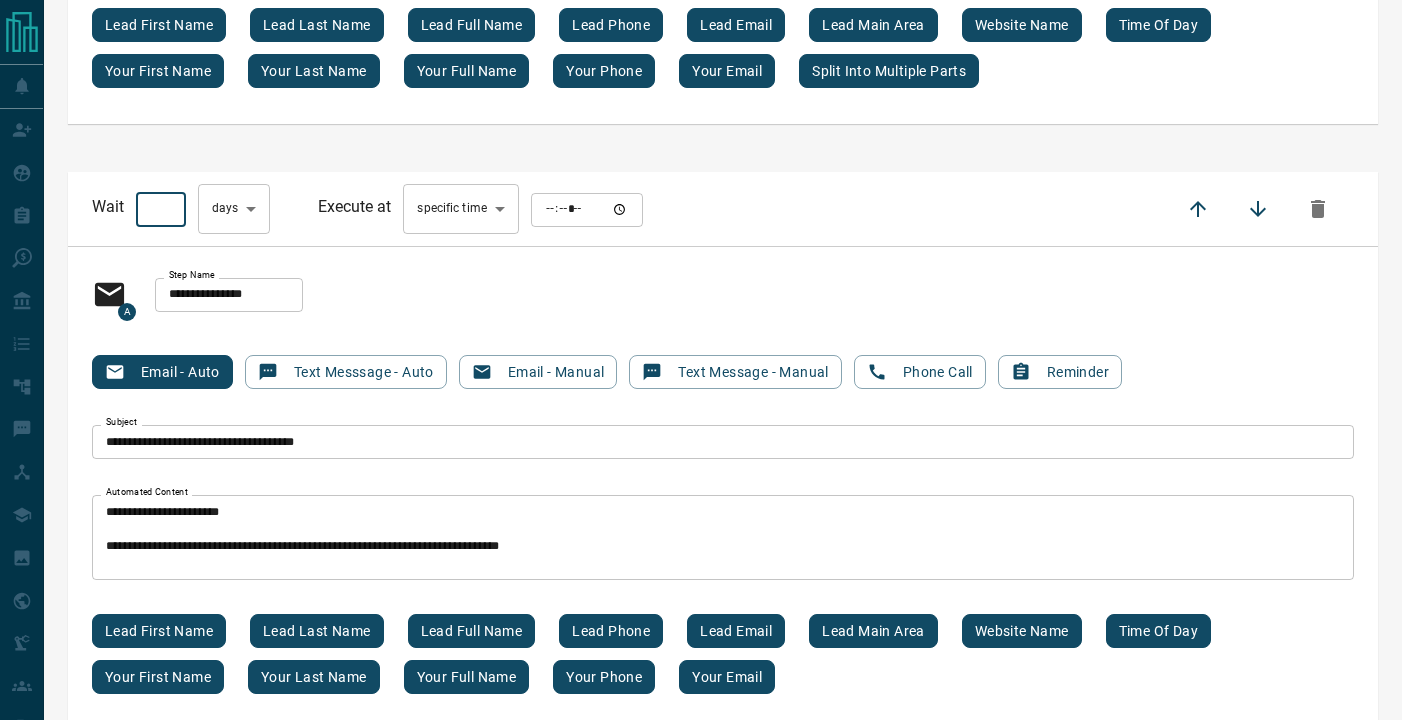 click on "**" at bounding box center (161, 210) 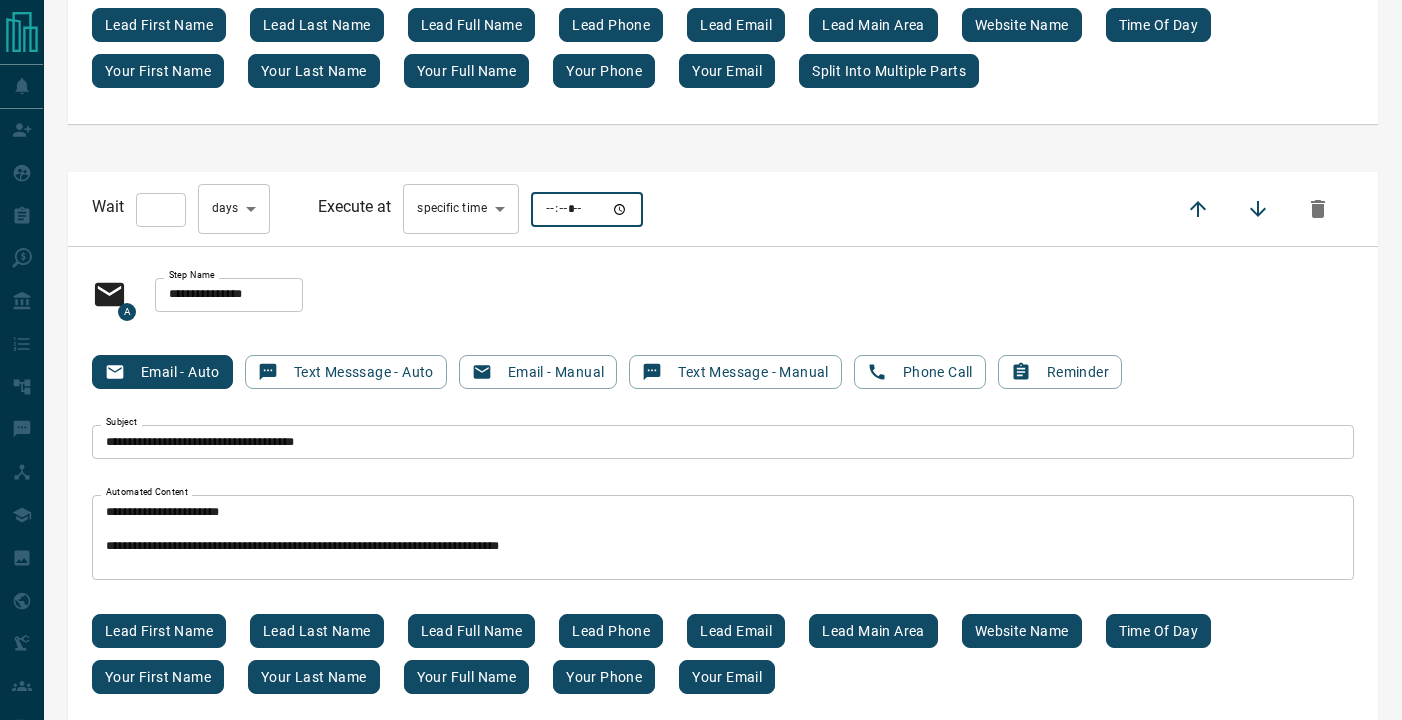 click at bounding box center [587, 210] 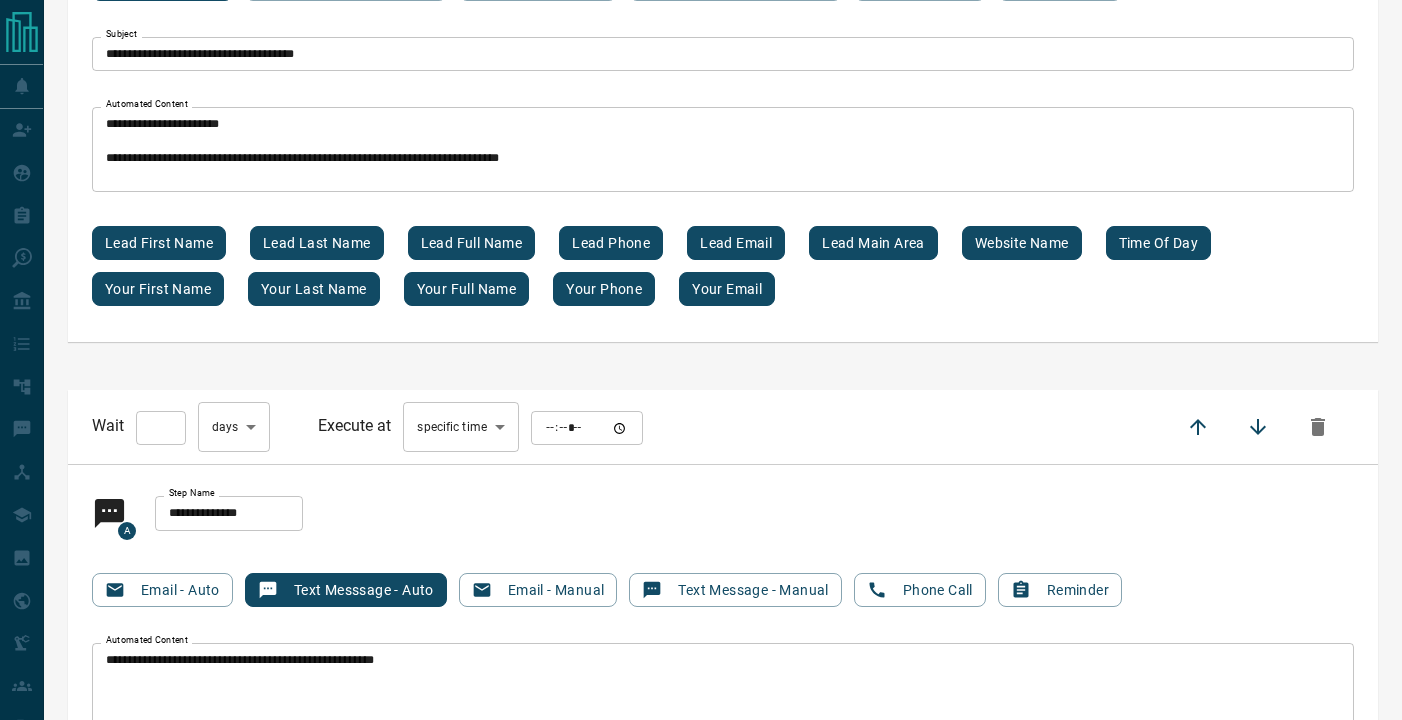 scroll, scrollTop: 4016, scrollLeft: 0, axis: vertical 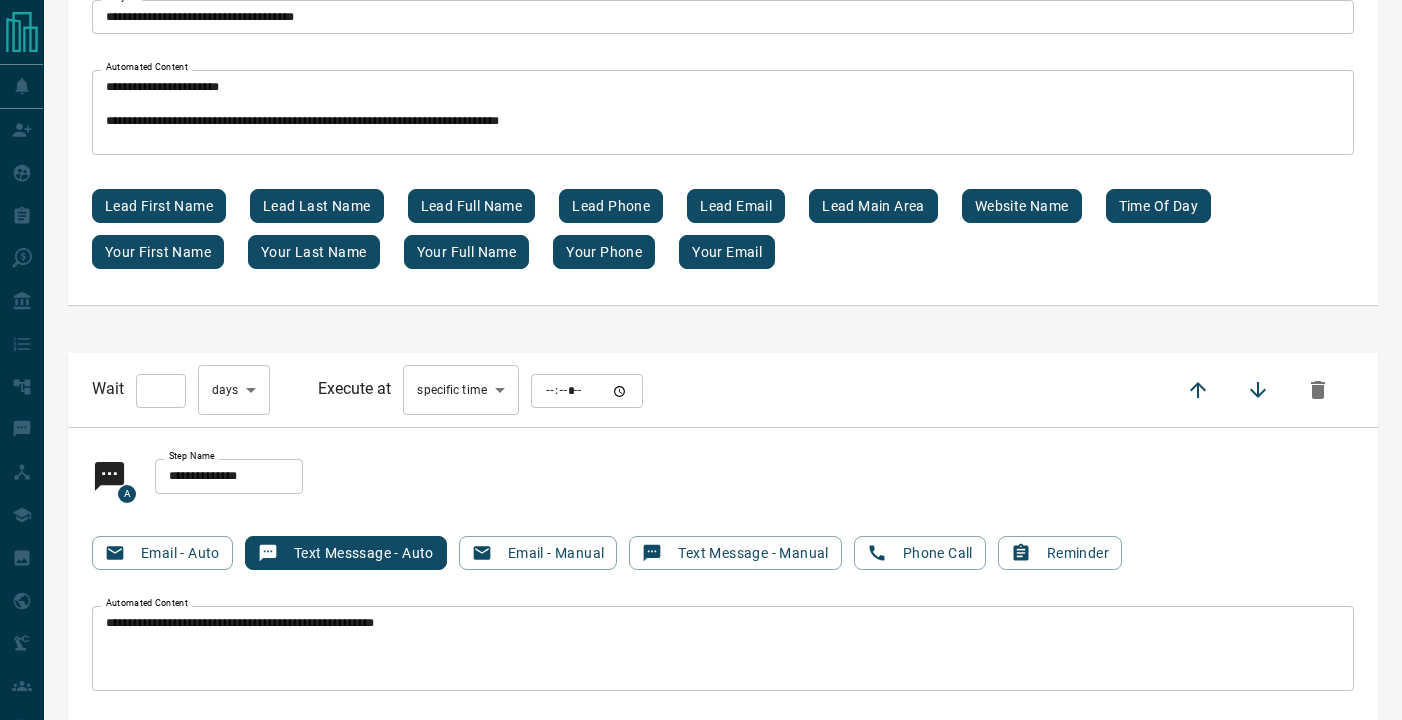 click on "**" at bounding box center (161, 391) 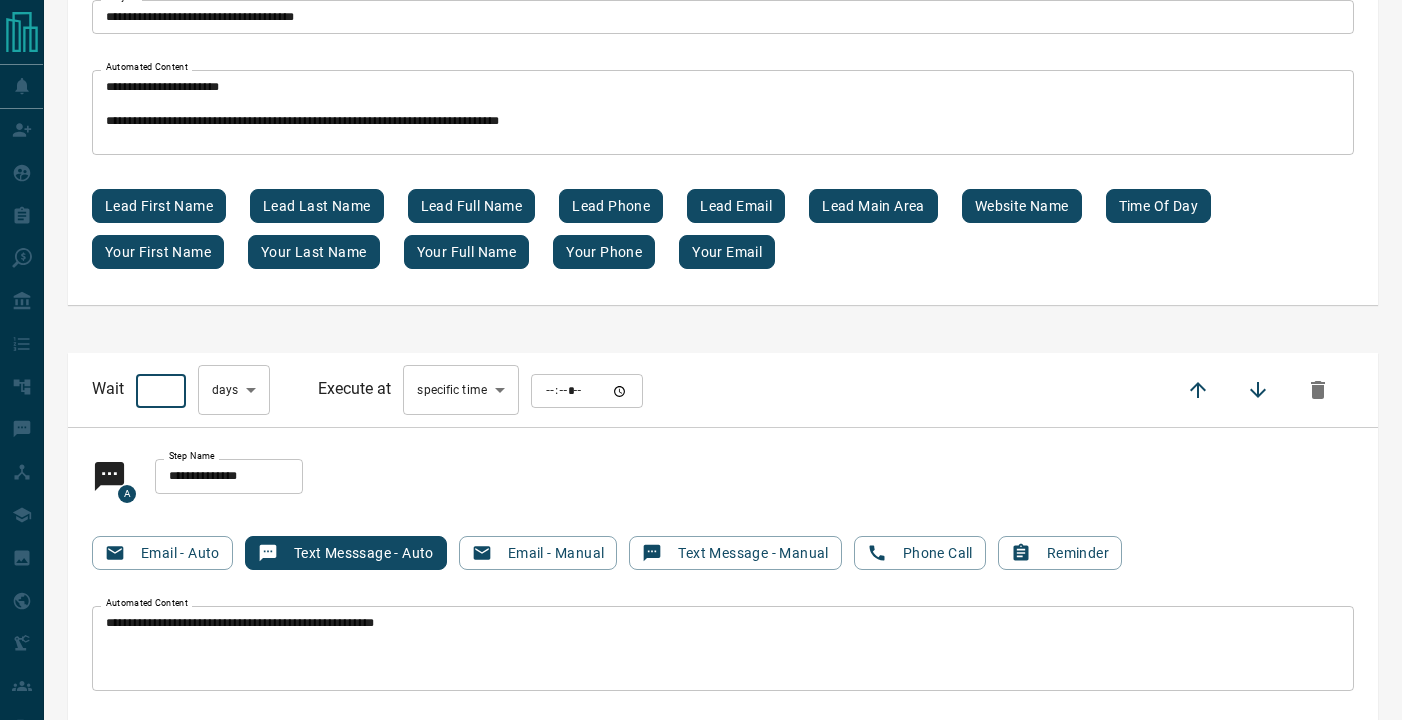 click on "**" at bounding box center (161, 391) 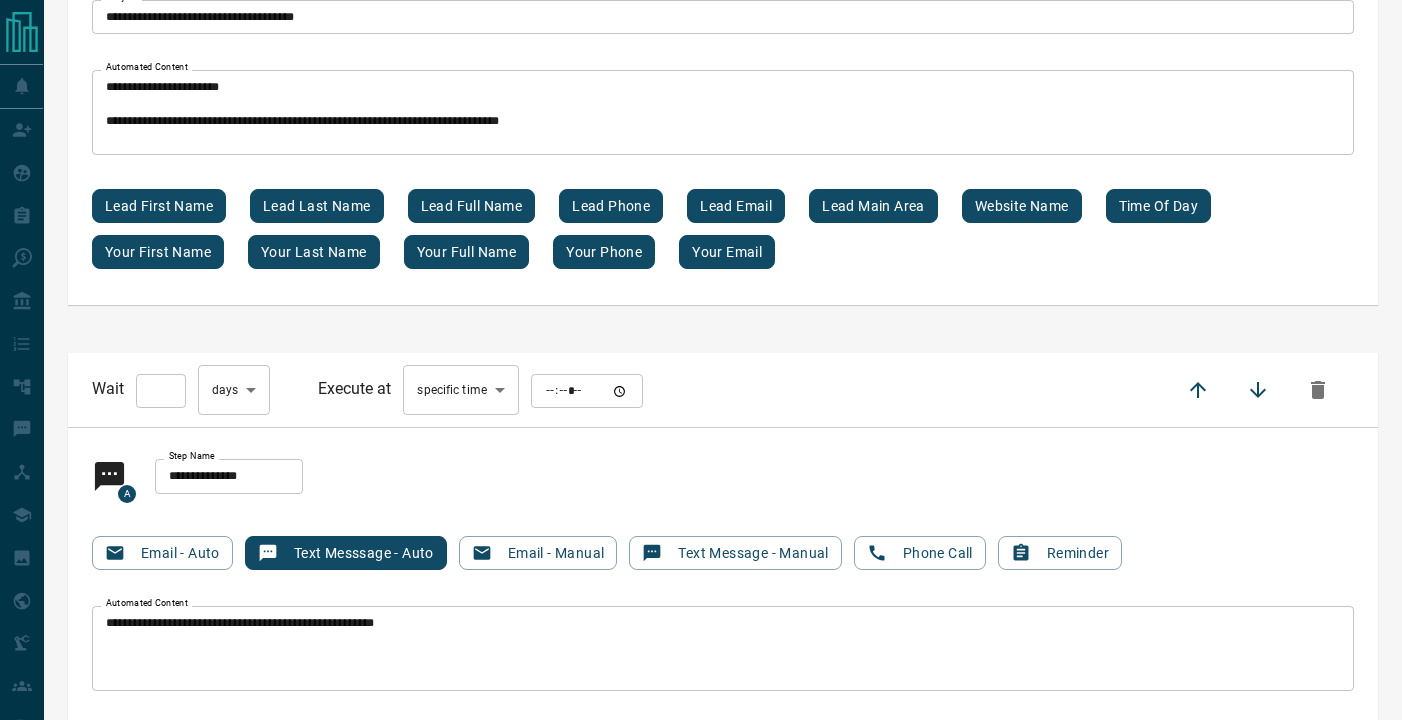 click on "**********" at bounding box center [723, 634] 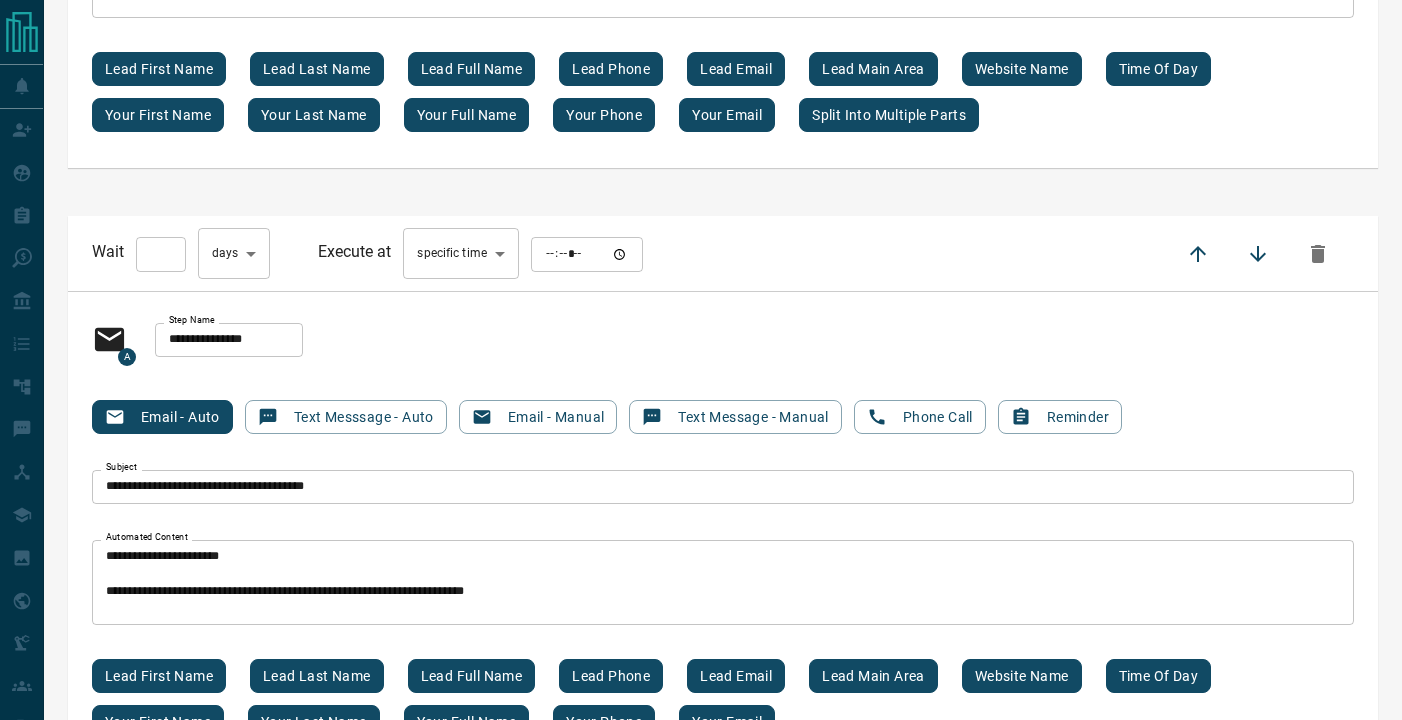 scroll, scrollTop: 4685, scrollLeft: 0, axis: vertical 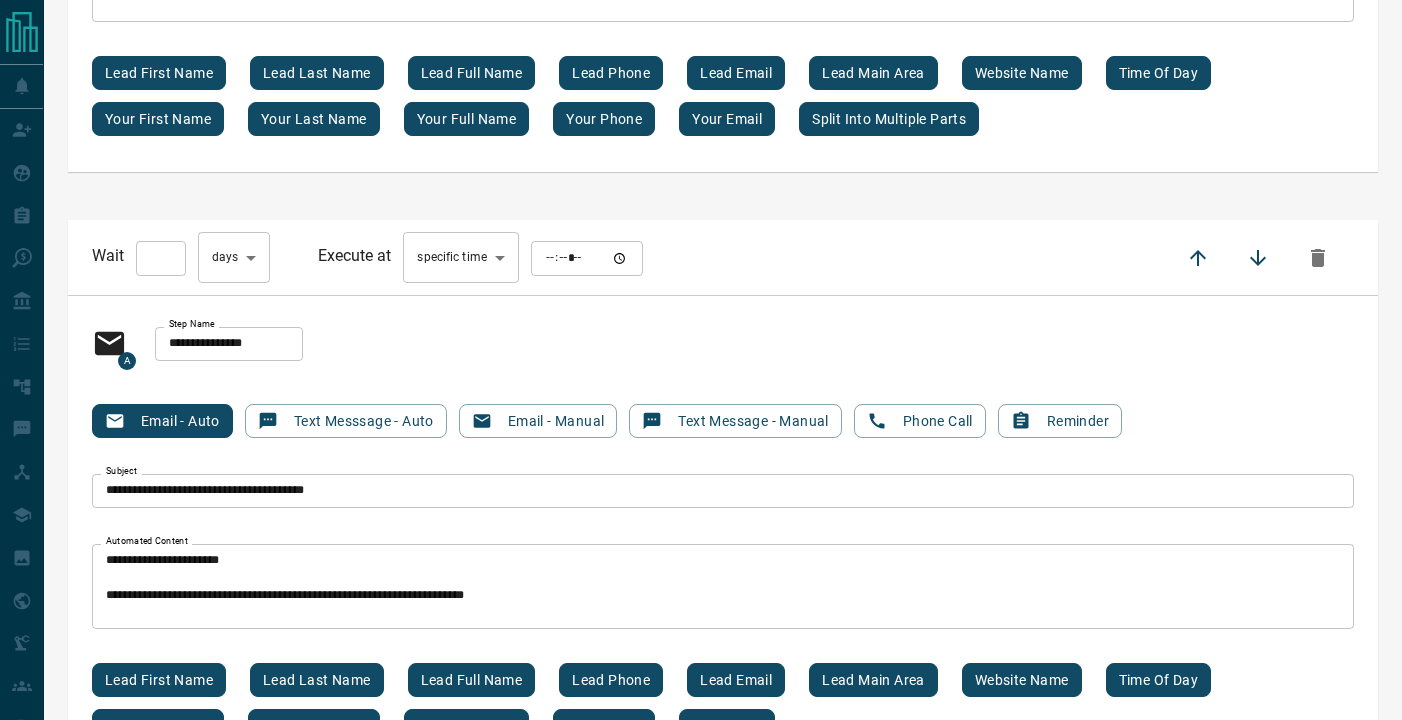 click on "**" at bounding box center [161, 258] 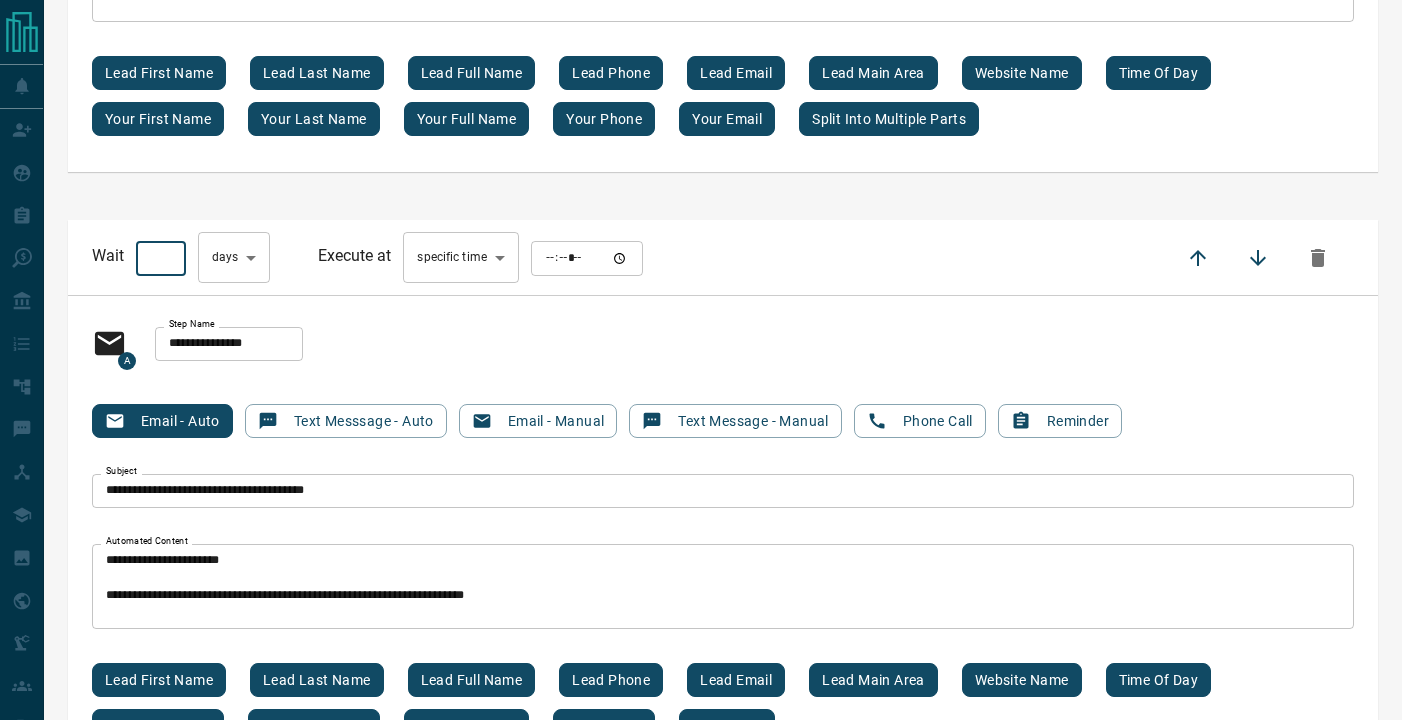 click on "**" at bounding box center [161, 258] 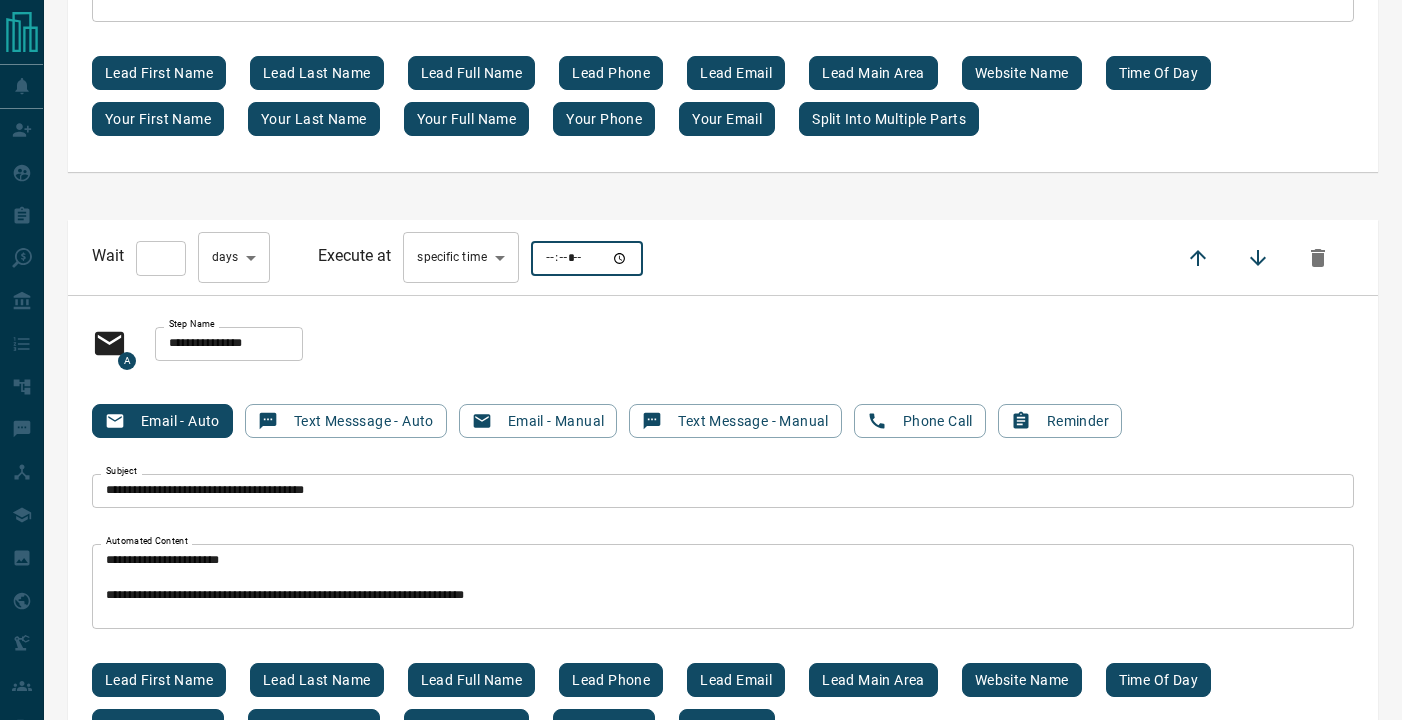 click at bounding box center [587, 258] 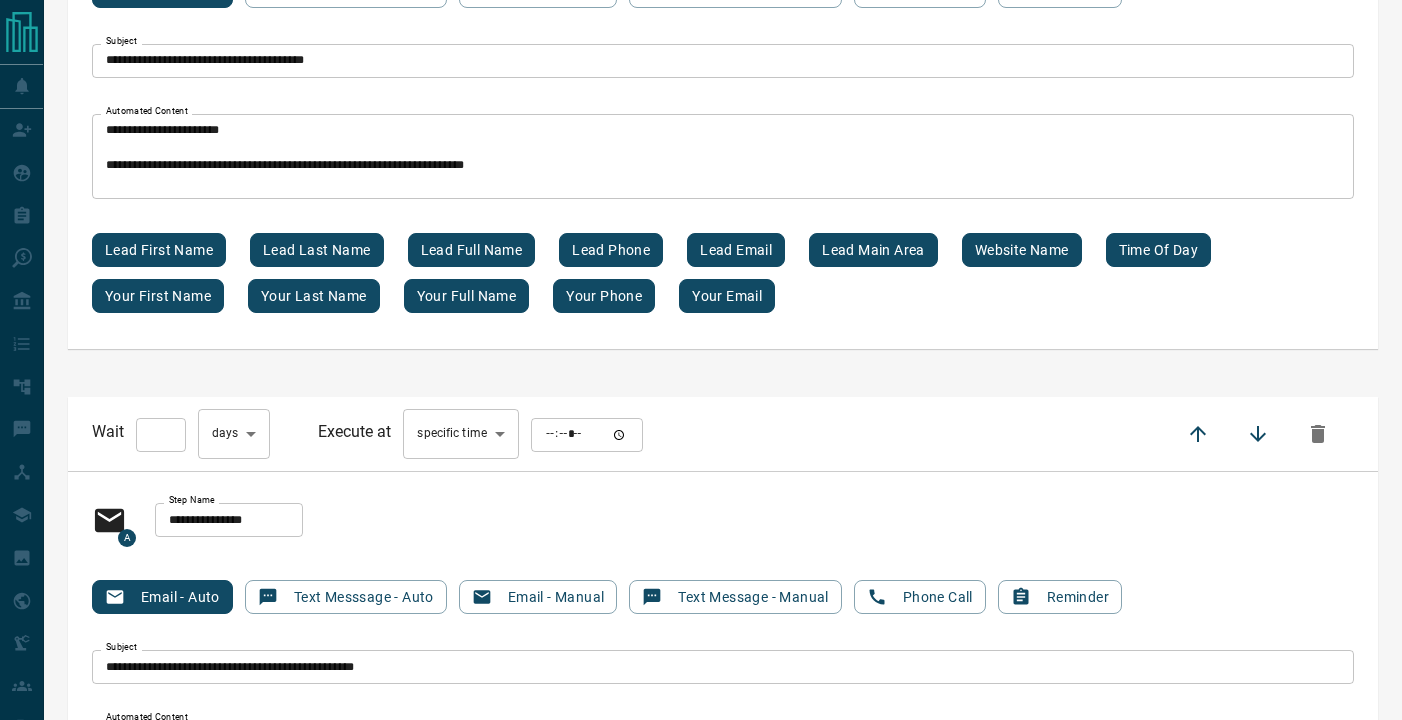 scroll, scrollTop: 5118, scrollLeft: 0, axis: vertical 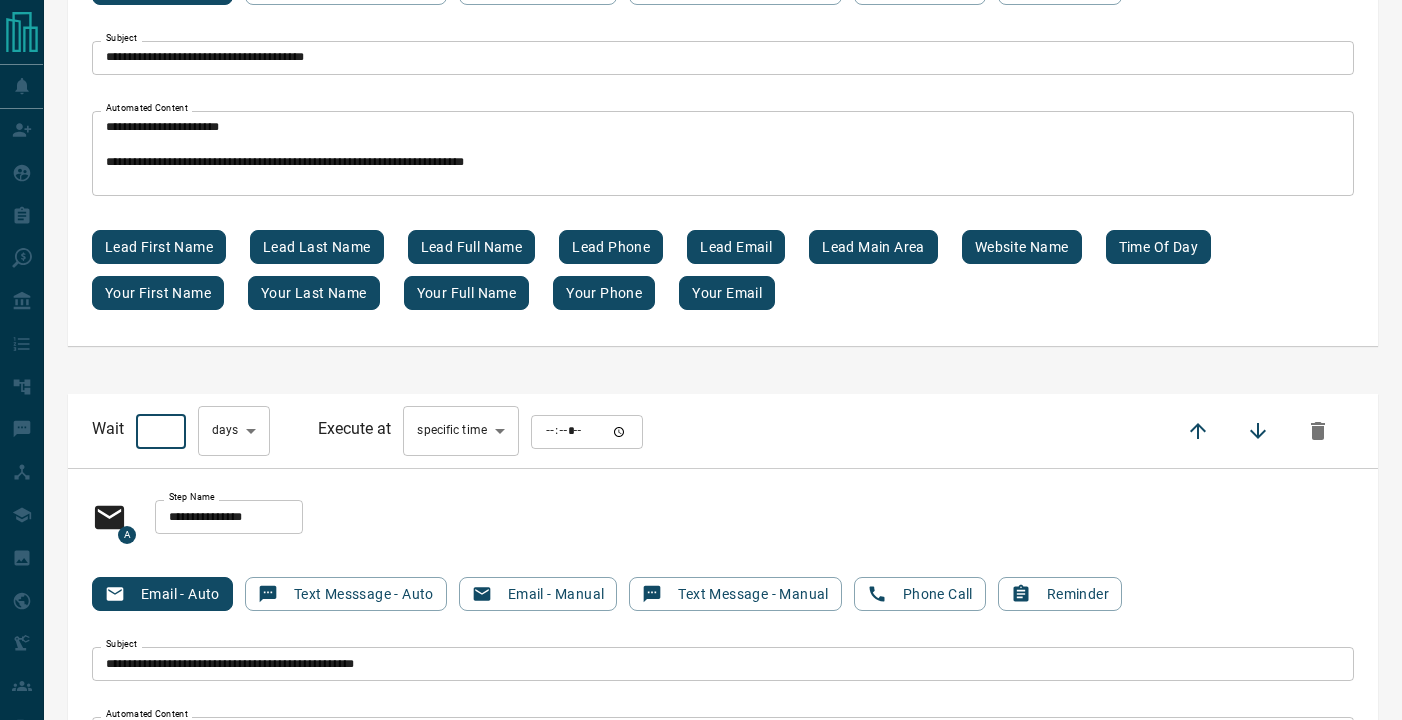 click on "**" at bounding box center [161, 432] 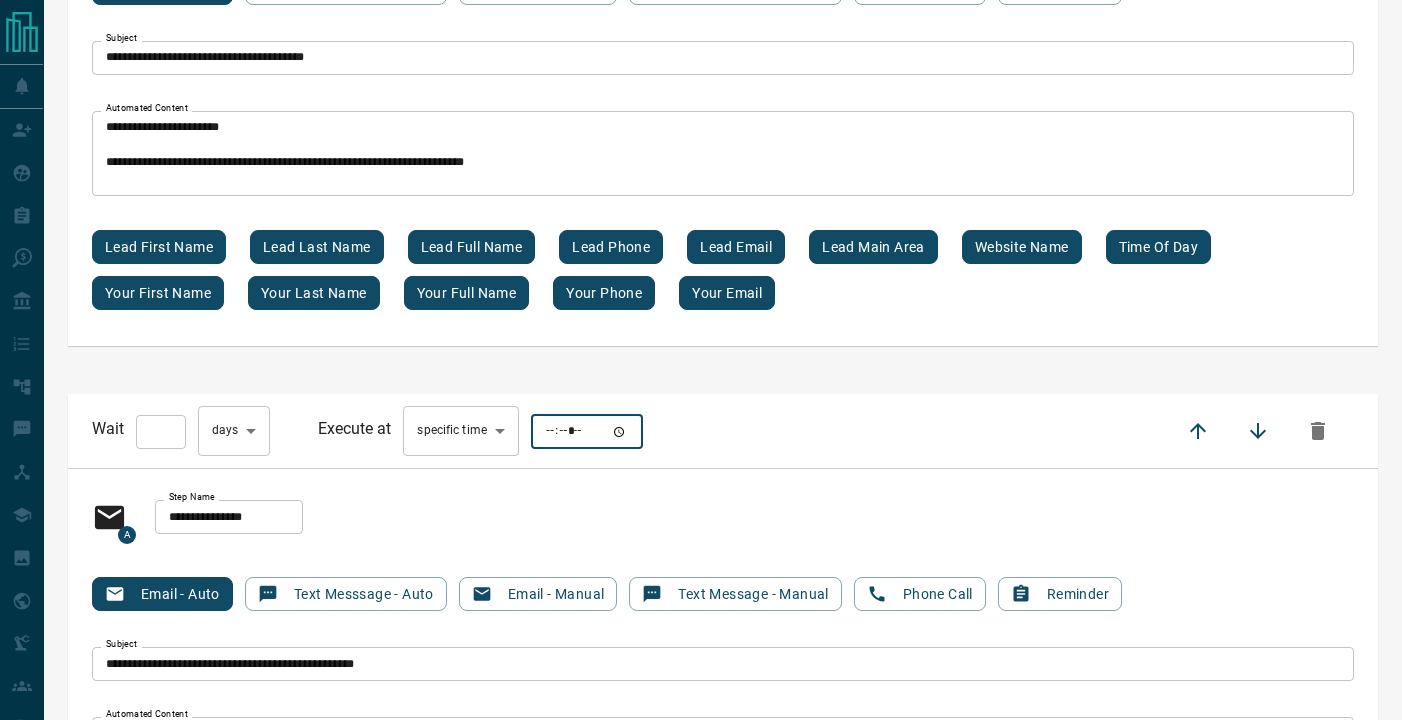 click at bounding box center [587, 432] 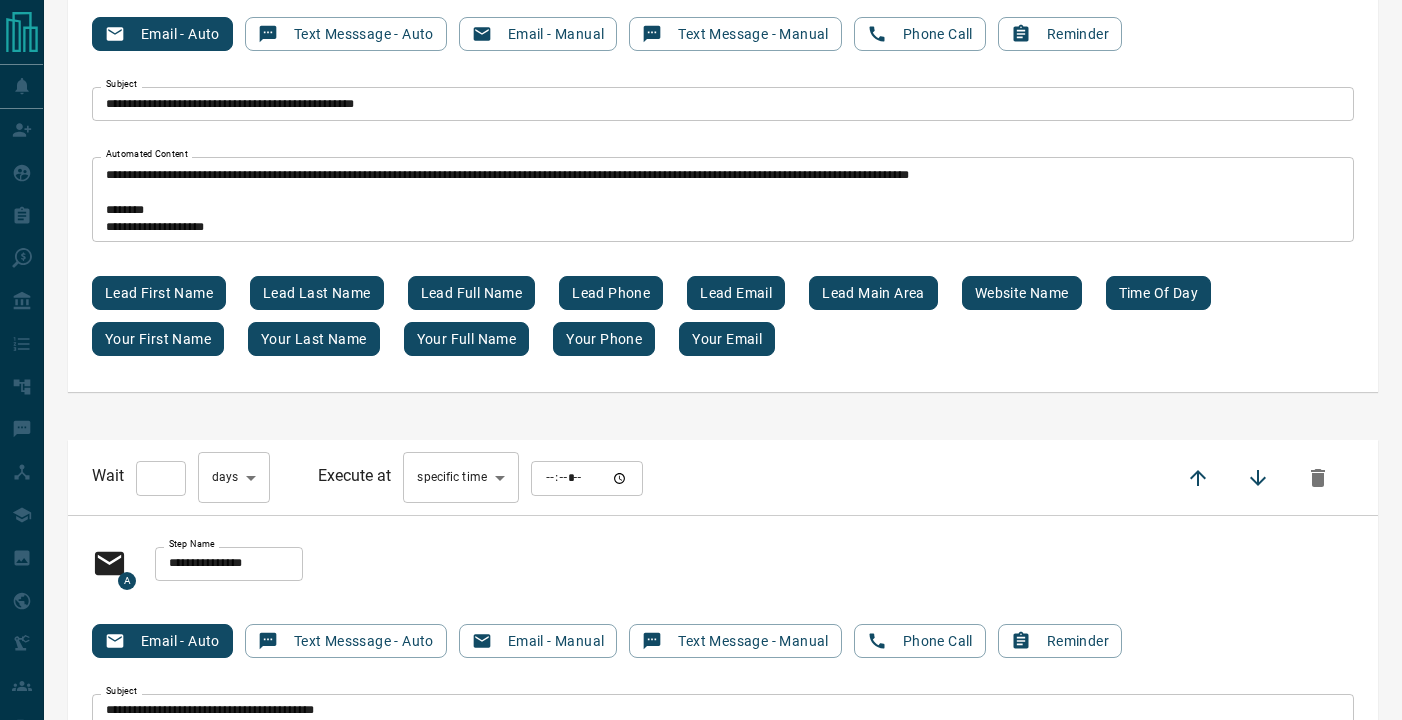 scroll, scrollTop: 5676, scrollLeft: 0, axis: vertical 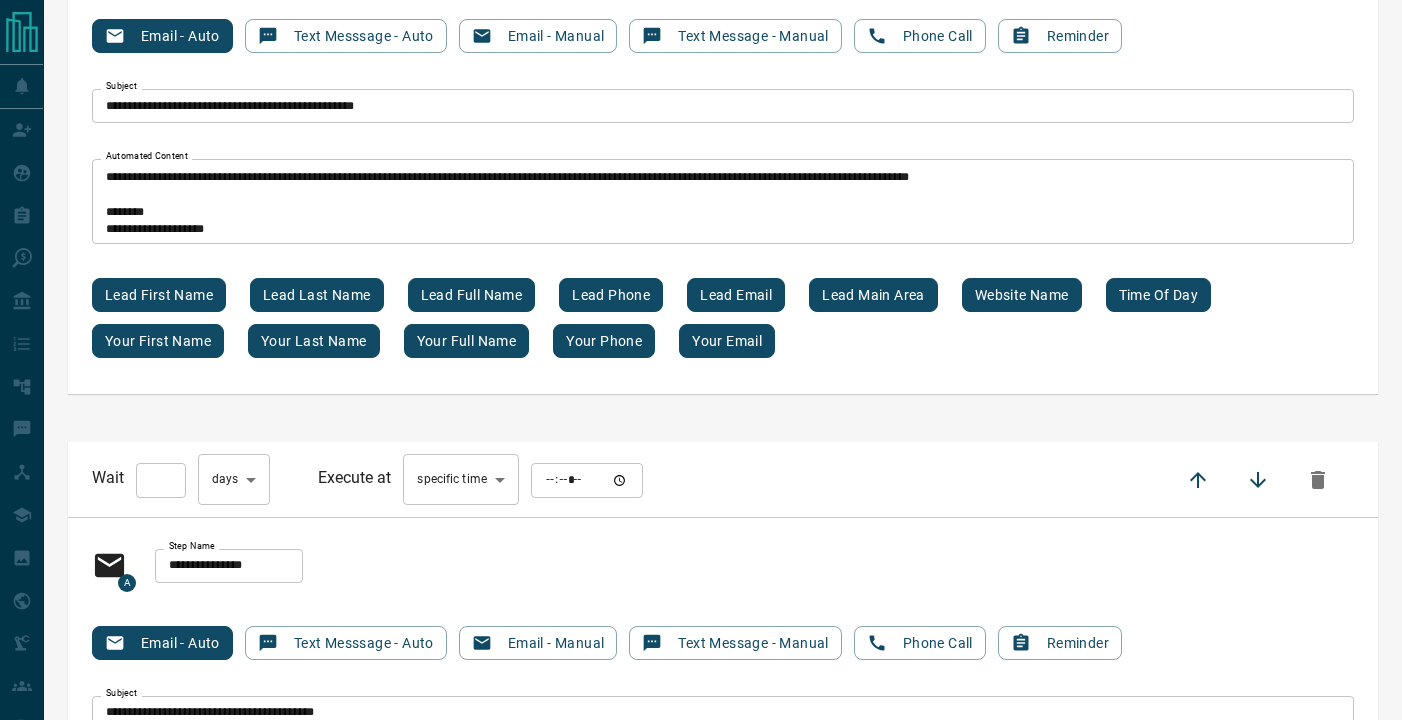 click on "**" at bounding box center (161, 480) 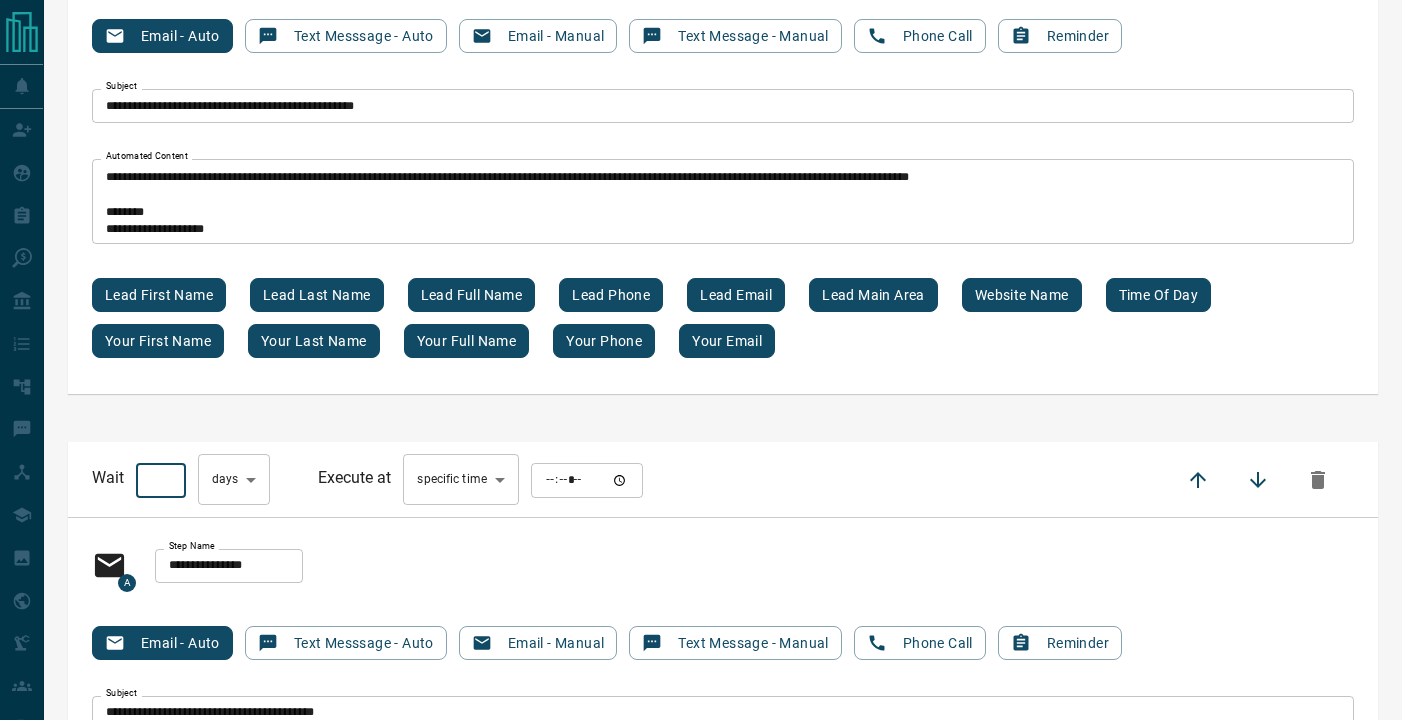 click on "**" at bounding box center [161, 480] 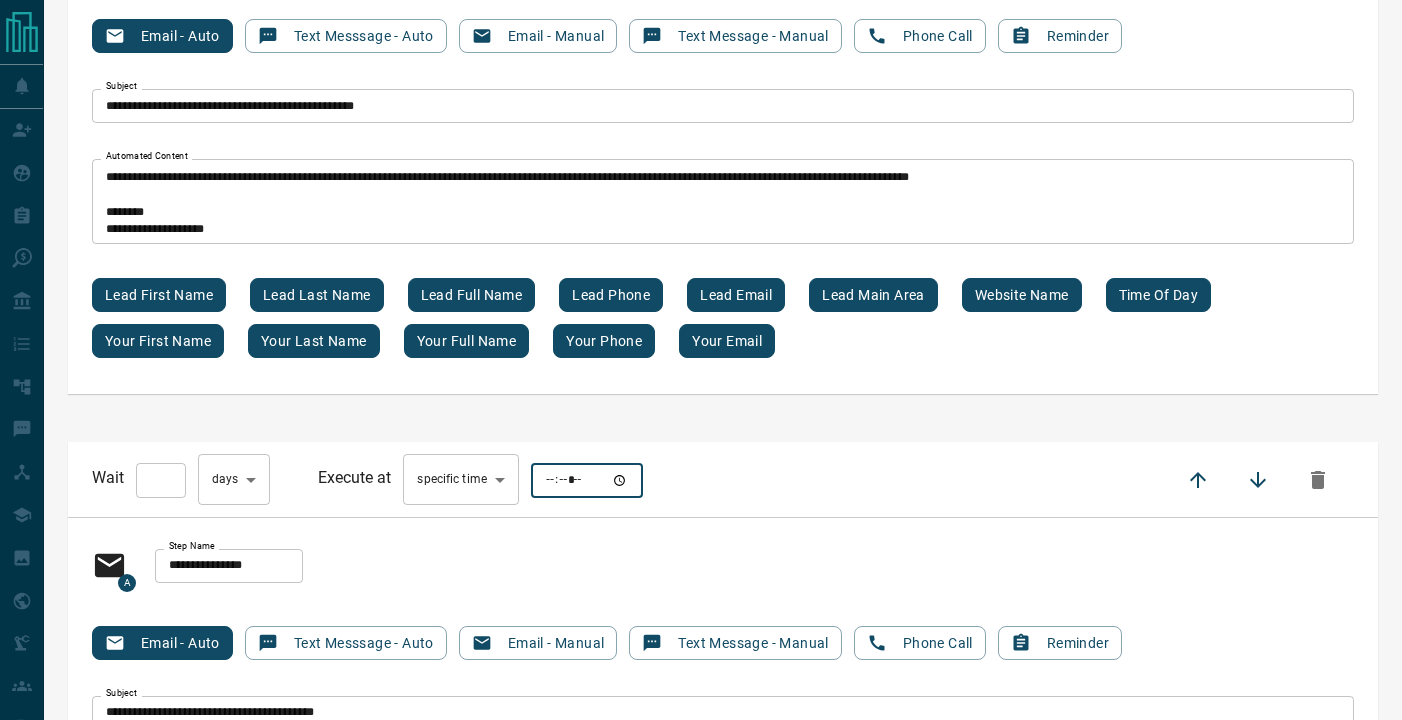 click at bounding box center (587, 480) 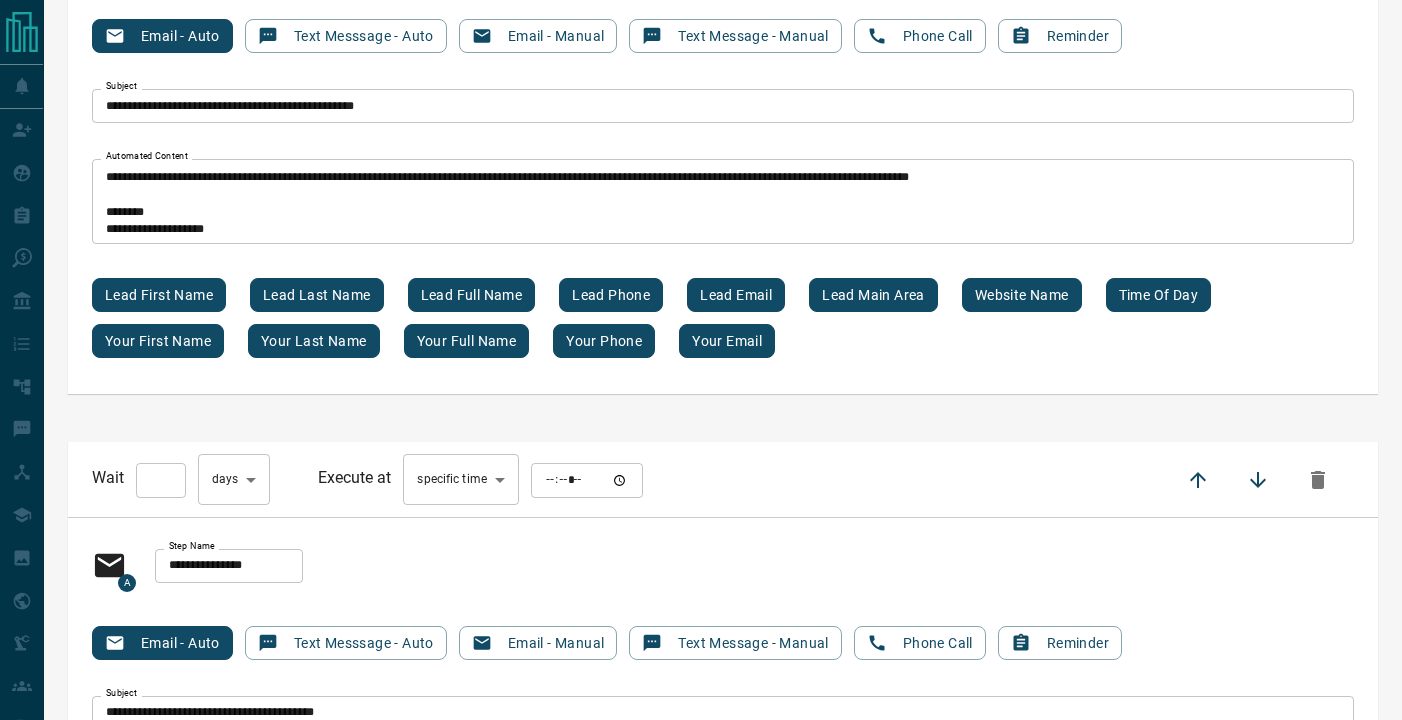 click on "**********" at bounding box center (723, 759) 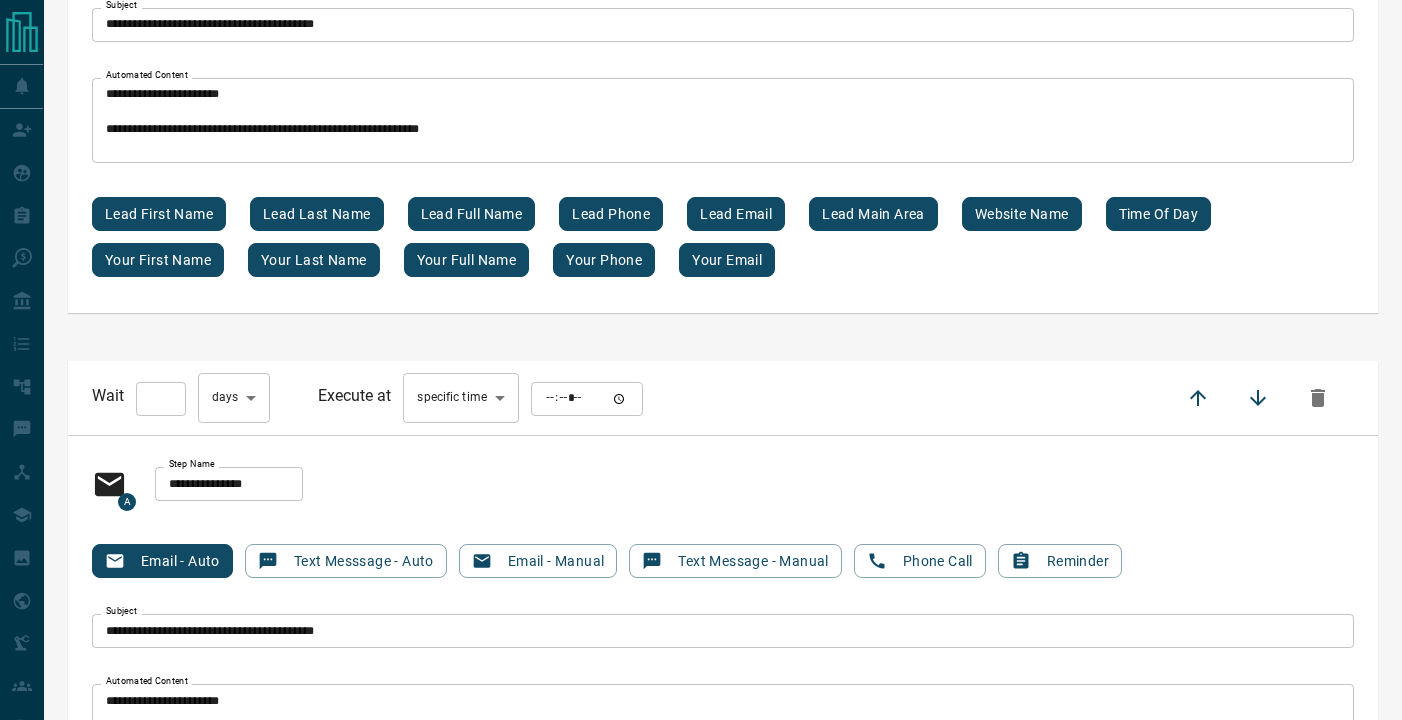 scroll, scrollTop: 6393, scrollLeft: 0, axis: vertical 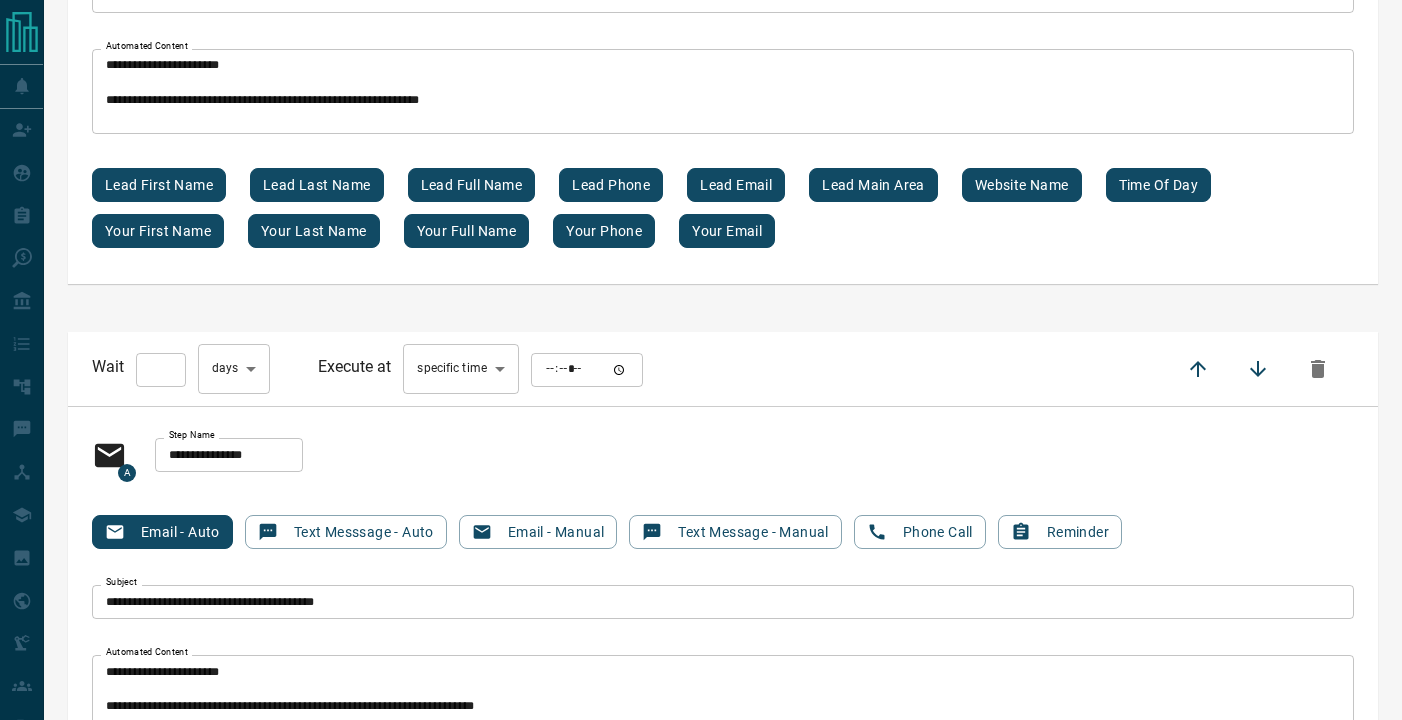 click on "**" at bounding box center (161, 370) 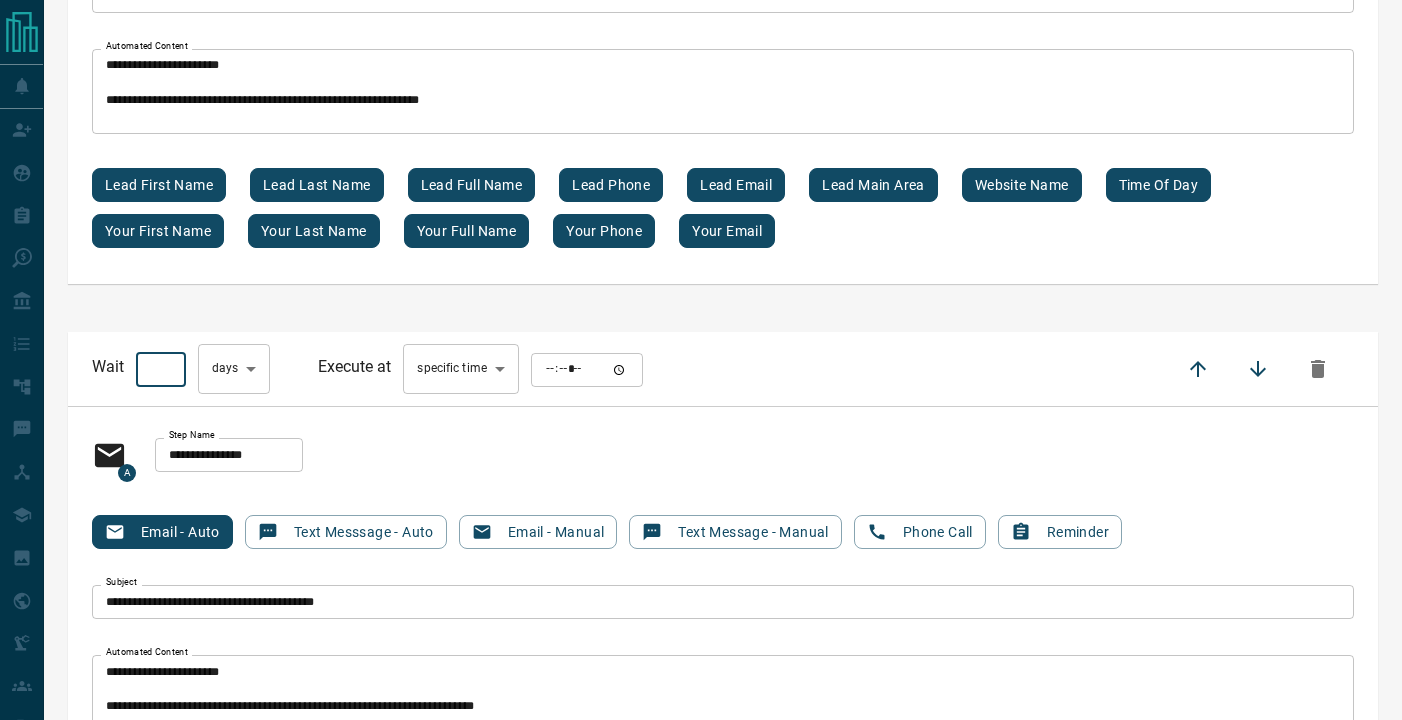 click on "**" at bounding box center (161, 370) 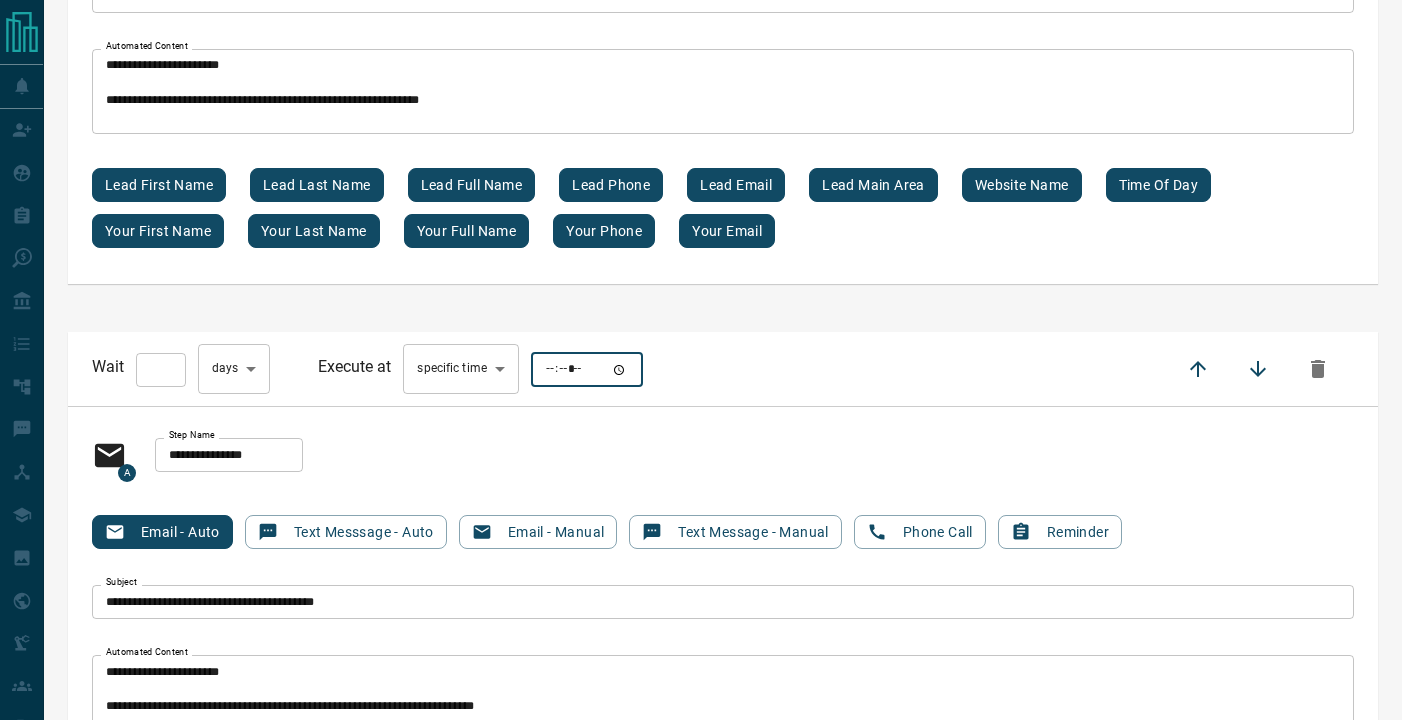 click at bounding box center (587, 370) 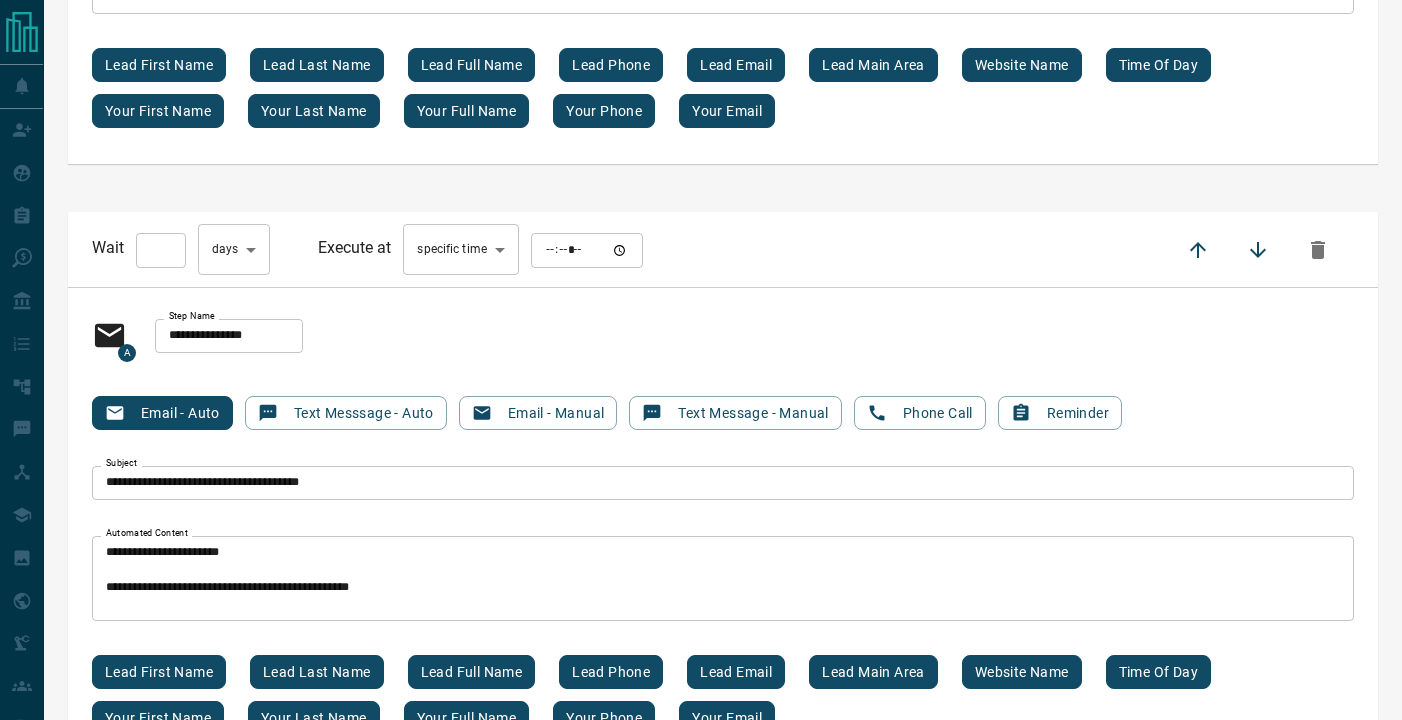 scroll, scrollTop: 7152, scrollLeft: 0, axis: vertical 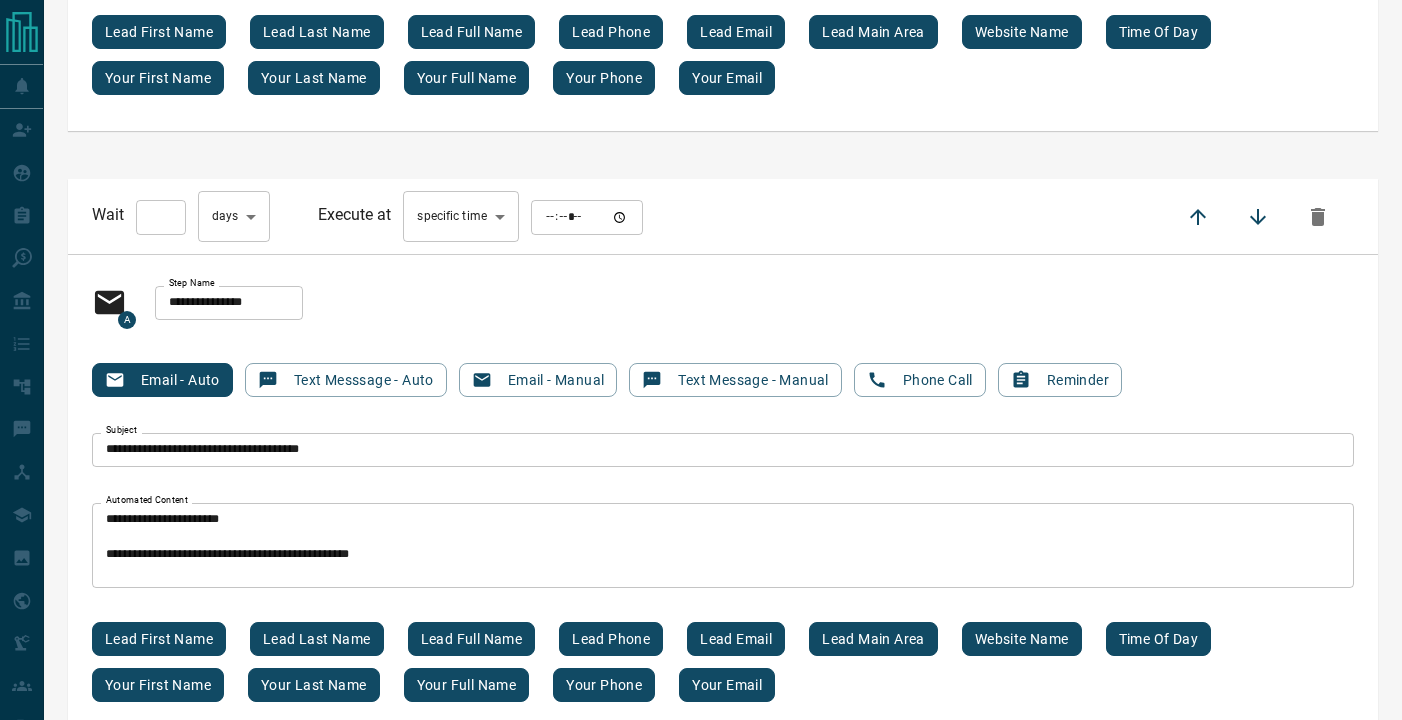 click on "**" at bounding box center (161, 217) 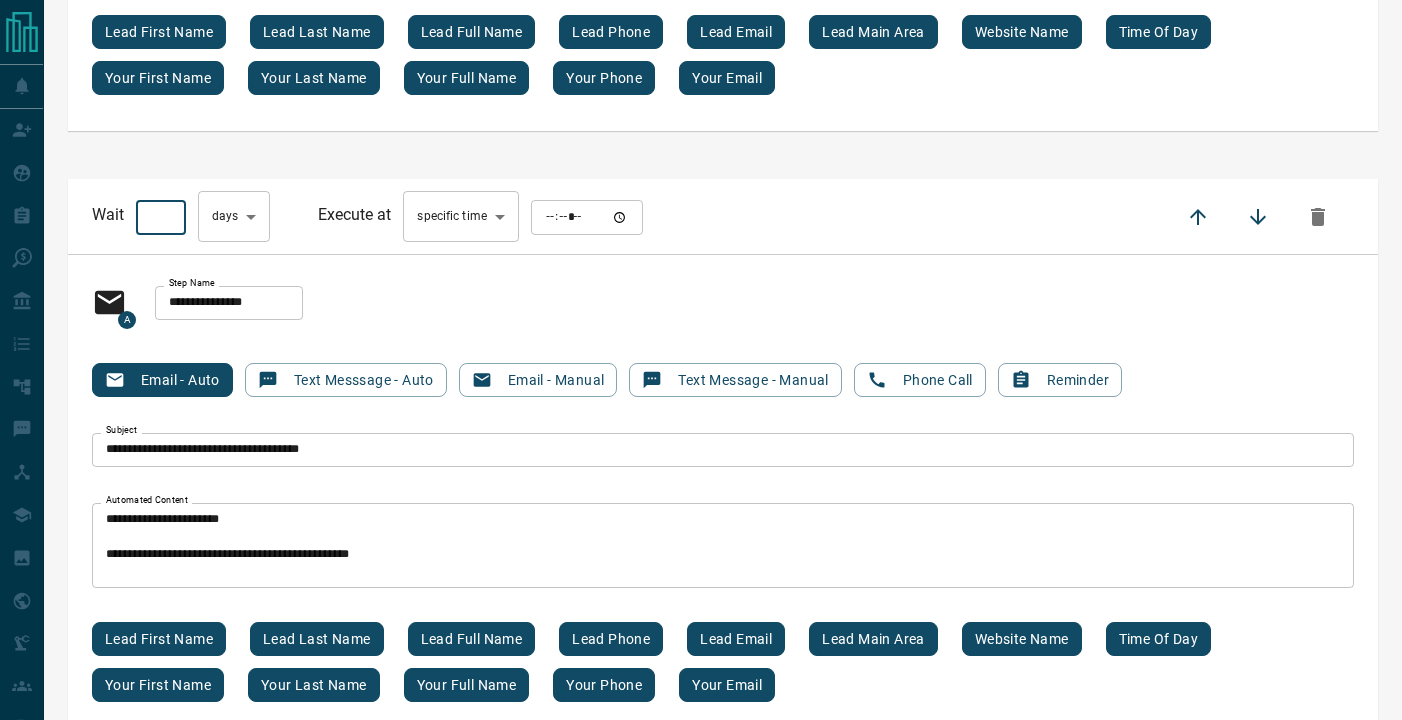 type on "*" 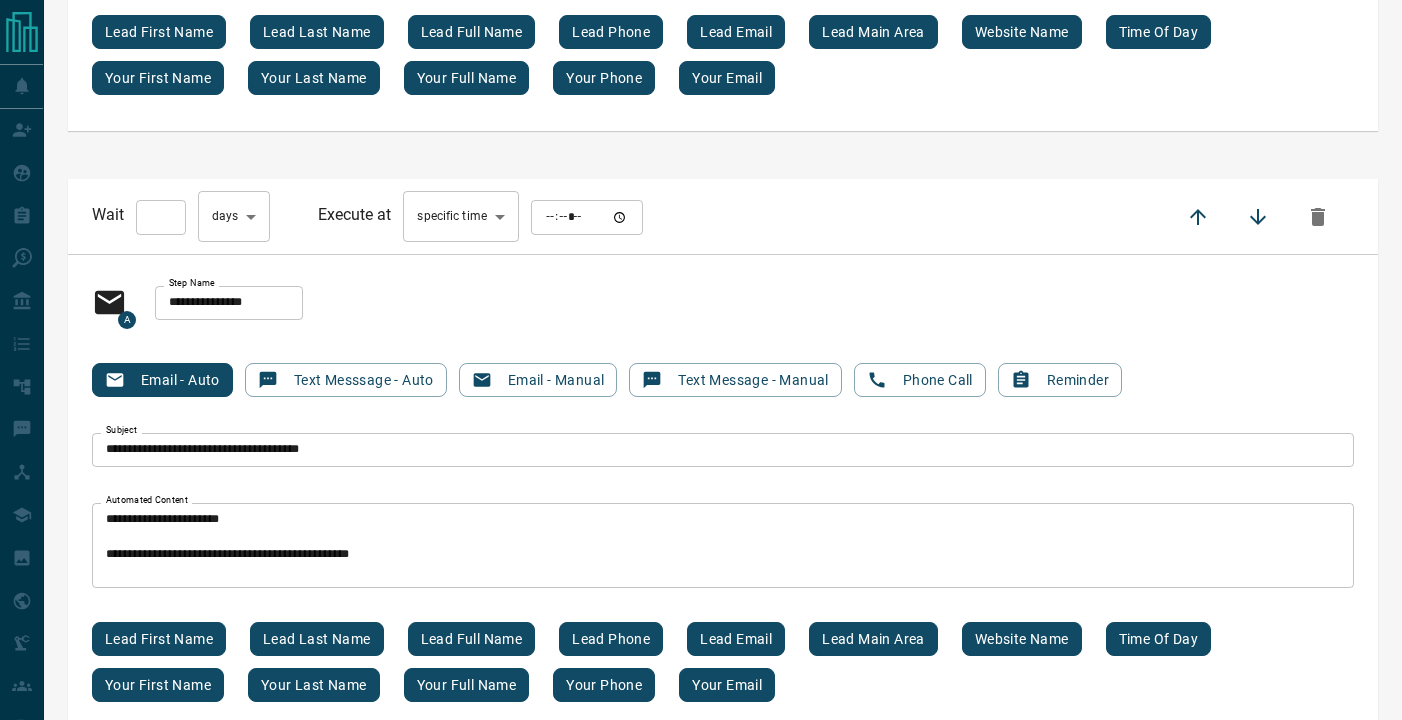 click on "**********" at bounding box center [723, 303] 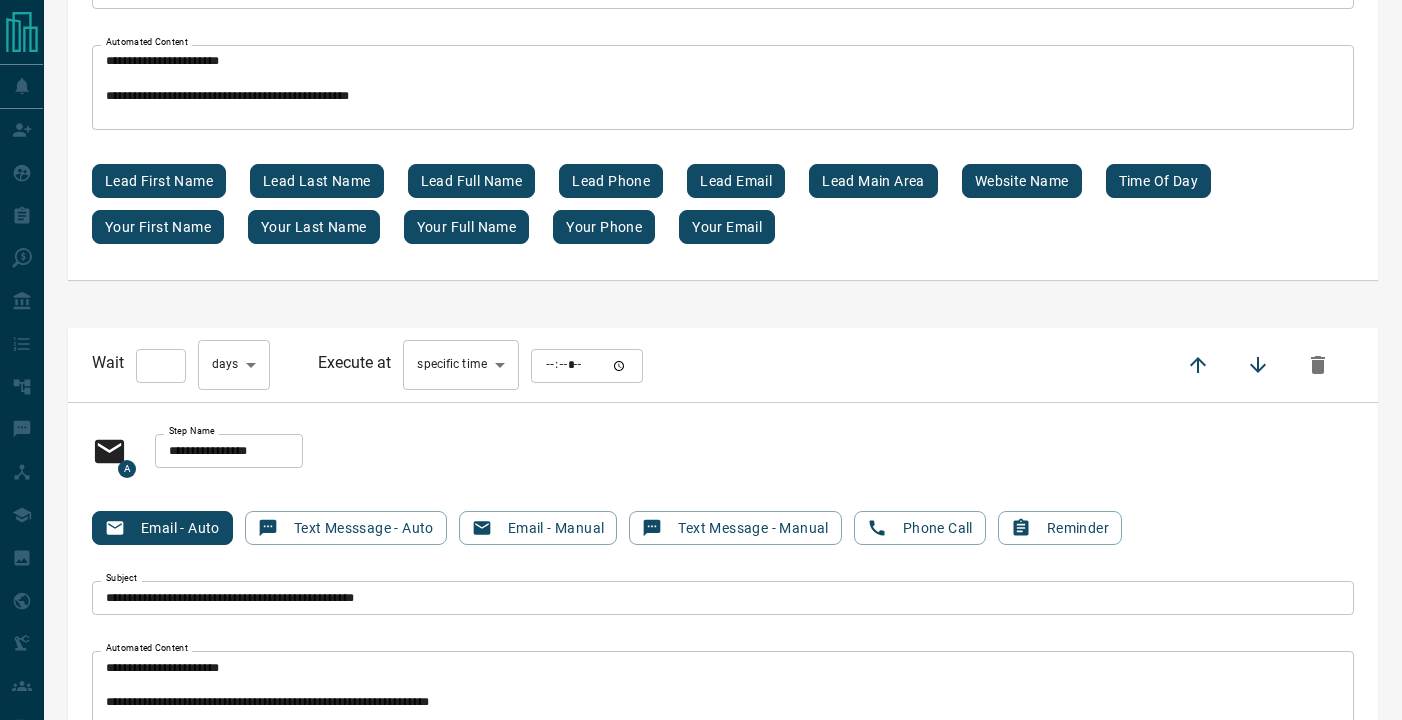scroll, scrollTop: 7610, scrollLeft: 0, axis: vertical 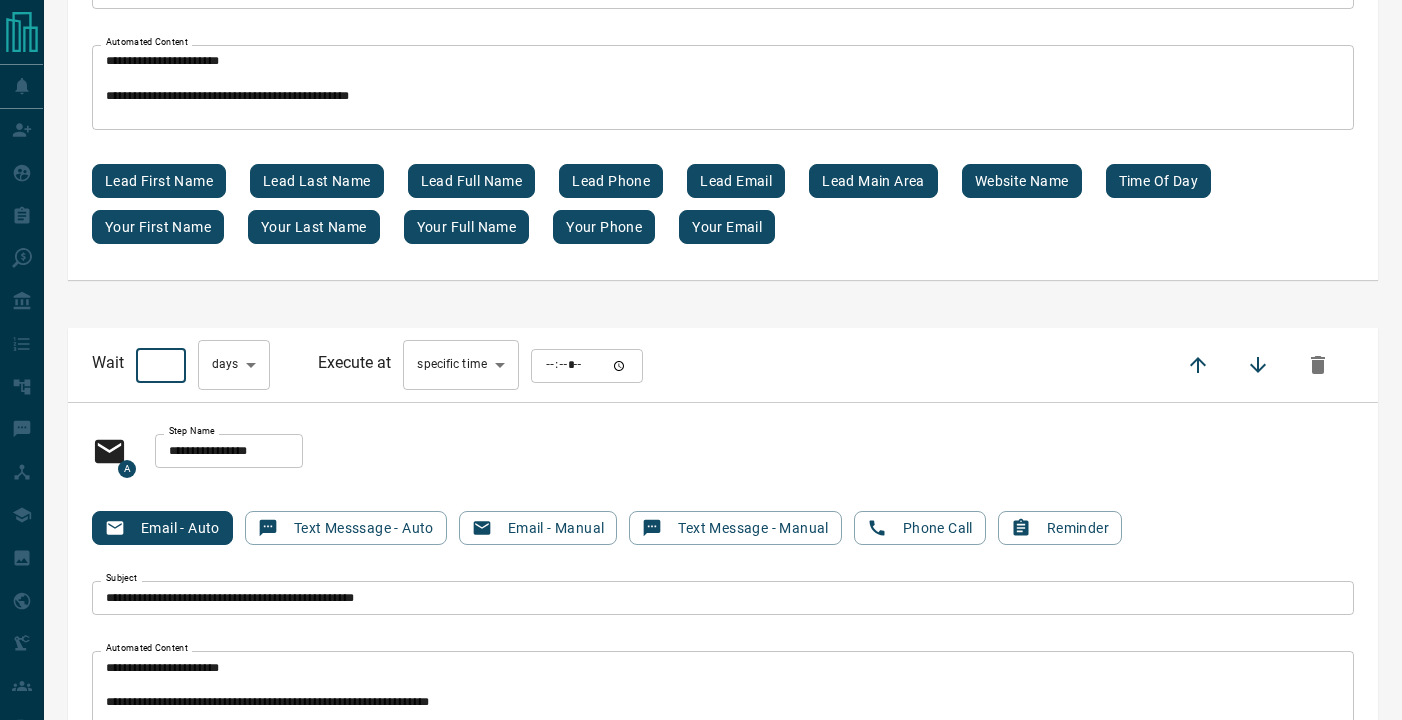 click on "**" at bounding box center (161, 366) 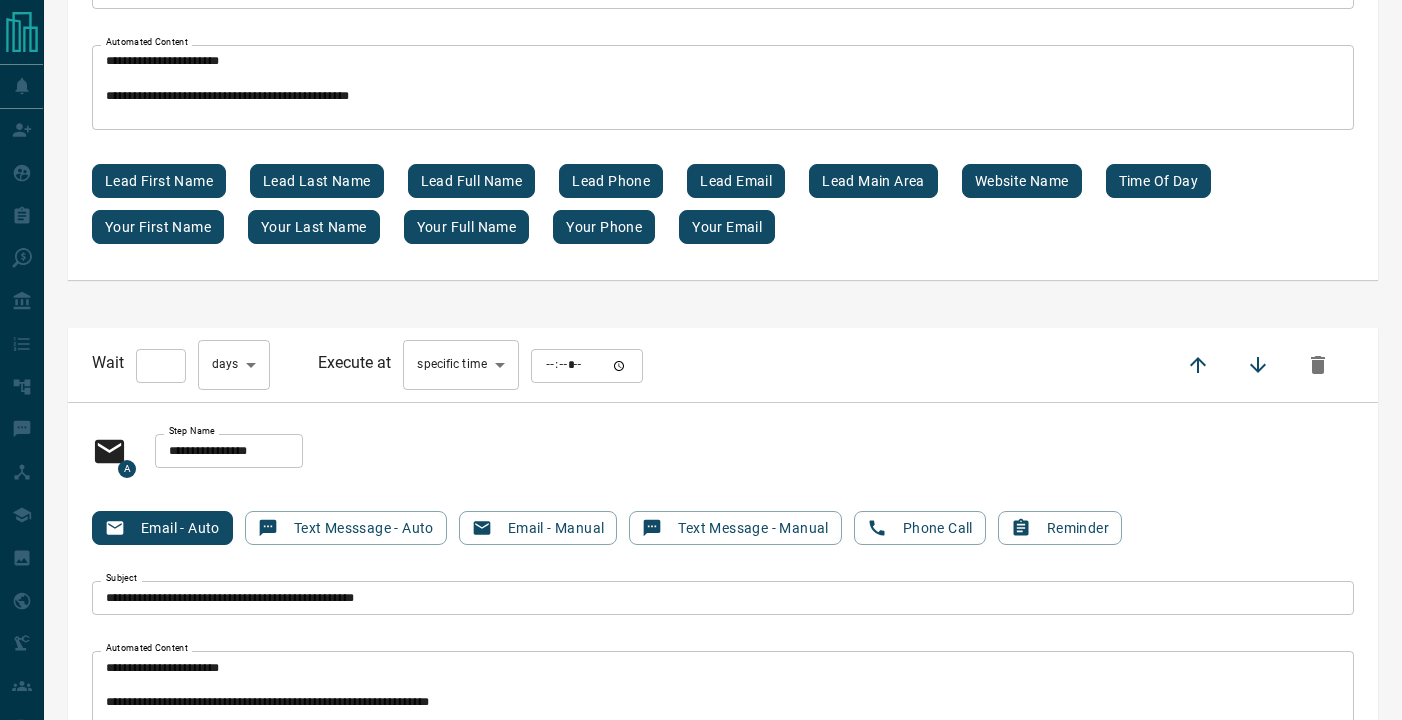 click on "**********" at bounding box center (723, 644) 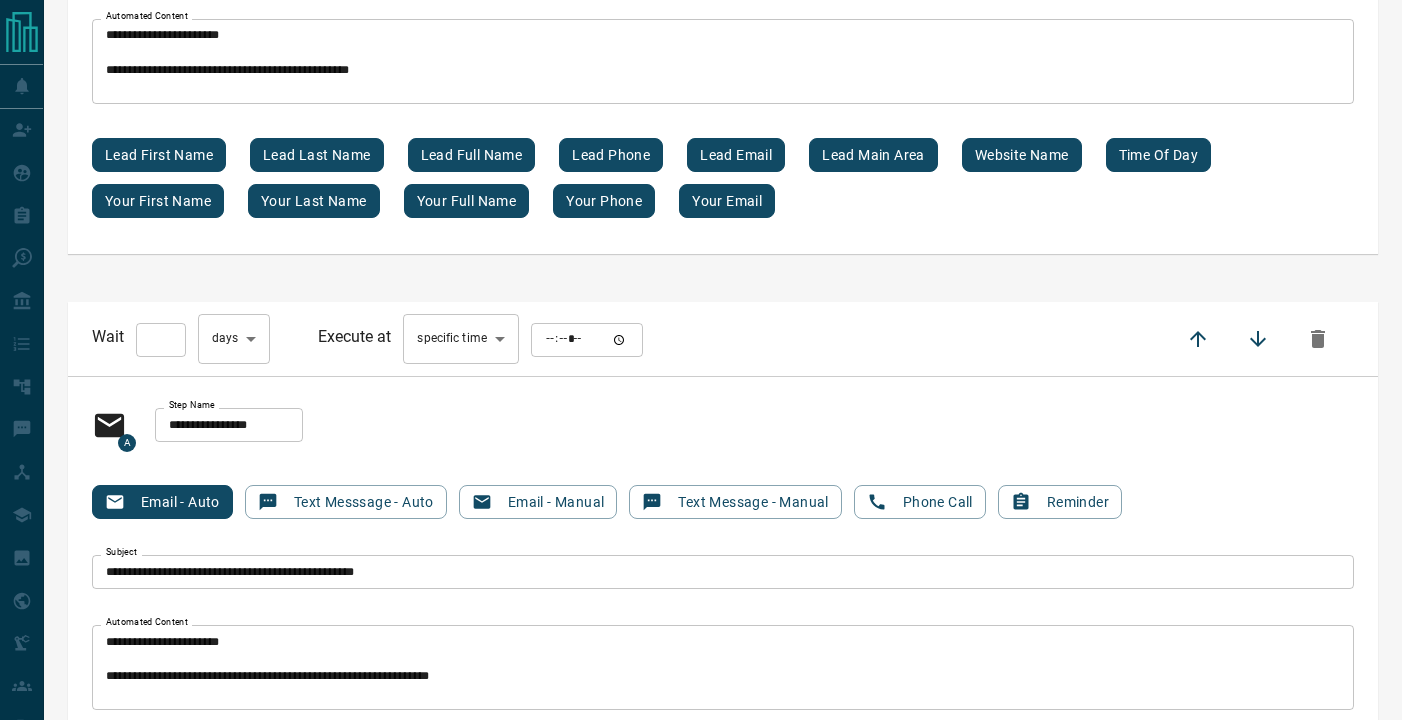 scroll, scrollTop: 7634, scrollLeft: 0, axis: vertical 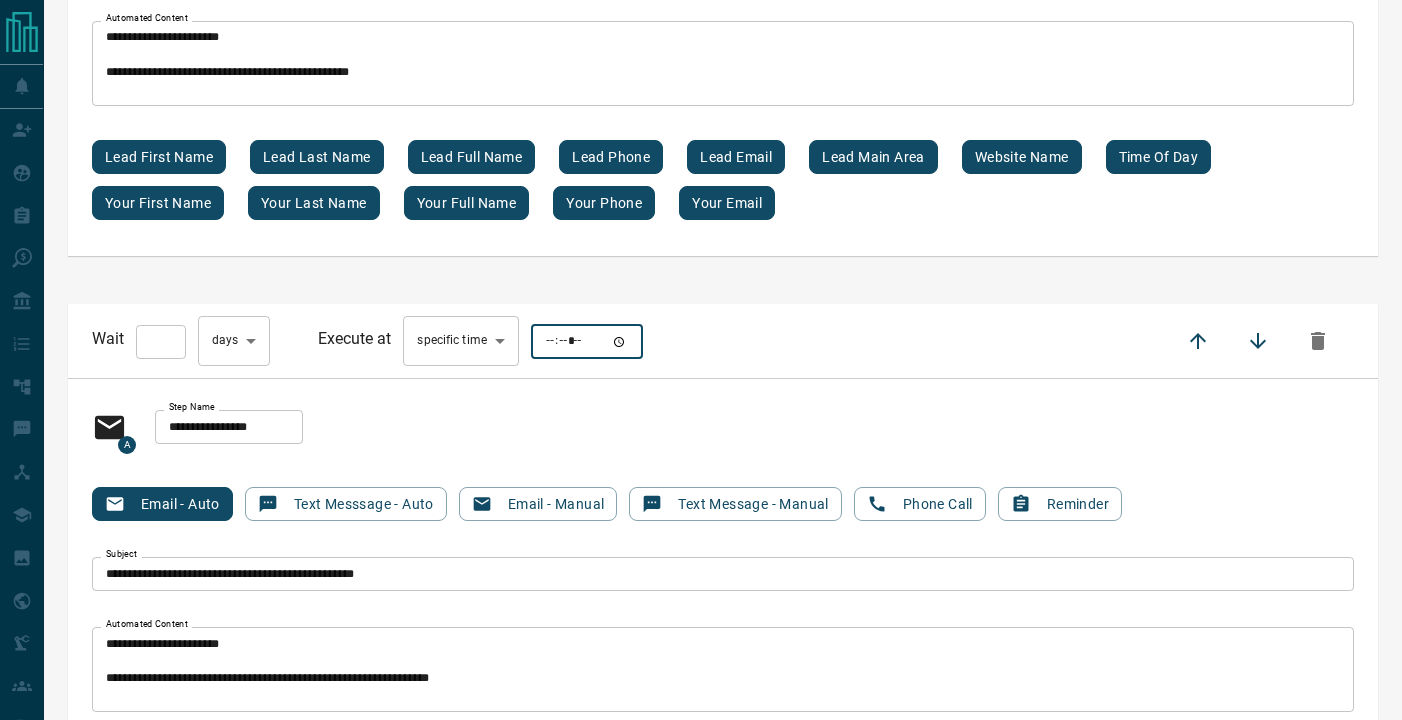 click at bounding box center [587, 342] 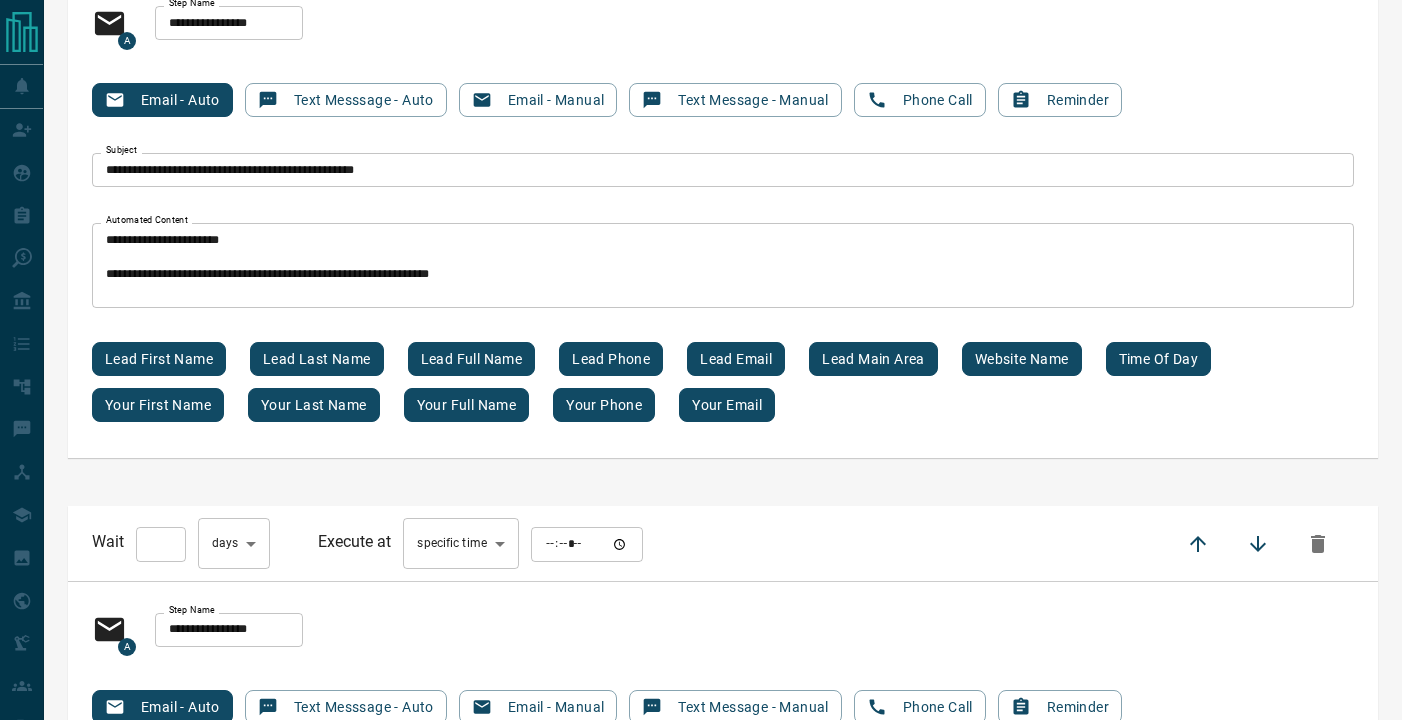 scroll, scrollTop: 8044, scrollLeft: 0, axis: vertical 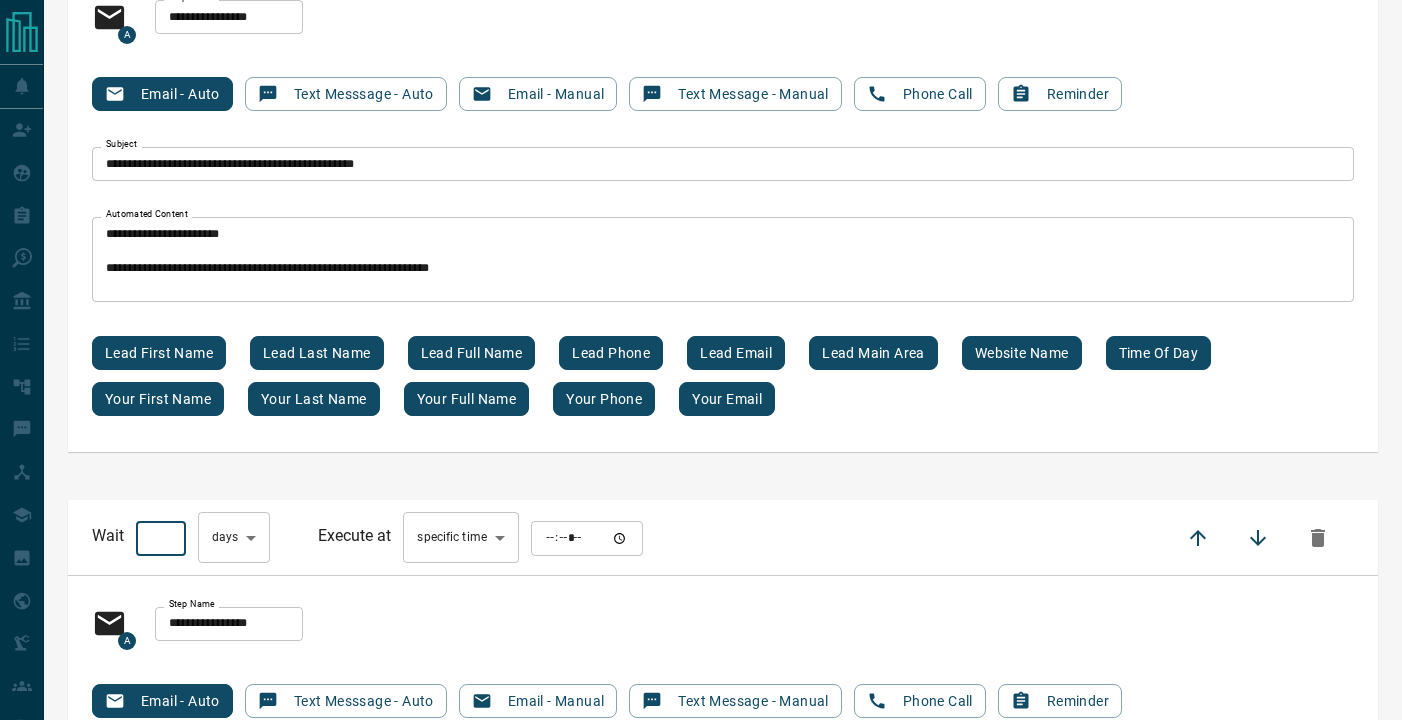 click on "**" at bounding box center (161, 538) 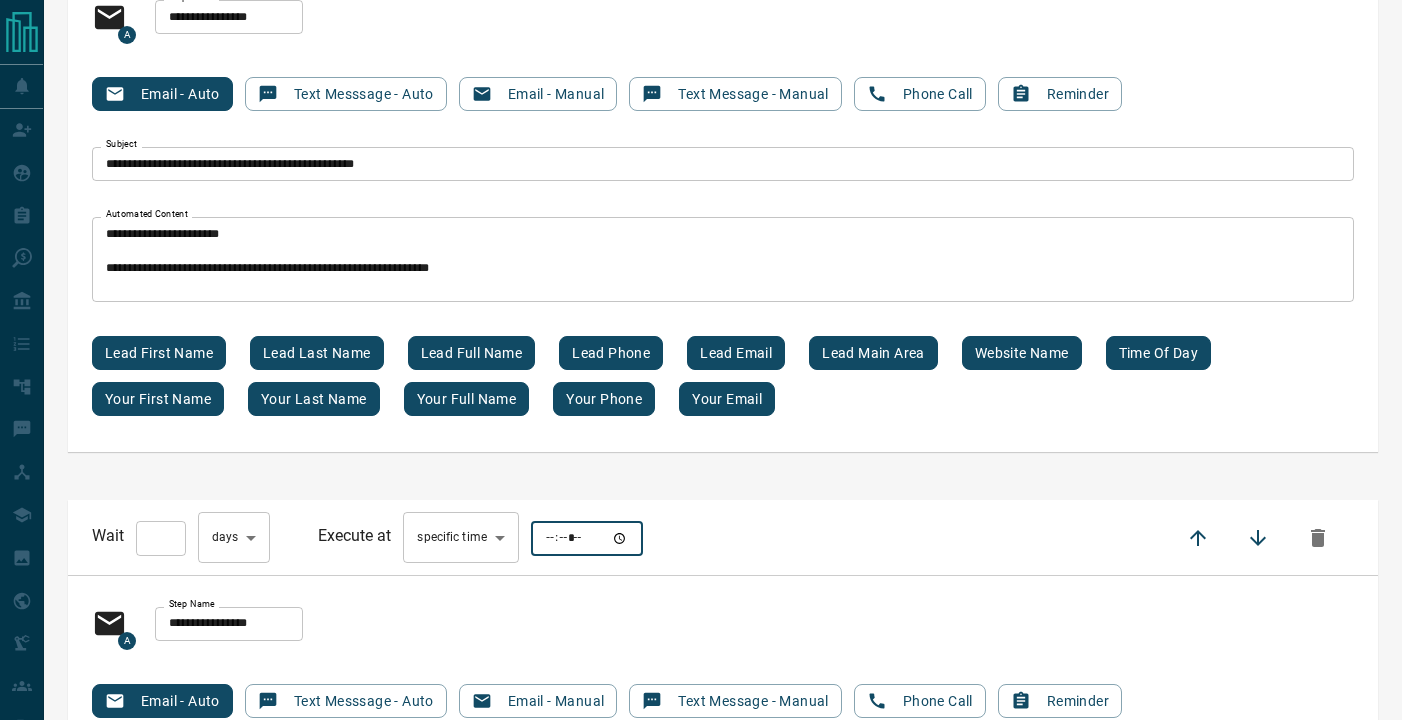 click at bounding box center [587, 538] 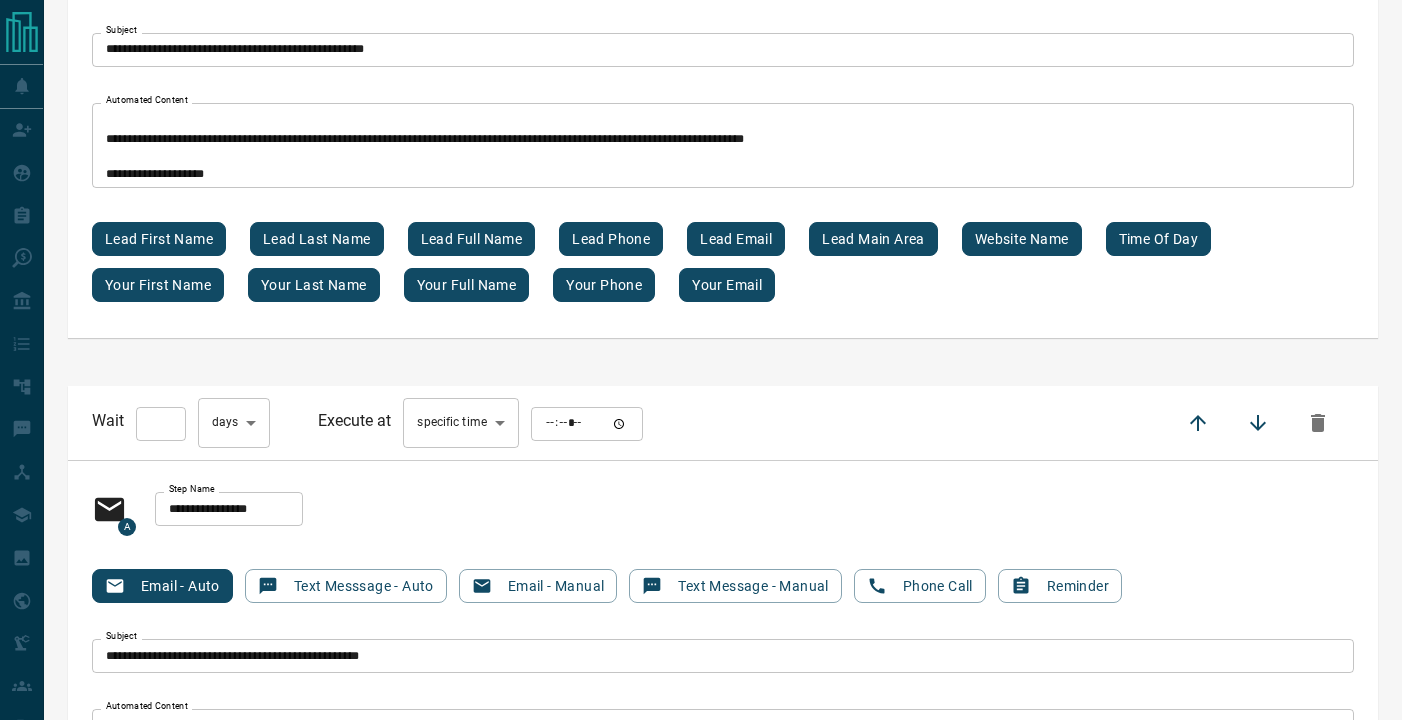 scroll, scrollTop: 8759, scrollLeft: 0, axis: vertical 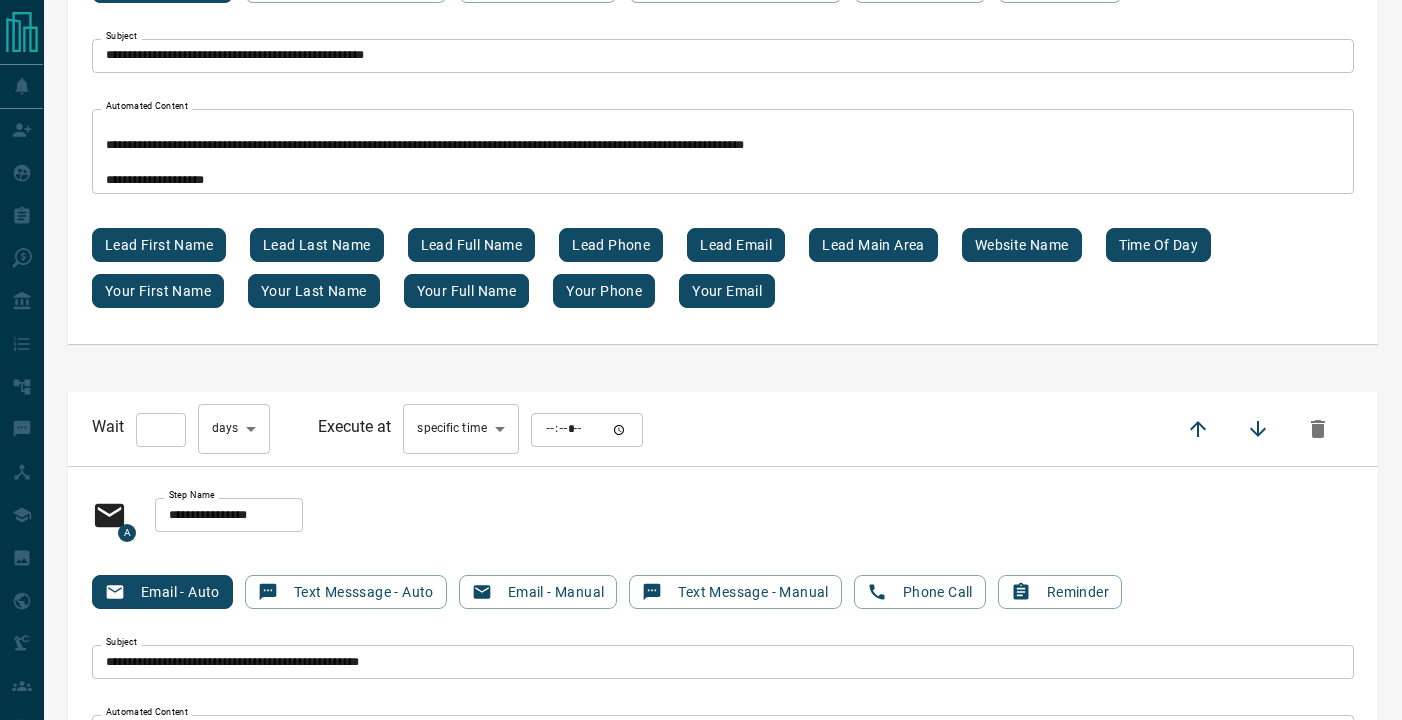 click on "**" at bounding box center [161, 430] 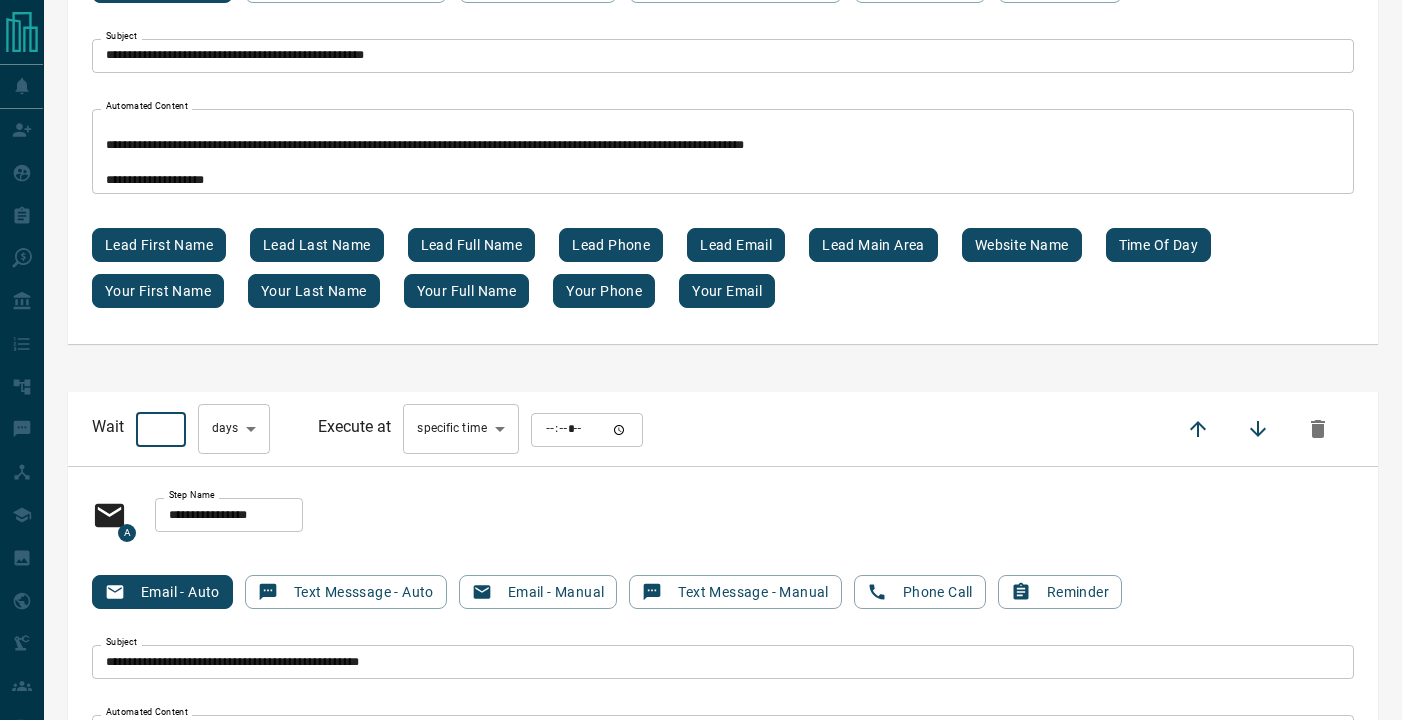 type on "*" 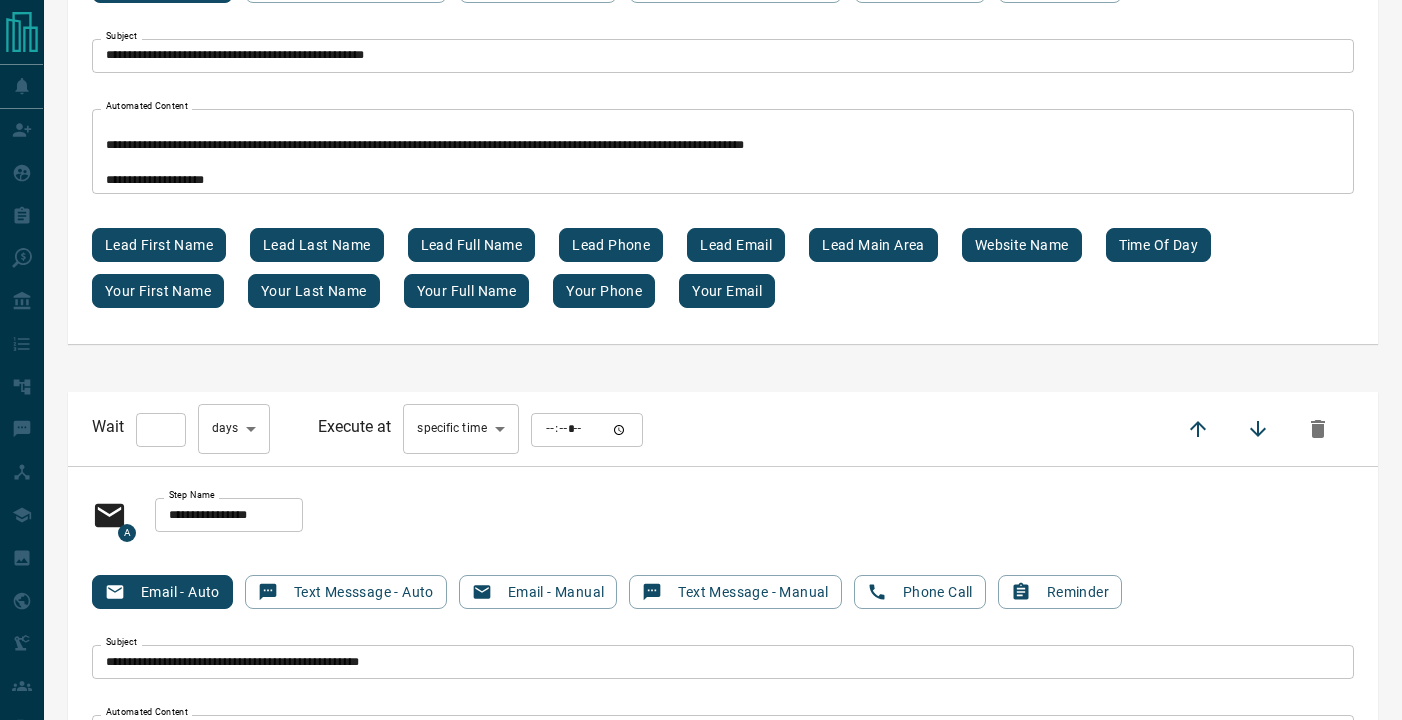 click on "**********" at bounding box center [723, 708] 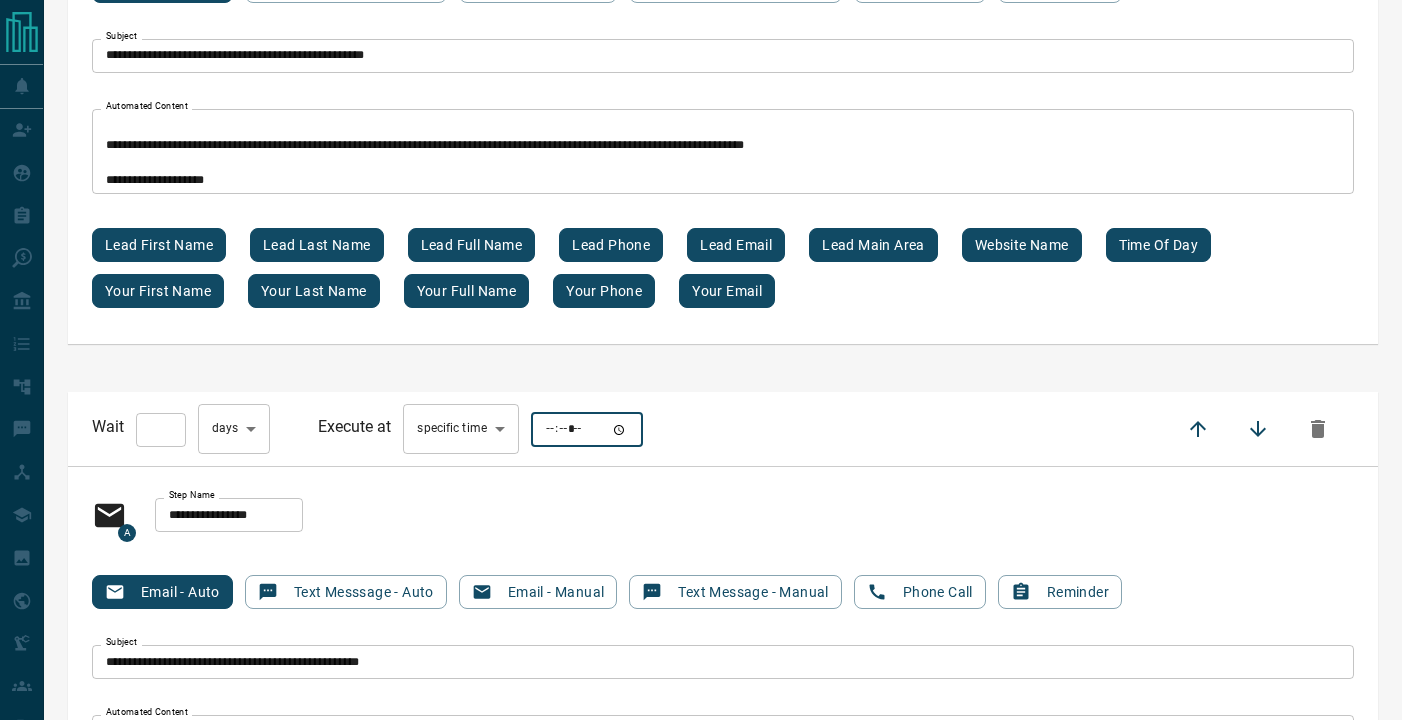 click at bounding box center (587, 430) 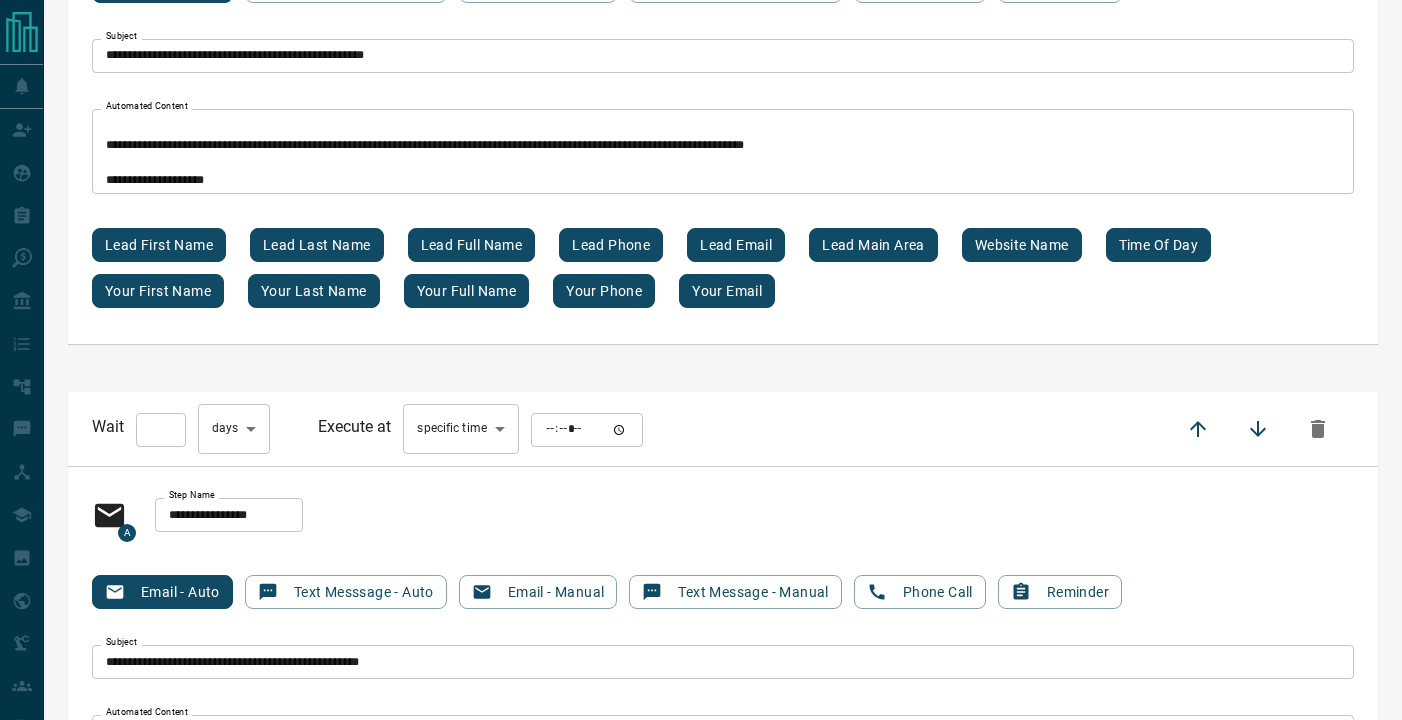 click on "**********" at bounding box center (723, 708) 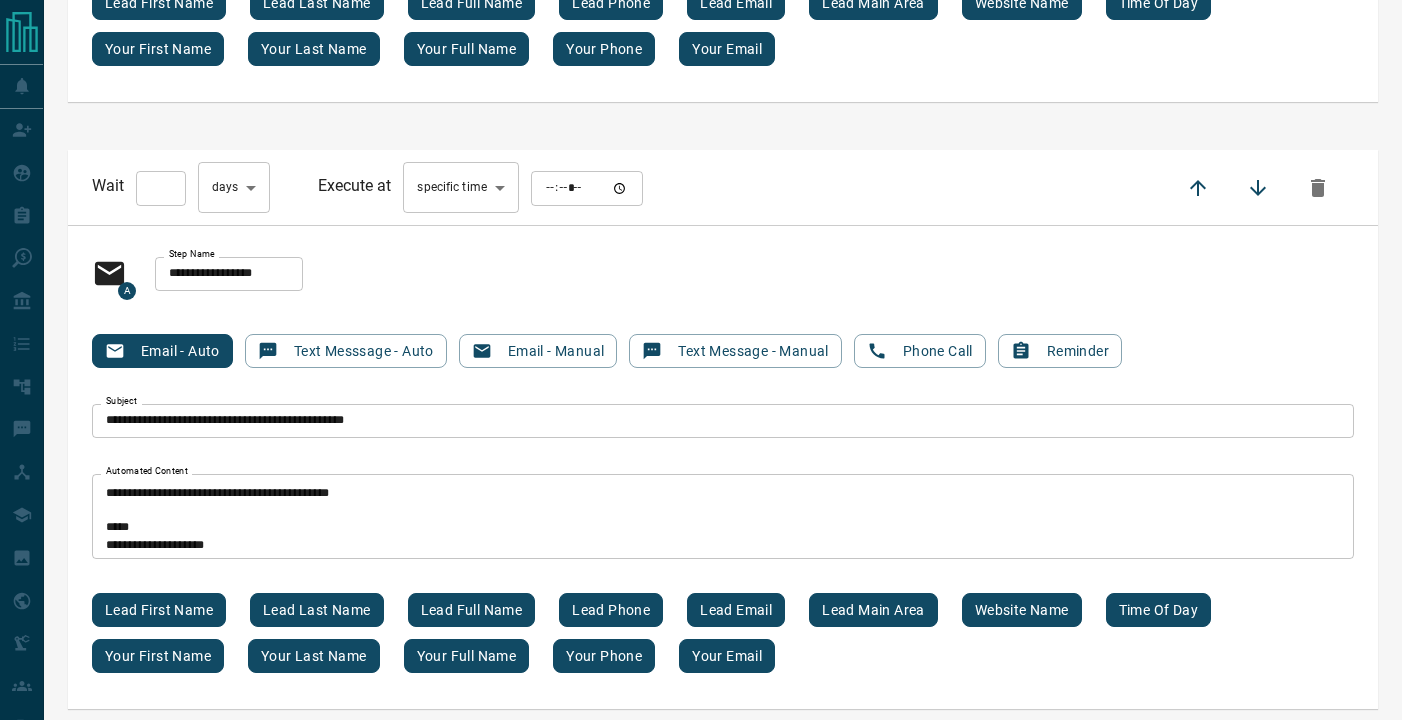 scroll, scrollTop: 9604, scrollLeft: 0, axis: vertical 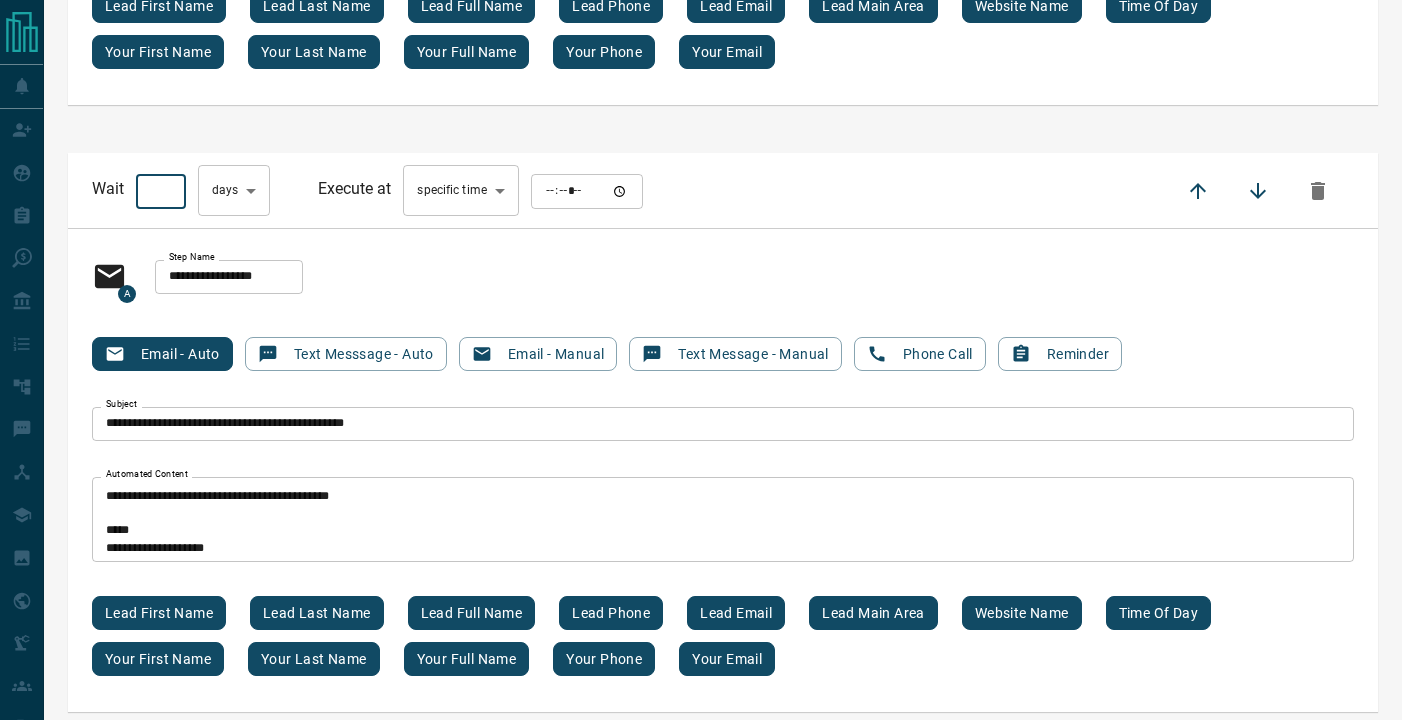 drag, startPoint x: 147, startPoint y: 198, endPoint x: 215, endPoint y: 206, distance: 68.46897 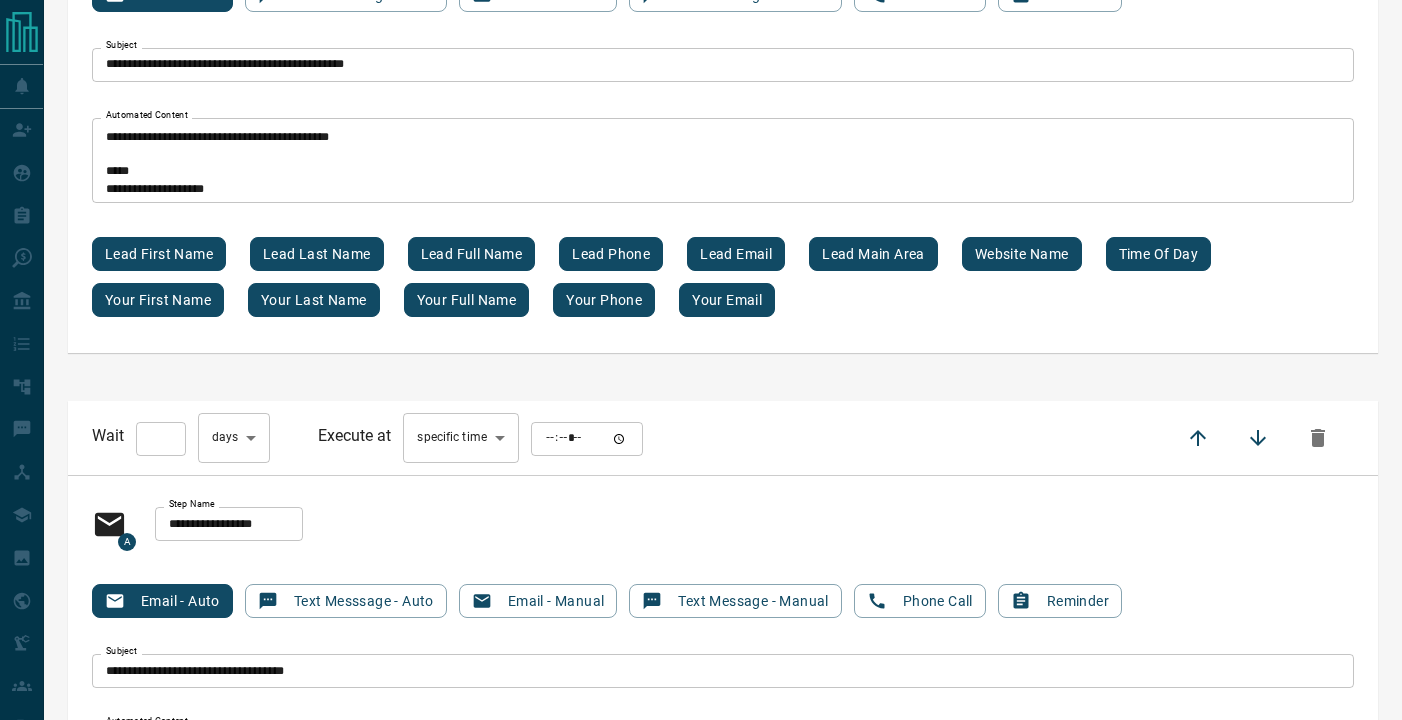scroll, scrollTop: 9963, scrollLeft: 0, axis: vertical 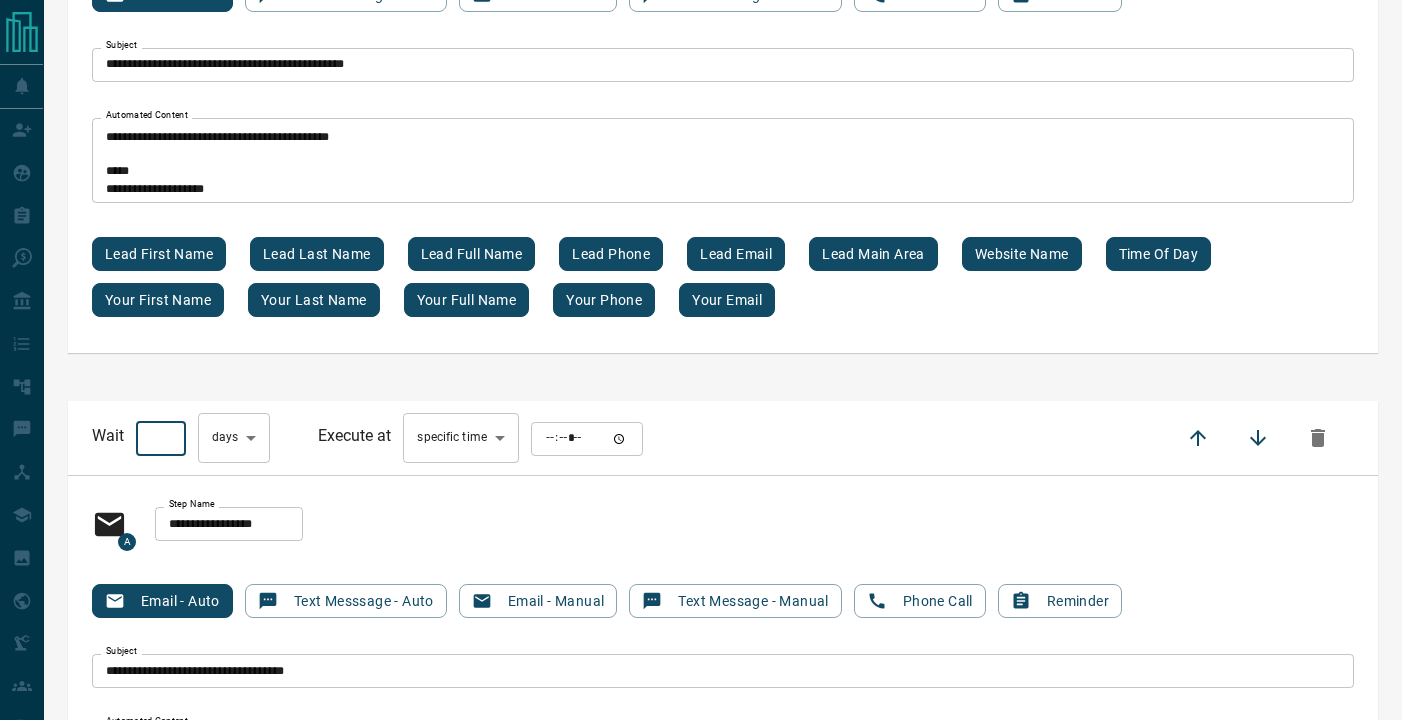 click on "***" at bounding box center [161, 439] 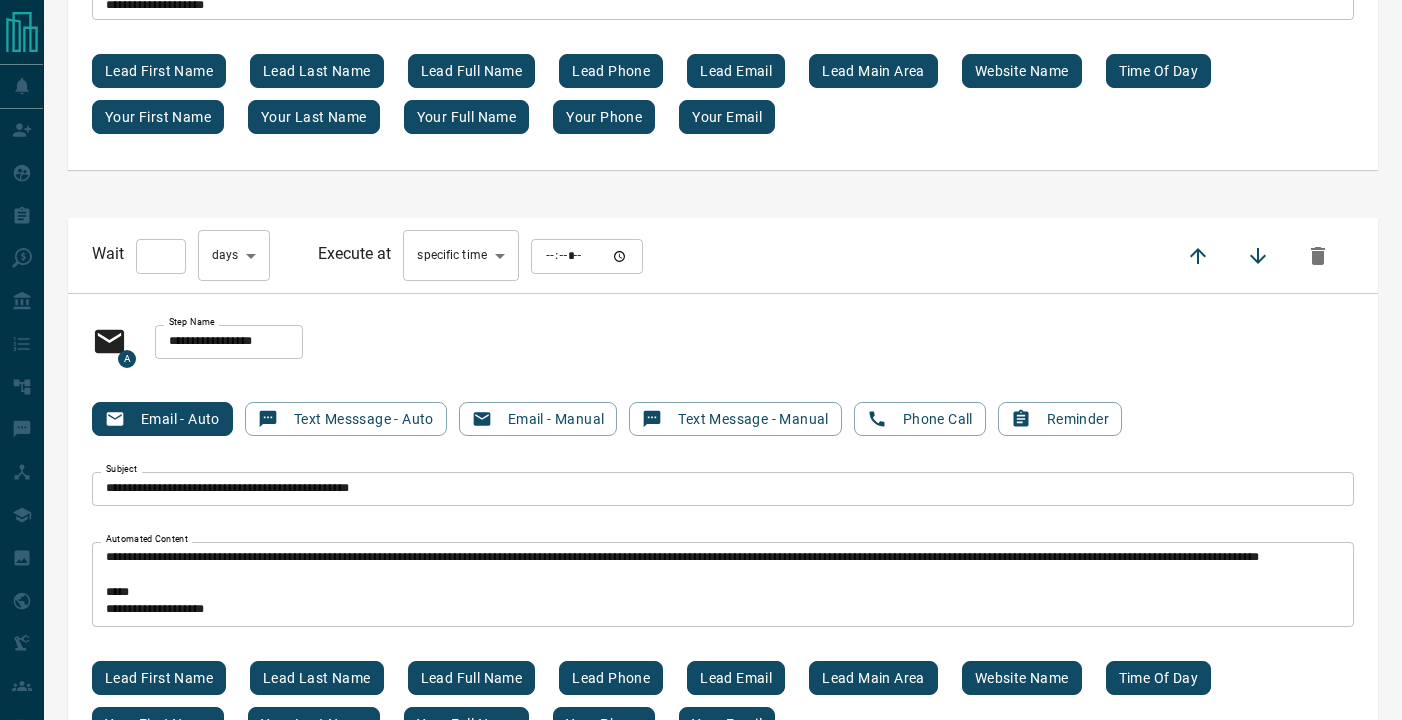 scroll, scrollTop: 10753, scrollLeft: 0, axis: vertical 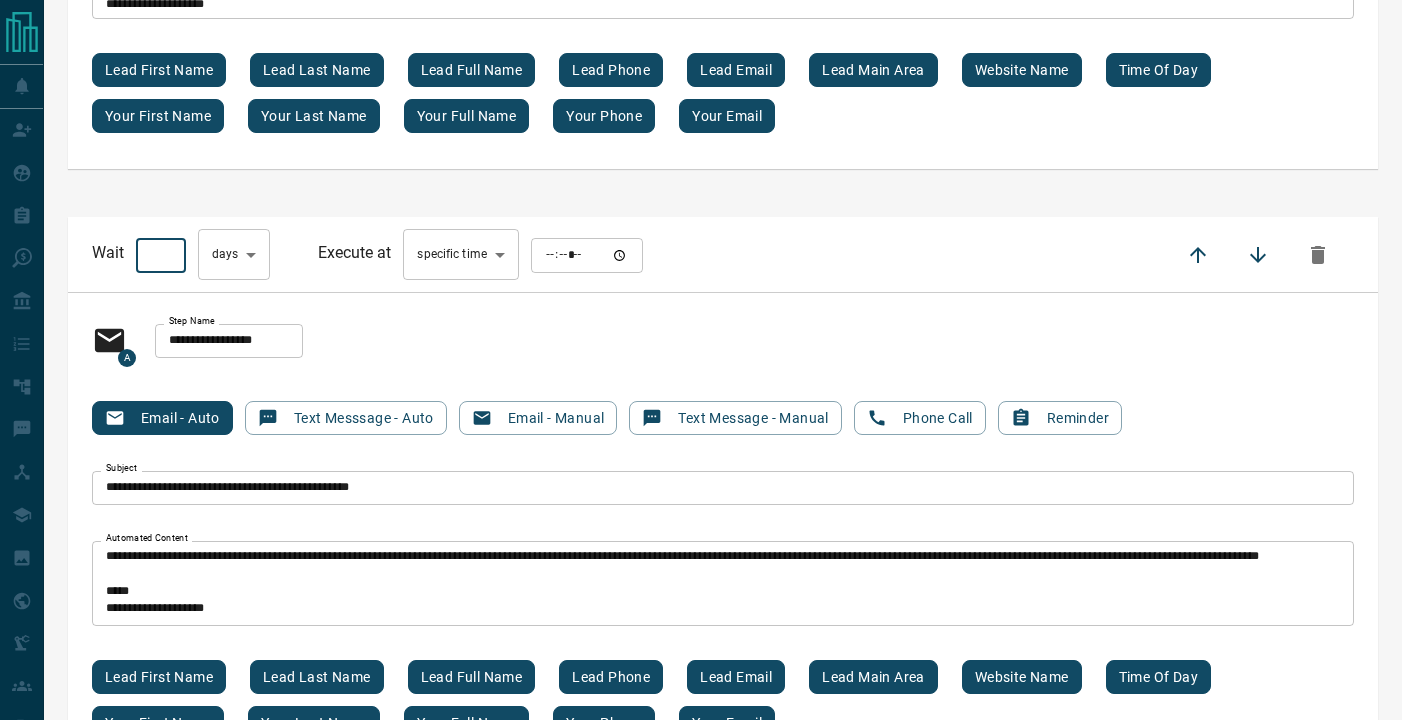 drag, startPoint x: 150, startPoint y: 271, endPoint x: 215, endPoint y: 272, distance: 65.00769 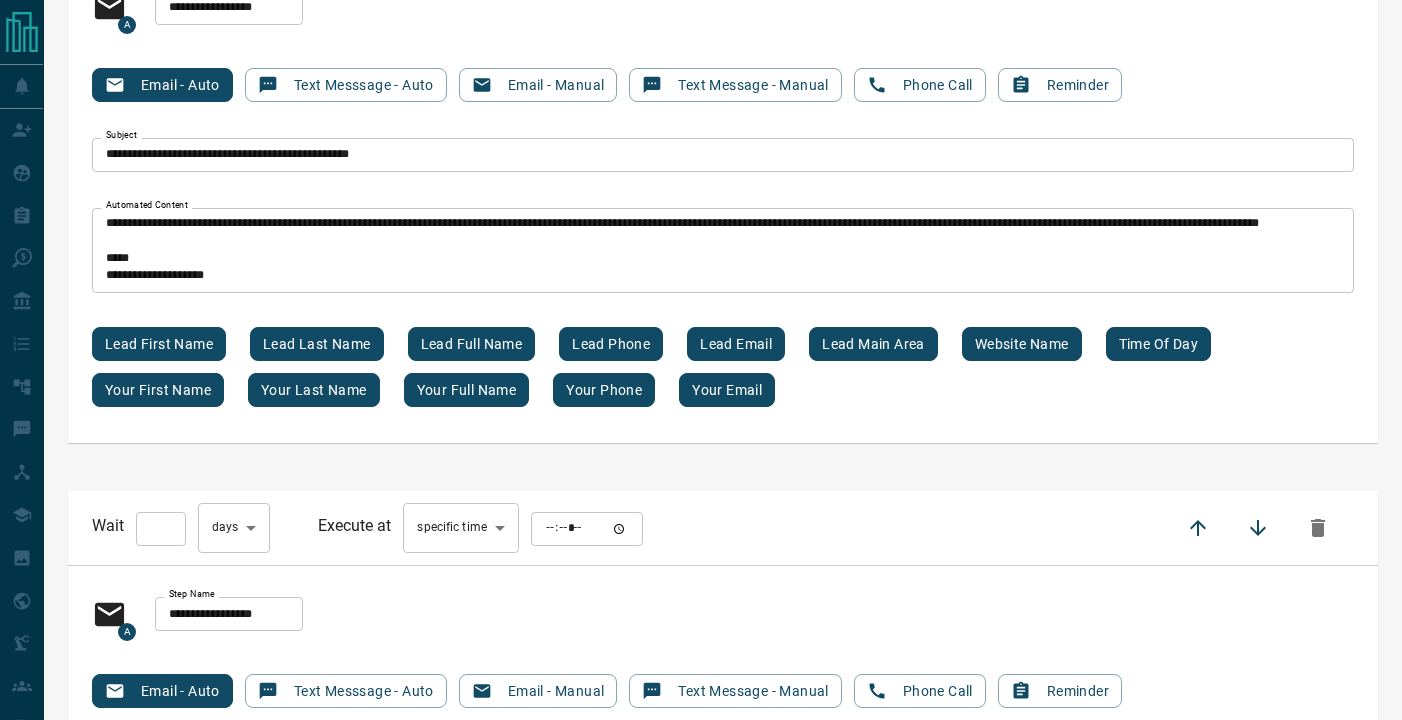 scroll, scrollTop: 11089, scrollLeft: 1, axis: both 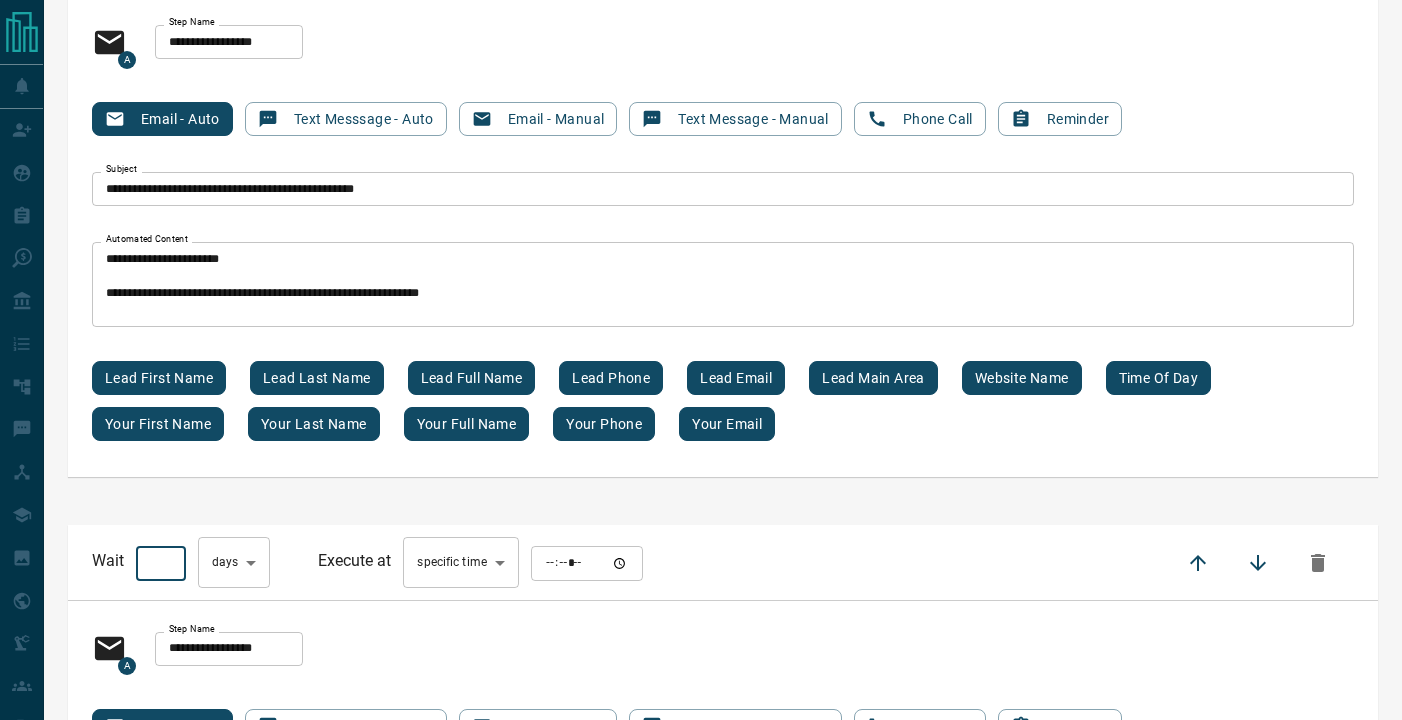 drag, startPoint x: 150, startPoint y: 580, endPoint x: 186, endPoint y: 584, distance: 36.221542 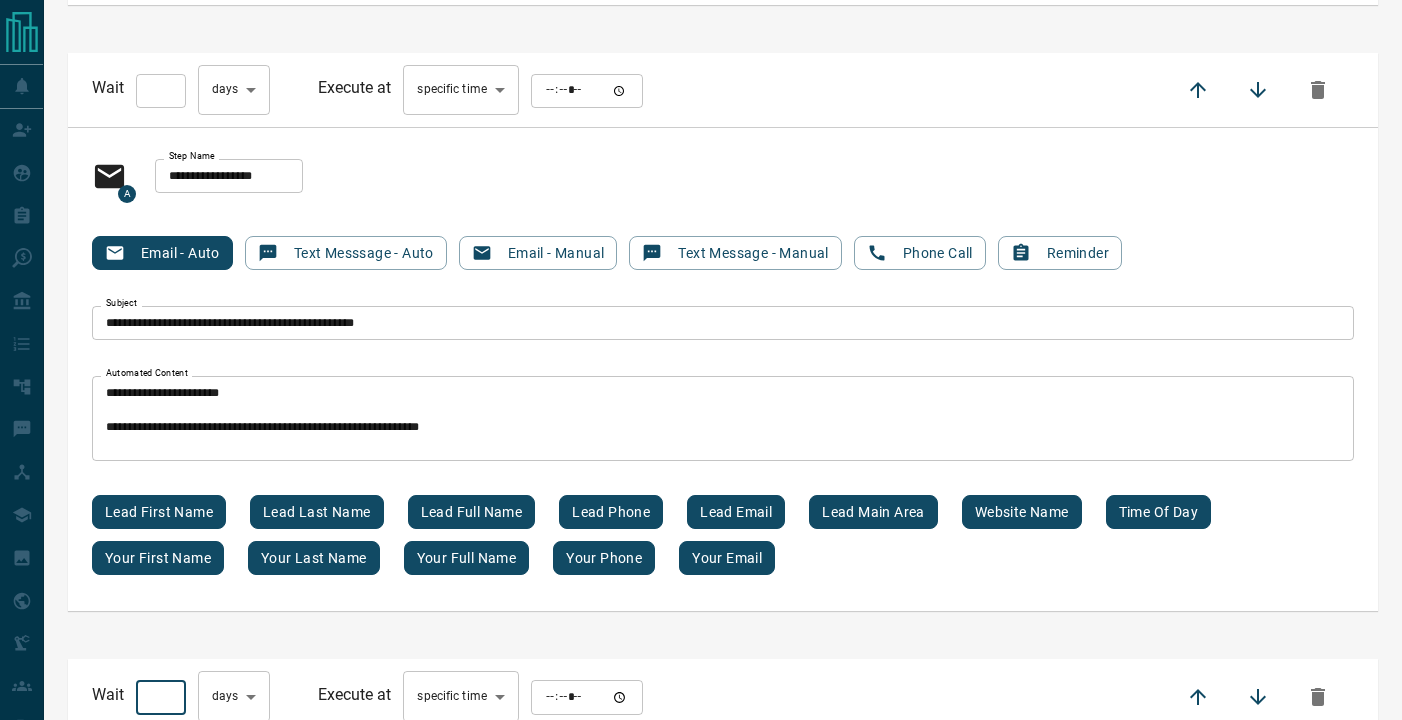 scroll, scrollTop: 11525, scrollLeft: 0, axis: vertical 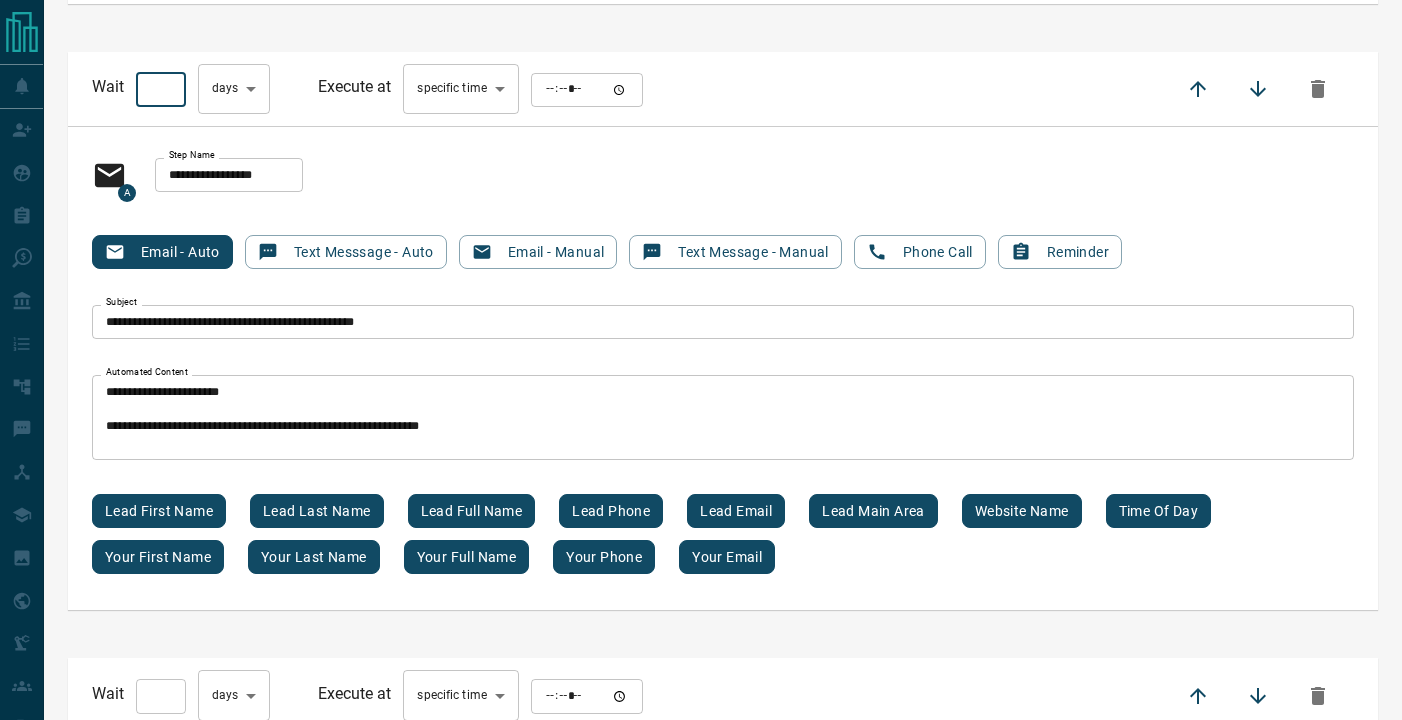 drag, startPoint x: 150, startPoint y: 101, endPoint x: 221, endPoint y: 114, distance: 72.18033 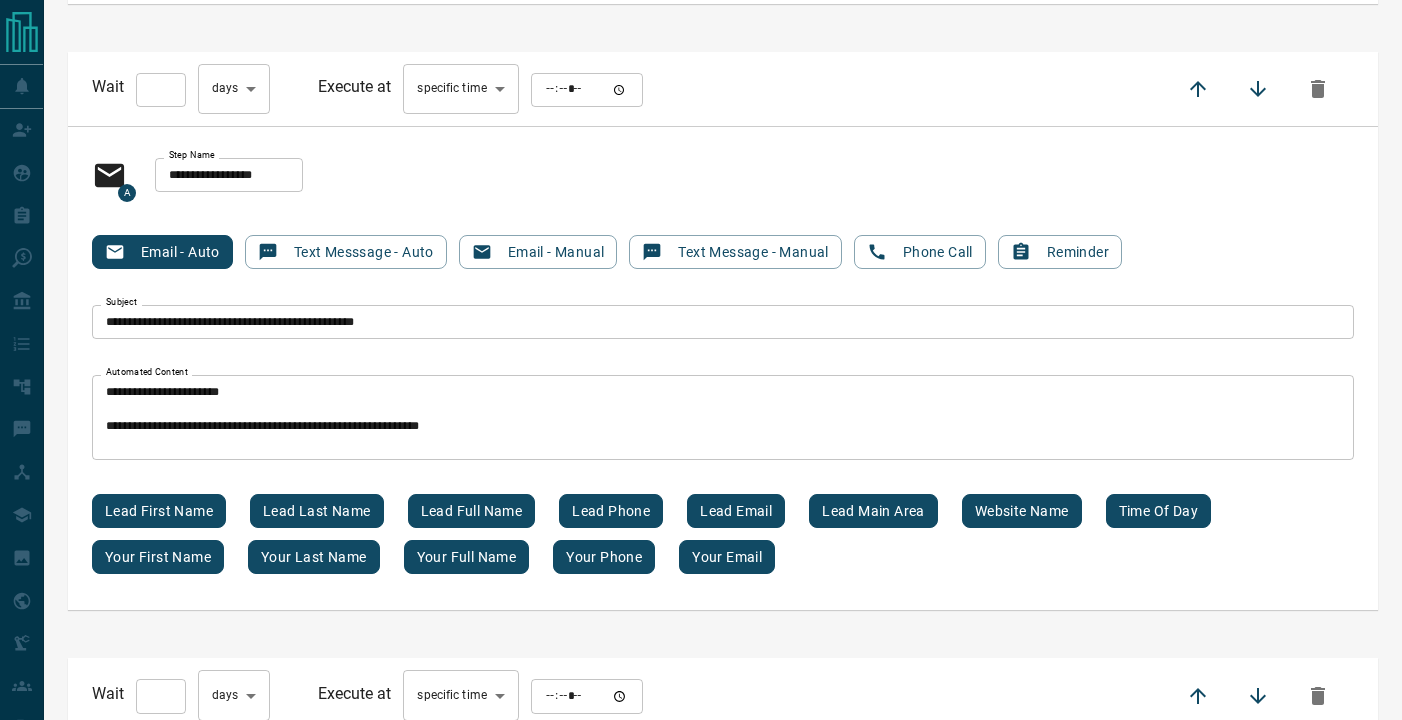 click on "**********" at bounding box center (723, 175) 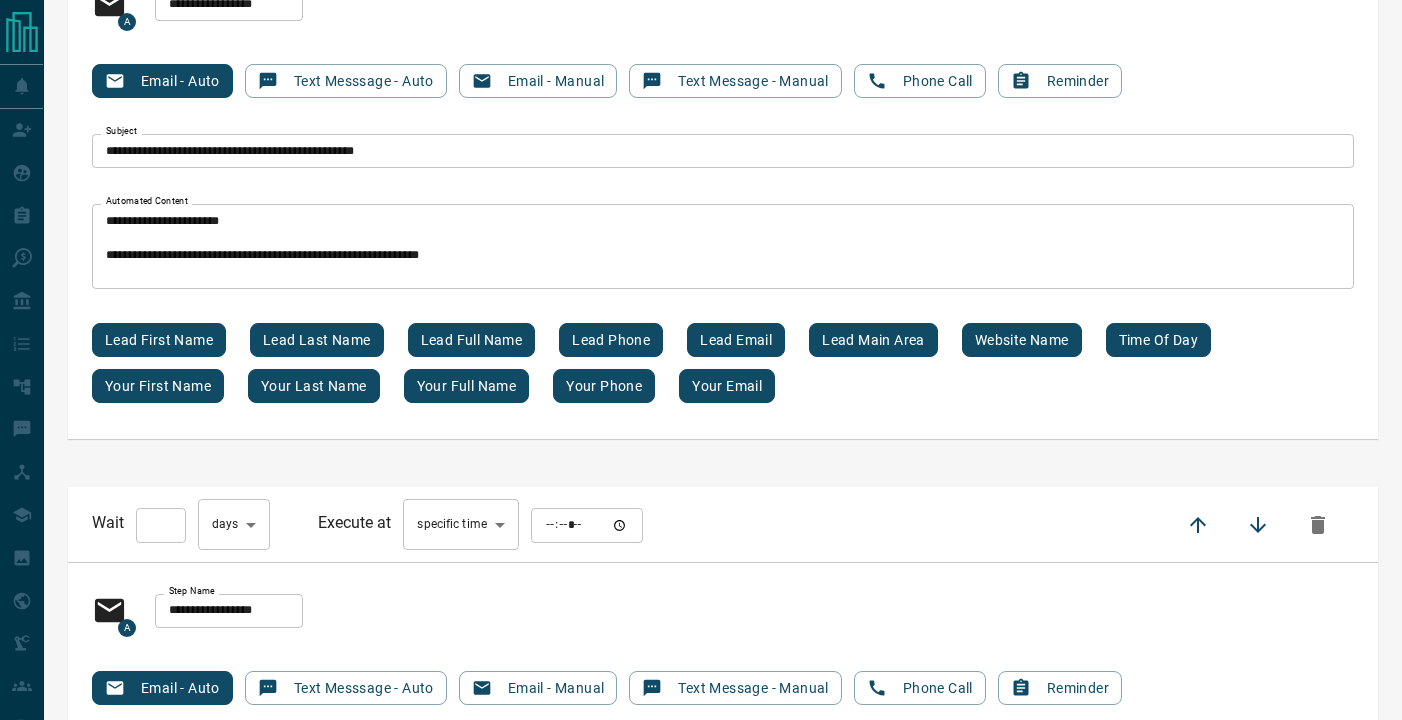 scroll, scrollTop: 11733, scrollLeft: 0, axis: vertical 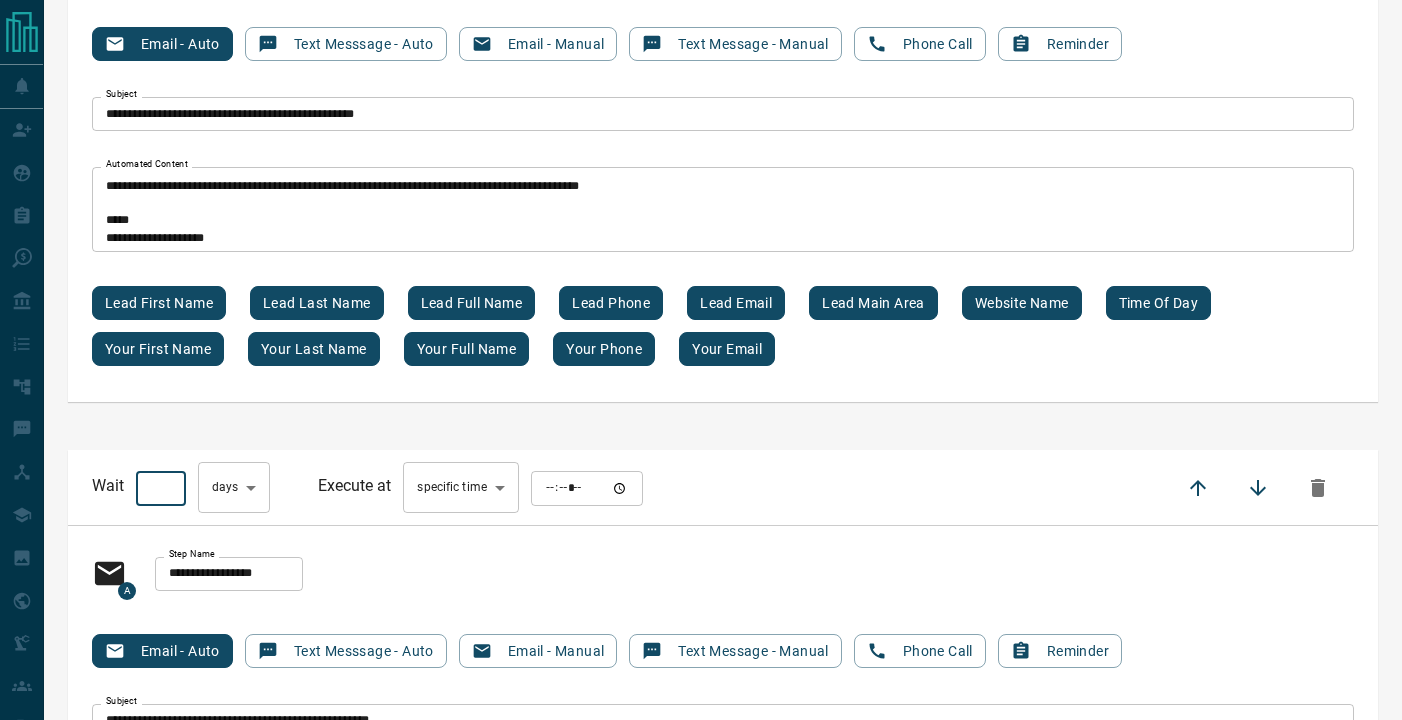drag, startPoint x: 150, startPoint y: 508, endPoint x: 191, endPoint y: 510, distance: 41.04875 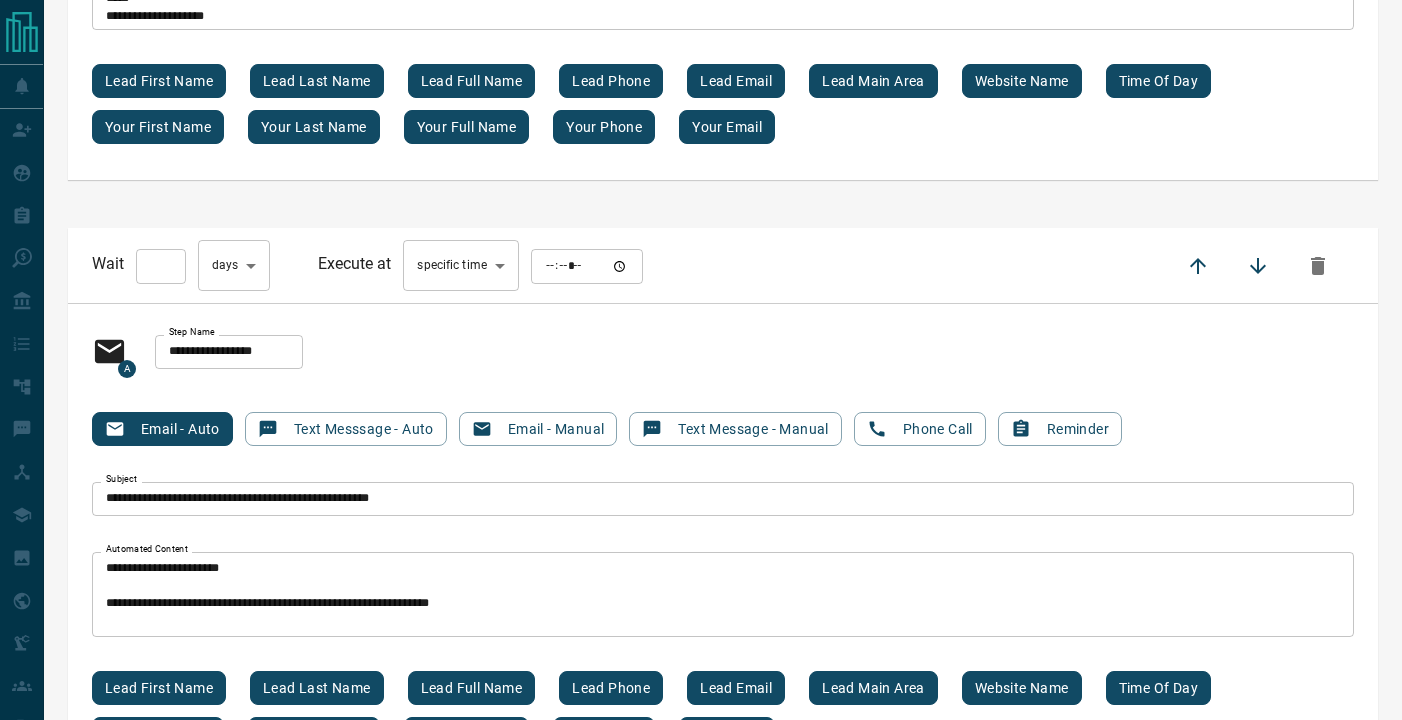 scroll, scrollTop: 11955, scrollLeft: 0, axis: vertical 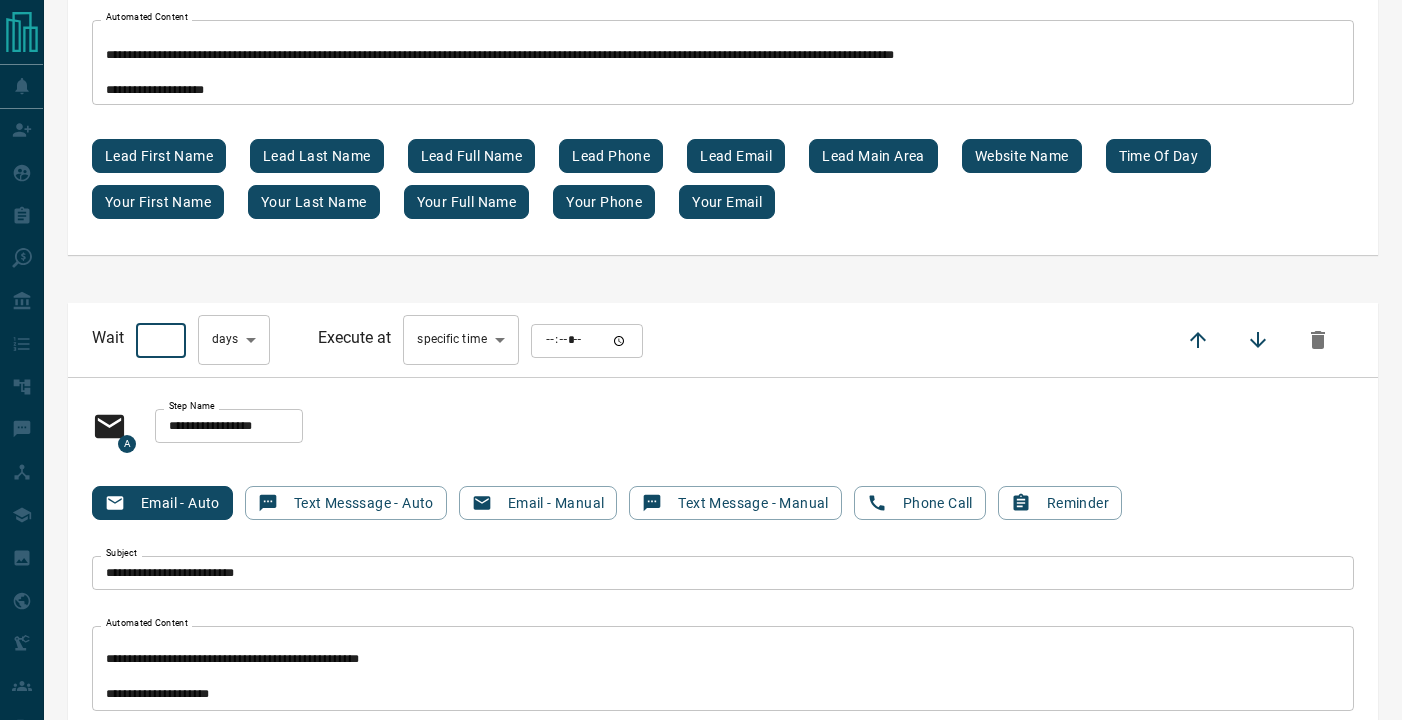 drag, startPoint x: 147, startPoint y: 357, endPoint x: 221, endPoint y: 360, distance: 74.06078 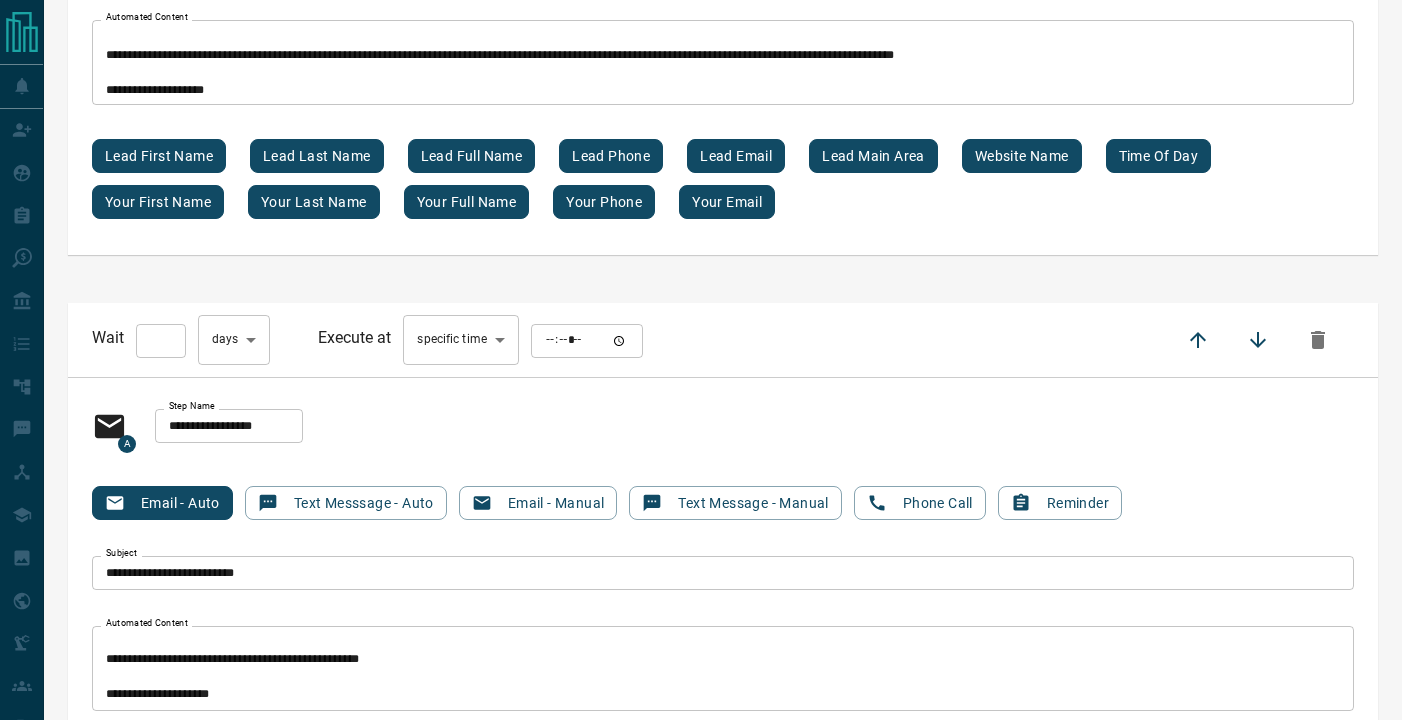 click on "**********" at bounding box center [723, 426] 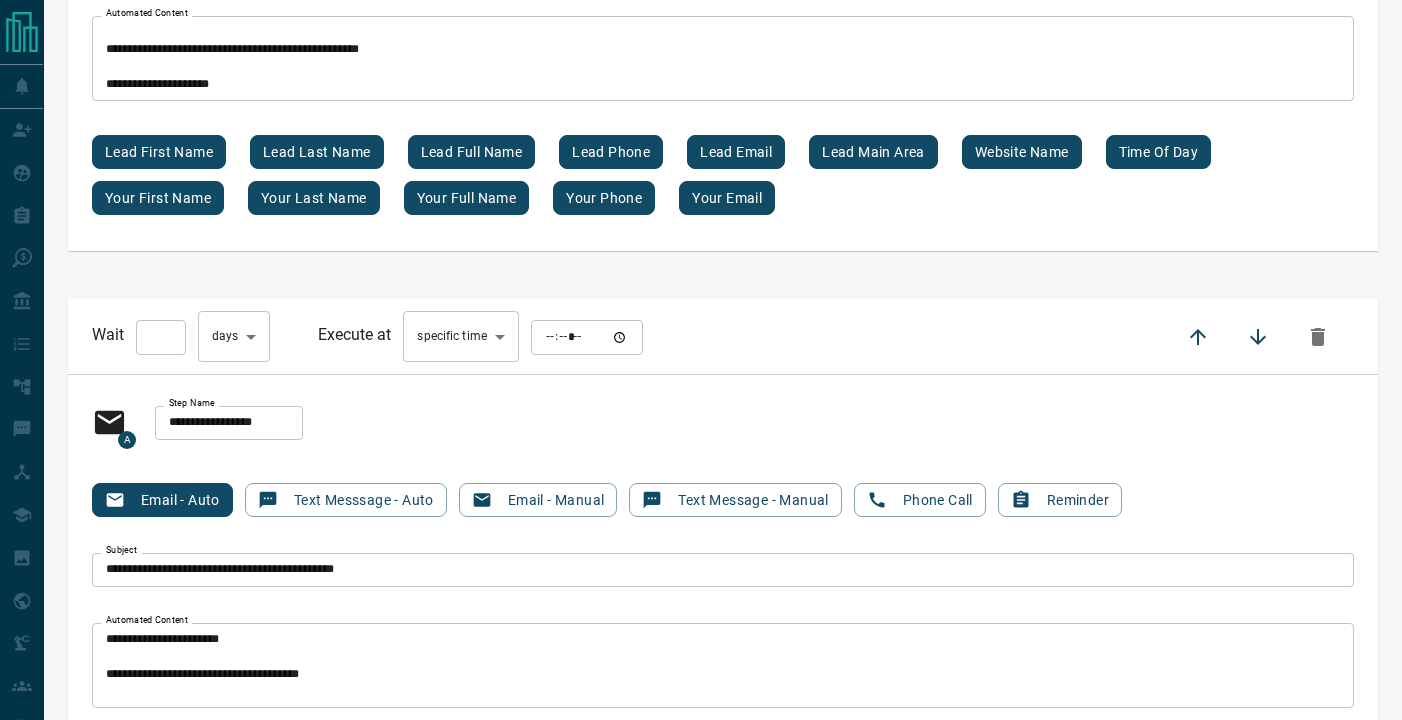scroll, scrollTop: 13337, scrollLeft: 0, axis: vertical 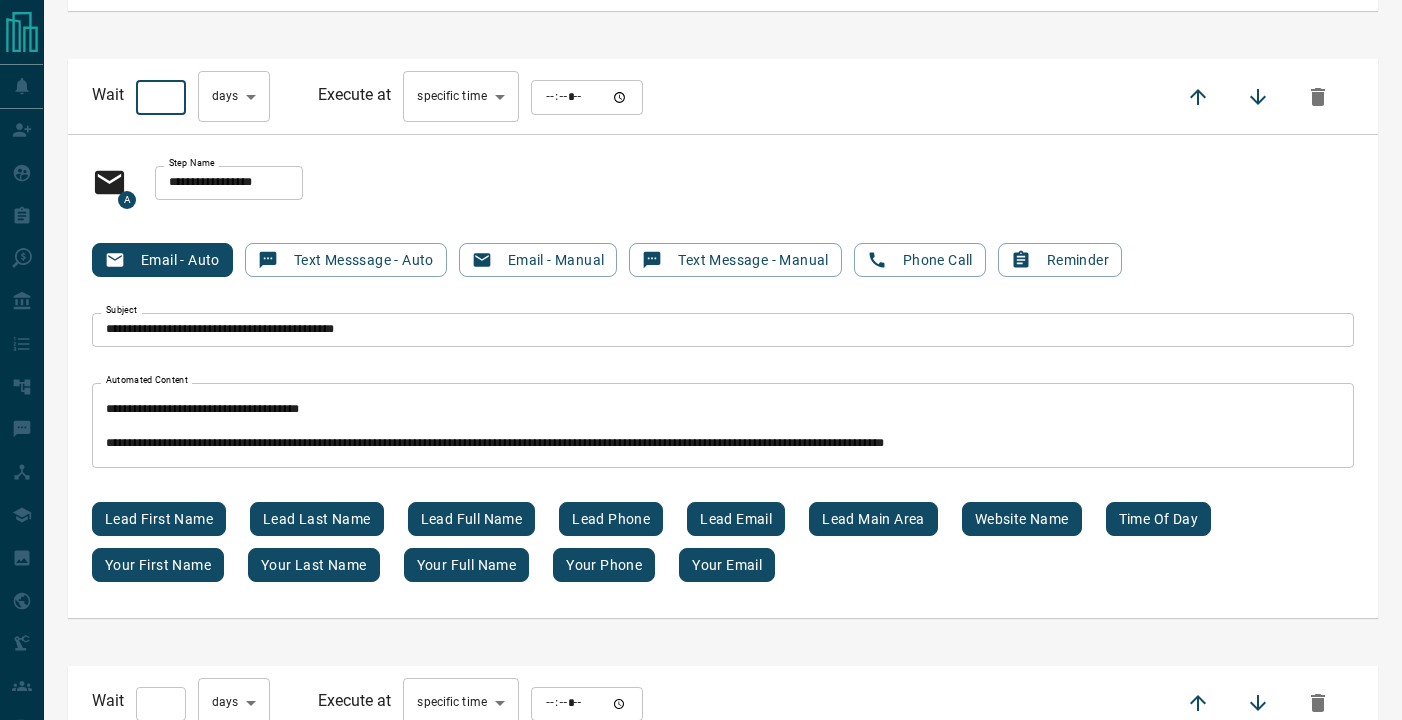 drag, startPoint x: 151, startPoint y: 111, endPoint x: 260, endPoint y: 119, distance: 109.29318 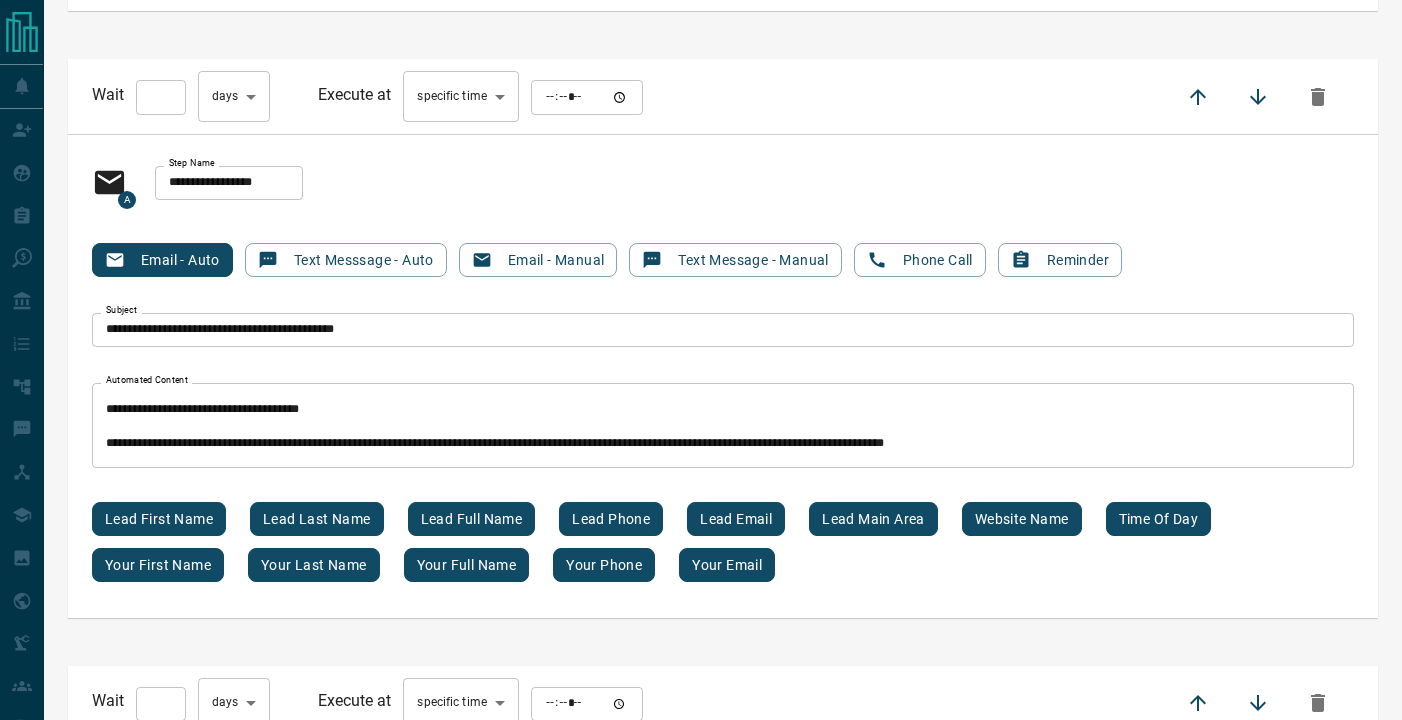 click on "**********" at bounding box center (723, 183) 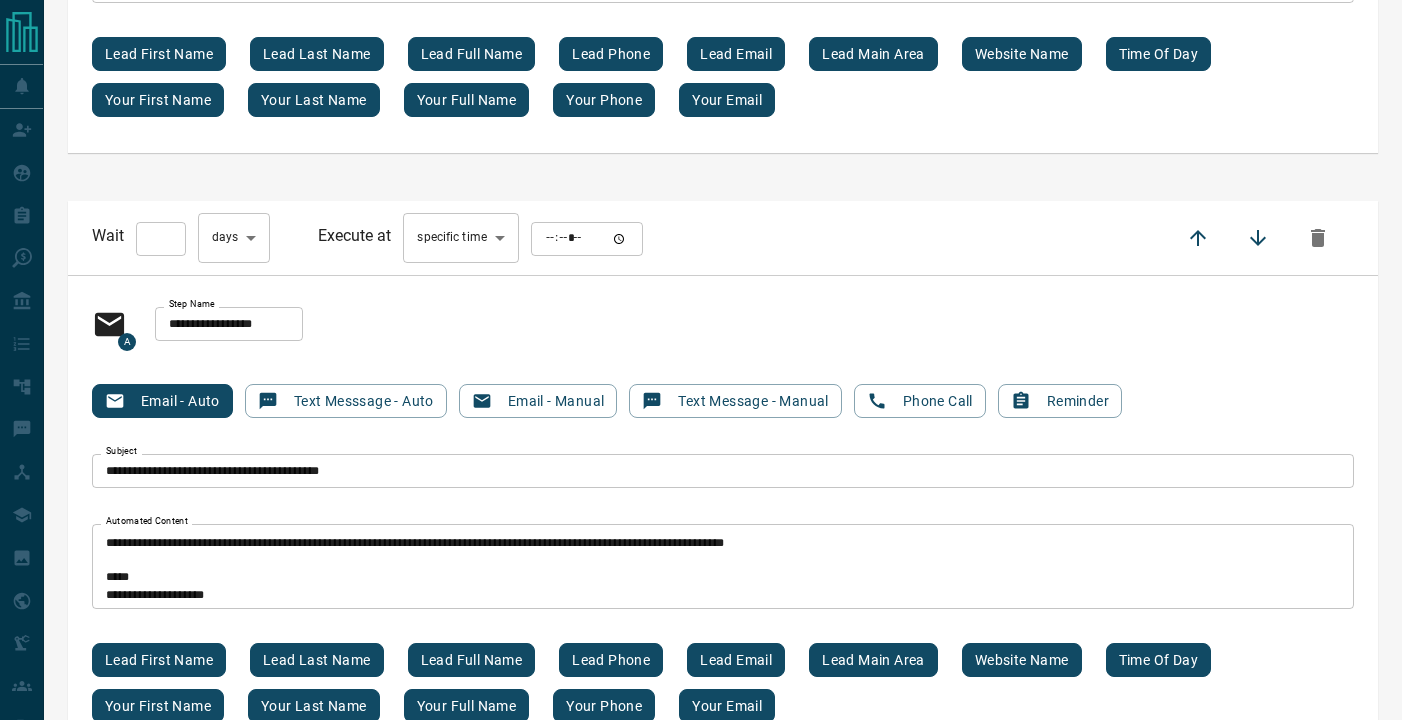 scroll, scrollTop: 13804, scrollLeft: 0, axis: vertical 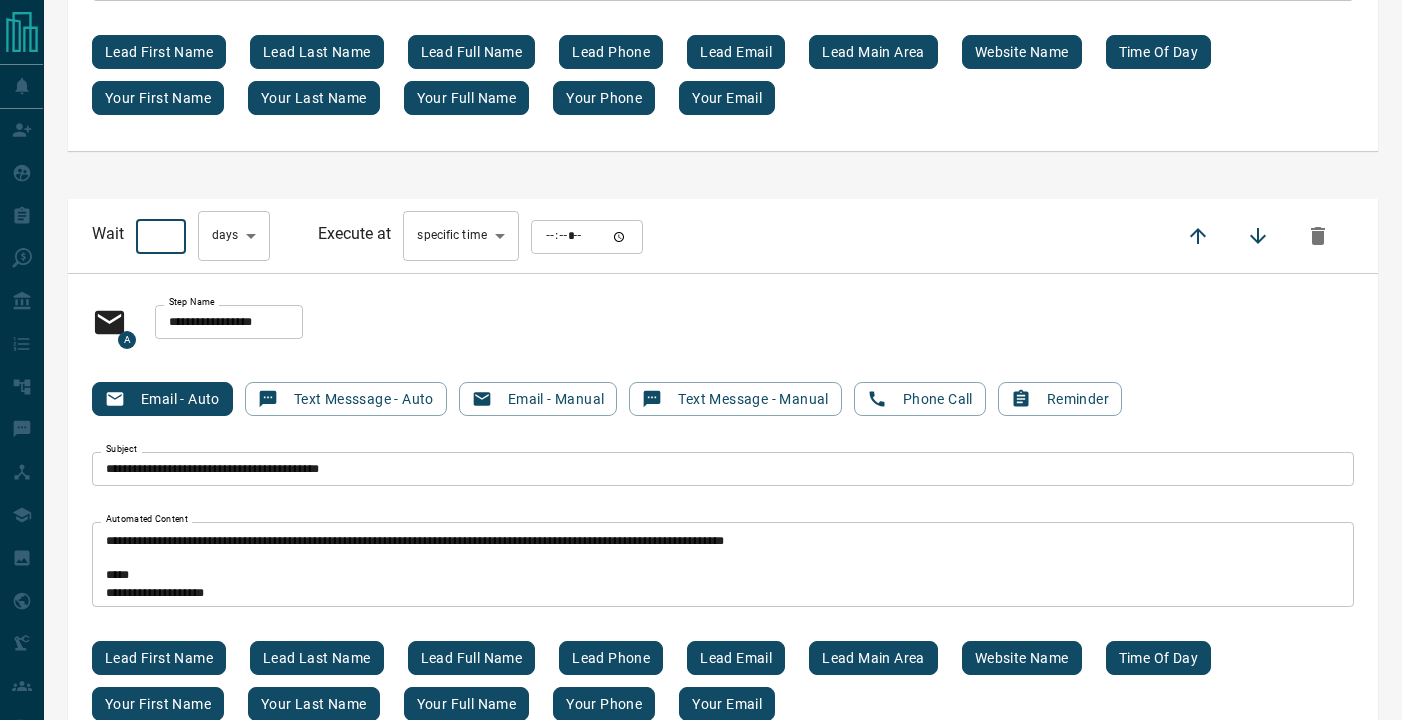 drag, startPoint x: 145, startPoint y: 252, endPoint x: 268, endPoint y: 268, distance: 124.036285 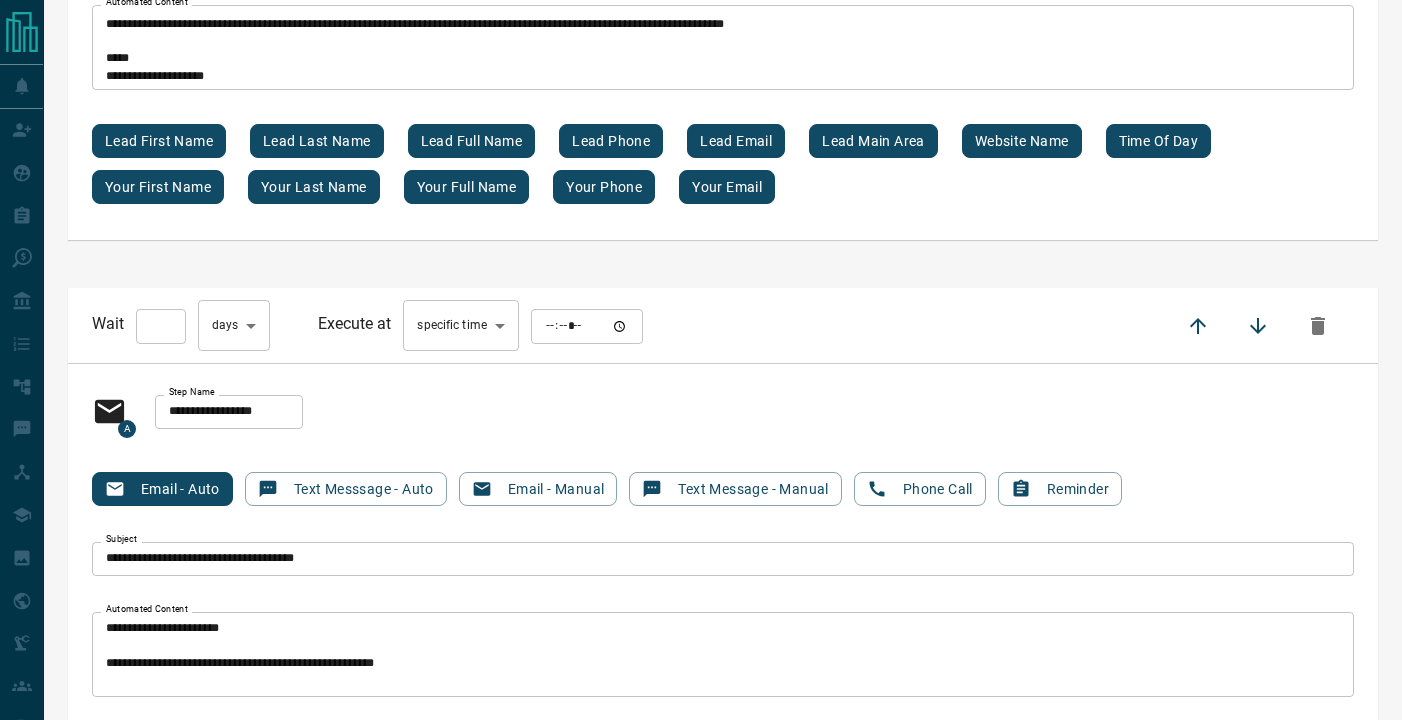 scroll, scrollTop: 14318, scrollLeft: 0, axis: vertical 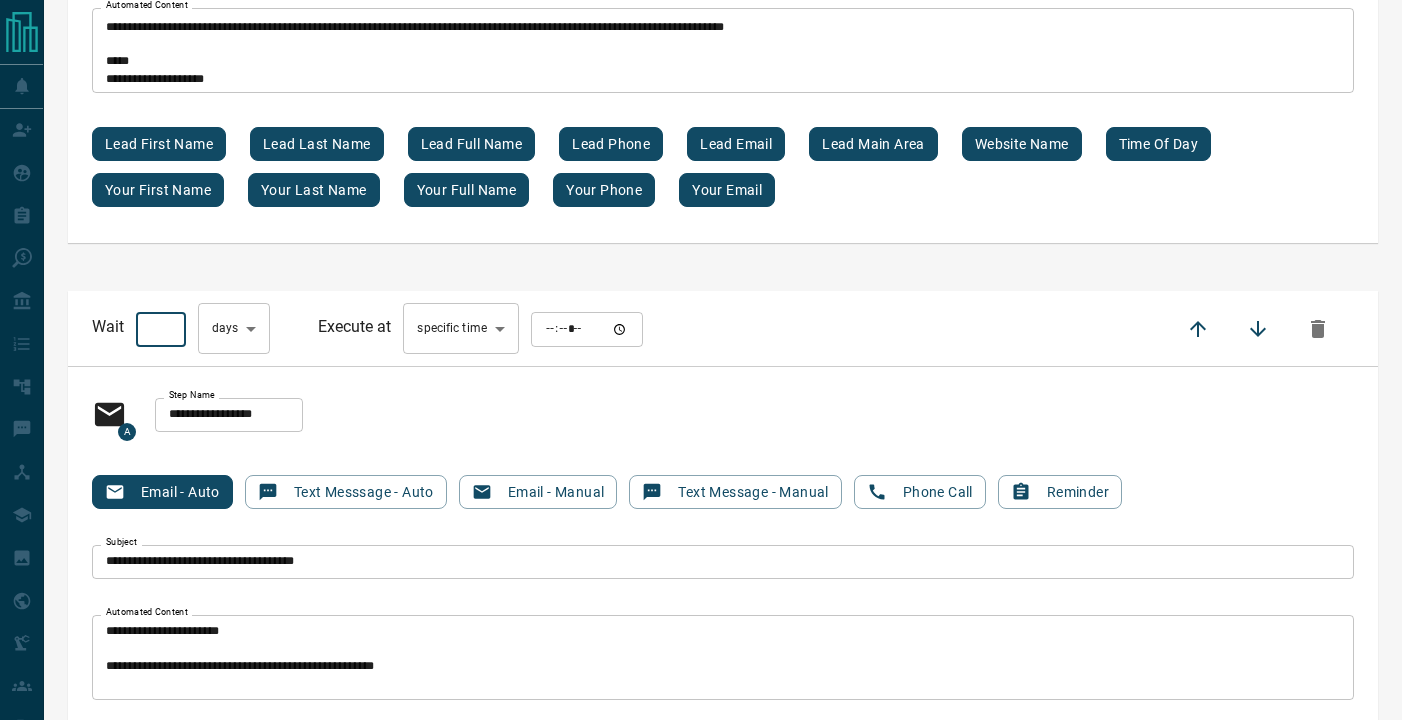 drag, startPoint x: 150, startPoint y: 352, endPoint x: 216, endPoint y: 356, distance: 66.1211 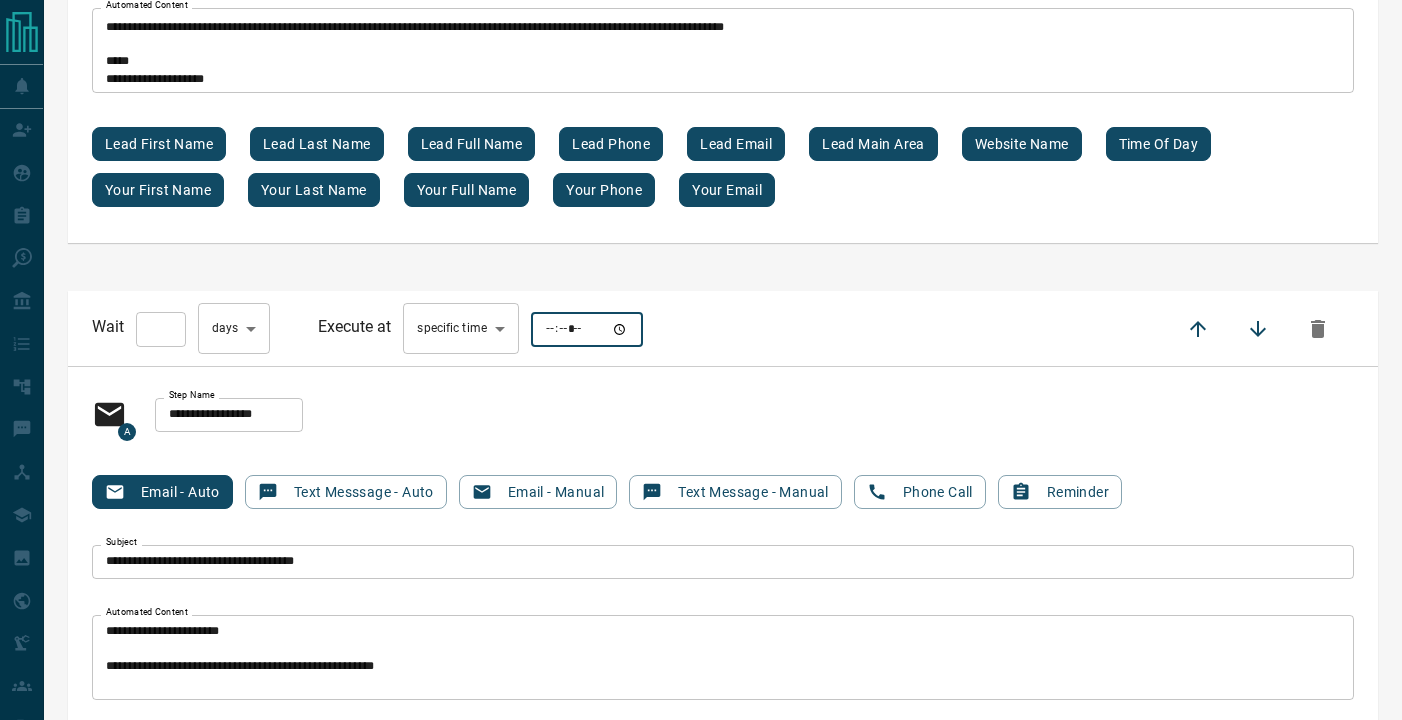 type on "*****" 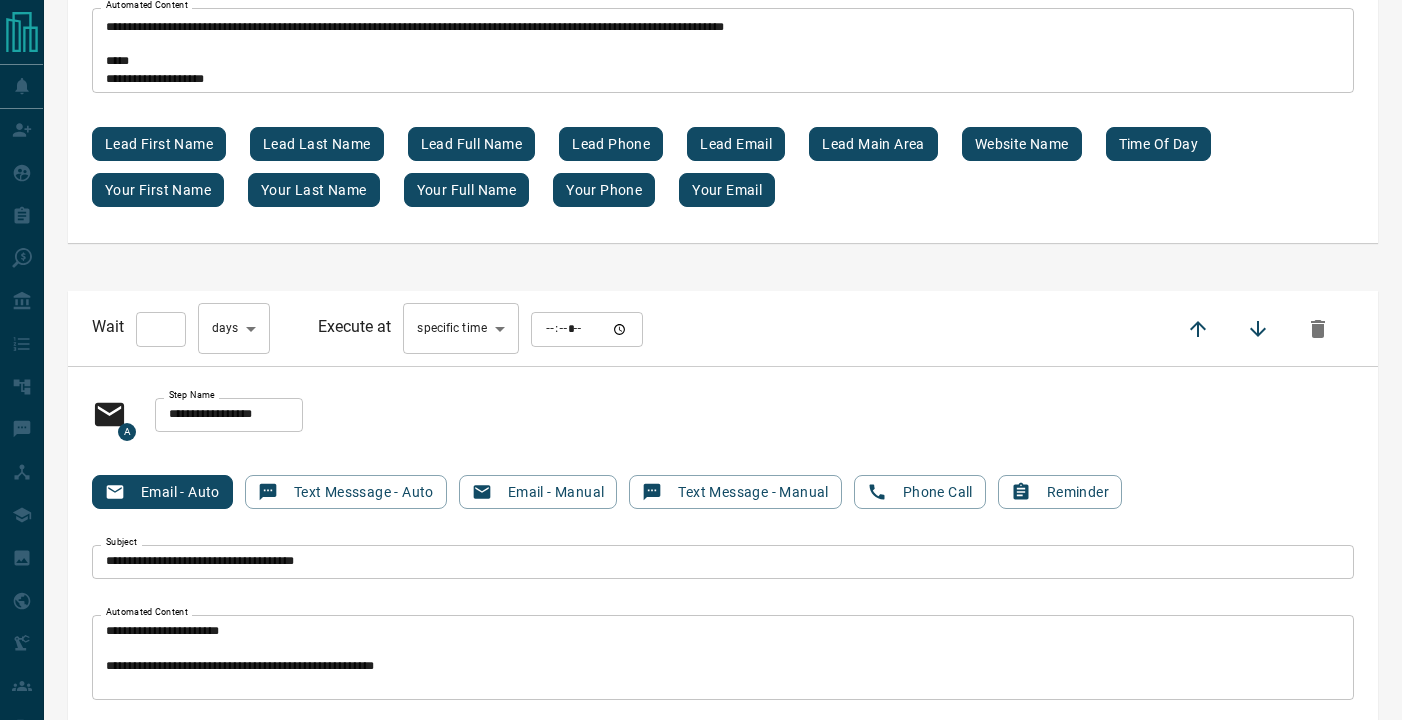 click on "Wait ** ​ day s *** ​ Execute at specific time **** ​ ***** ​" at bounding box center (723, 328) 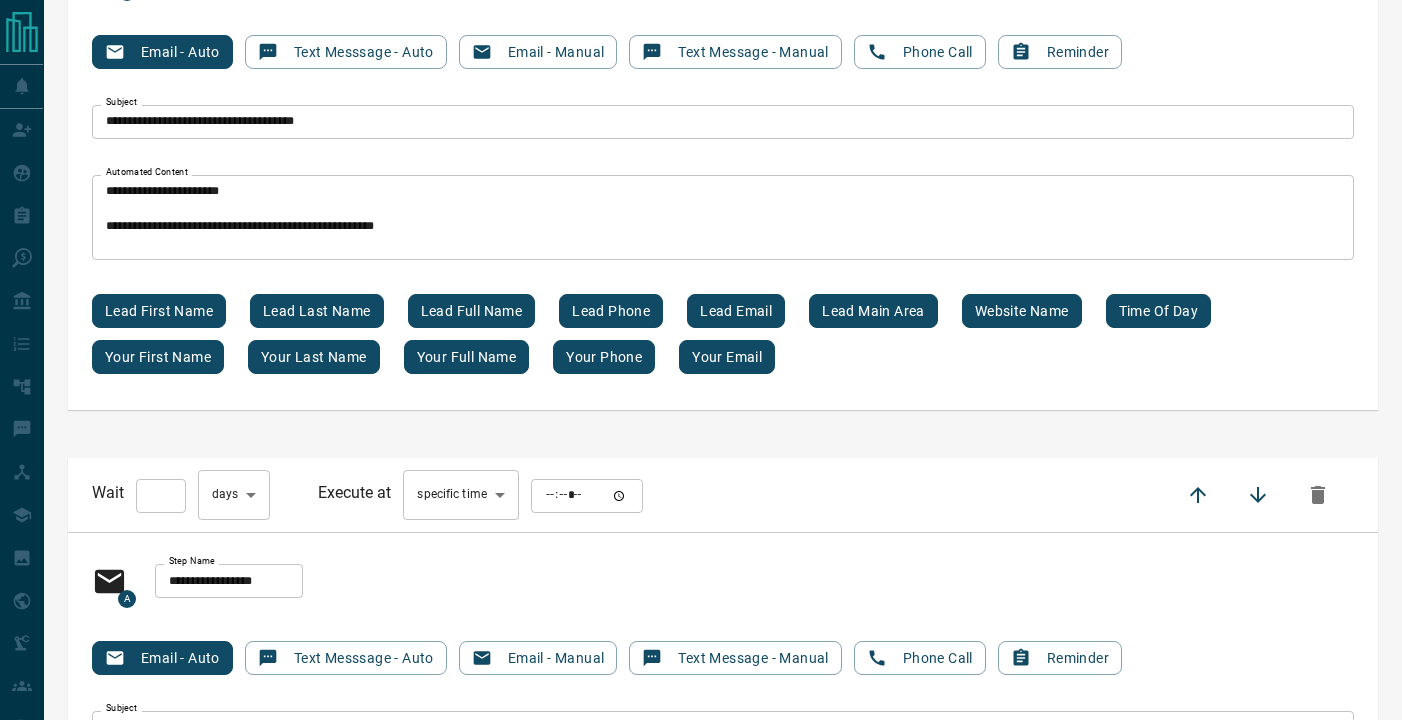 scroll, scrollTop: 14759, scrollLeft: 0, axis: vertical 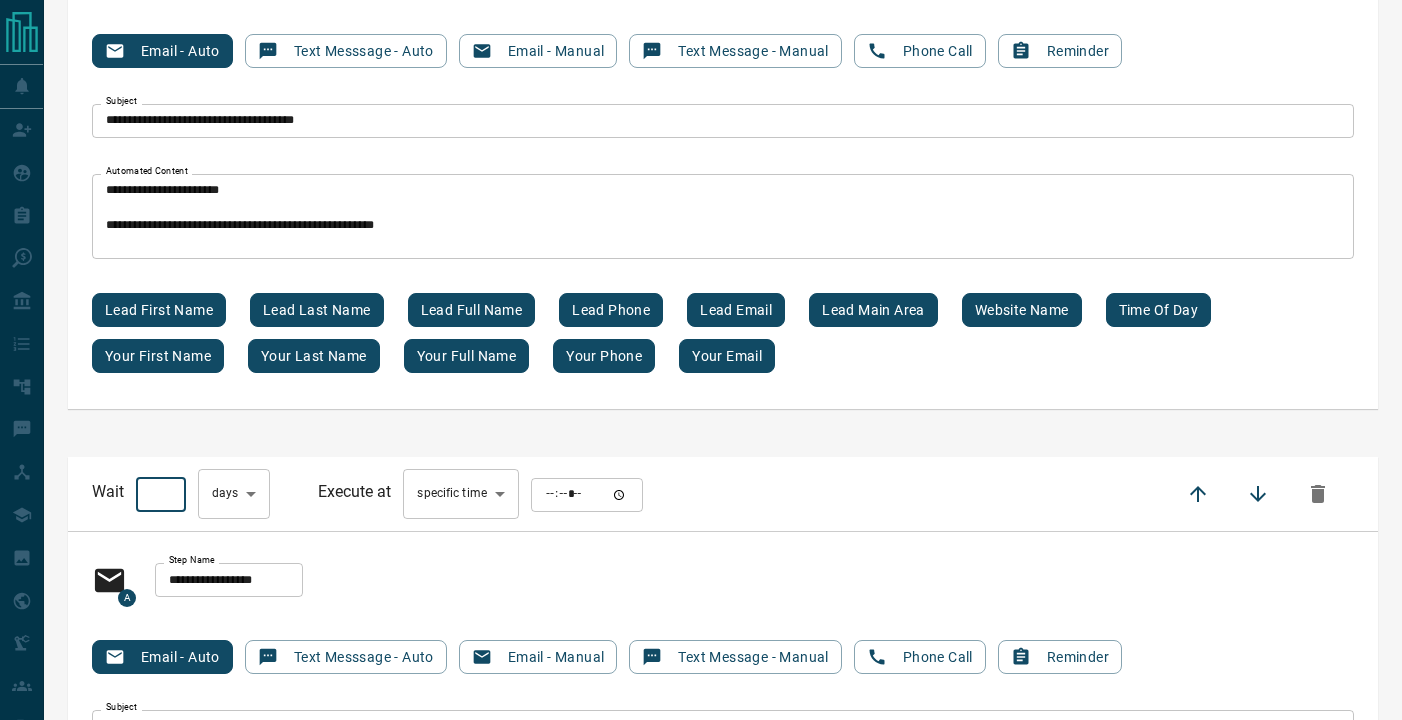 drag, startPoint x: 145, startPoint y: 515, endPoint x: 305, endPoint y: 521, distance: 160.11246 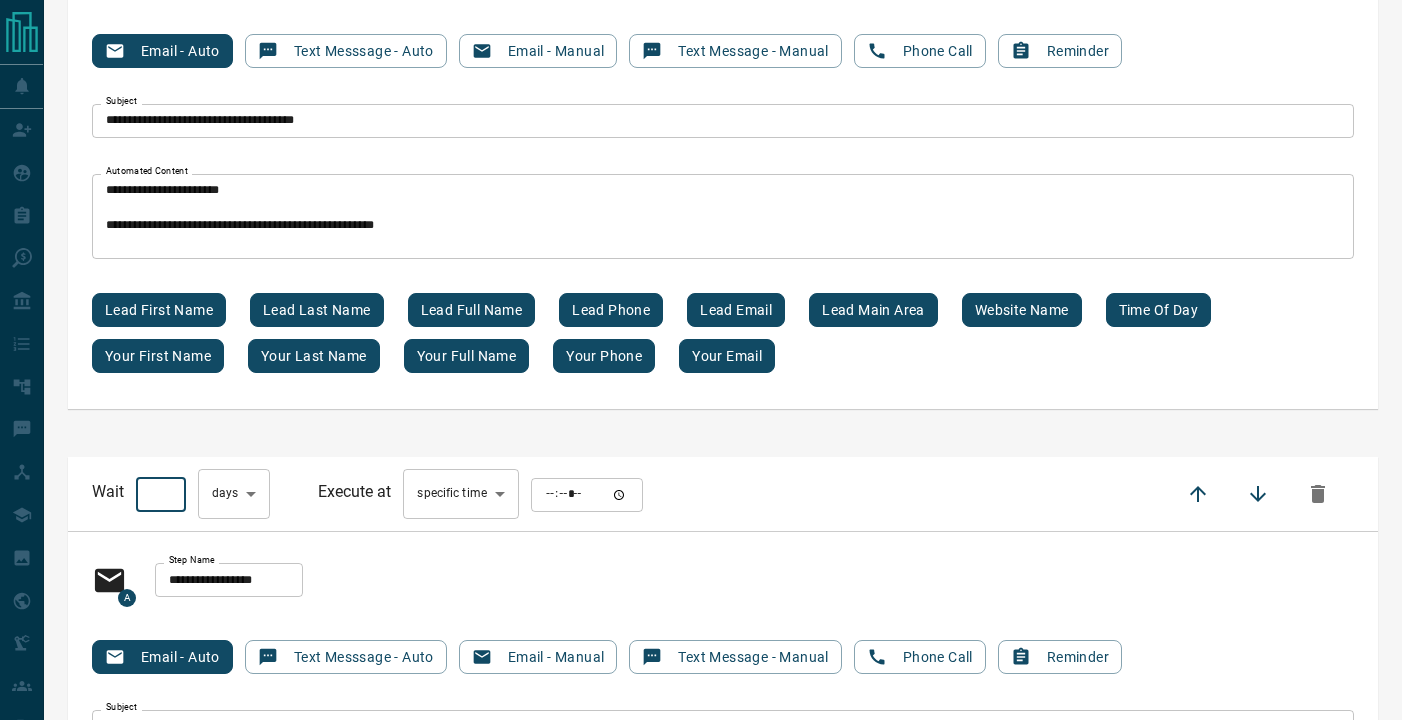 click on "Wait *** ​ day s *** ​ Execute at specific time **** ​ ​" at bounding box center (367, 494) 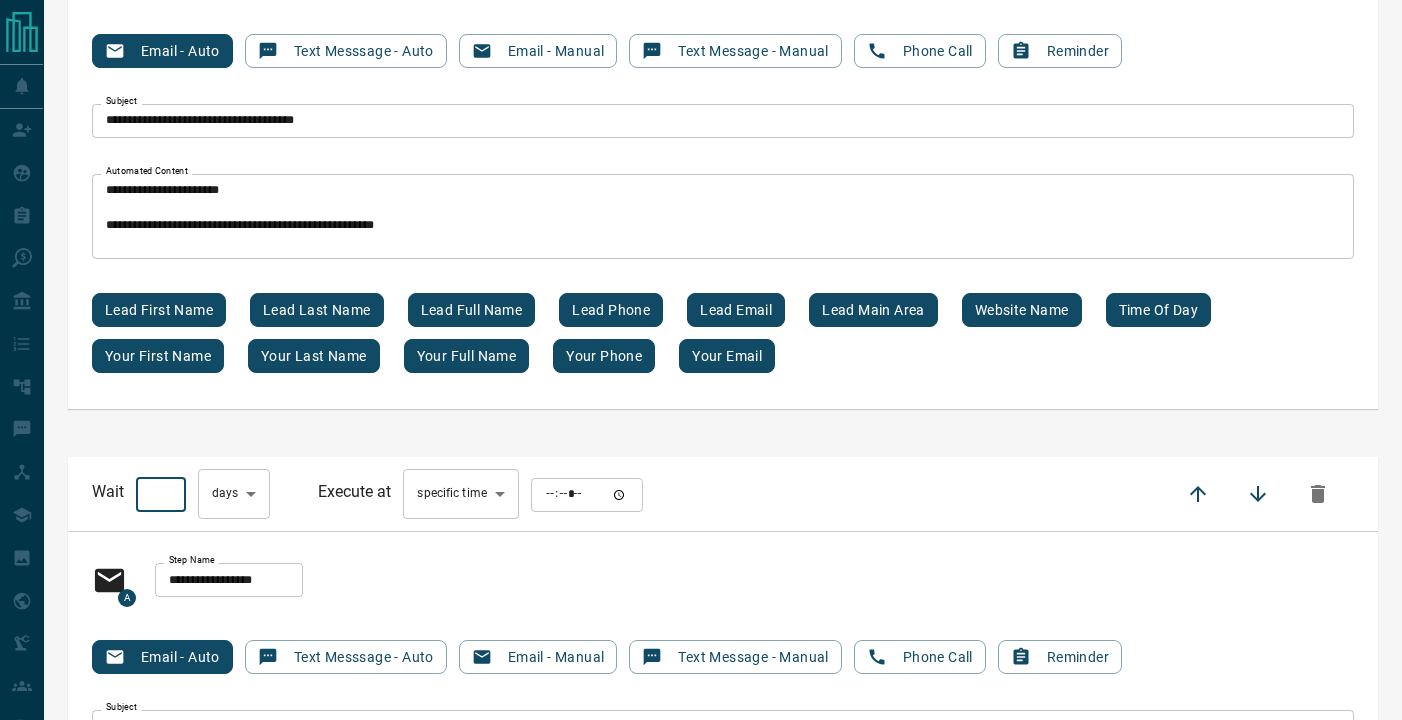 type on "**" 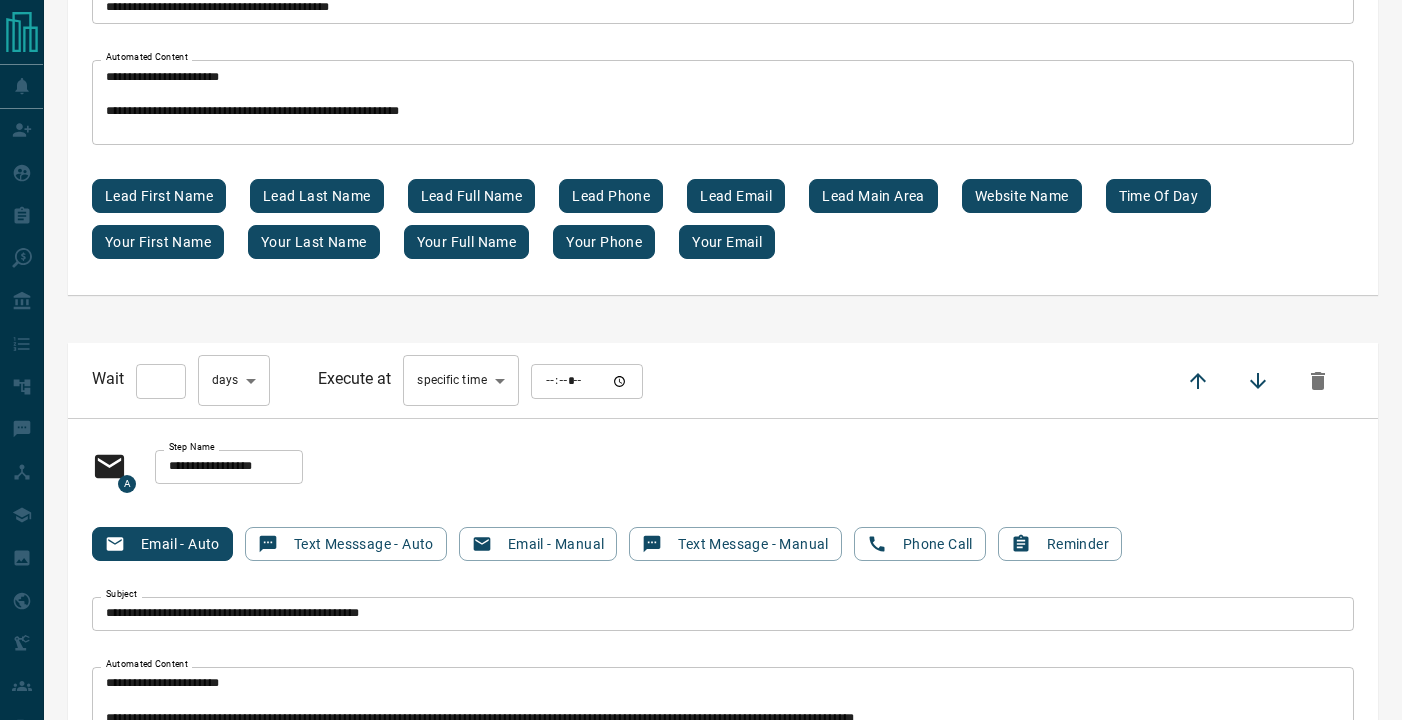 scroll, scrollTop: 15478, scrollLeft: 0, axis: vertical 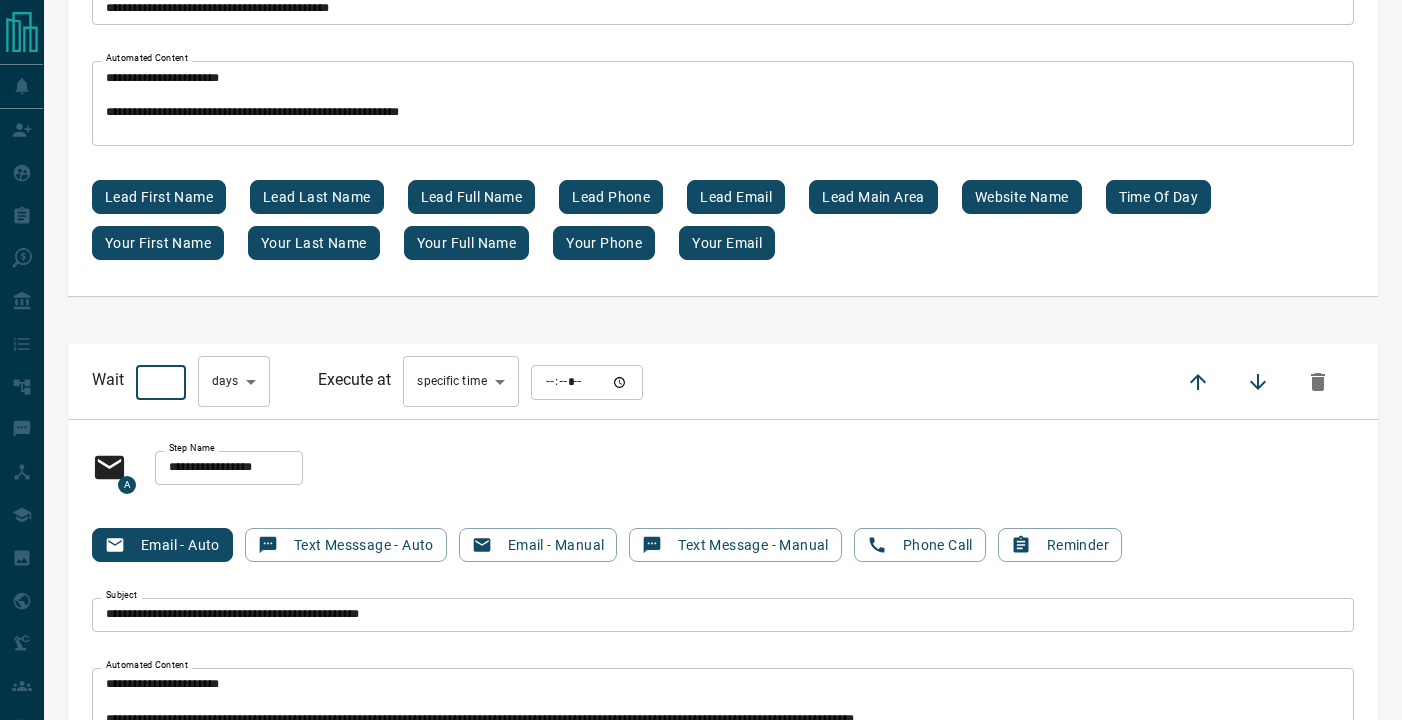 drag, startPoint x: 146, startPoint y: 398, endPoint x: 316, endPoint y: 409, distance: 170.35551 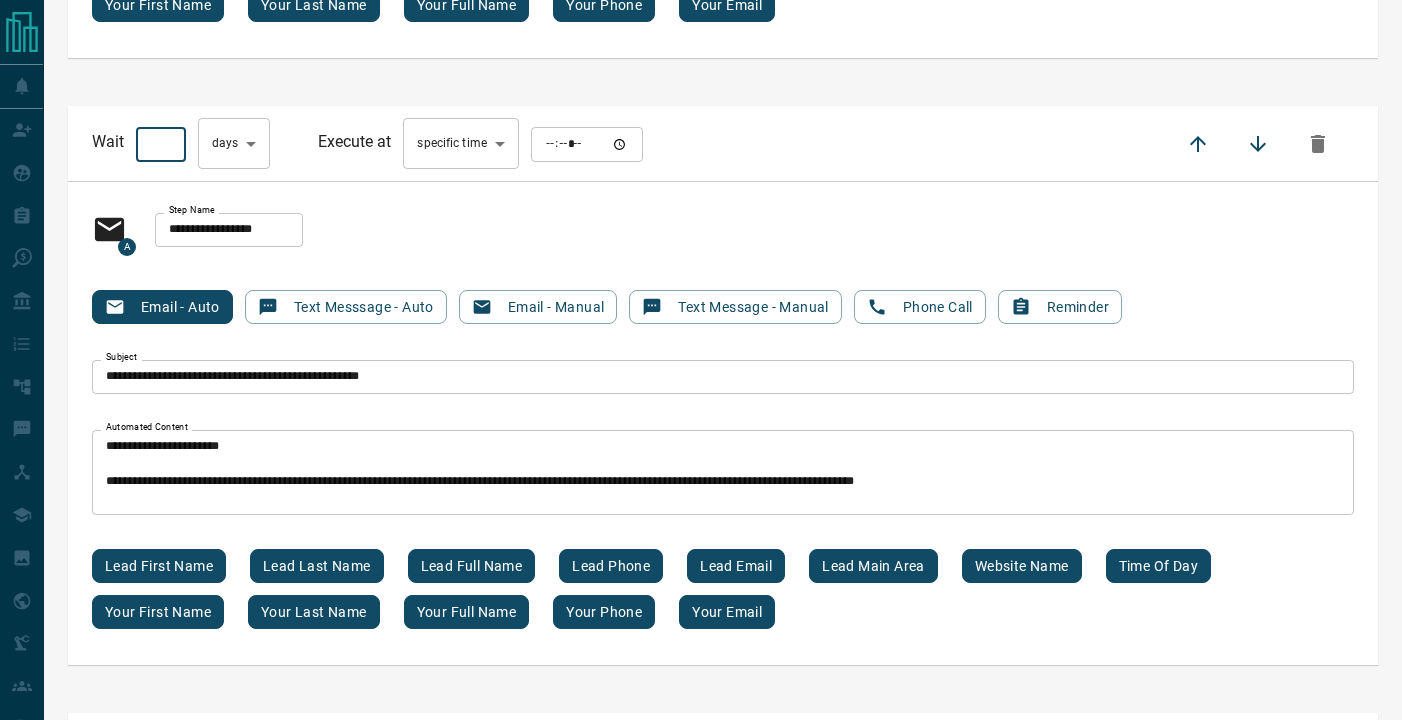 scroll, scrollTop: 15715, scrollLeft: 0, axis: vertical 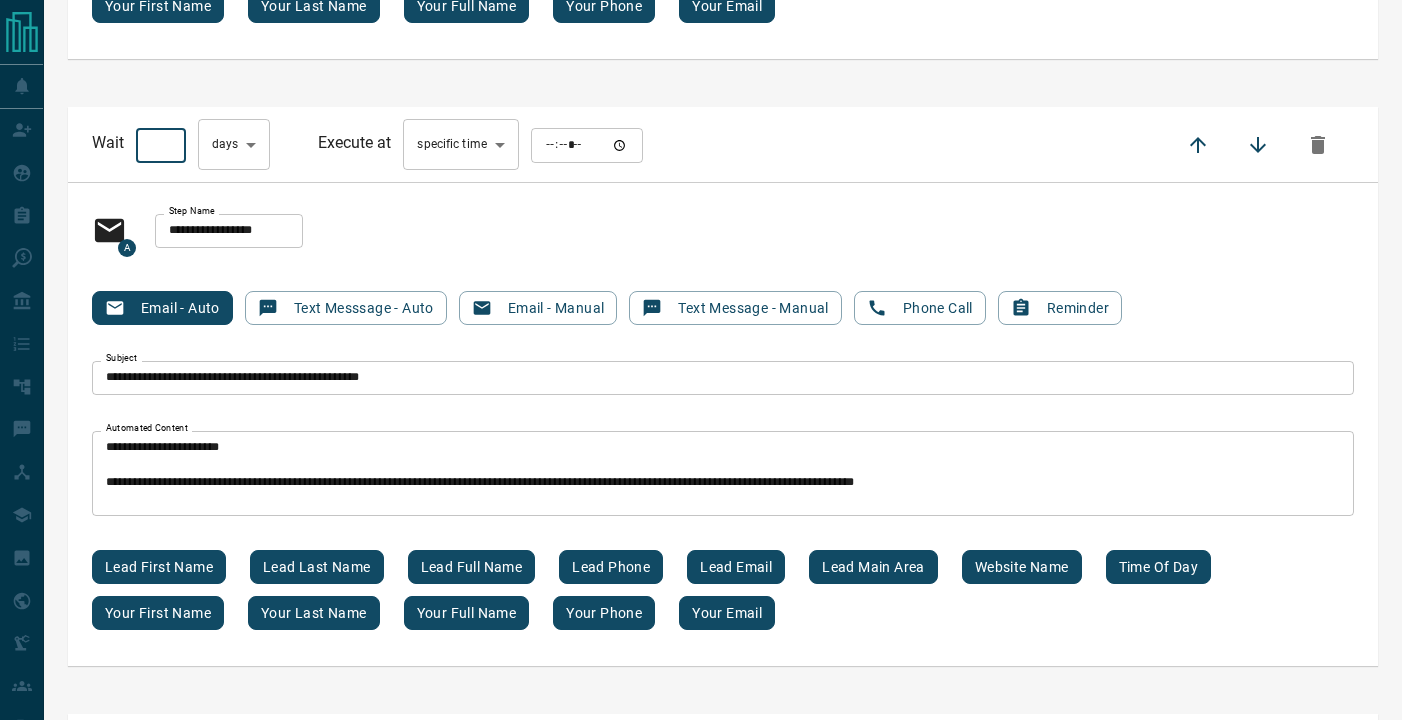 type on "**" 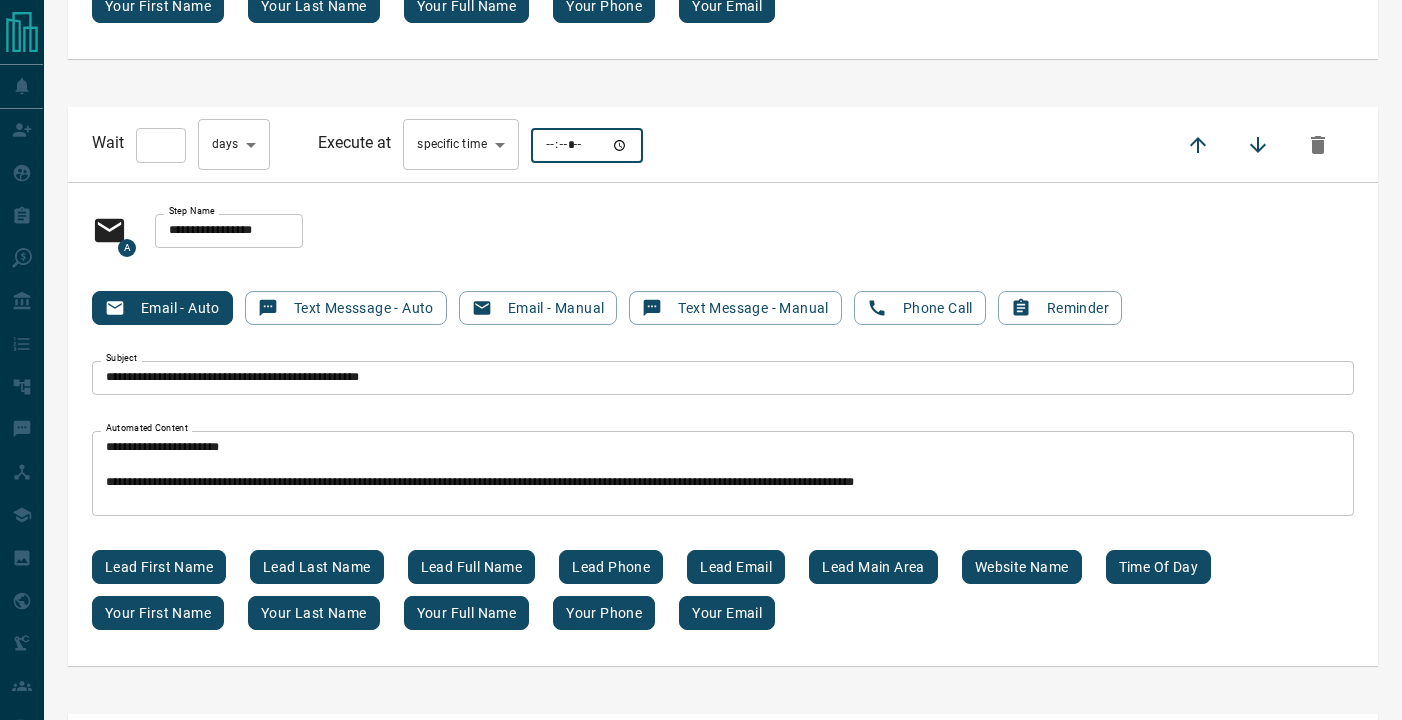 click at bounding box center (587, 145) 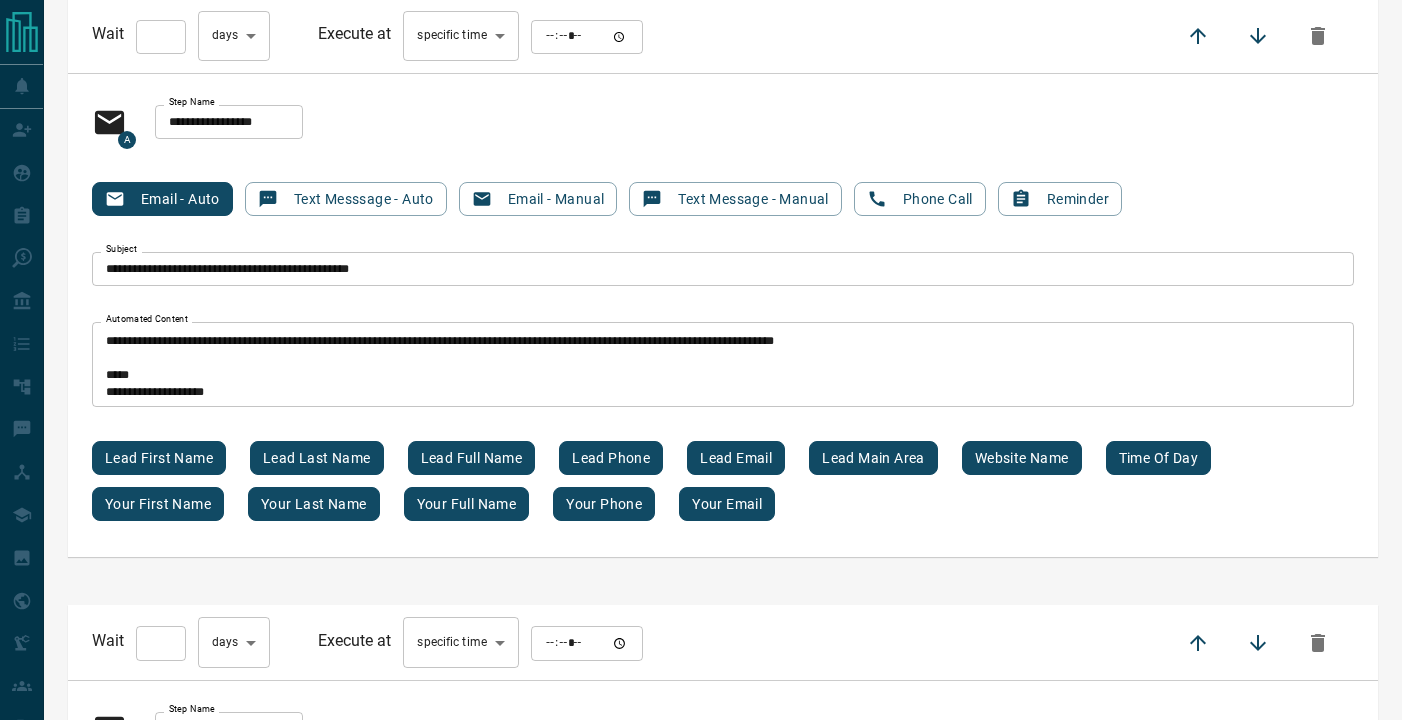 scroll, scrollTop: 16435, scrollLeft: 0, axis: vertical 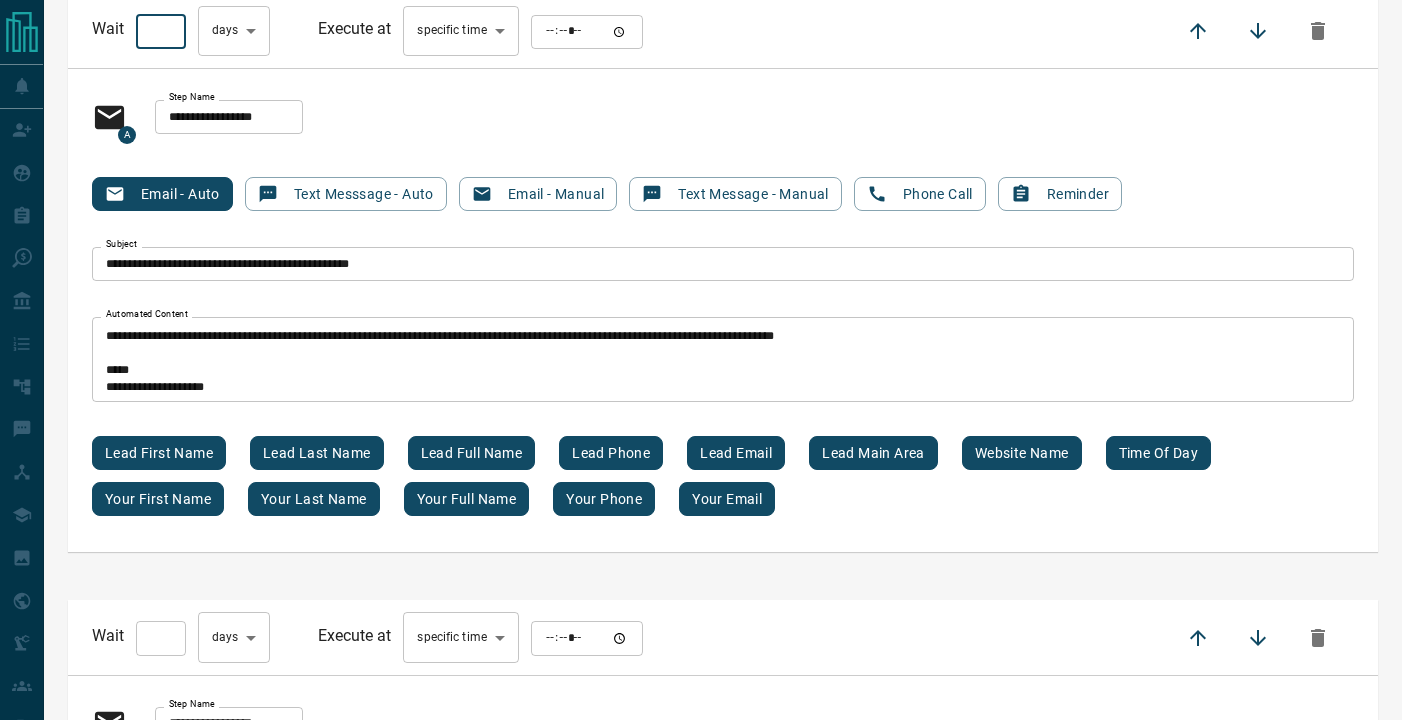 drag, startPoint x: 149, startPoint y: 55, endPoint x: 380, endPoint y: 54, distance: 231.00217 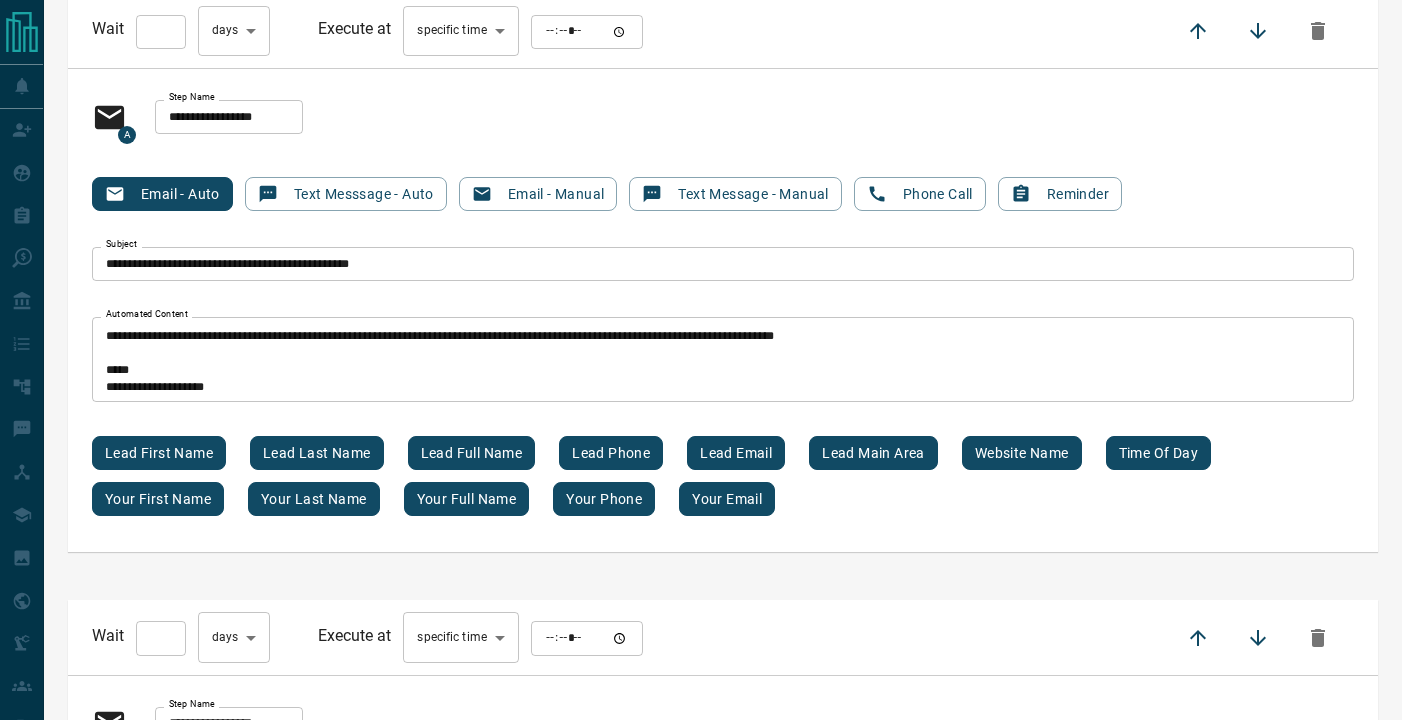 click at bounding box center [587, 32] 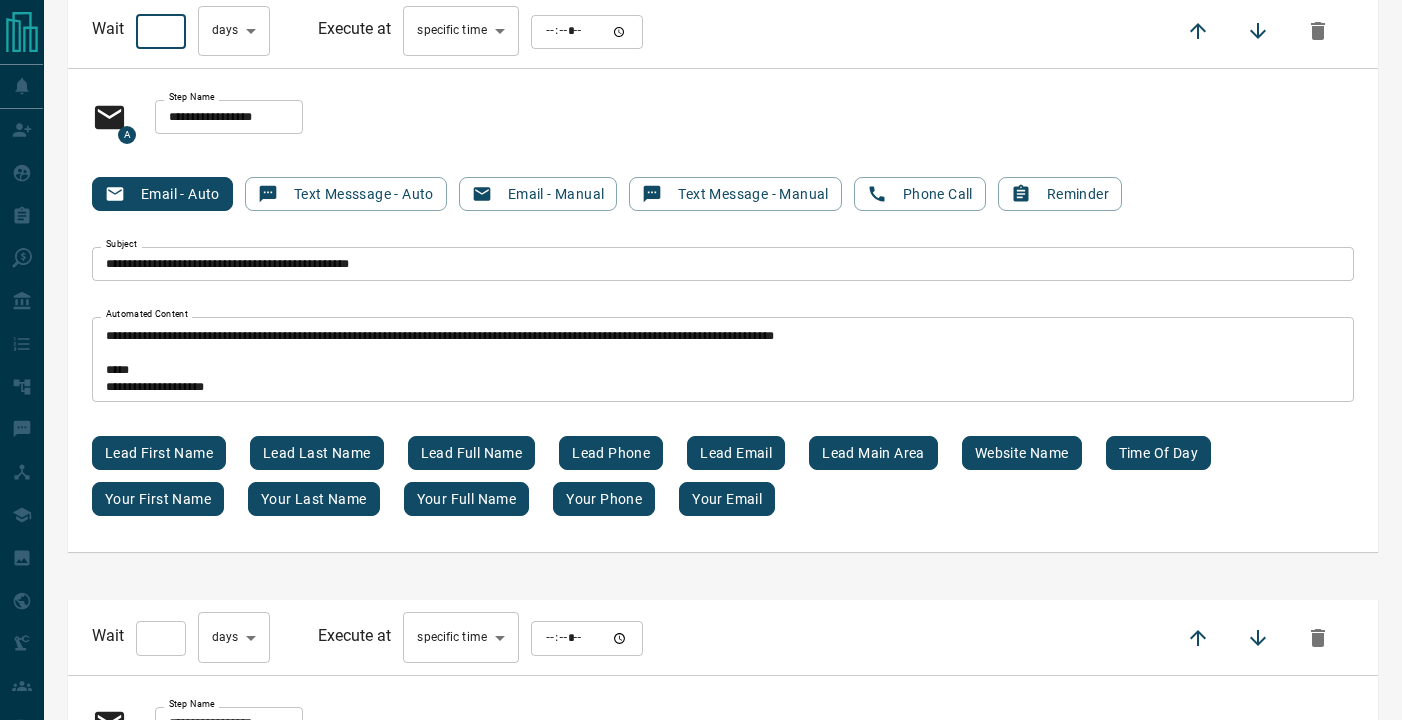 drag, startPoint x: 148, startPoint y: 54, endPoint x: 210, endPoint y: 54, distance: 62 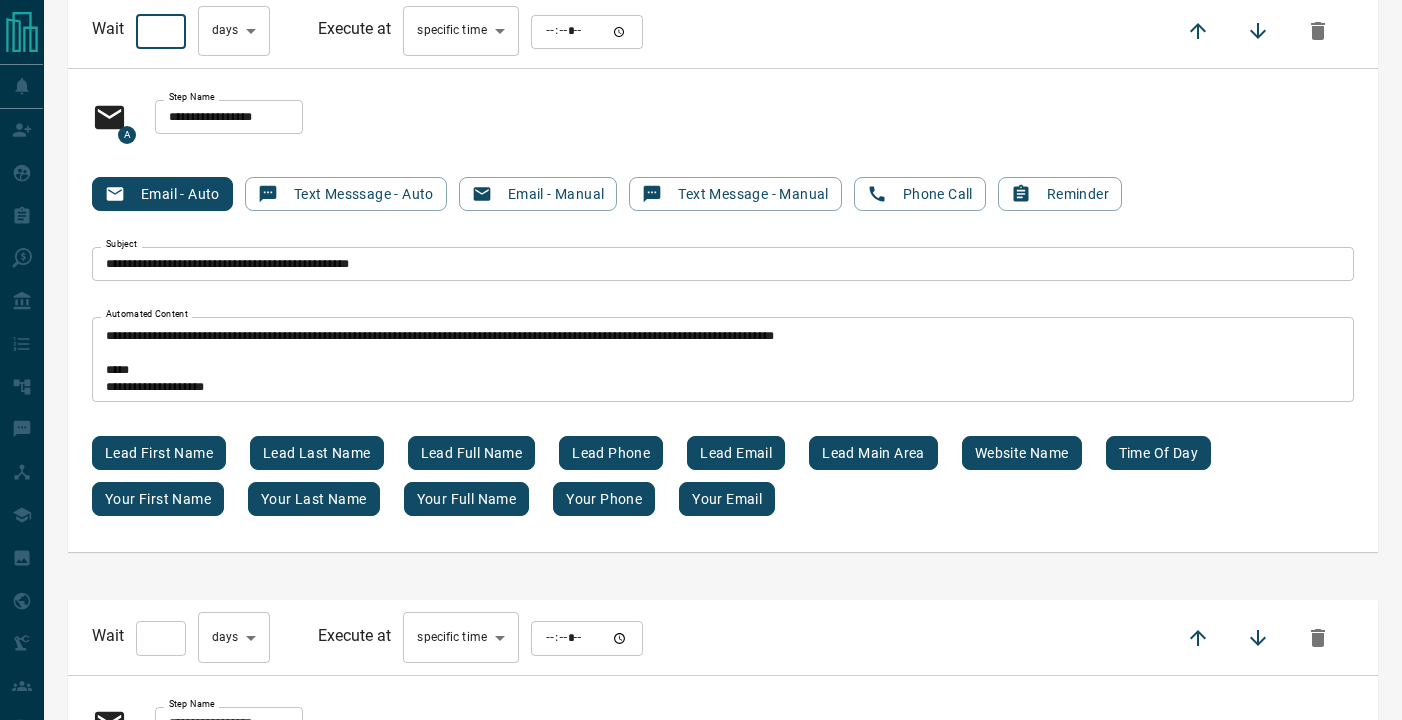click on "Wait ** ​ day s *** ​" at bounding box center (181, 31) 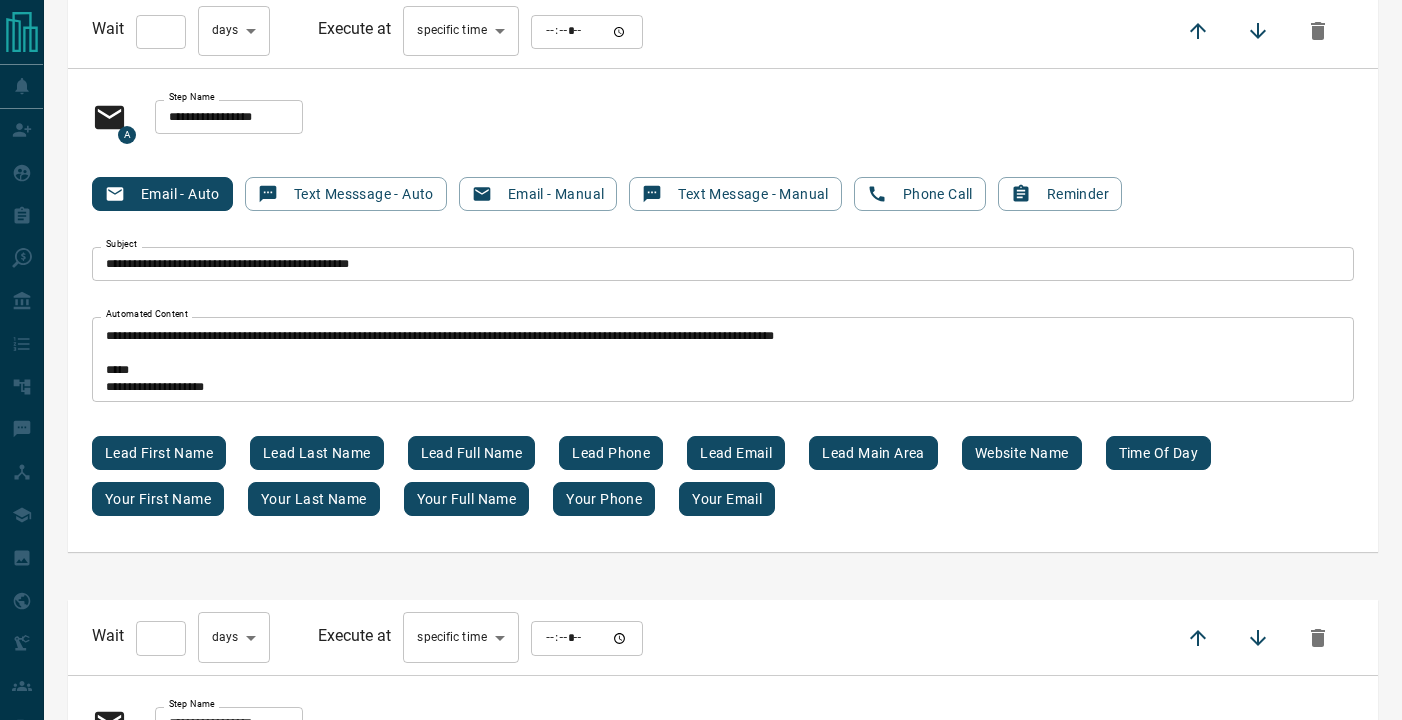 click on "**********" at bounding box center [723, 117] 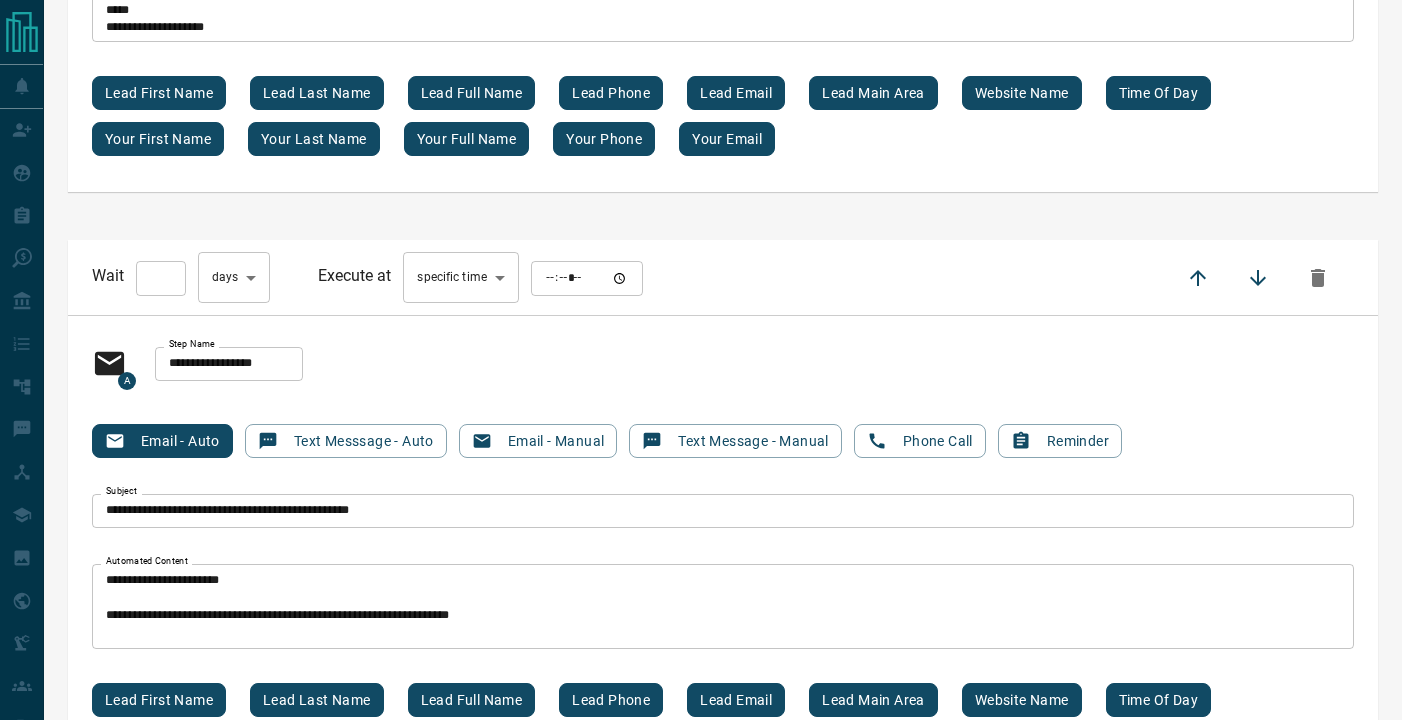 scroll, scrollTop: 16848, scrollLeft: 0, axis: vertical 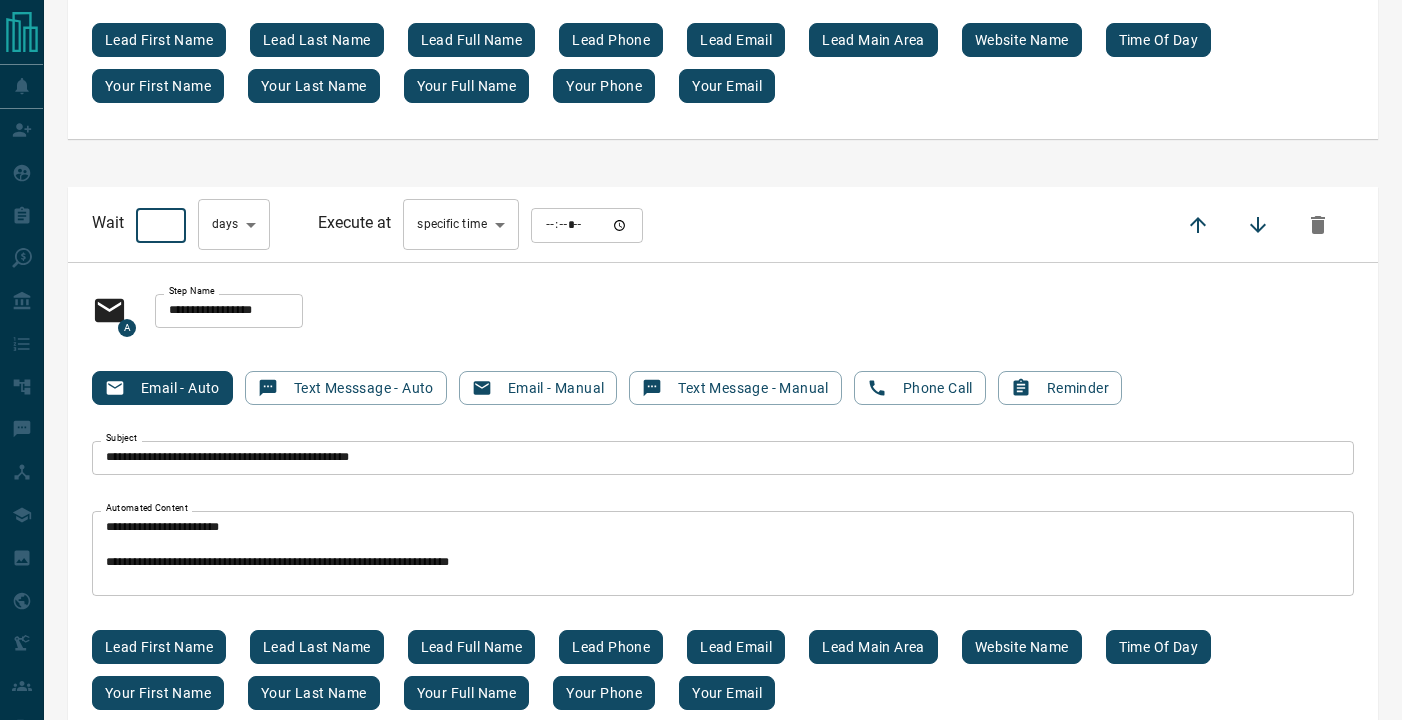 drag, startPoint x: 150, startPoint y: 252, endPoint x: 247, endPoint y: 264, distance: 97.73945 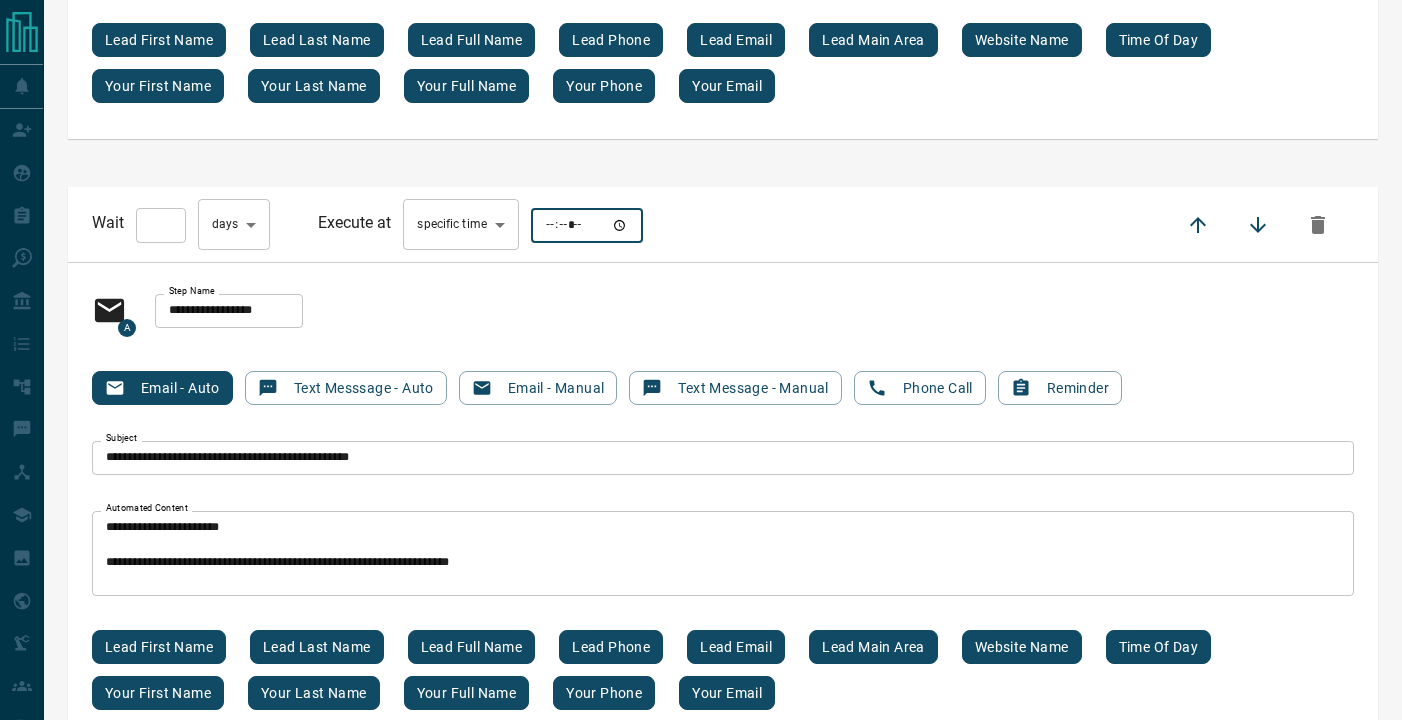 click at bounding box center (587, 225) 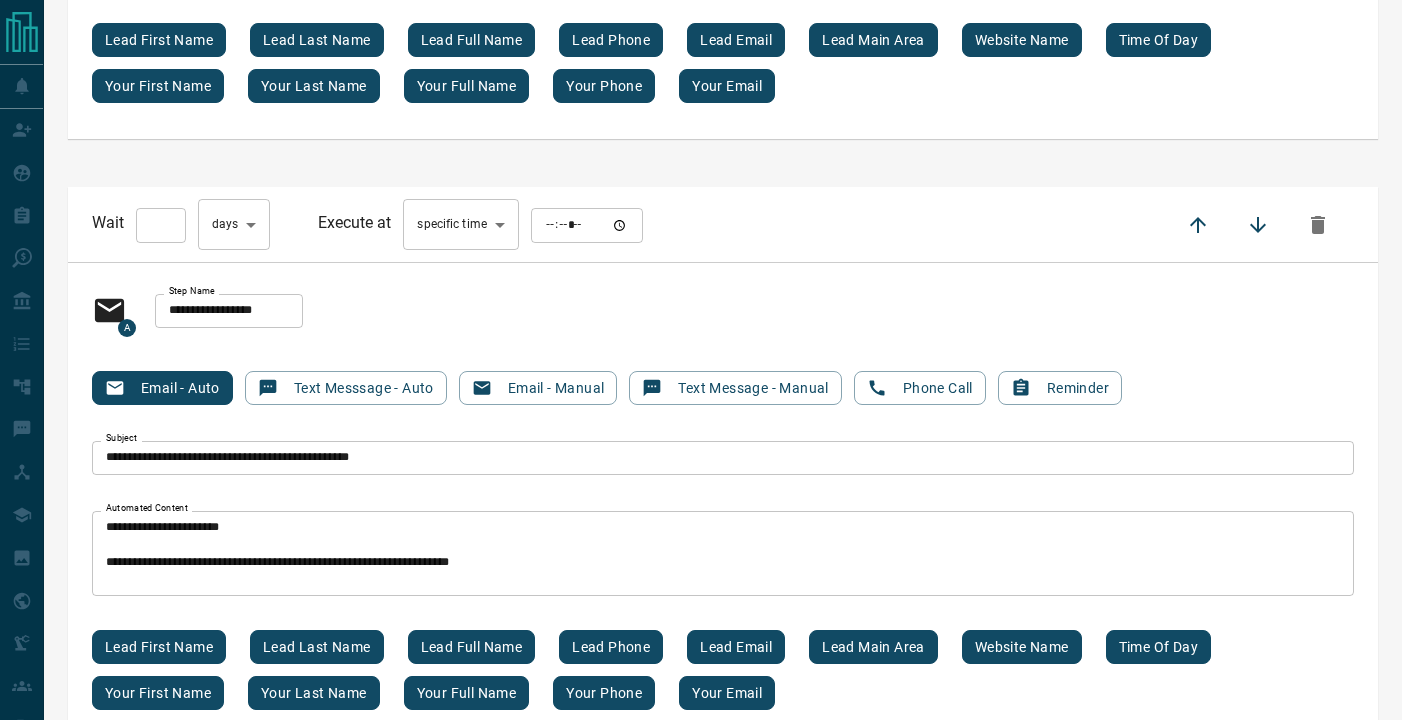click on "**********" at bounding box center [723, 504] 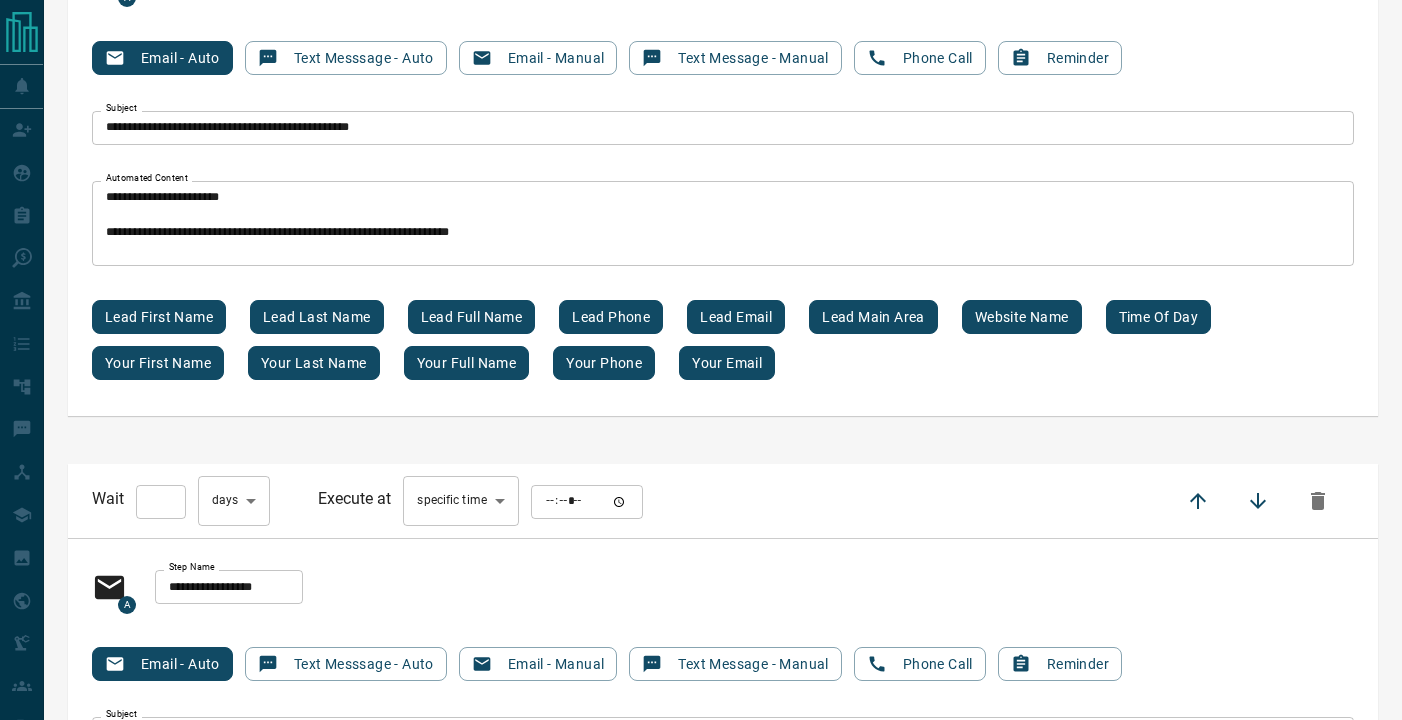 scroll, scrollTop: 17192, scrollLeft: 0, axis: vertical 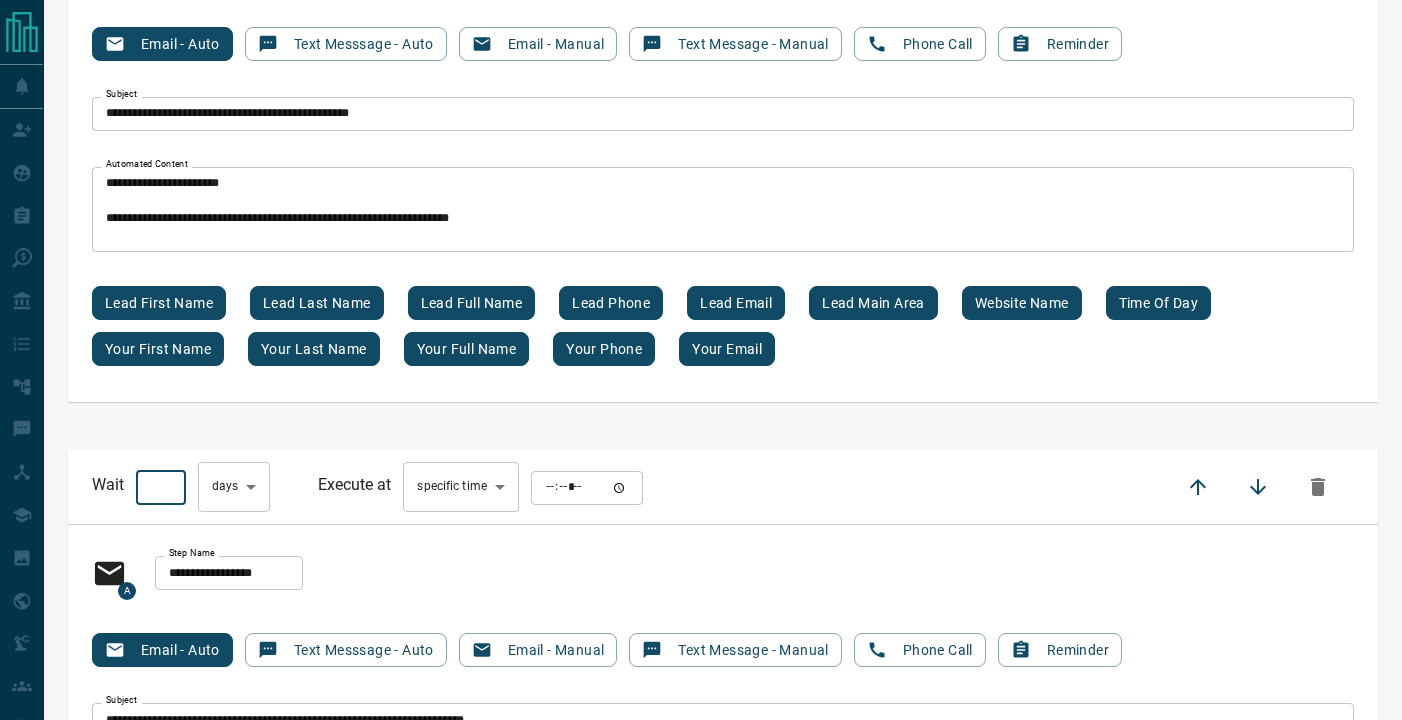 drag, startPoint x: 145, startPoint y: 514, endPoint x: 236, endPoint y: 526, distance: 91.787796 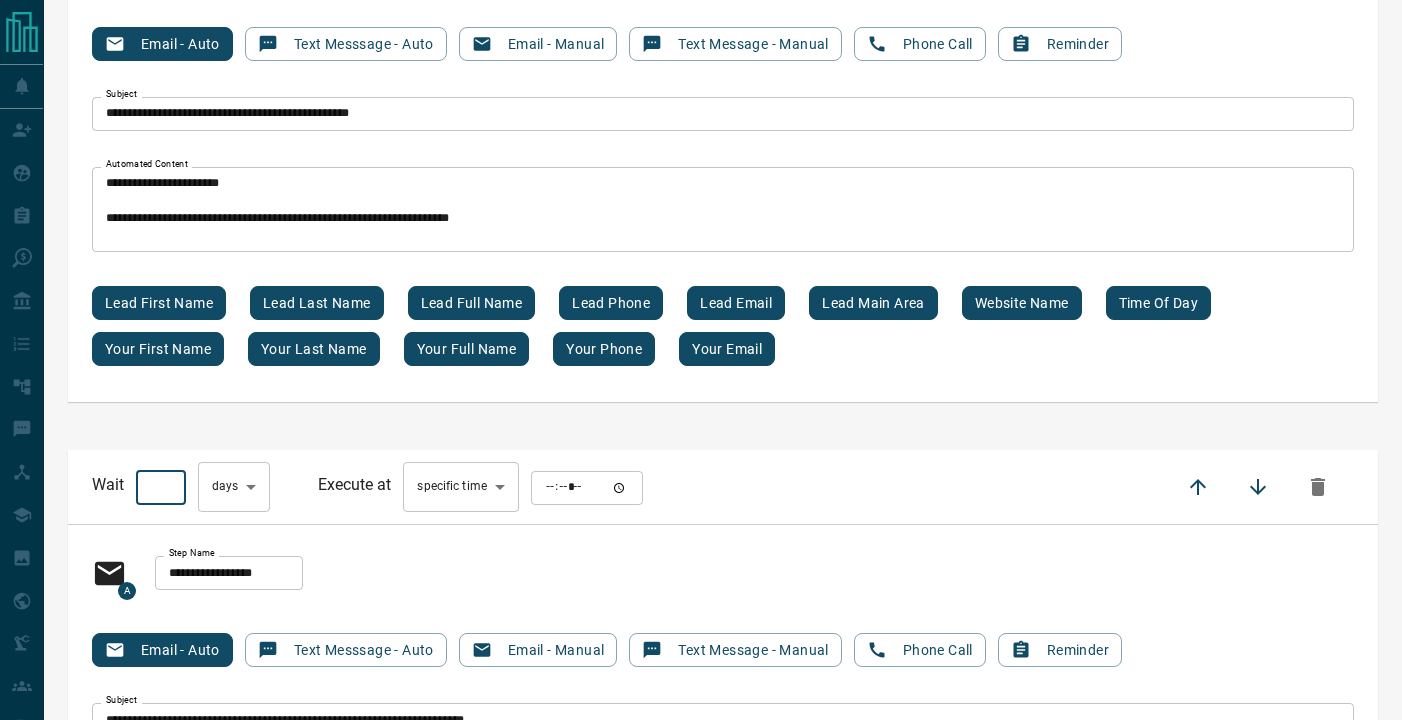 click on "Wait *** ​ day s *** ​" at bounding box center [181, 487] 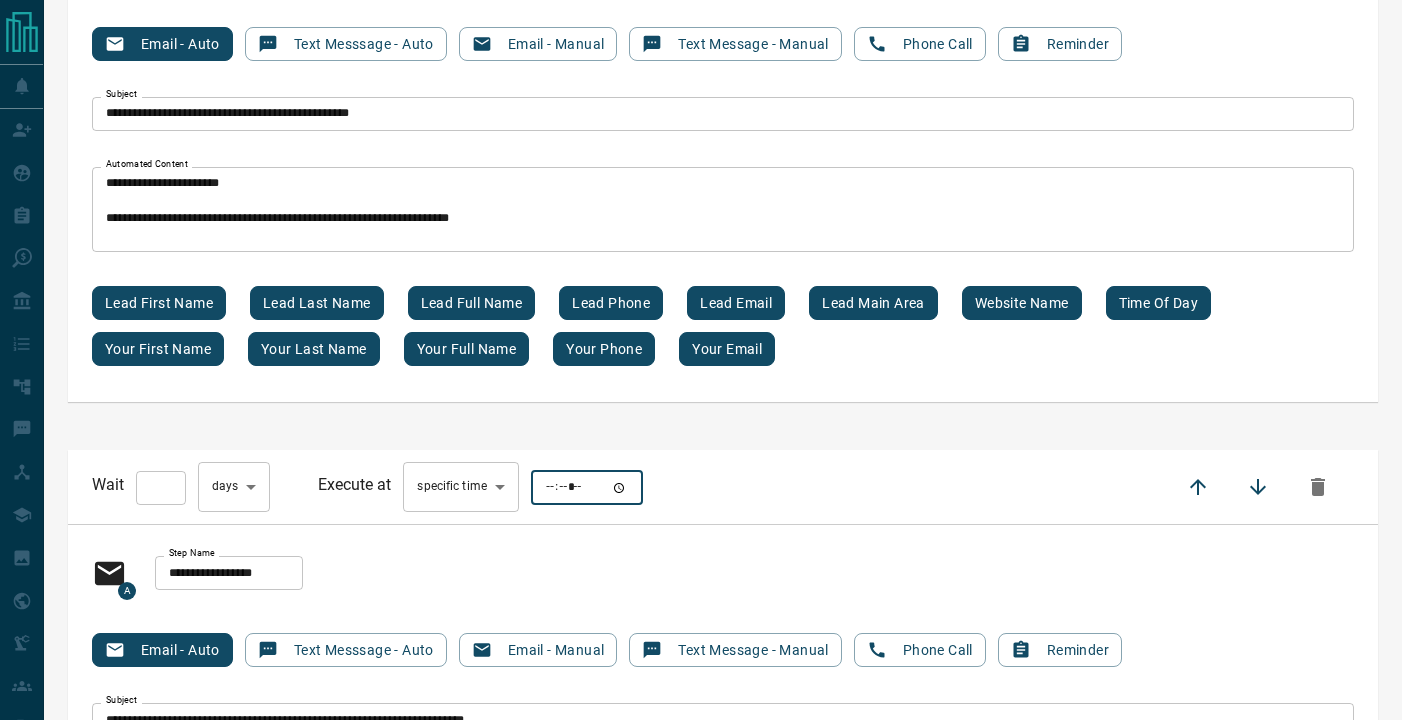 click at bounding box center (587, 488) 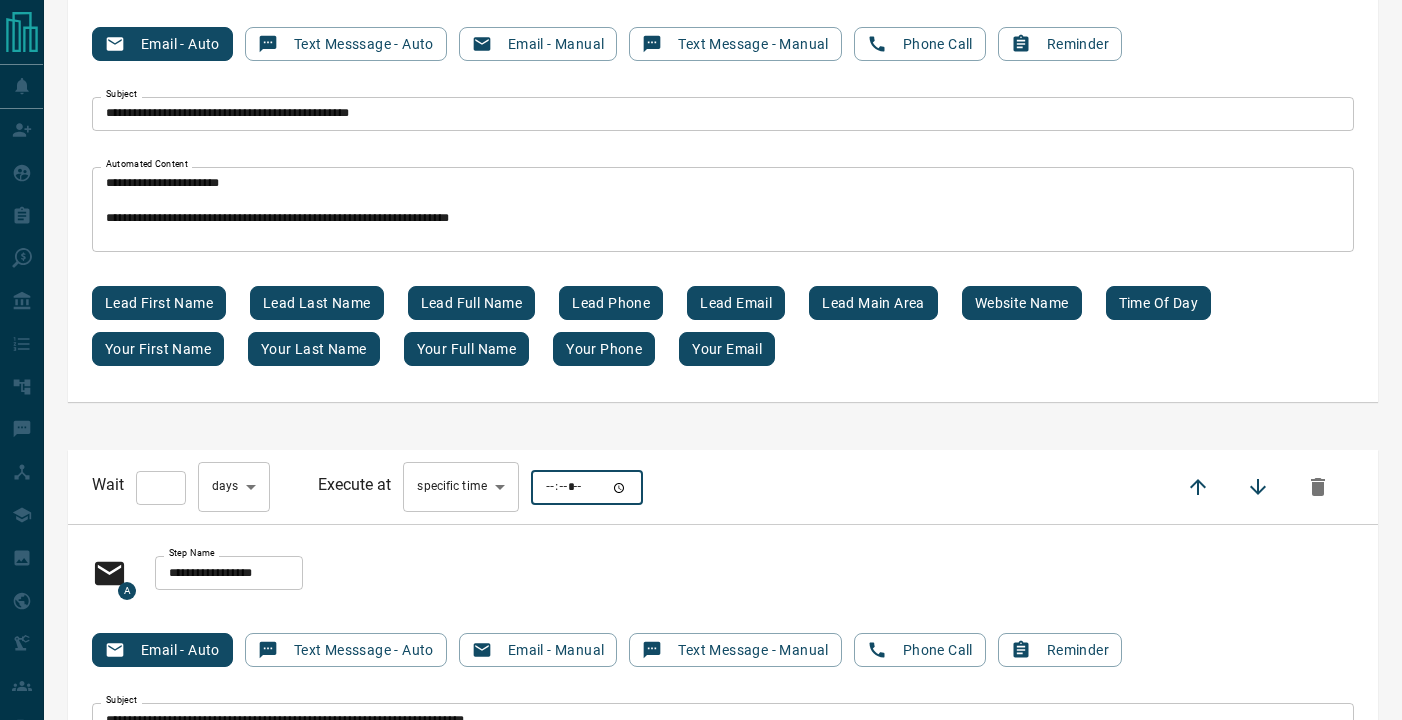 click at bounding box center [587, 488] 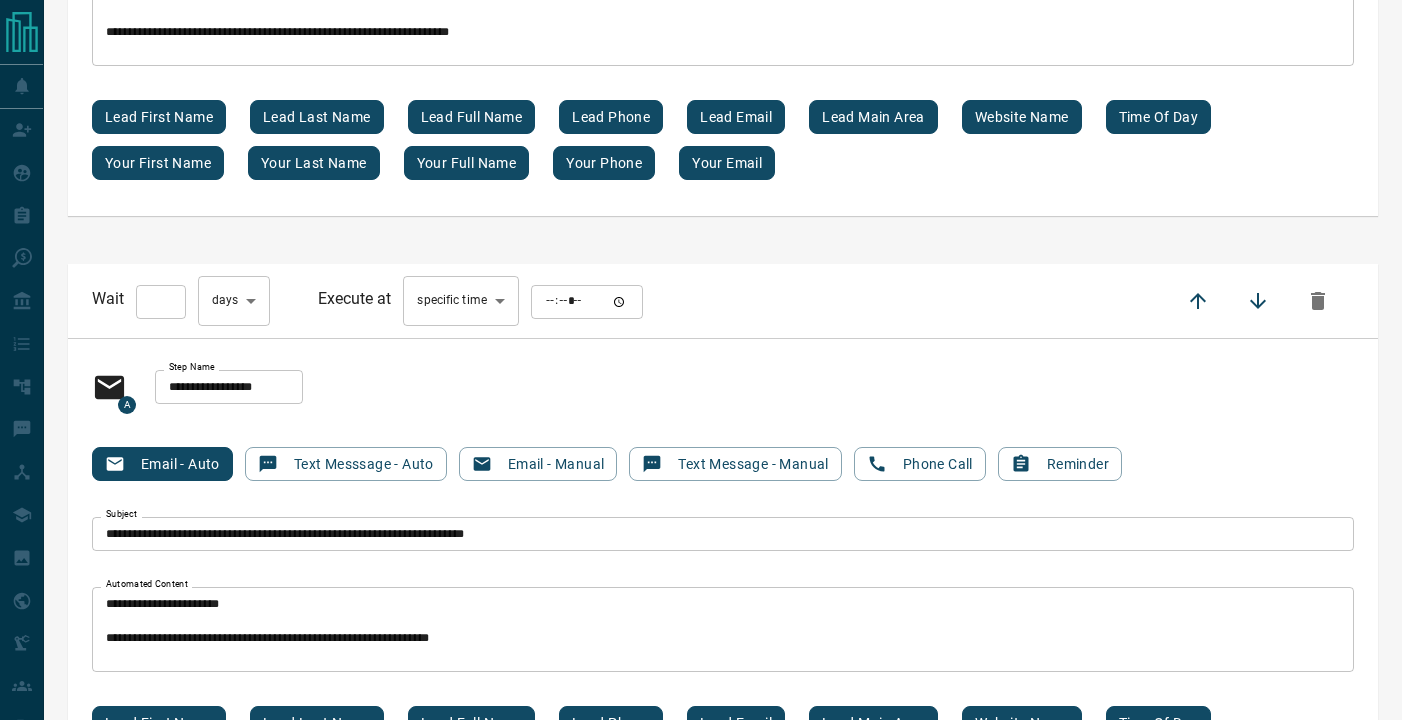 scroll, scrollTop: 17453, scrollLeft: 0, axis: vertical 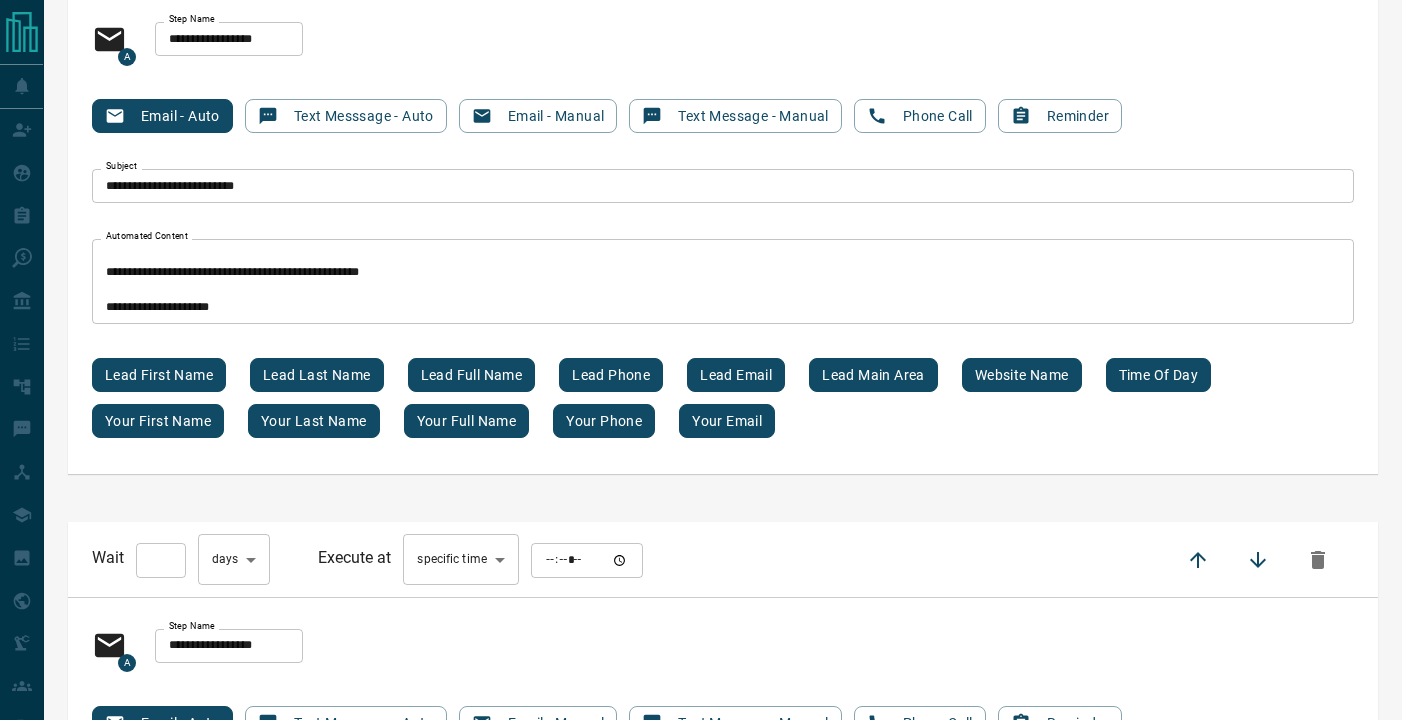 click at bounding box center (587, 560) 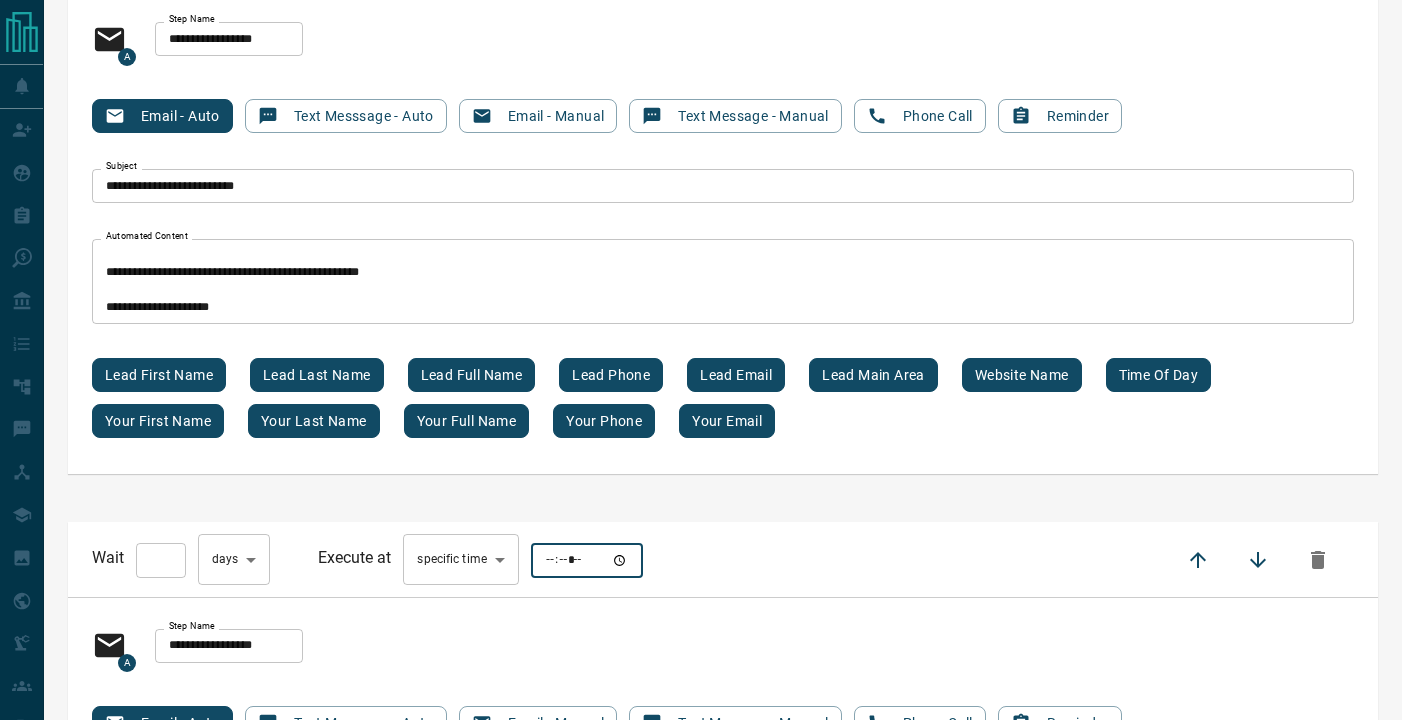 click at bounding box center (587, 560) 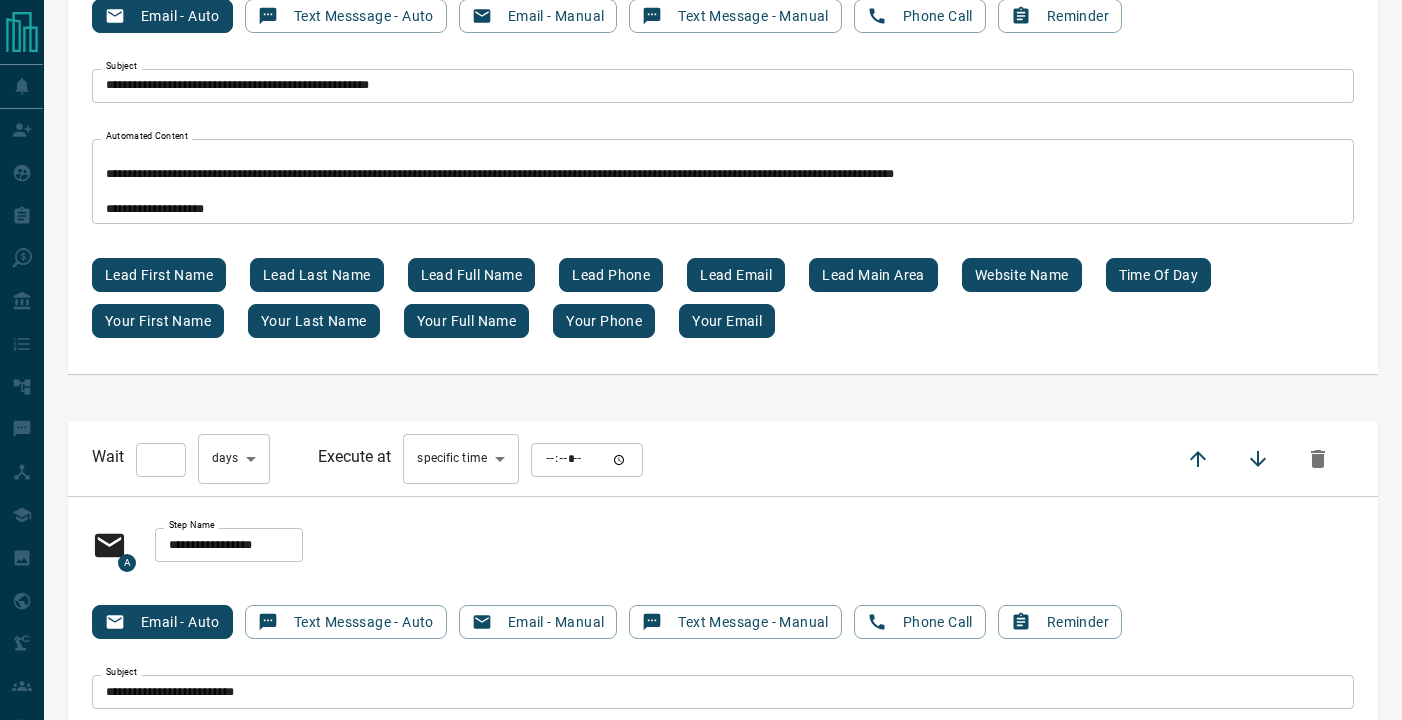 scroll, scrollTop: 12370, scrollLeft: 0, axis: vertical 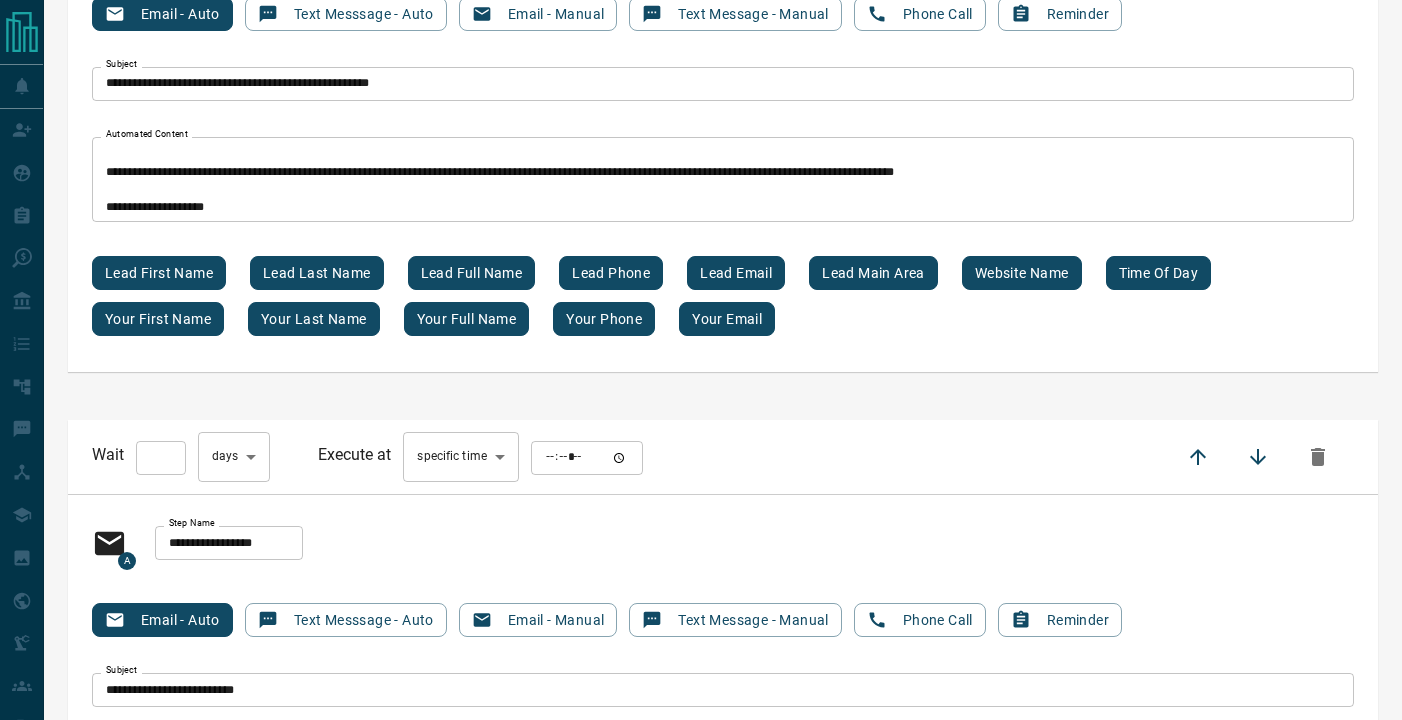 click at bounding box center (587, 458) 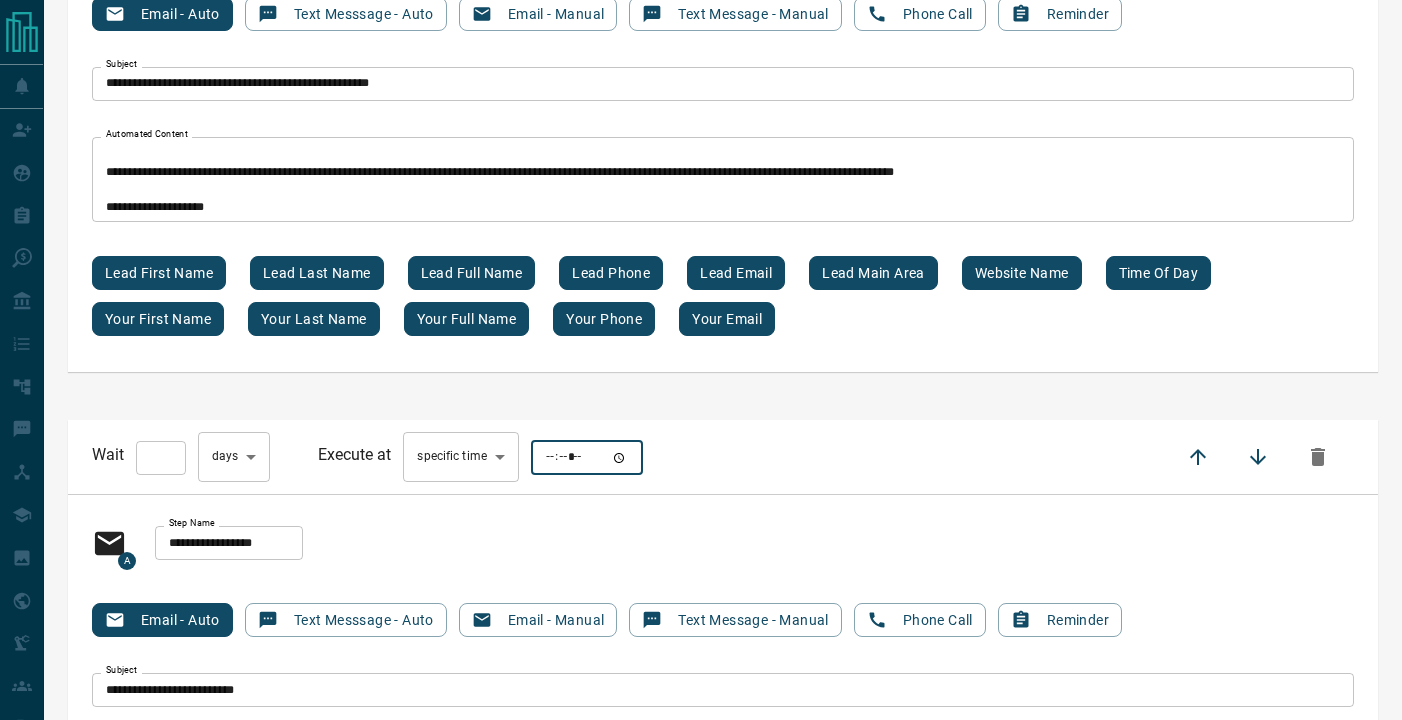 click at bounding box center (587, 458) 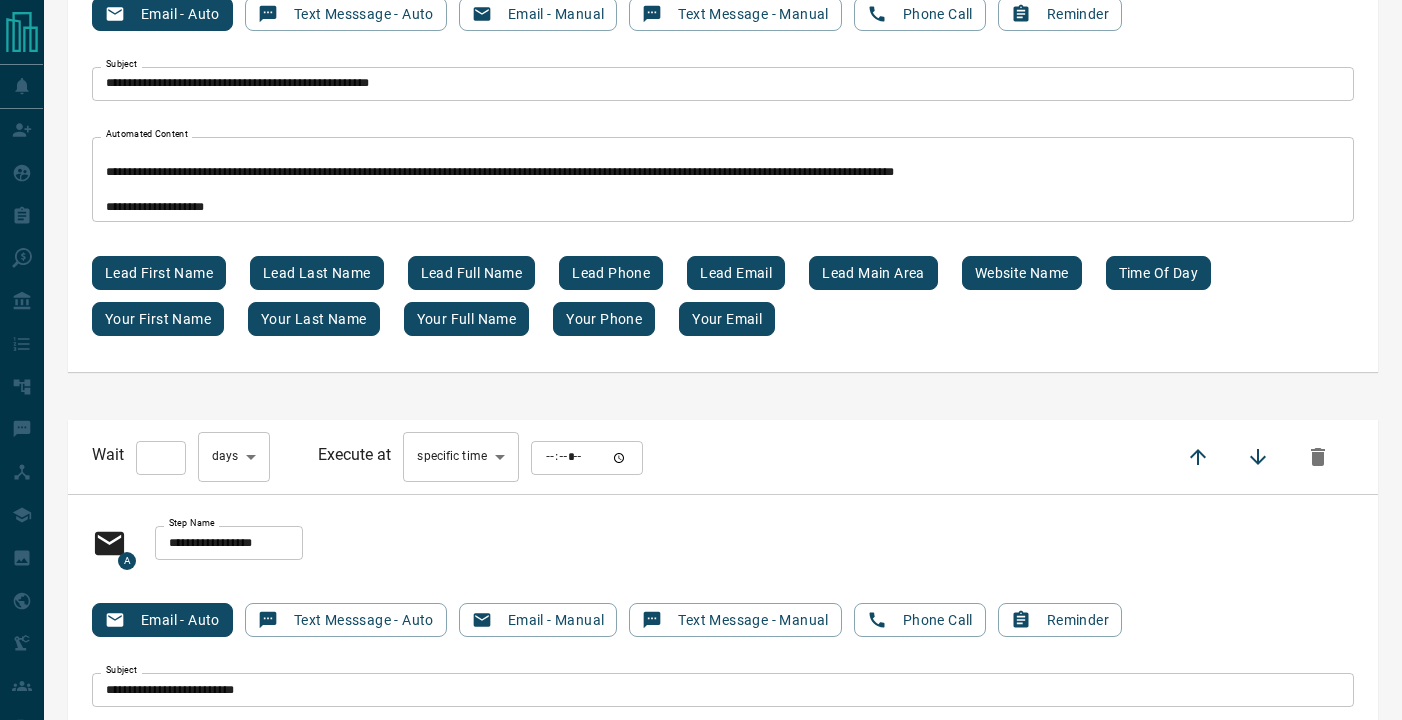 click on "Wait ** ​ day s *** ​ Execute at specific time **** ​ ​" at bounding box center (723, 457) 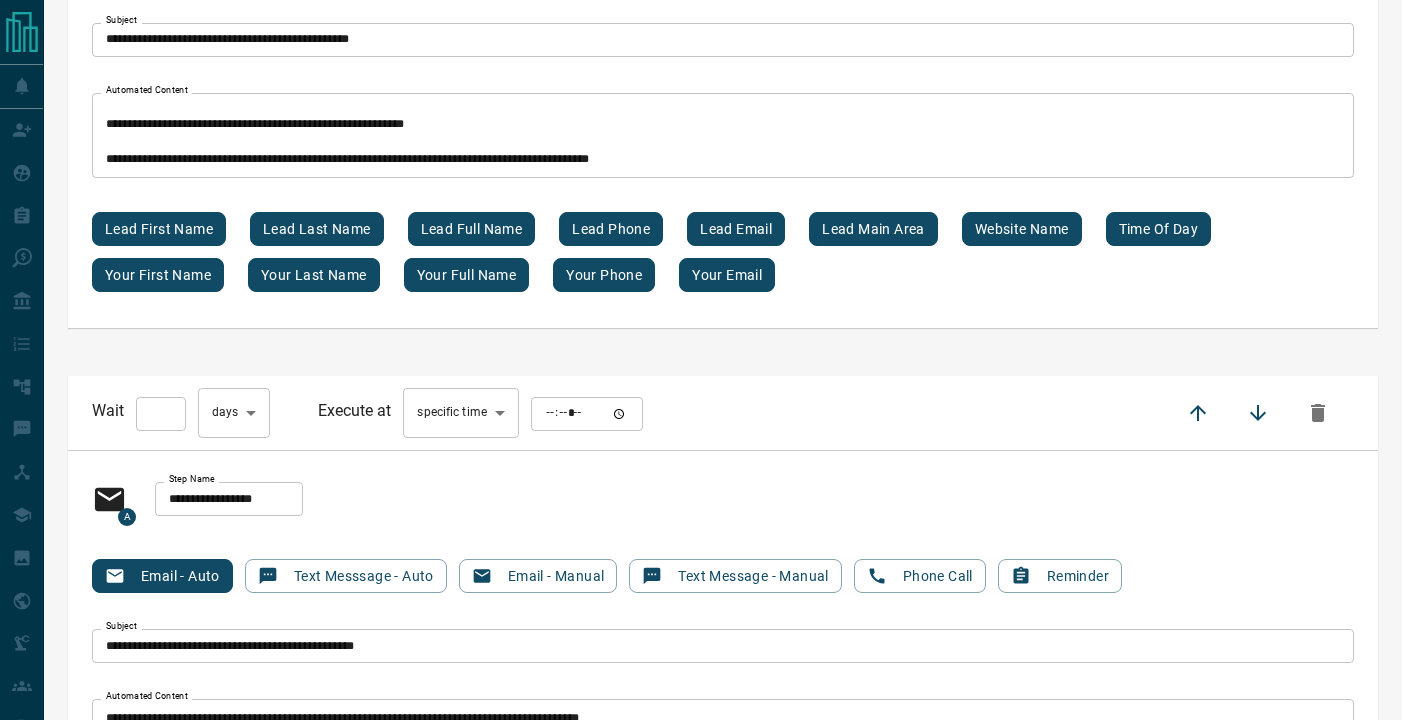 scroll, scrollTop: 11148, scrollLeft: 0, axis: vertical 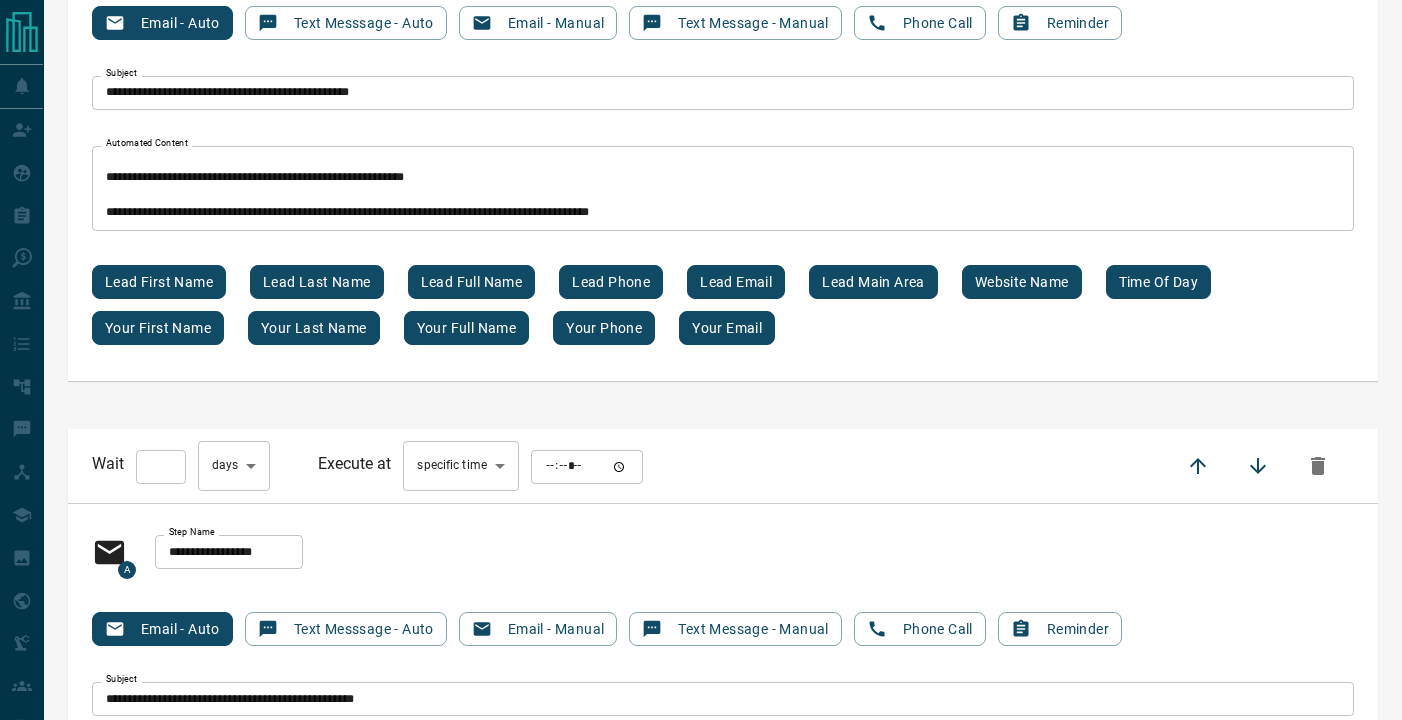 click at bounding box center (587, 467) 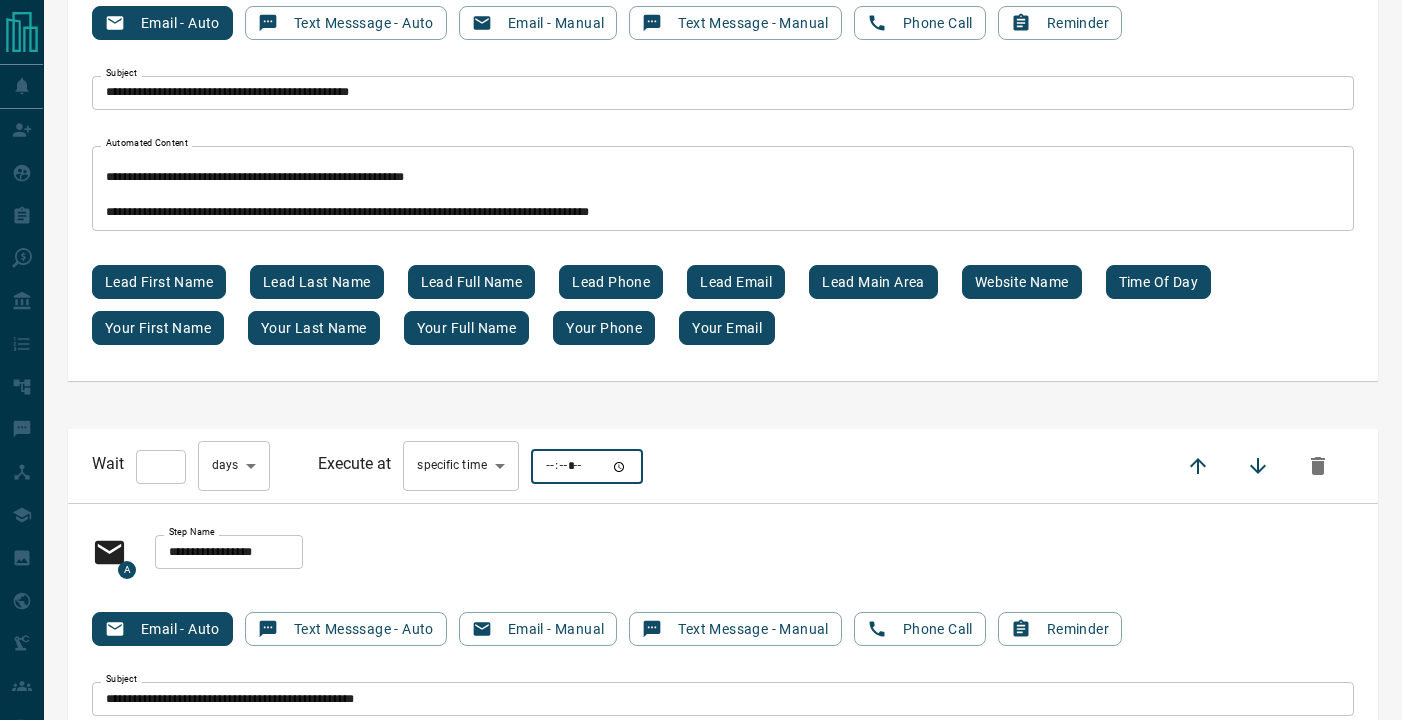click at bounding box center (587, 467) 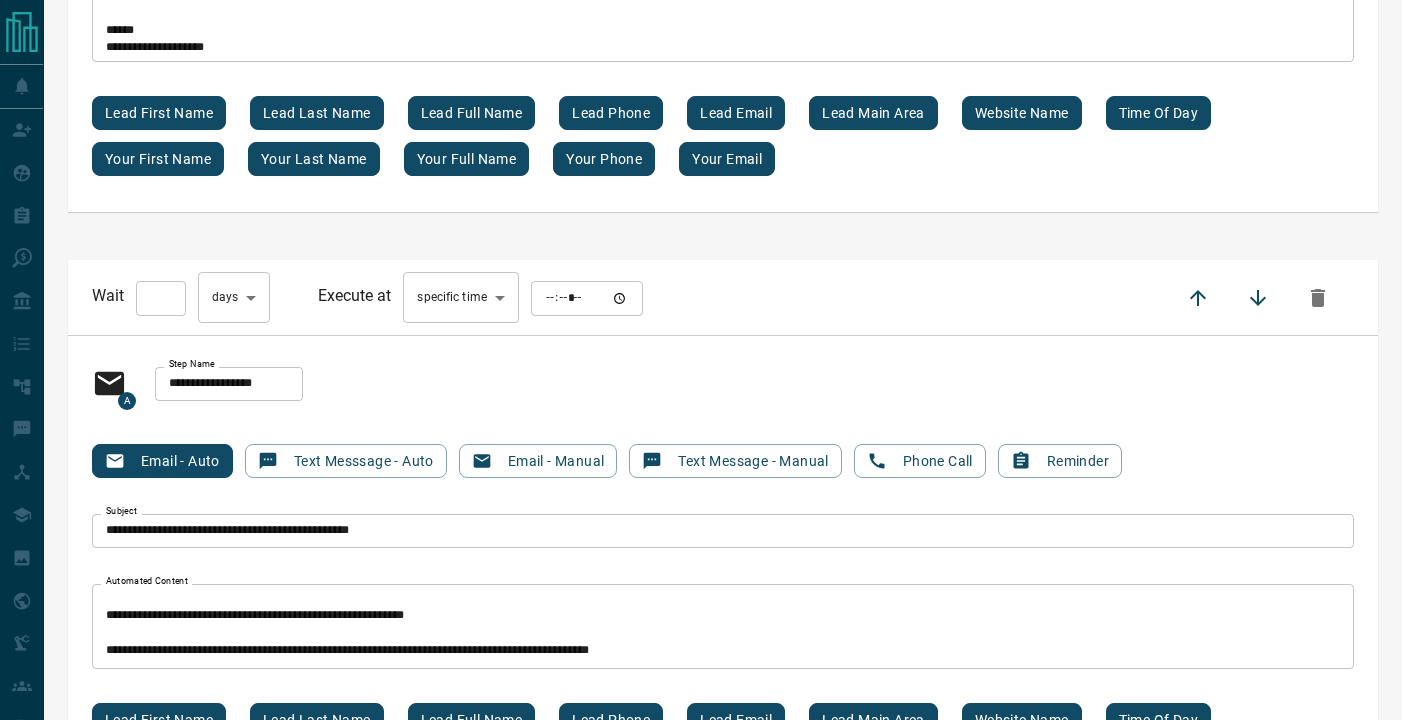 scroll, scrollTop: 10708, scrollLeft: 0, axis: vertical 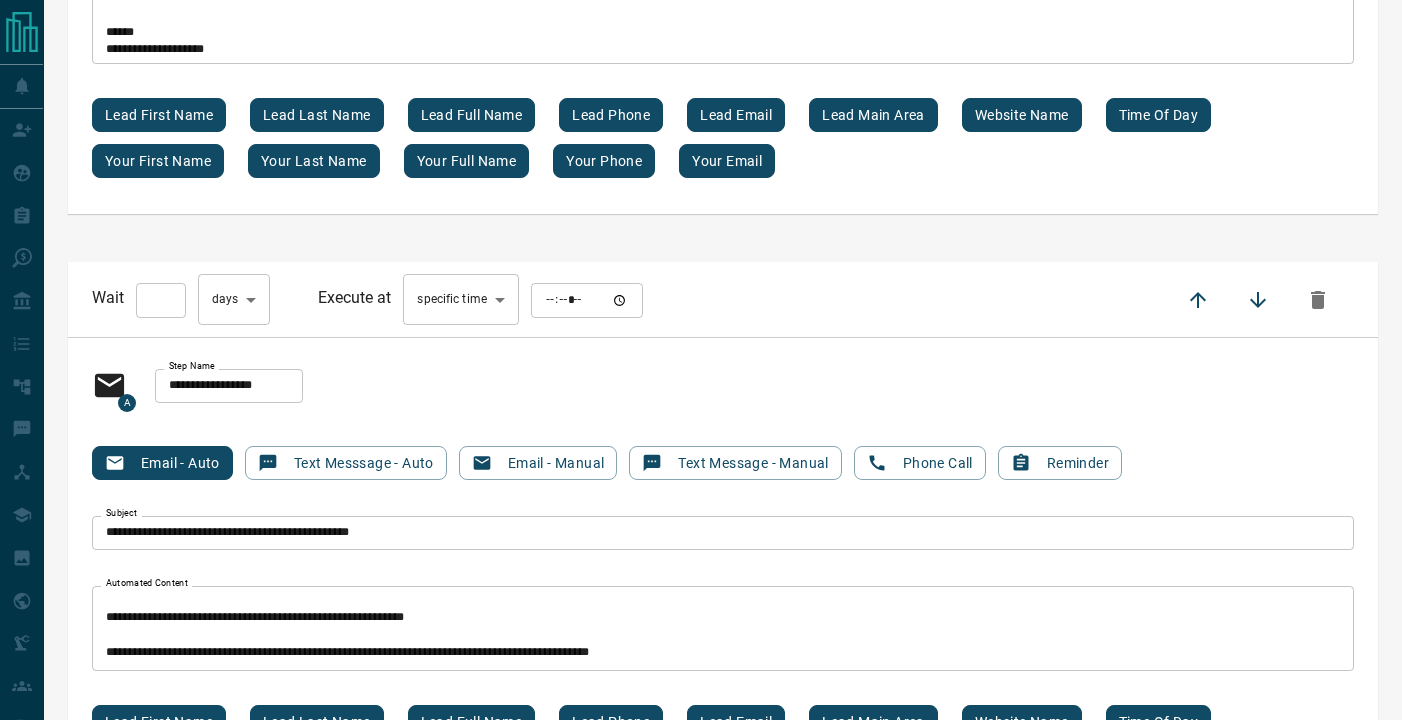 click at bounding box center [587, 300] 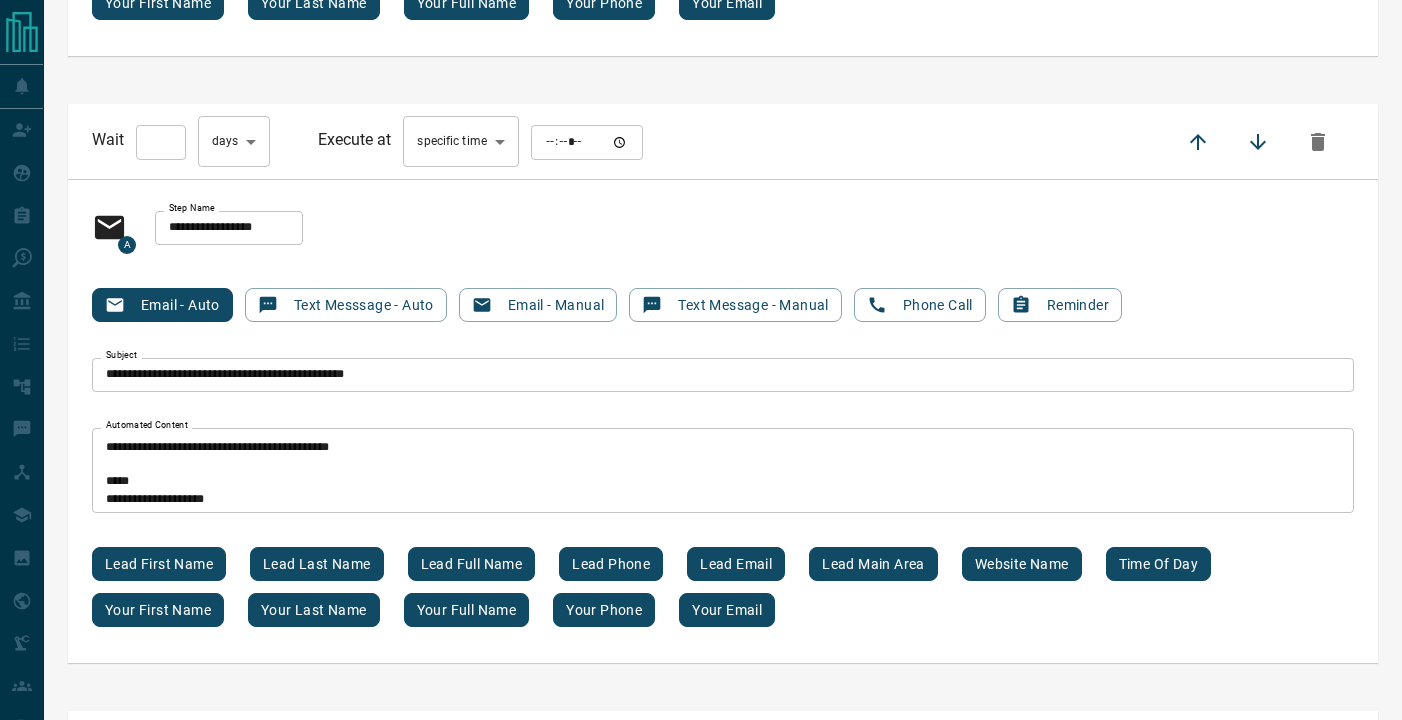 scroll, scrollTop: 9661, scrollLeft: 0, axis: vertical 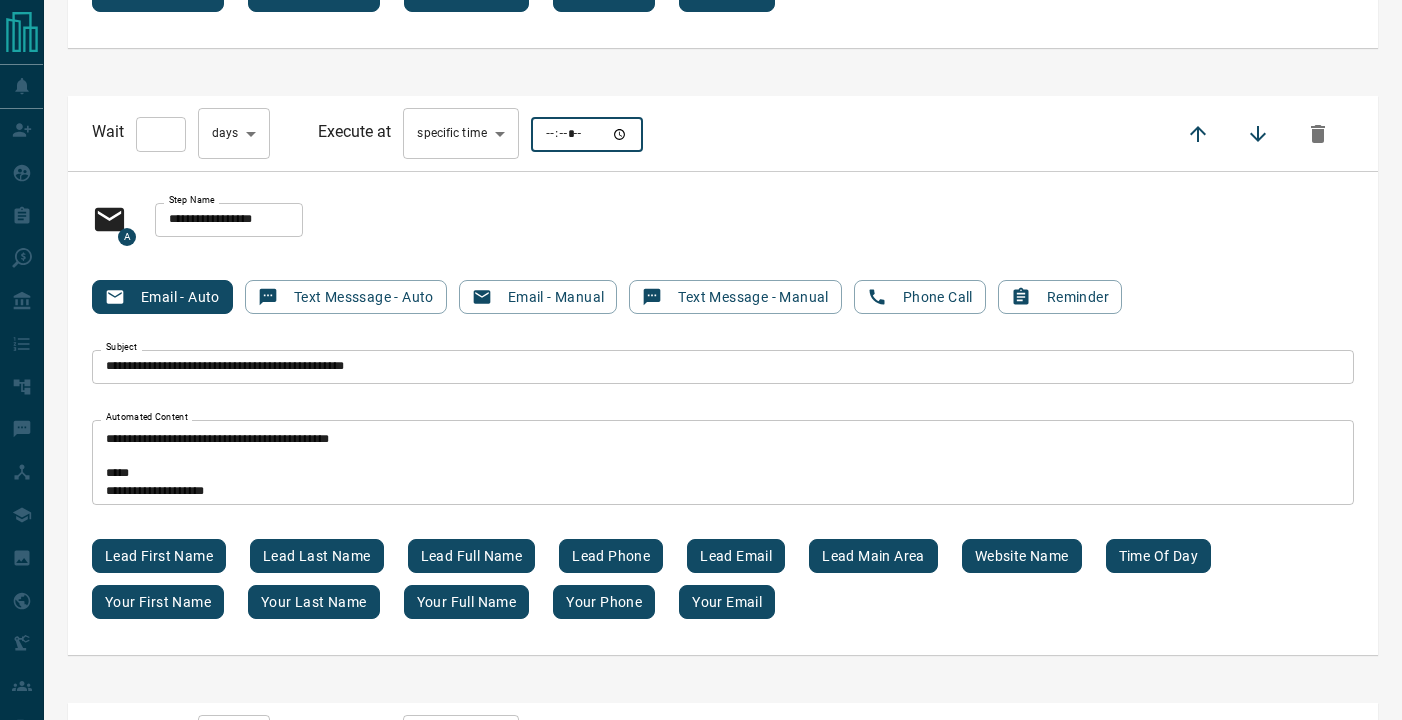 click on "*****" at bounding box center [587, 134] 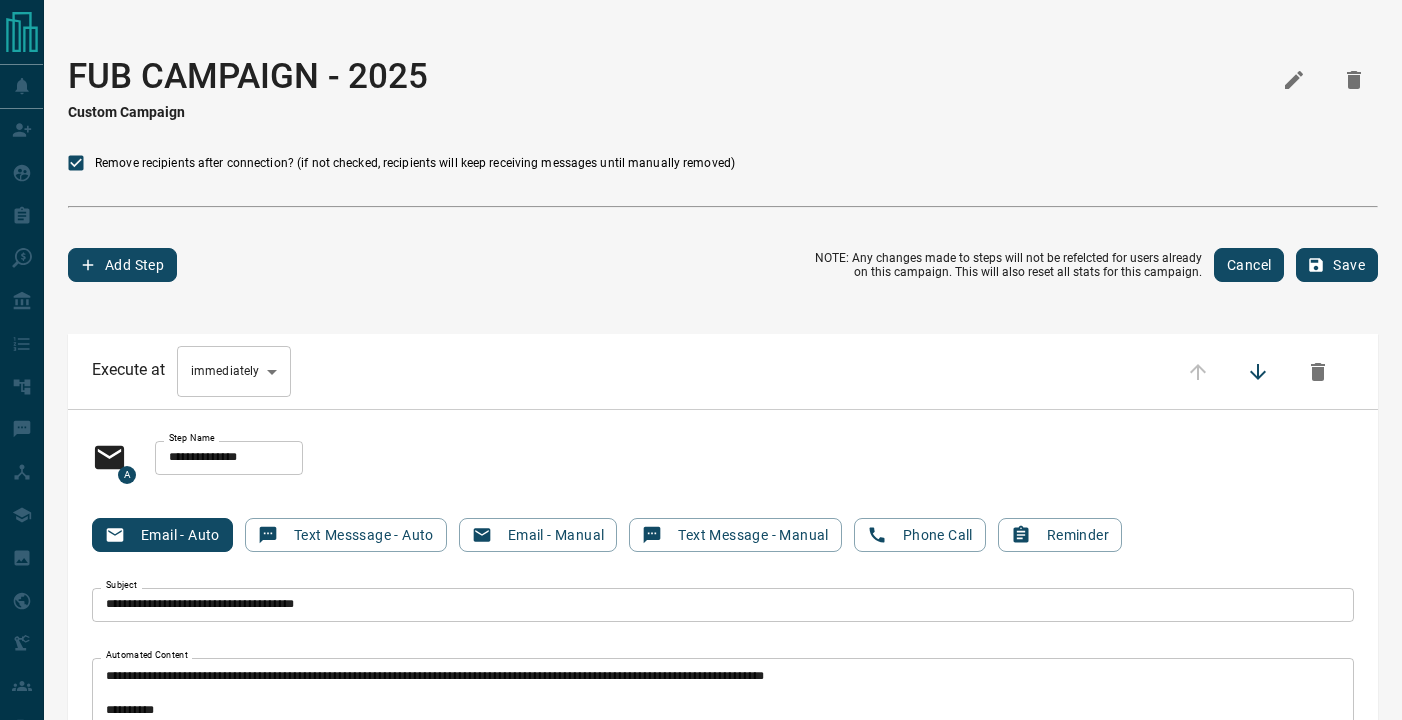 scroll, scrollTop: 0, scrollLeft: 0, axis: both 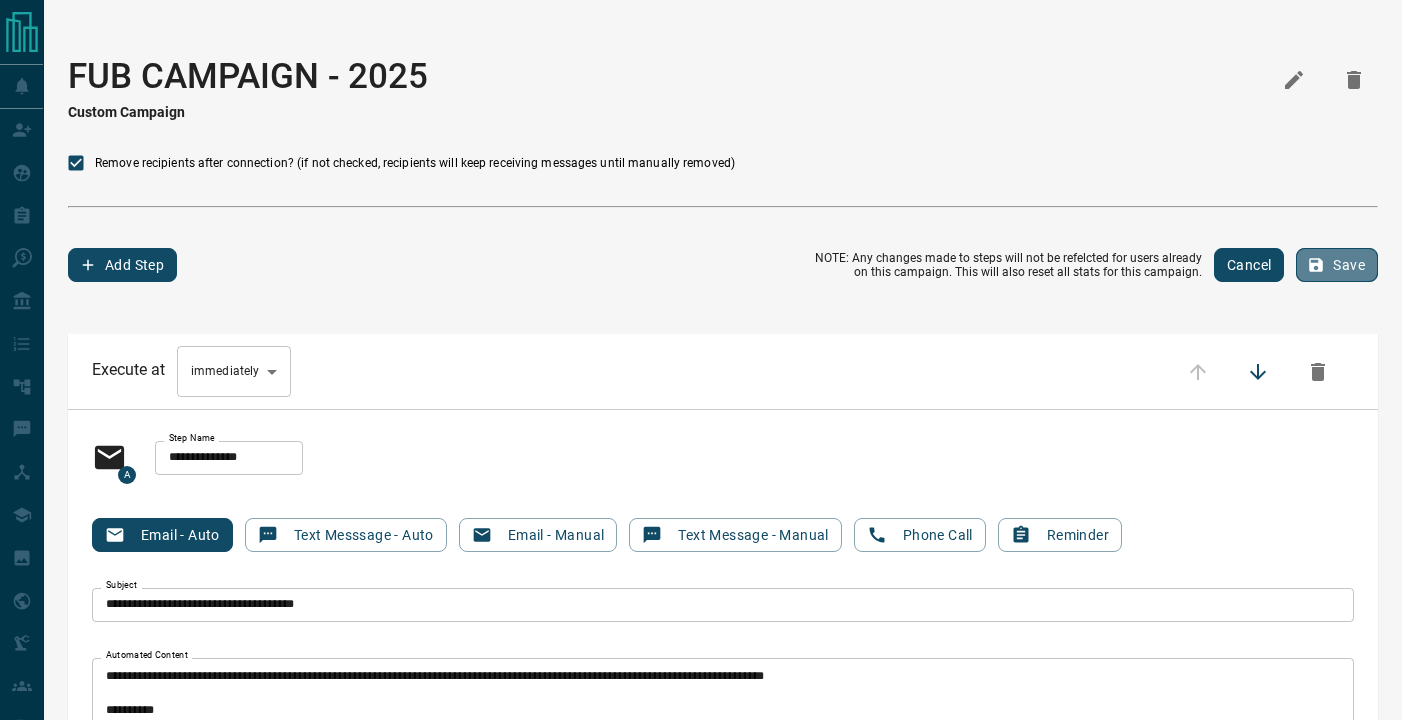 click on "Save" at bounding box center [1337, 265] 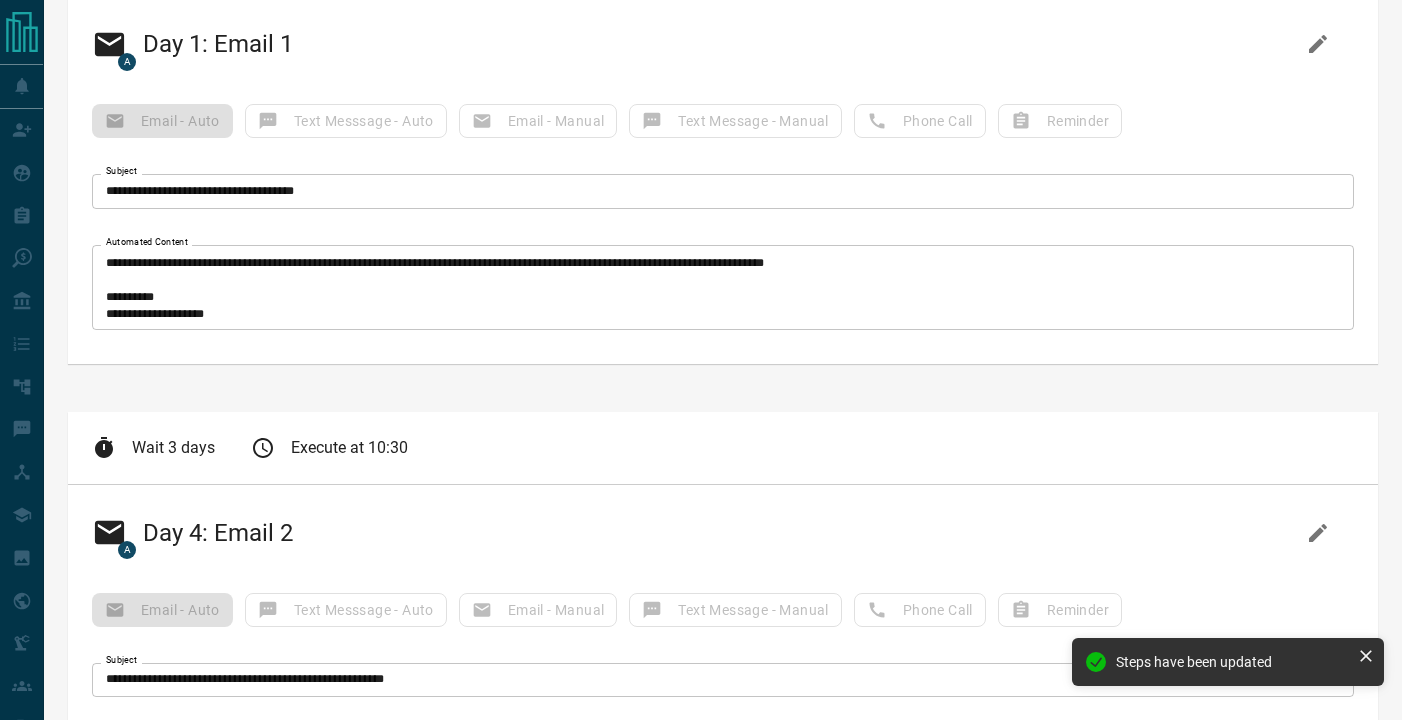 scroll, scrollTop: 411, scrollLeft: 0, axis: vertical 